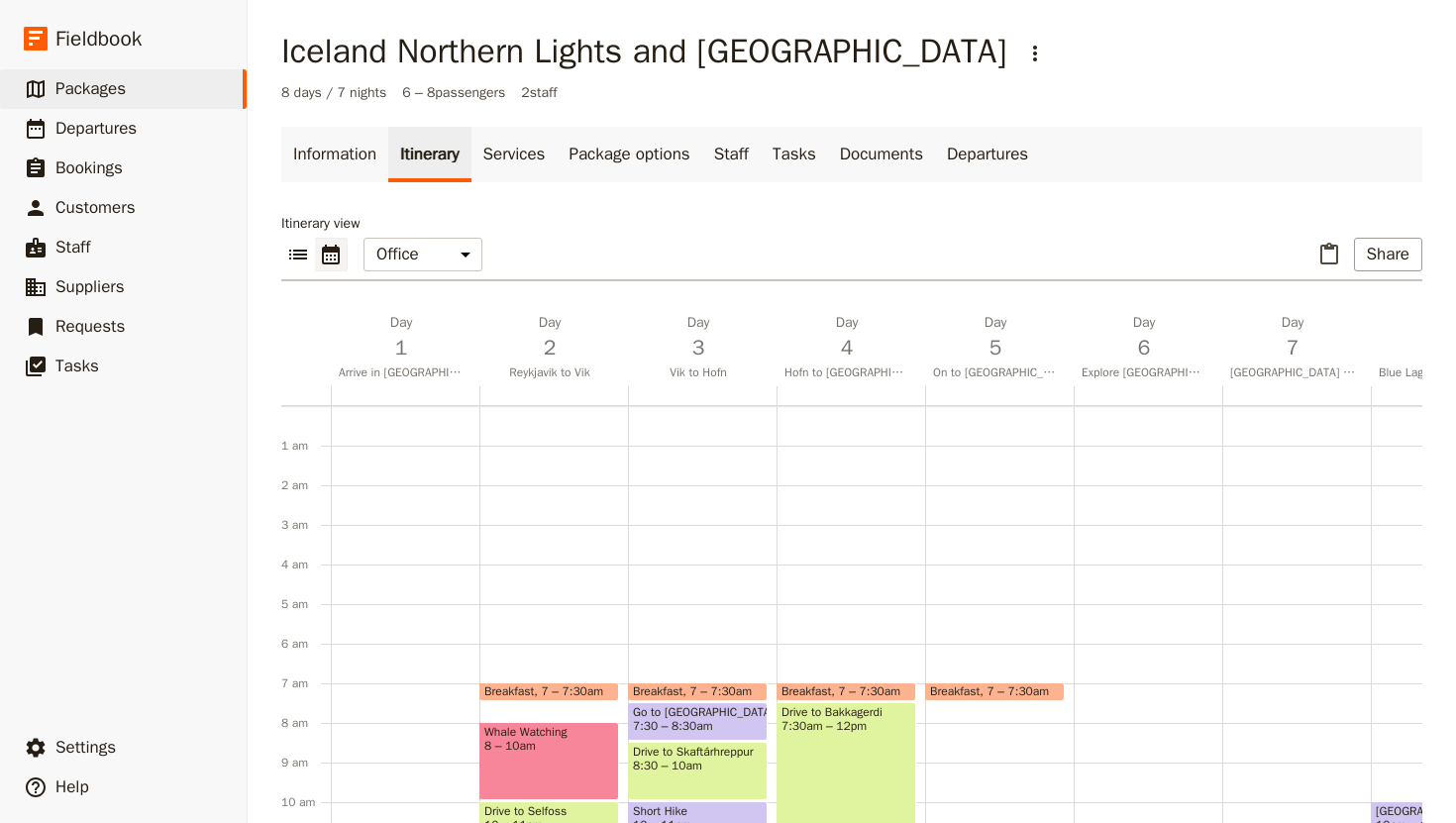 scroll, scrollTop: 0, scrollLeft: 0, axis: both 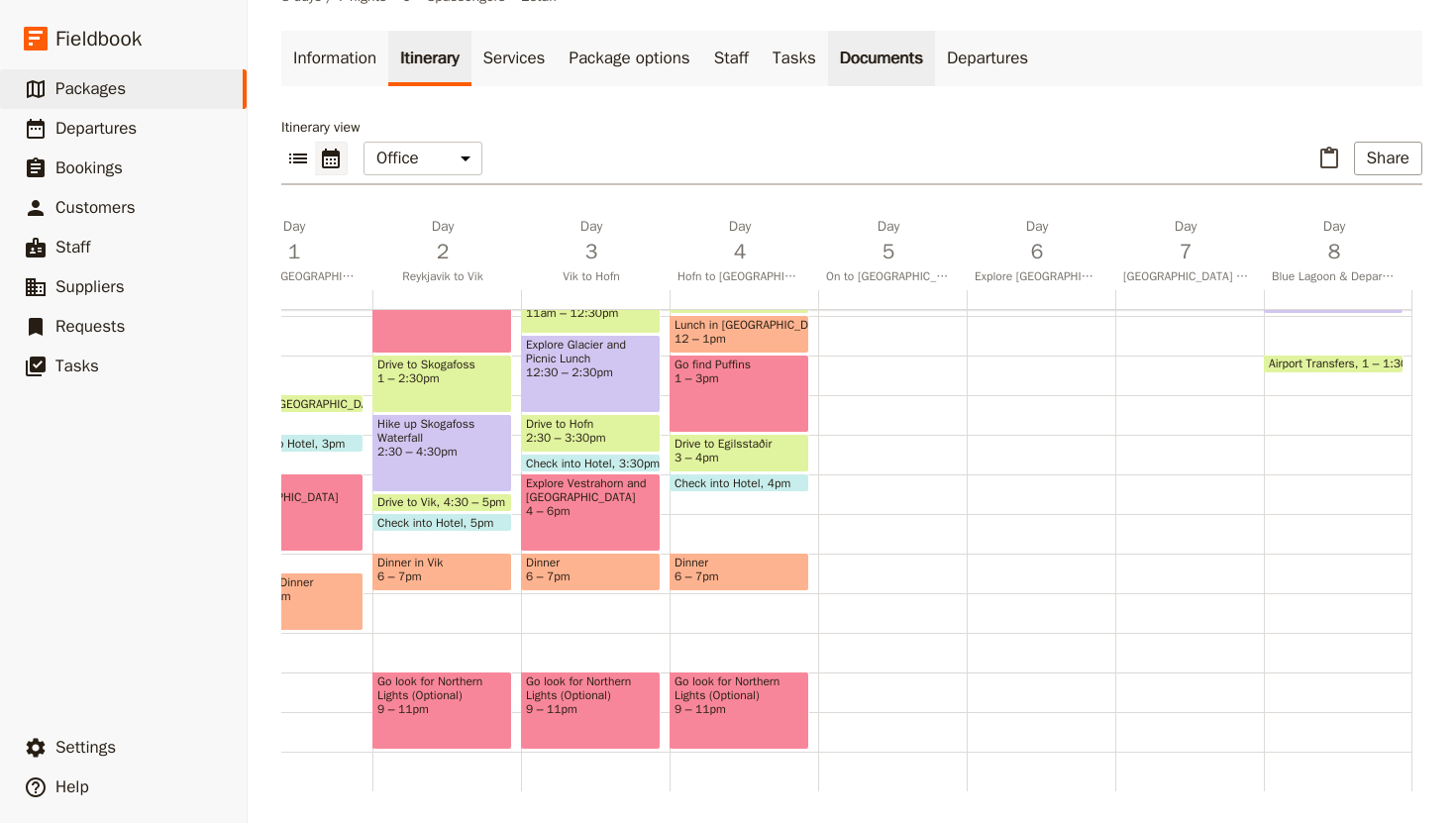 click on "Documents" at bounding box center [882, 58] 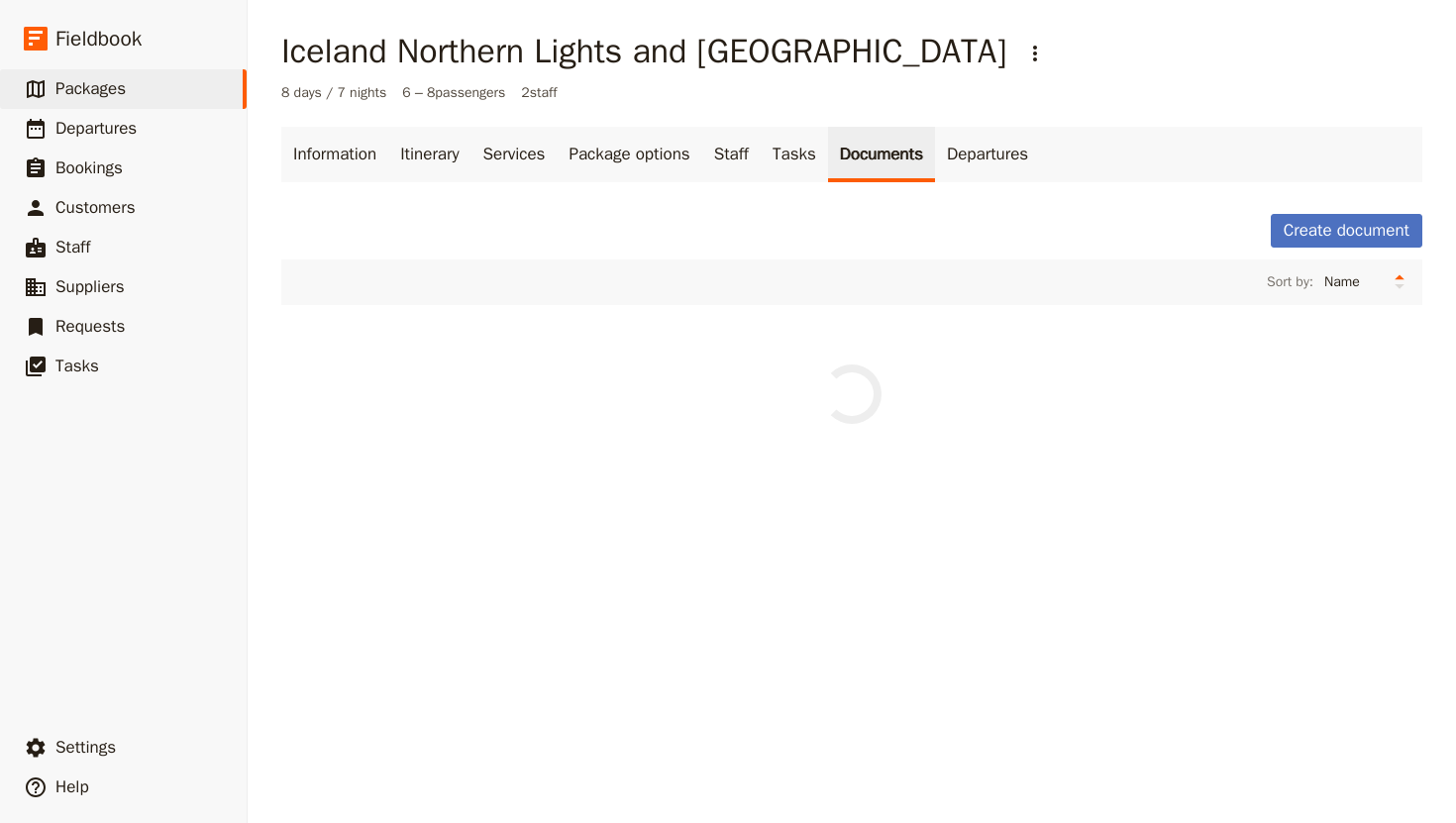 scroll, scrollTop: 0, scrollLeft: 0, axis: both 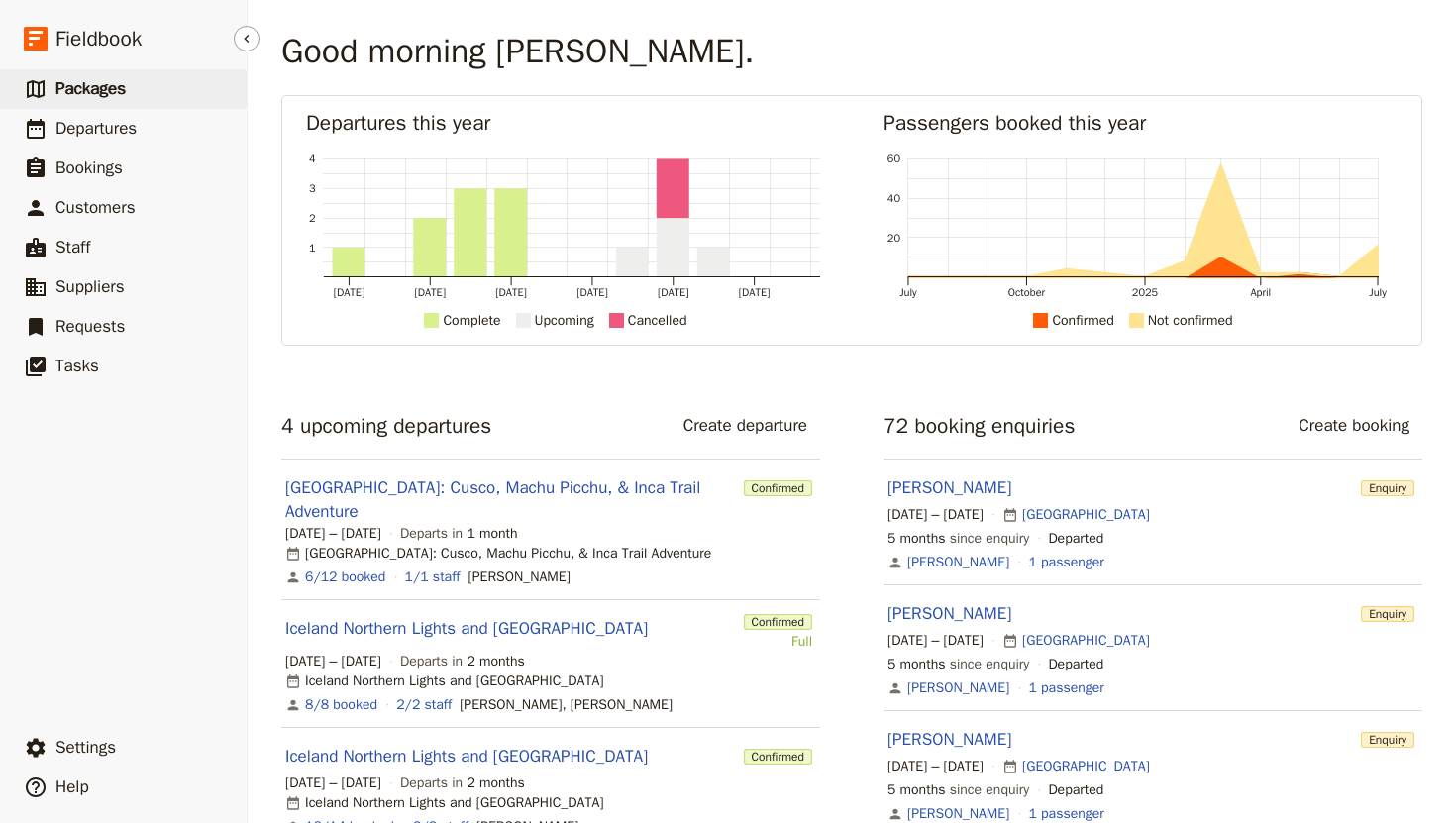 click on "Packages" at bounding box center (90, 88) 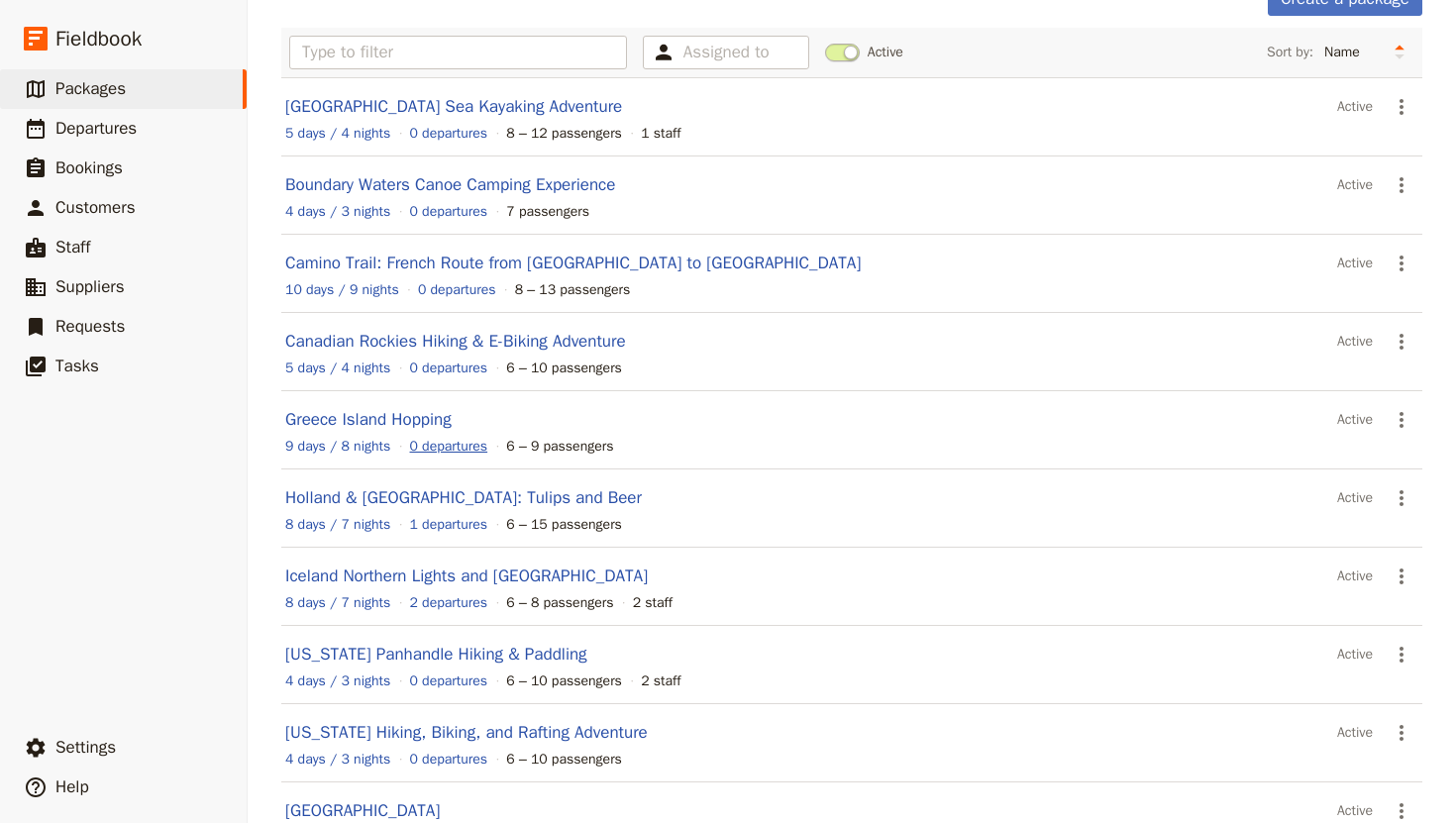 scroll, scrollTop: 248, scrollLeft: 0, axis: vertical 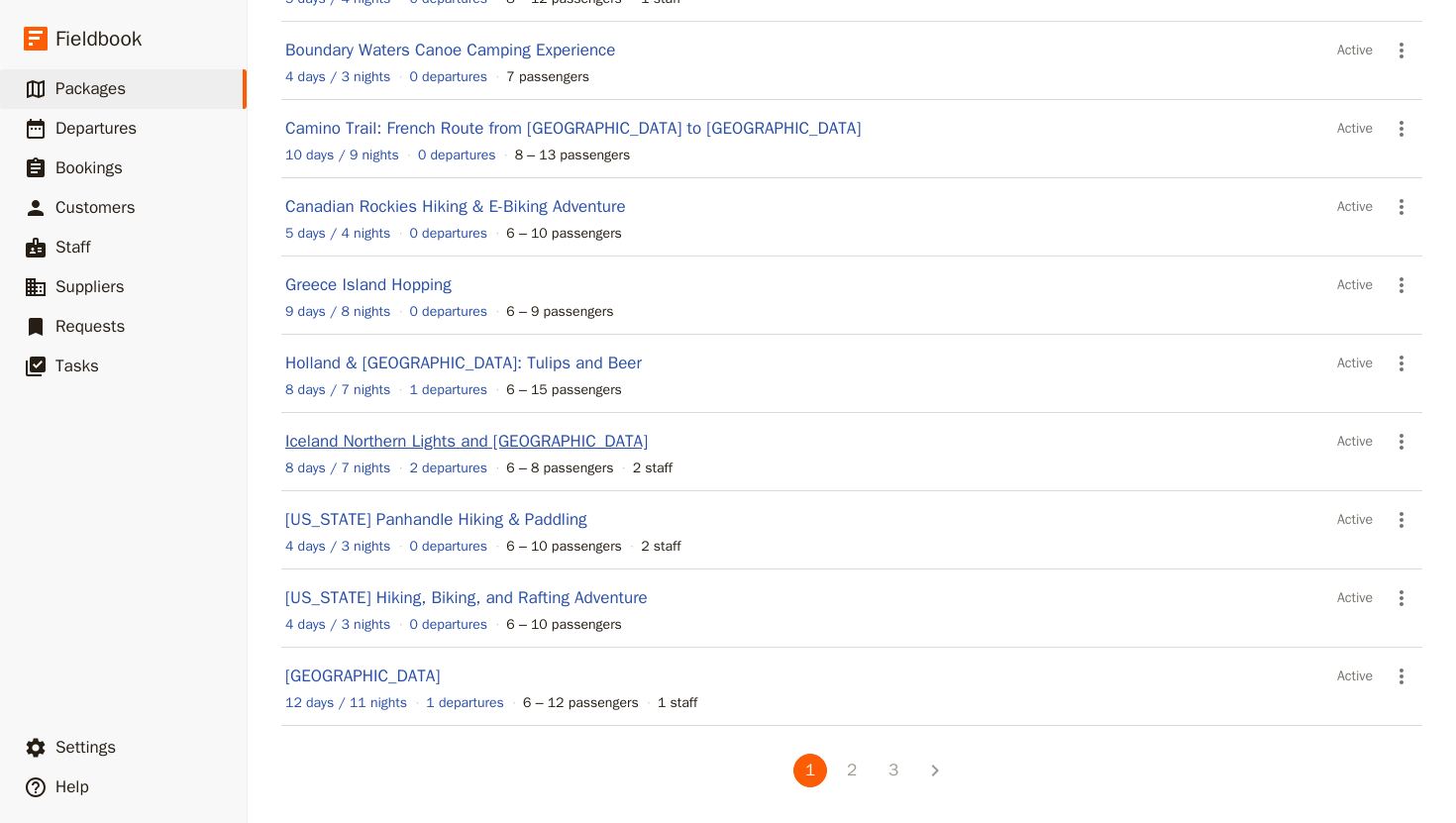 click on "Iceland Northern Lights and [GEOGRAPHIC_DATA]" at bounding box center [467, 441] 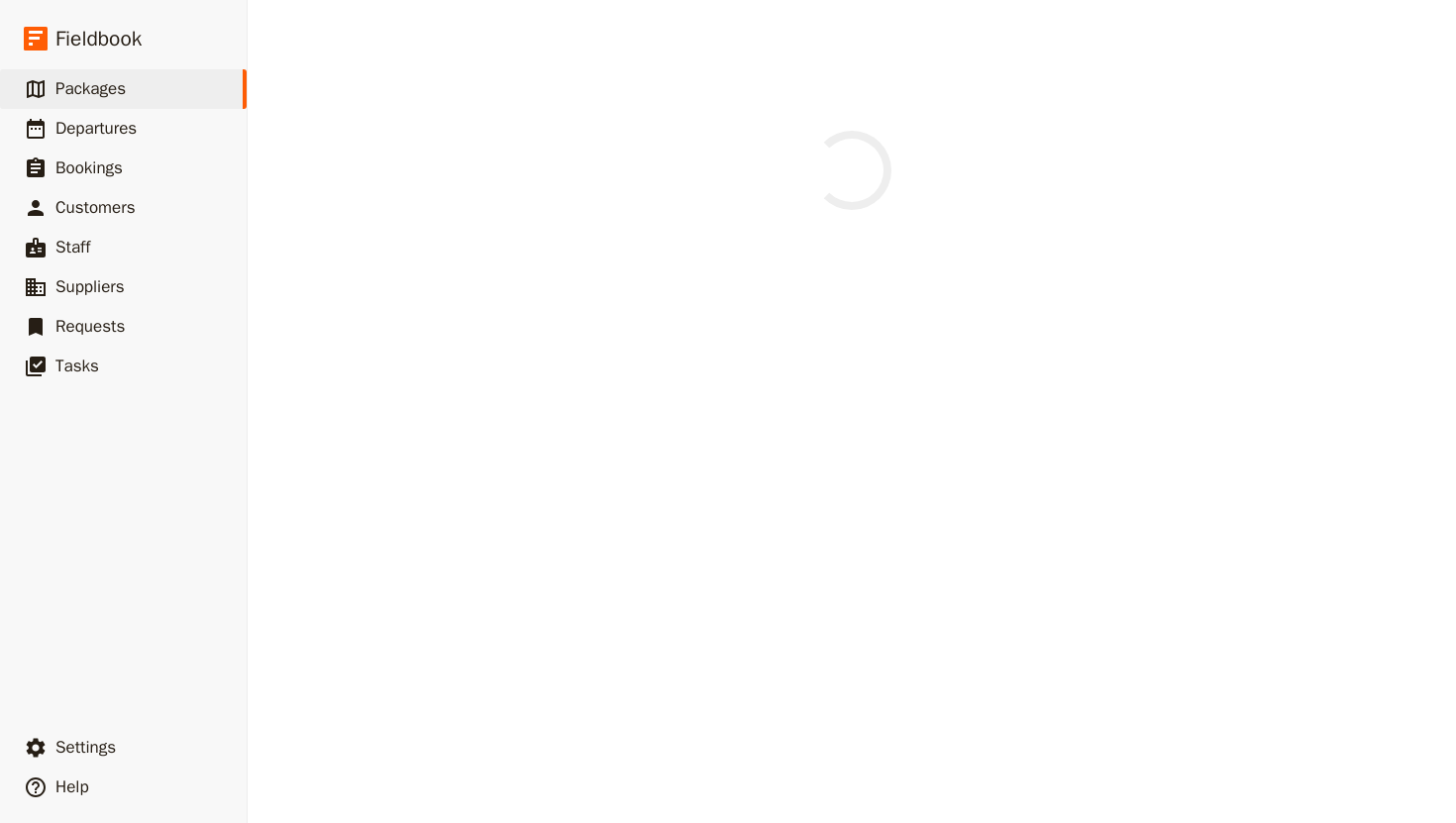 scroll, scrollTop: 0, scrollLeft: 0, axis: both 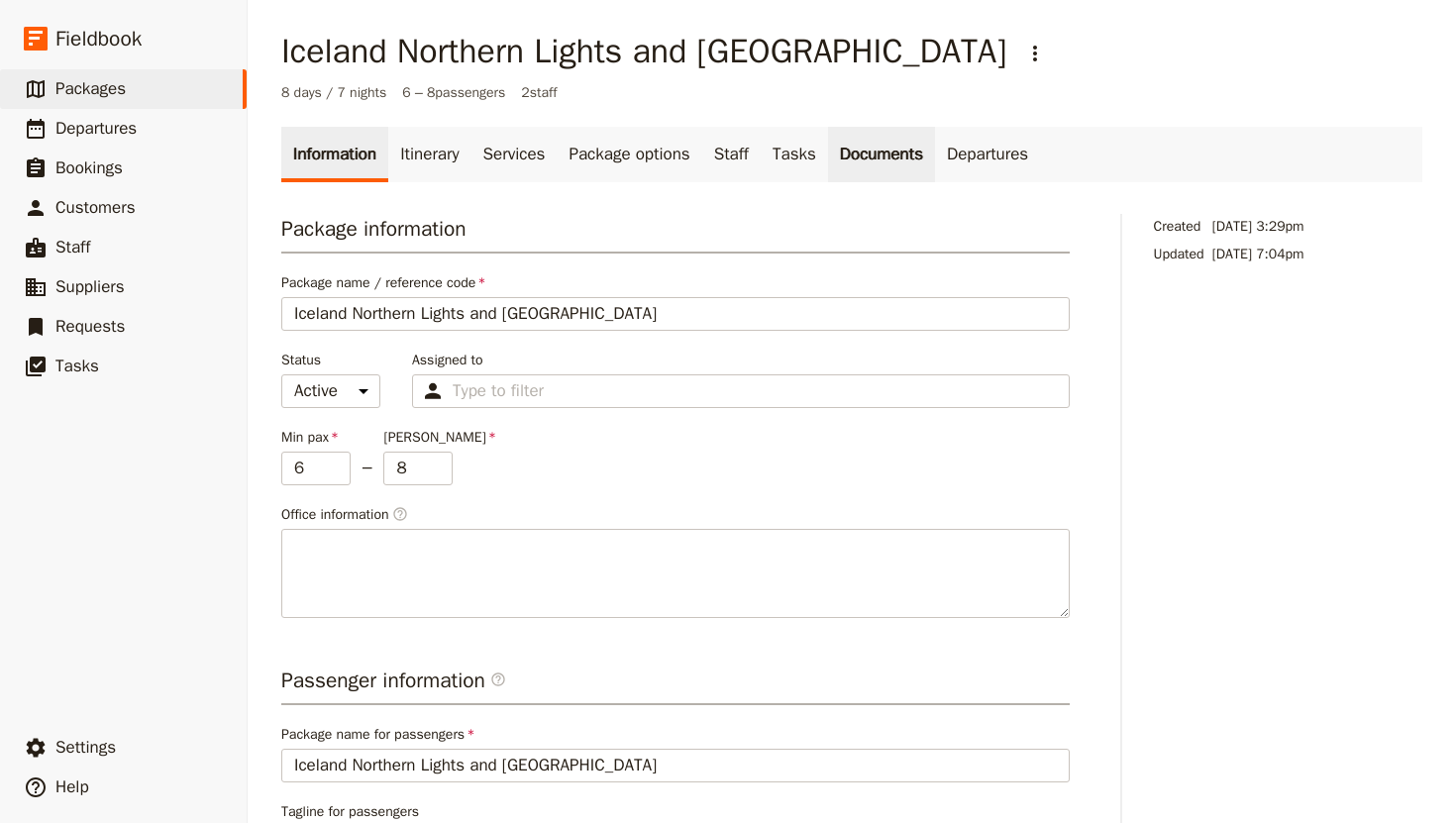 click on "Documents" at bounding box center (882, 154) 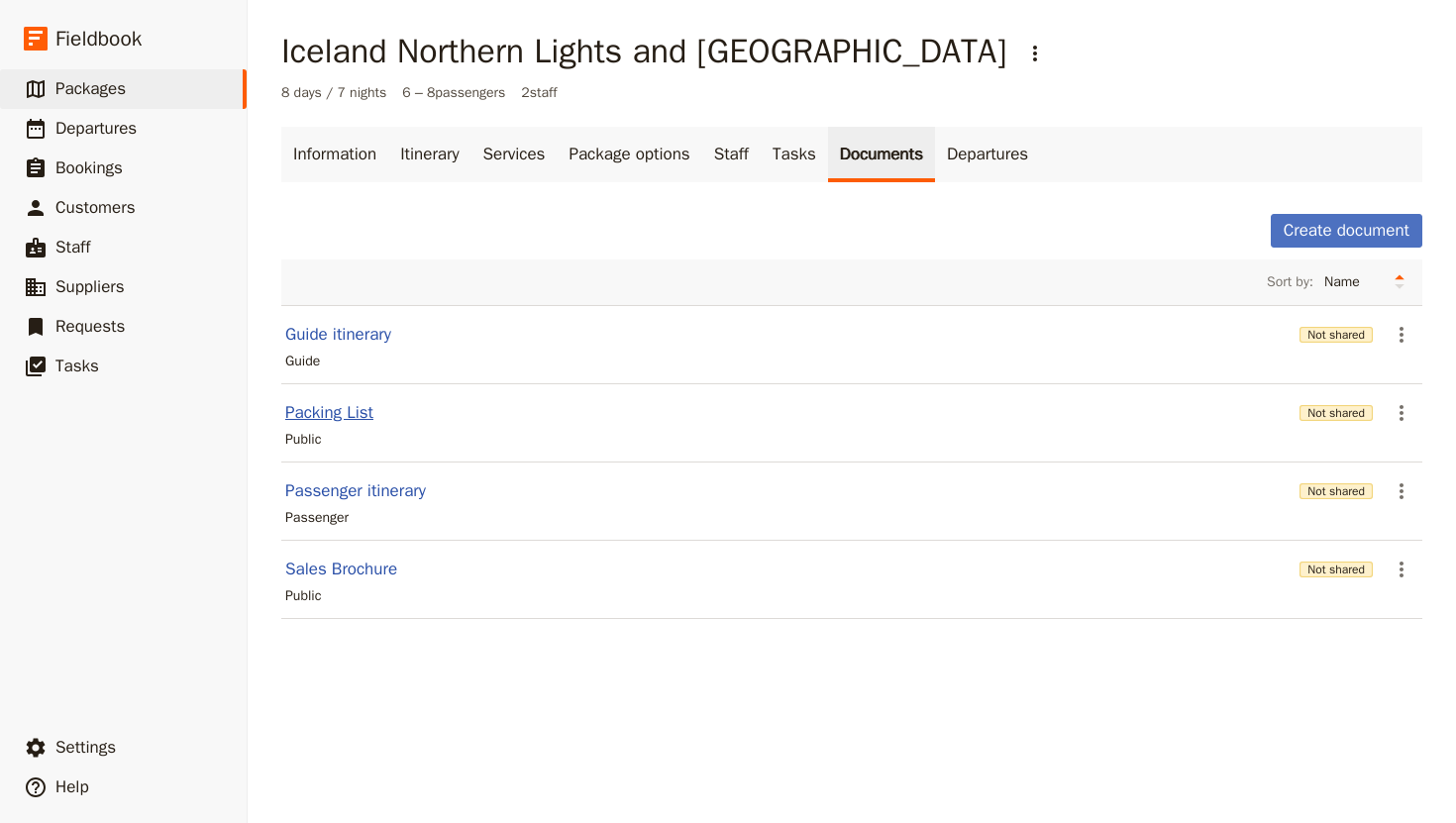 click on "Packing List" at bounding box center [329, 413] 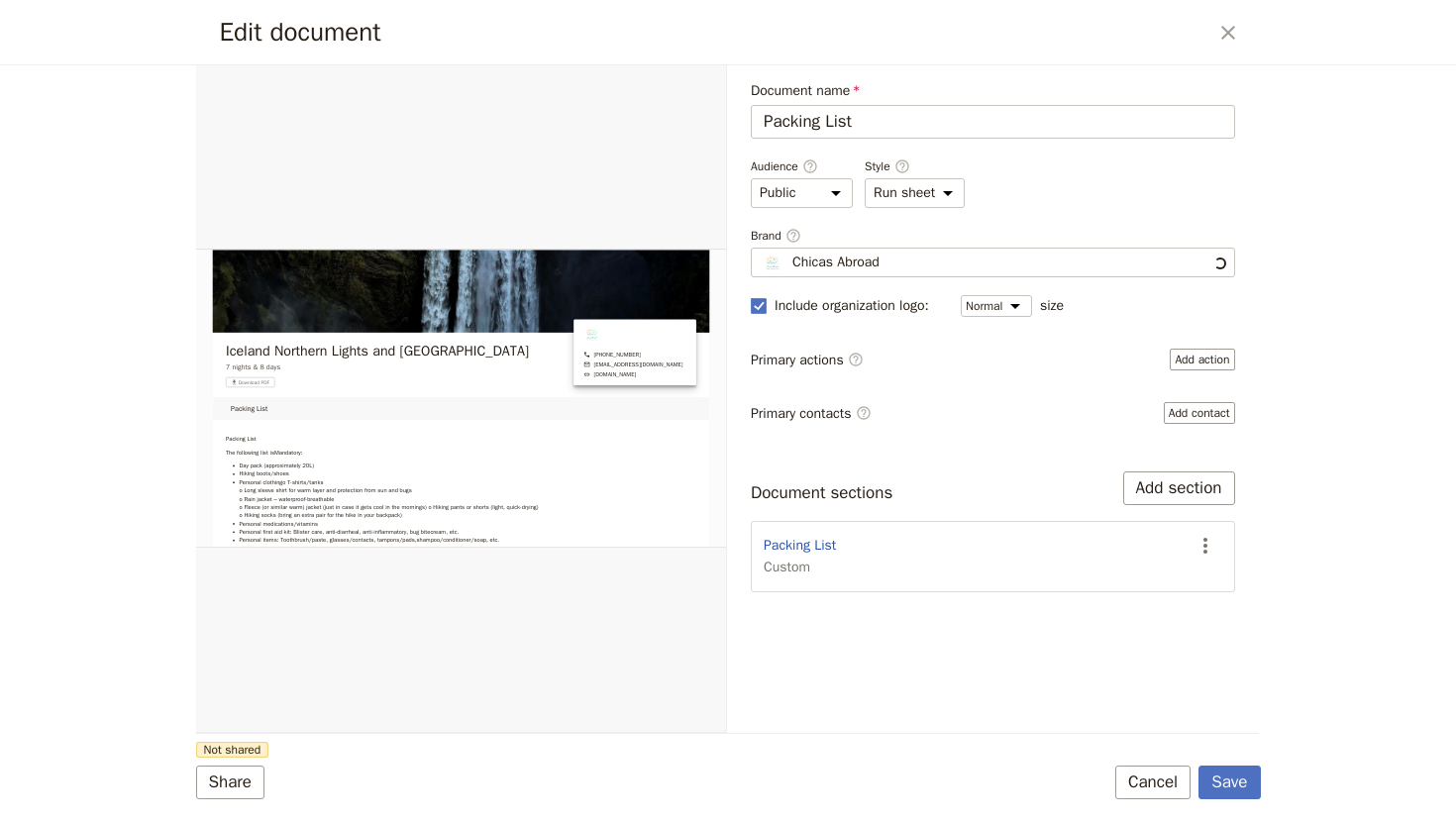 scroll, scrollTop: 0, scrollLeft: 0, axis: both 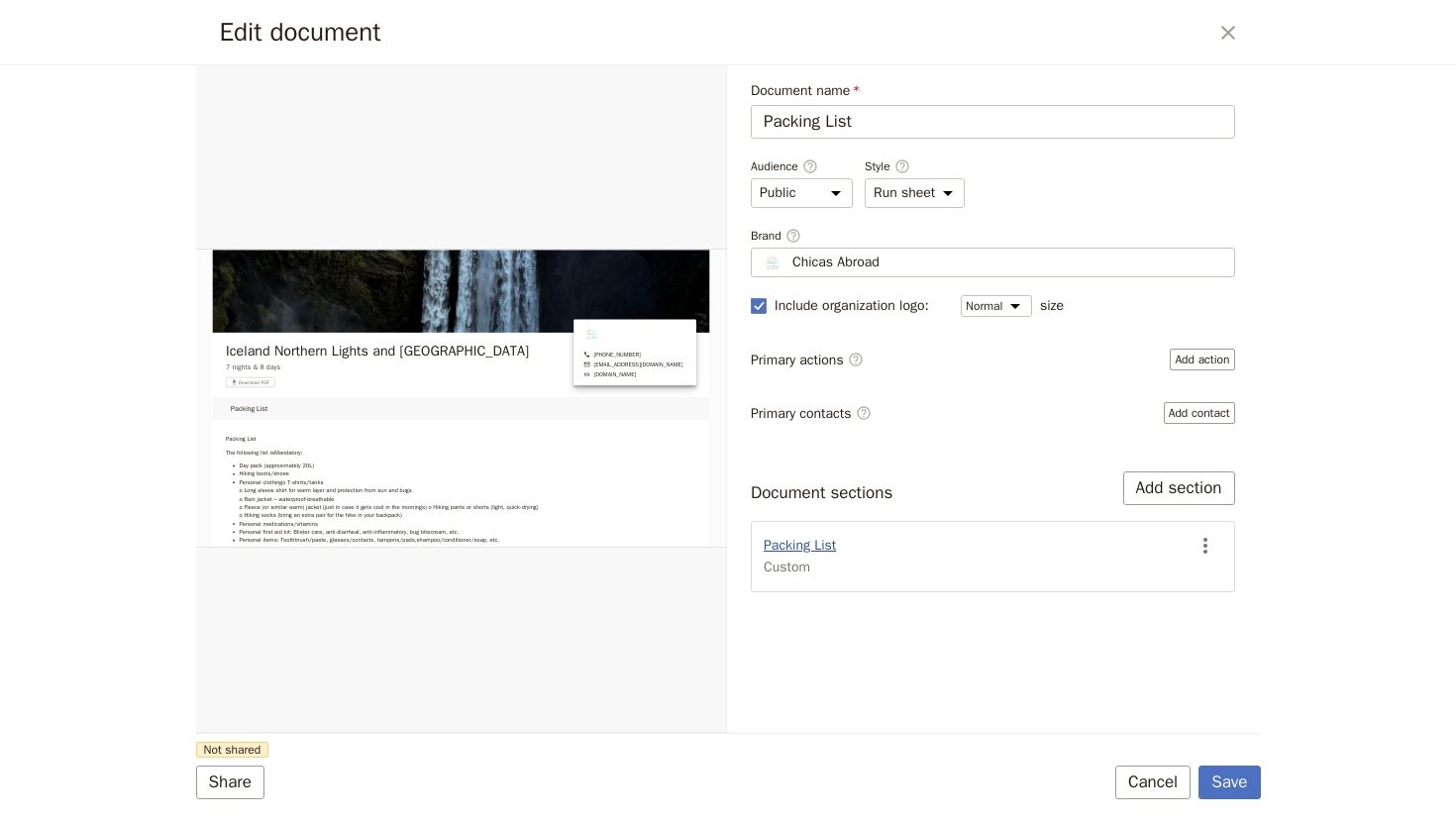 click on "Packing List" at bounding box center (799, 546) 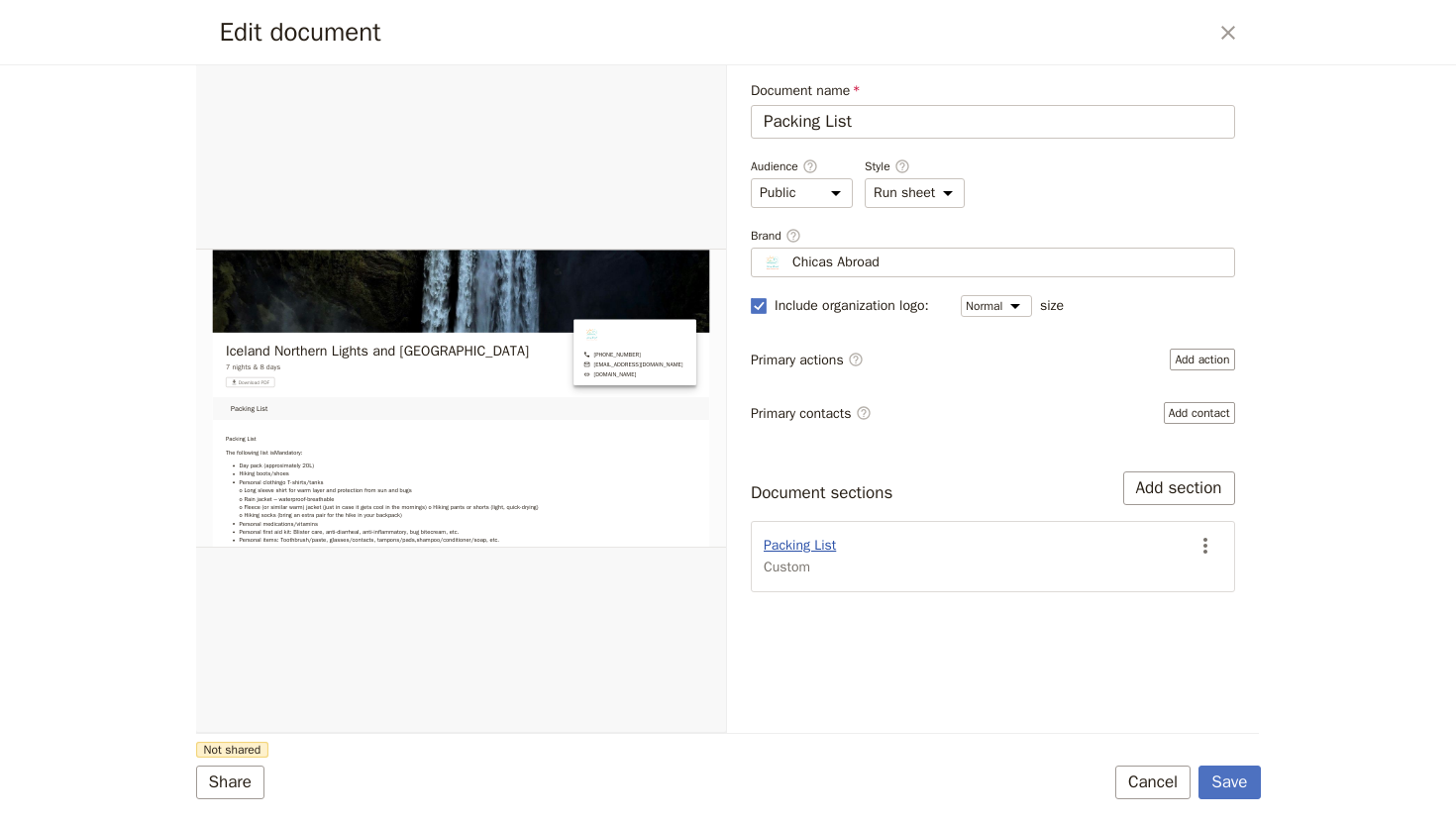 select on "CUSTOM" 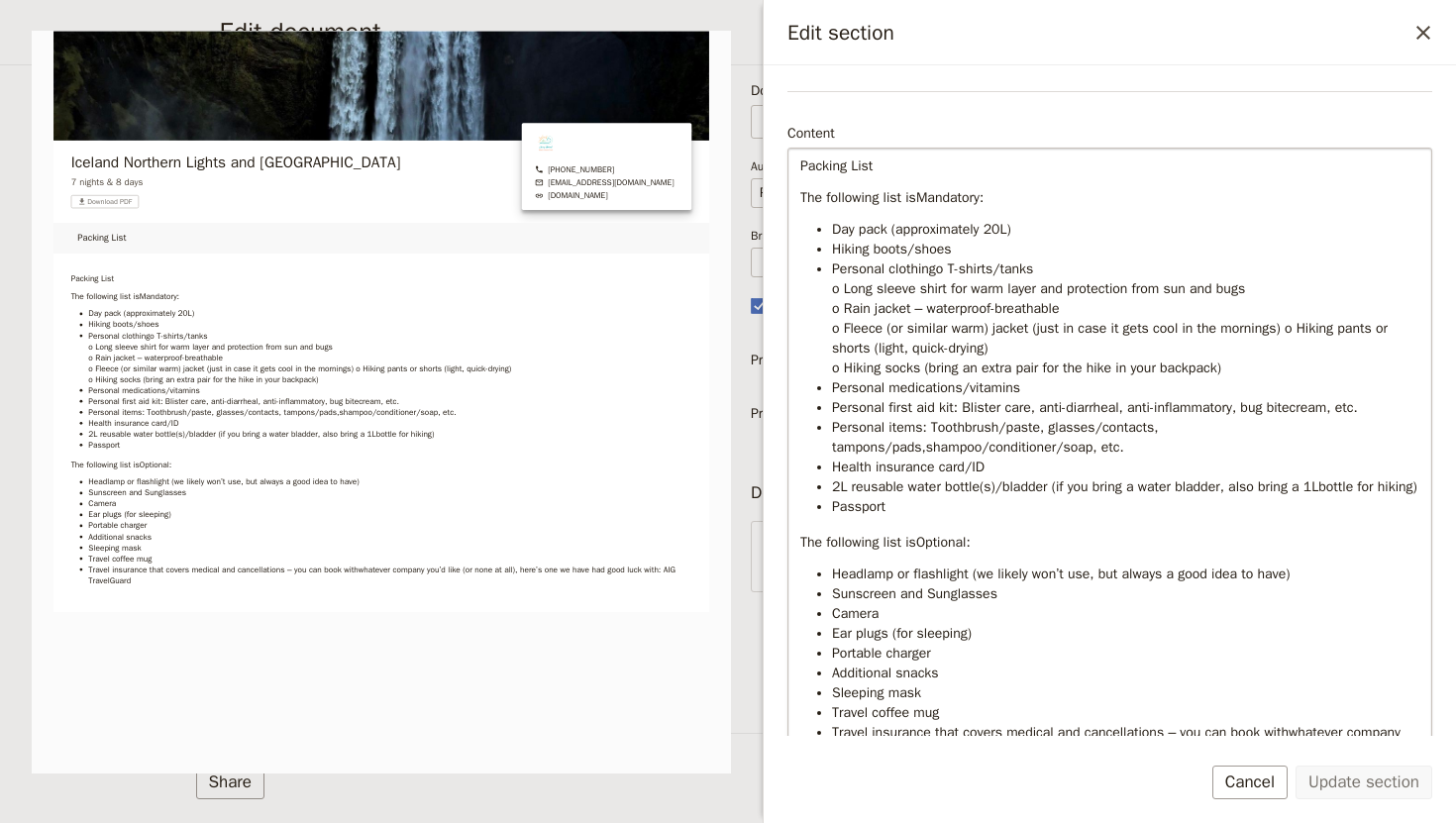 scroll, scrollTop: 162, scrollLeft: 0, axis: vertical 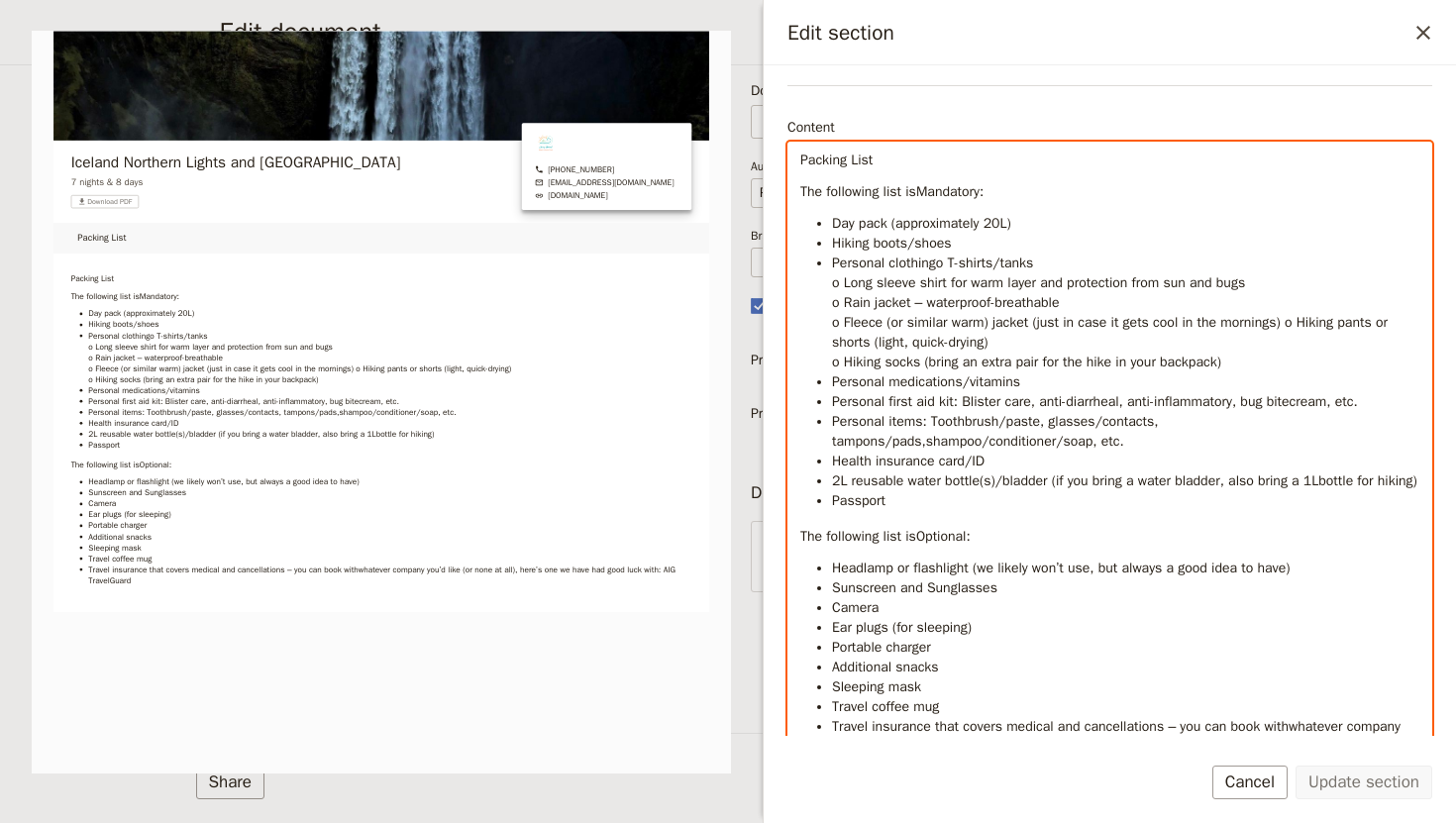 click on "Personal clothingo T-shirts/tanks" at bounding box center [932, 262] 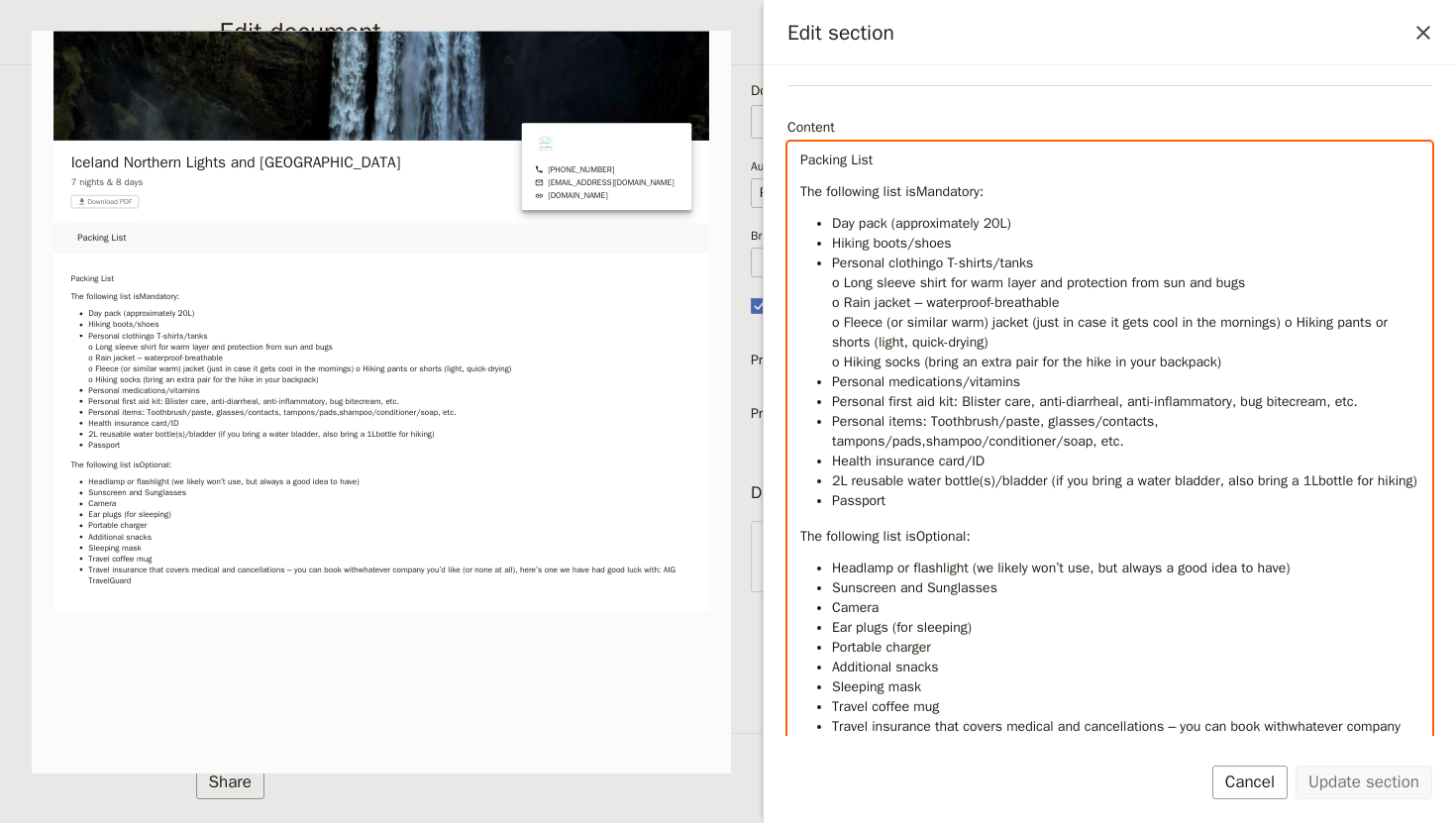 click on "Personal clothingo T-shirts/tanks" at bounding box center (932, 262) 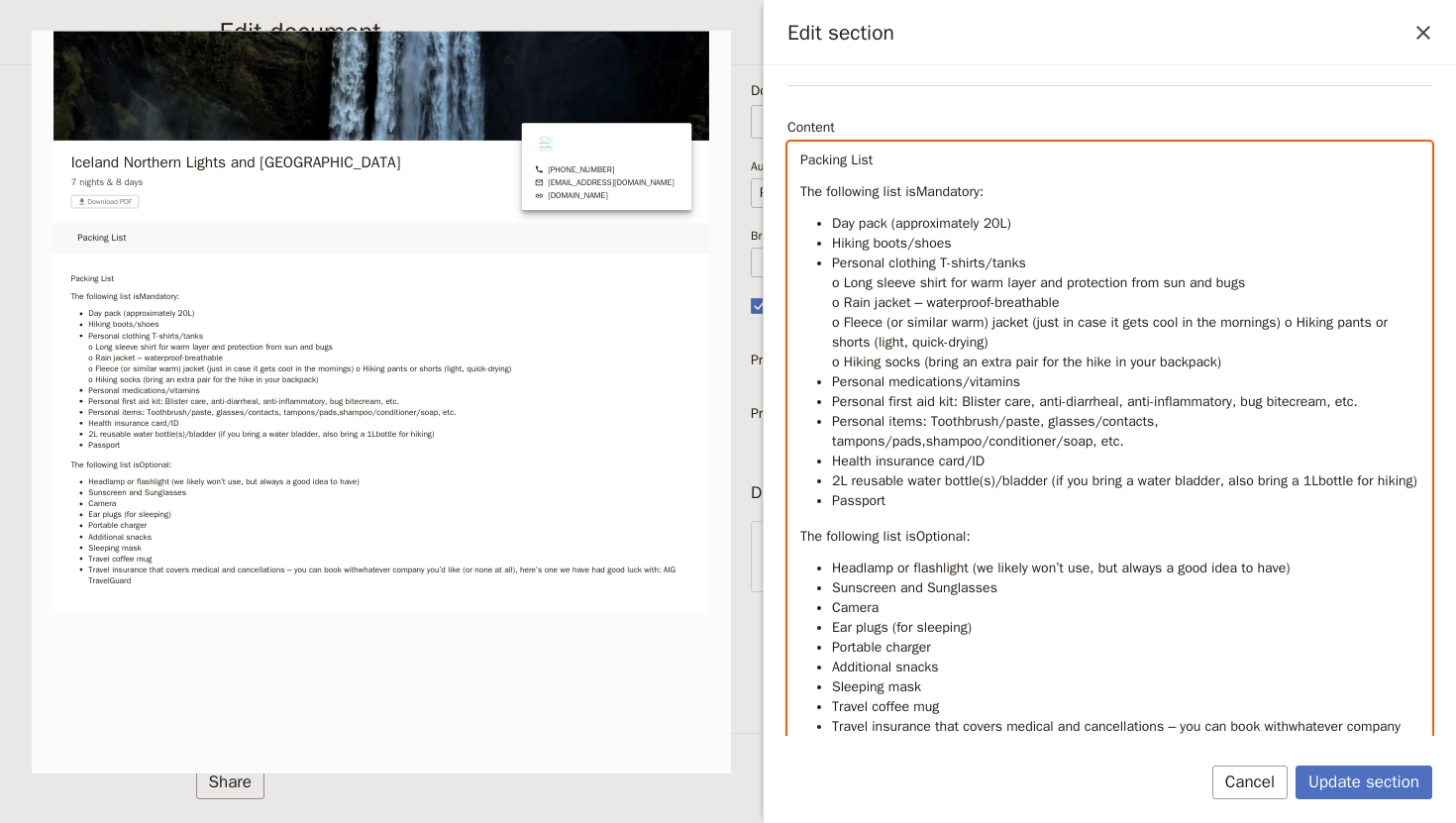 type 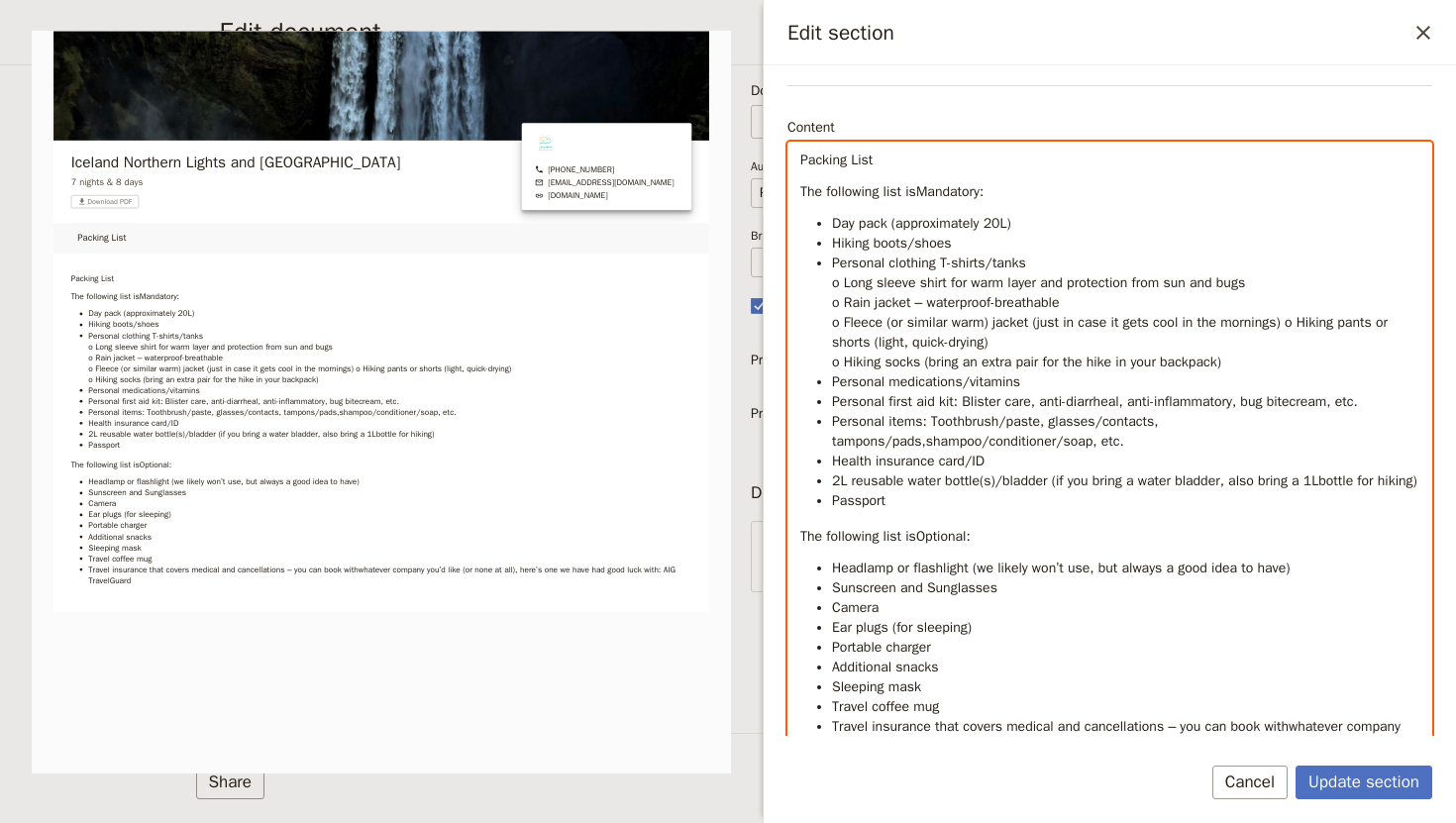 click on "Personal clothing T-shirts/tanks o Long sleeve shirt for warm layer and protection from sun and bugs o Rain jacket – waterproof-breathable o Fleece (or similar warm) jacket (just in case it gets cool in the mornings) o Hiking pants or shorts (light, quick-drying) o Hiking socks (bring an extra pair for the hike in your backpack)" at bounding box center [1125, 313] 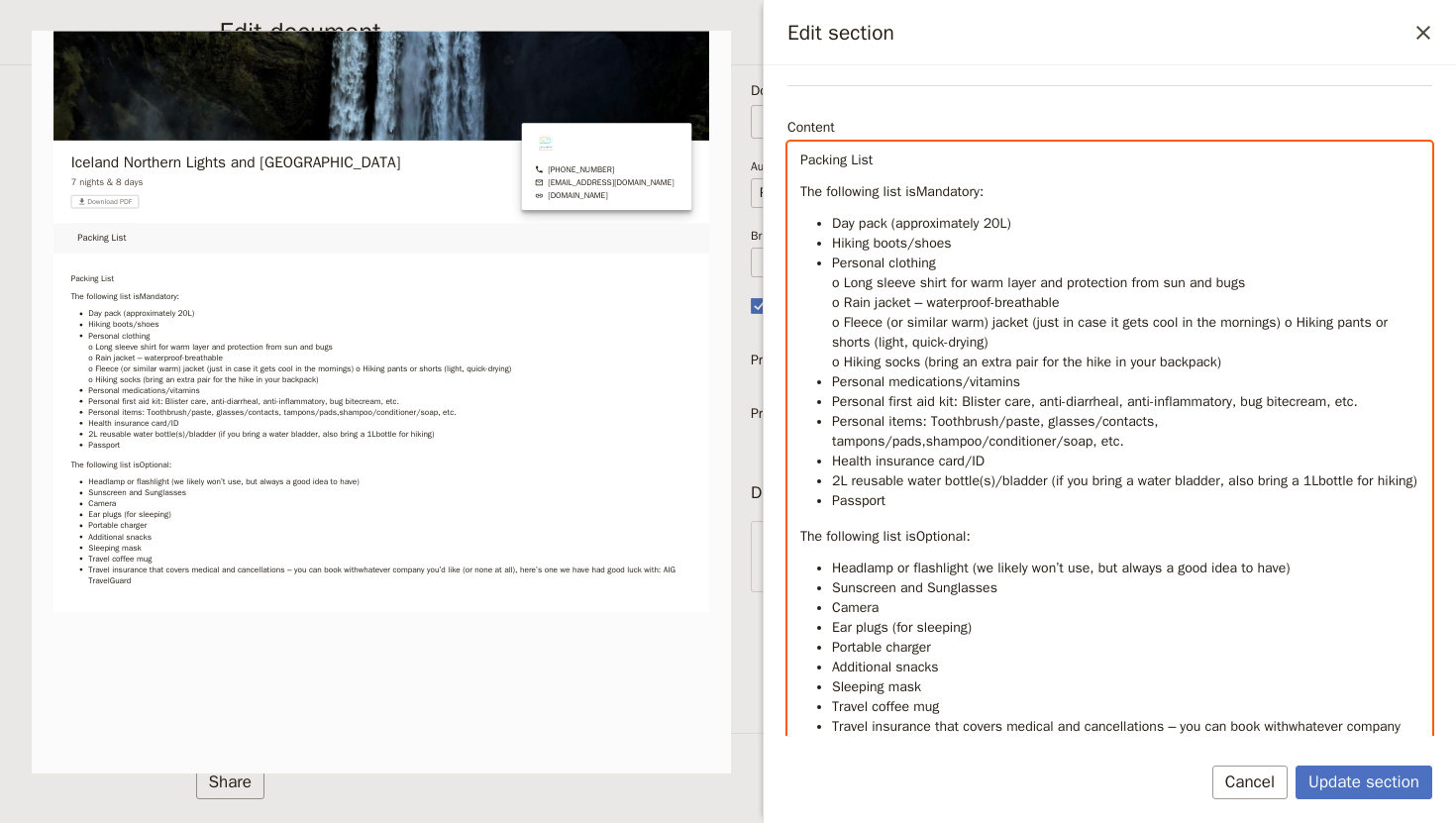 click on "Personal clothing  o Long sleeve shirt for warm layer and protection from sun and bugs o Rain jacket – waterproof-breathable o Fleece (or similar warm) jacket (just in case it gets cool in the mornings) o Hiking pants or shorts (light, quick-drying) o Hiking socks (bring an extra pair for the hike in your backpack)" at bounding box center [1125, 313] 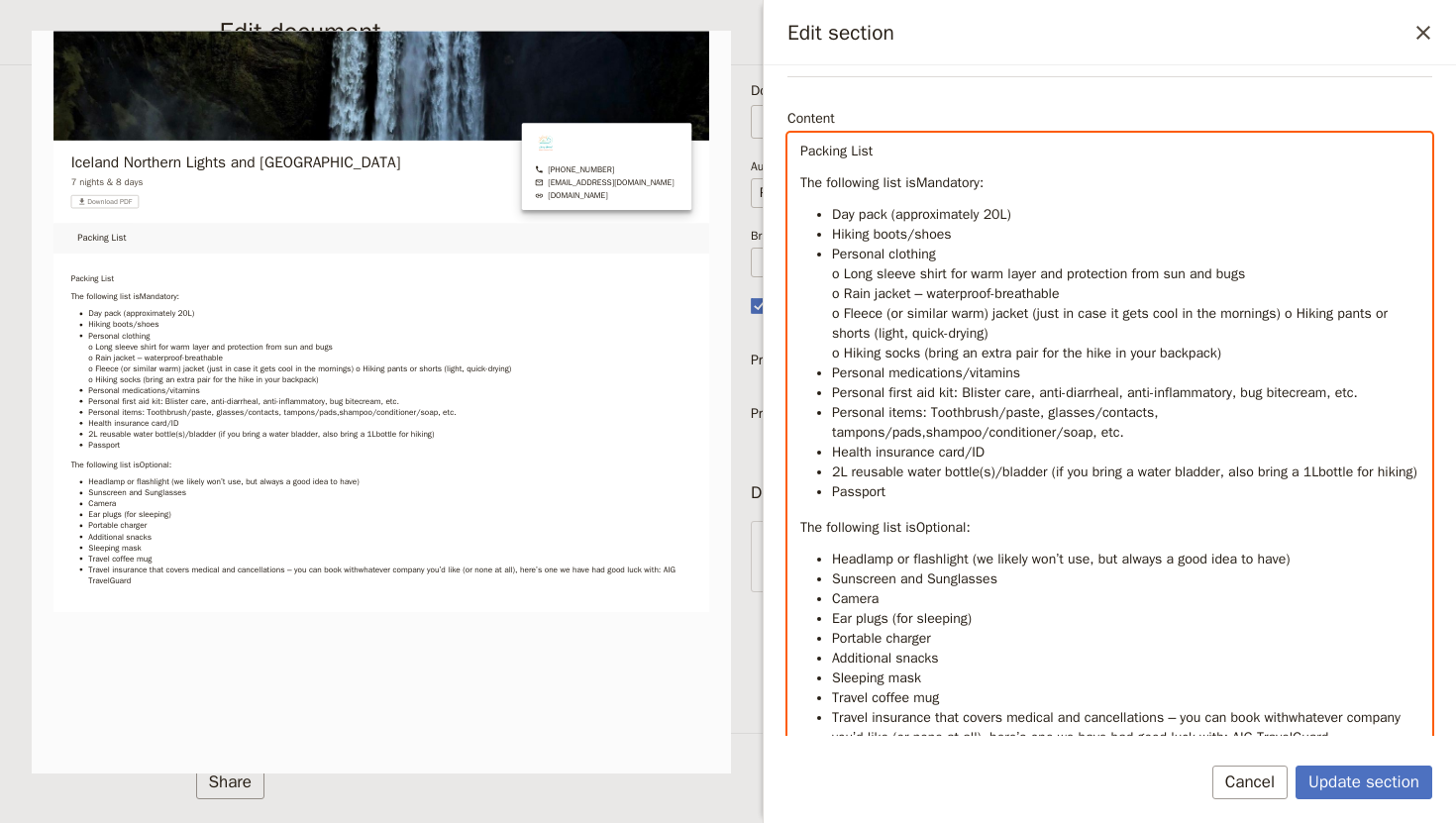 scroll, scrollTop: 170, scrollLeft: 0, axis: vertical 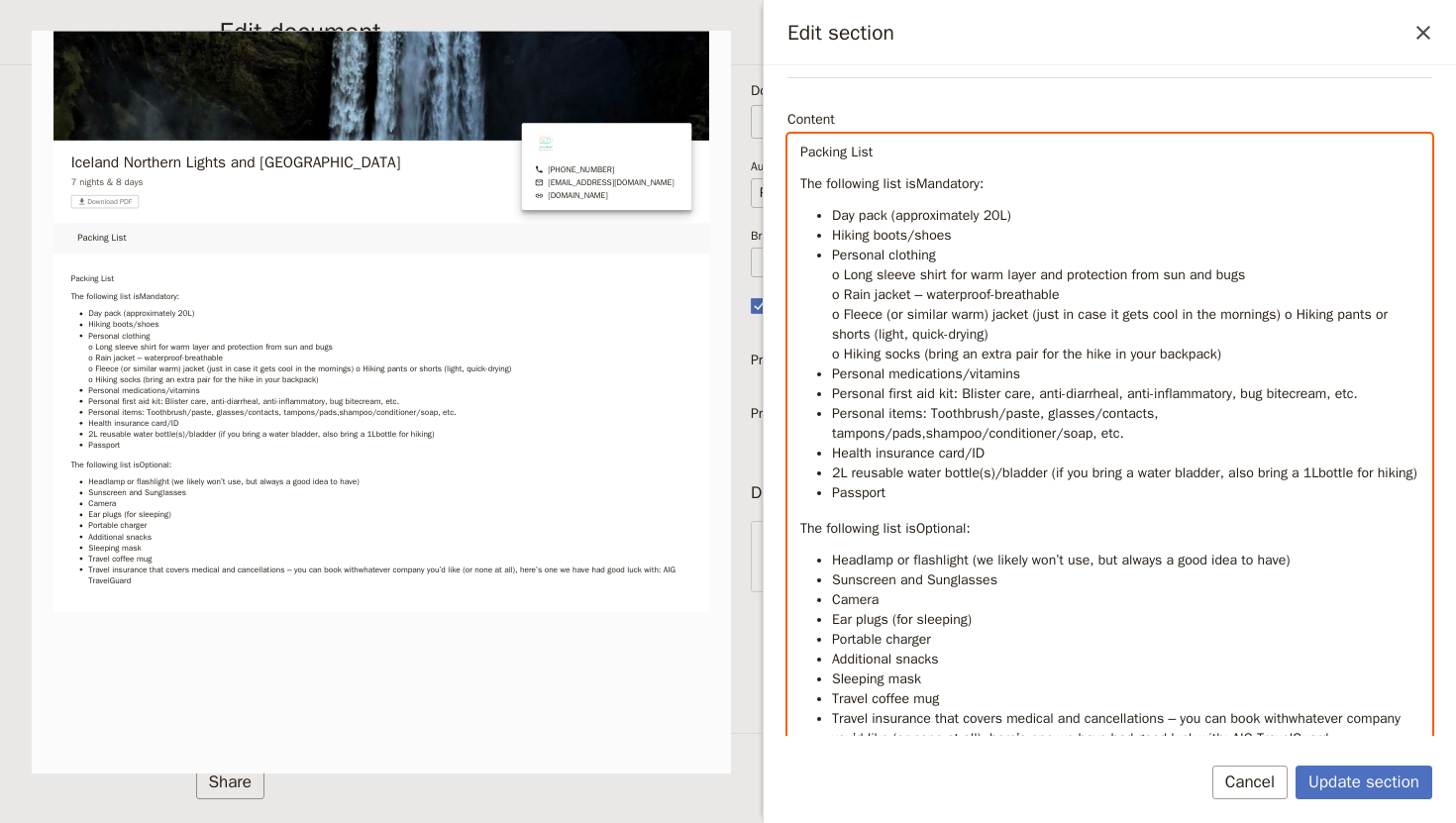 click on "Personal clothing" at bounding box center (884, 255) 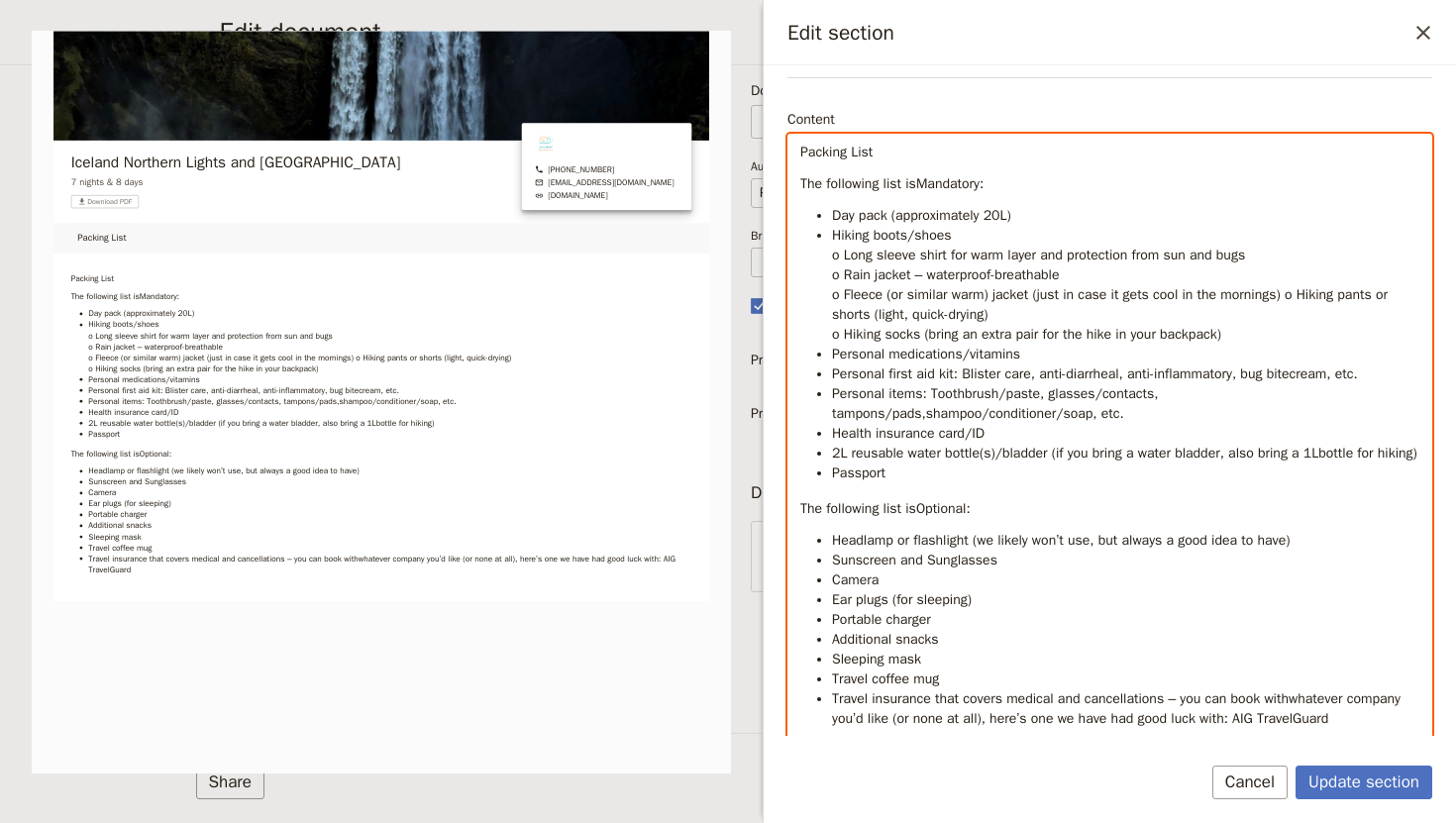 click on "o Long sleeve shirt for warm layer and protection from sun and bugs" at bounding box center (1038, 255) 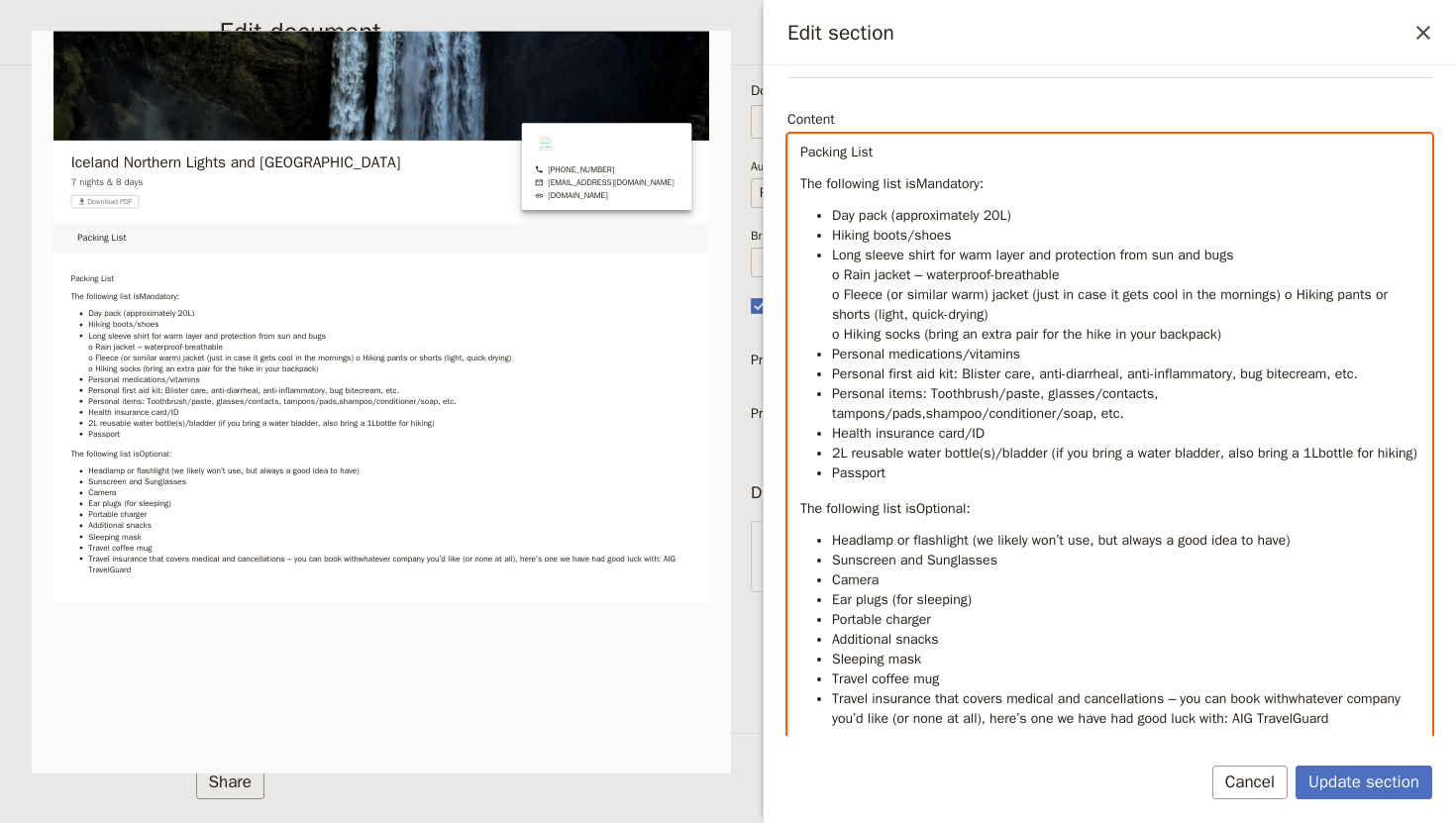 click on "o Rain jacket – waterproof-breathable" at bounding box center (945, 274) 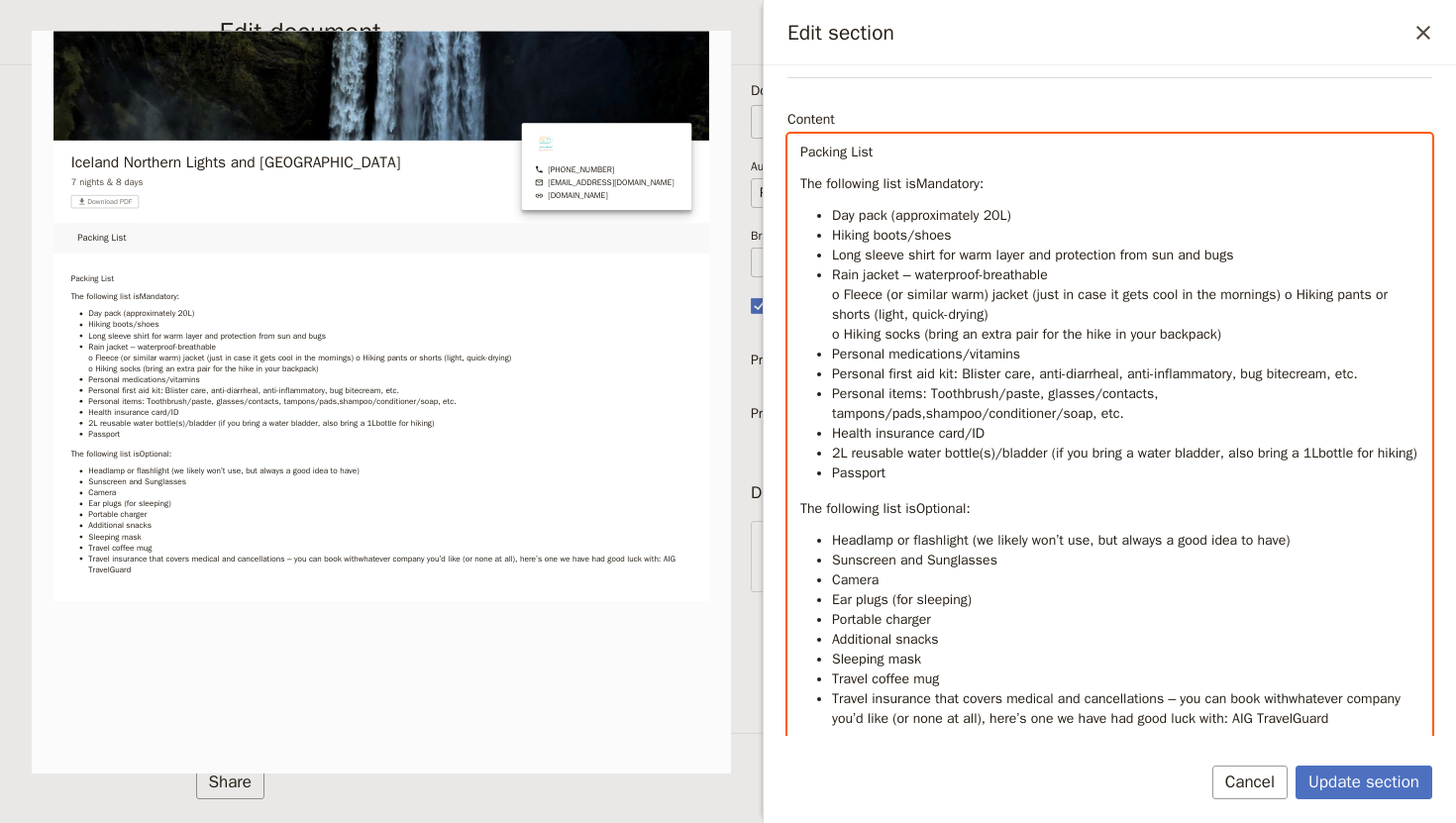click on "o Fleece (or similar warm) jacket (just in case it gets cool in the mornings) o Hiking pants or shorts (light, quick-drying)" at bounding box center [1111, 304] 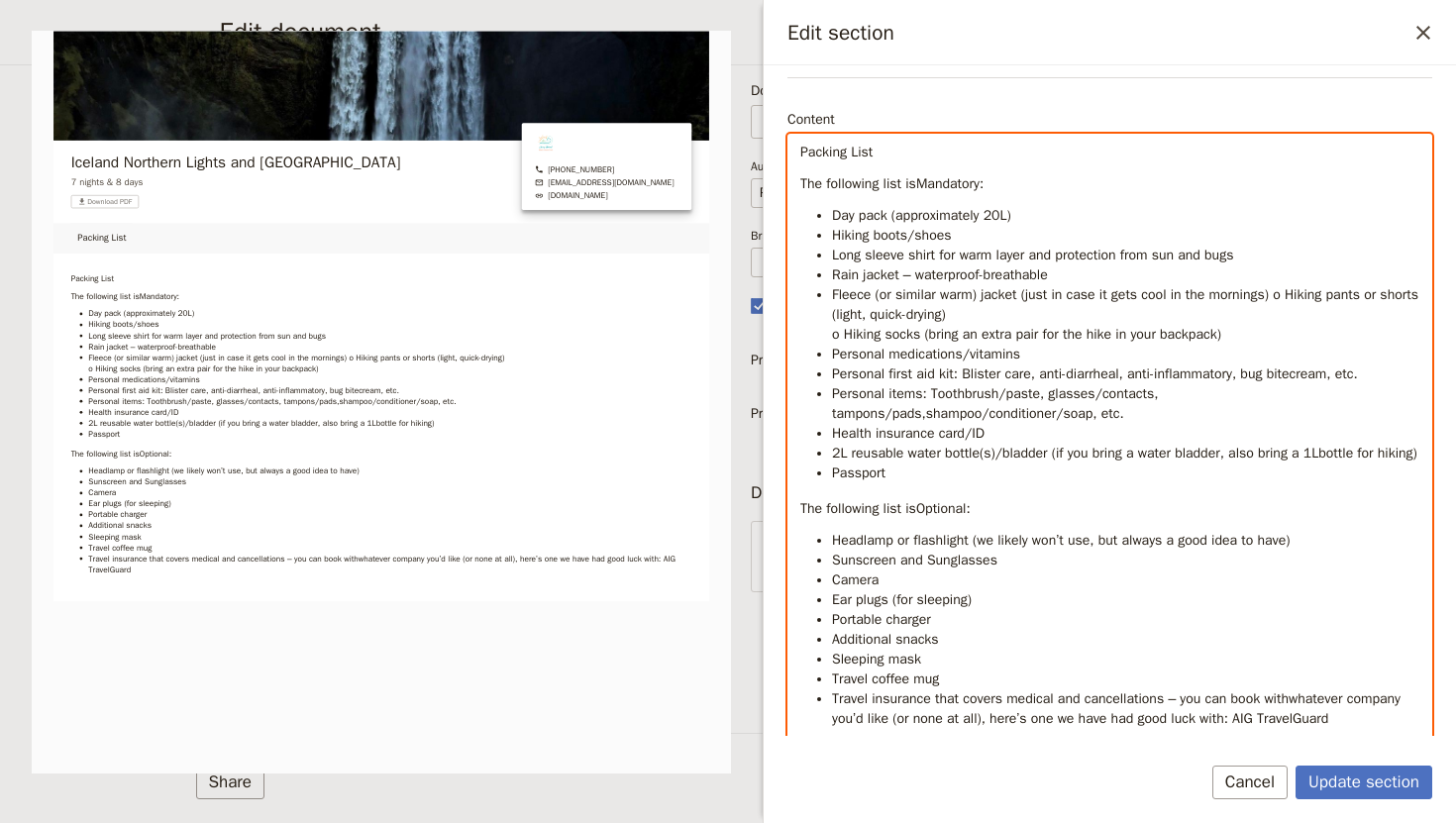 click on "o Hiking socks (bring an extra pair for the hike in your backpack)" at bounding box center (1026, 334) 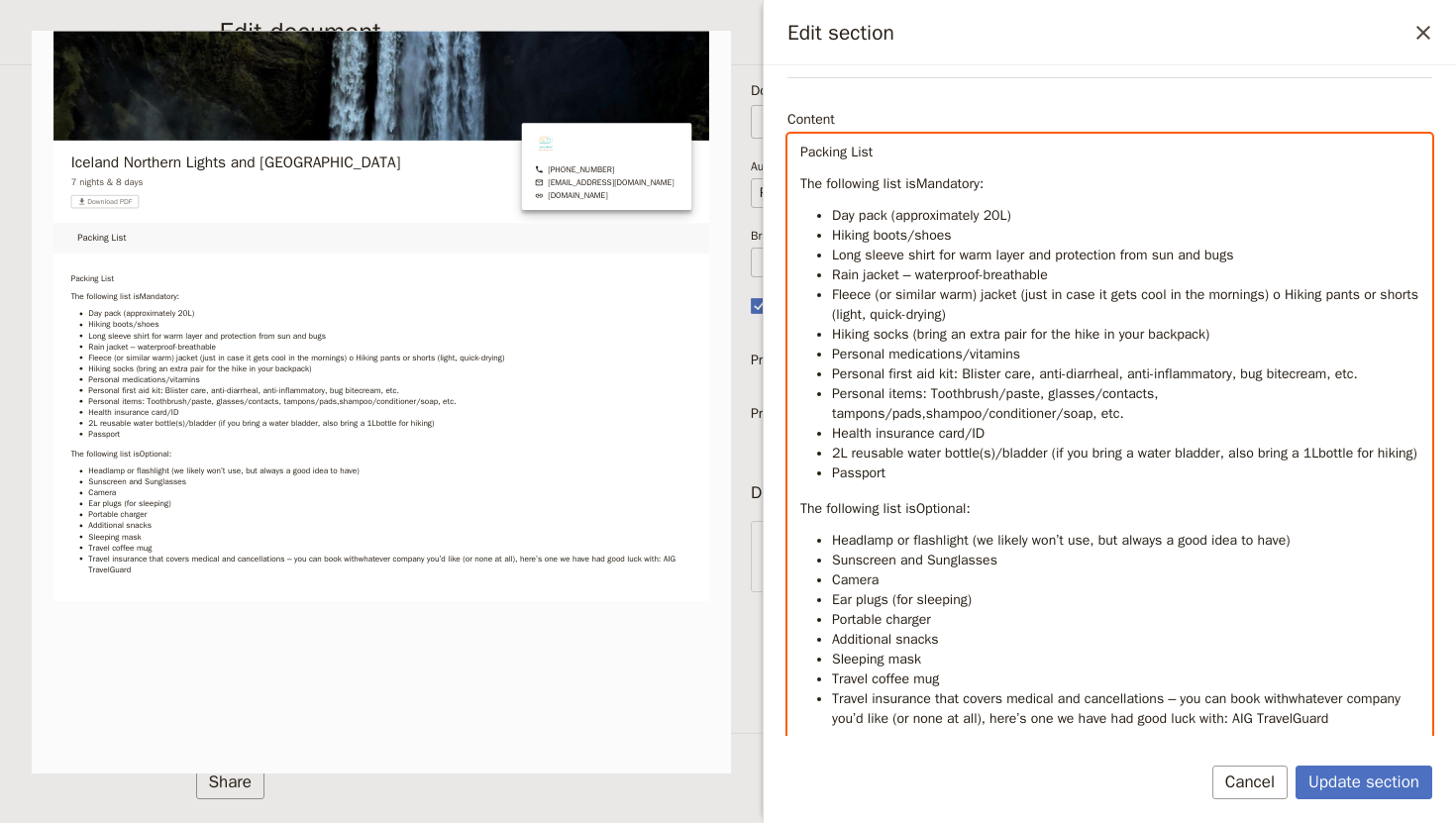 click on "Long sleeve shirt for warm layer and protection from sun and bugs" at bounding box center [1125, 256] 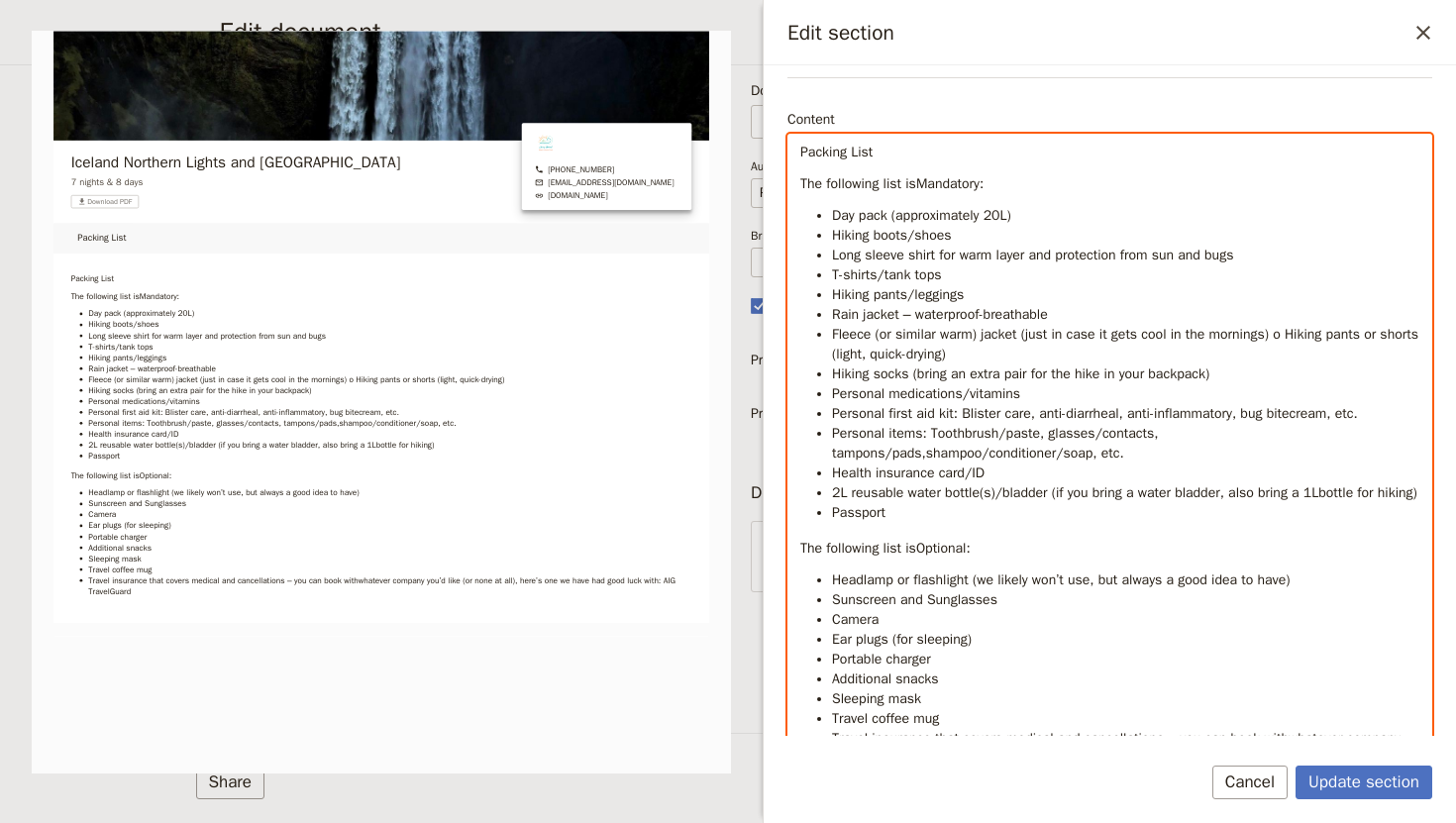 click on "T-shirts/tank tops" at bounding box center (1125, 275) 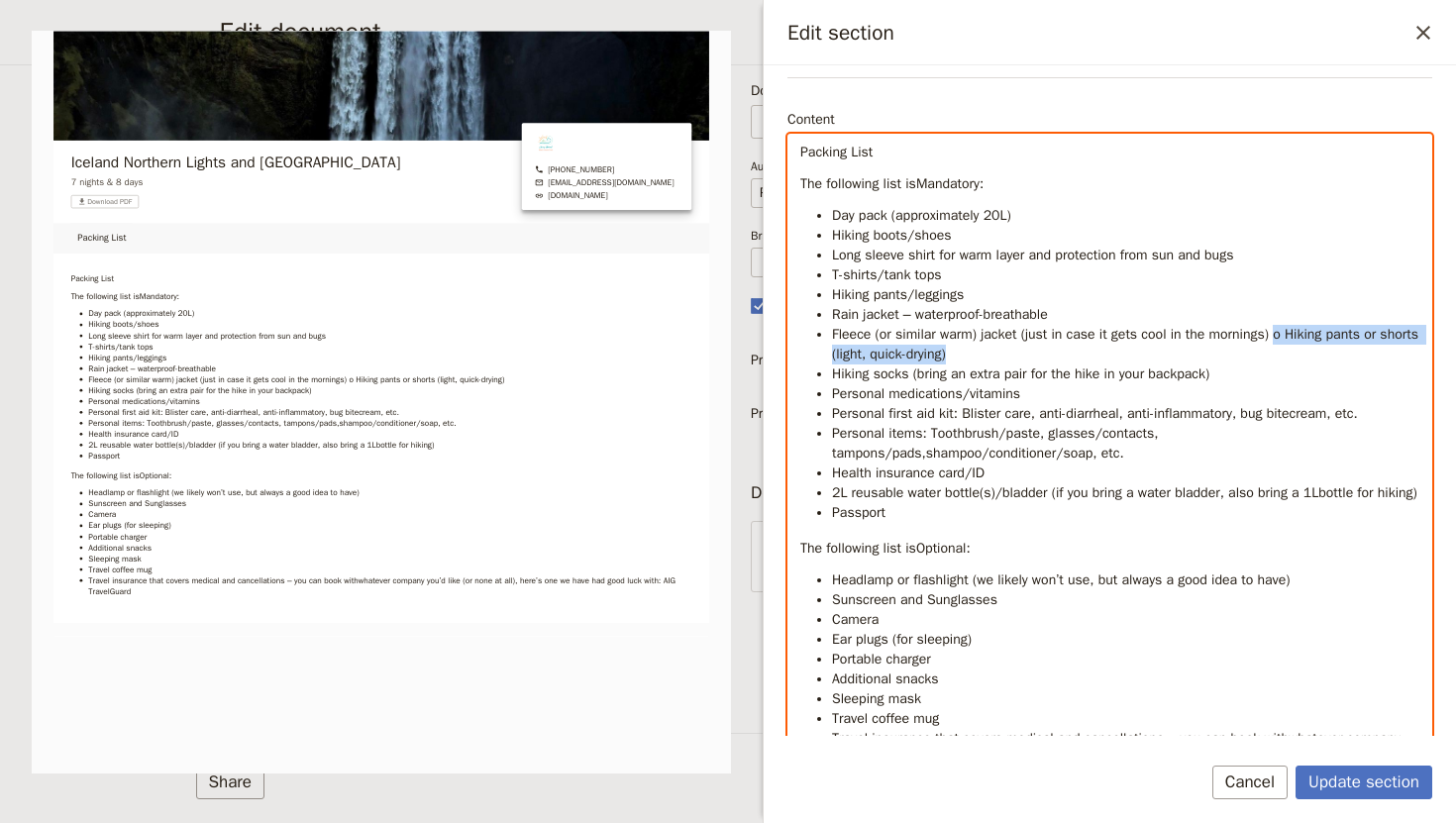 drag, startPoint x: 1018, startPoint y: 356, endPoint x: 1295, endPoint y: 343, distance: 277.3049 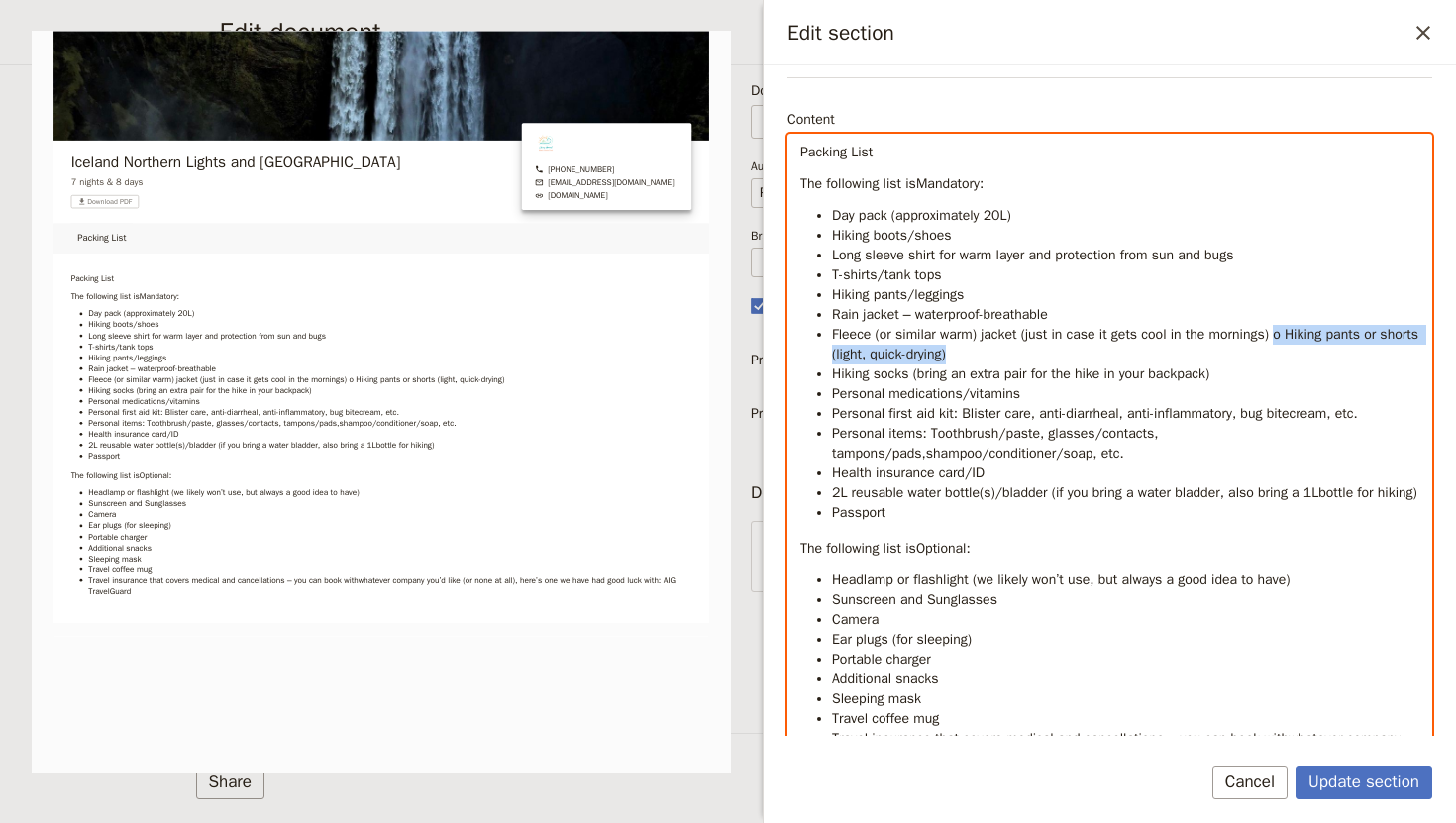 click on "Fleece (or similar warm) jacket (just in case it gets cool in the mornings) o Hiking pants or shorts (light, quick-drying)" at bounding box center (1125, 345) 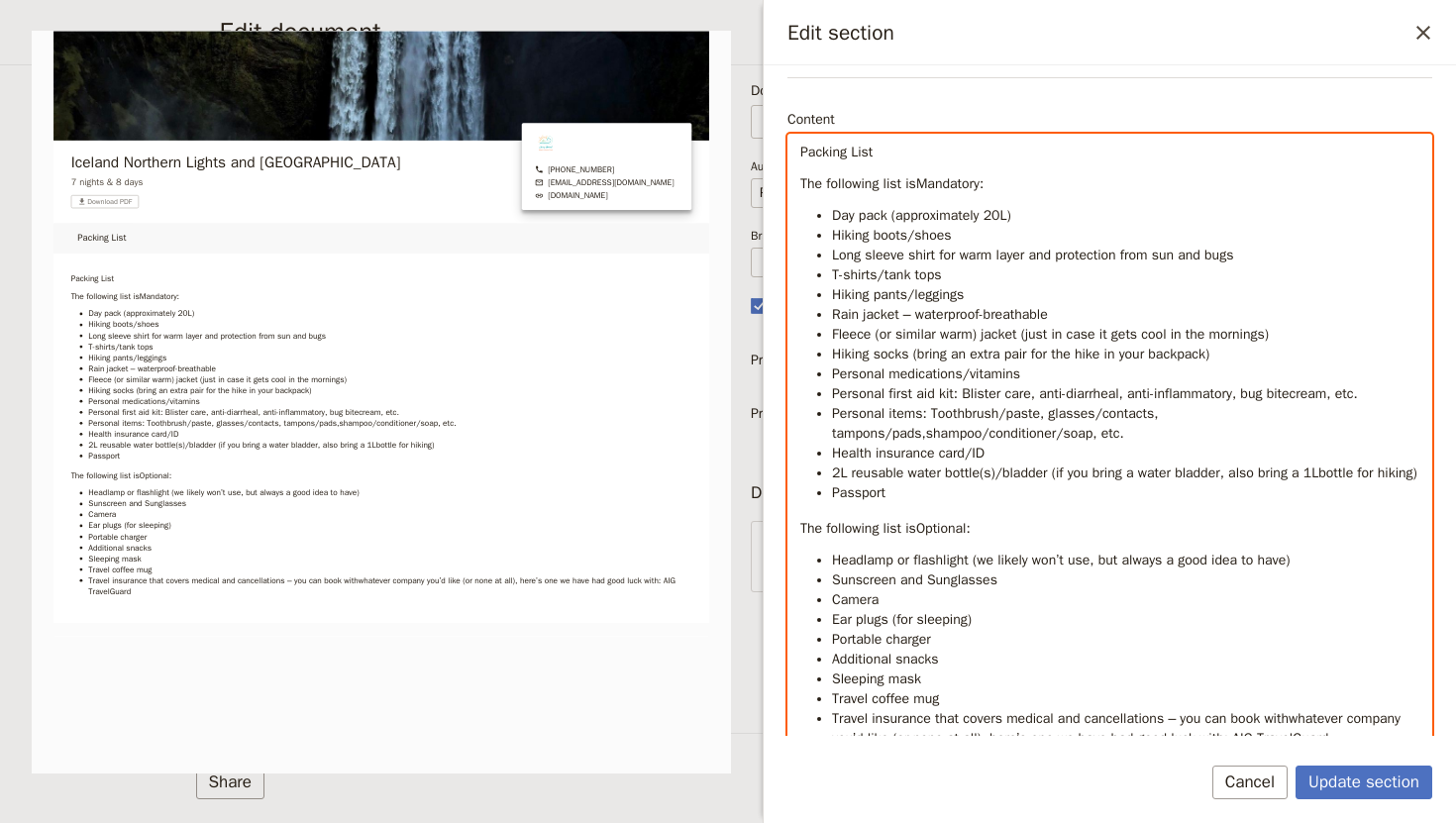 click on "Hiking socks (bring an extra pair for the hike in your backpack)" at bounding box center (1125, 355) 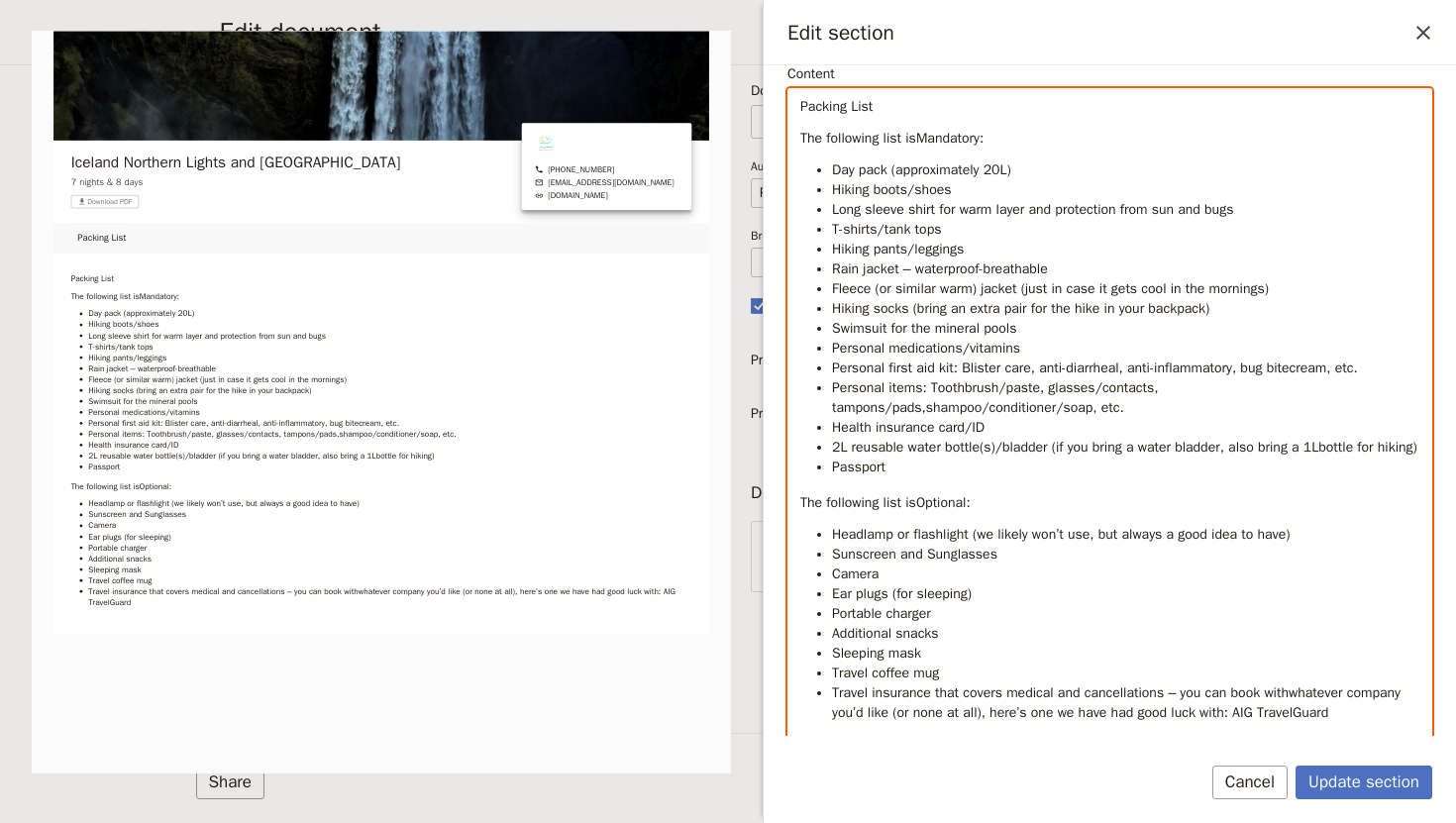 scroll, scrollTop: 208, scrollLeft: 0, axis: vertical 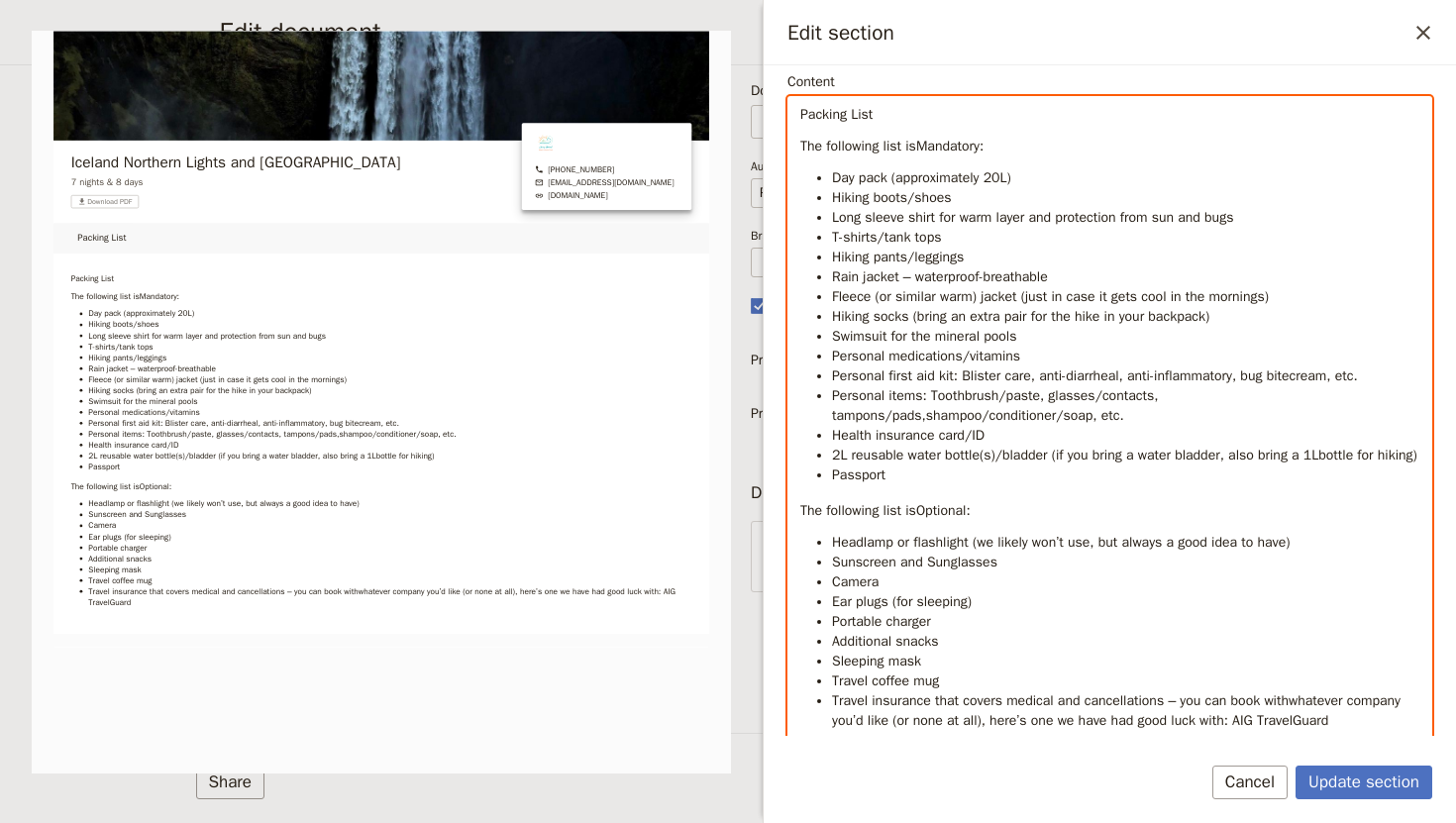 click on "Fleece (or similar warm) jacket (just in case it gets cool in the mornings)" at bounding box center (1125, 297) 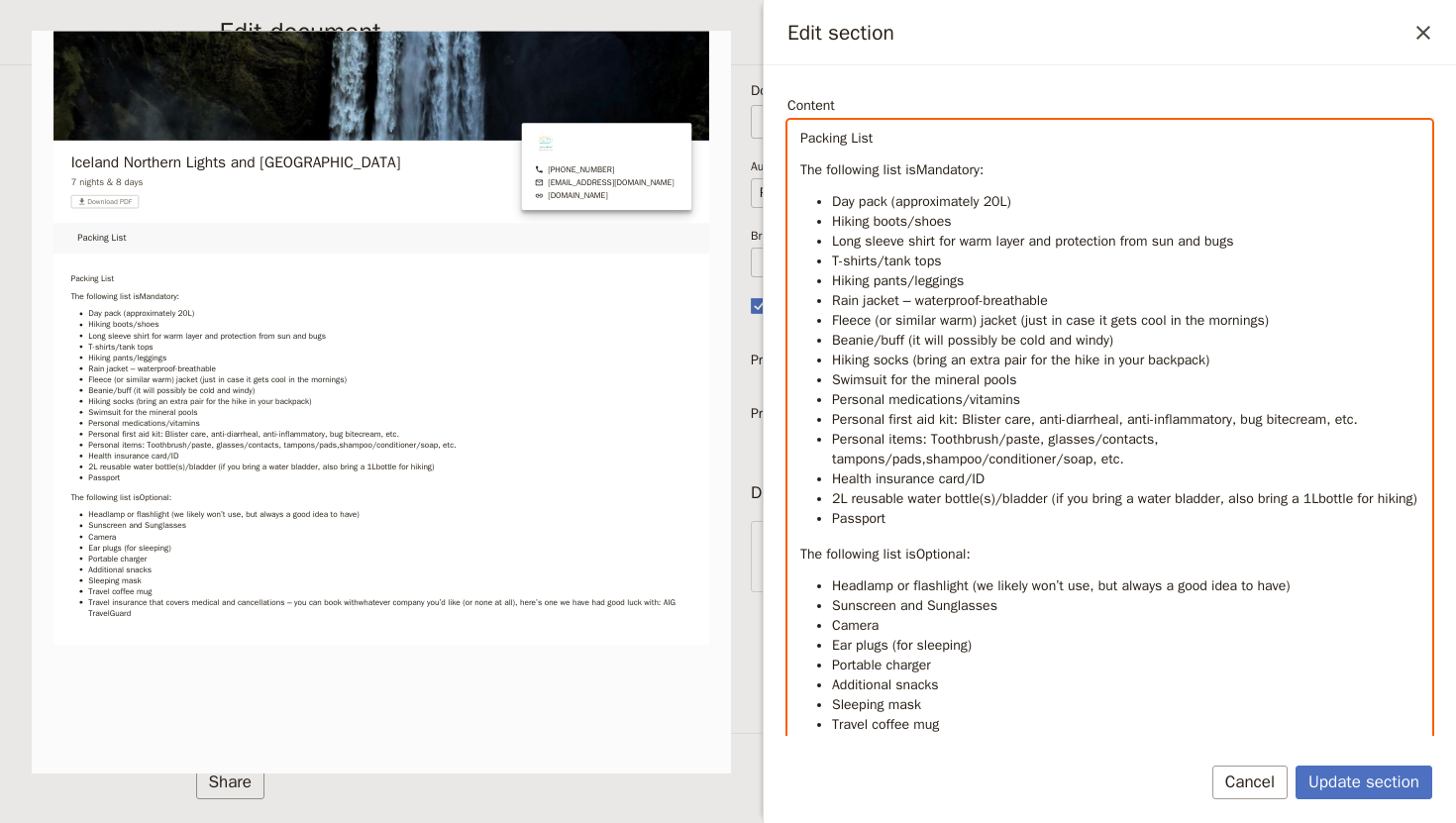scroll, scrollTop: 181, scrollLeft: 0, axis: vertical 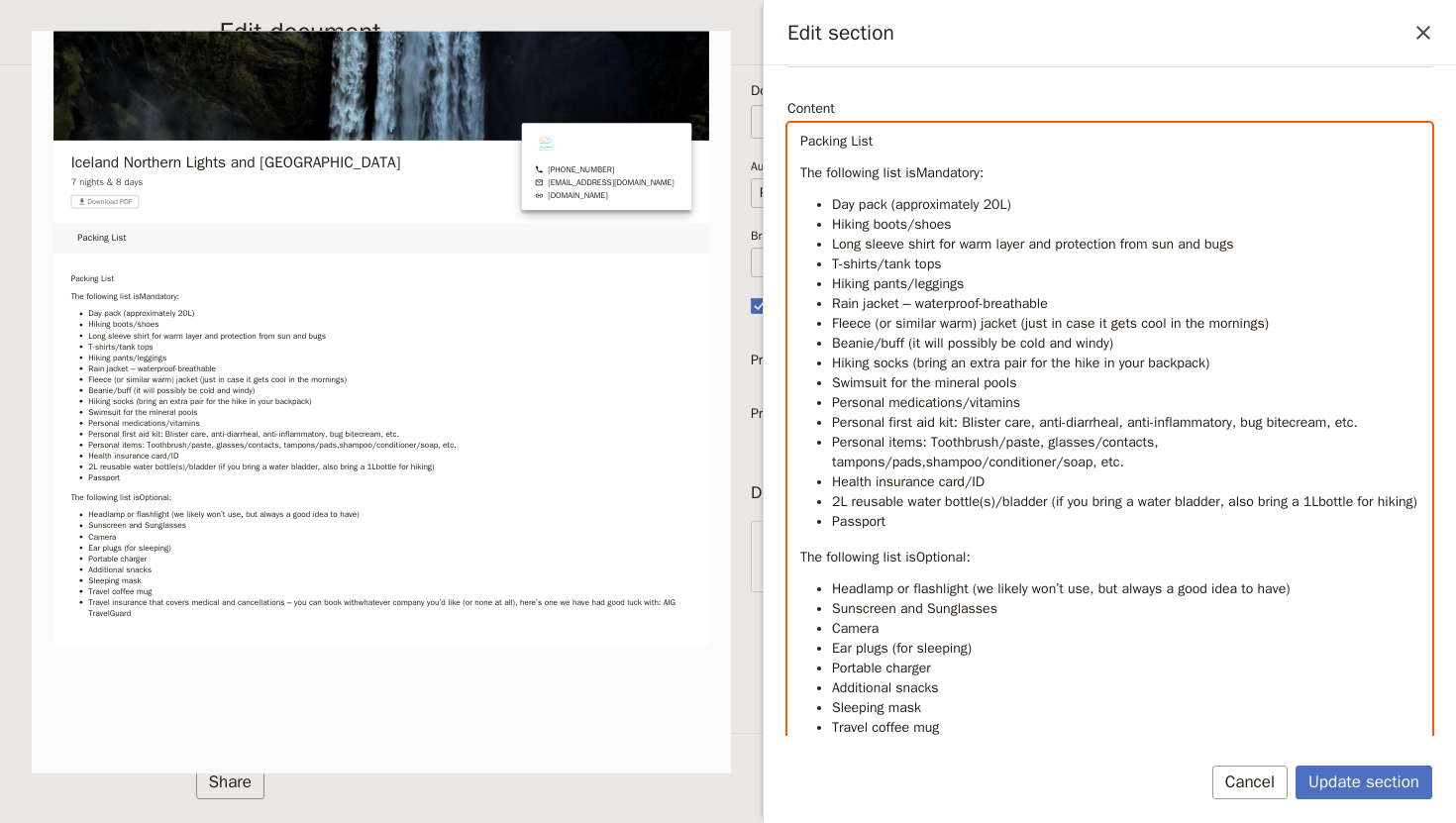 click on "Personal medications/vitamins" at bounding box center (1125, 403) 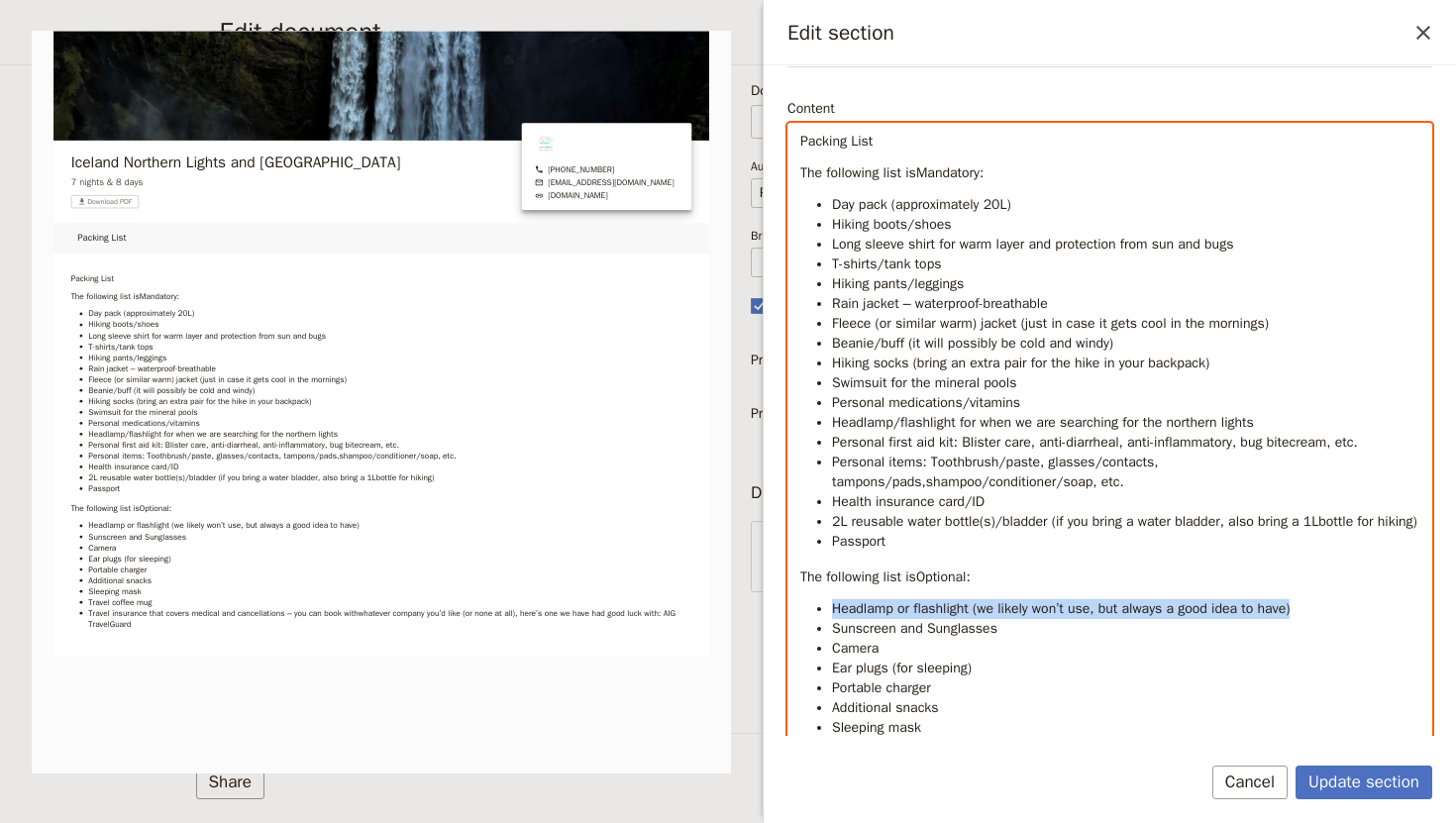 drag, startPoint x: 1333, startPoint y: 634, endPoint x: 836, endPoint y: 638, distance: 497.0161 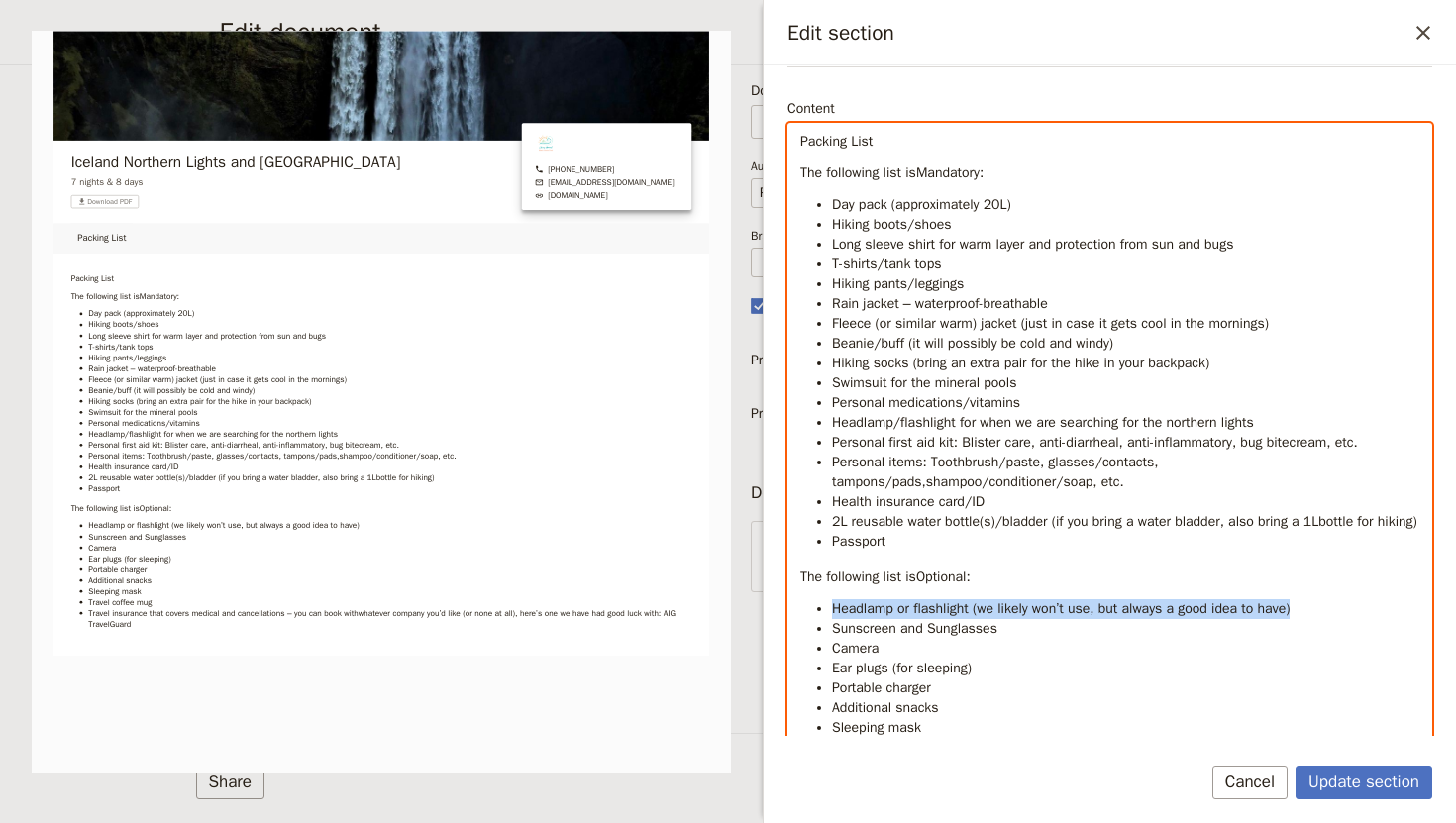 click on "Headlamp or flashlight (we likely won’t use, but always a good idea to have)" at bounding box center (1125, 609) 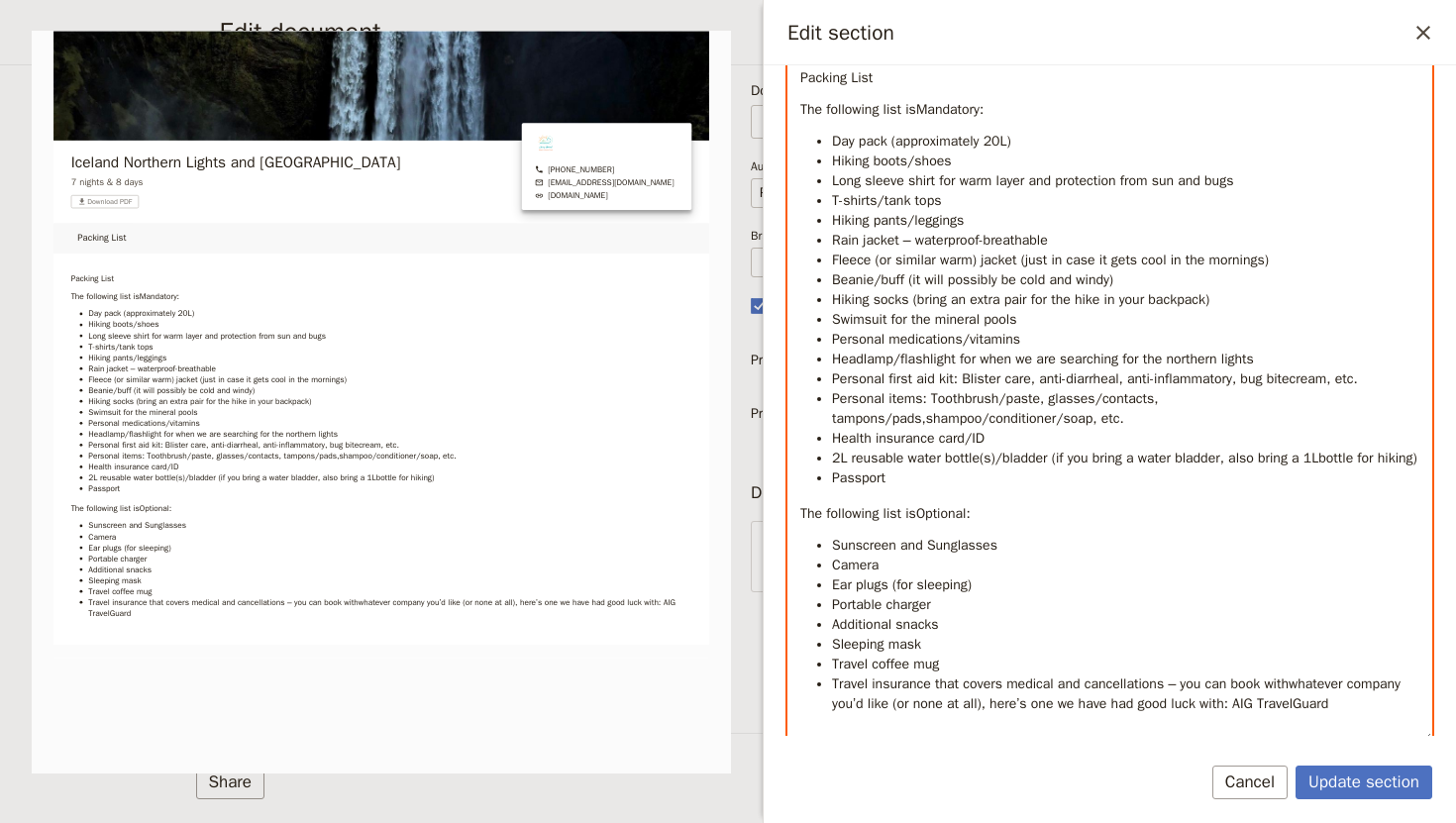 scroll, scrollTop: 243, scrollLeft: 0, axis: vertical 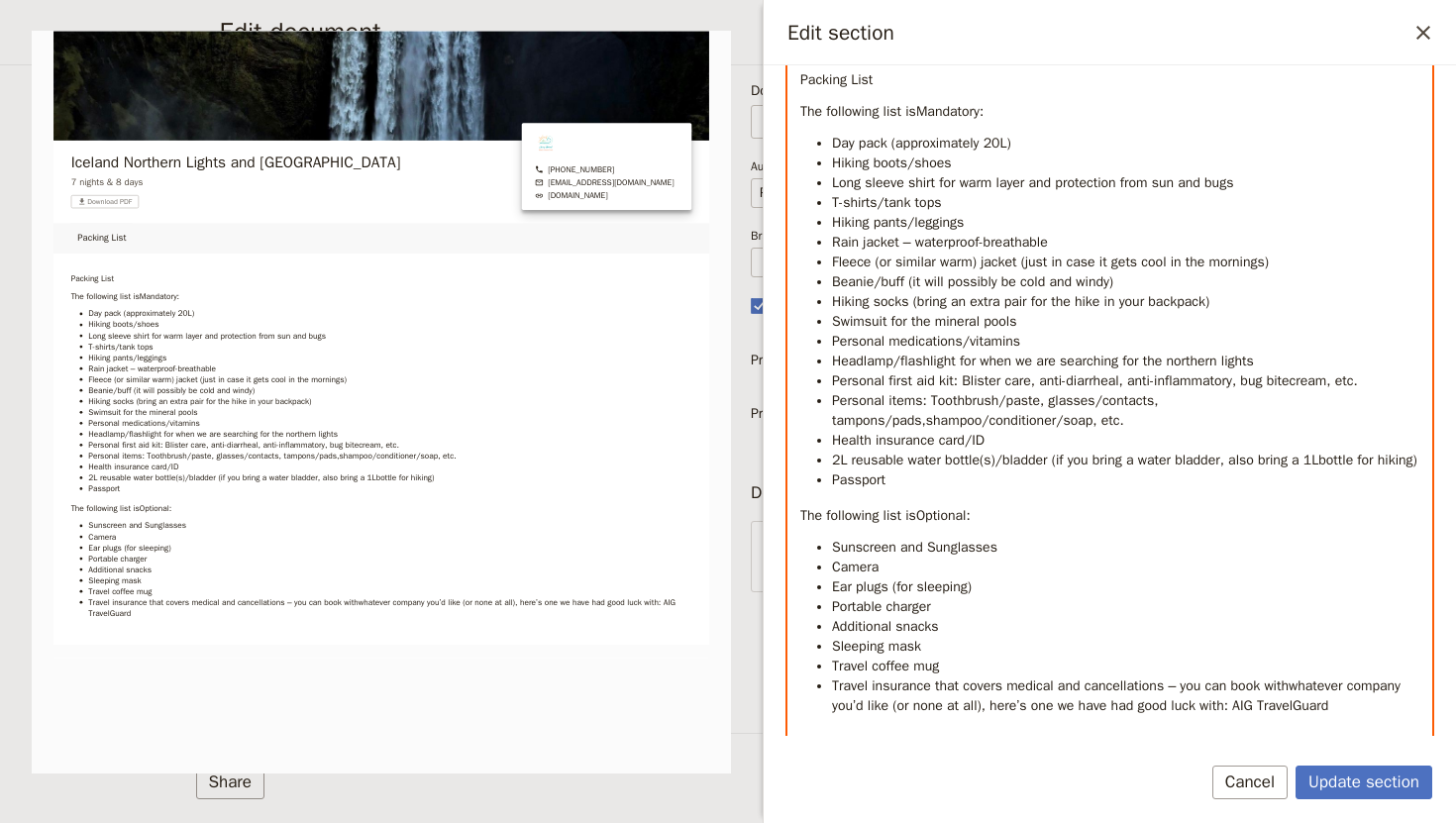 click on "Beanie/buff (it will possibly be cold and windy)" at bounding box center [1125, 282] 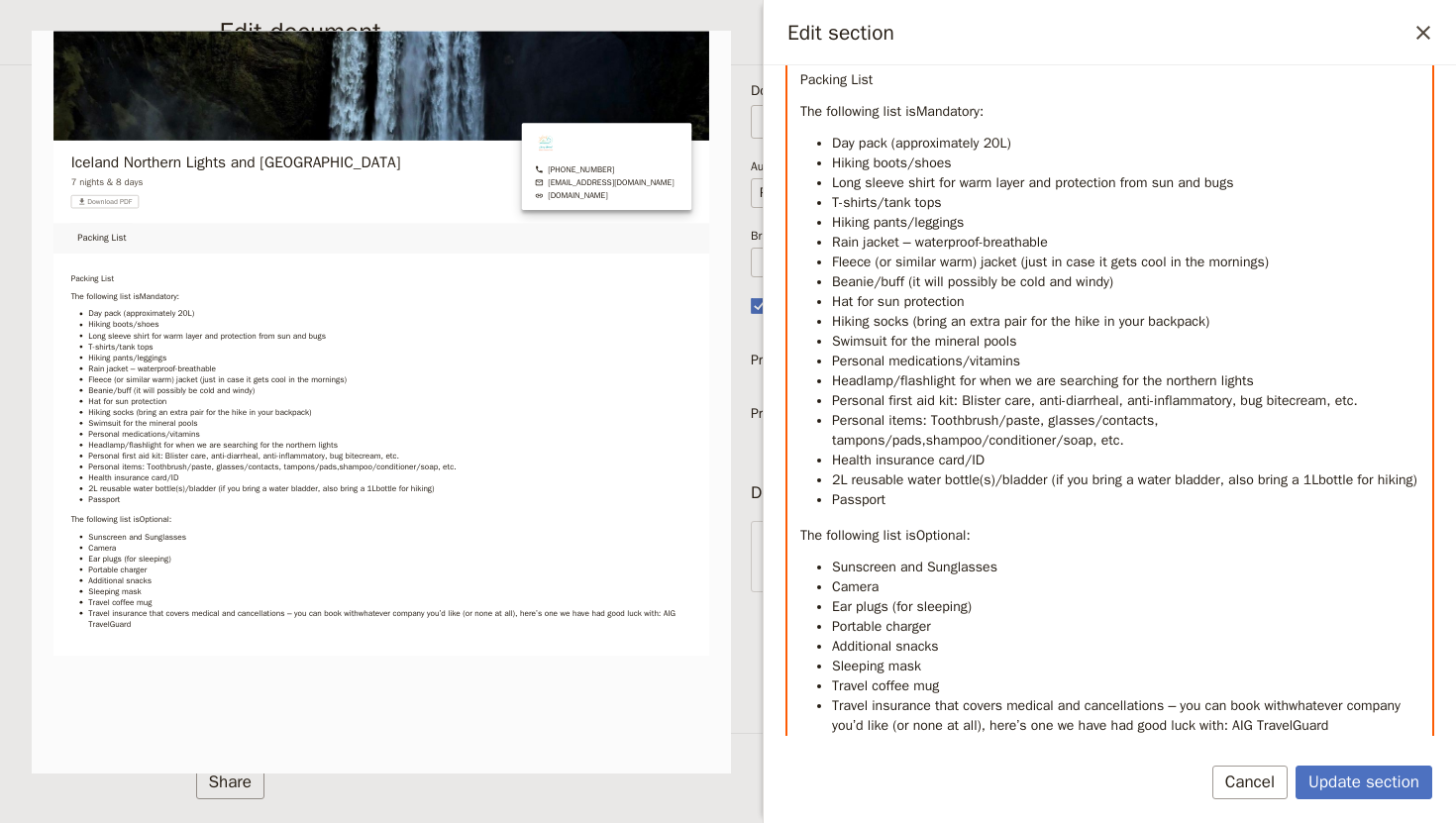 click on "The following list is  Optional :" at bounding box center (1109, 536) 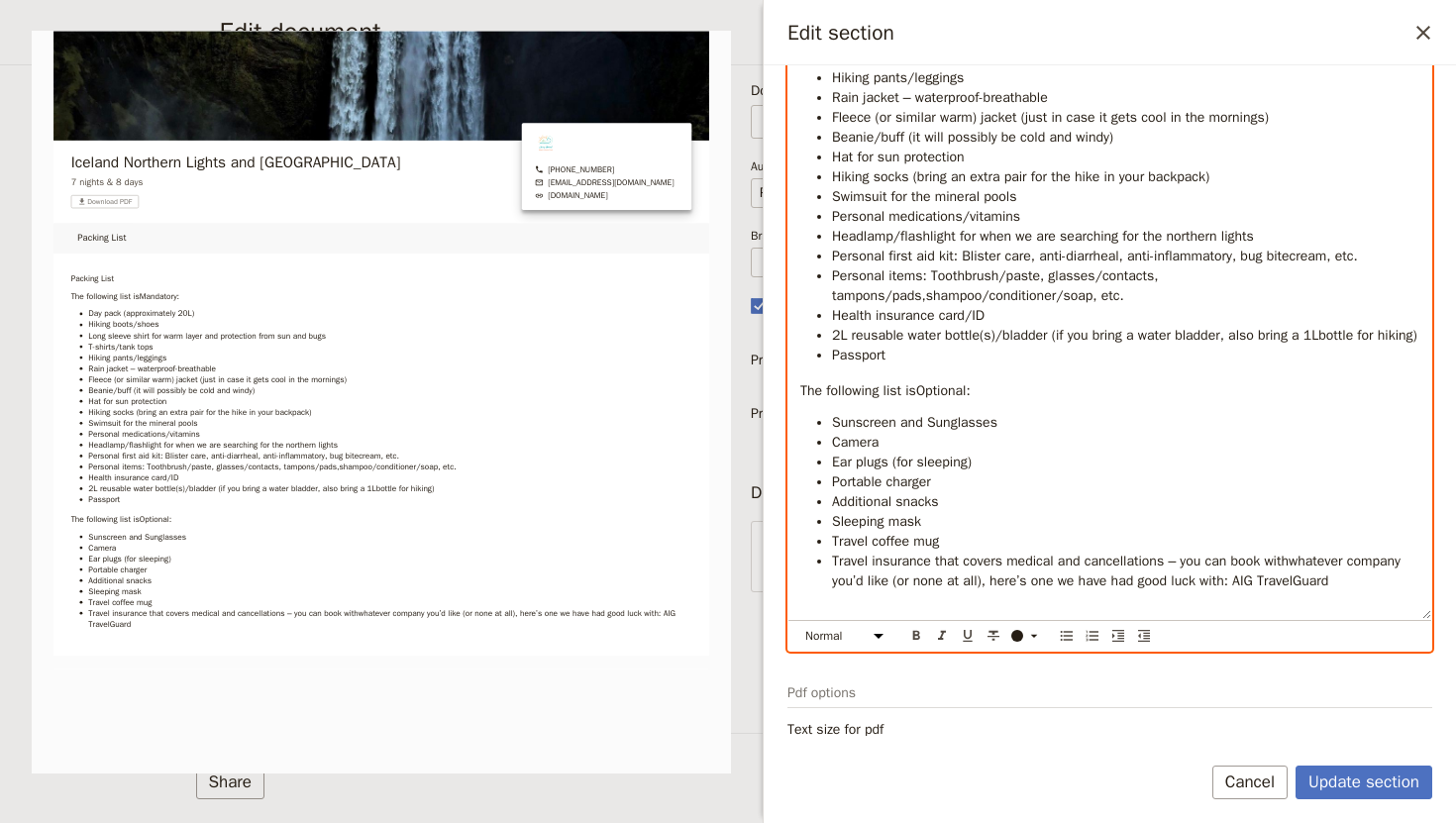 scroll, scrollTop: 429, scrollLeft: 0, axis: vertical 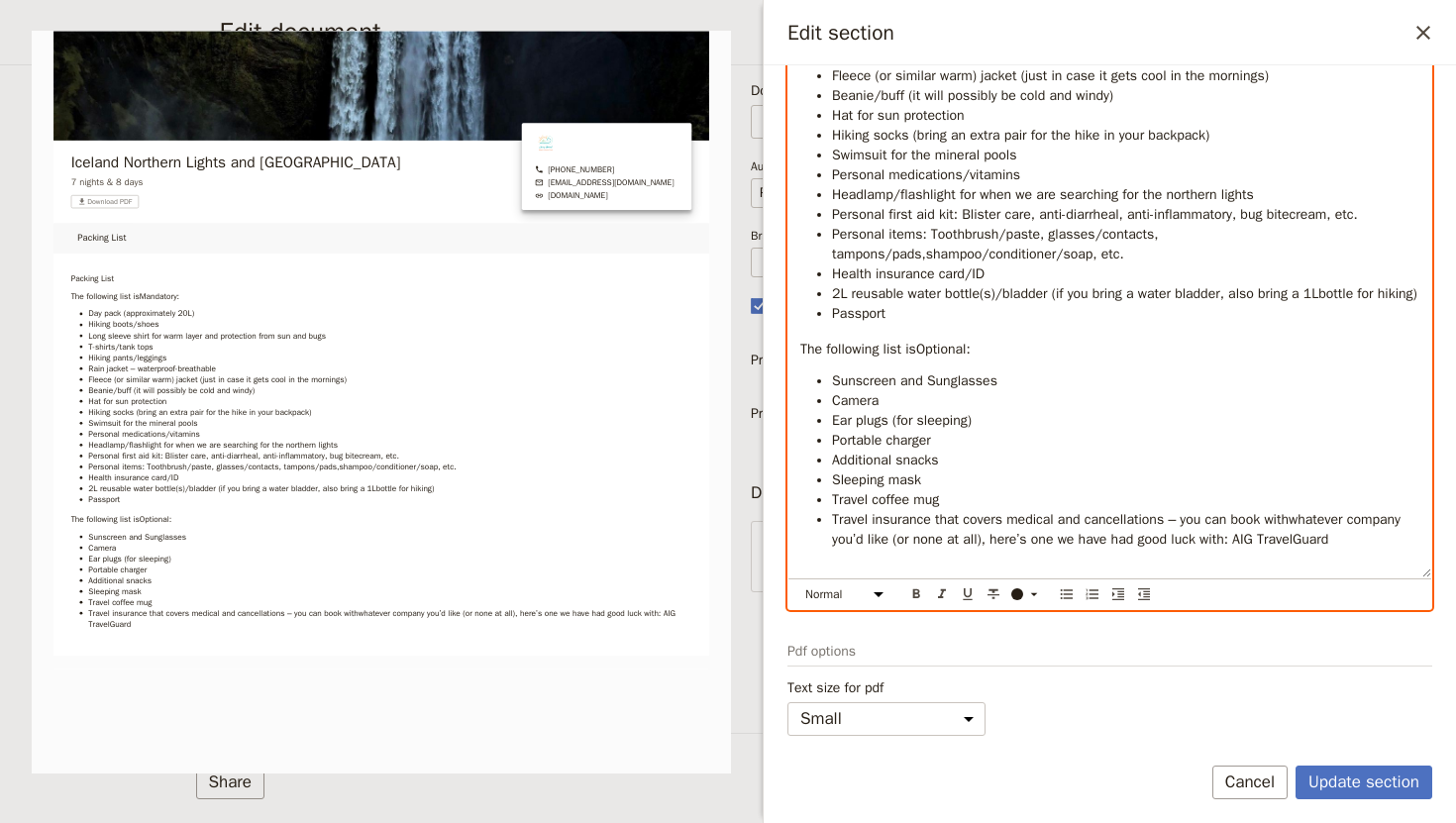click on "Additional snacks" at bounding box center (1125, 461) 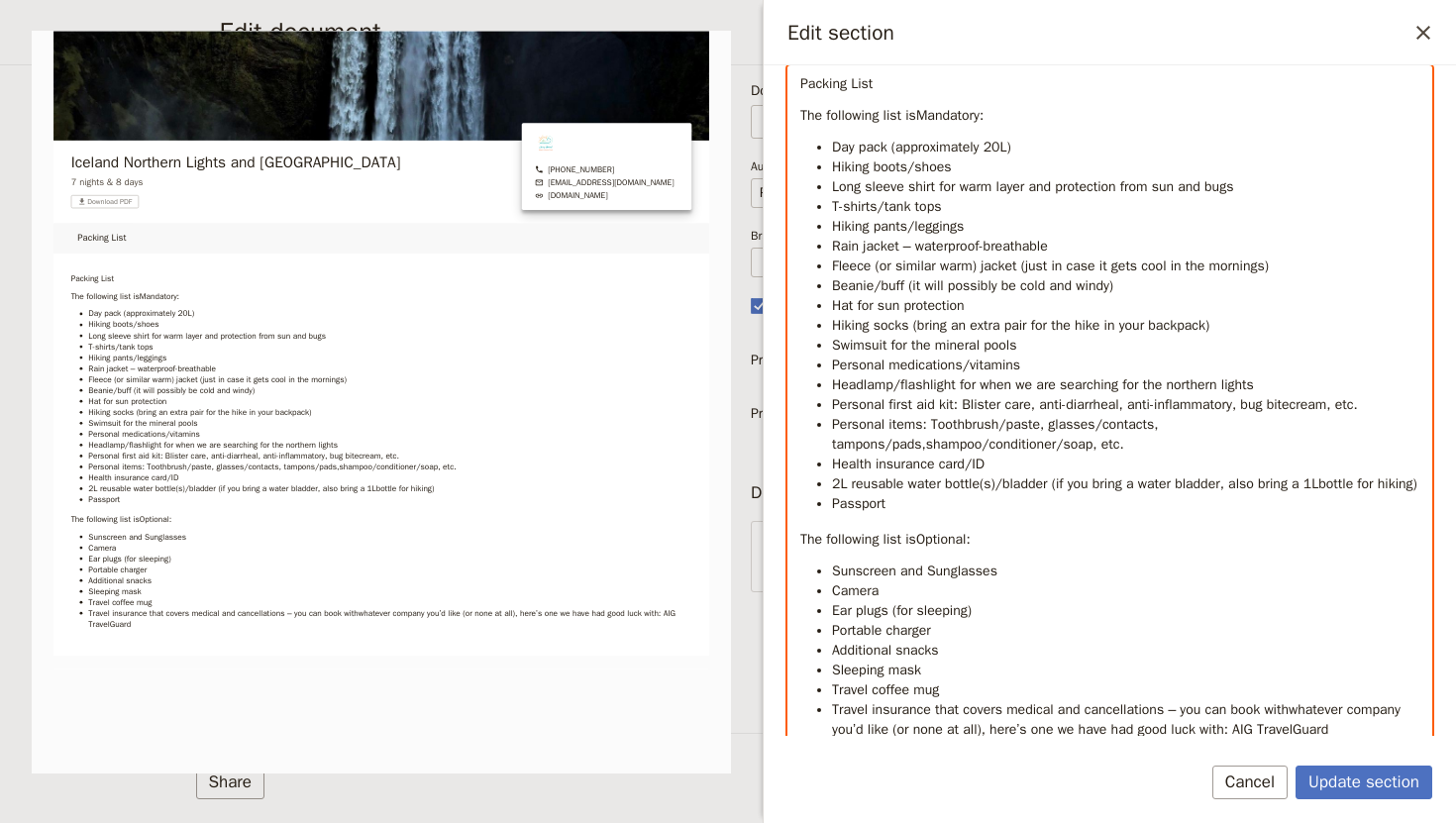 scroll, scrollTop: 236, scrollLeft: 0, axis: vertical 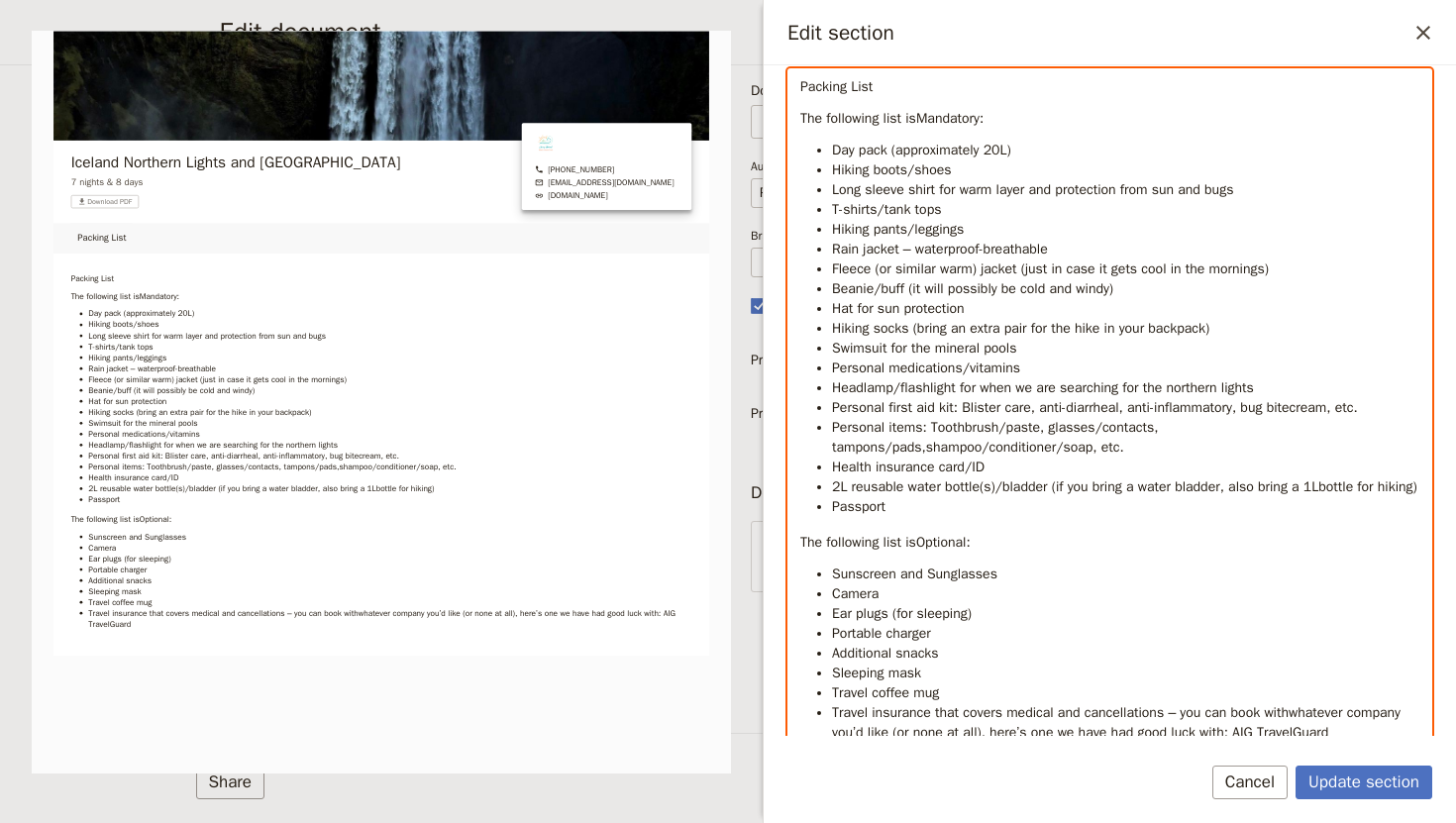 click on "Personal first aid kit: Blister care, anti-diarrheal, anti-inflammatory, bug bitecream, etc." at bounding box center [1094, 407] 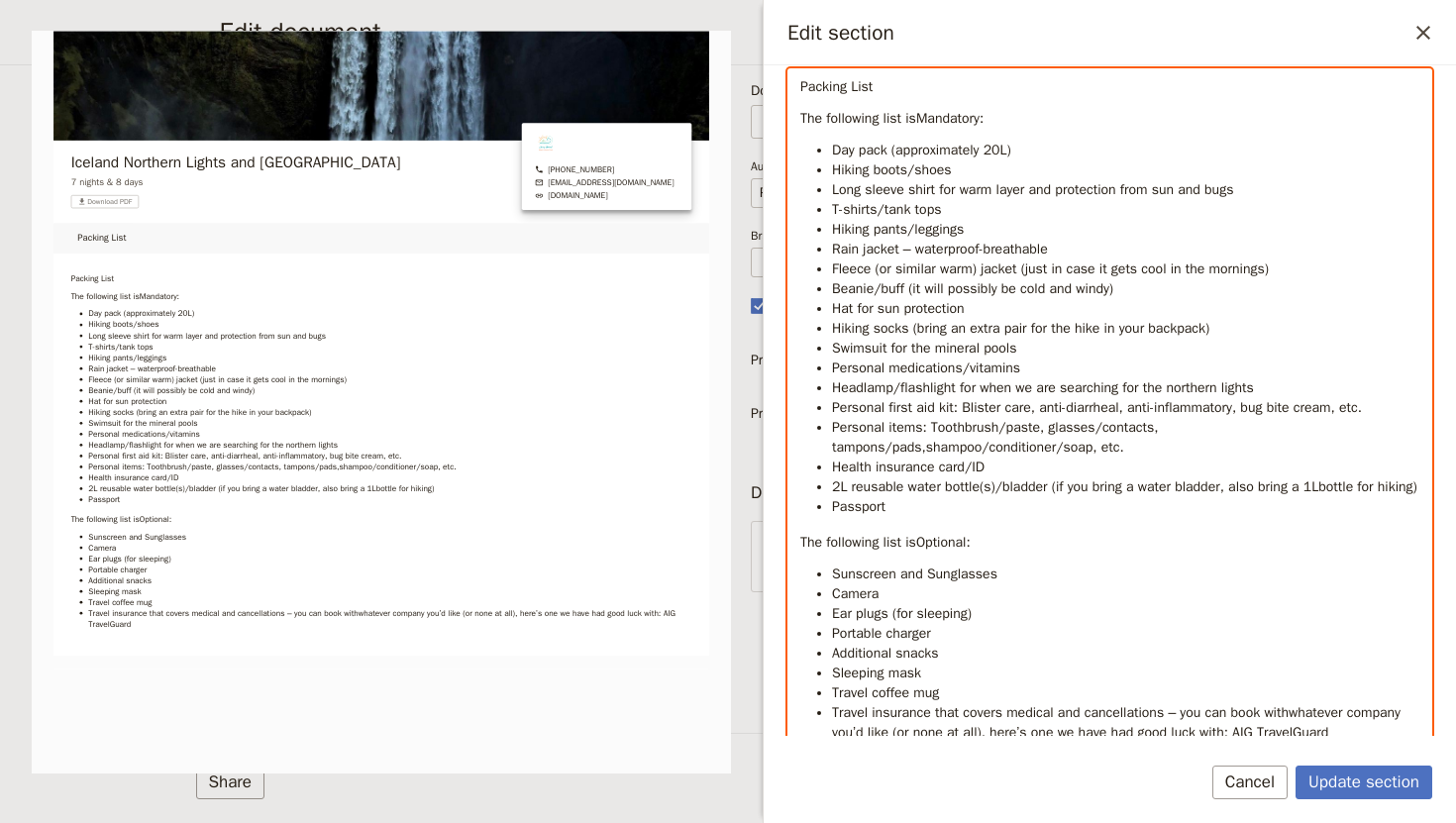 click on "Personal items: Toothbrush/paste, glasses/contacts, tampons/pads,shampoo/conditioner/soap, etc." at bounding box center (997, 437) 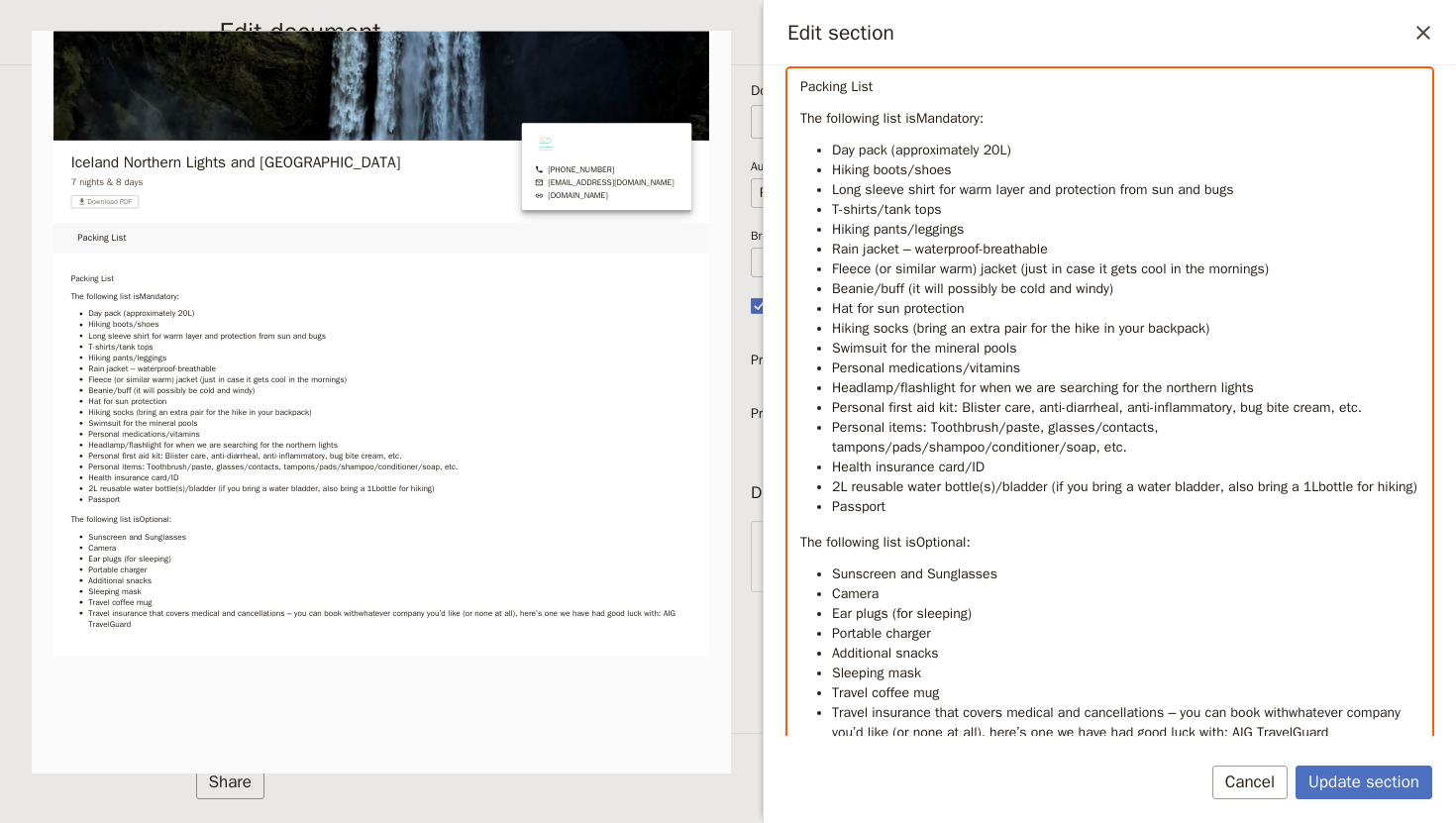 click on "2L reusable water bottle(s)/bladder (if you bring a water bladder, also bring a 1Lbottle for hiking)" at bounding box center (1124, 486) 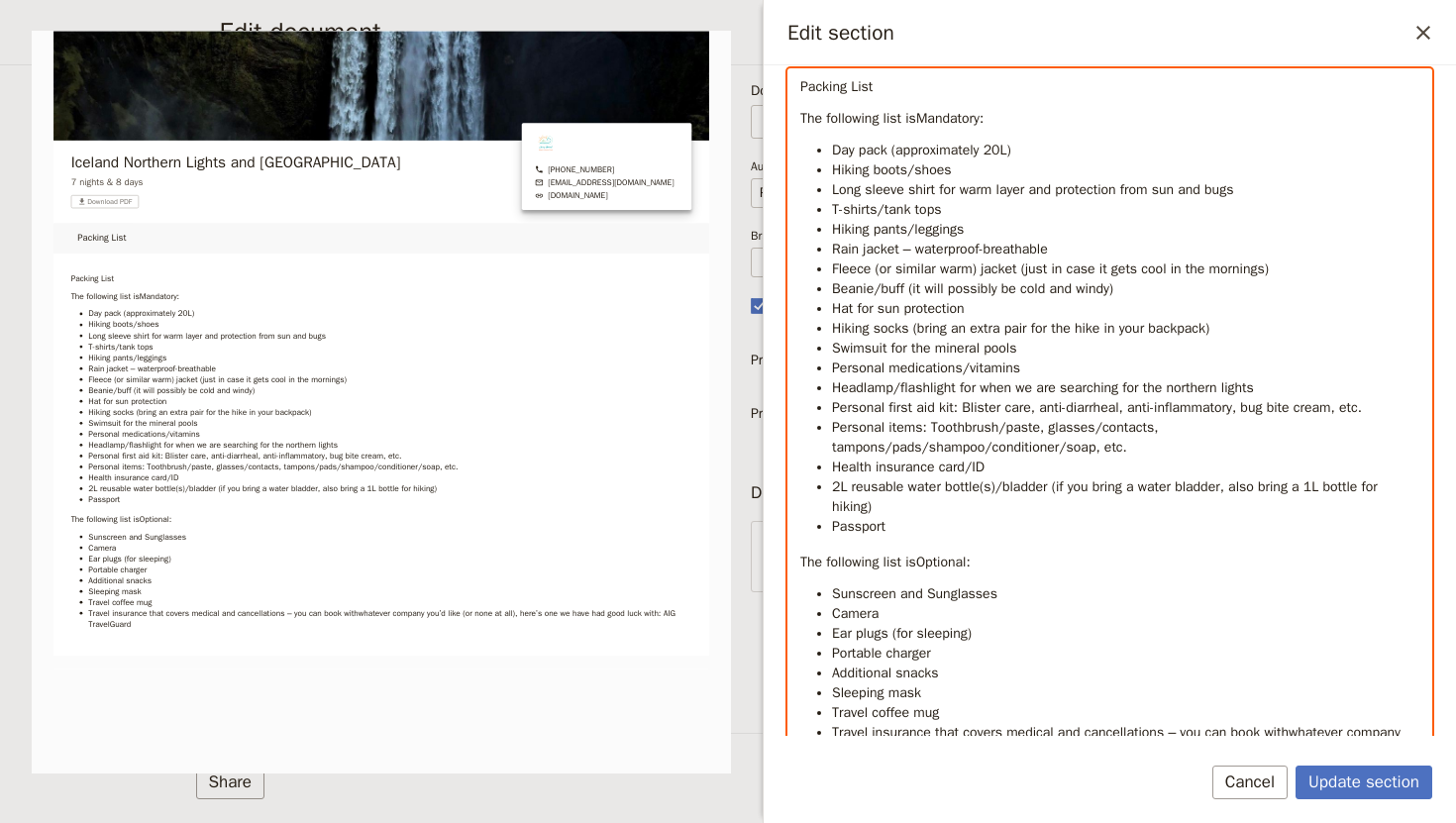 click on "2L reusable water bottle(s)/bladder (if you bring a water bladder, also bring a 1L bottle for hiking)" at bounding box center [1125, 497] 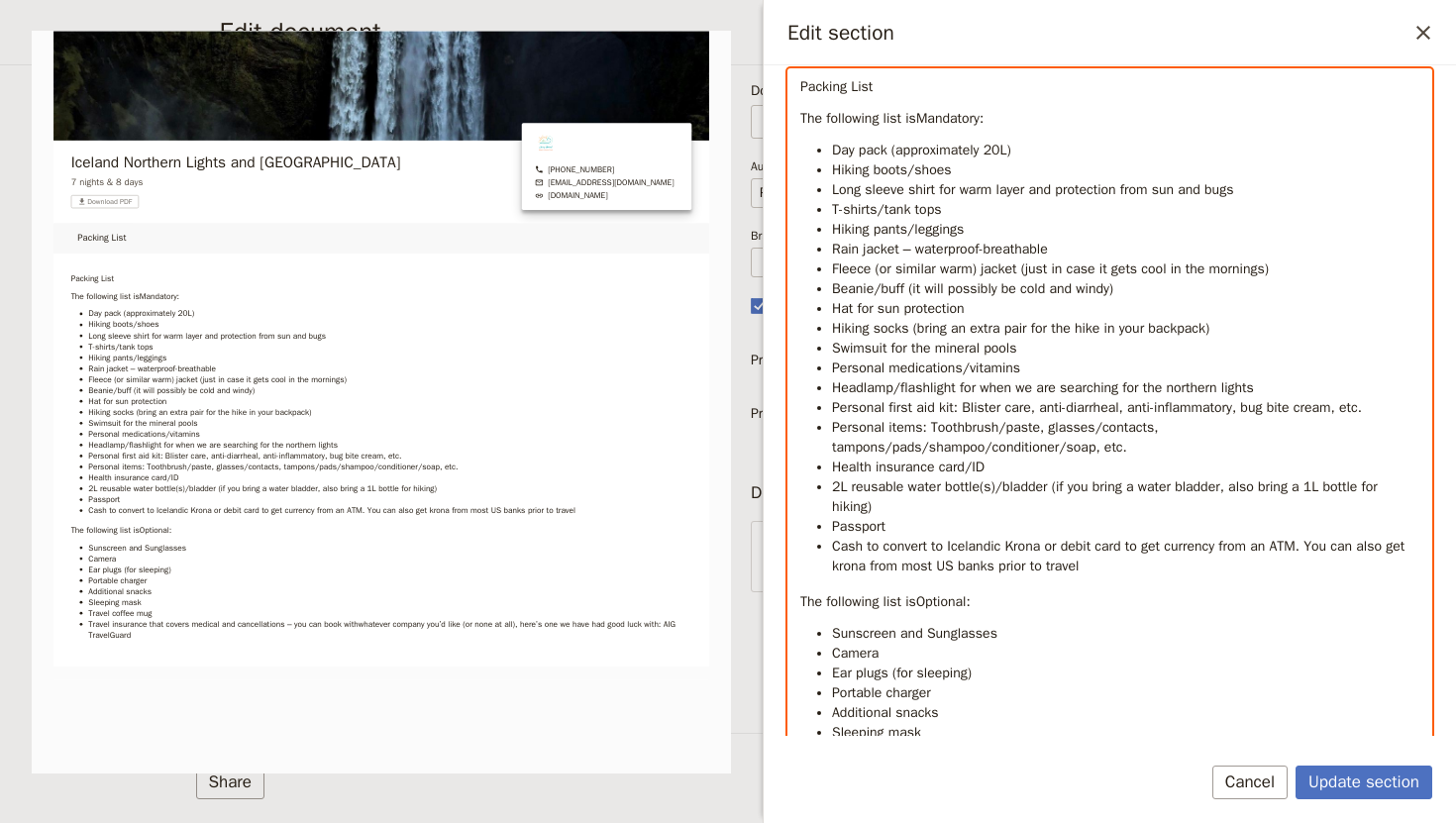 click on "Cash to convert to Icelandic Krona or debit card to get currency from an ATM. You can also get krona from most US banks prior to travel" at bounding box center (1120, 556) 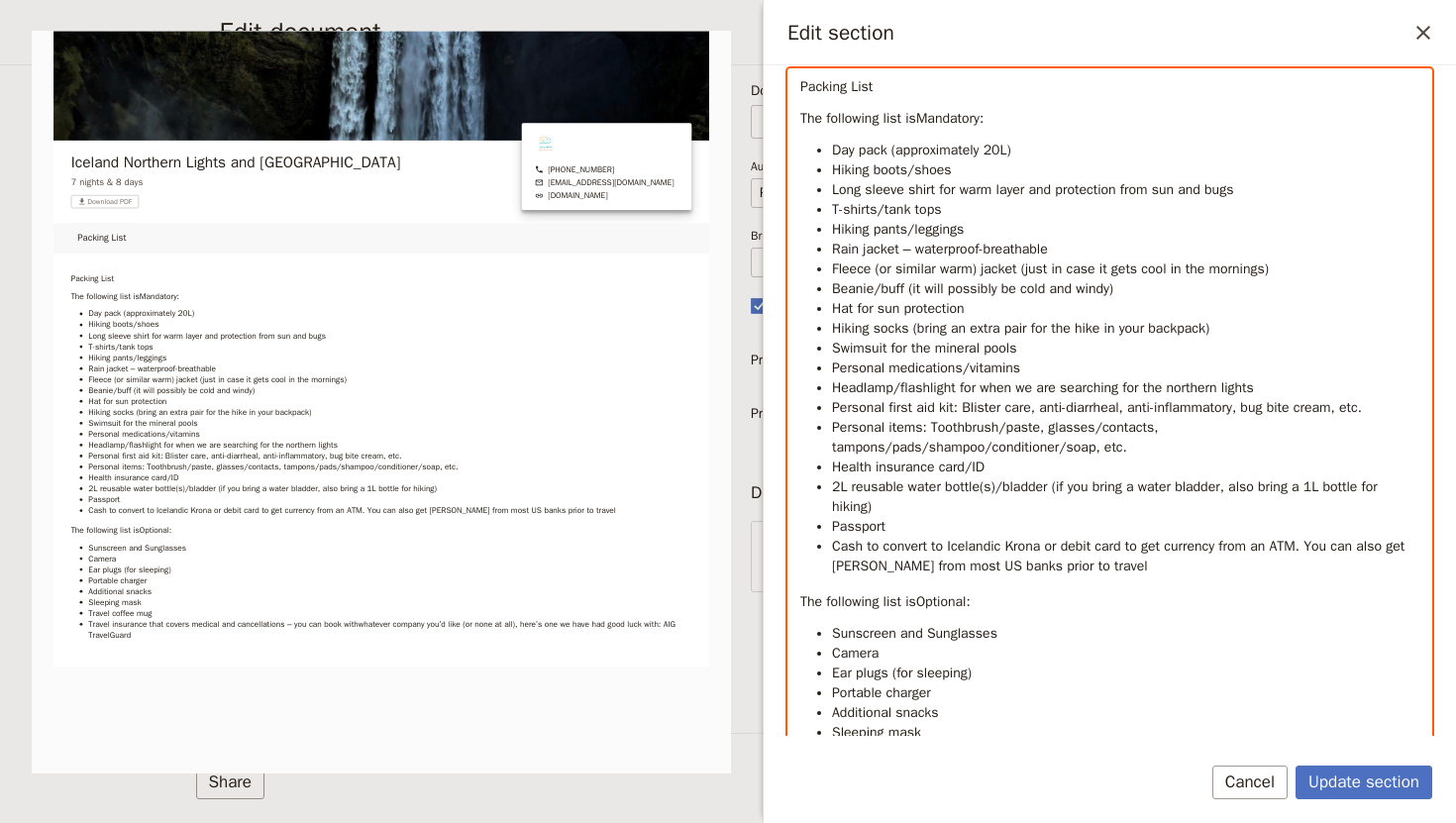 click on "Cash to convert to Icelandic Krona or debit card to get currency from an ATM. You can also get [PERSON_NAME] from most US banks prior to travel" at bounding box center (1125, 557) 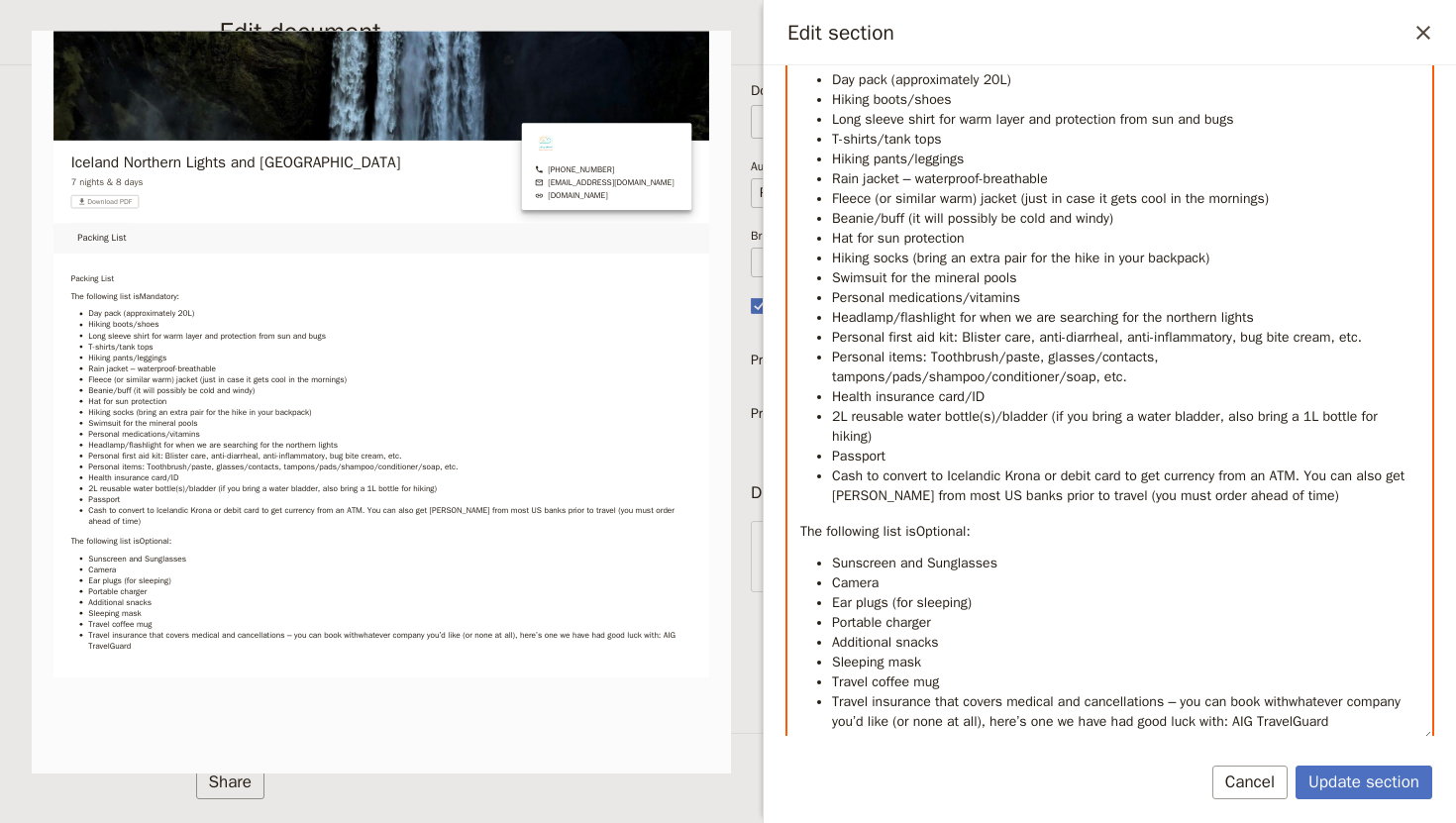 scroll, scrollTop: 317, scrollLeft: 0, axis: vertical 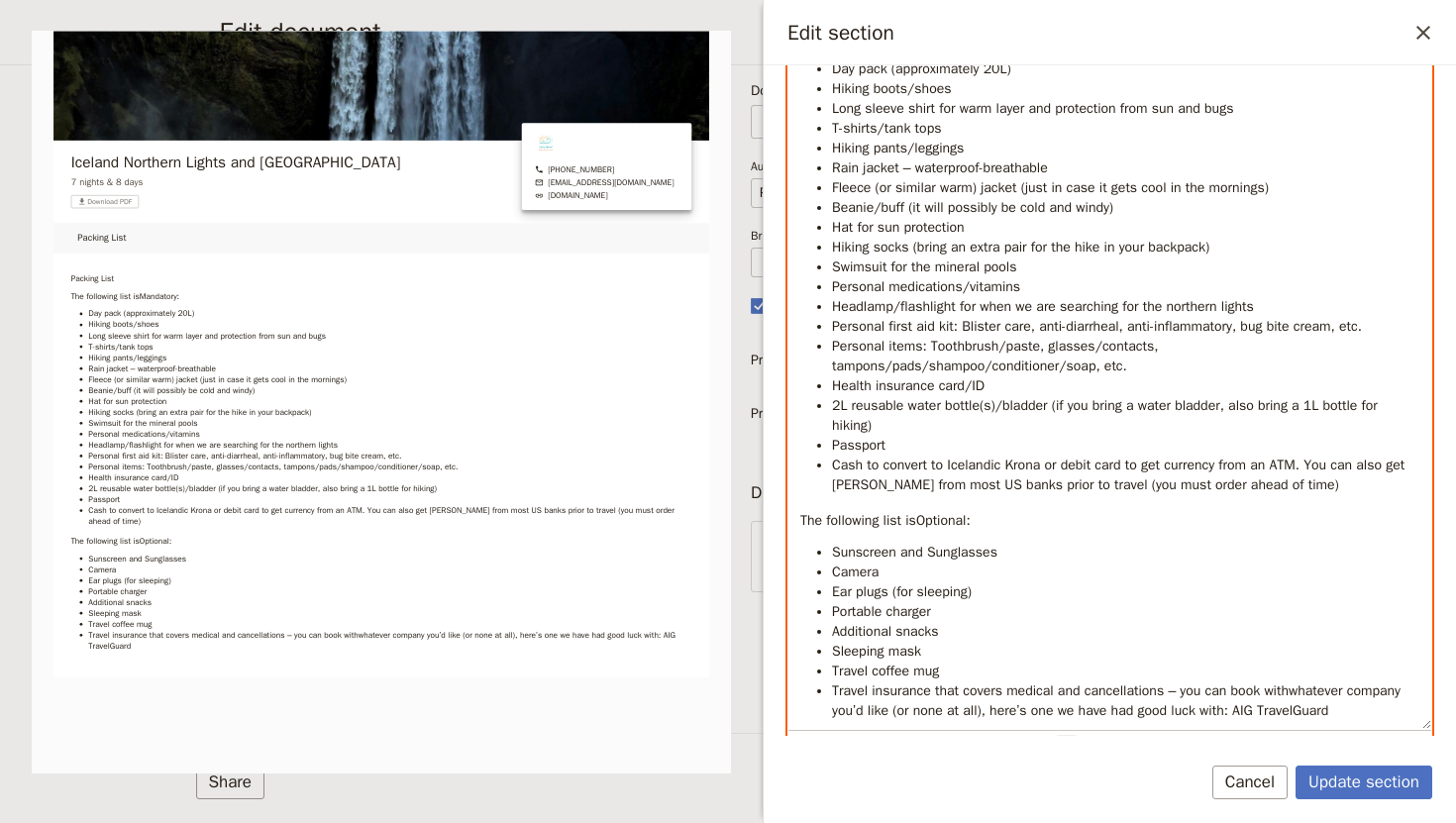 click on "Sunscreen and Sunglasses" at bounding box center (1125, 553) 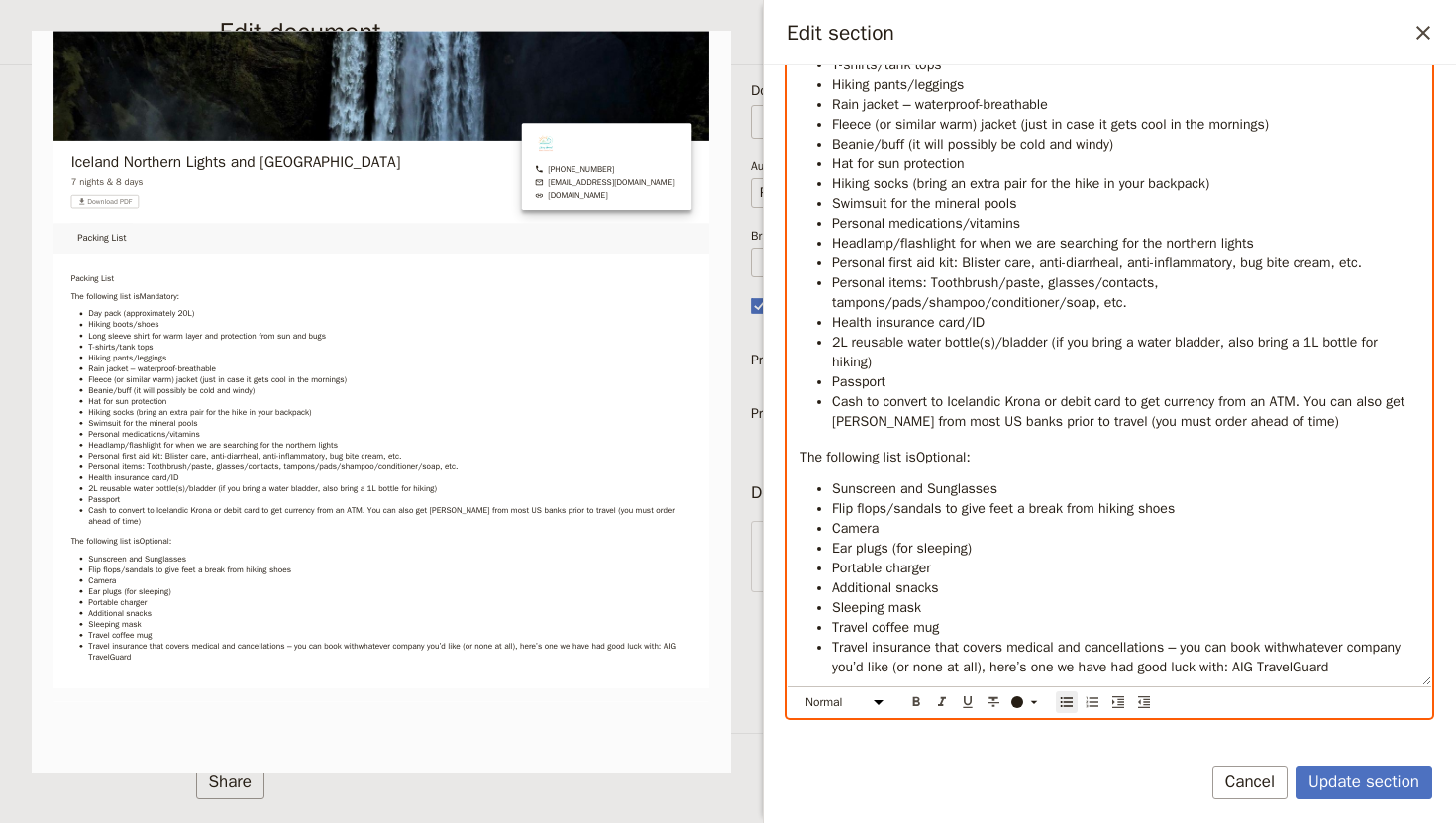 scroll, scrollTop: 381, scrollLeft: 0, axis: vertical 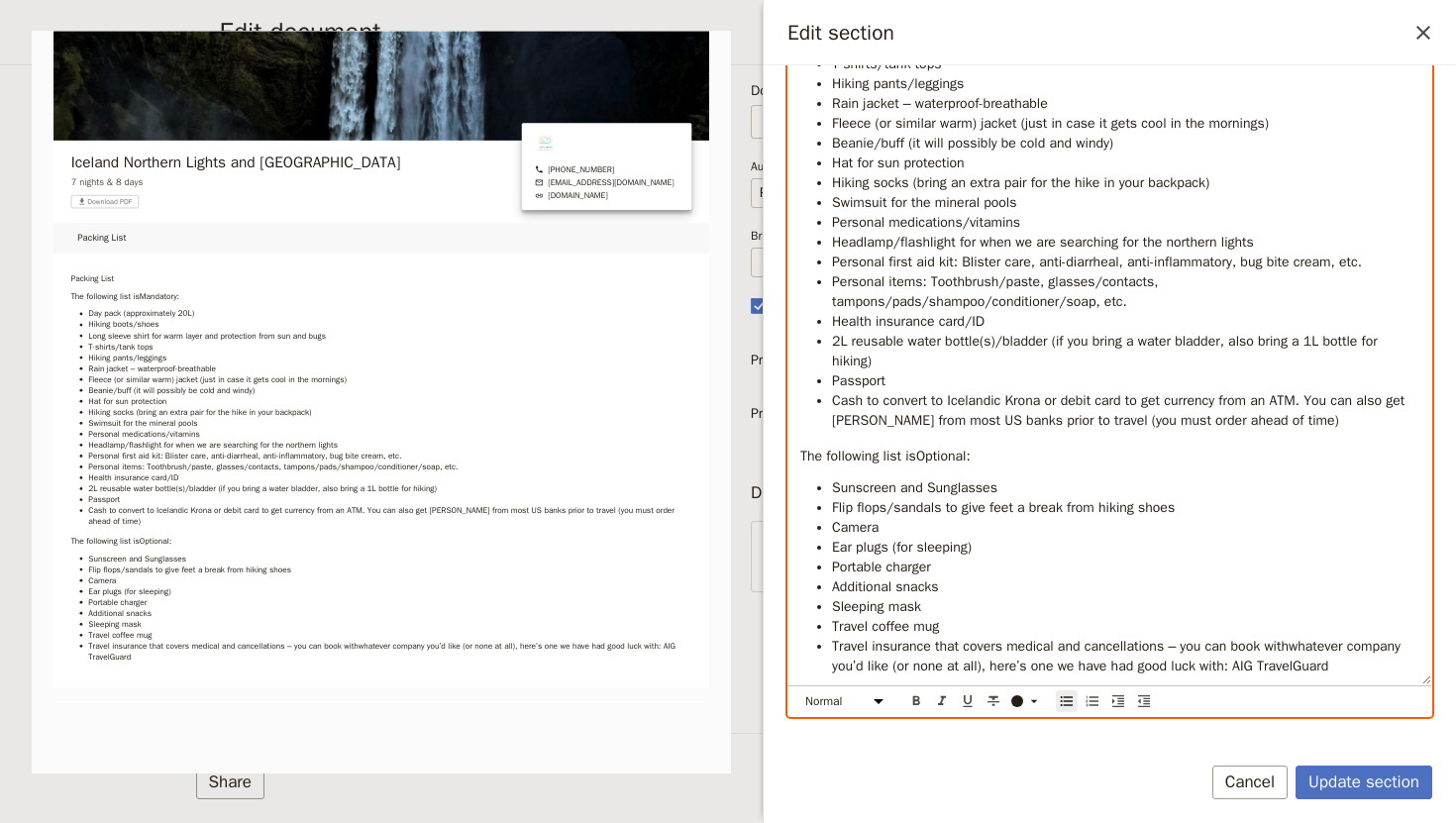 click on "Travel insurance that covers medical and cancellations – you can book withwhatever company you’d like (or none at all), here’s one we have had good luck with: AIG TravelGuard" at bounding box center [1118, 656] 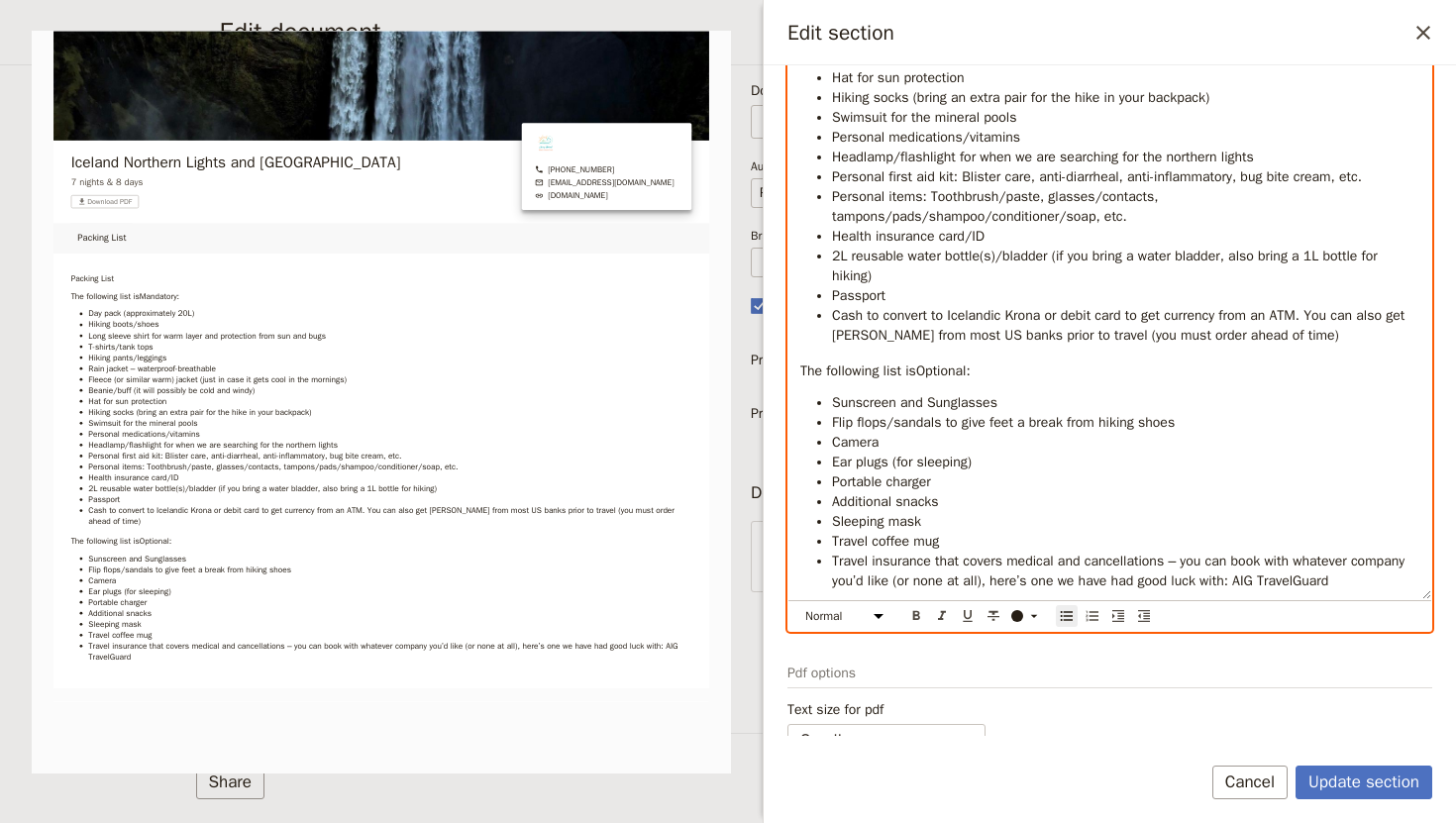 scroll, scrollTop: 488, scrollLeft: 0, axis: vertical 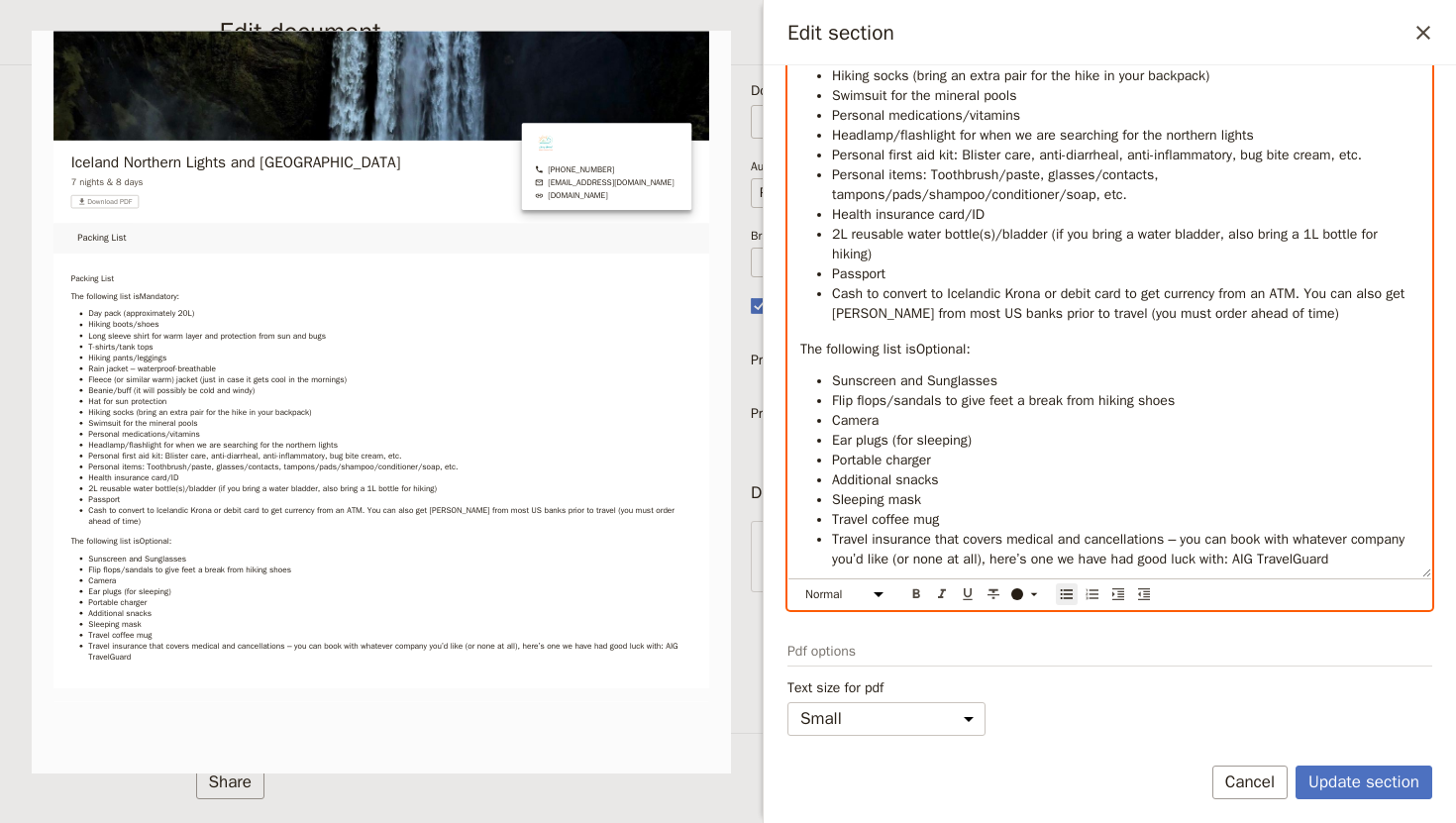 click on "Packing List The following list is  Mandatory : Day pack (approximately 20L) Hiking boots/shoes Long sleeve shirt for warm layer and protection from sun and bugs T-shirts/tank tops Hiking pants/leggings Rain jacket – waterproof-breathable Fleece (or similar warm) jacket (just in case it gets cool in the mornings) Beanie/buff (it will possibly be cold and windy) Hat for sun protection Hiking socks (bring an extra pair for the hike in your backpack) Swimsuit for the mineral pools Personal medications/vitamins Headlamp/flashlight for when we are searching for the northern lights  Personal first aid kit: Blister care, anti-diarrheal, anti-inflammatory, bug bite cream, etc. Personal items: Toothbrush/paste, glasses/contacts, tampons/pads/shampoo/conditioner/soap, etc. Health insurance card/ID 2L reusable water bottle(s)/bladder (if you bring a water bladder, also bring a 1L bottle for hiking) Passport The following list is  Optional : Sunscreen and Sunglasses Camera Ear plugs (for sleeping) Portable charger" at bounding box center [1109, 197] 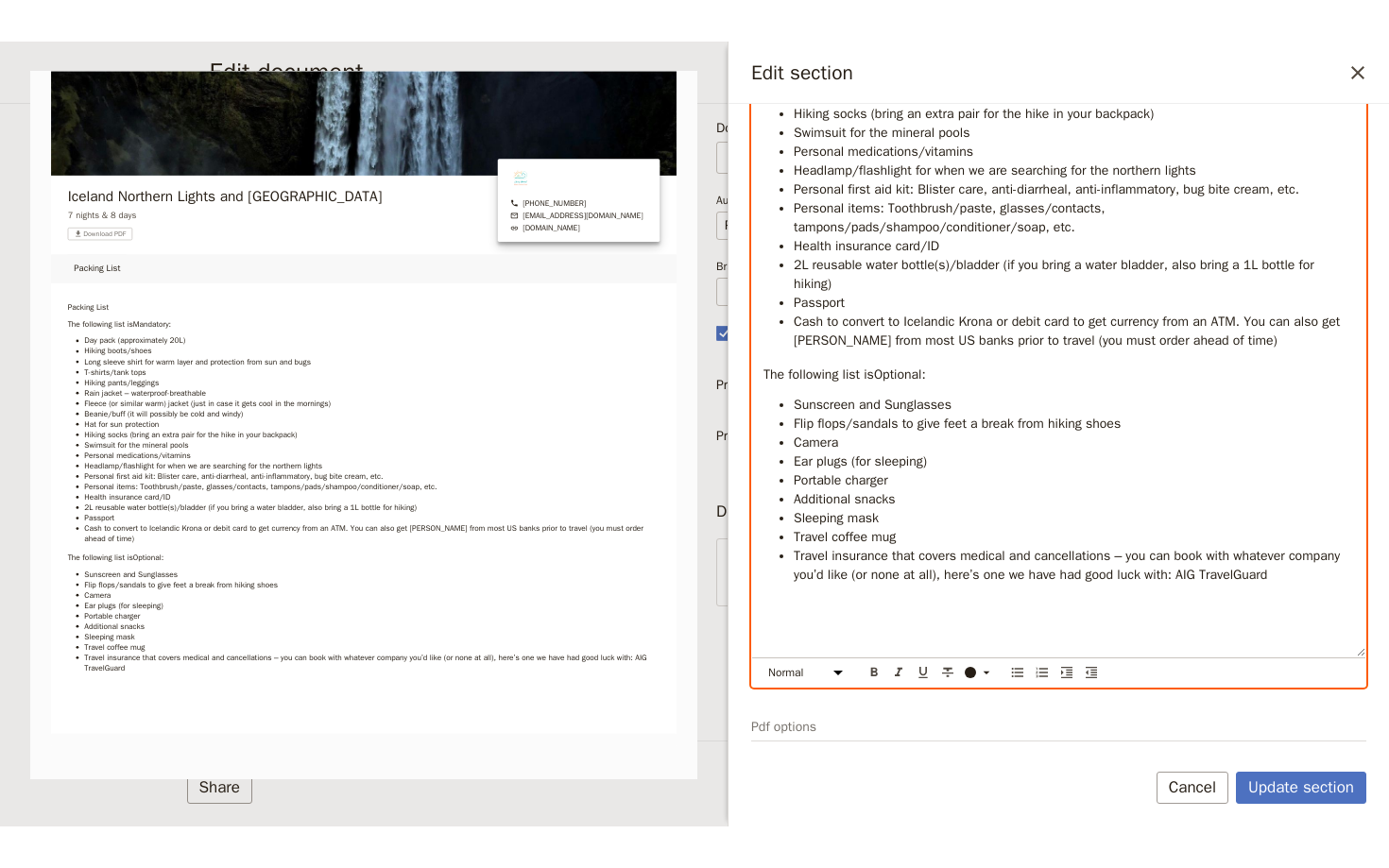 scroll, scrollTop: 0, scrollLeft: 0, axis: both 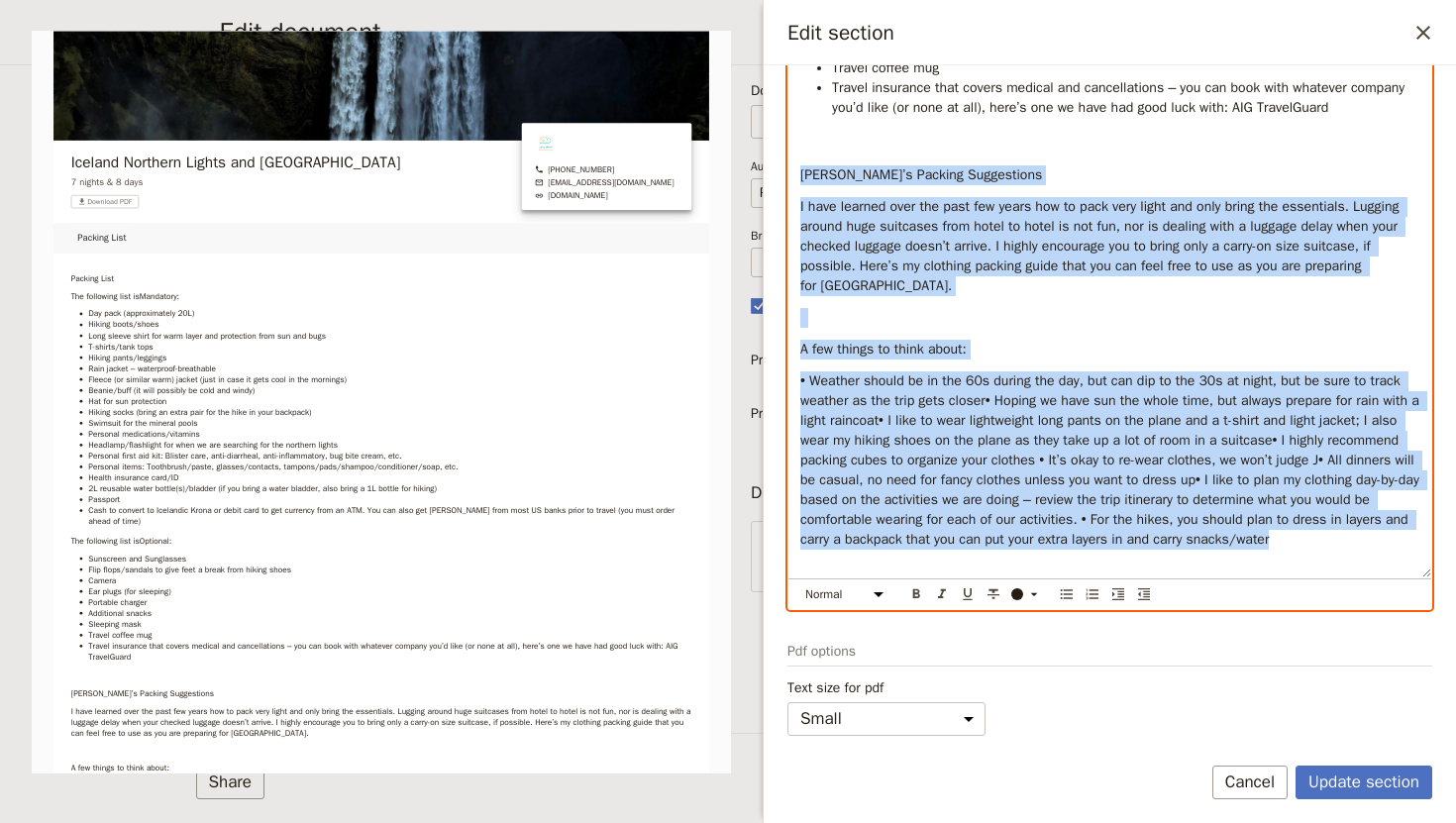 drag, startPoint x: 1107, startPoint y: 566, endPoint x: 800, endPoint y: 176, distance: 496.3356 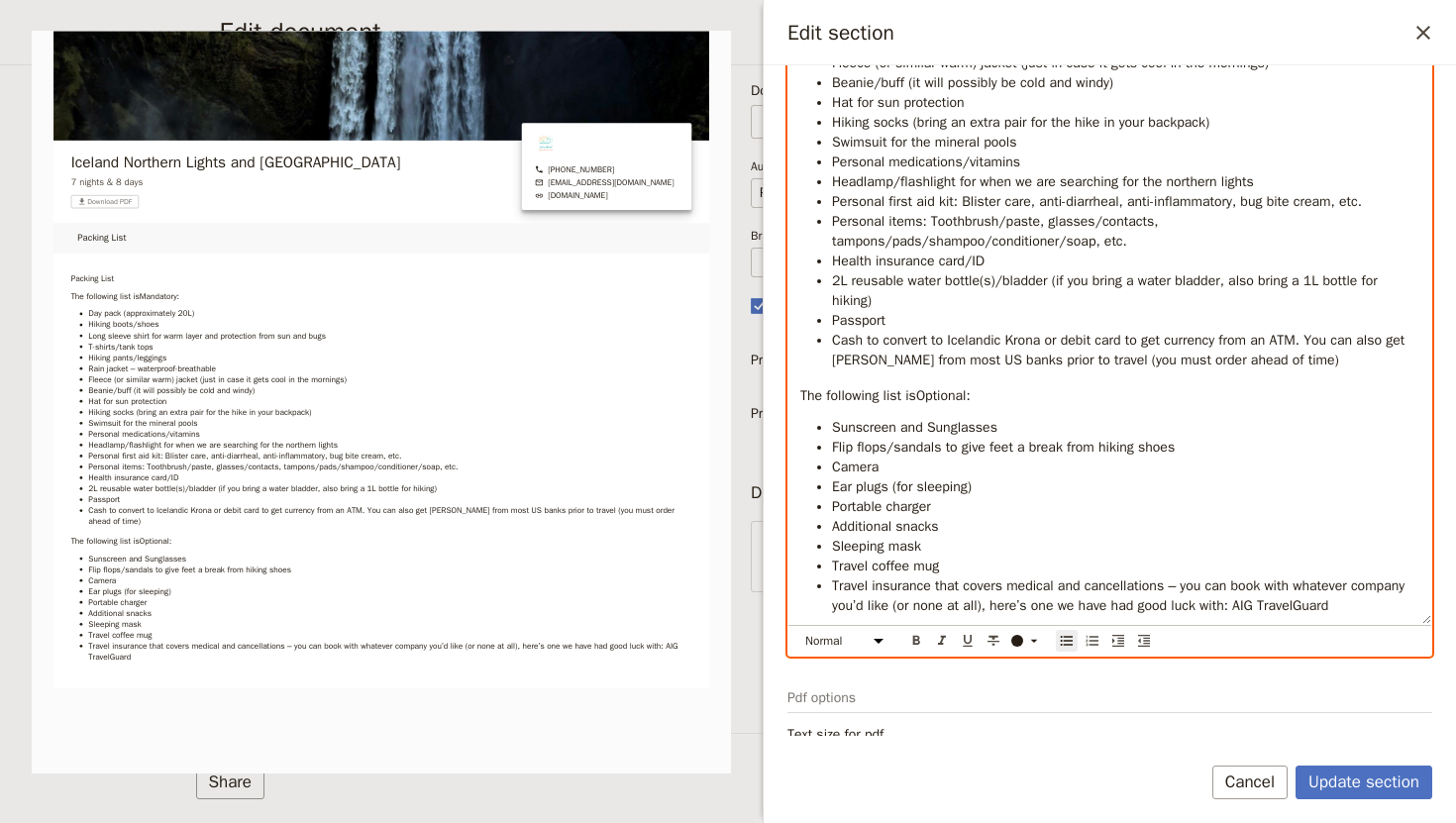 scroll, scrollTop: 488, scrollLeft: 0, axis: vertical 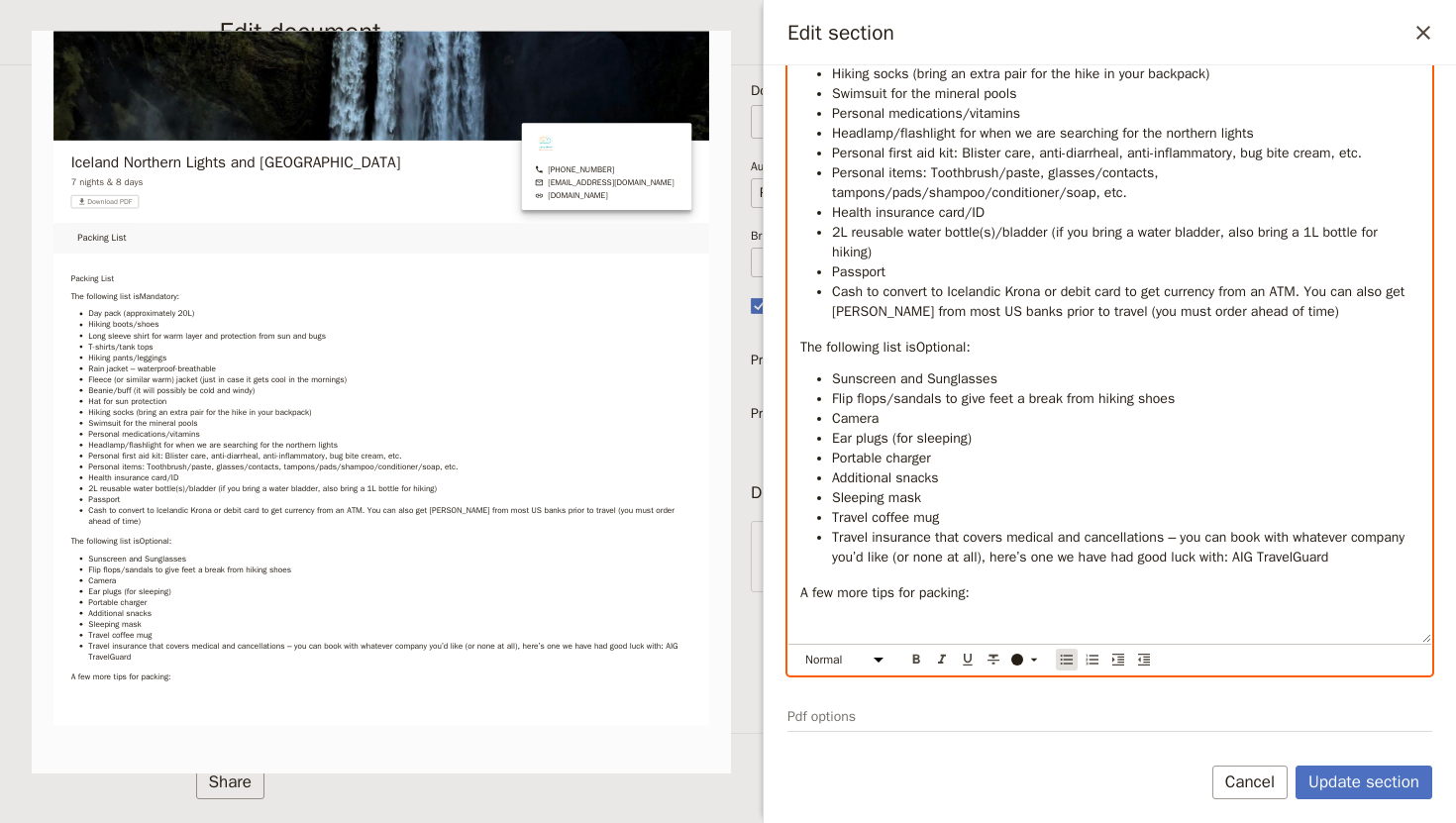 click on "​" at bounding box center (1067, 660) 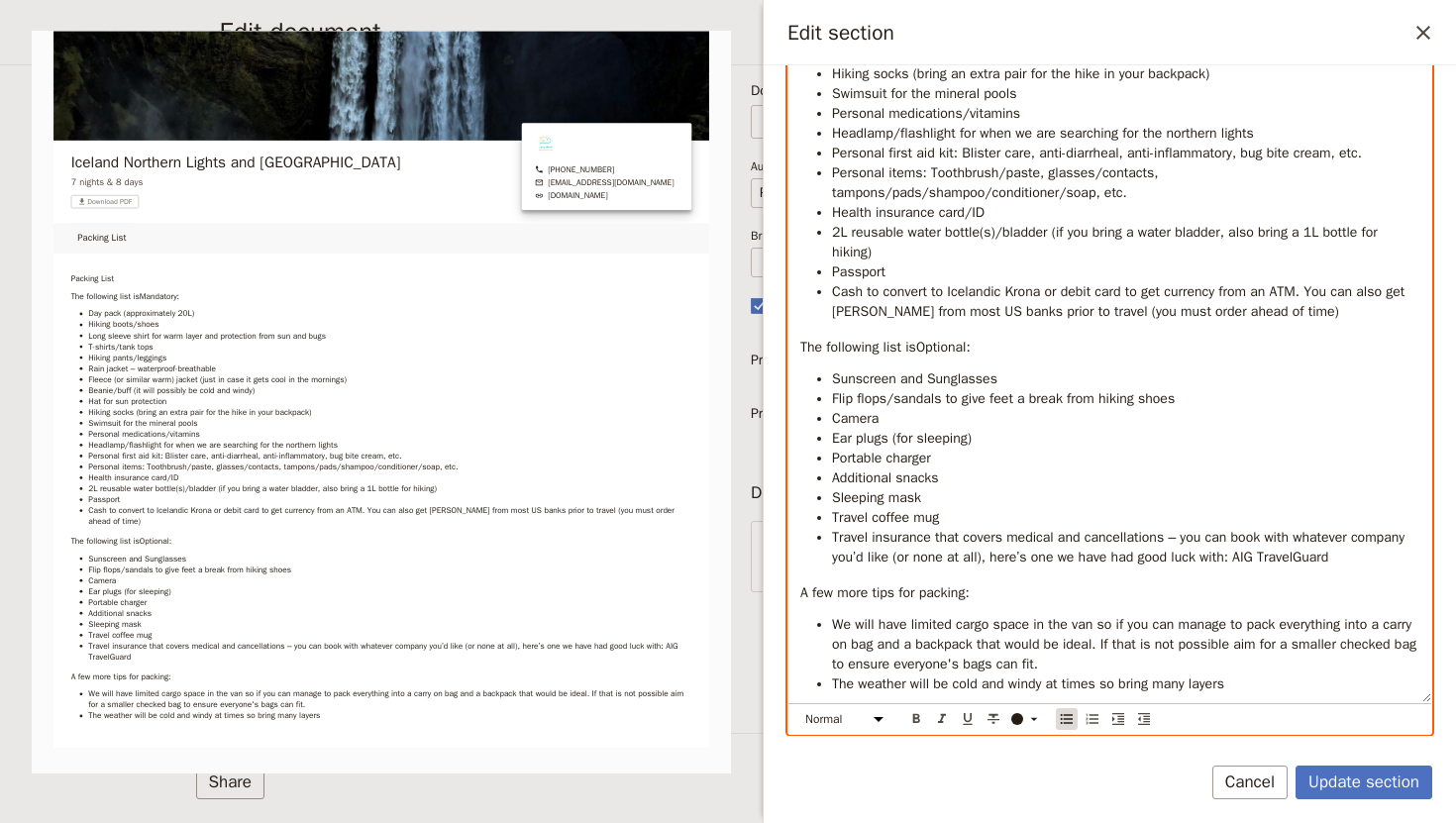 scroll, scrollTop: 0, scrollLeft: 0, axis: both 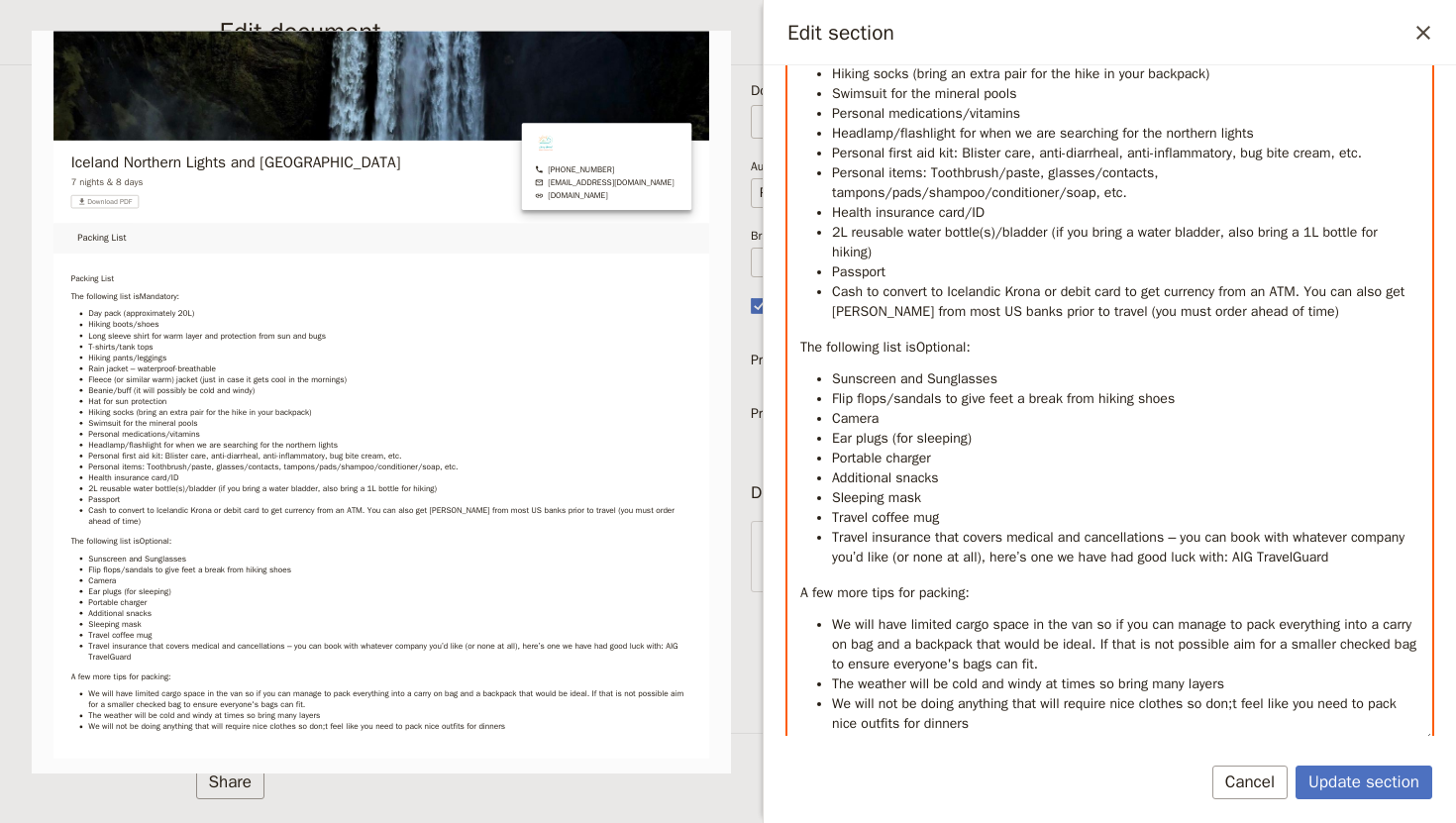 click on "We will not be doing anything that will require nice clothes so don;t feel like you need to pack nice outfits for dinners" at bounding box center (1116, 713) 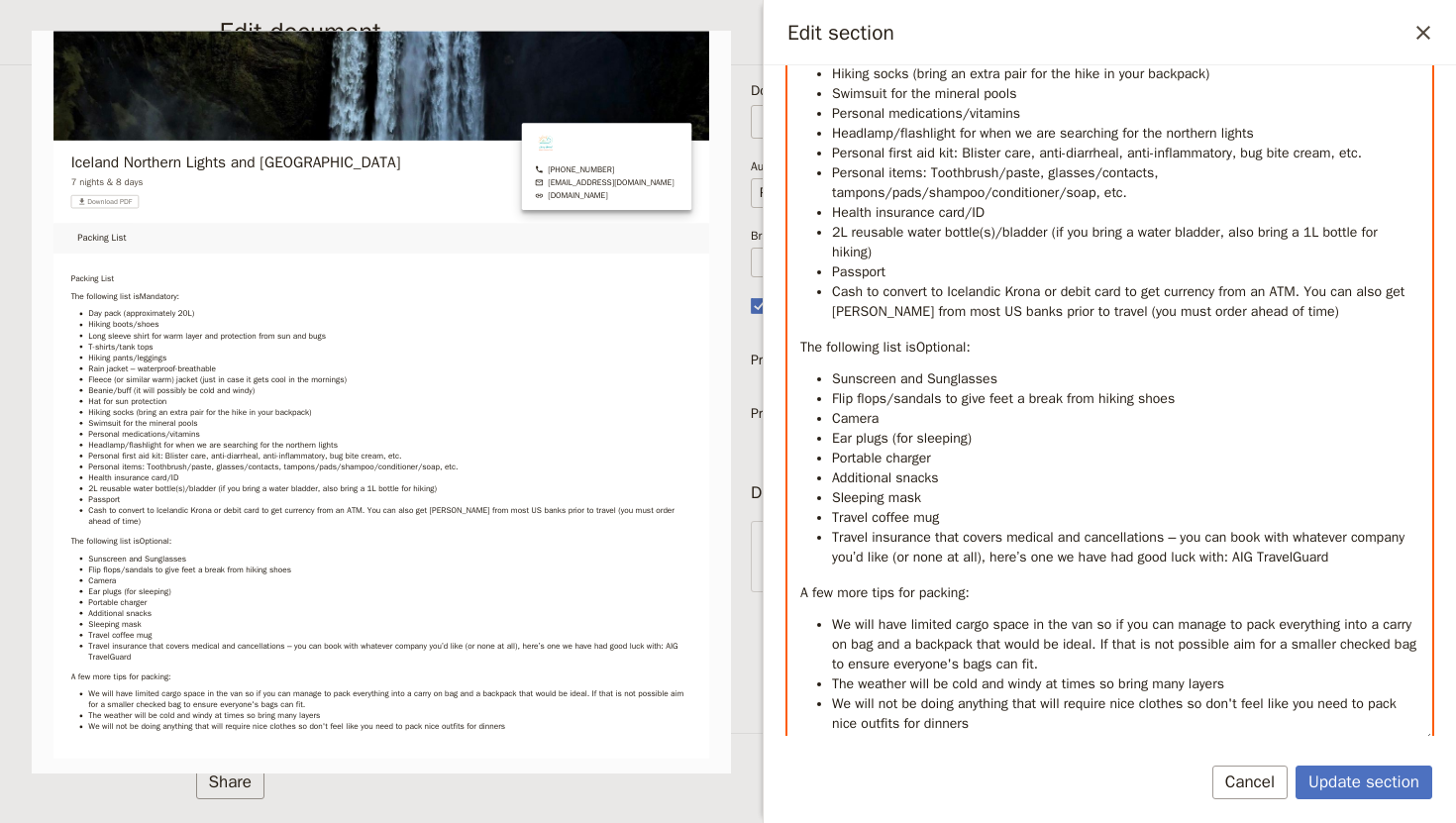 click on "We will not be doing anything that will require nice clothes so don't feel like you need to pack nice outfits for dinners" at bounding box center [1125, 714] 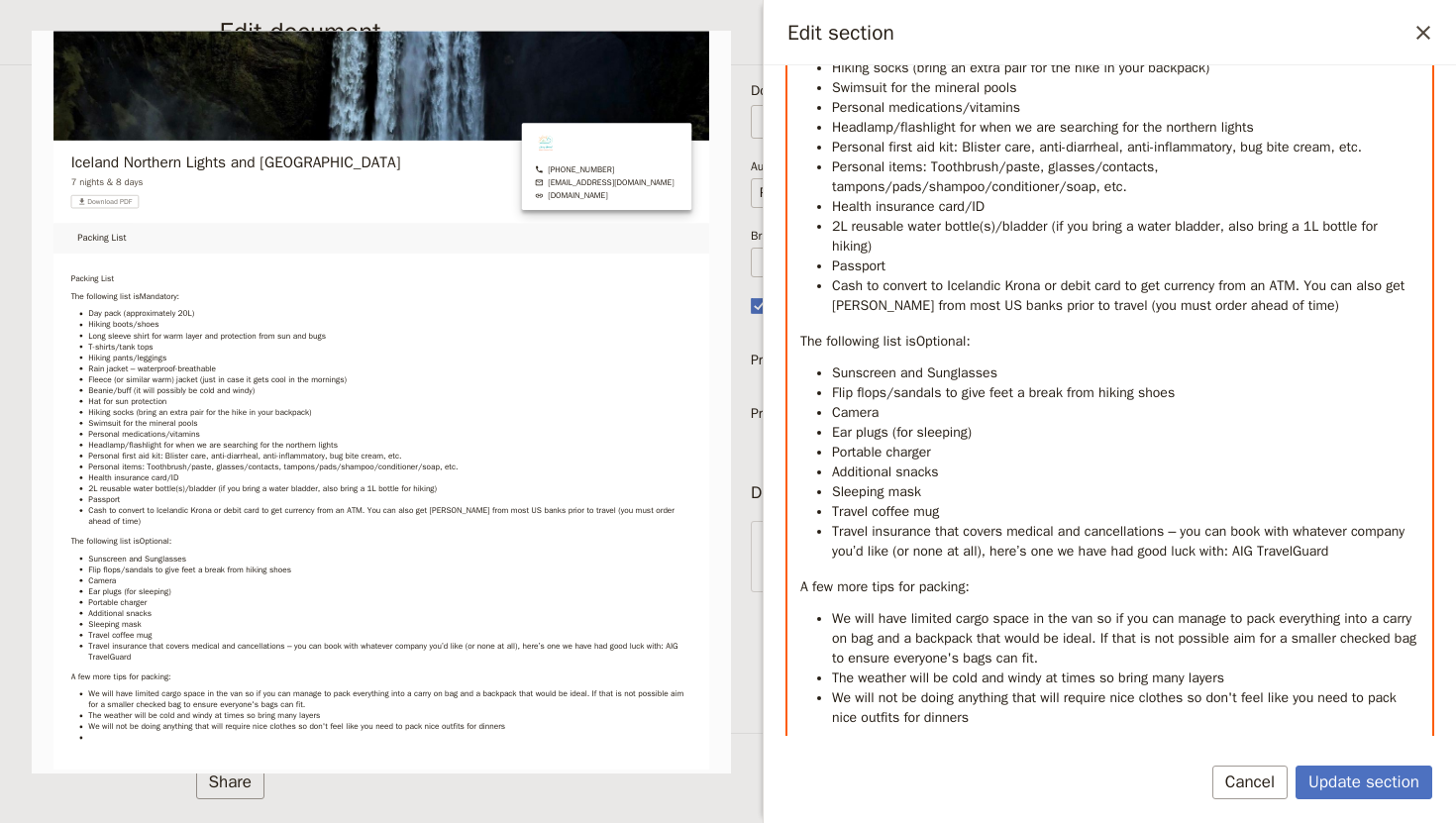 scroll, scrollTop: 674, scrollLeft: 0, axis: vertical 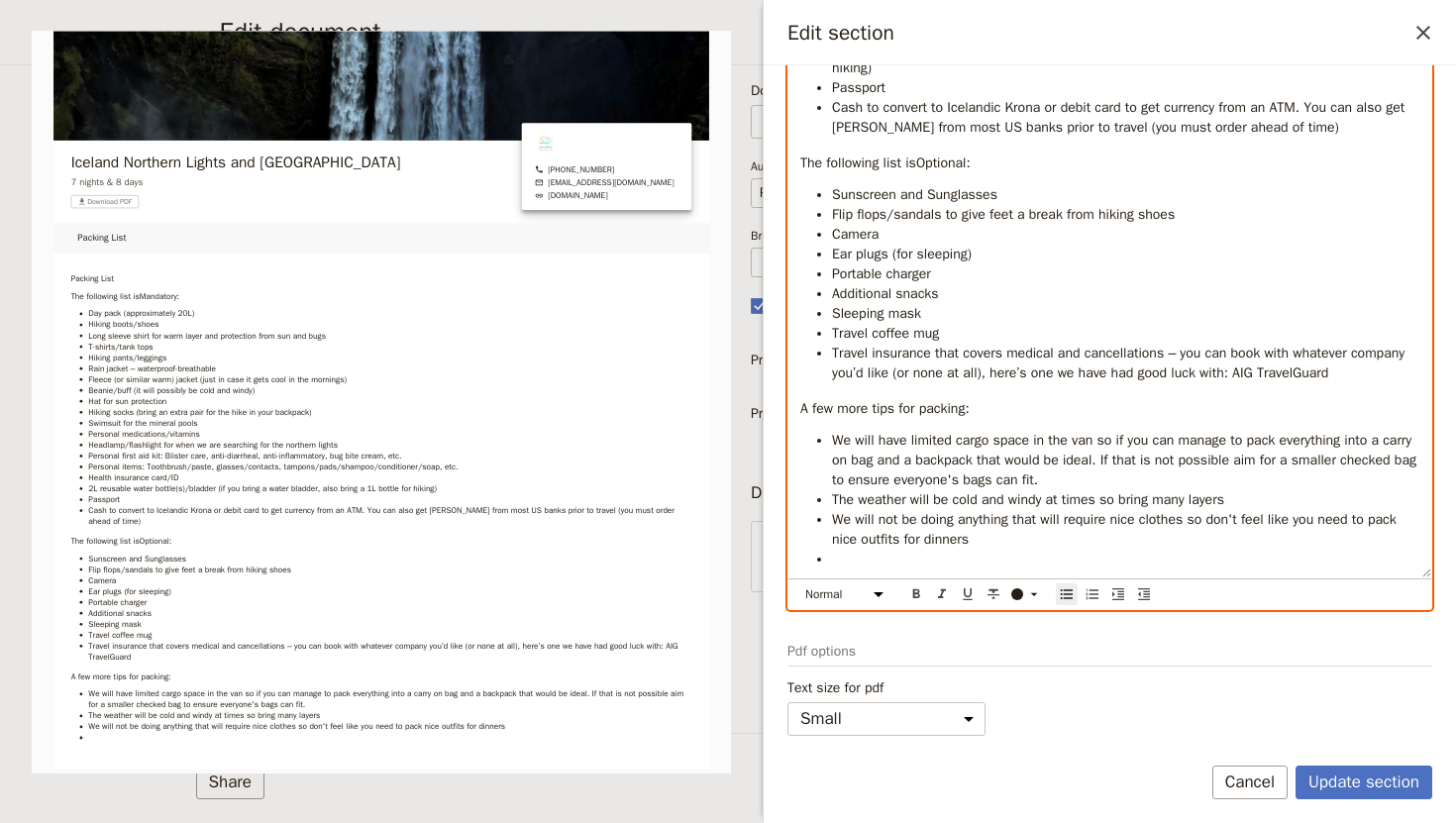 click on "We will not be doing anything that will require nice clothes so don't feel like you need to pack nice outfits for dinners" at bounding box center [1125, 530] 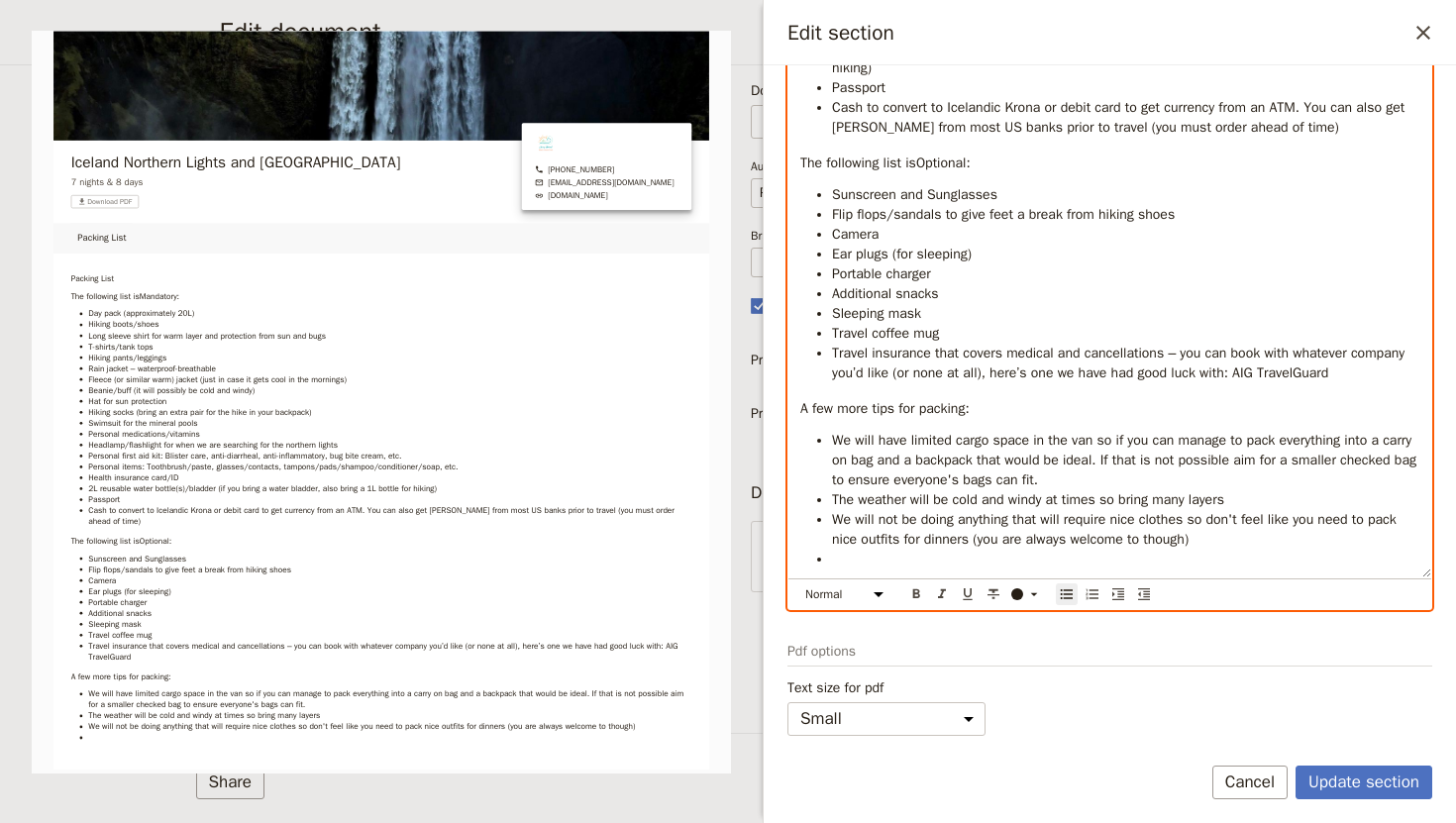 click at bounding box center (1125, 560) 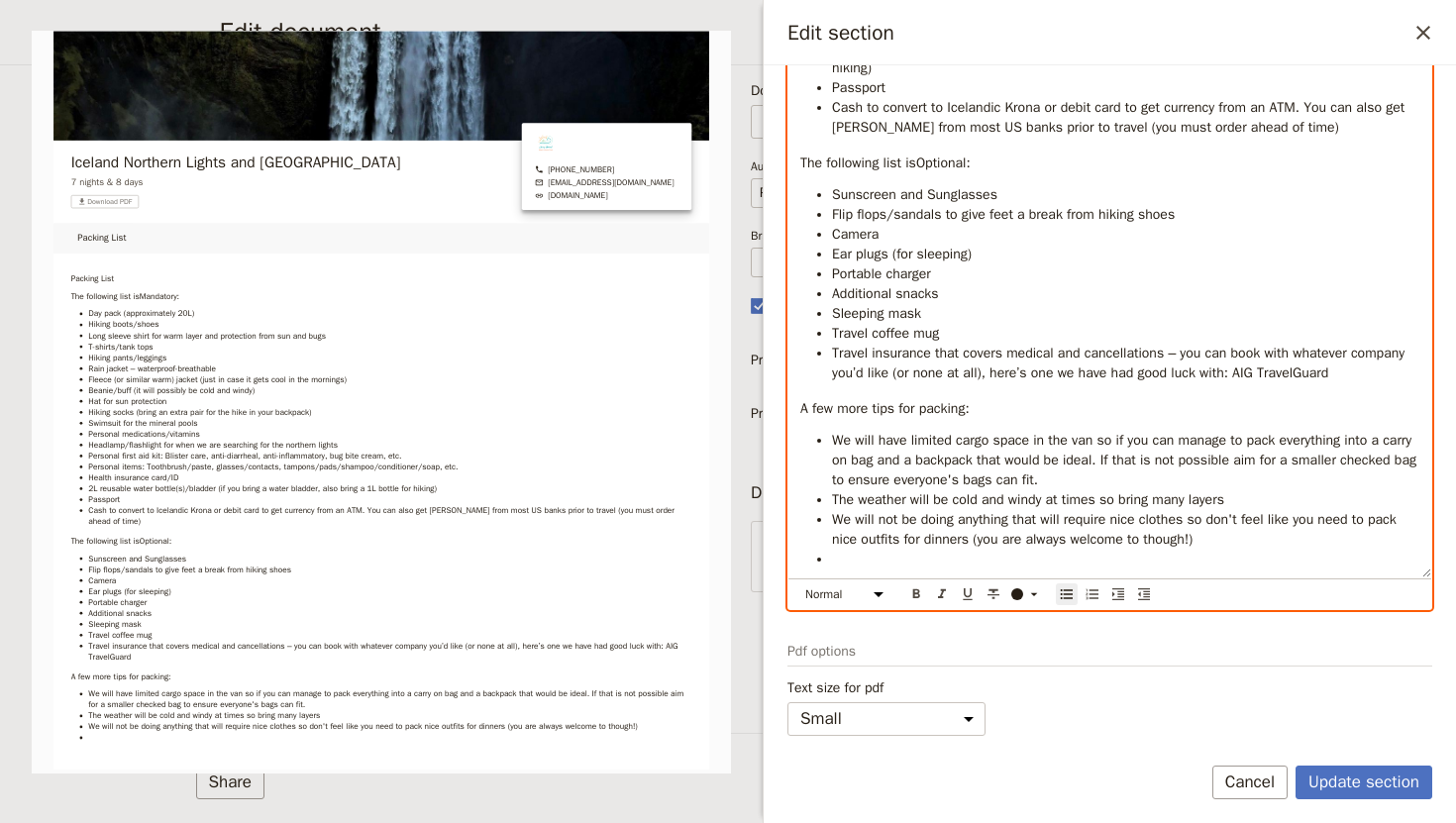 click at bounding box center [1125, 560] 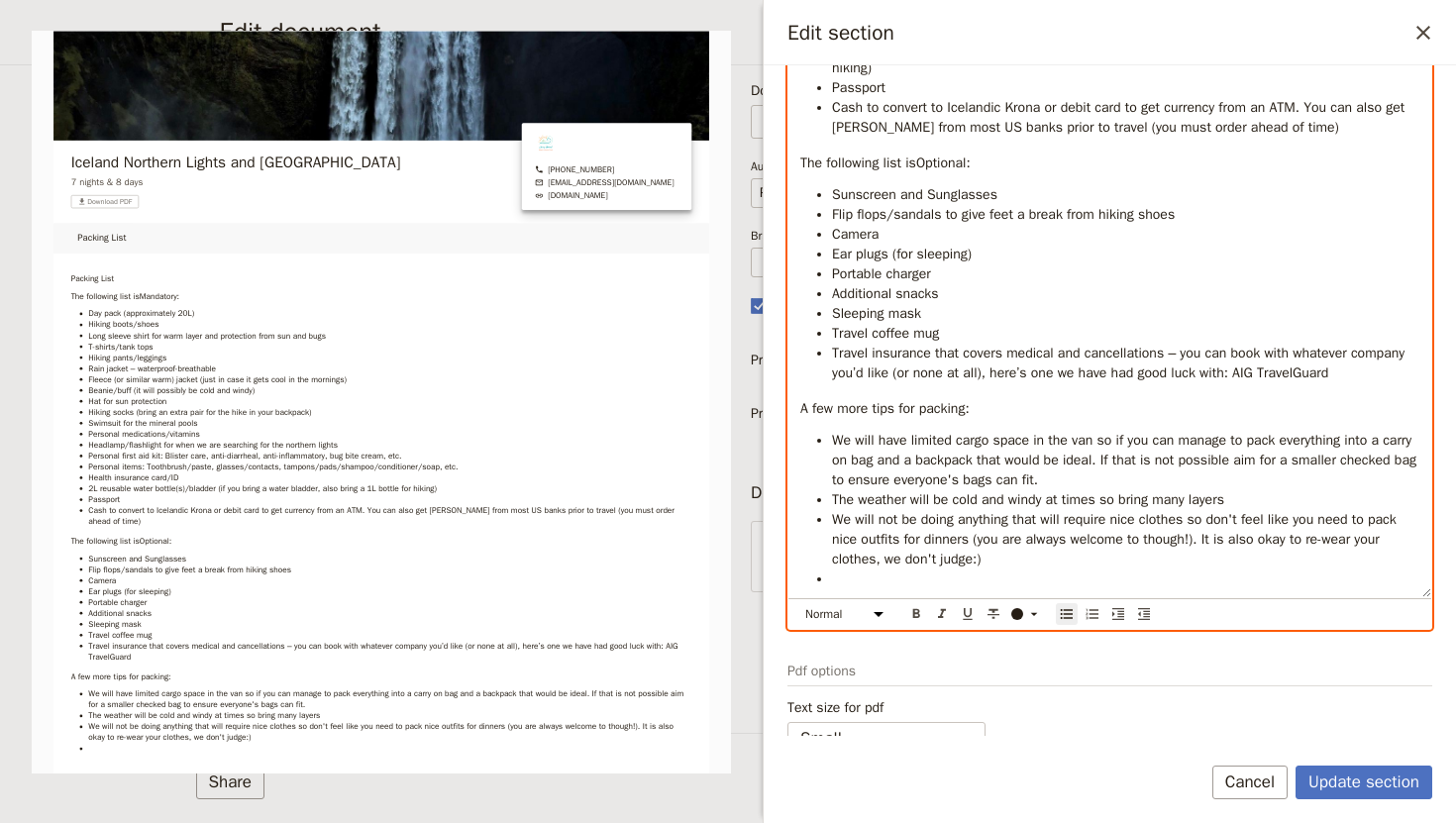 click at bounding box center [1125, 579] 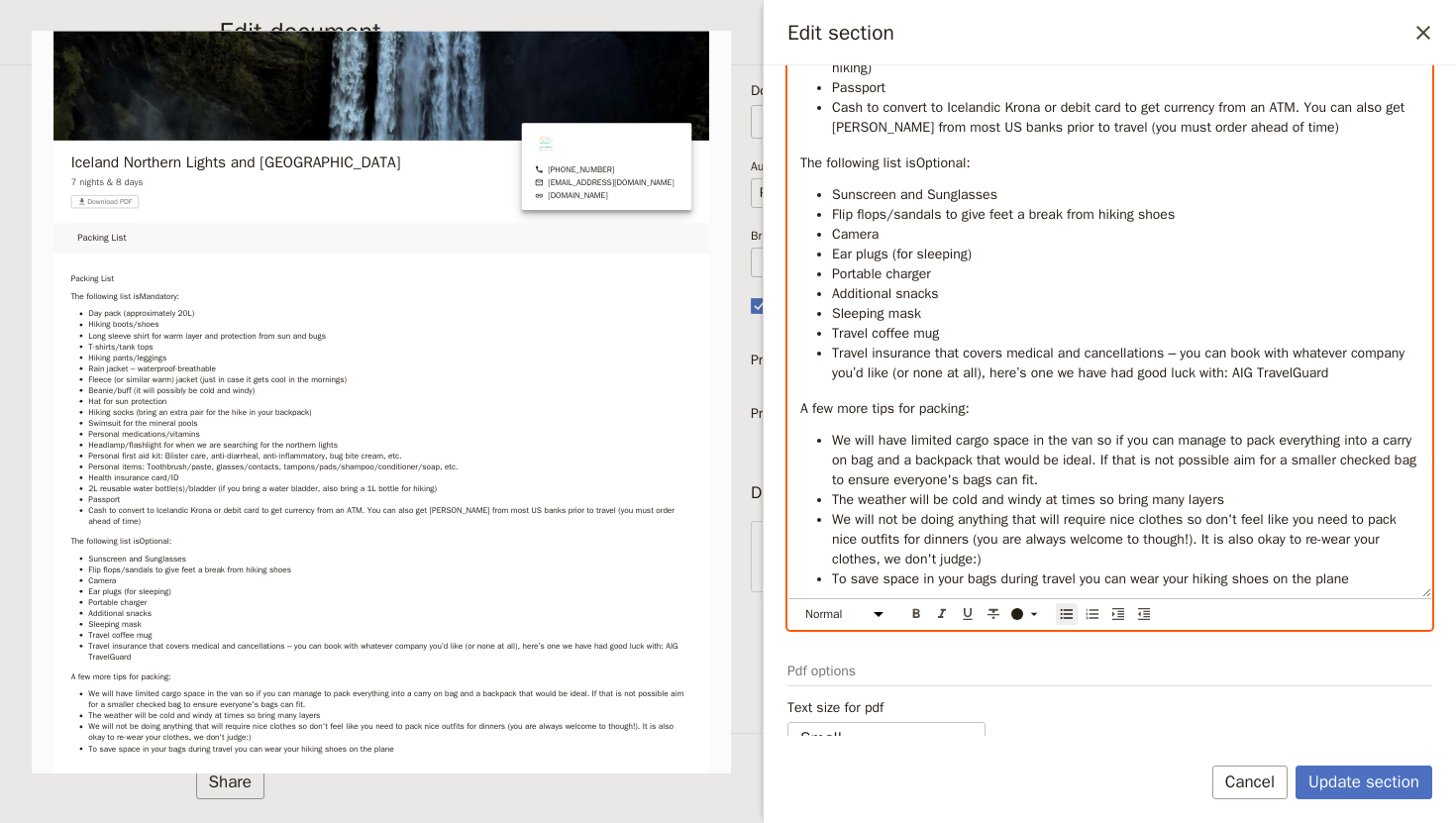scroll, scrollTop: 0, scrollLeft: 0, axis: both 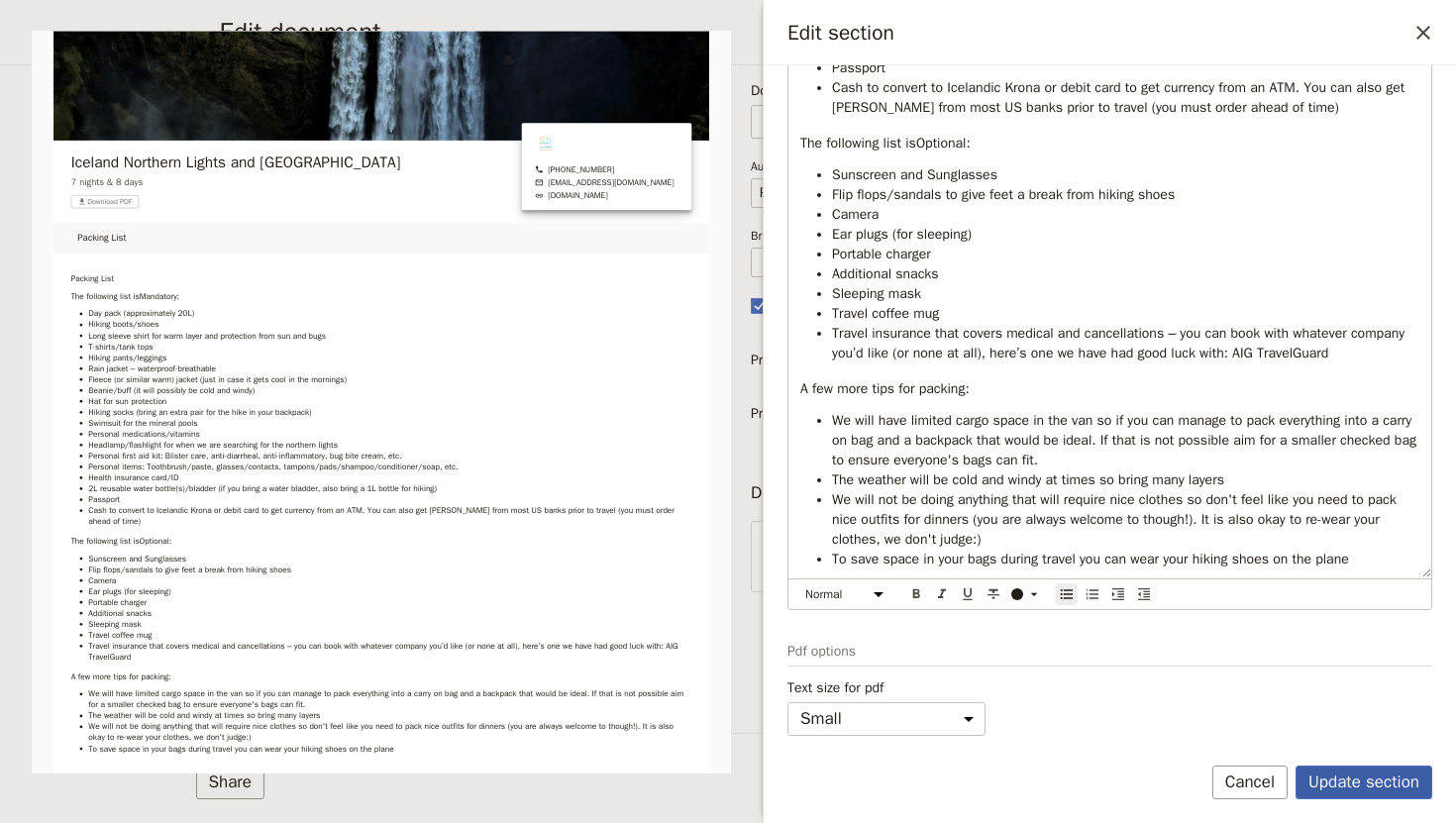 click on "Update section" at bounding box center (1364, 782) 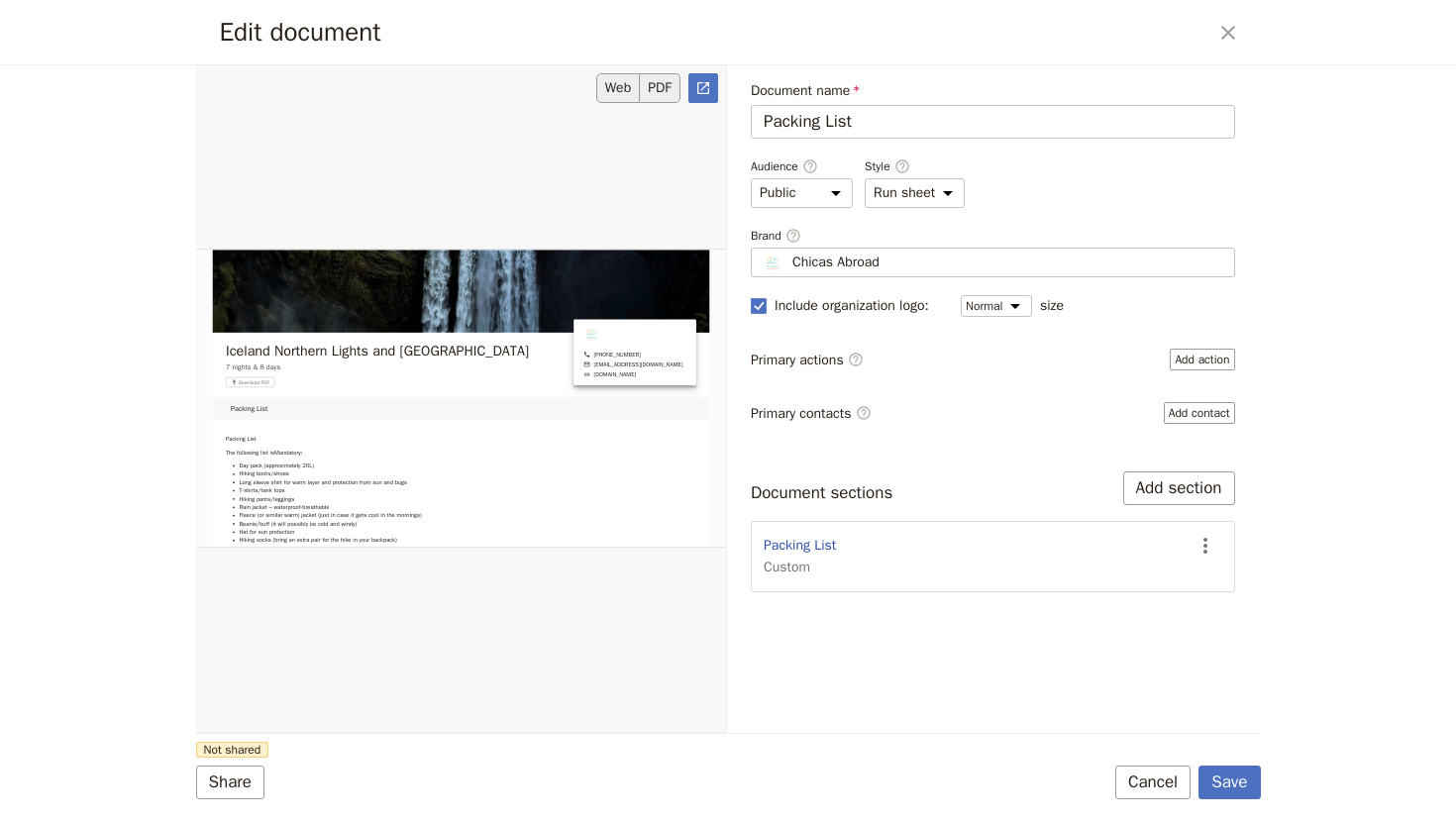 click on "PDF" at bounding box center [660, 88] 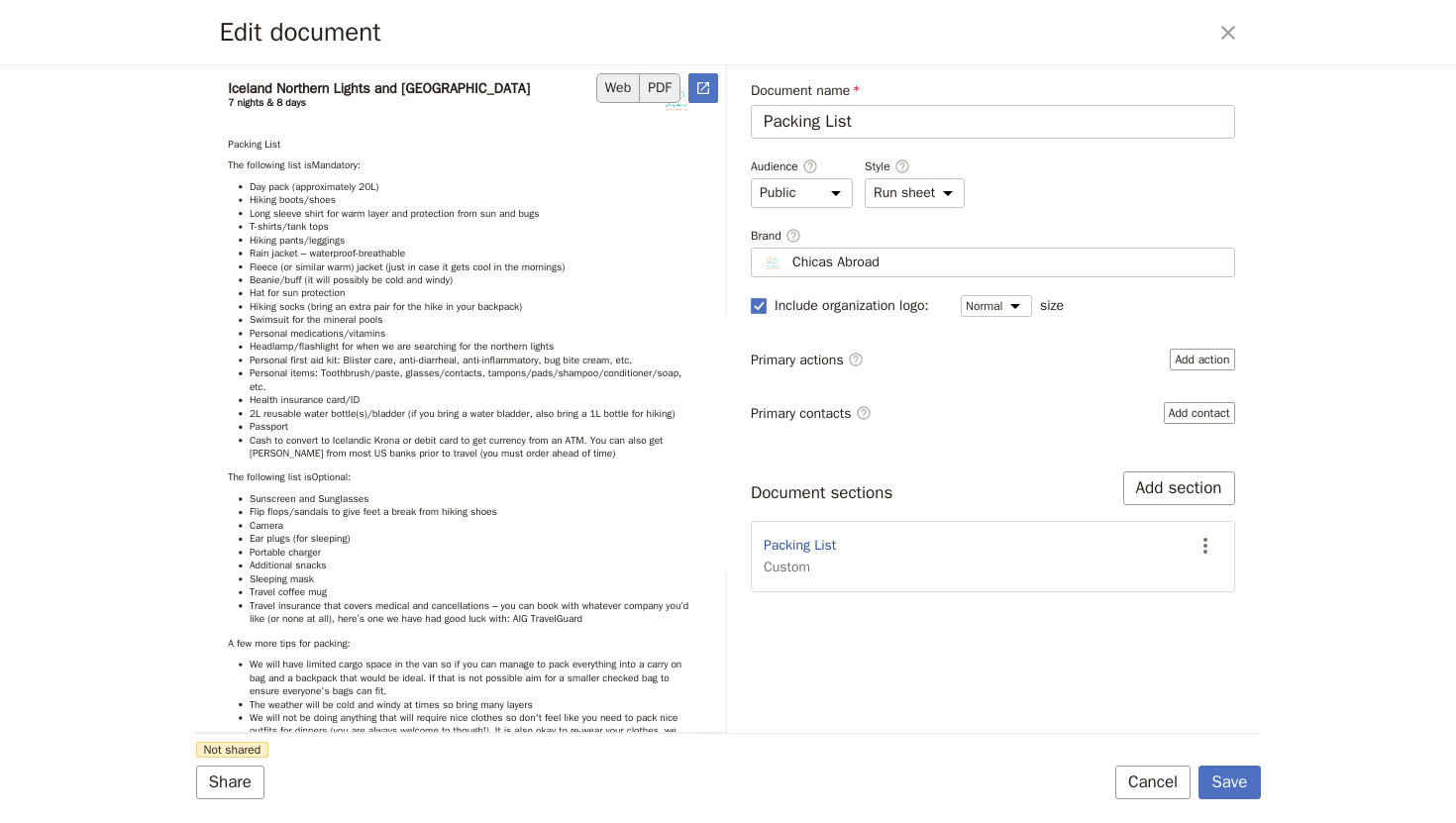 click on "Web" at bounding box center (618, 88) 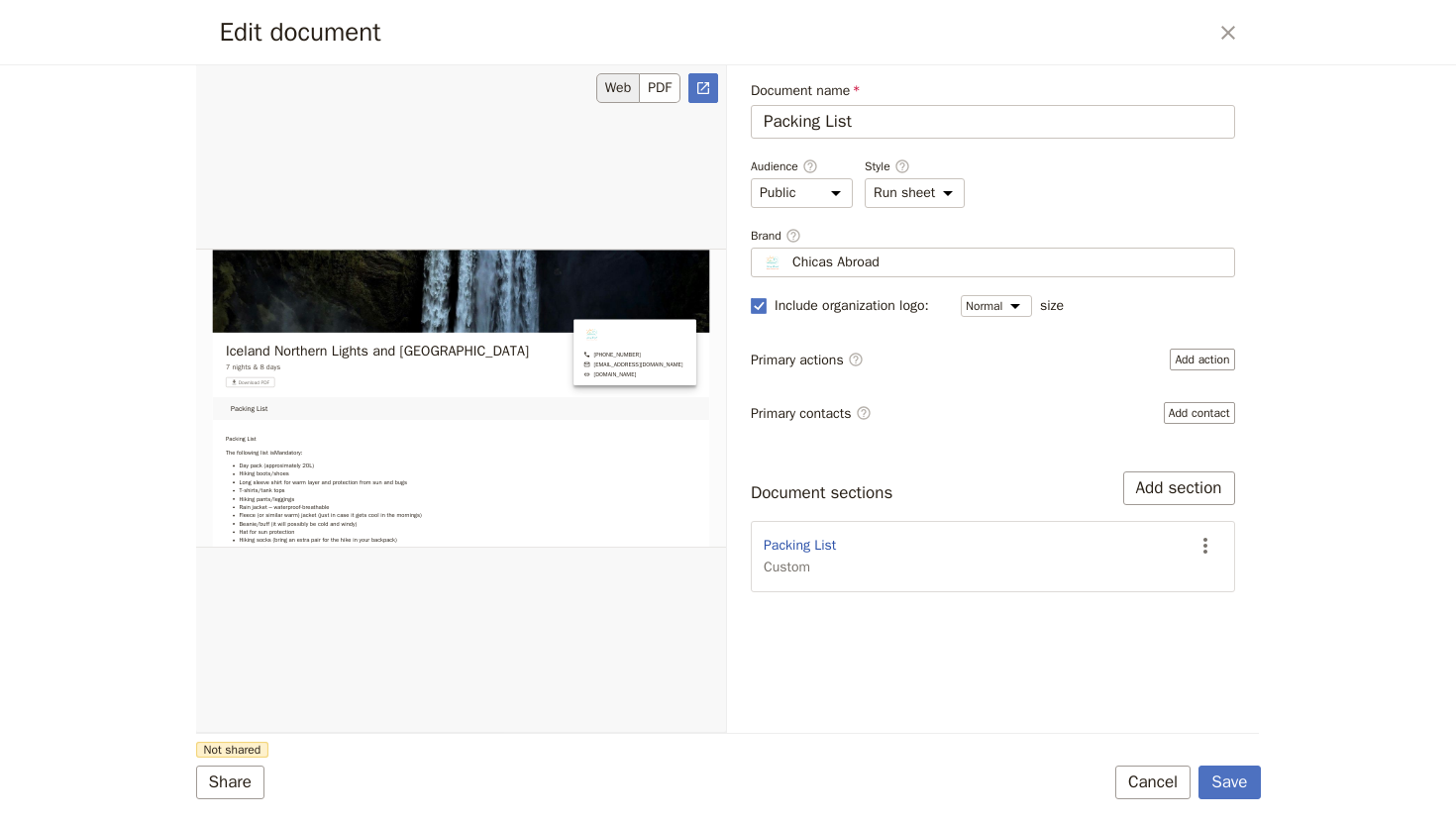 scroll, scrollTop: 0, scrollLeft: 0, axis: both 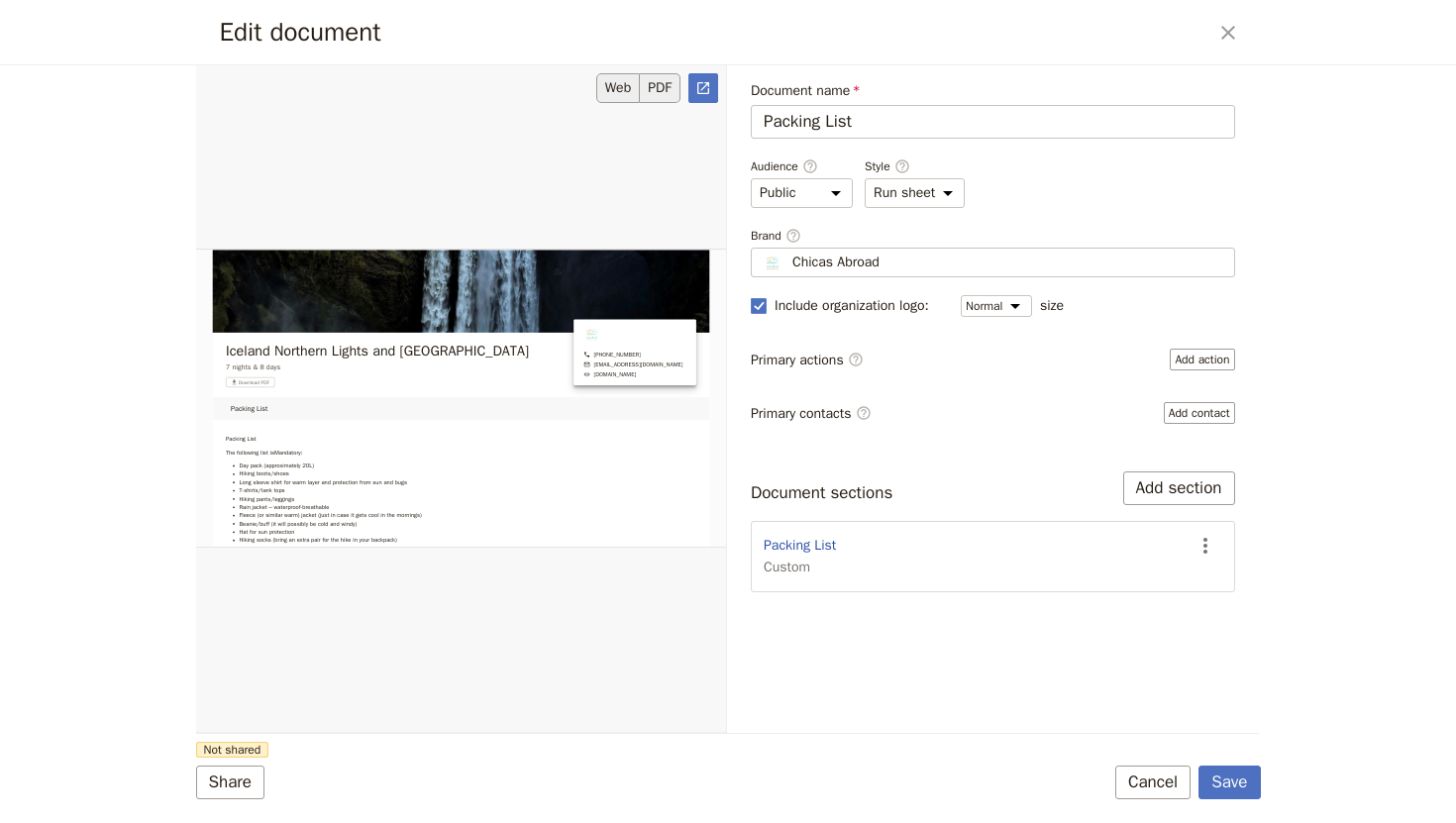 click on "PDF" at bounding box center [660, 88] 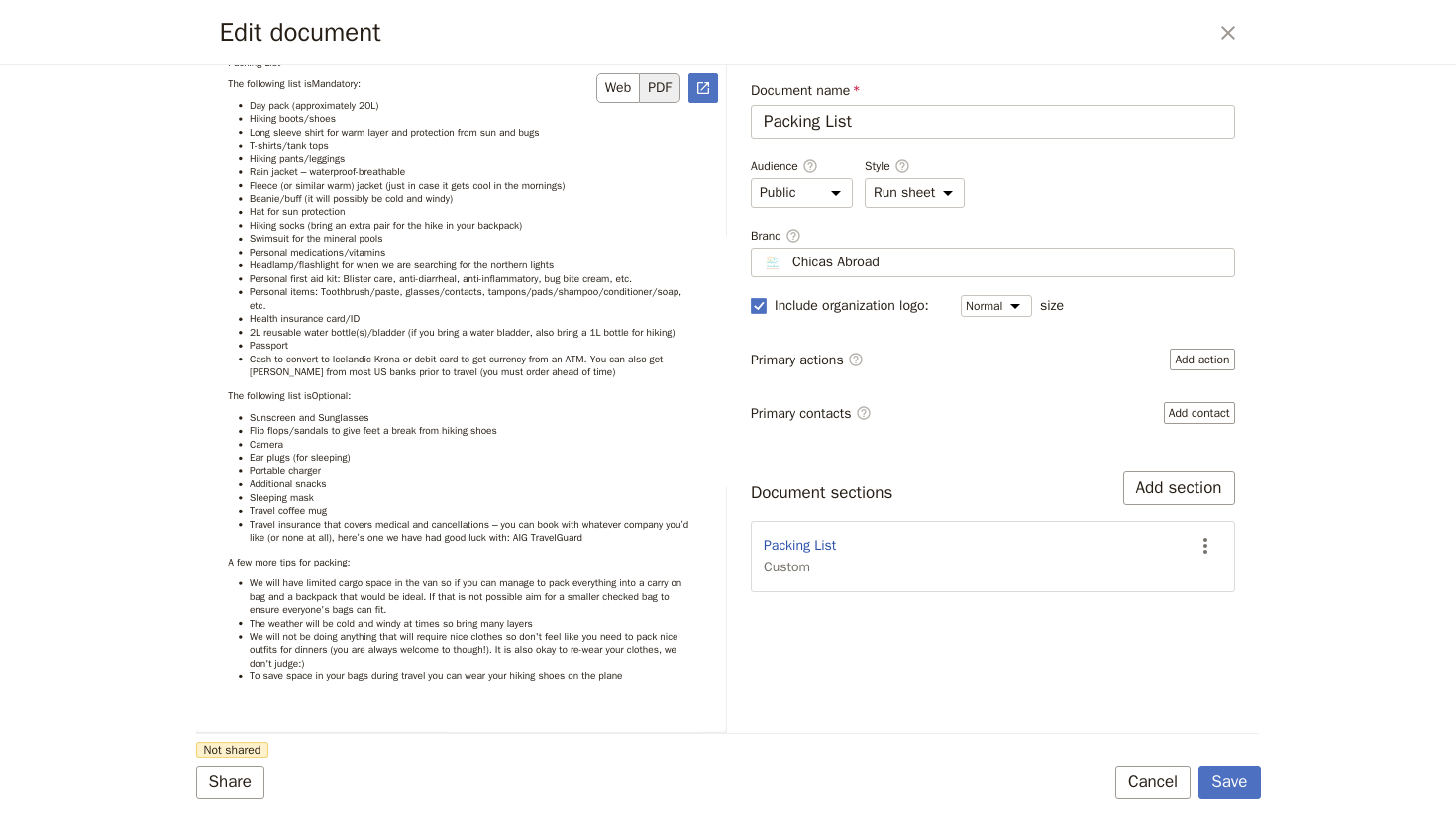 scroll, scrollTop: 0, scrollLeft: 0, axis: both 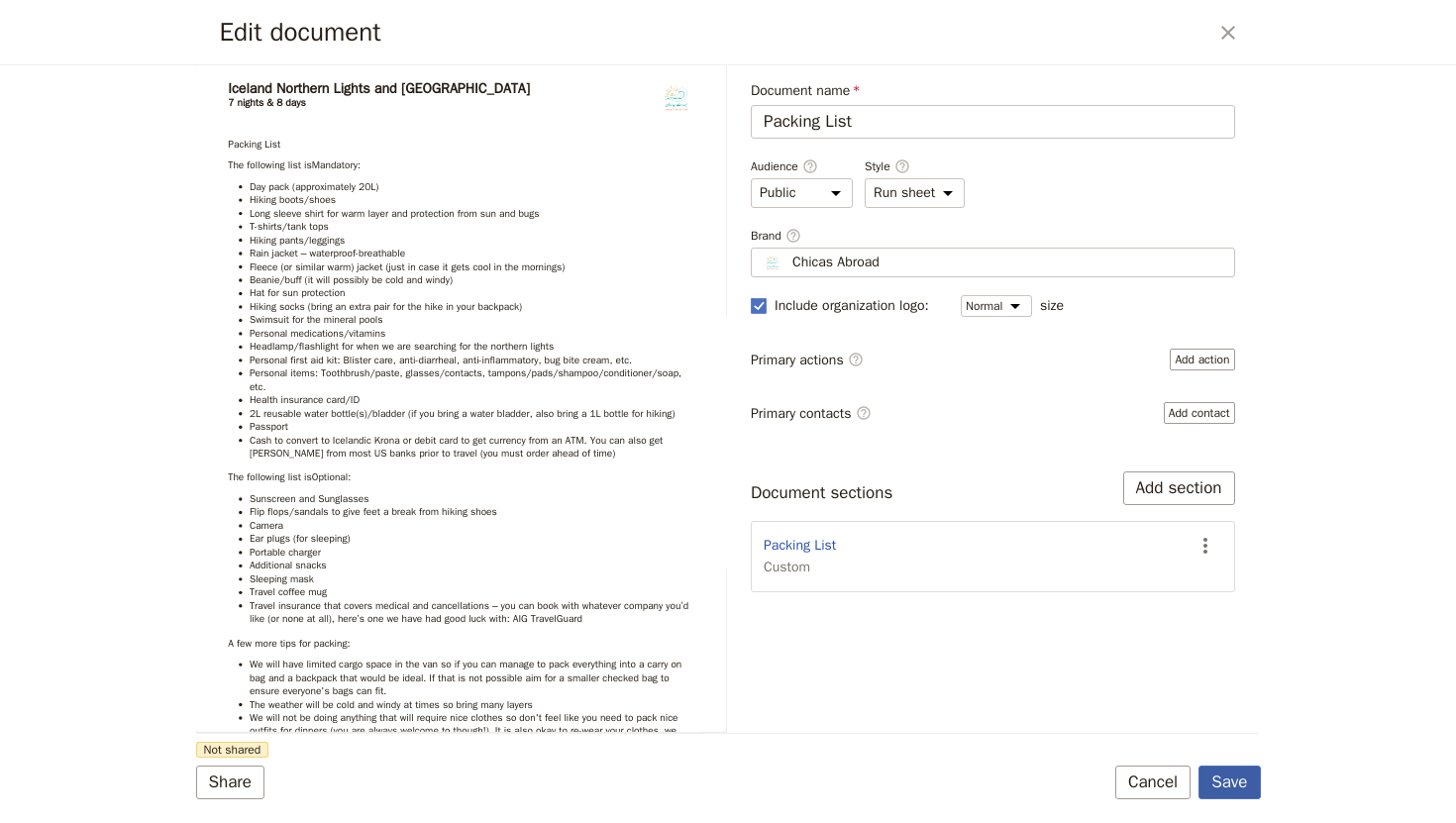 click on "Save" at bounding box center (1229, 782) 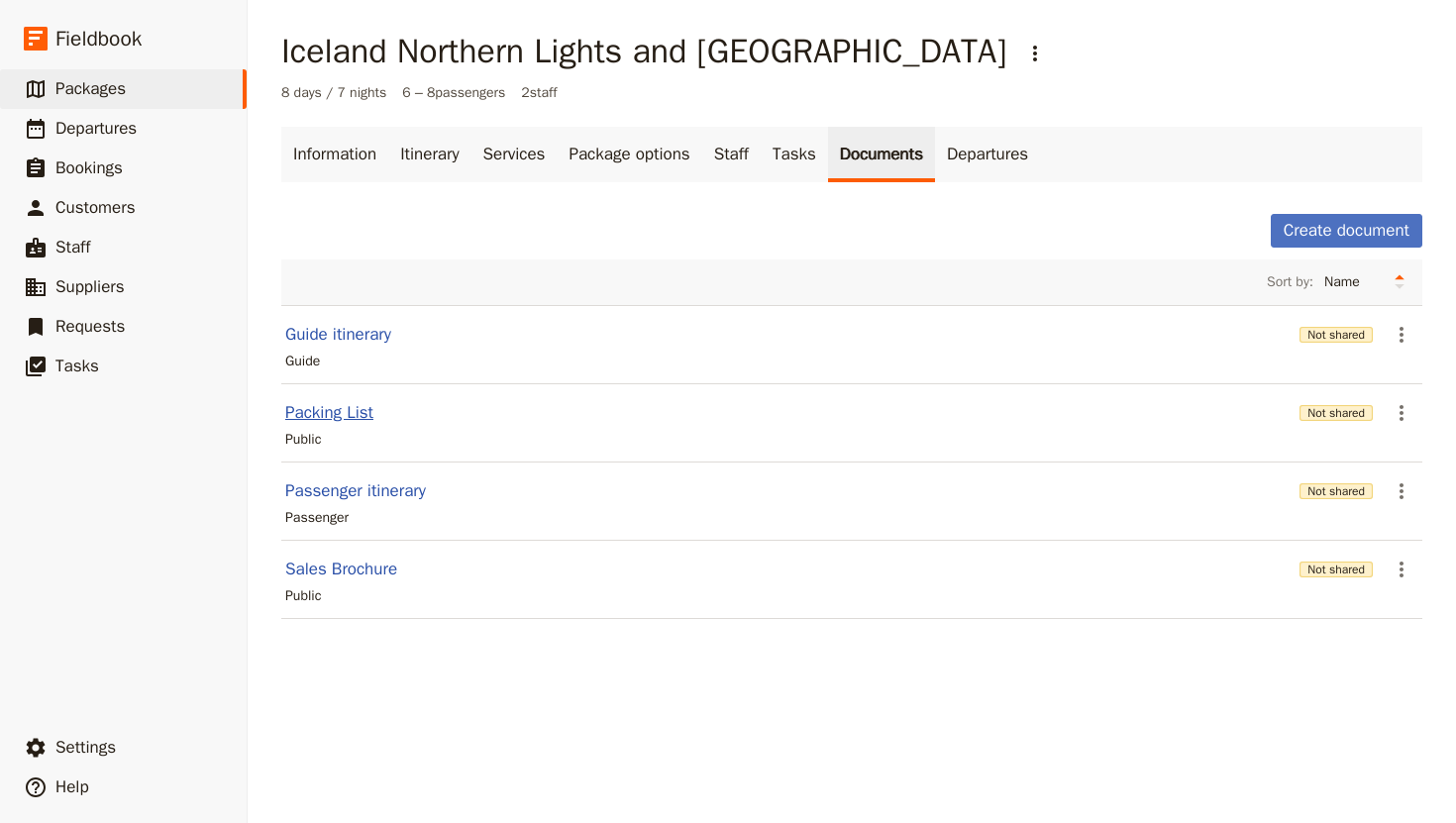 click on "Packing List" at bounding box center [329, 413] 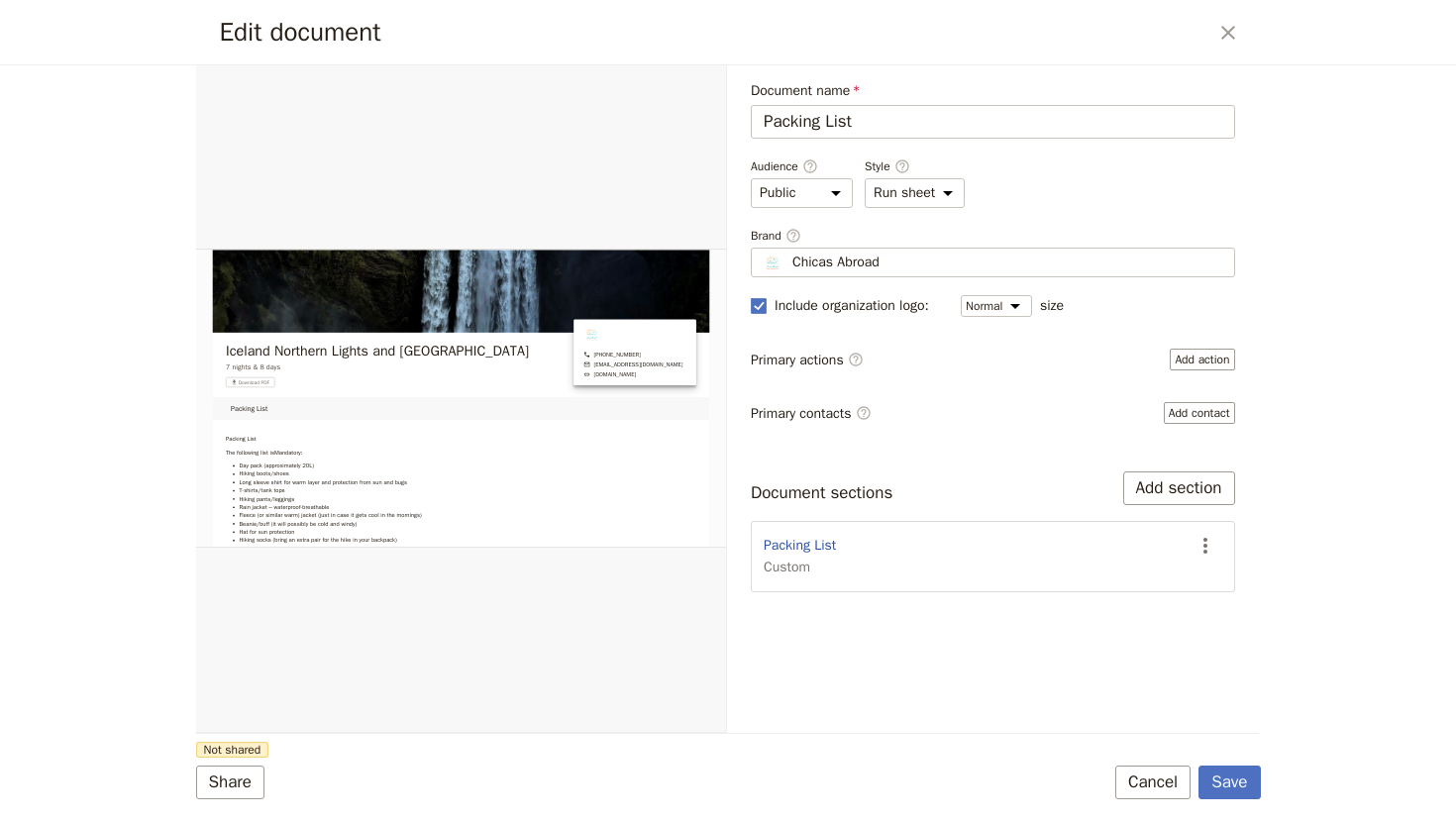 scroll, scrollTop: 0, scrollLeft: 0, axis: both 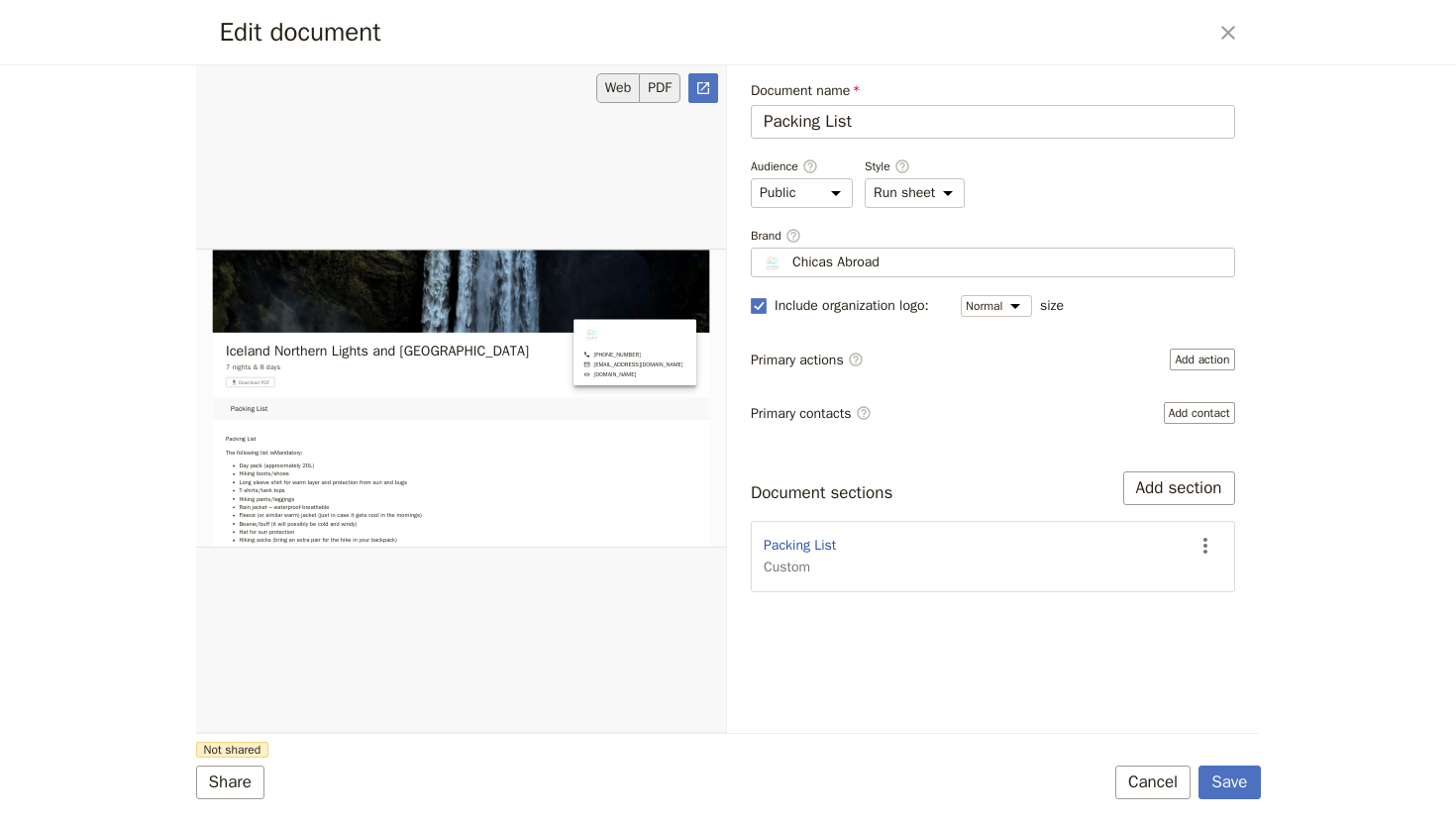 click on "PDF" at bounding box center [660, 88] 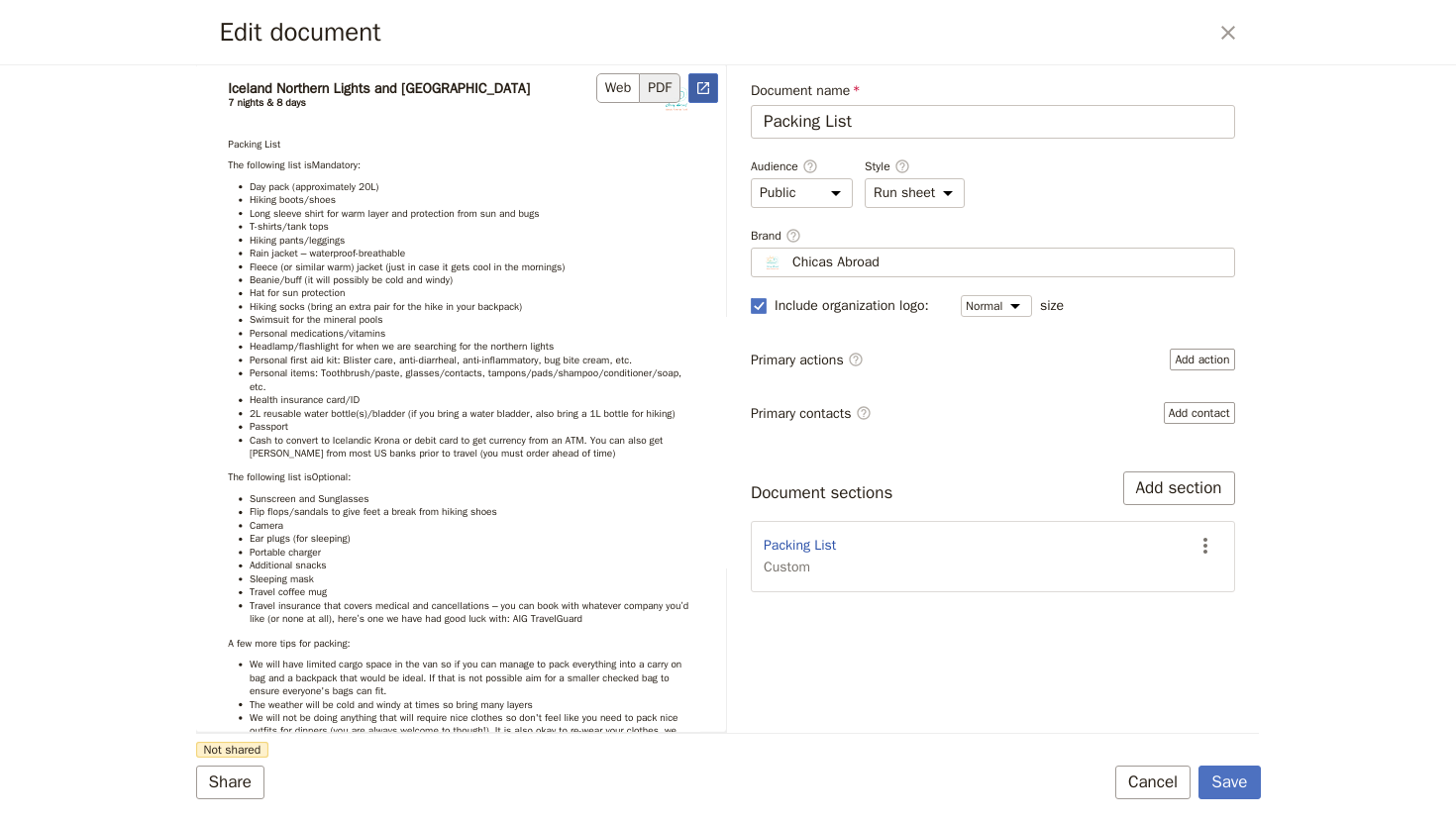 click on "​" at bounding box center [703, 88] 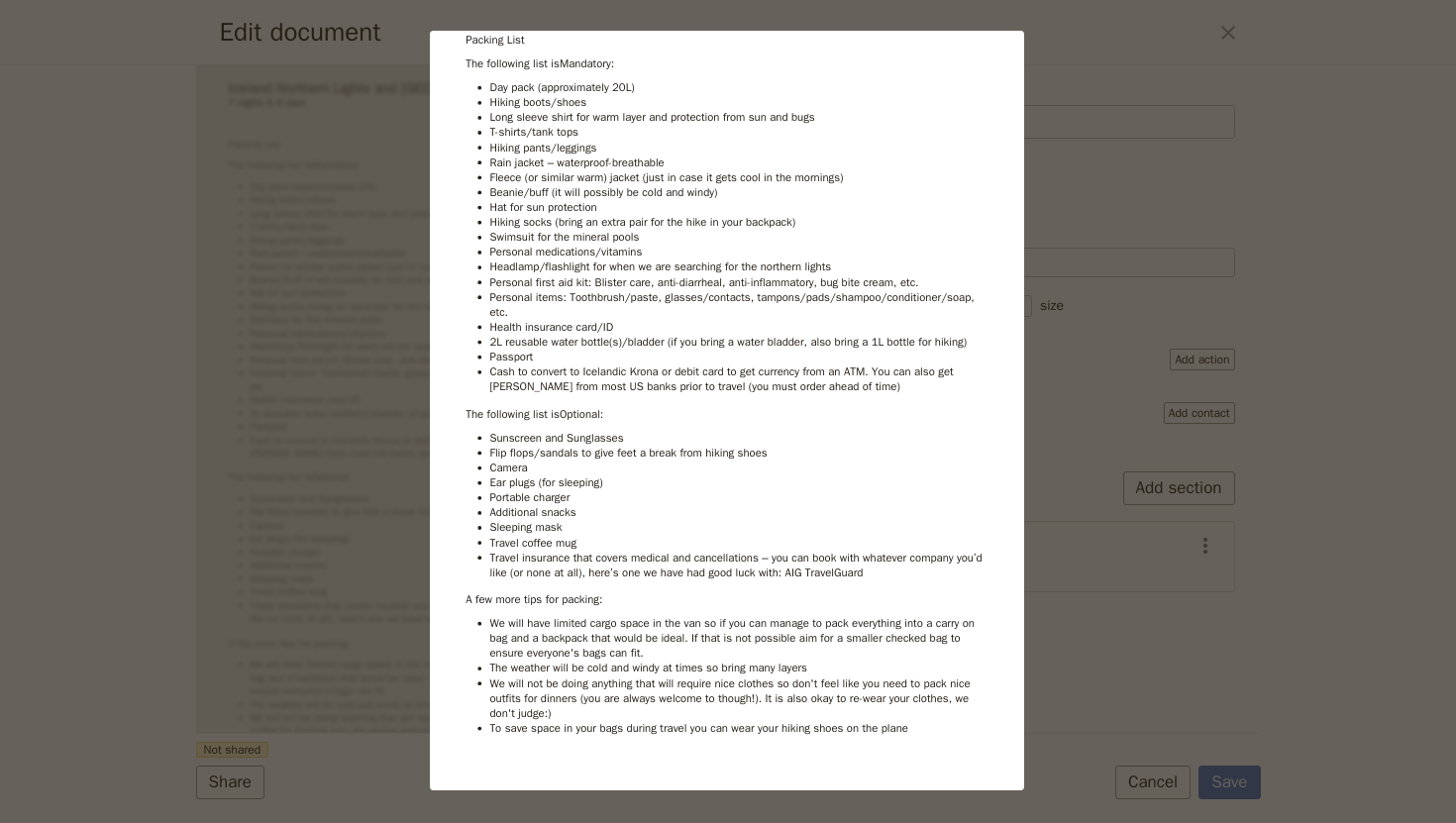 scroll, scrollTop: 0, scrollLeft: 0, axis: both 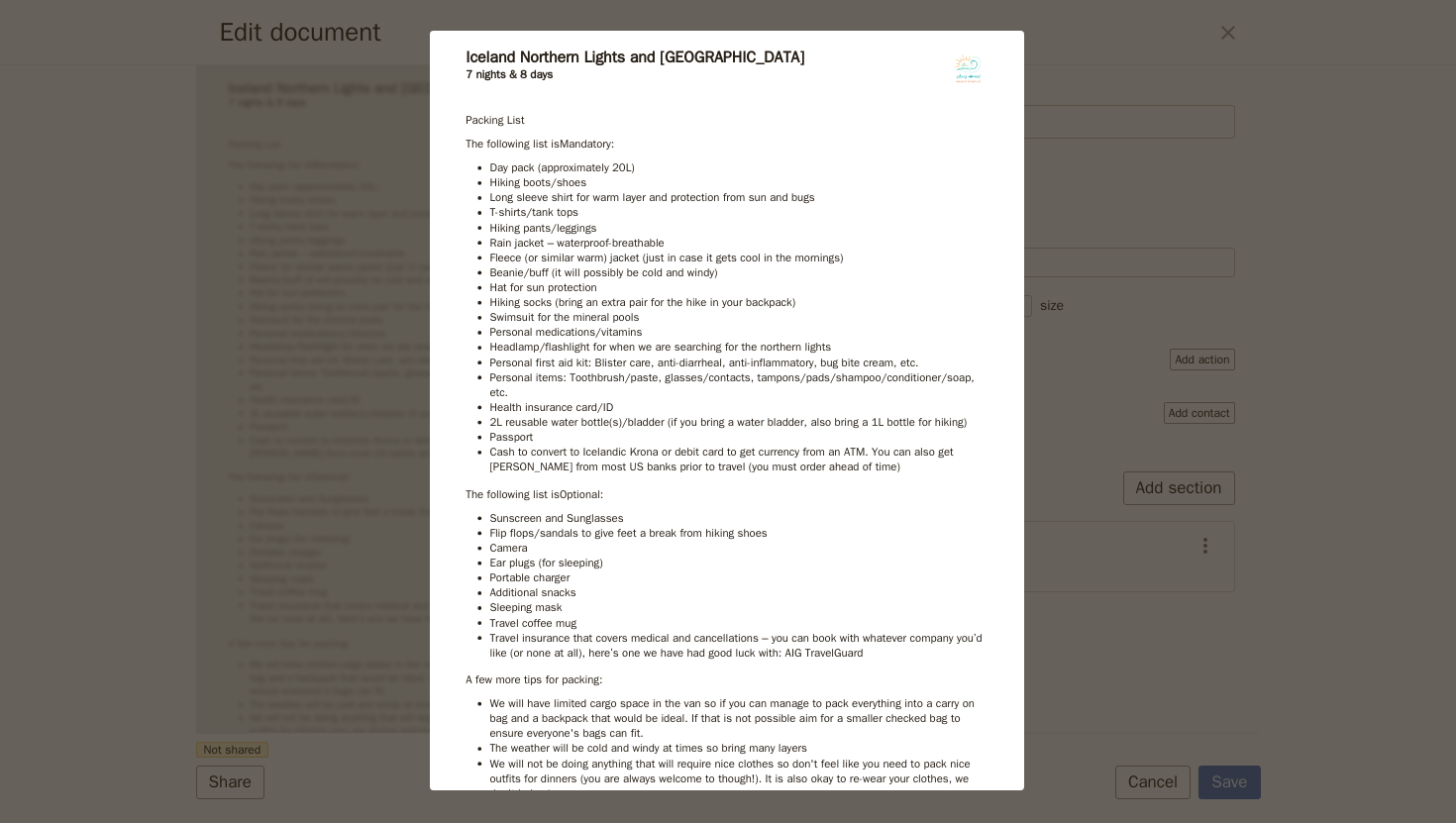 click on "Iceland Northern Lights and Ring Road 7 nights   &   8 days Packing List The following list is  Mandatory : Day pack (approximately 20L) Hiking boots/shoes Long sleeve shirt for warm layer and protection from sun and bugs T-shirts/tank tops Hiking pants/leggings Rain jacket – waterproof-breathable Fleece (or similar warm) jacket (just in case it gets cool in the mornings) Beanie/buff (it will possibly be cold and windy) Hat for sun protection Hiking socks (bring an extra pair for the hike in your backpack) Swimsuit for the mineral pools Personal medications/vitamins Headlamp/flashlight for when we are searching for the northern lights  Personal first aid kit: Blister care, anti-diarrheal, anti-inflammatory, bug bite cream, etc. Personal items: Toothbrush/paste, glasses/contacts, tampons/pads/shampoo/conditioner/soap, etc. Health insurance card/ID 2L reusable water bottle(s)/bladder (if you bring a water bladder, also bring a 1L bottle for hiking) Passport The following list is  Optional : Camera" at bounding box center (728, 411) 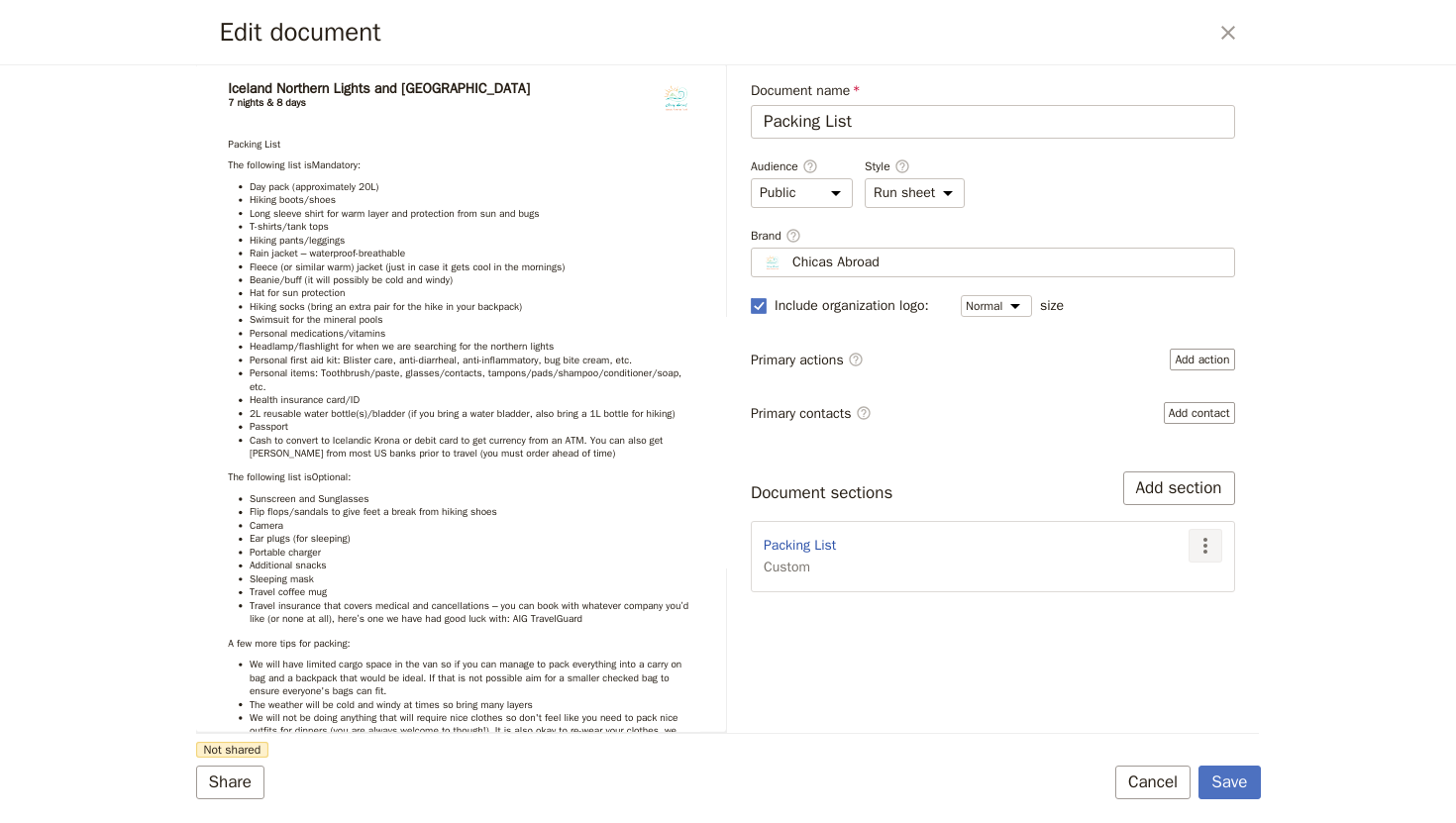 click 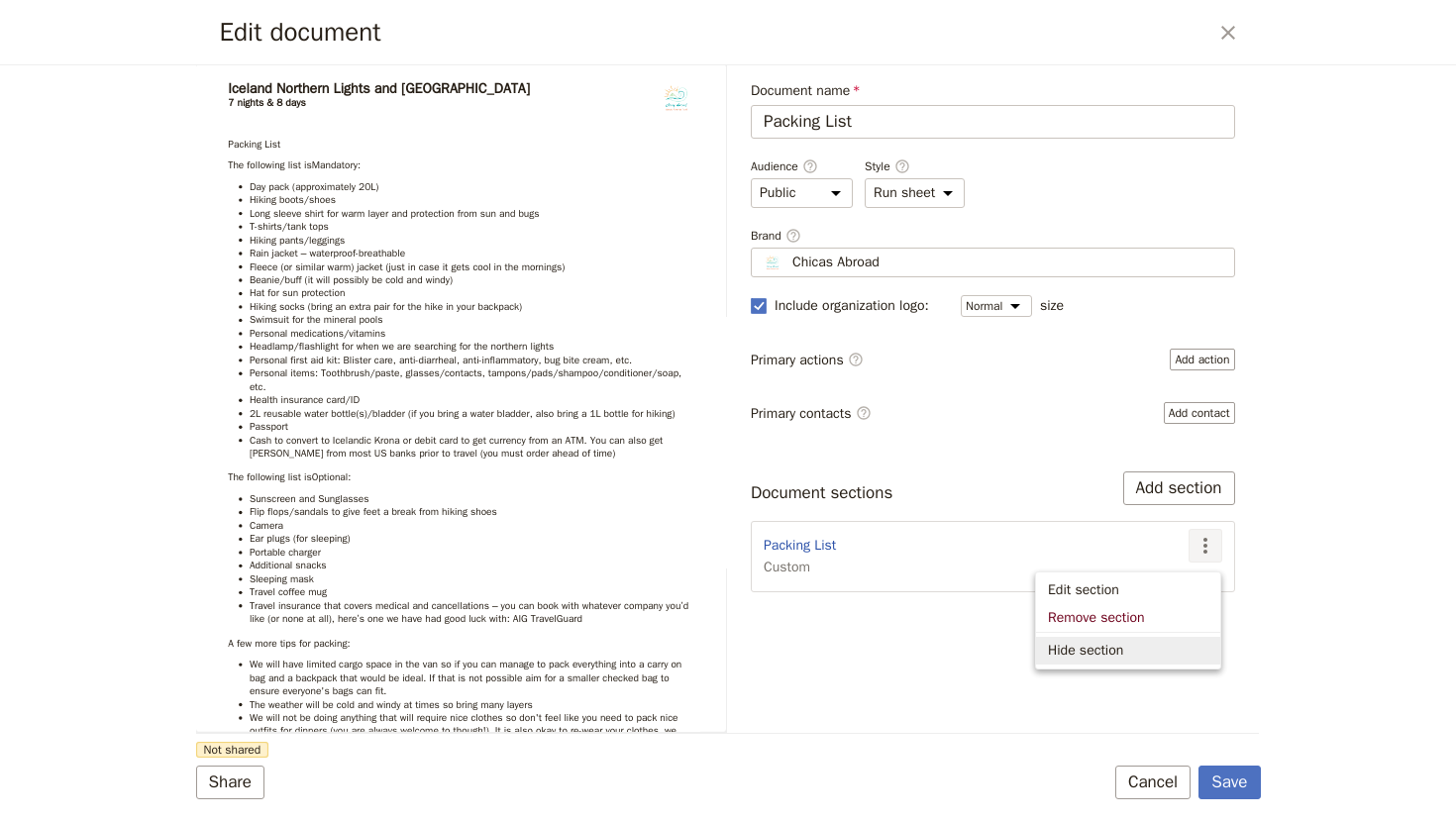 click on "Document name Packing List Preview Audience ​ Public Passenger Guide Style ​ Brochure Run sheet Brand ​ Chicas Abroad Chicas Abroad Include organization logo : Small Normal Large size Primary actions ​ Add action Primary contacts ​ Add contact Document sections Add section Packing List  Custom ​" at bounding box center (992, 399) 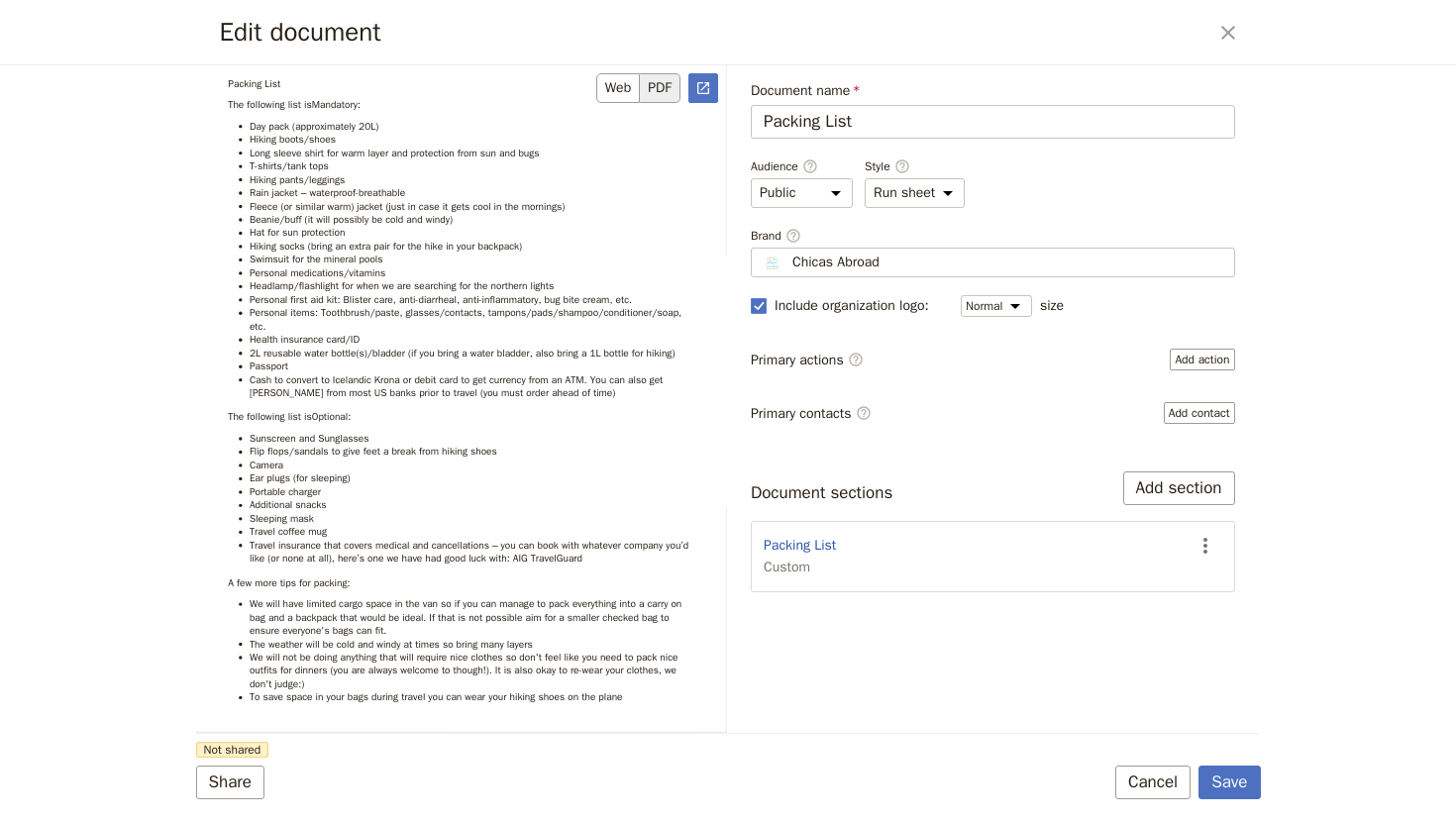 scroll, scrollTop: 120, scrollLeft: 0, axis: vertical 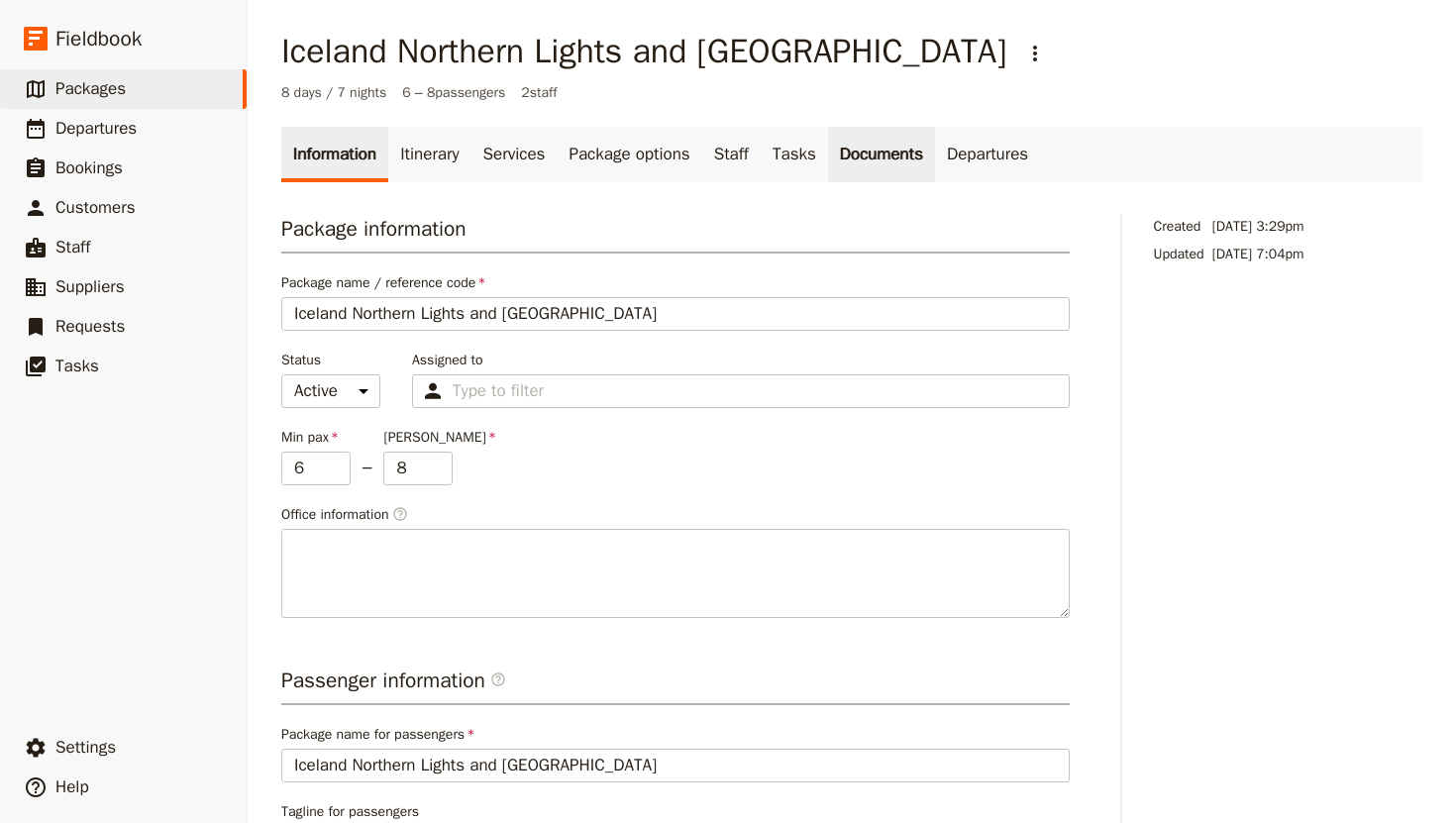 click on "Documents" at bounding box center [882, 154] 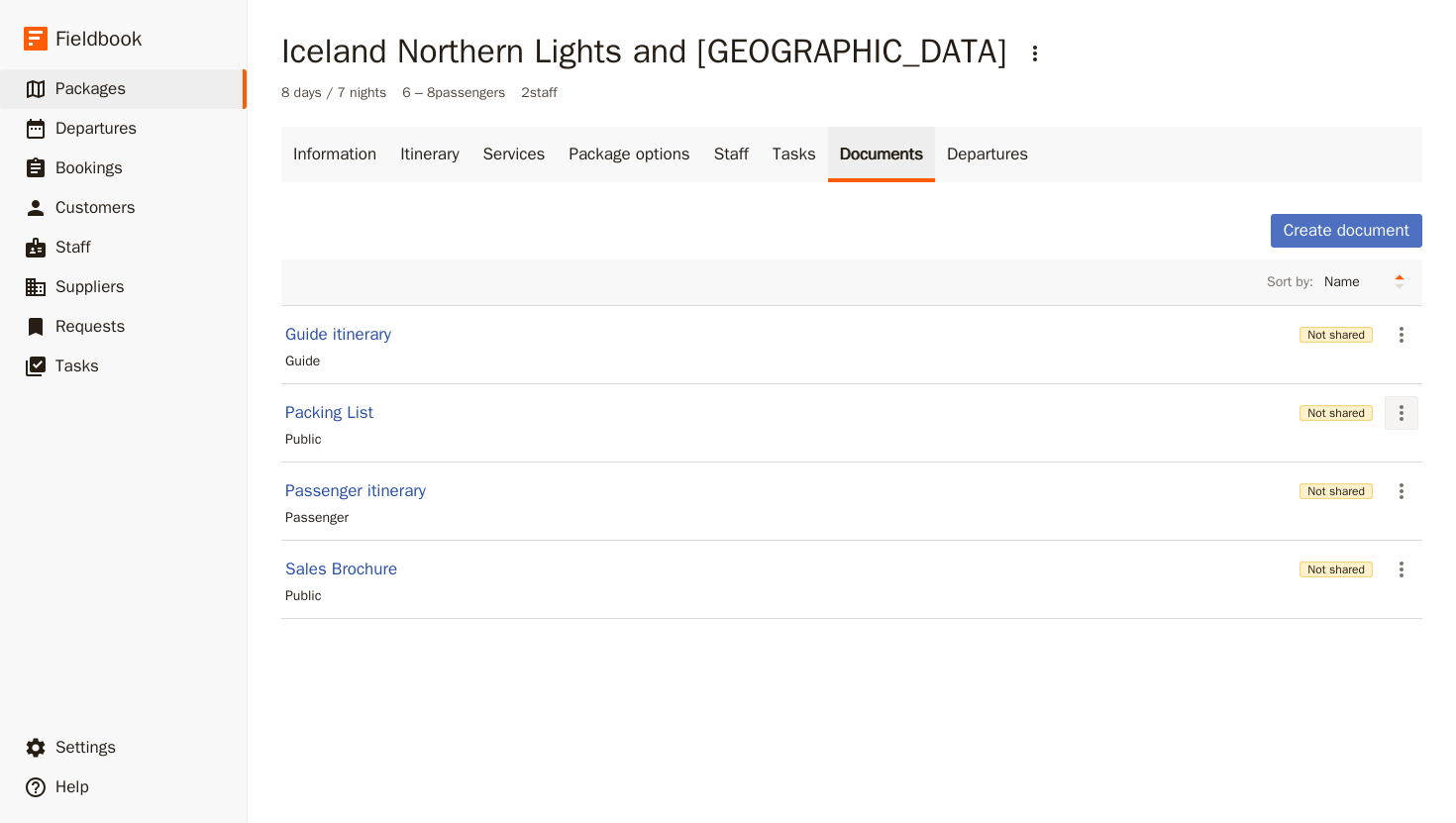 click 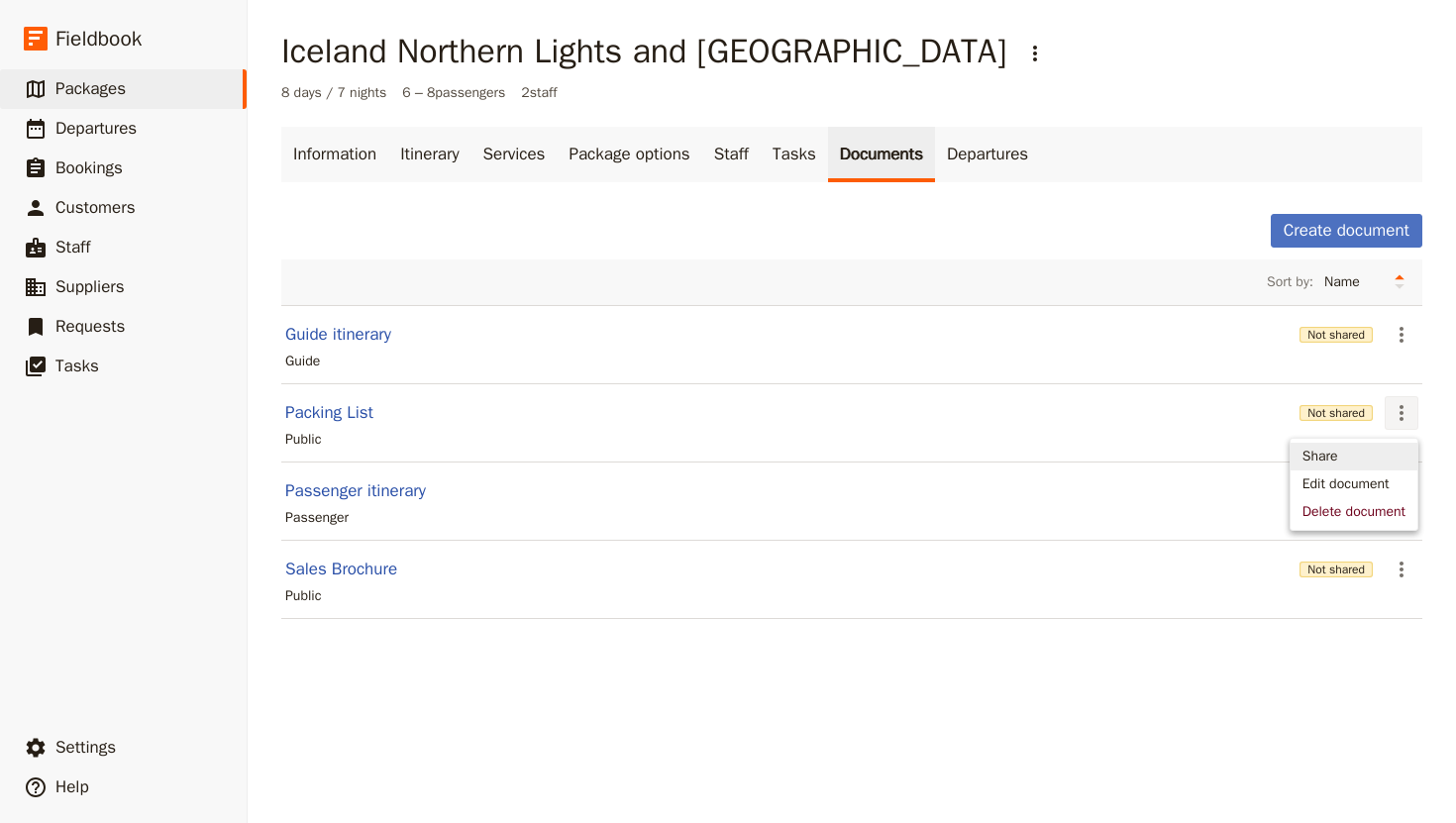 click on "Share" at bounding box center [1354, 457] 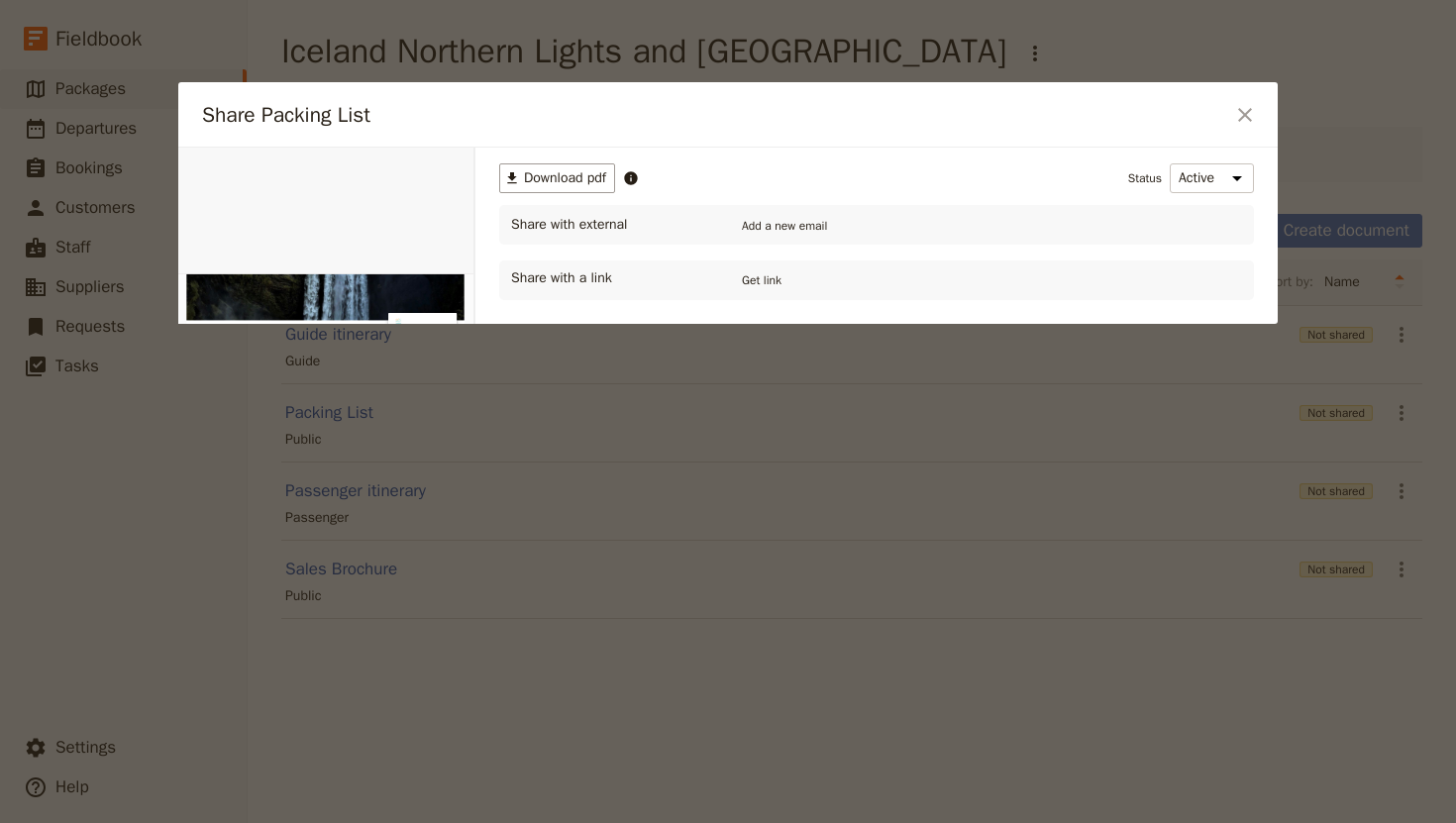 scroll, scrollTop: 0, scrollLeft: 0, axis: both 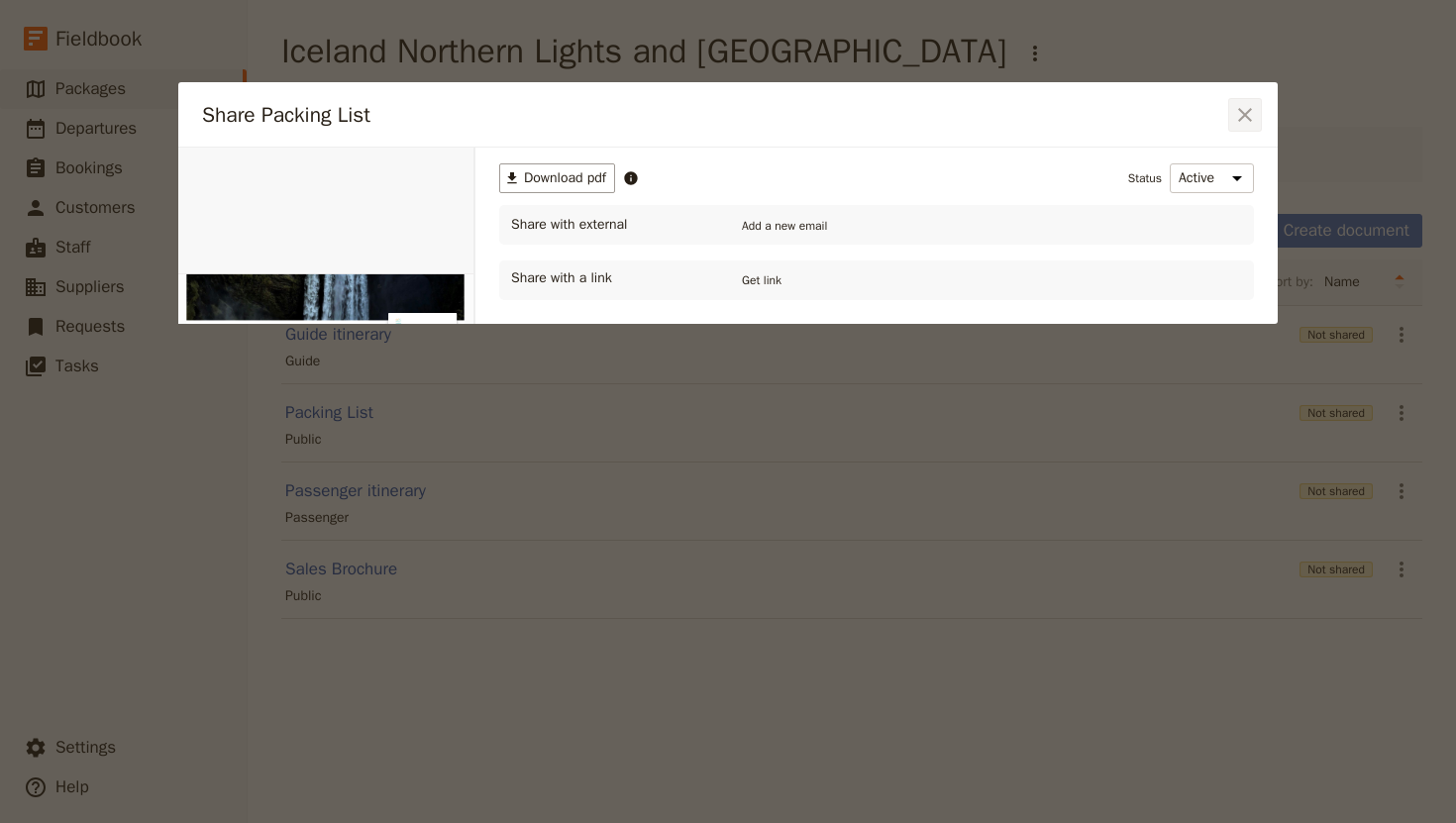 click 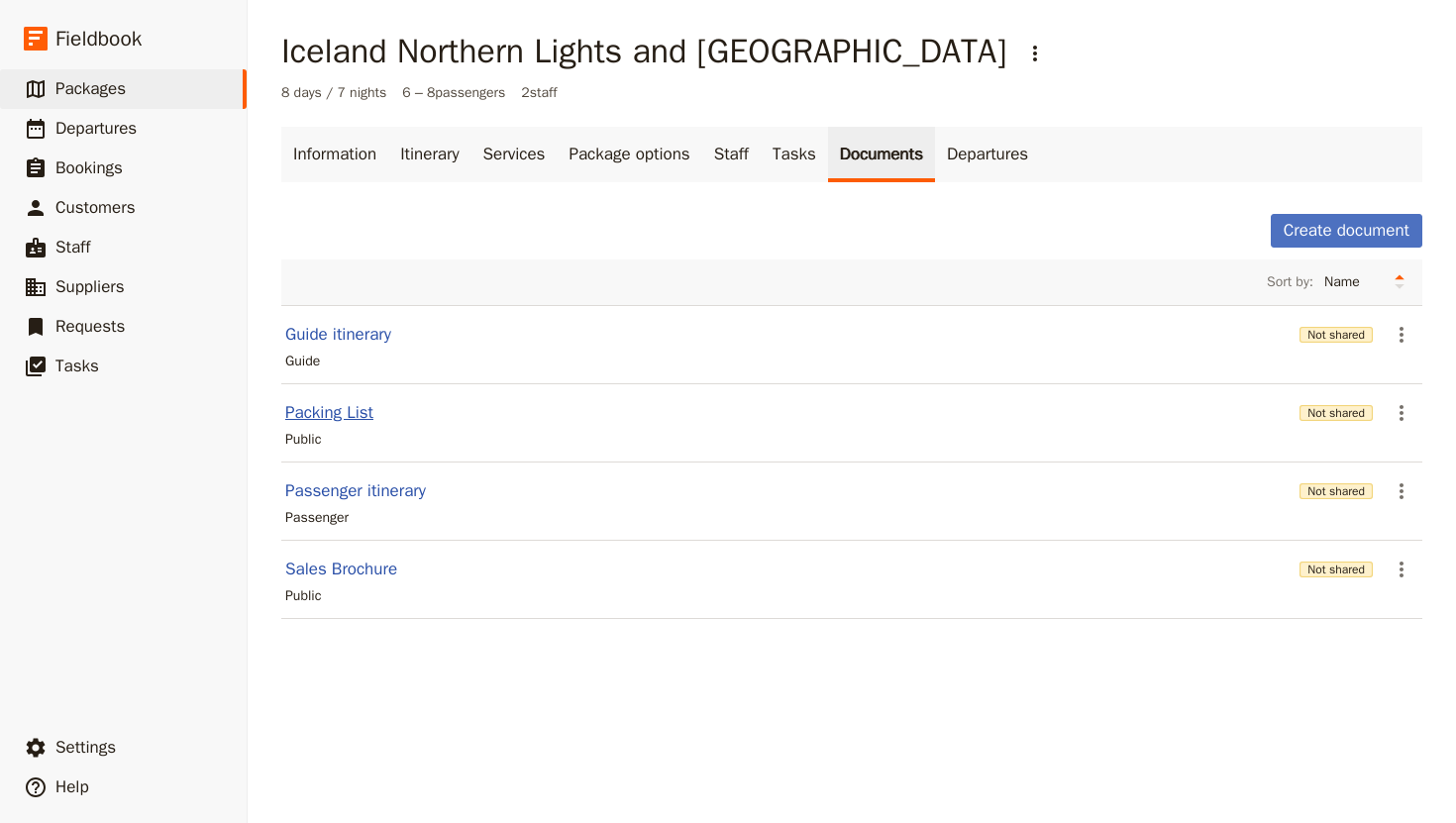 click on "Packing List" at bounding box center (329, 413) 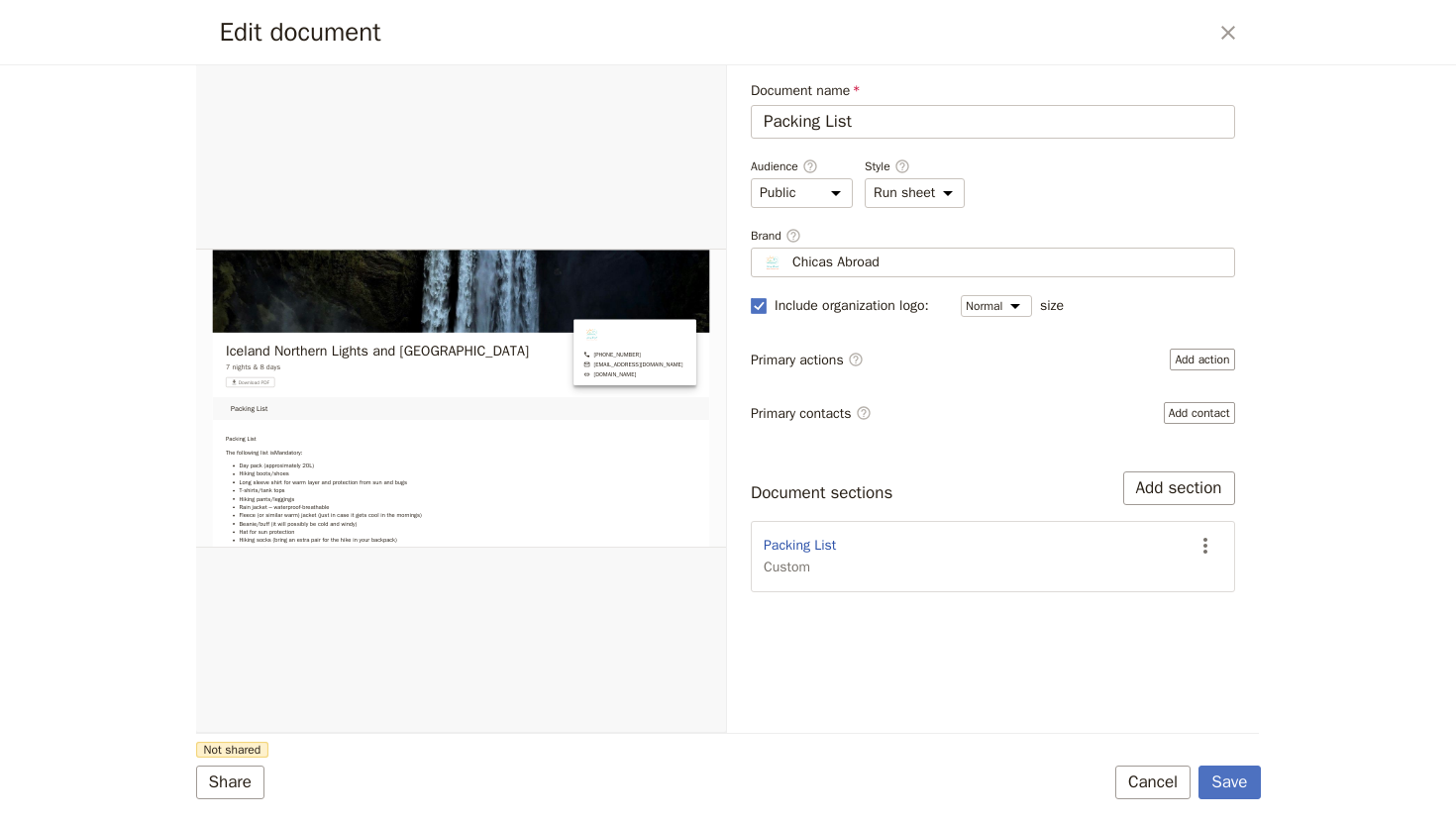 scroll, scrollTop: 0, scrollLeft: 0, axis: both 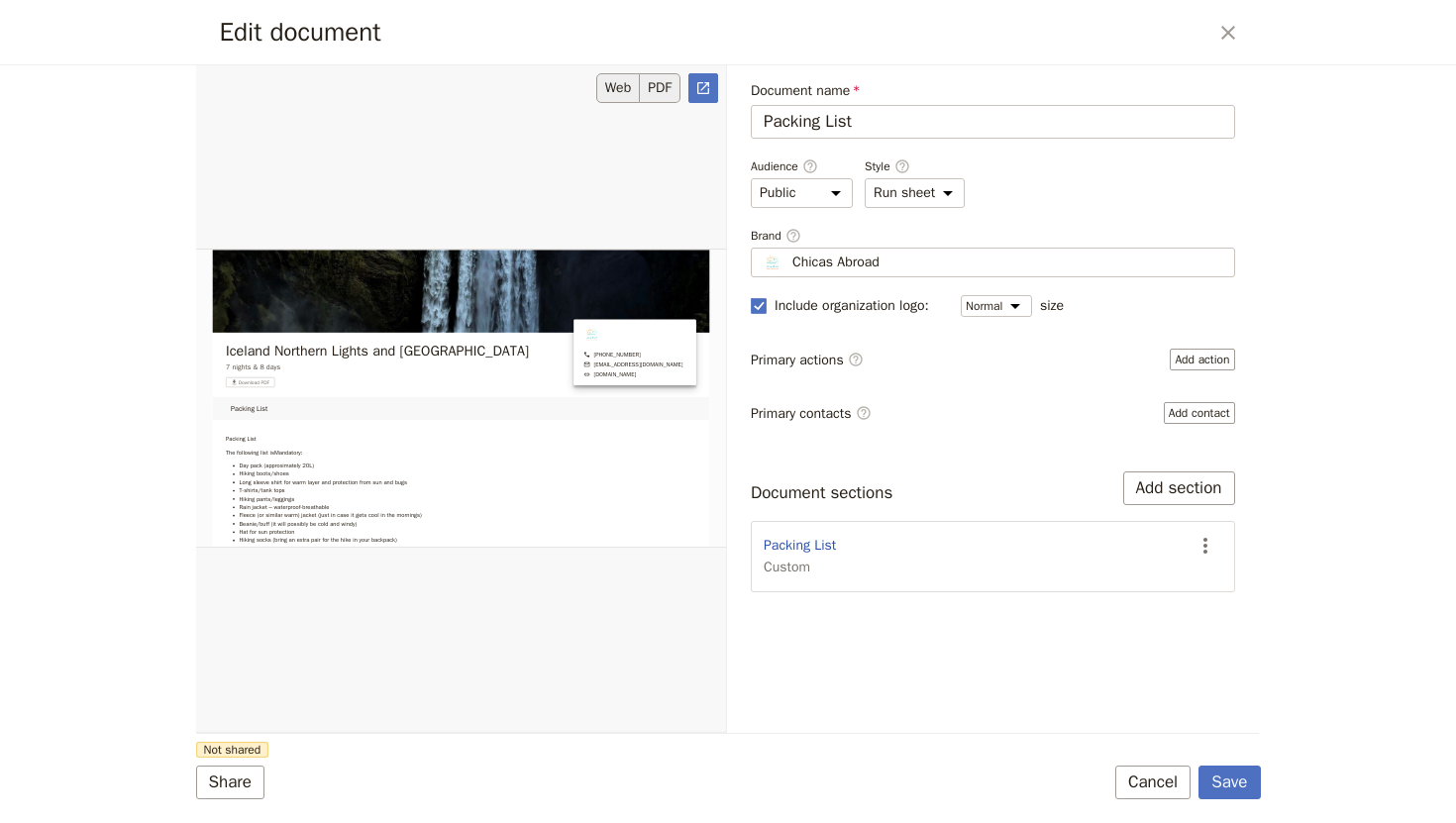 click on "PDF" at bounding box center [660, 88] 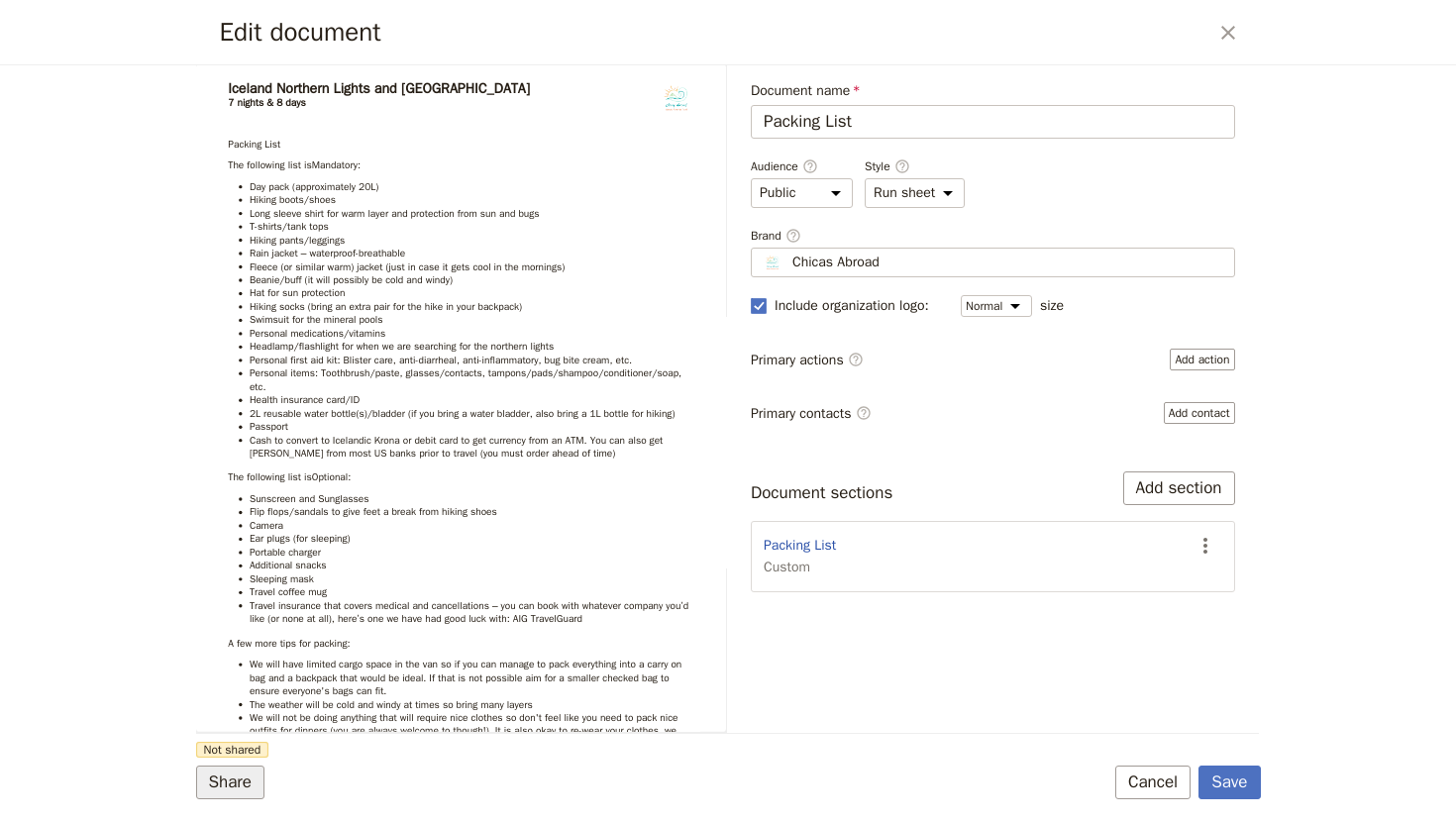 click on "Share" at bounding box center (230, 782) 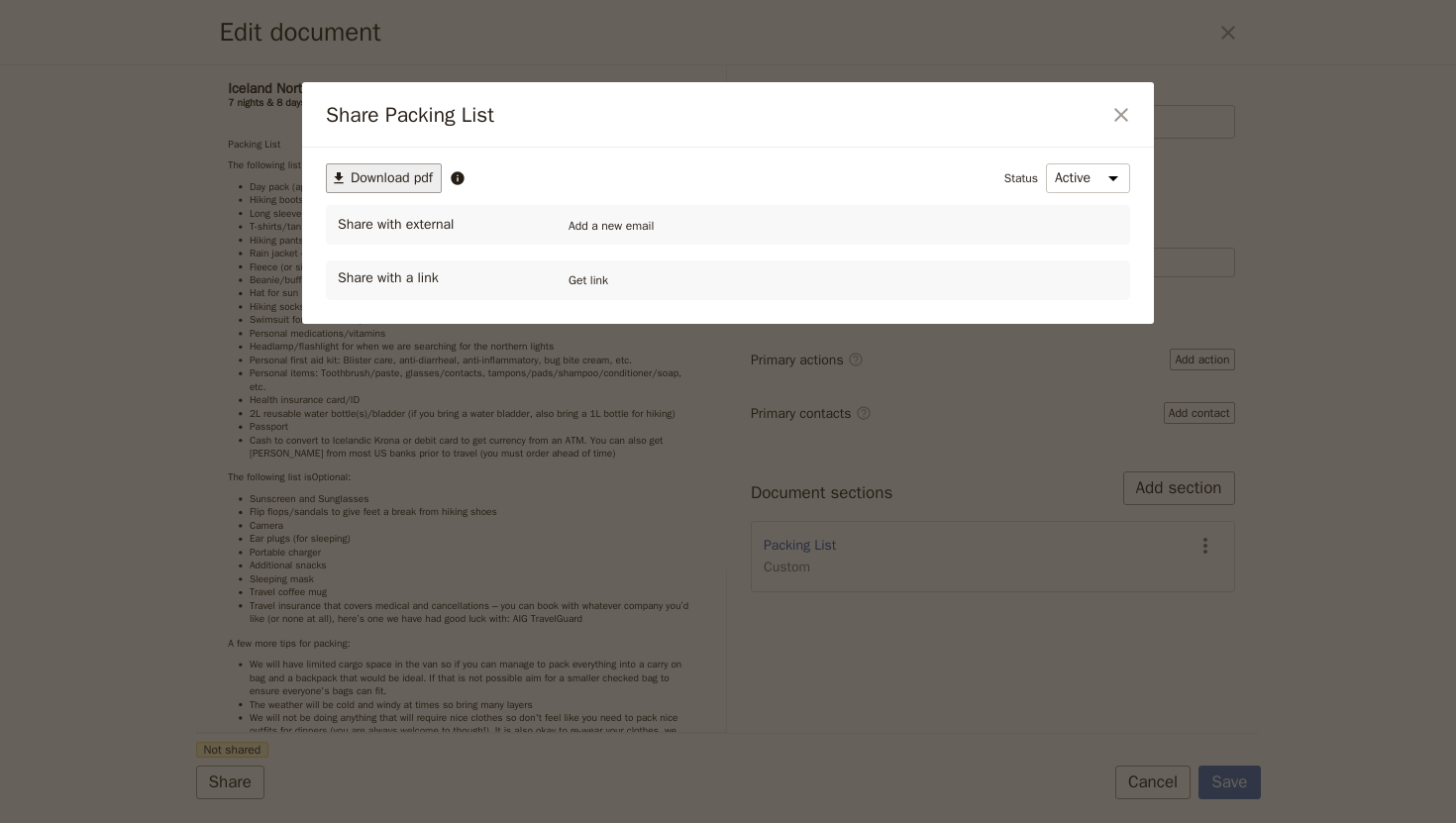click on "Download pdf" at bounding box center (391, 178) 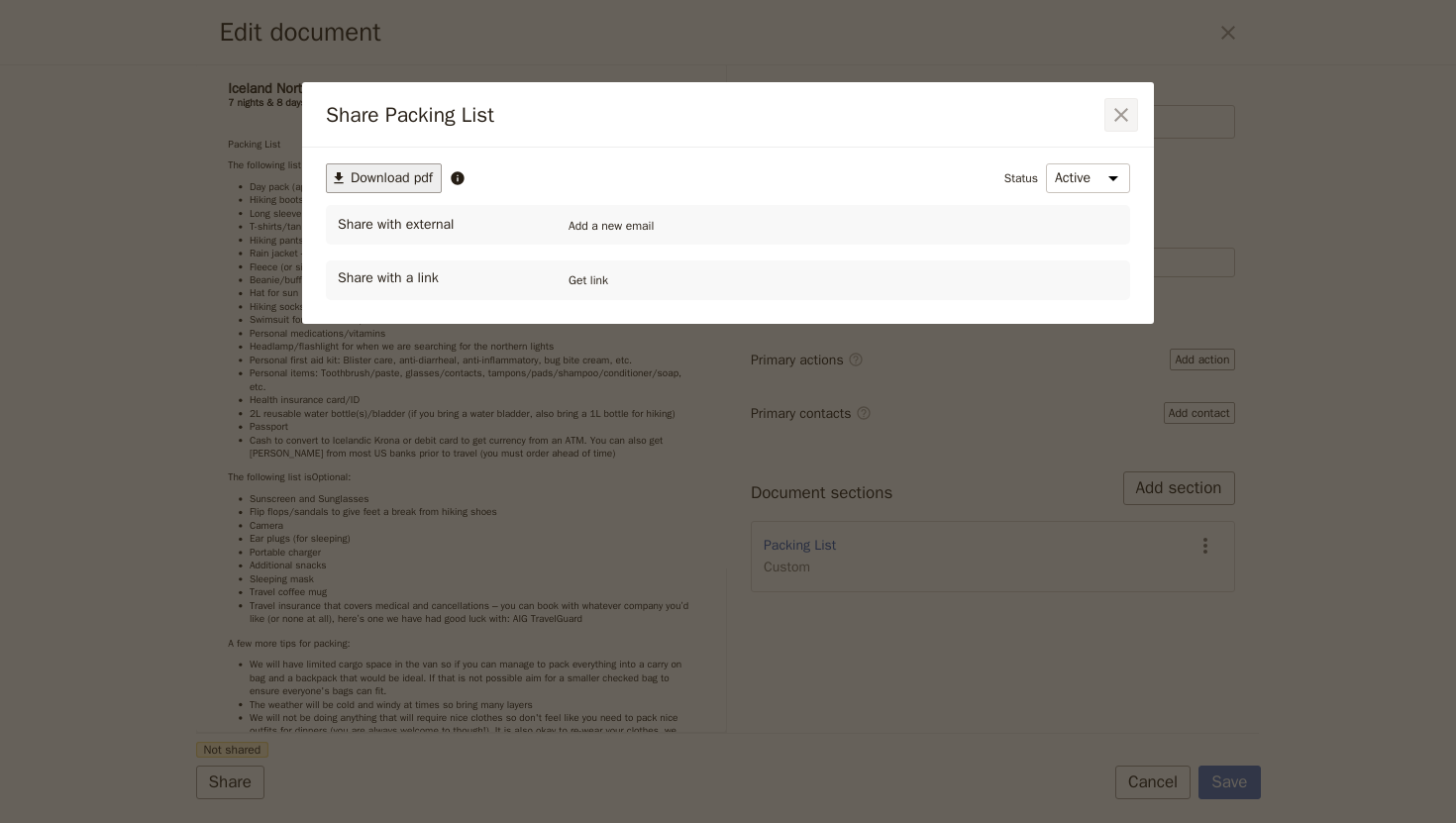 click 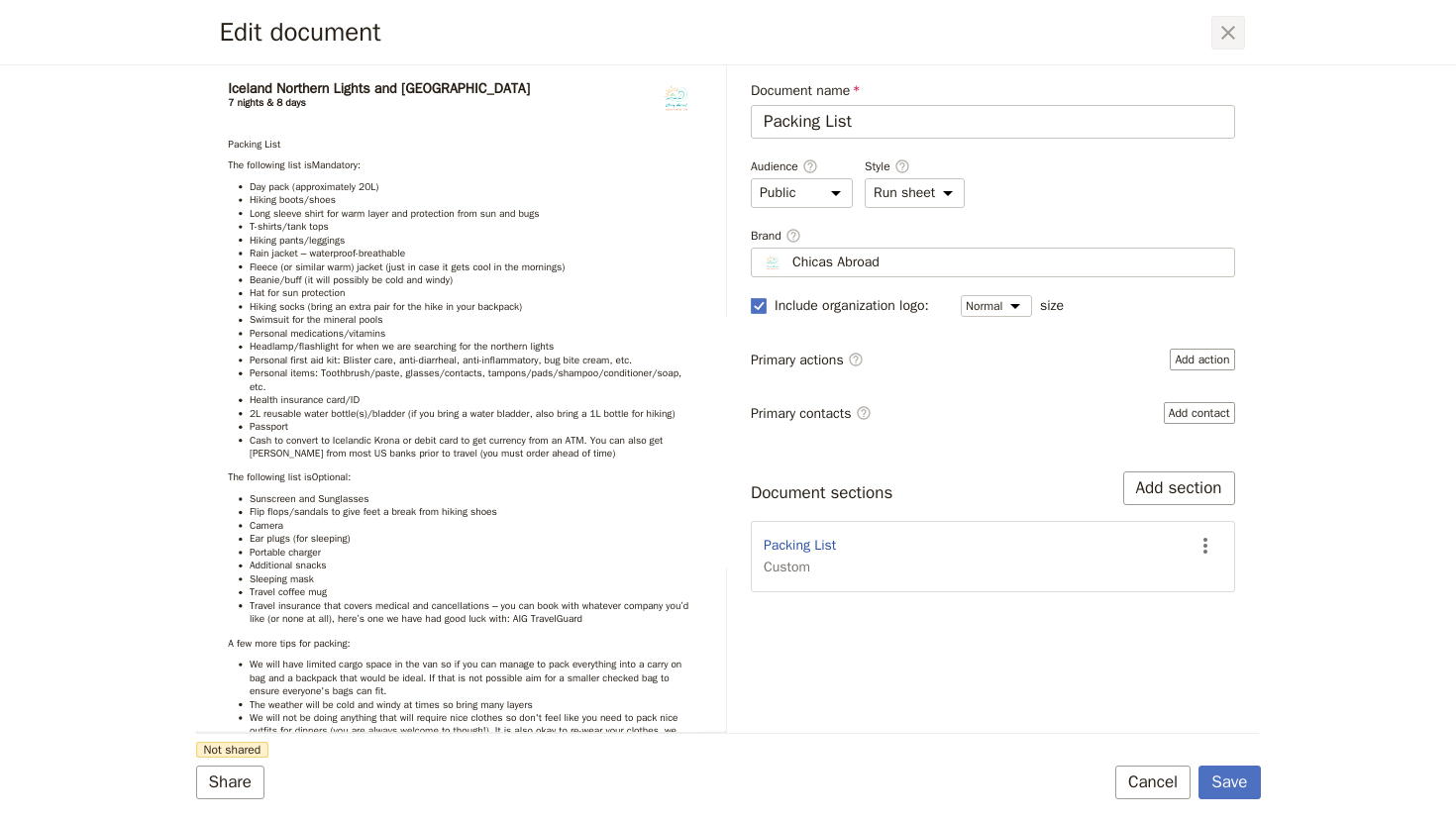 click 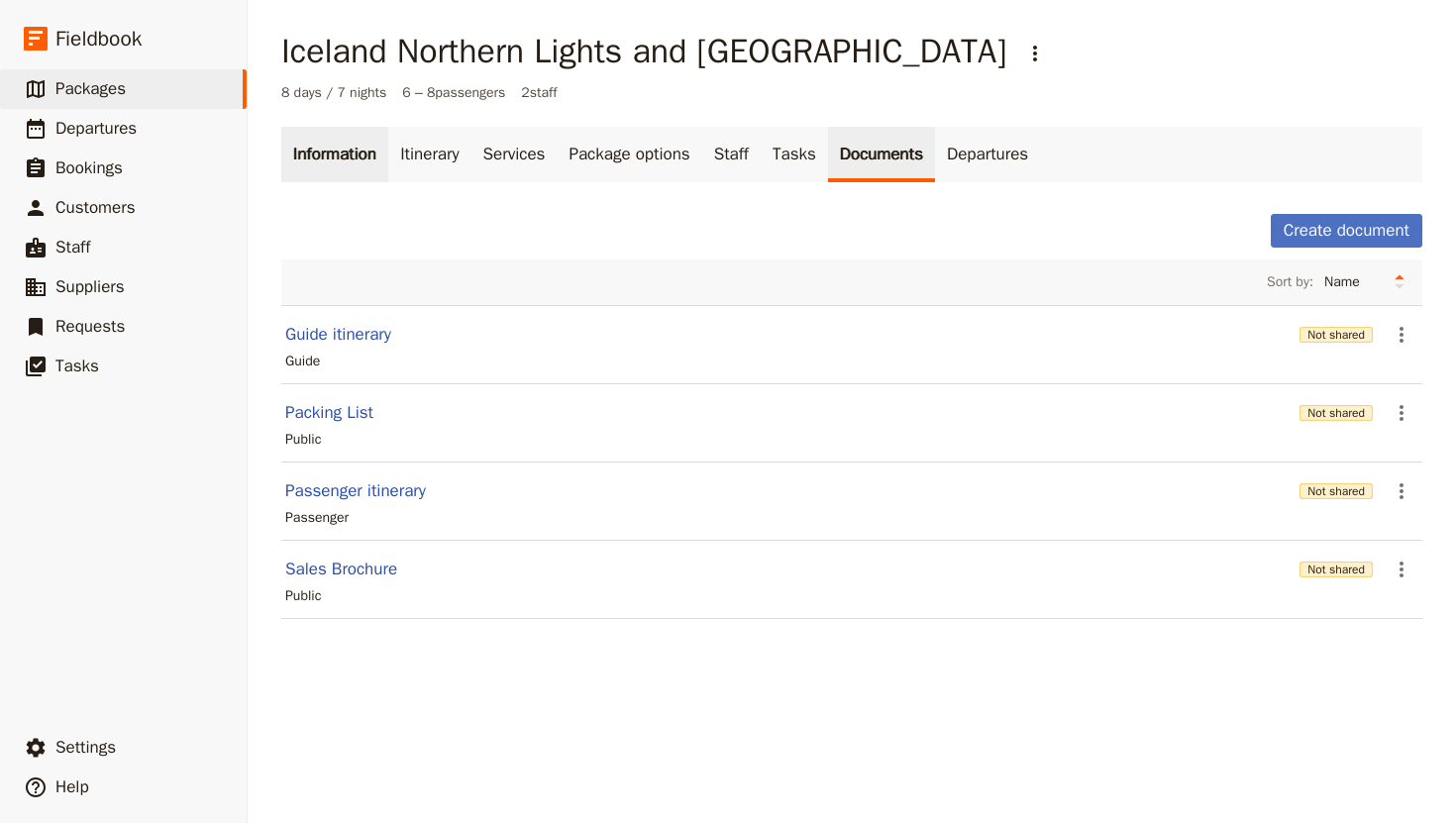 click on "Information" at bounding box center [335, 154] 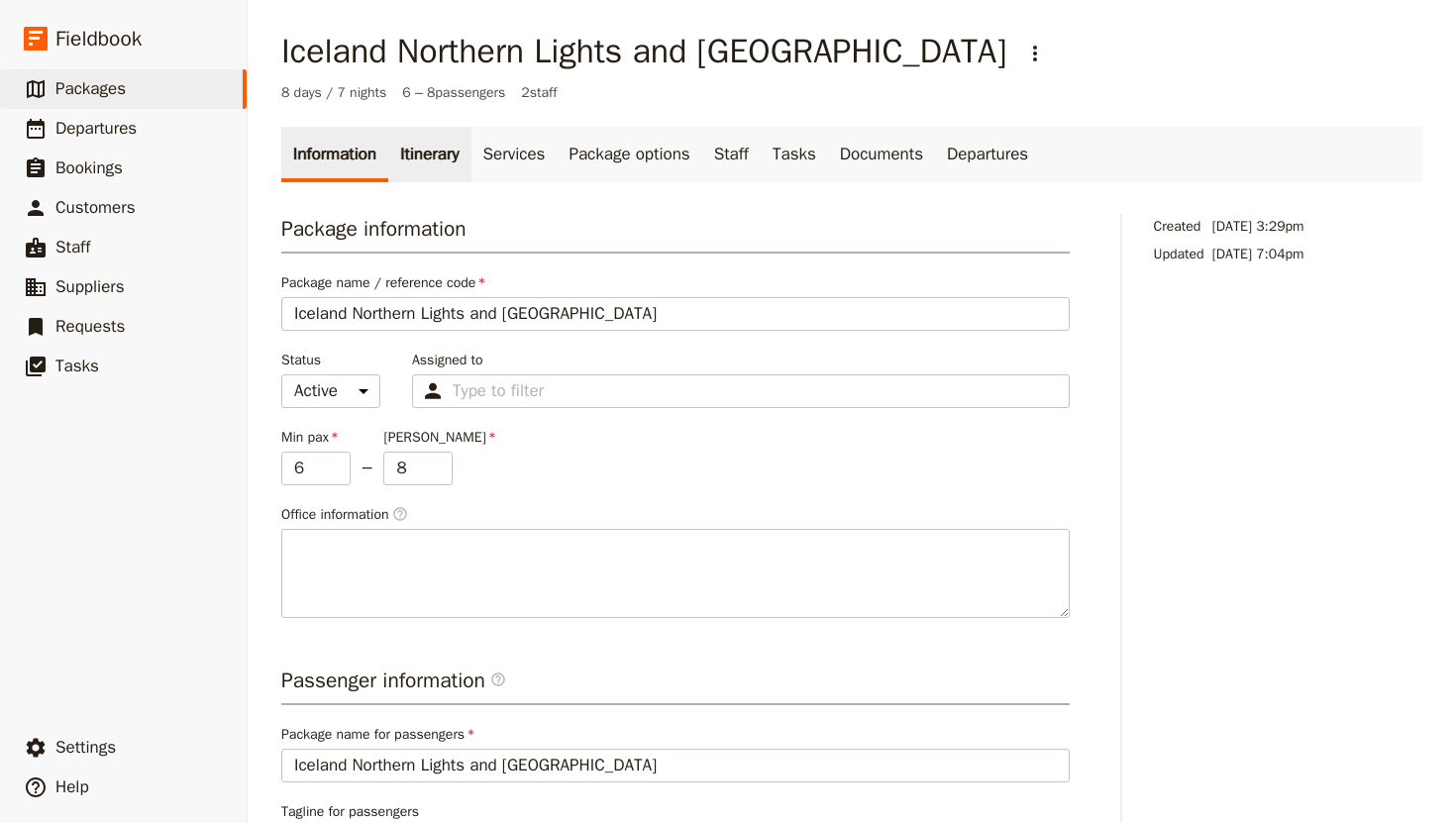 click on "Itinerary" at bounding box center [429, 154] 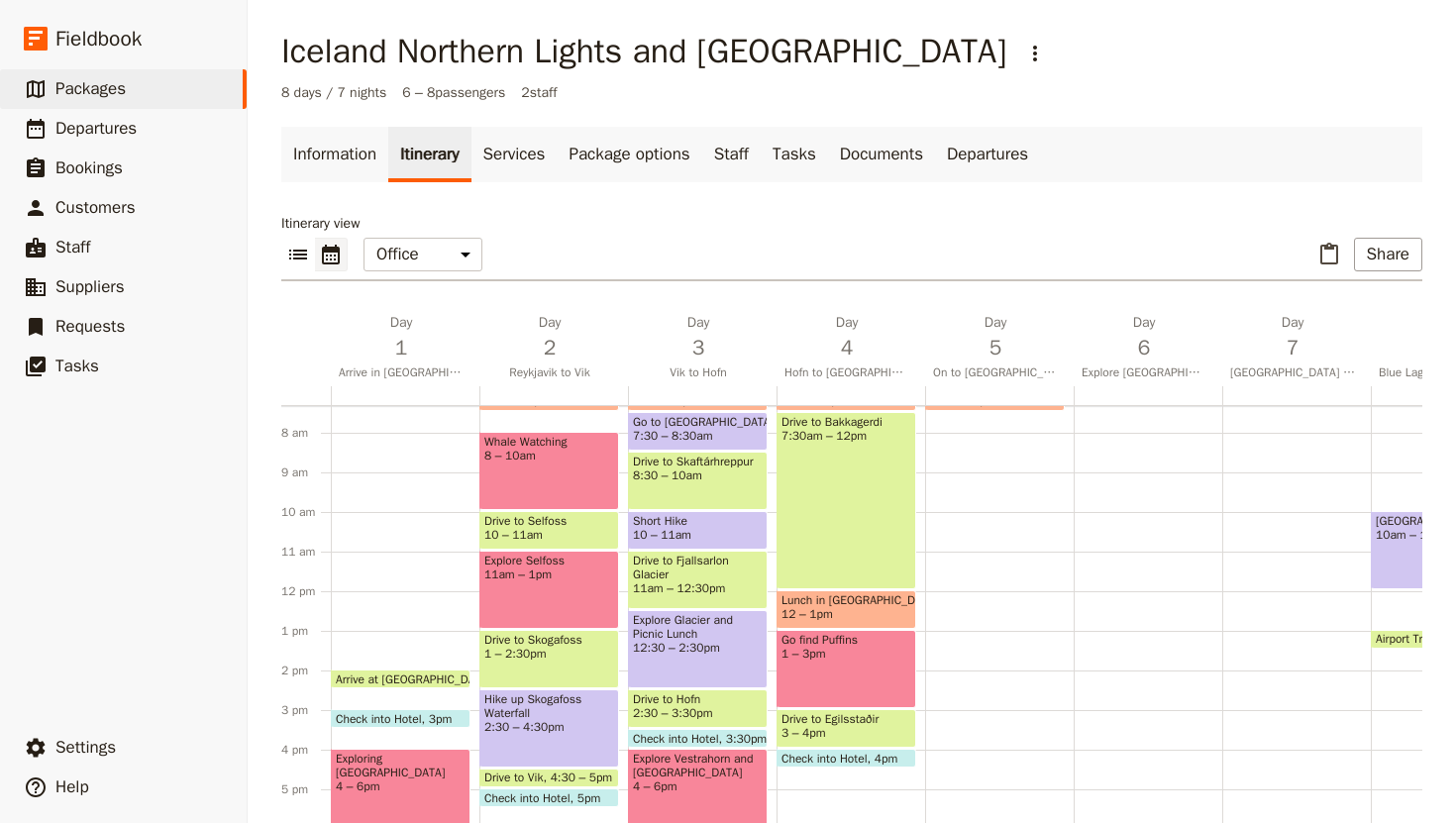 scroll, scrollTop: 283, scrollLeft: 0, axis: vertical 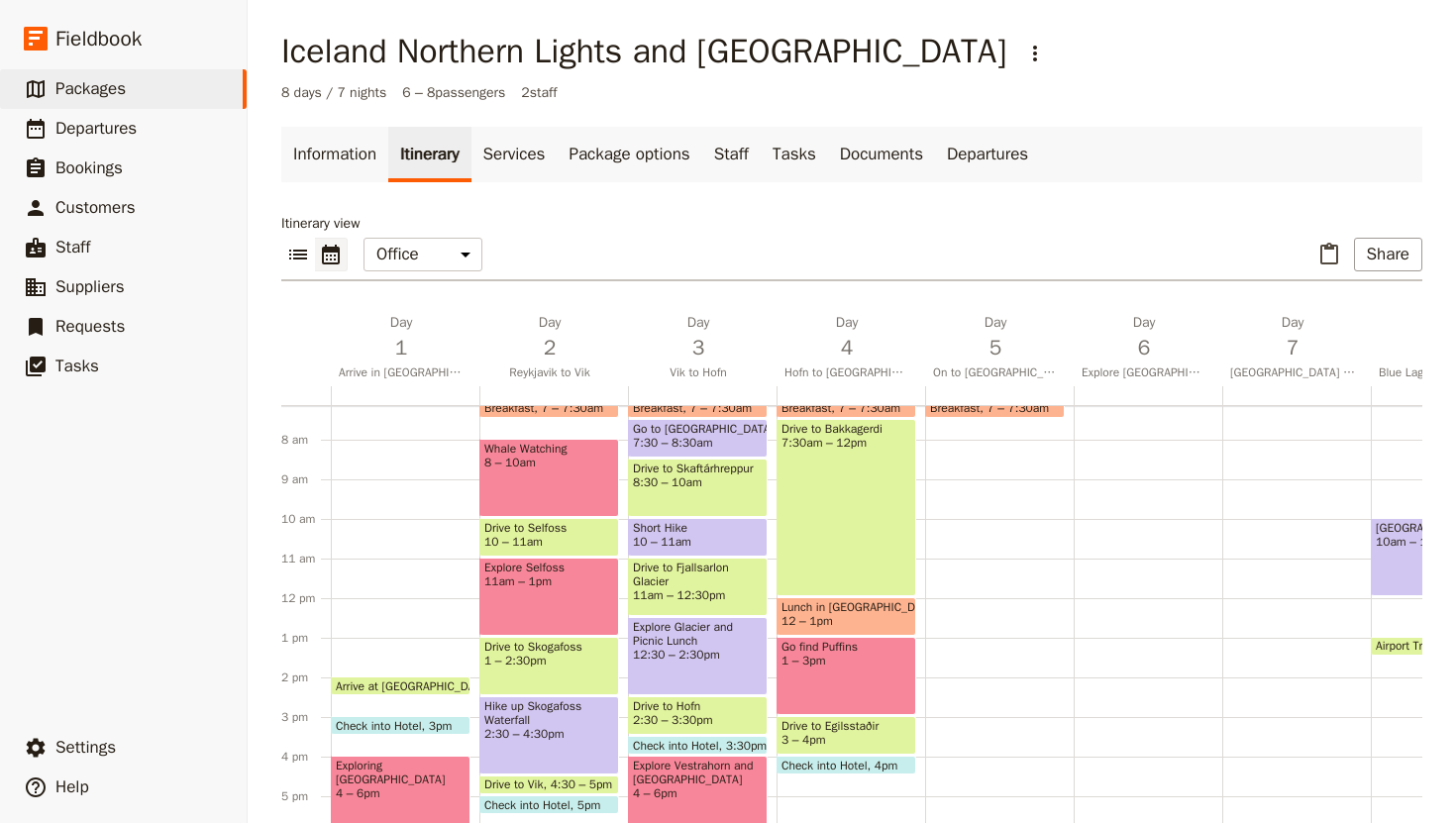 click on "Breakfast 7 – 7:30am" at bounding box center [999, 598] 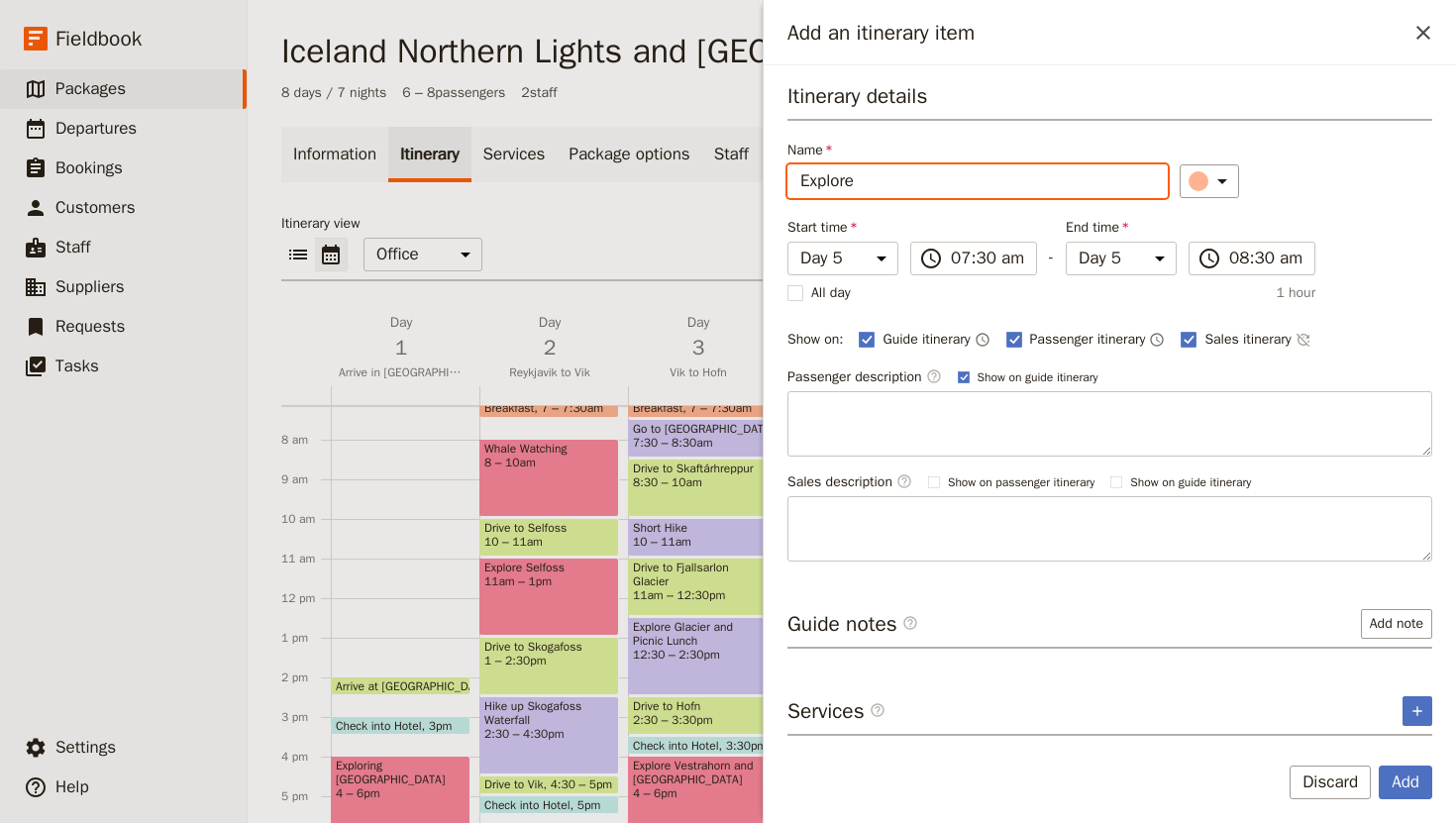 paste on "Egilsstaðir" 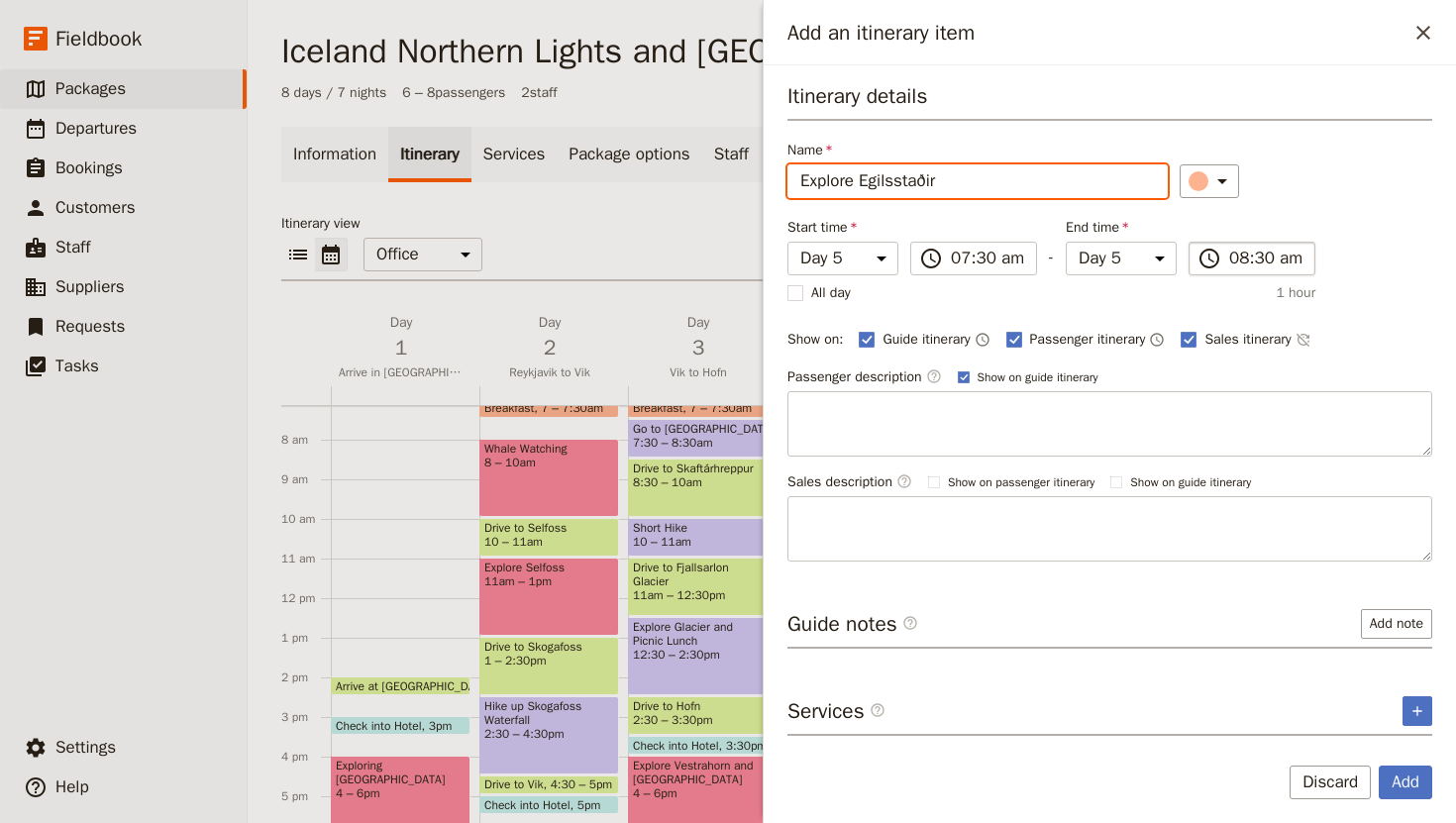type on "Explore Egilsstaðir" 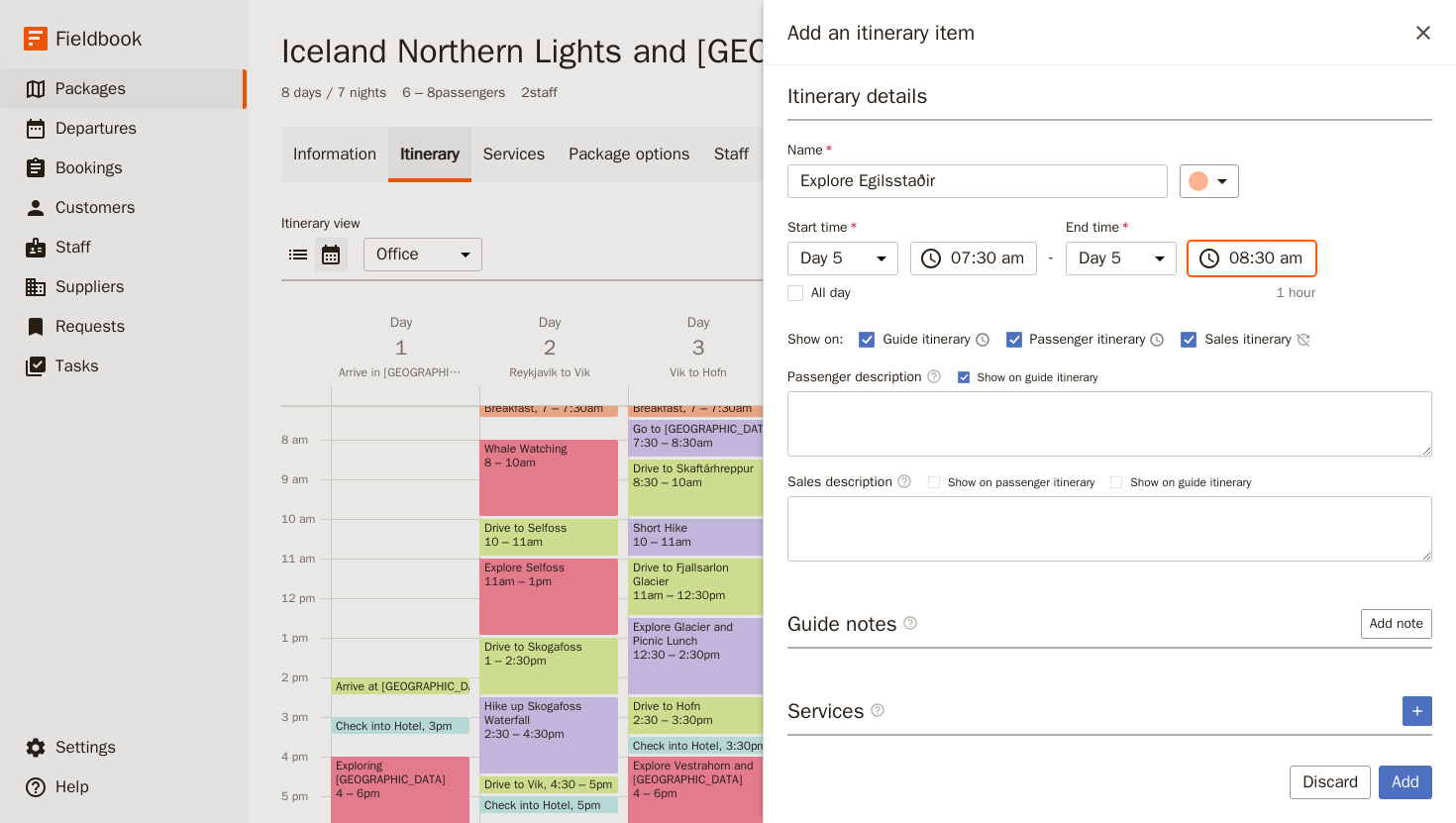 click on "08:30 am" at bounding box center (1266, 258) 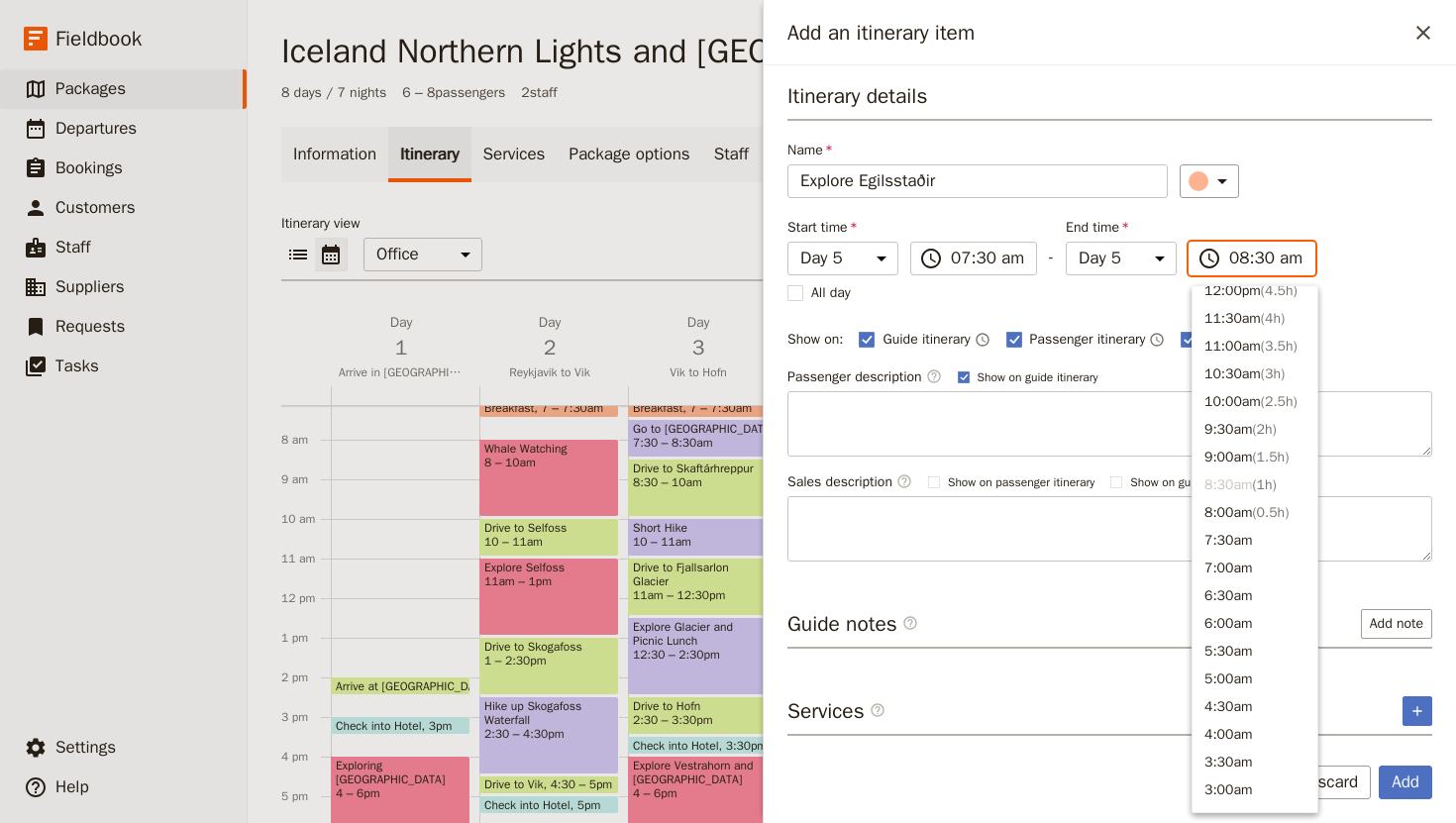 scroll, scrollTop: 646, scrollLeft: 0, axis: vertical 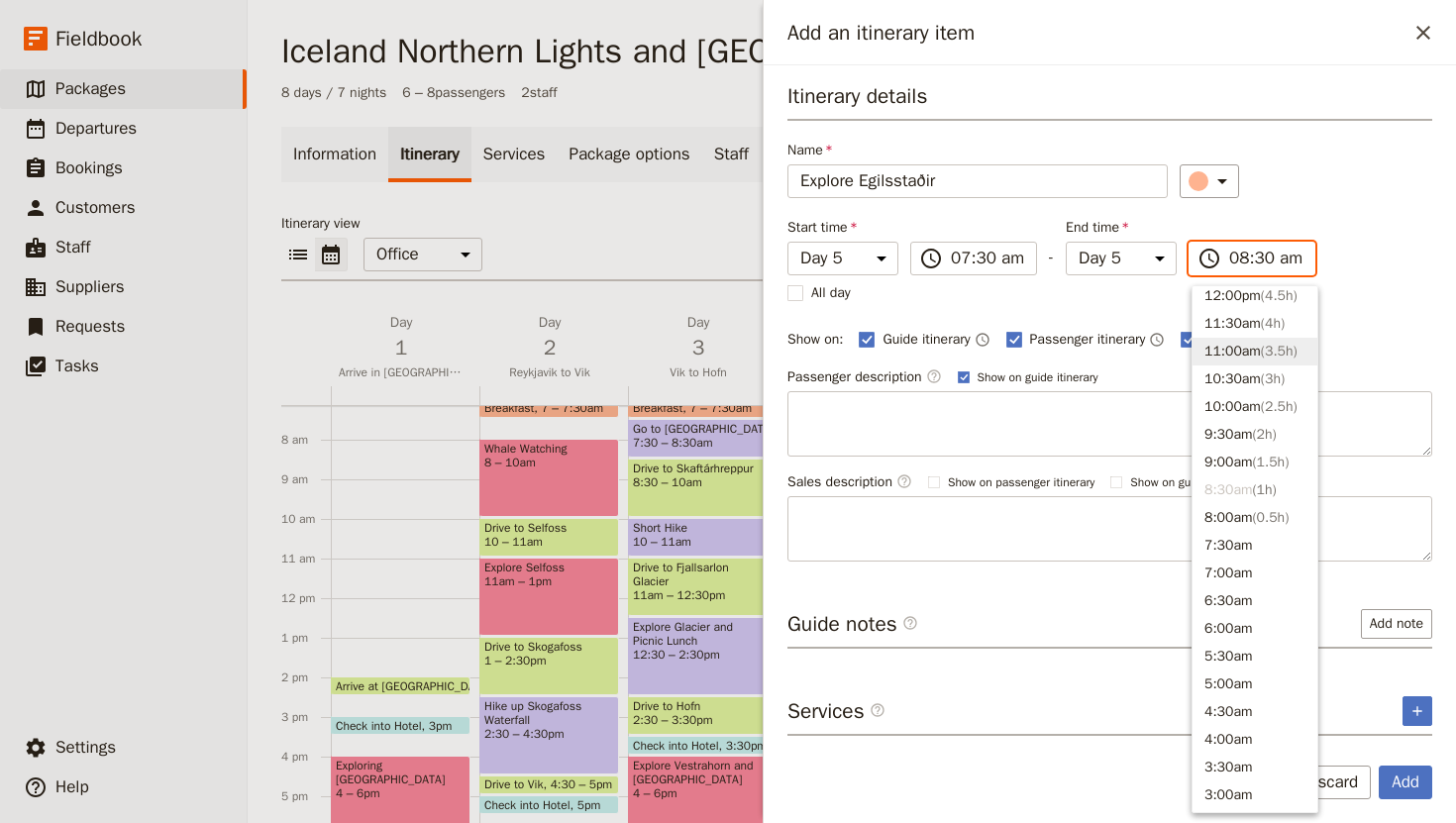 click on "11:00am  ( 3.5h )" at bounding box center [1255, 352] 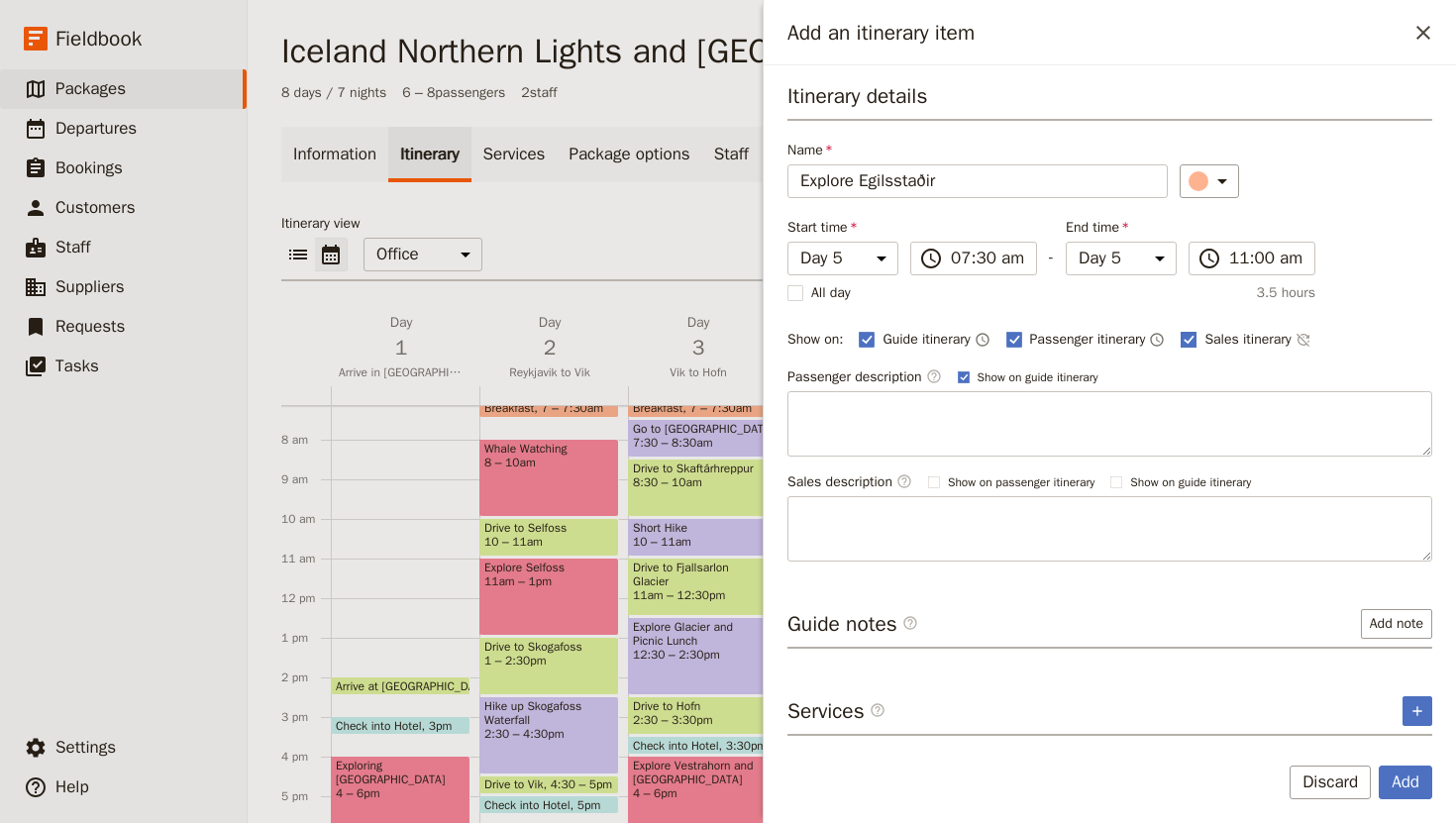 click 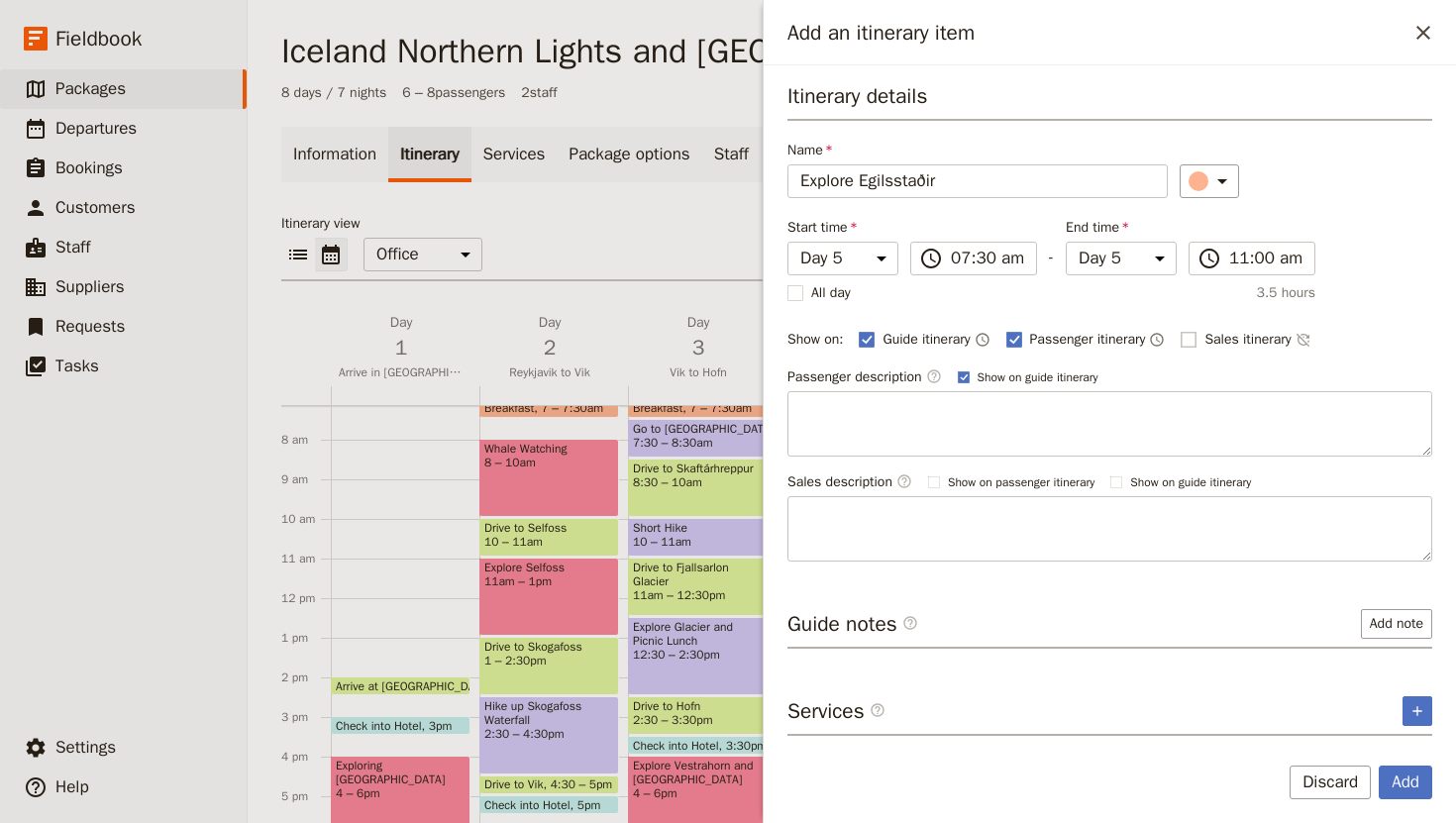 checkbox on "false" 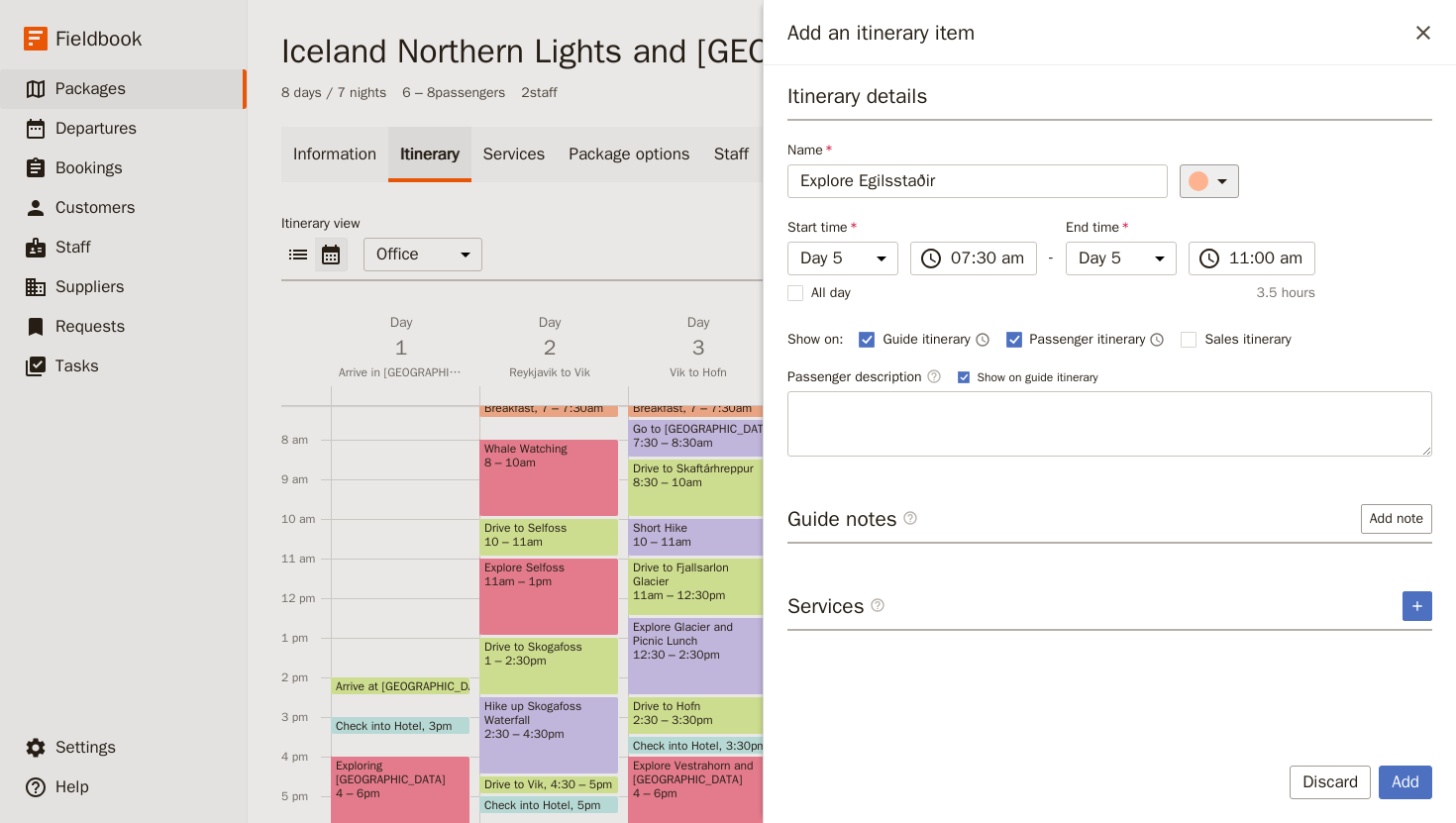 click 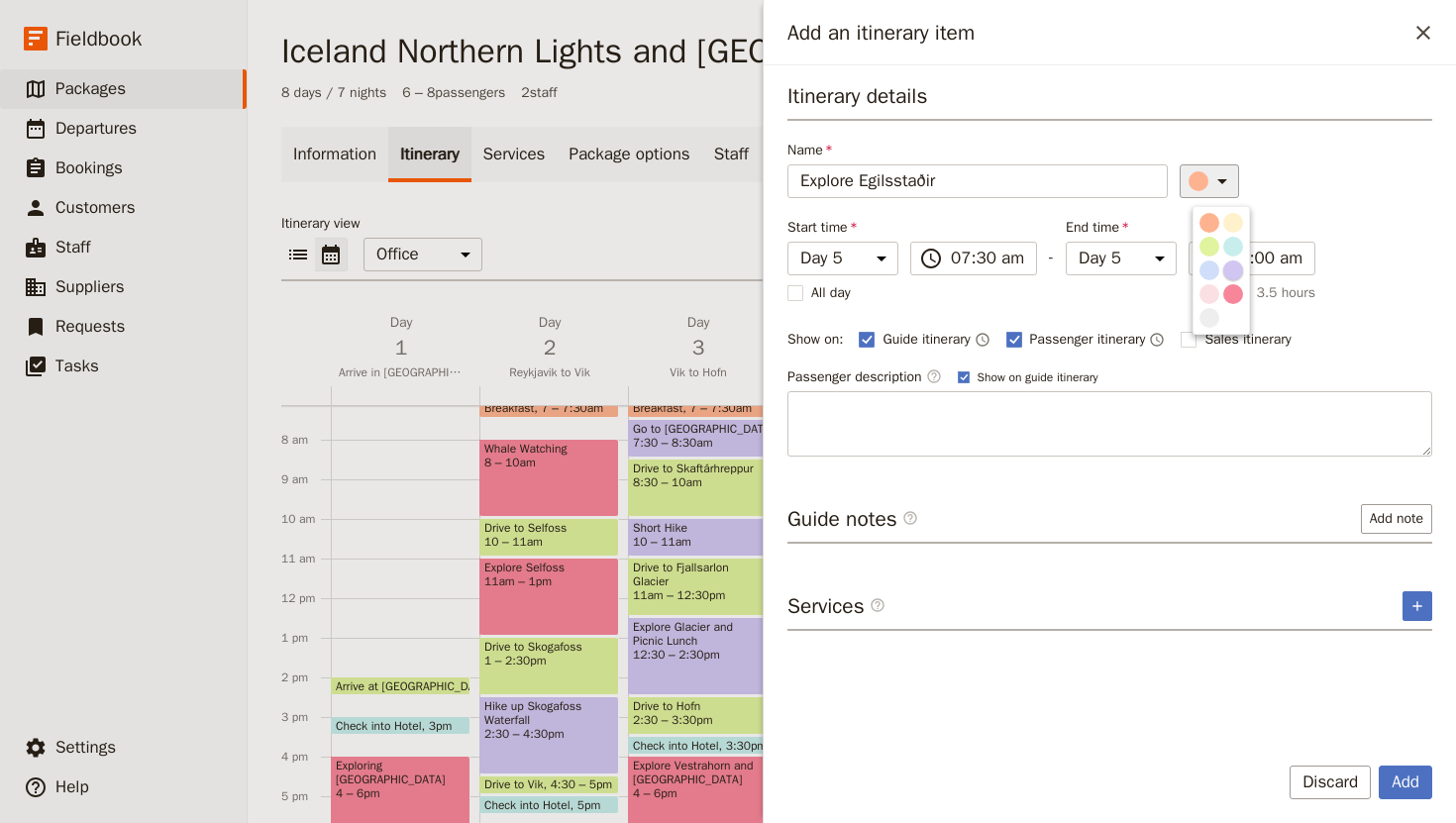 click at bounding box center [1233, 270] 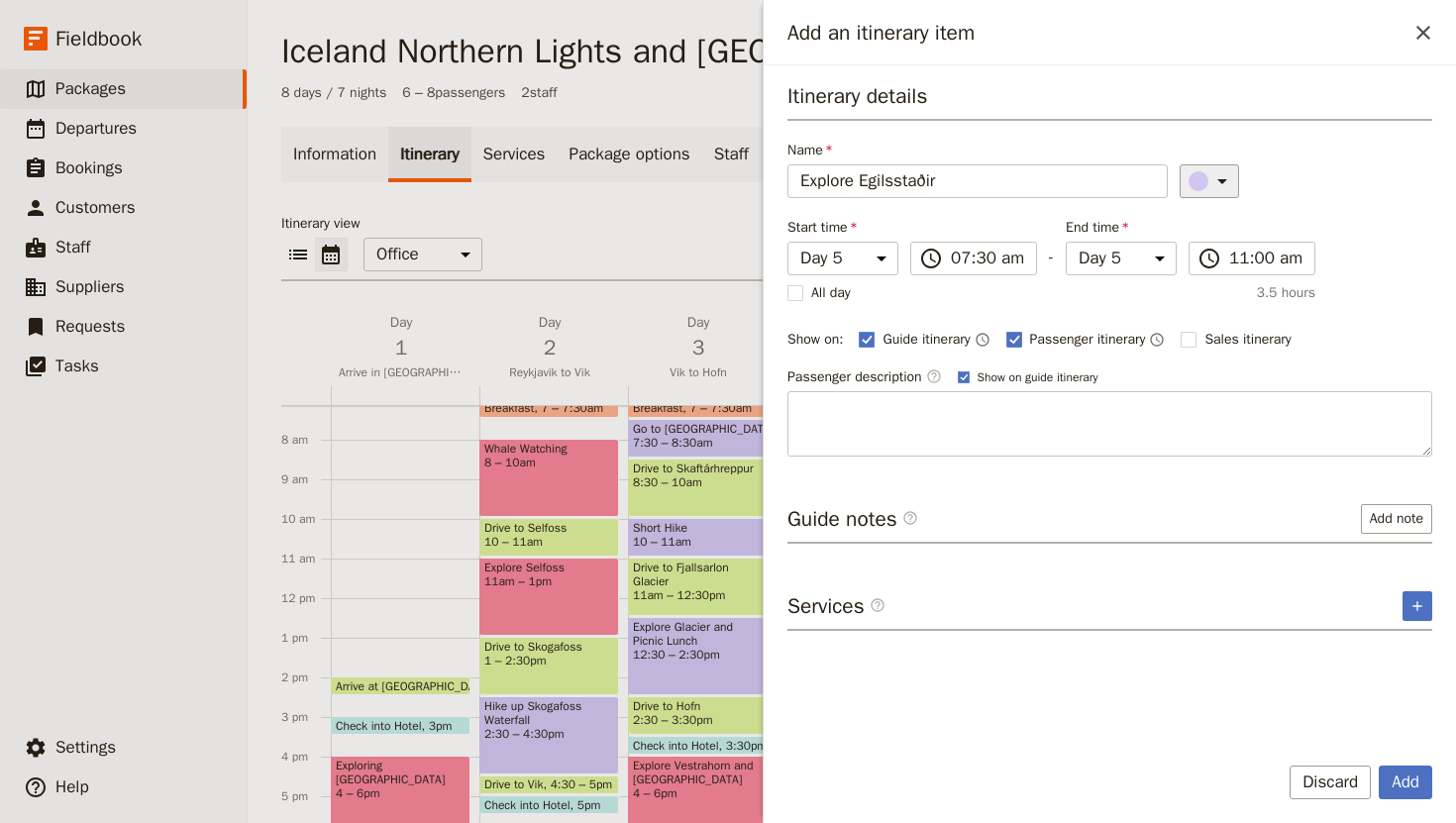 click 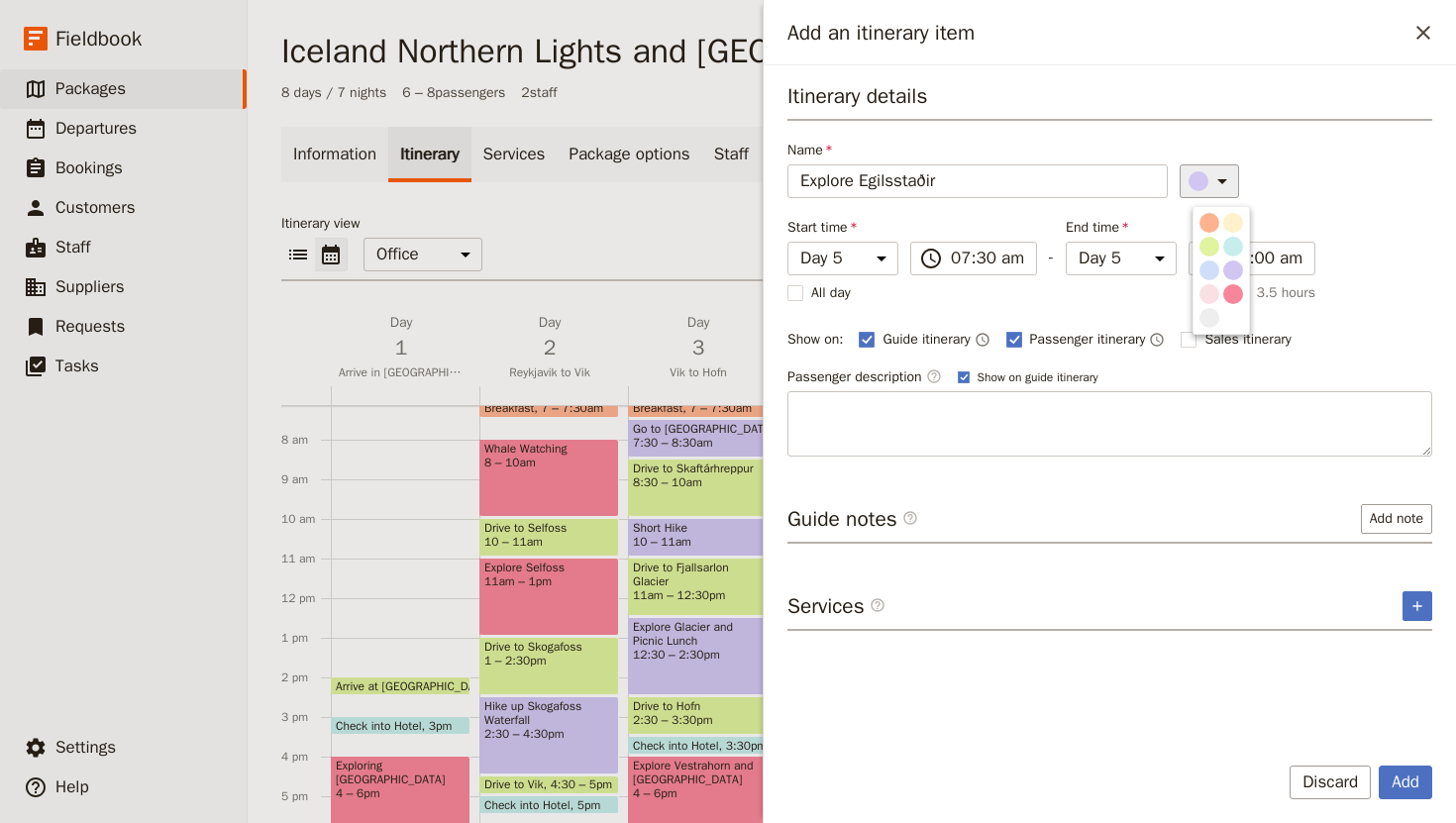 click on "​" at bounding box center [1306, 181] 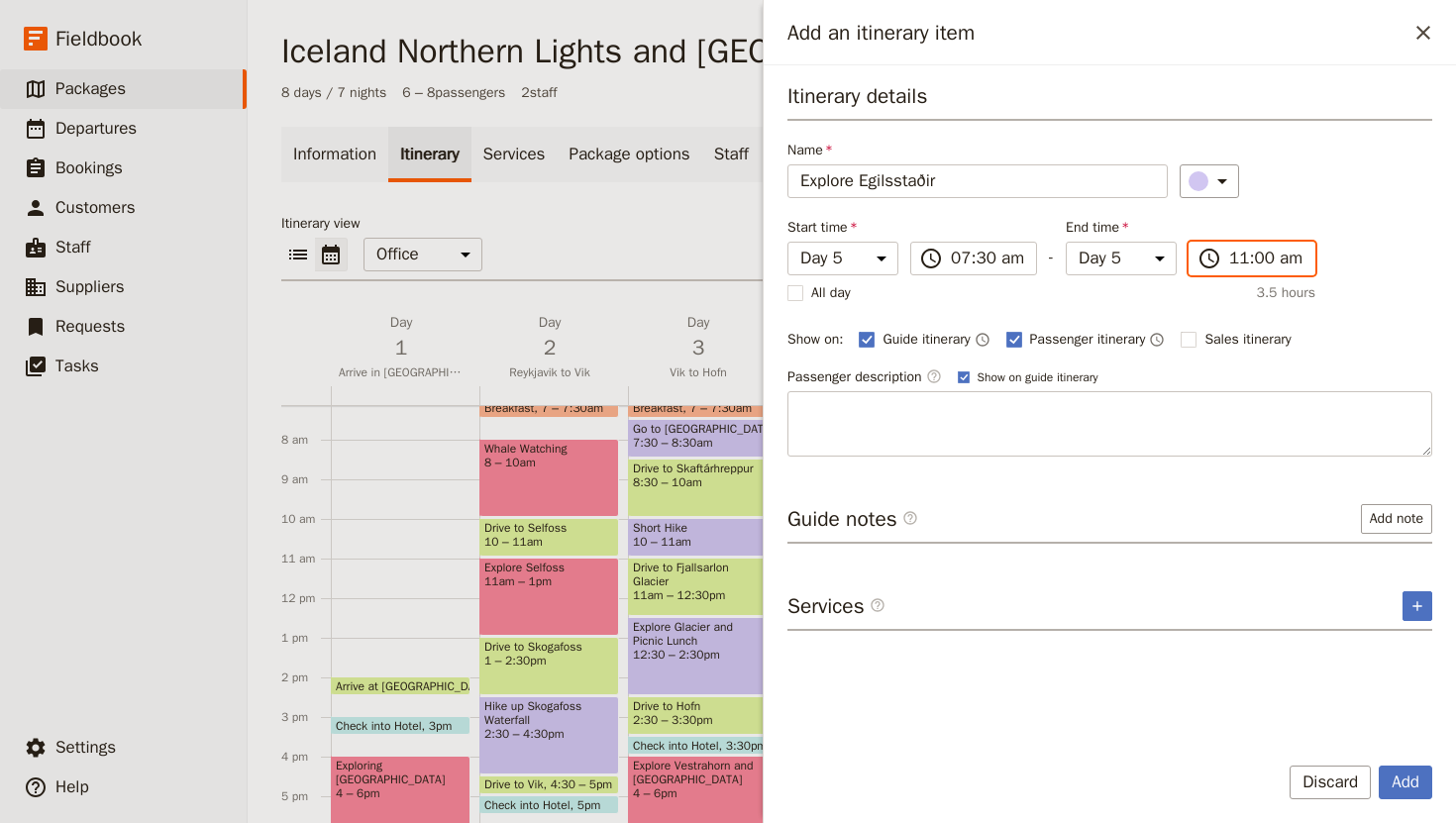 click on "11:00 am" at bounding box center (1266, 258) 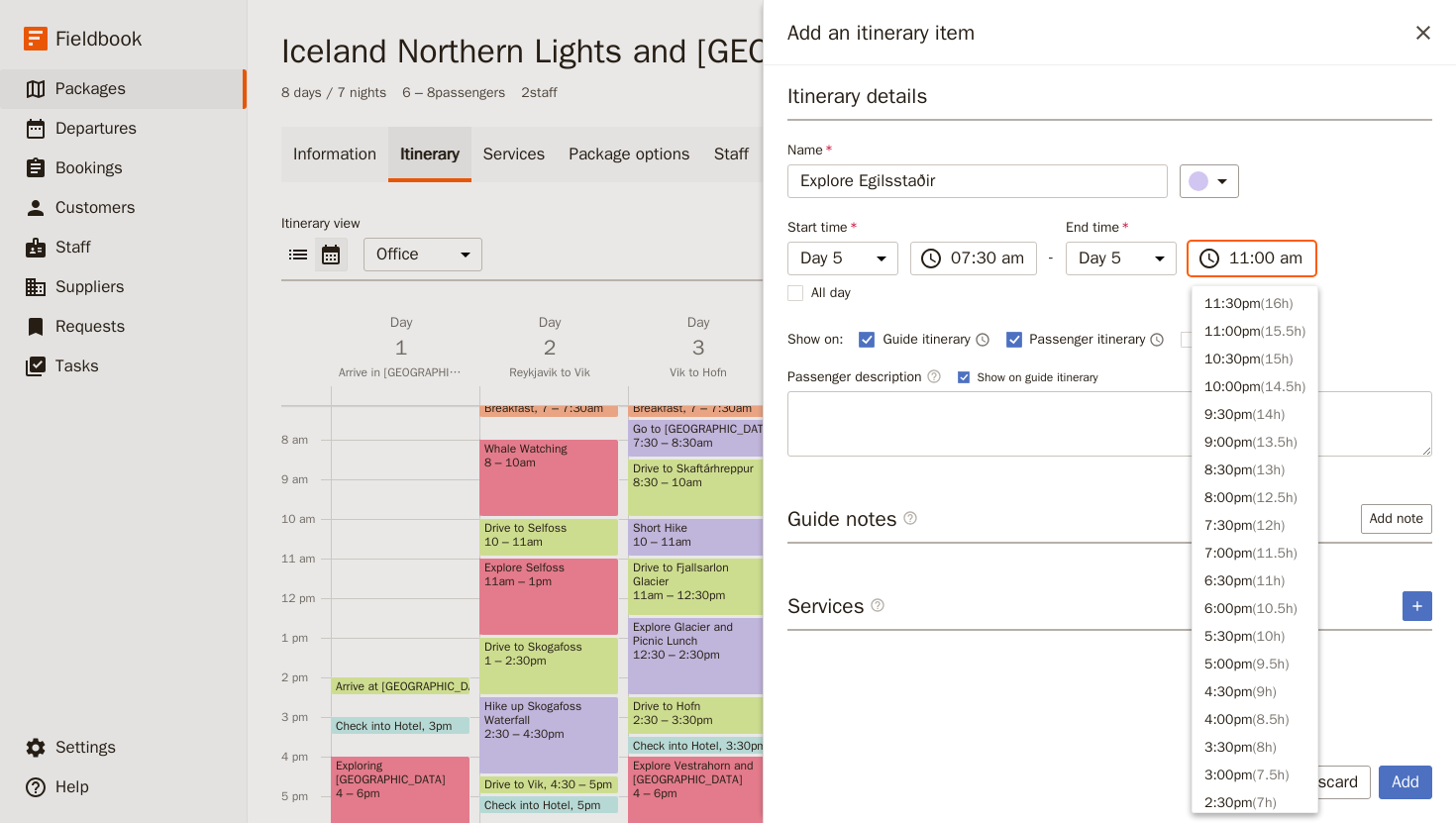 scroll, scrollTop: 697, scrollLeft: 0, axis: vertical 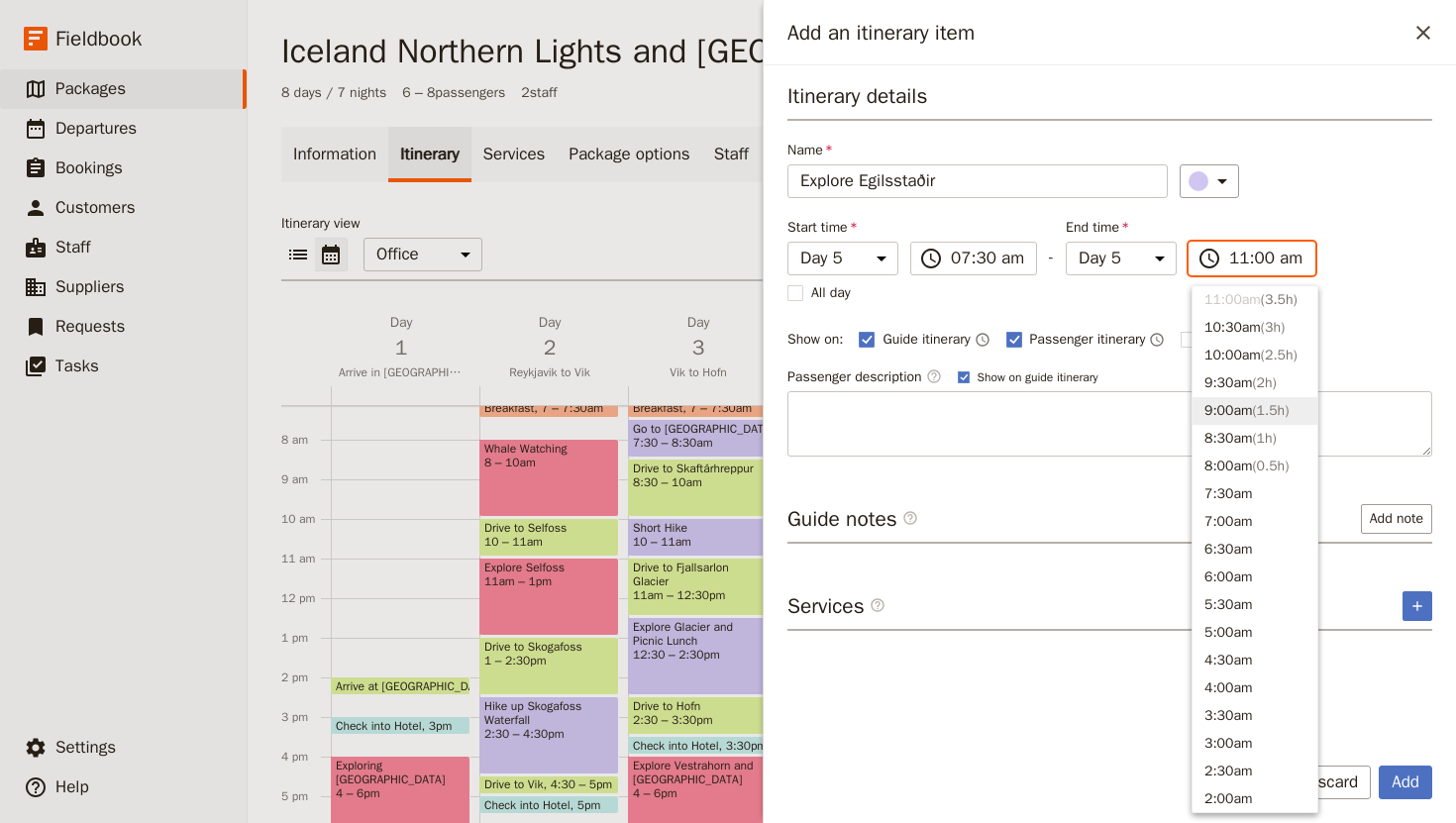 click on "9:00am  ( 1.5h )" at bounding box center [1255, 411] 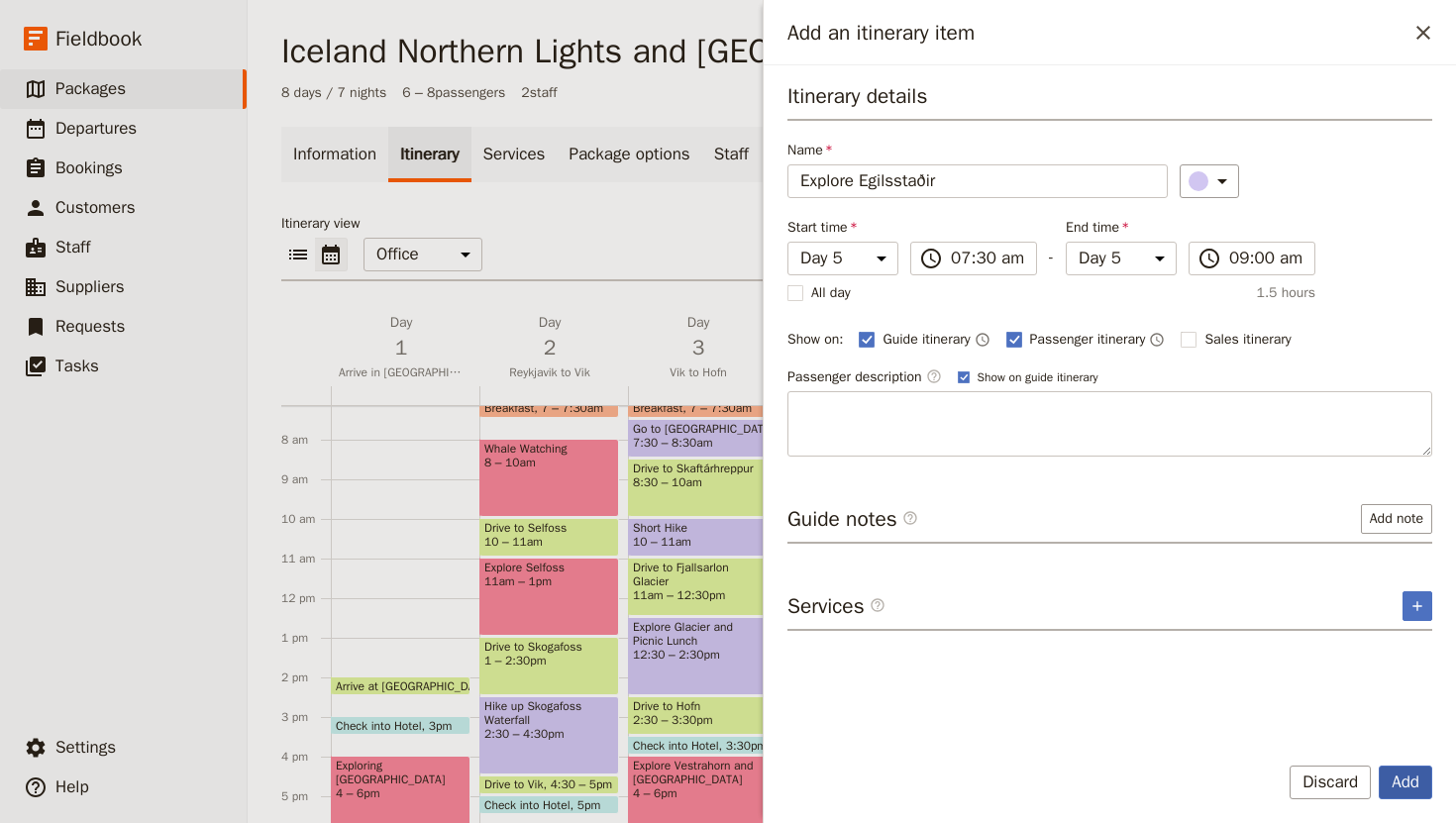 click on "Add" at bounding box center (1405, 782) 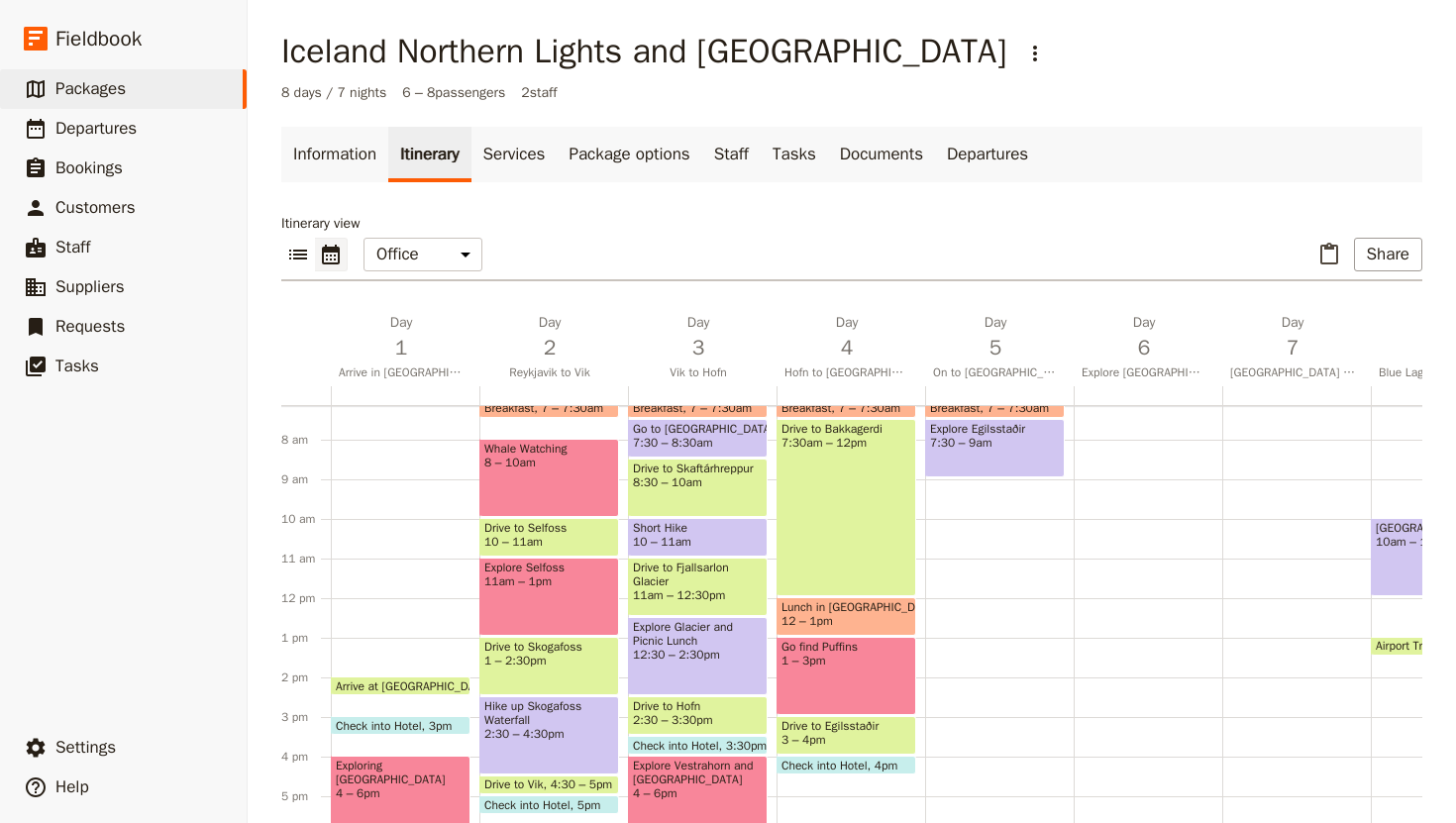 click on "Breakfast 7 – 7:30am Explore [GEOGRAPHIC_DATA] 7:30 – 9am" at bounding box center (999, 598) 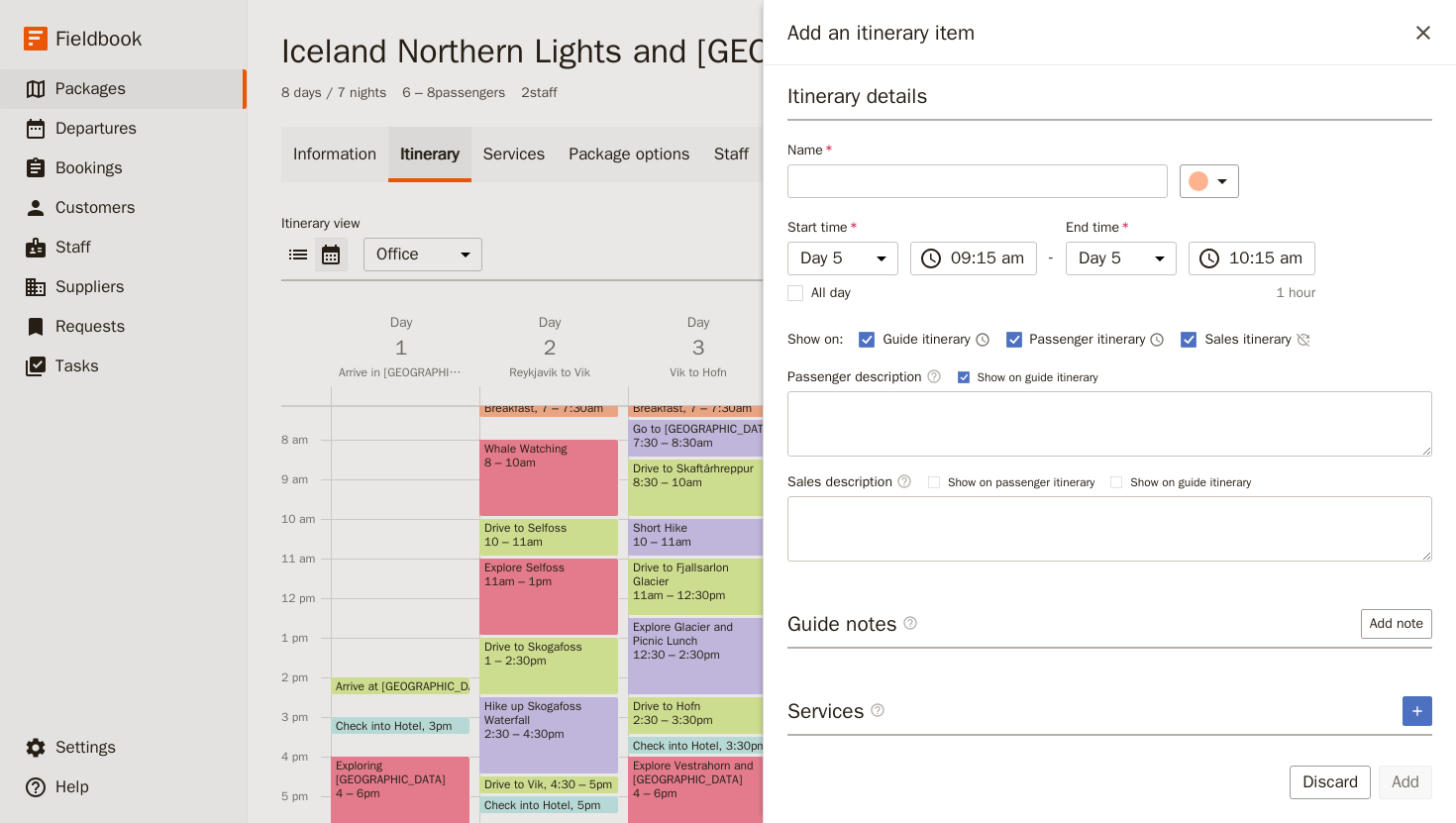 type on "d" 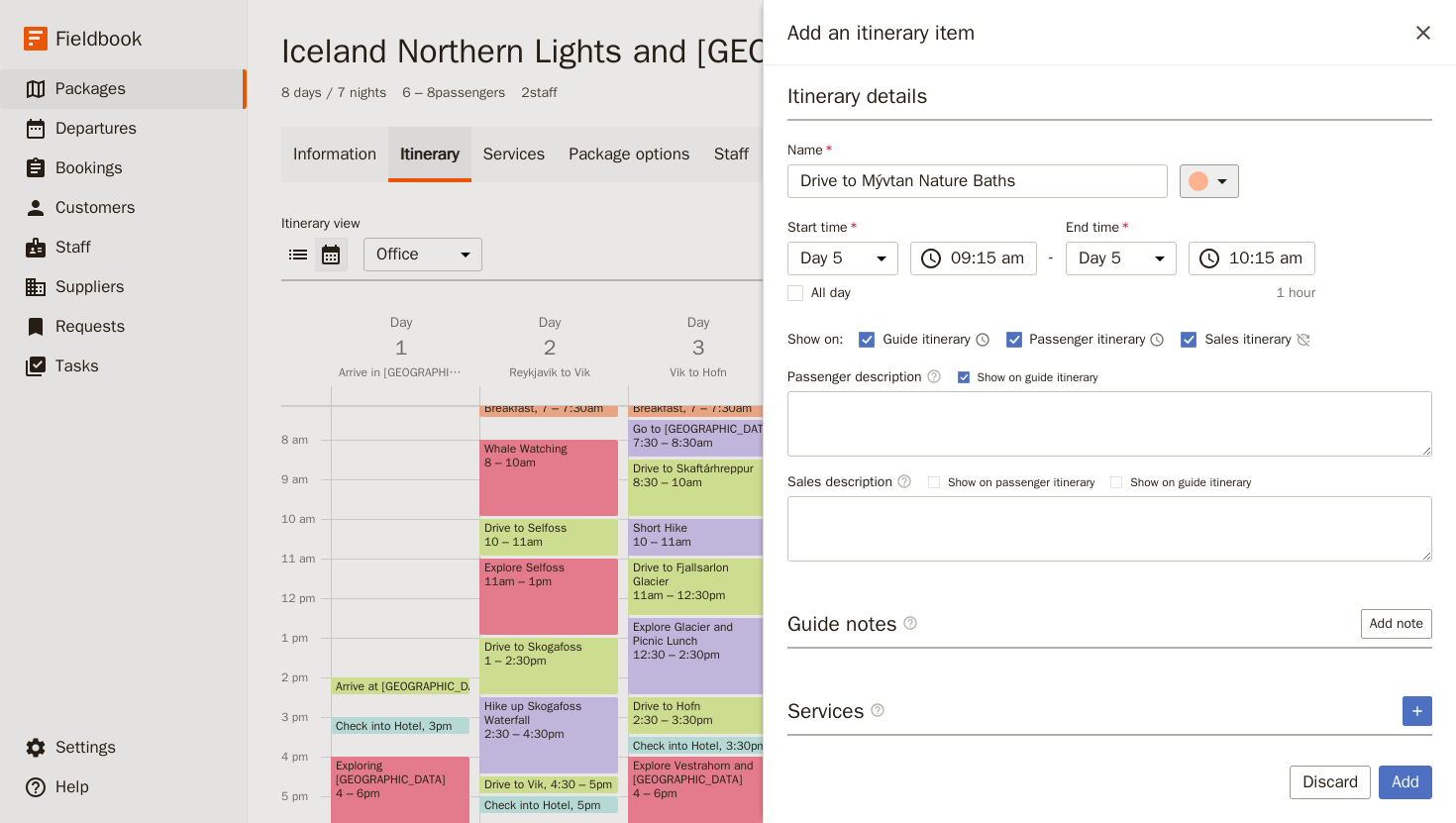 type on "Drive to Mývtan Nature Baths" 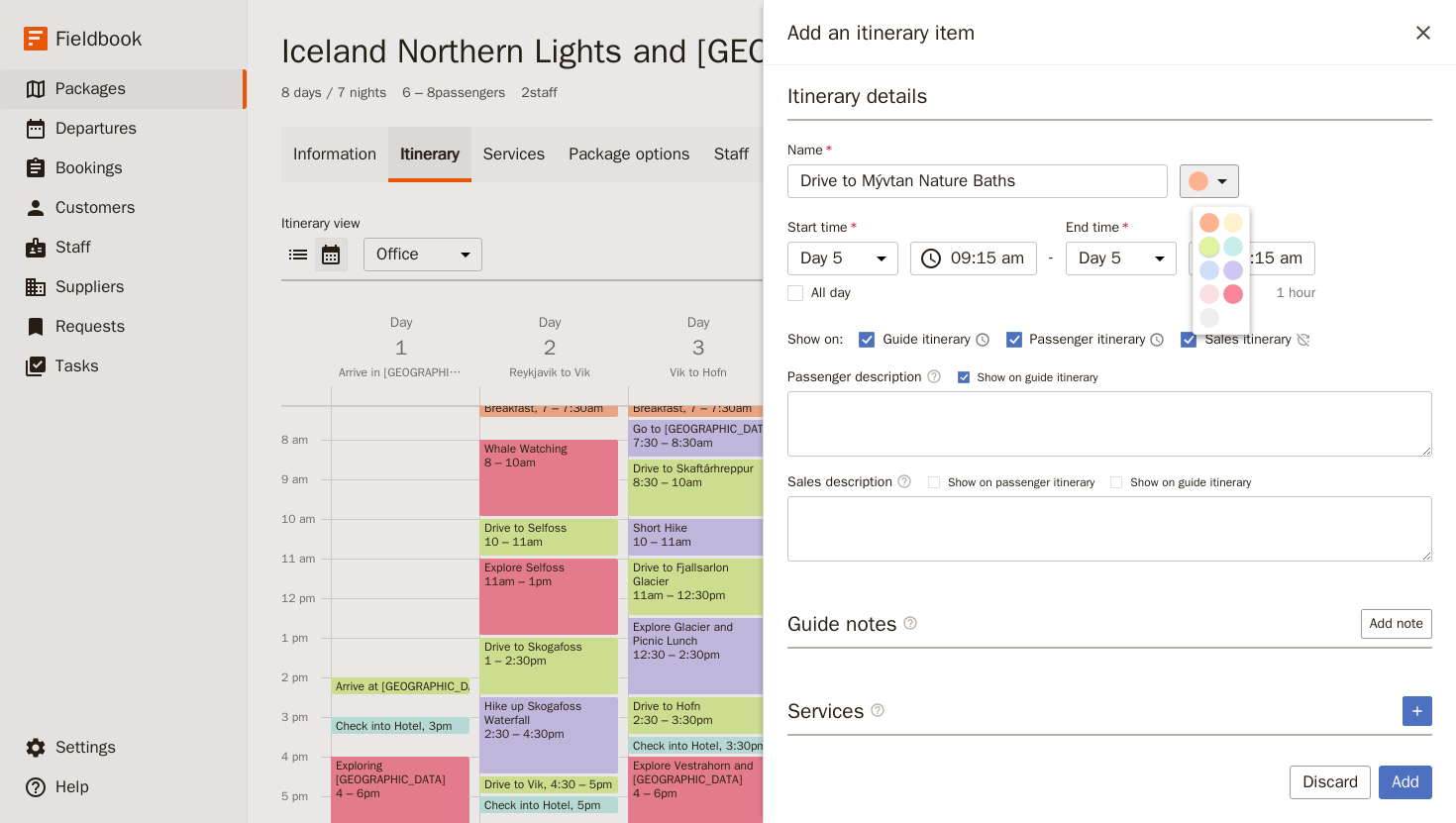 click at bounding box center (1209, 247) 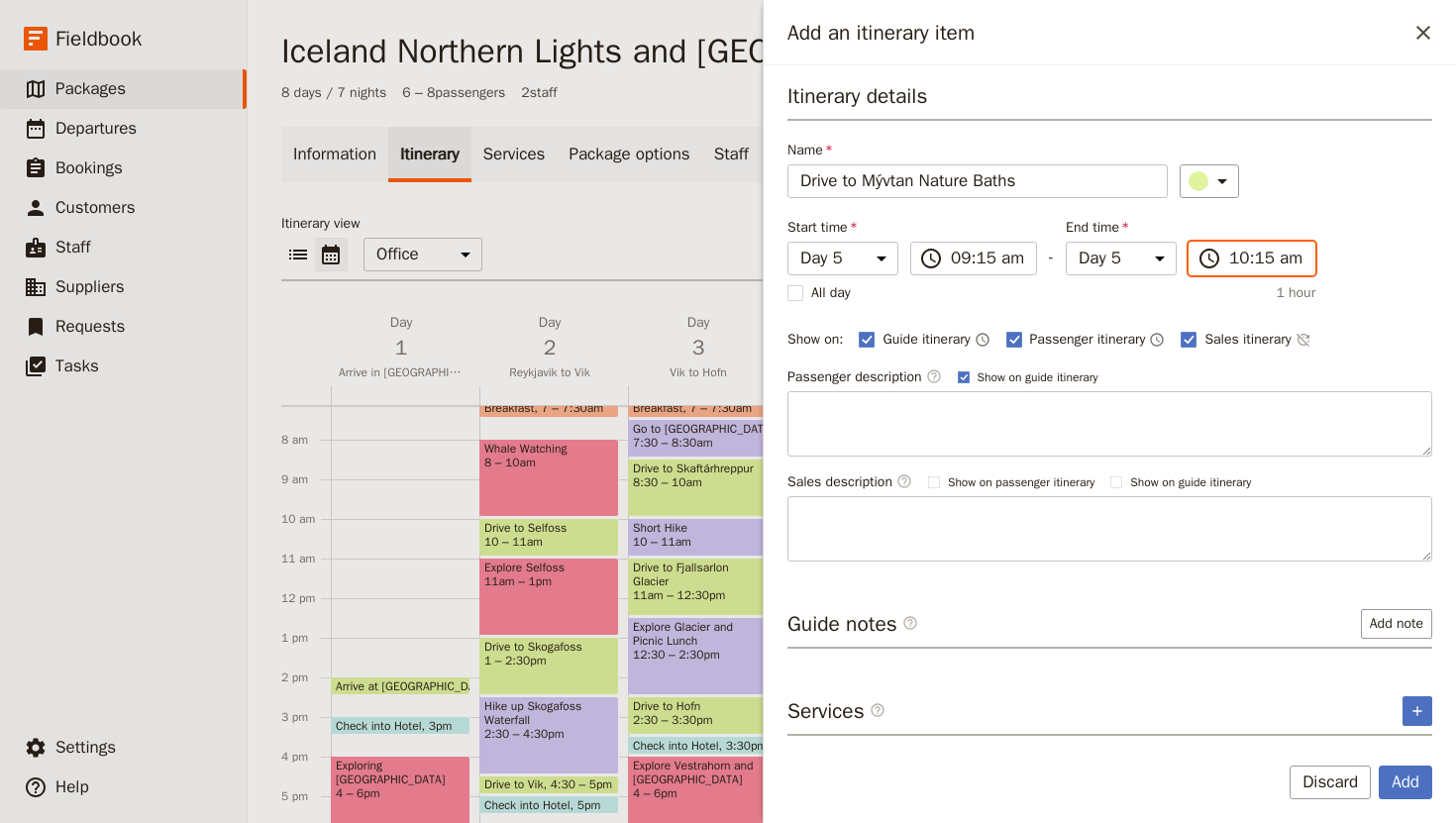 click on "10:15 am" at bounding box center [1266, 258] 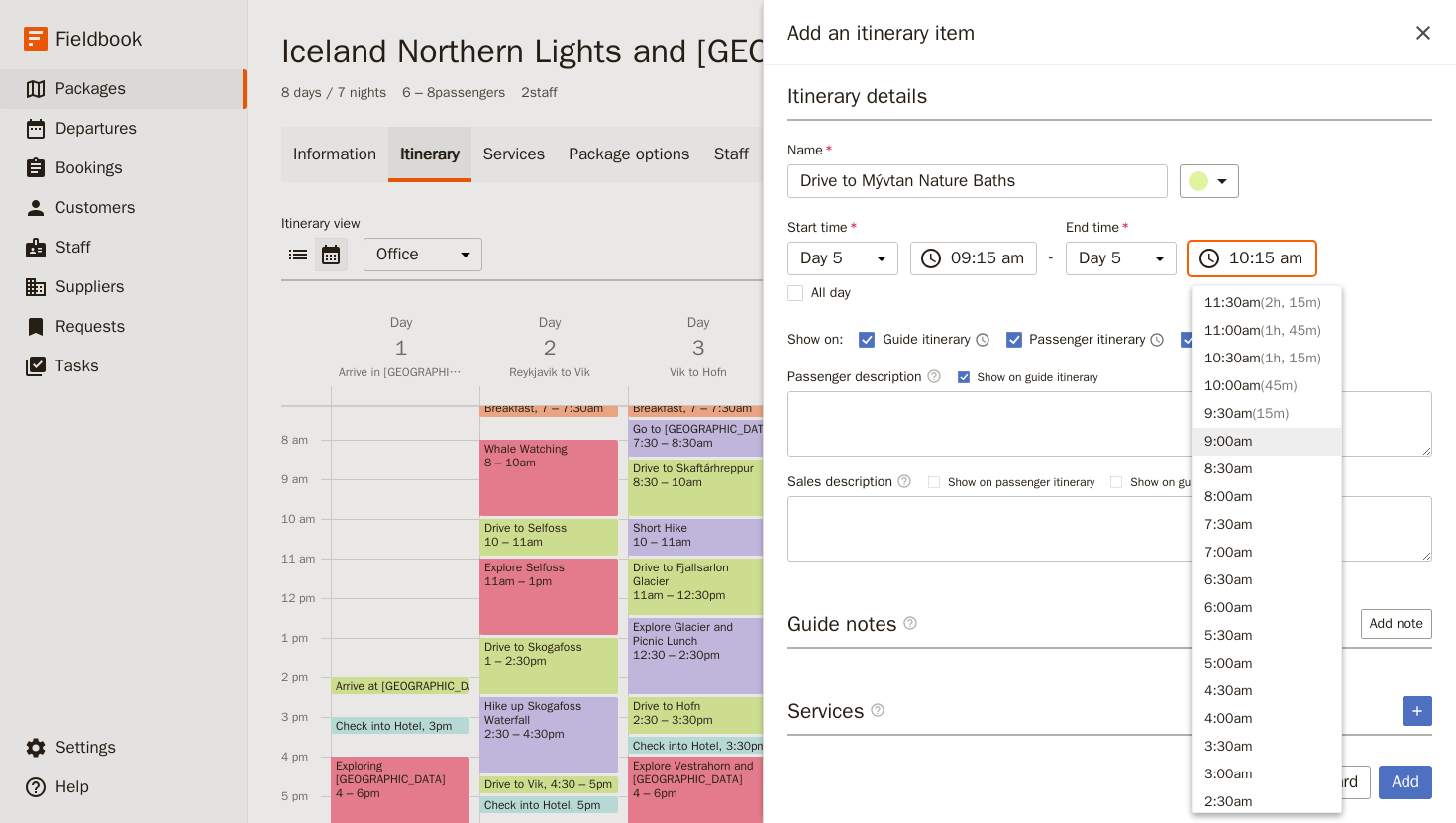 scroll, scrollTop: 589, scrollLeft: 0, axis: vertical 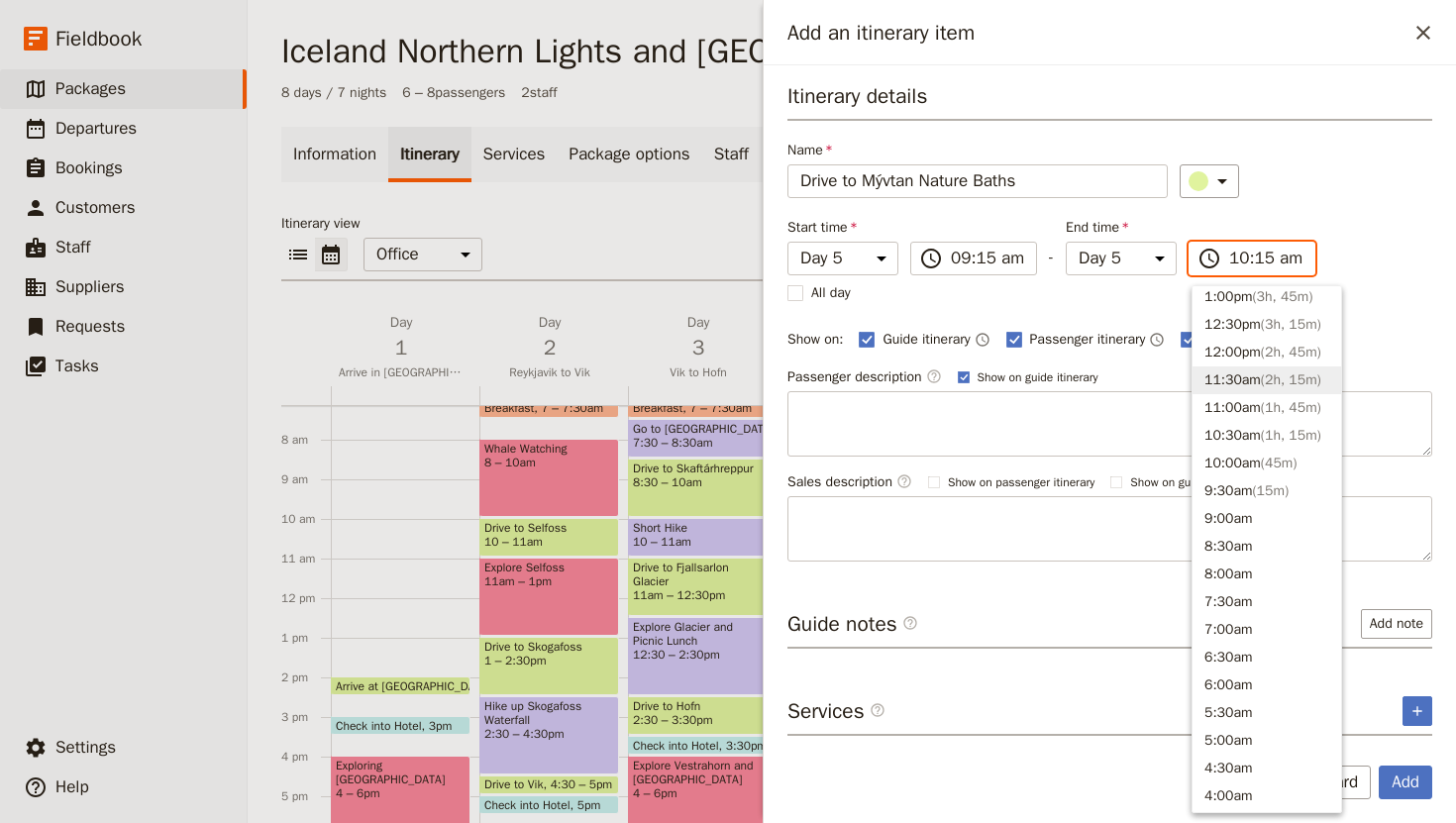 click on "11:30am  ( 2h, 15m )" at bounding box center [1267, 380] 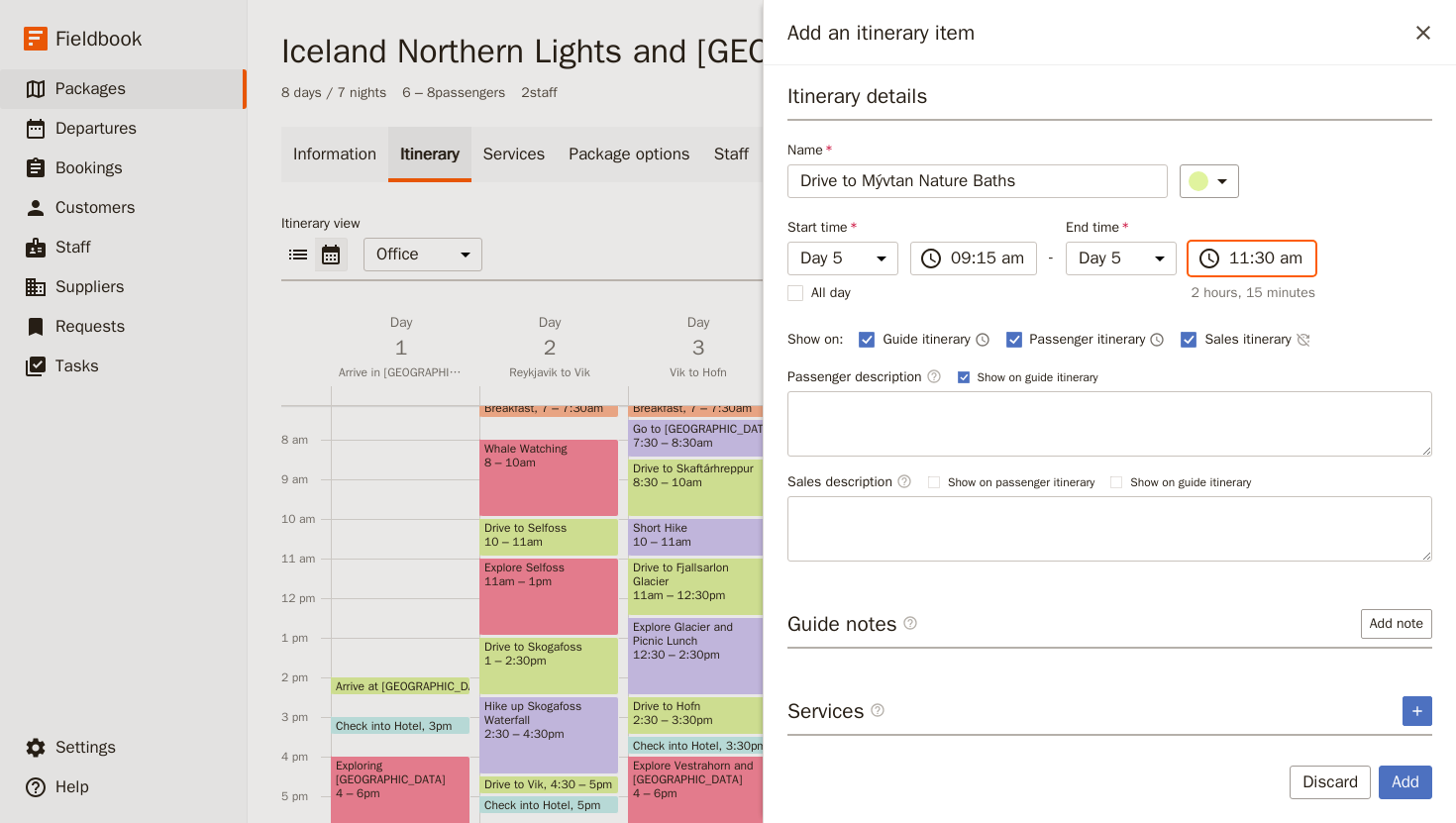 click on "11:30 am" at bounding box center [1266, 258] 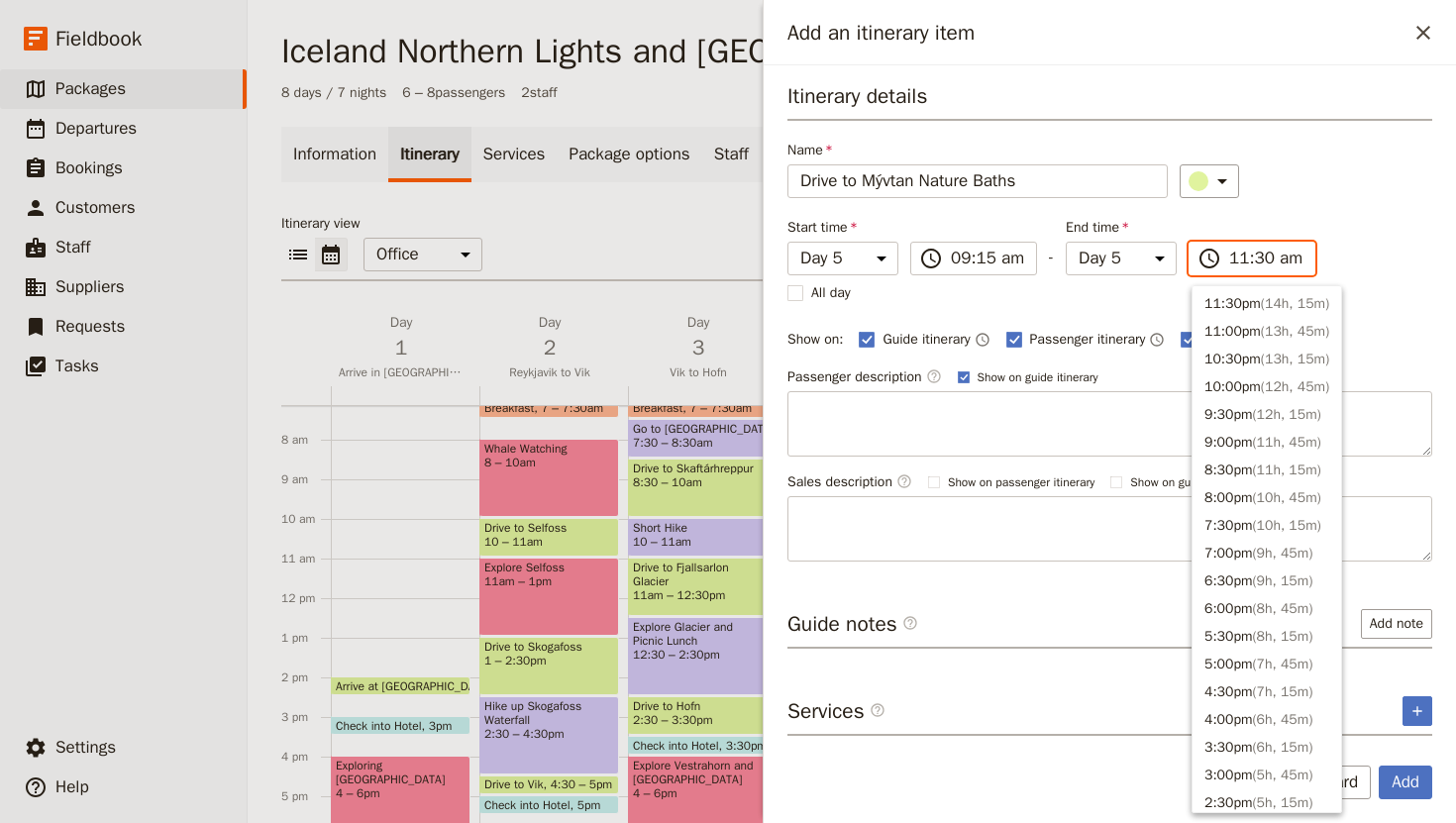 scroll, scrollTop: 669, scrollLeft: 0, axis: vertical 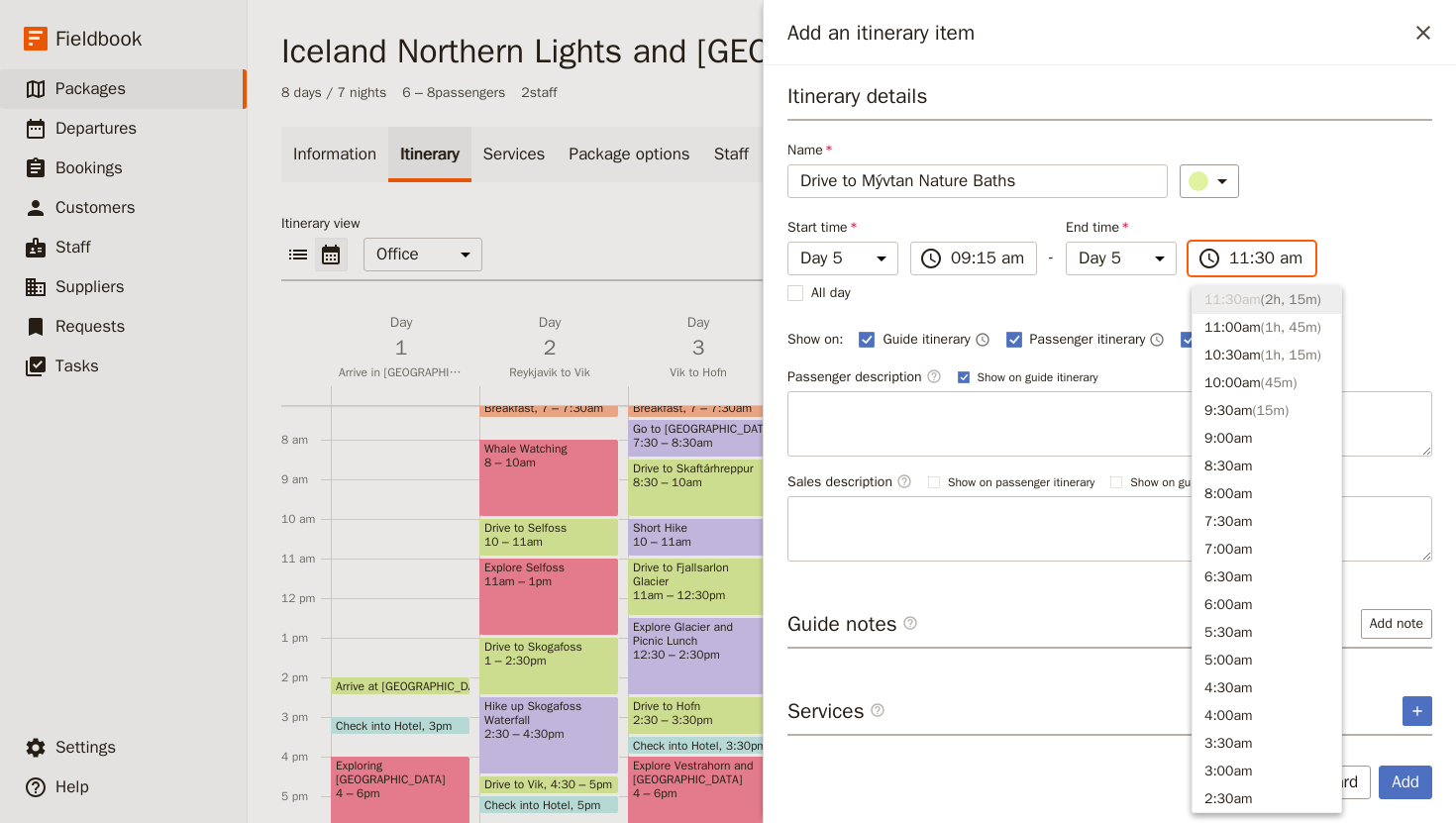 click on "11:30 am" at bounding box center (1266, 258) 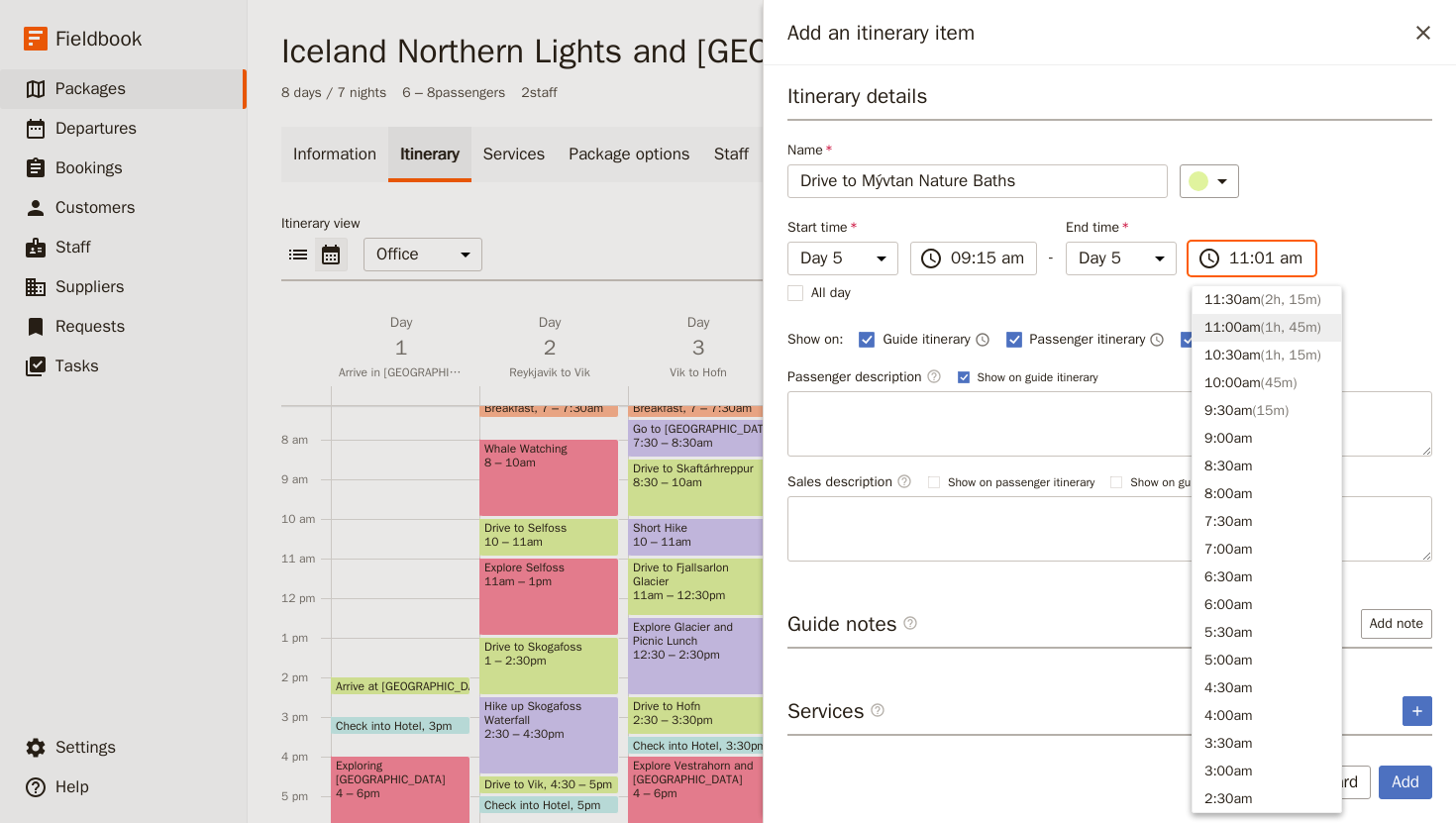 type on "11:15 am" 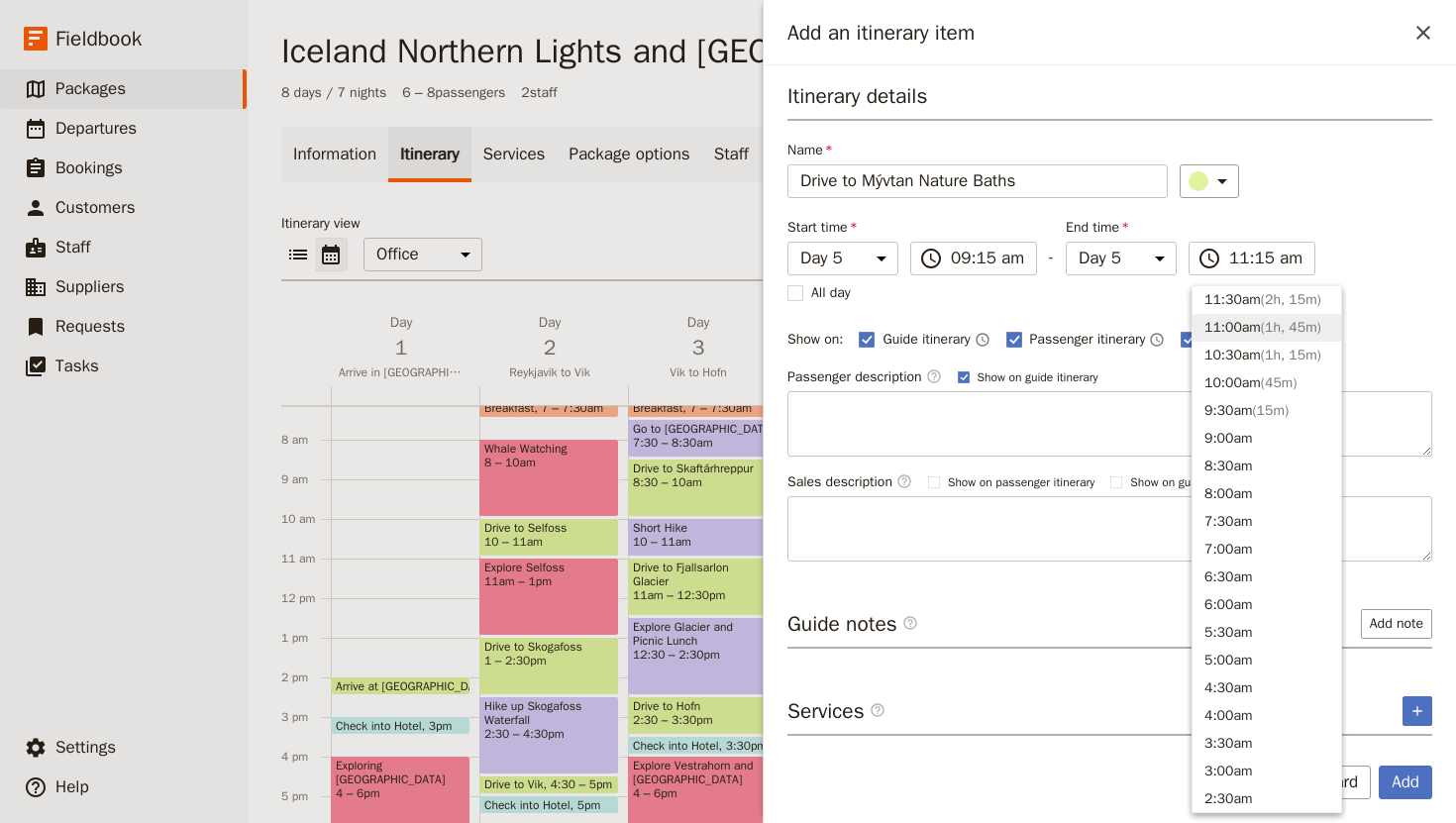 click on "Itinerary details Name Drive to Mývtan Nature Baths ​ Start time Day 1 Day 2 Day 3 Day 4 Day 5 Day 6 Day 7 Day 8 09:15 ​ 09:15 am - End time Day 1 Day 2 Day 3 Day 4 Day 5 Day 6 Day 7 Day 8 11:15 ​ 11:15 am All day 2 hours Show on: Guide itinerary ​ Passenger itinerary ​ Sales itinerary ​ Passenger description ​ Show on guide itinerary Sales description ​ Show on passenger itinerary Show on guide itinerary" at bounding box center [1109, 321] 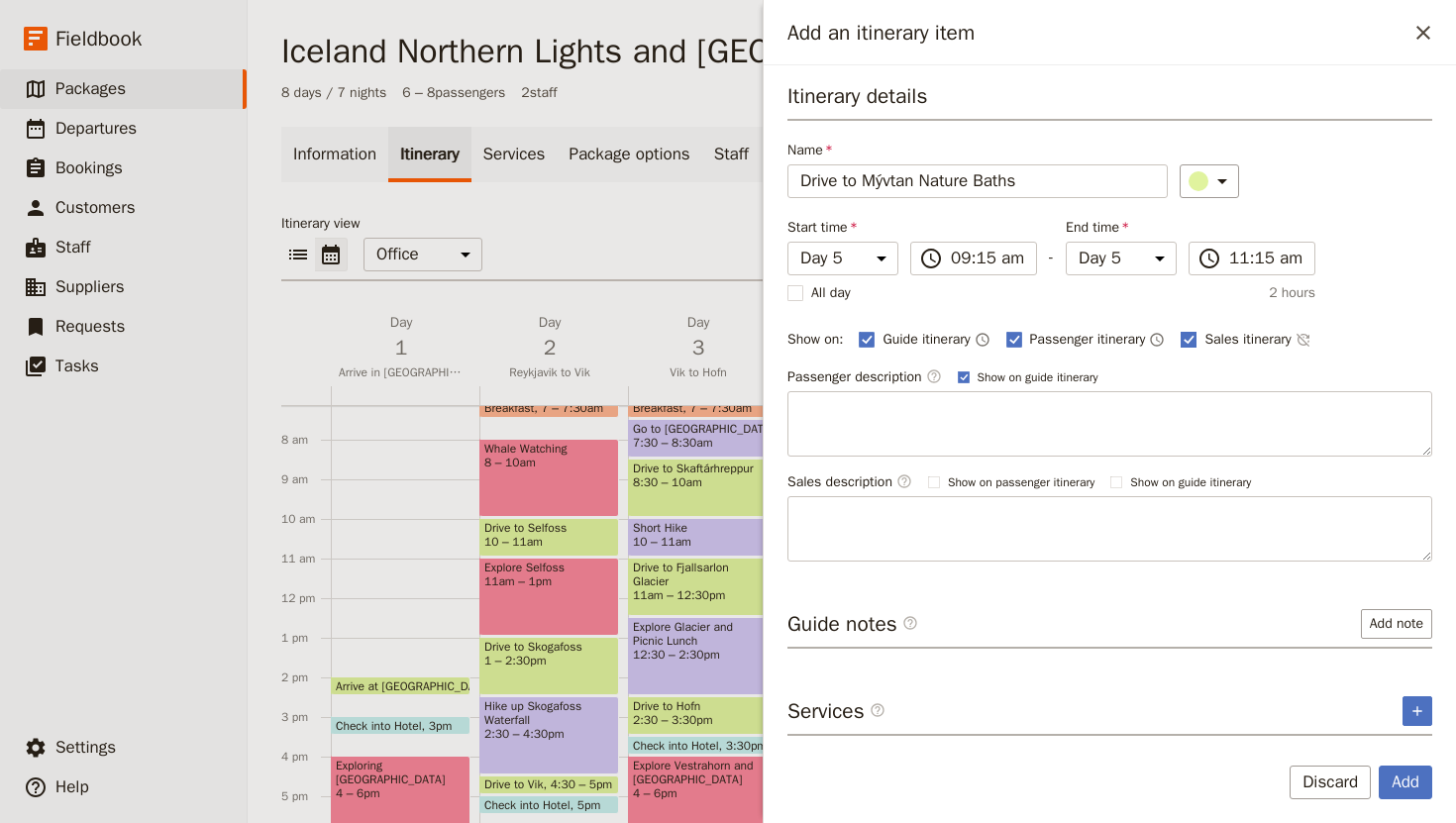 click 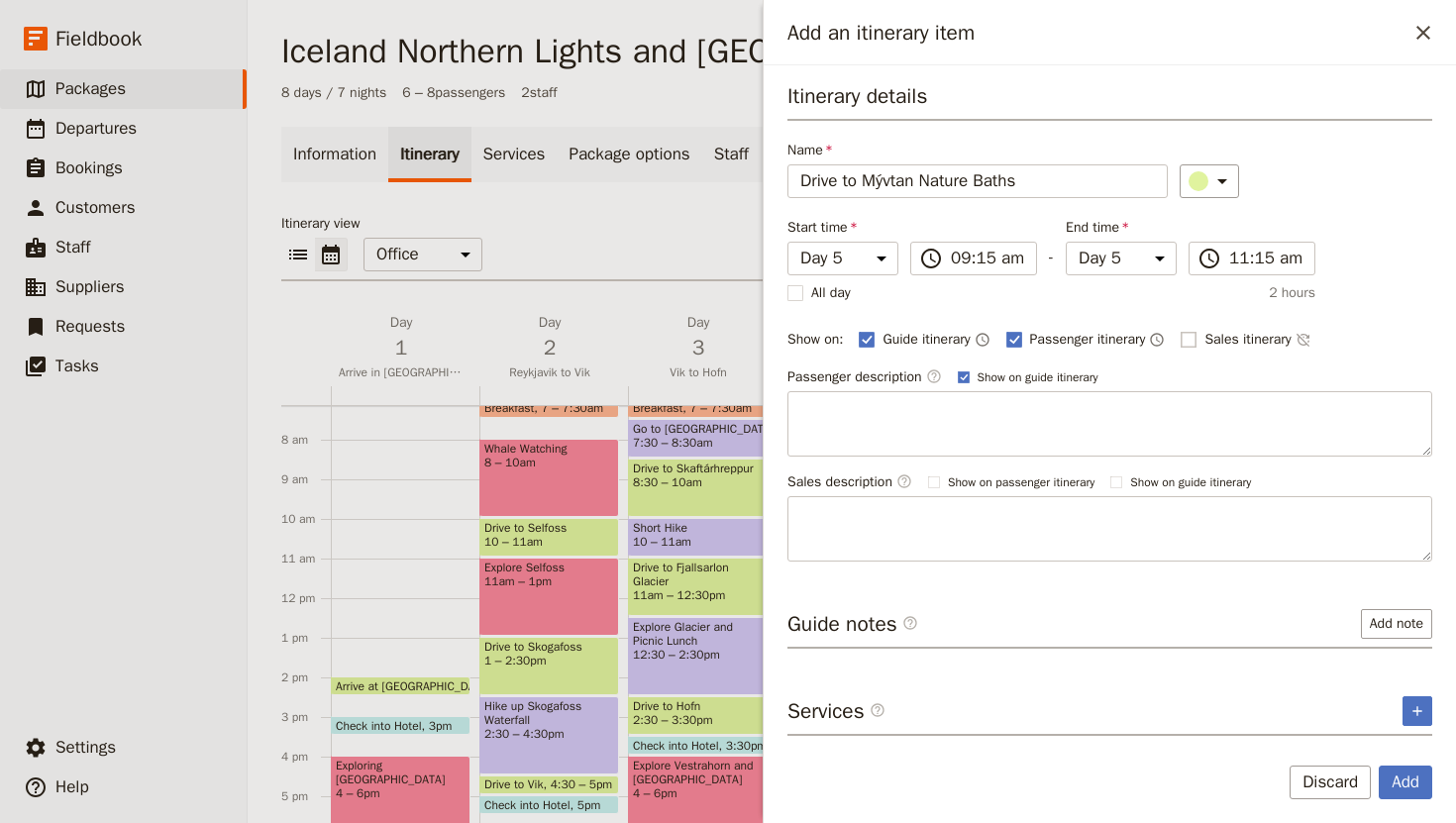 checkbox on "false" 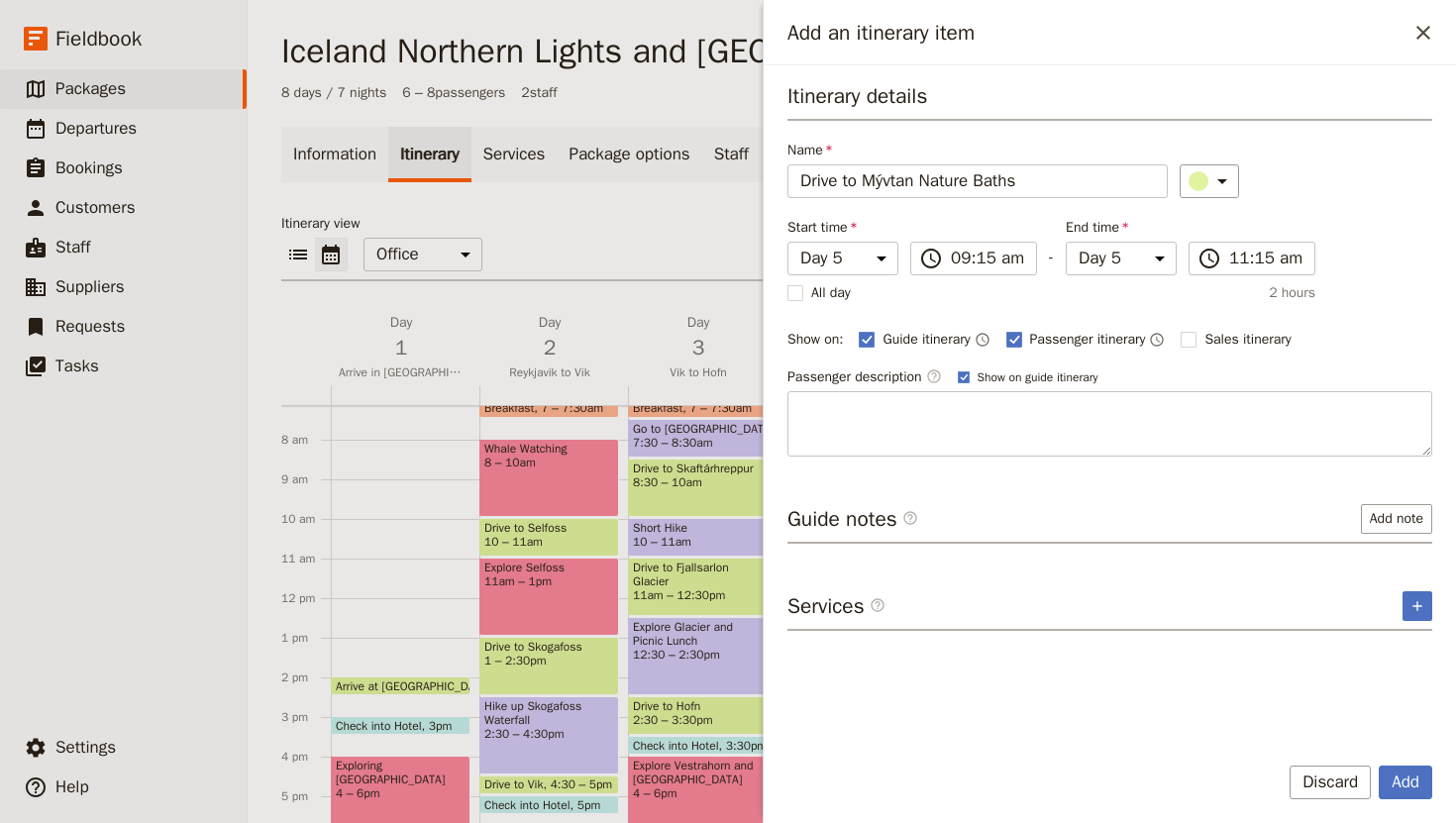 click on "Itinerary details Name Drive to Mývtan Nature Baths ​ Start time Day 1 Day 2 Day 3 Day 4 Day 5 Day 6 Day 7 Day 8 09:15 ​ 09:15 am - End time Day 1 Day 2 Day 3 Day 4 Day 5 Day 6 Day 7 Day 8 11:15 ​ 11:15 am All day 2 hours Show on: Guide itinerary ​ Passenger itinerary ​ Sales itinerary ​ Passenger description ​ Show on guide itinerary Guide notes ​ Add note Services ​ ​ Add Discard" at bounding box center (1109, 444) 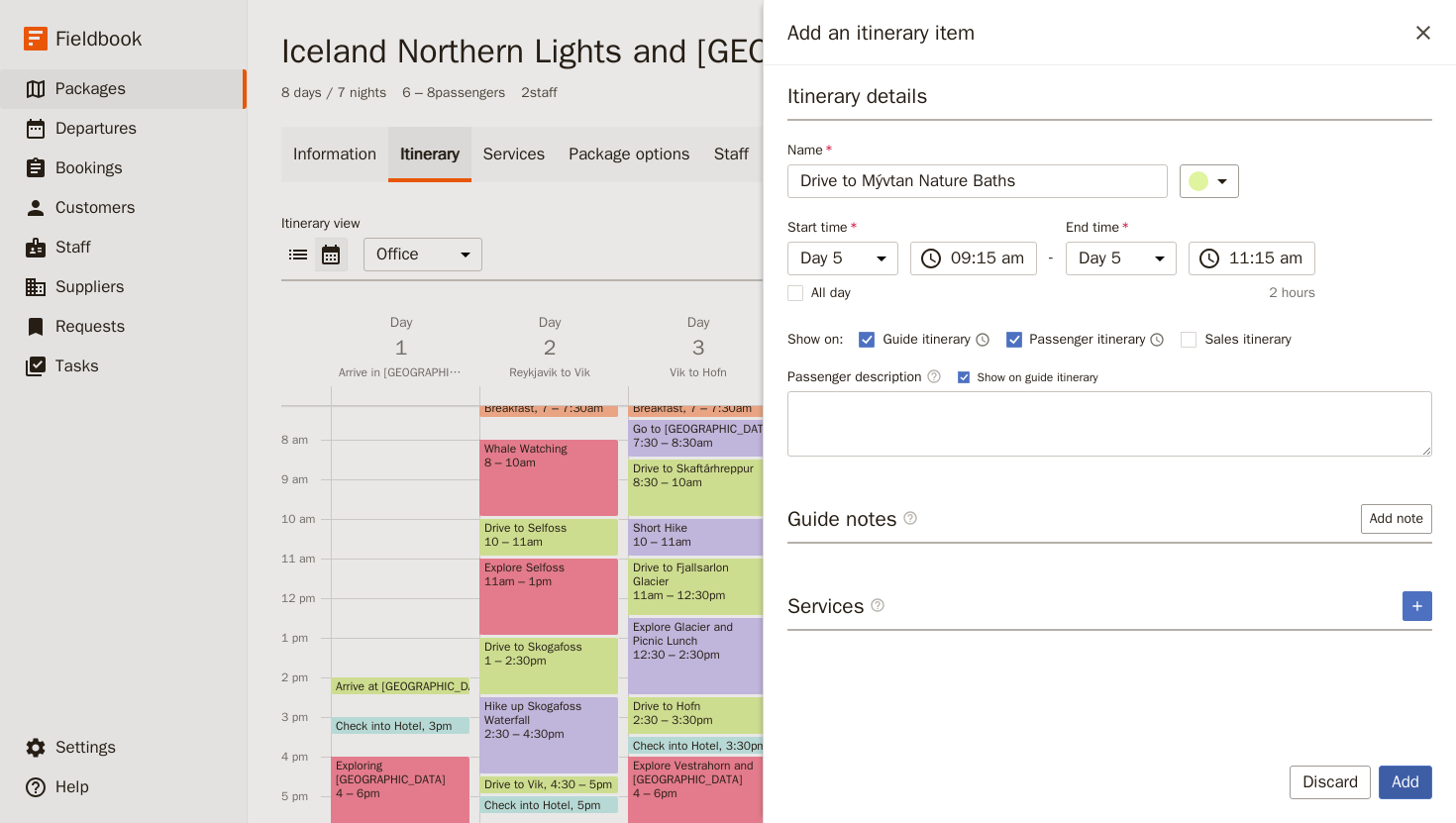 click on "Add" at bounding box center [1405, 782] 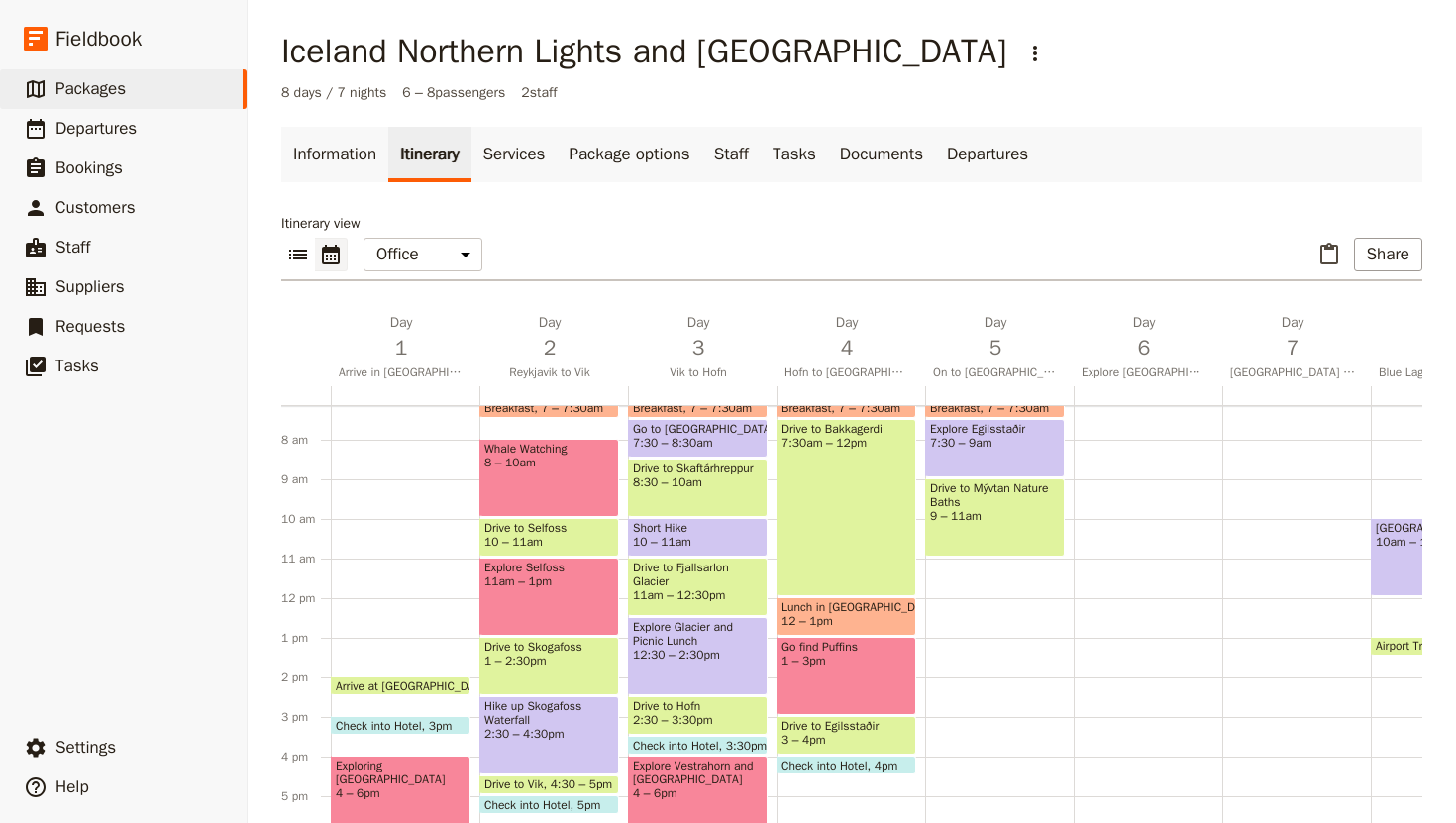 click on "Breakfast 7 – 7:30am Explore Egilsstaðir 7:30 – 9am Drive to Mývtan Nature Baths  9 – 11am" at bounding box center (999, 598) 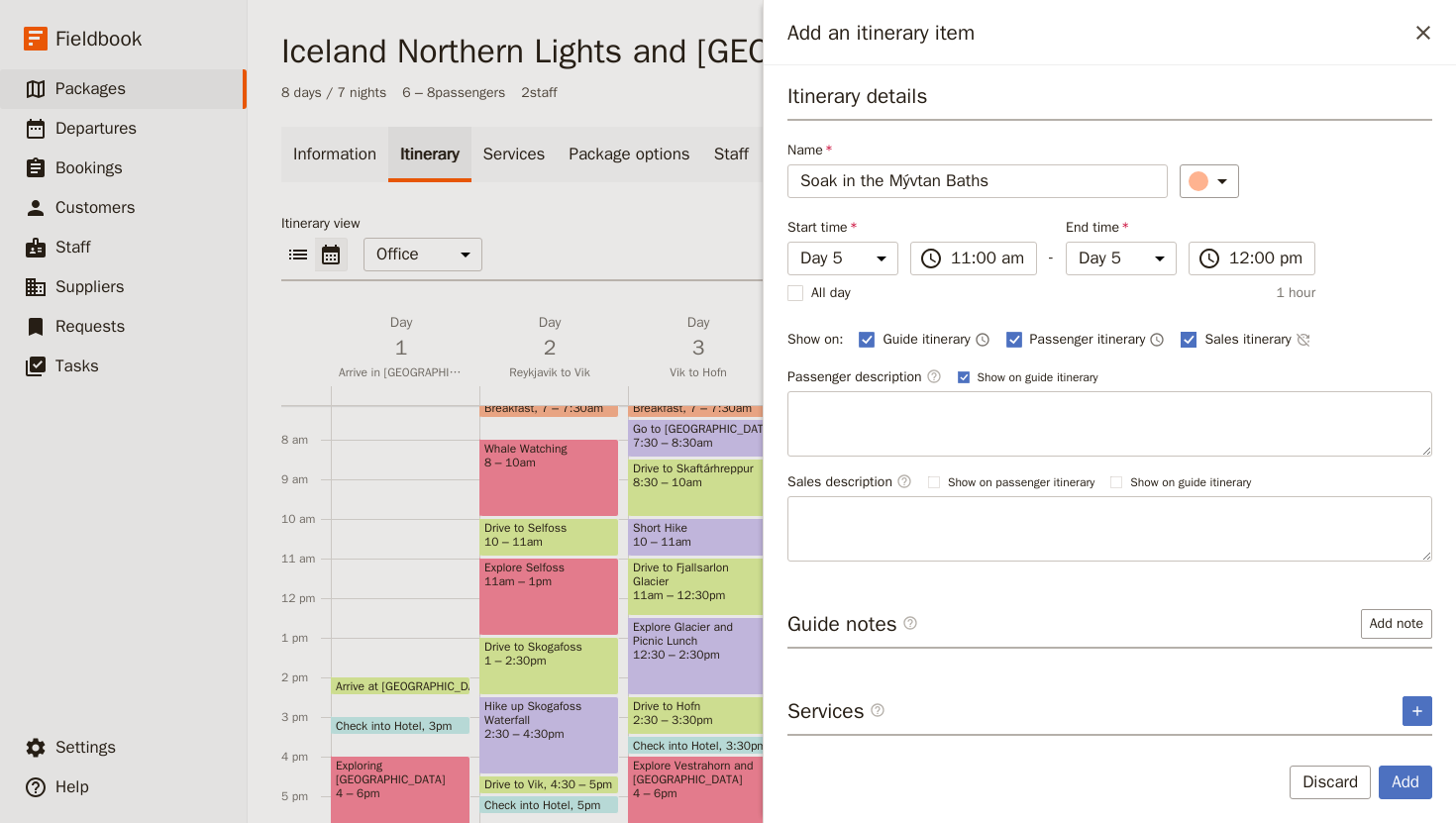 type on "Soak in the Mývtan Baths" 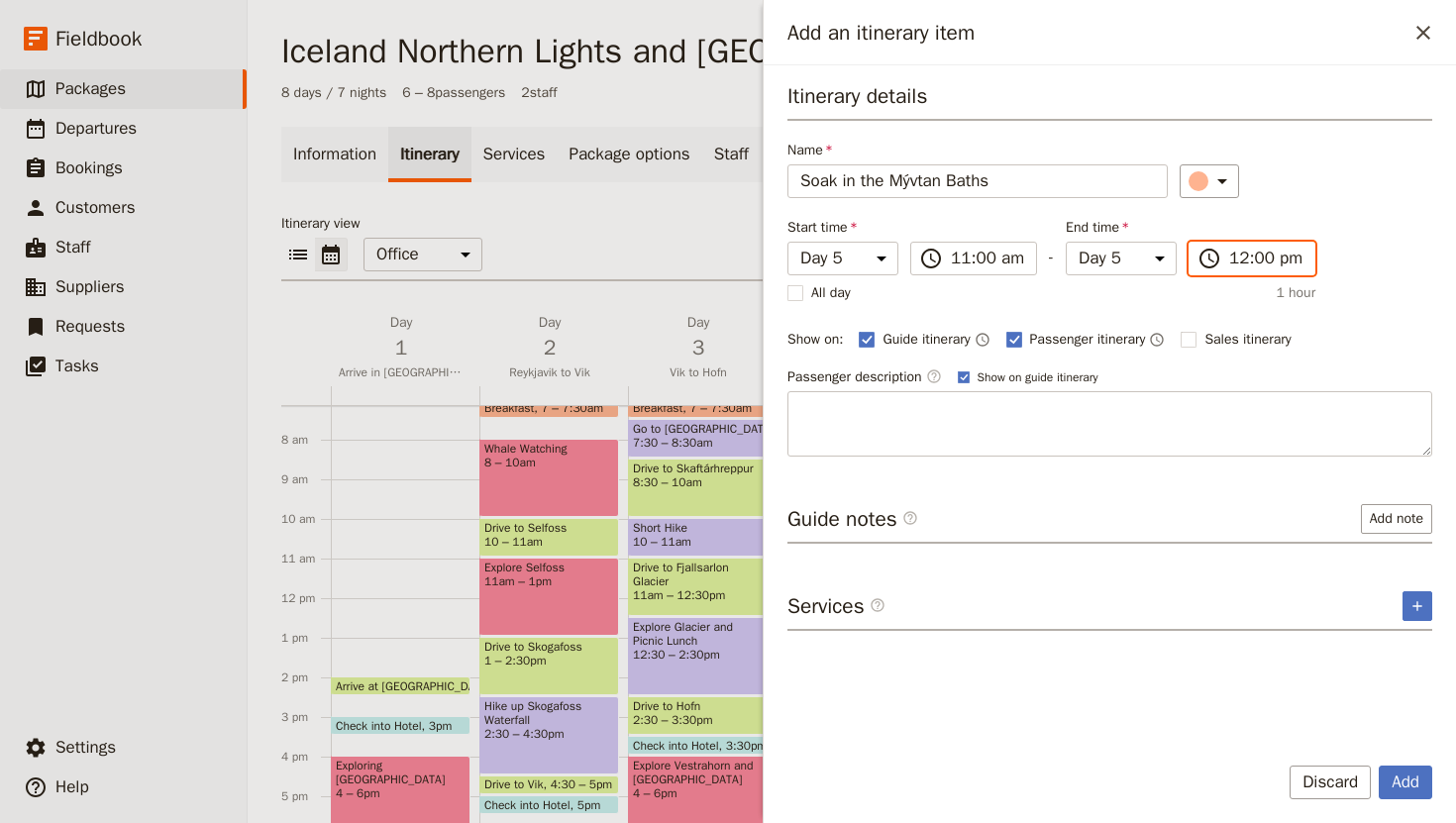 click on "12:00 pm" at bounding box center (1266, 258) 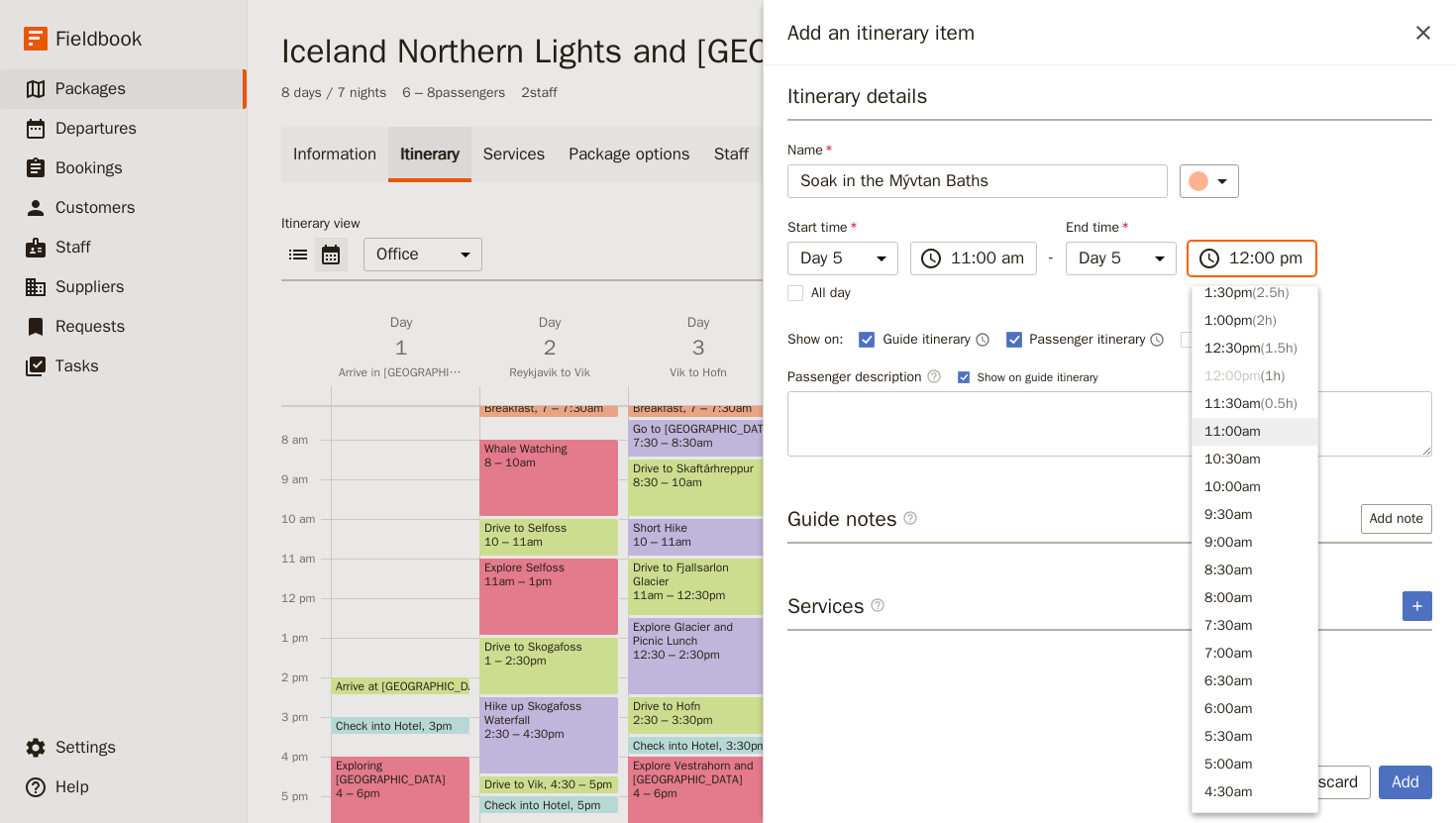 scroll, scrollTop: 552, scrollLeft: 0, axis: vertical 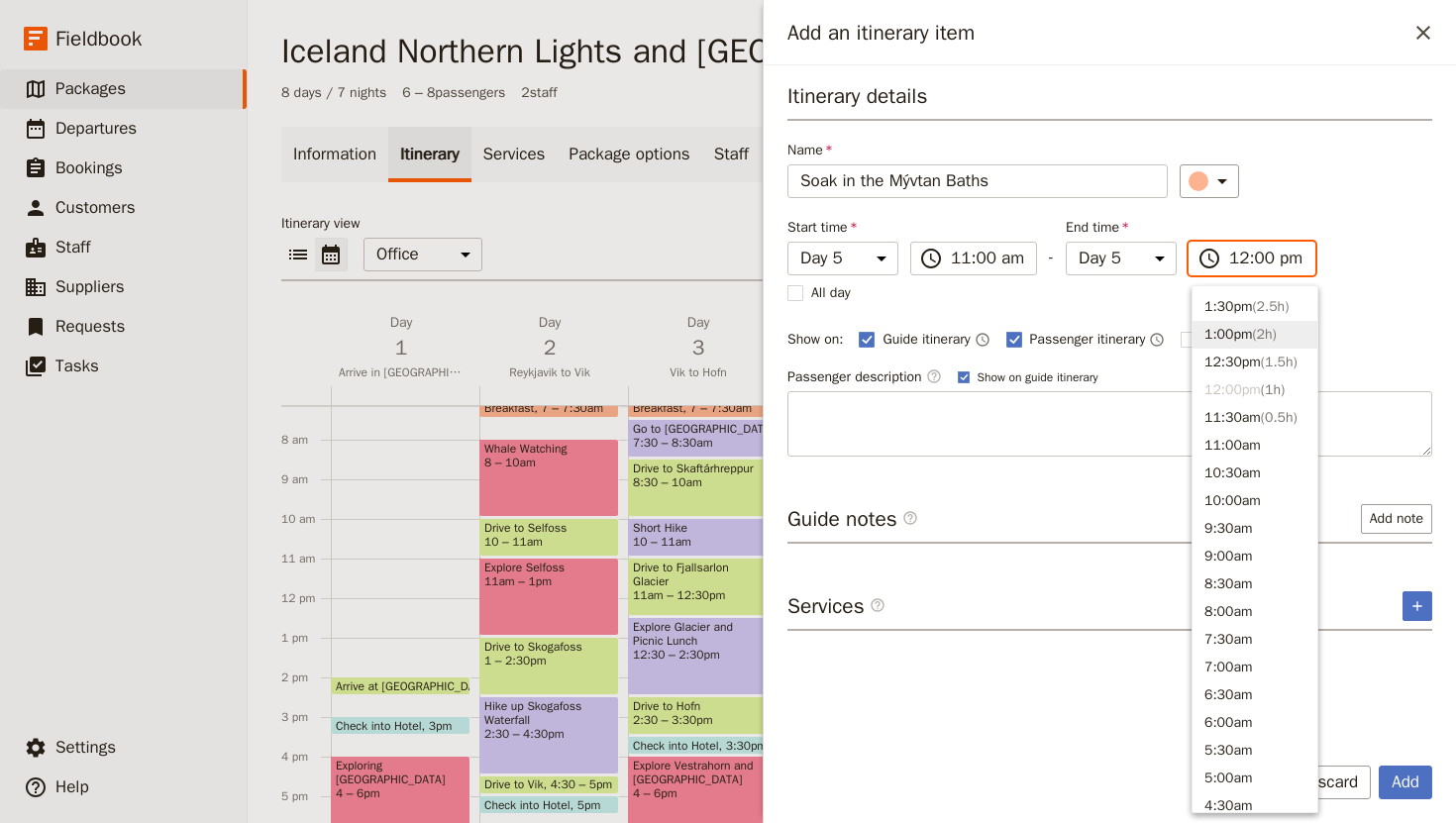 click on "1:00pm  ( 2h )" at bounding box center (1255, 335) 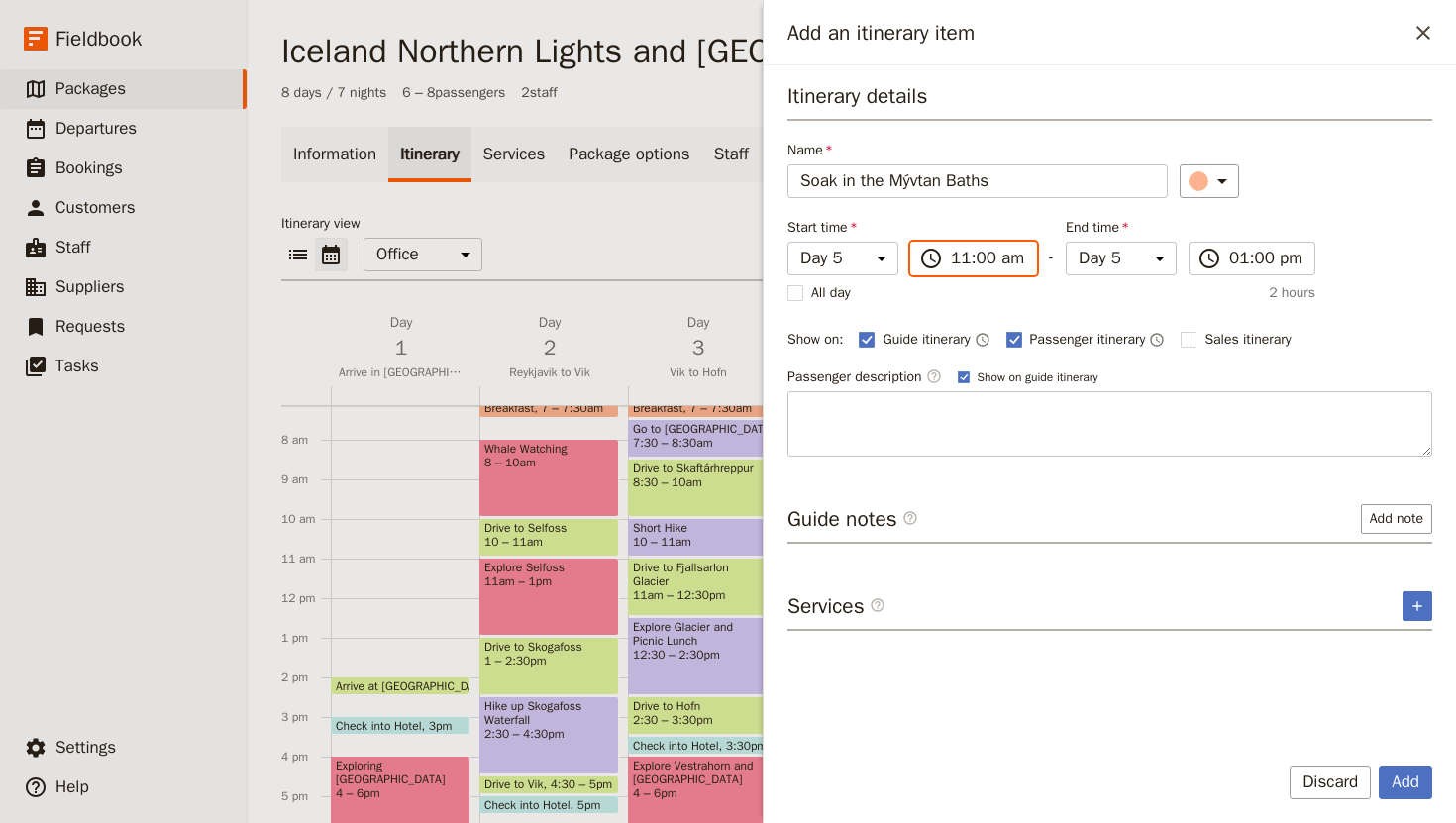 click on "11:00 am" at bounding box center (988, 258) 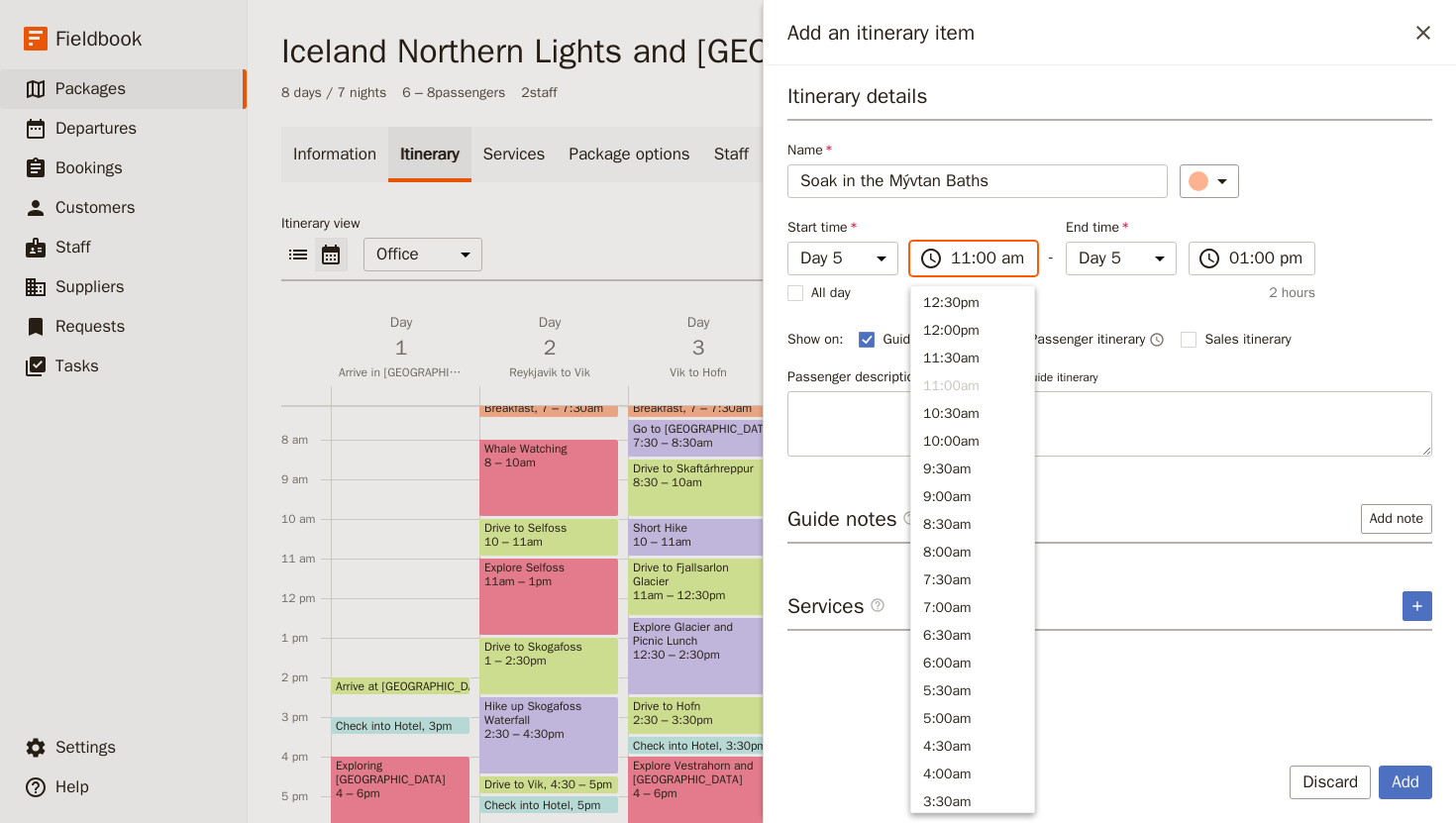 scroll, scrollTop: 564, scrollLeft: 0, axis: vertical 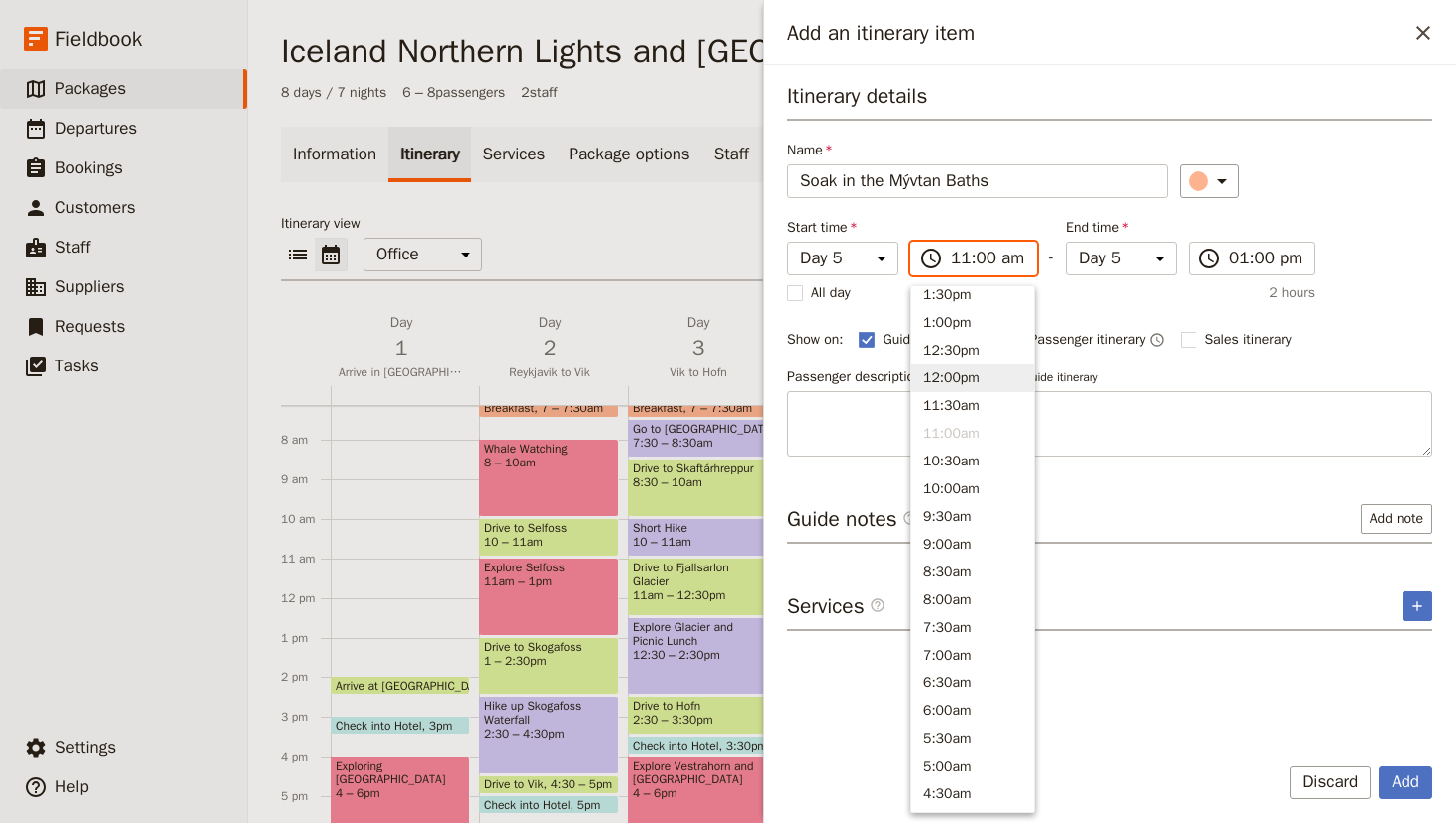 click on "12:00pm" at bounding box center [973, 378] 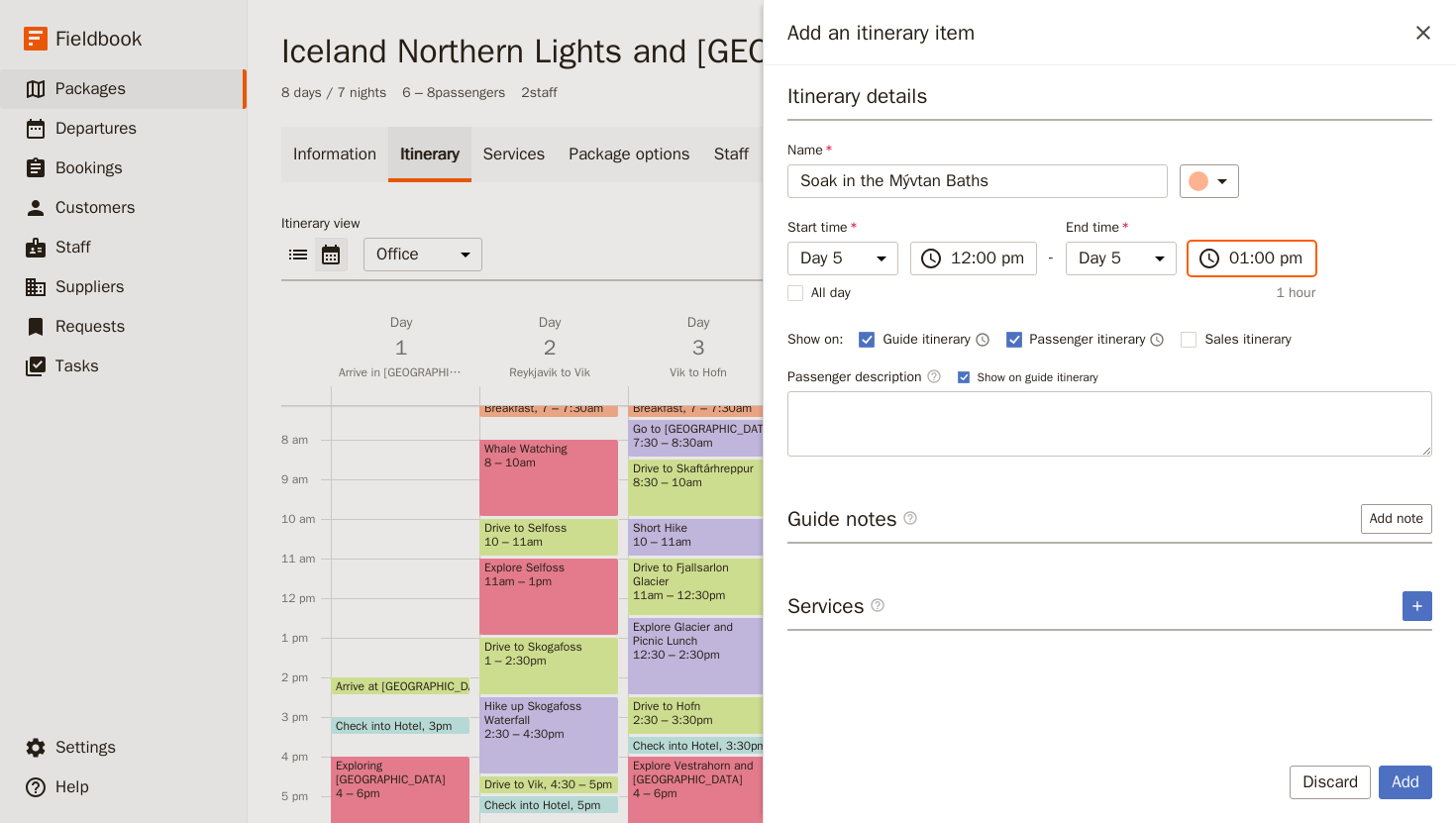 click on "01:00 pm" at bounding box center [1266, 258] 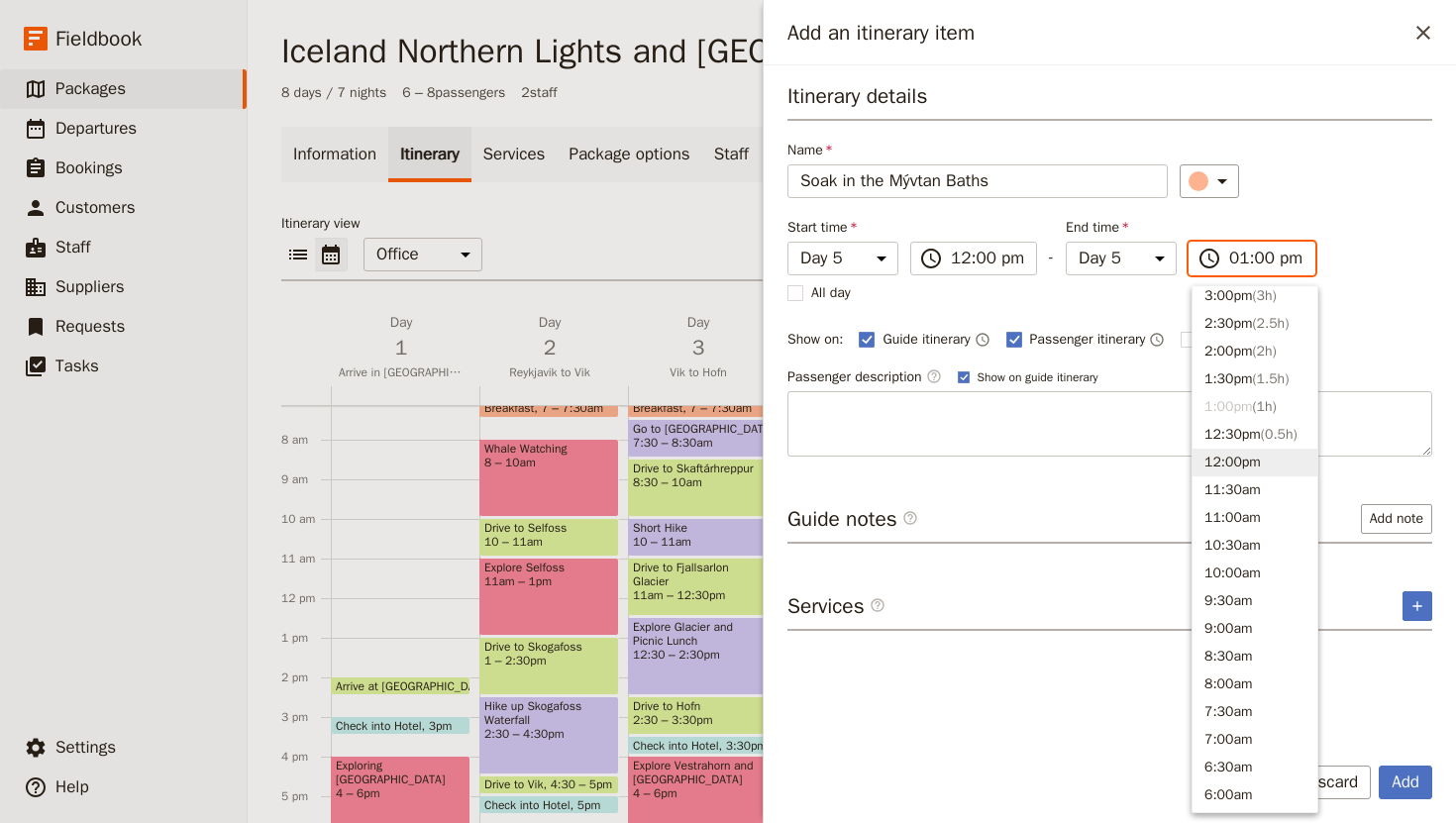 scroll, scrollTop: 472, scrollLeft: 0, axis: vertical 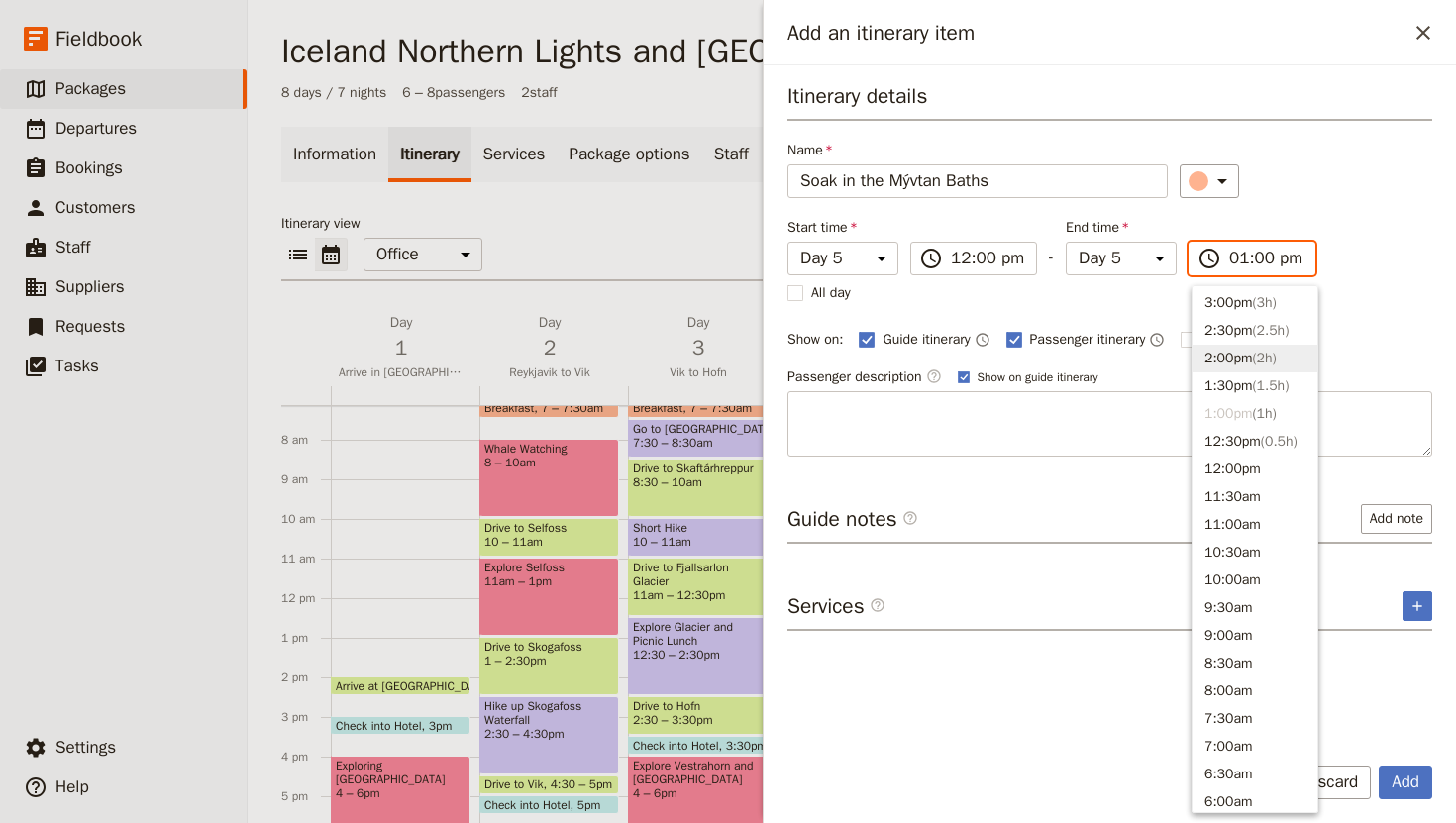 click on "2:00pm  ( 2h )" at bounding box center (1255, 359) 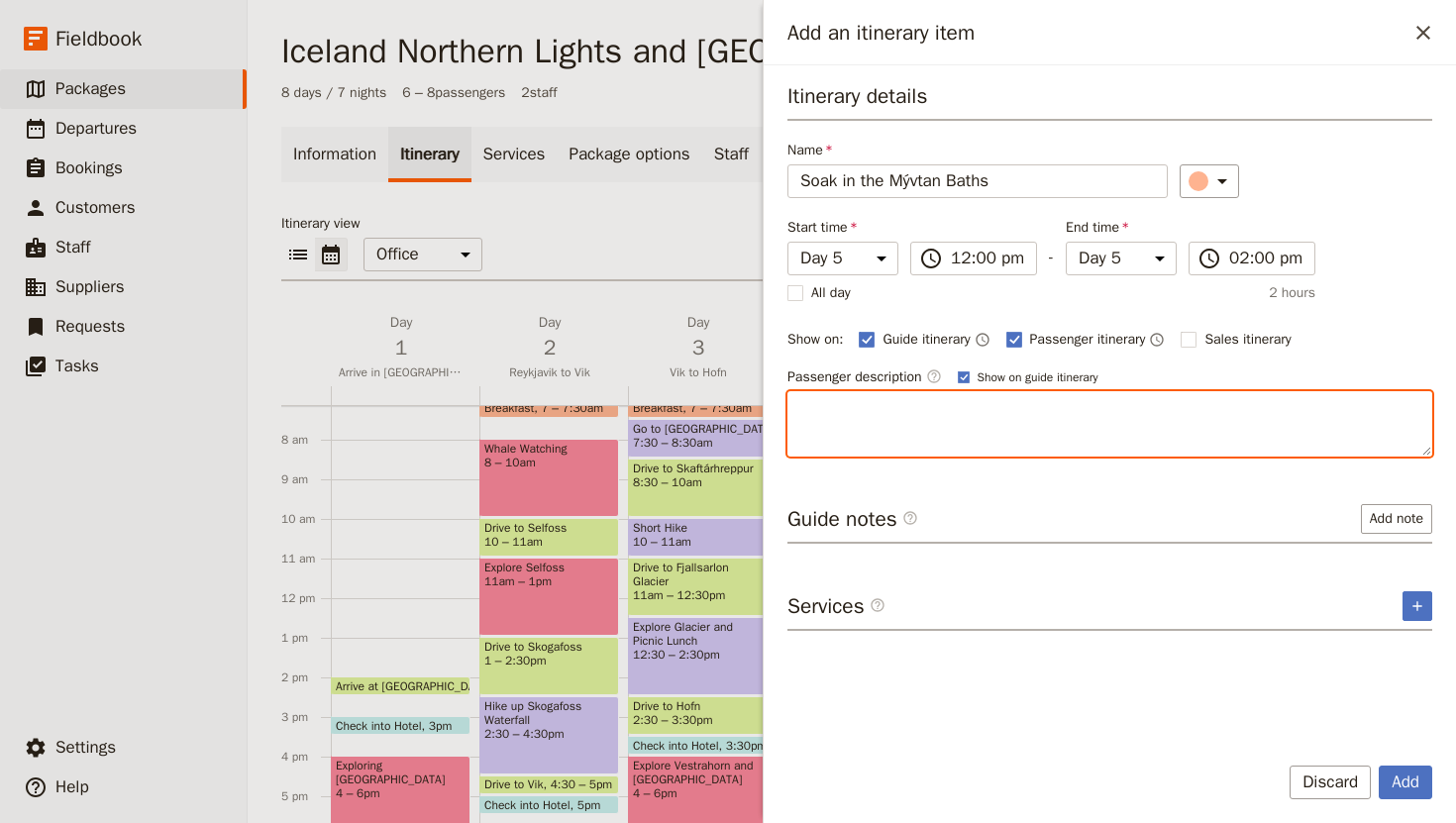 click at bounding box center [1109, 424] 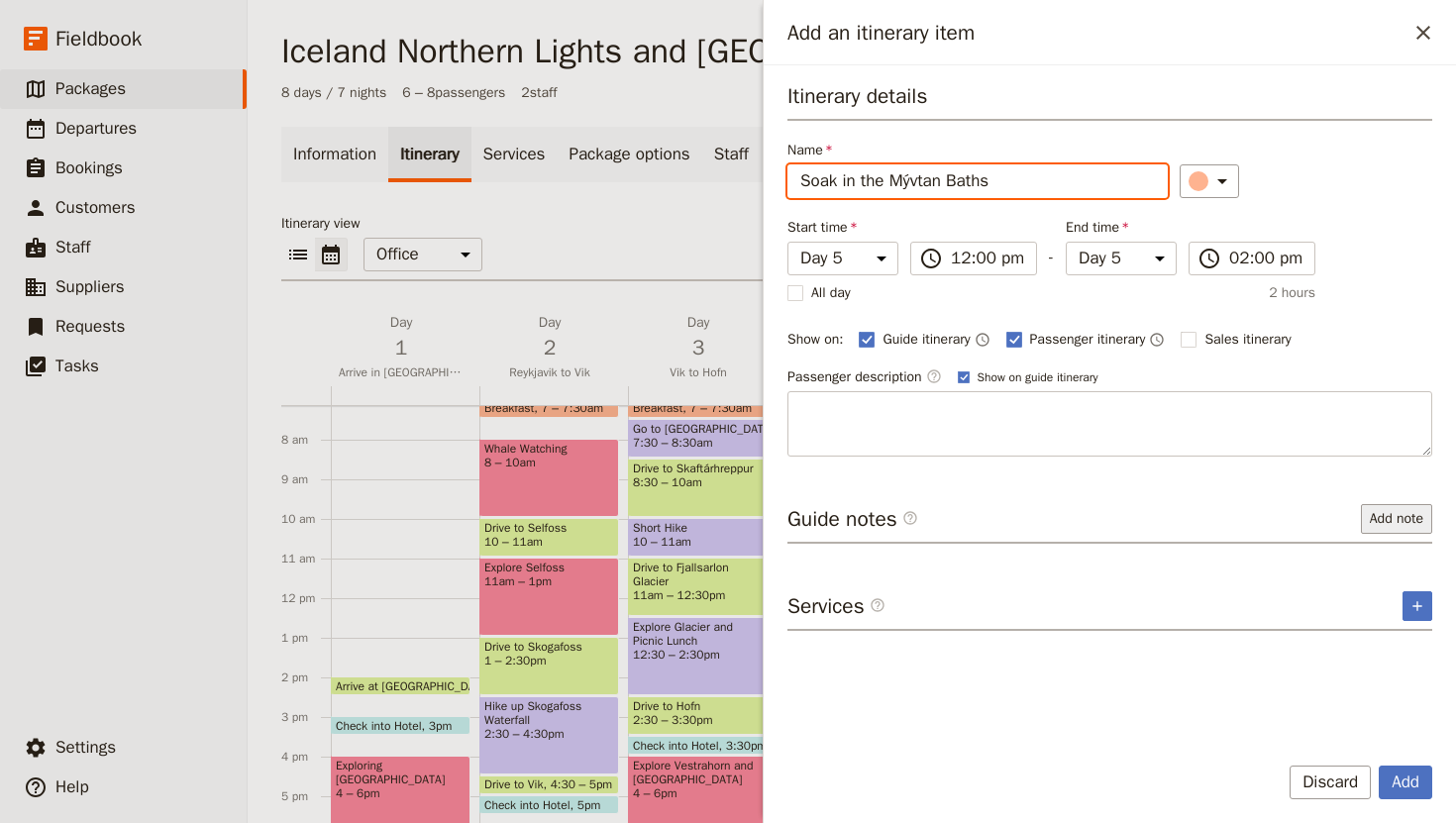click on "Add note" at bounding box center (1397, 519) 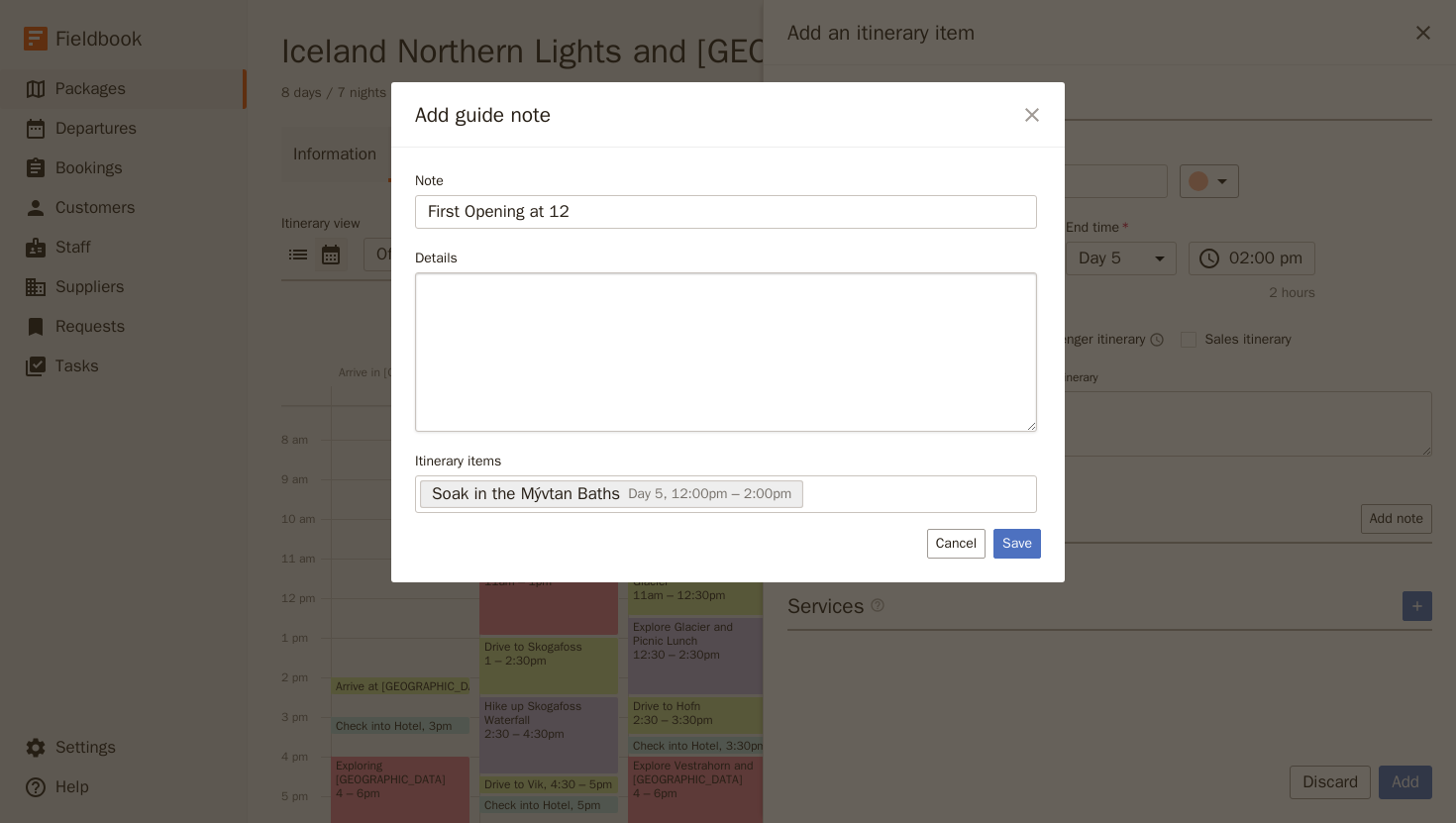 type on "First Opening at 12" 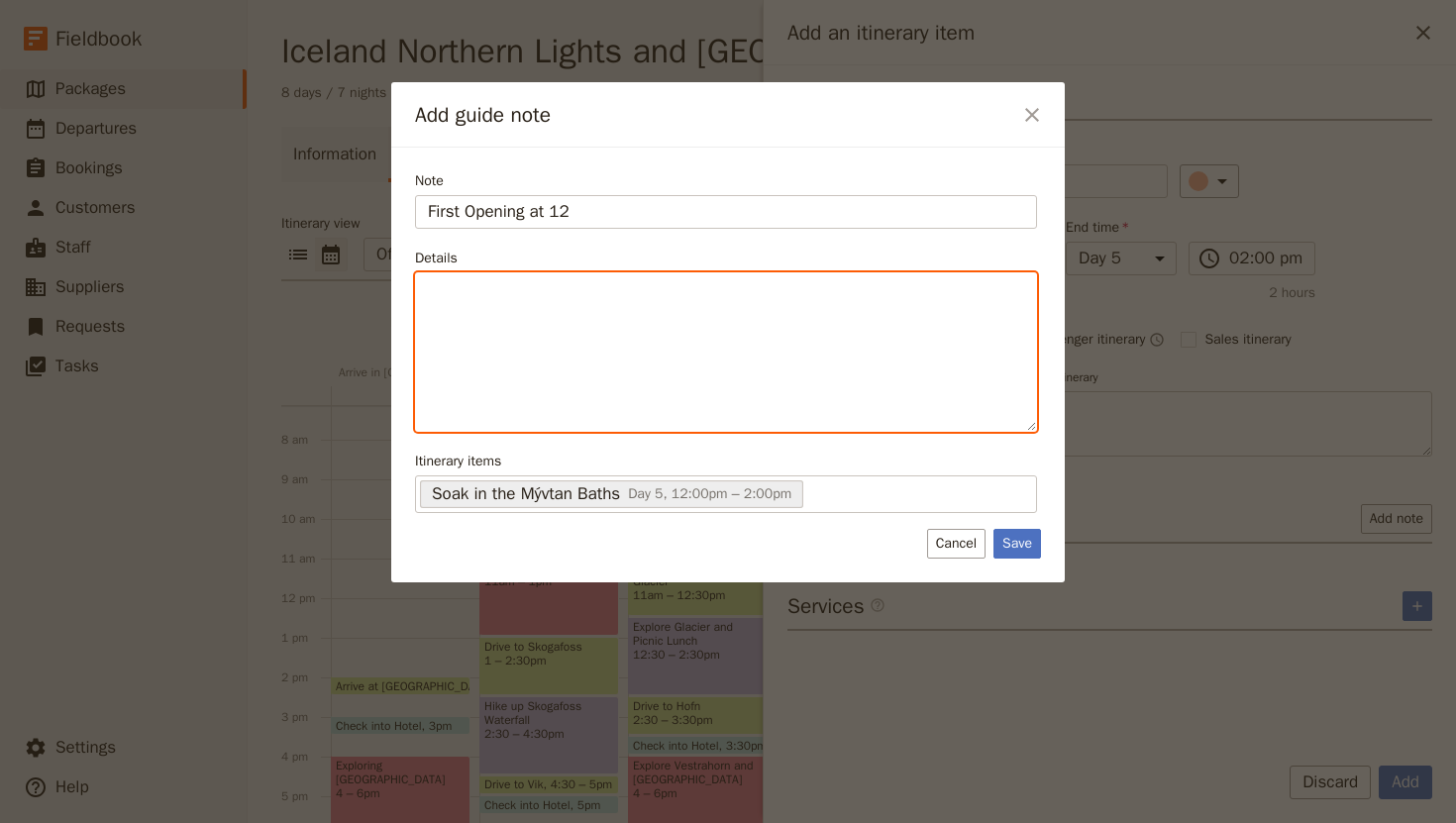 click at bounding box center (726, 291) 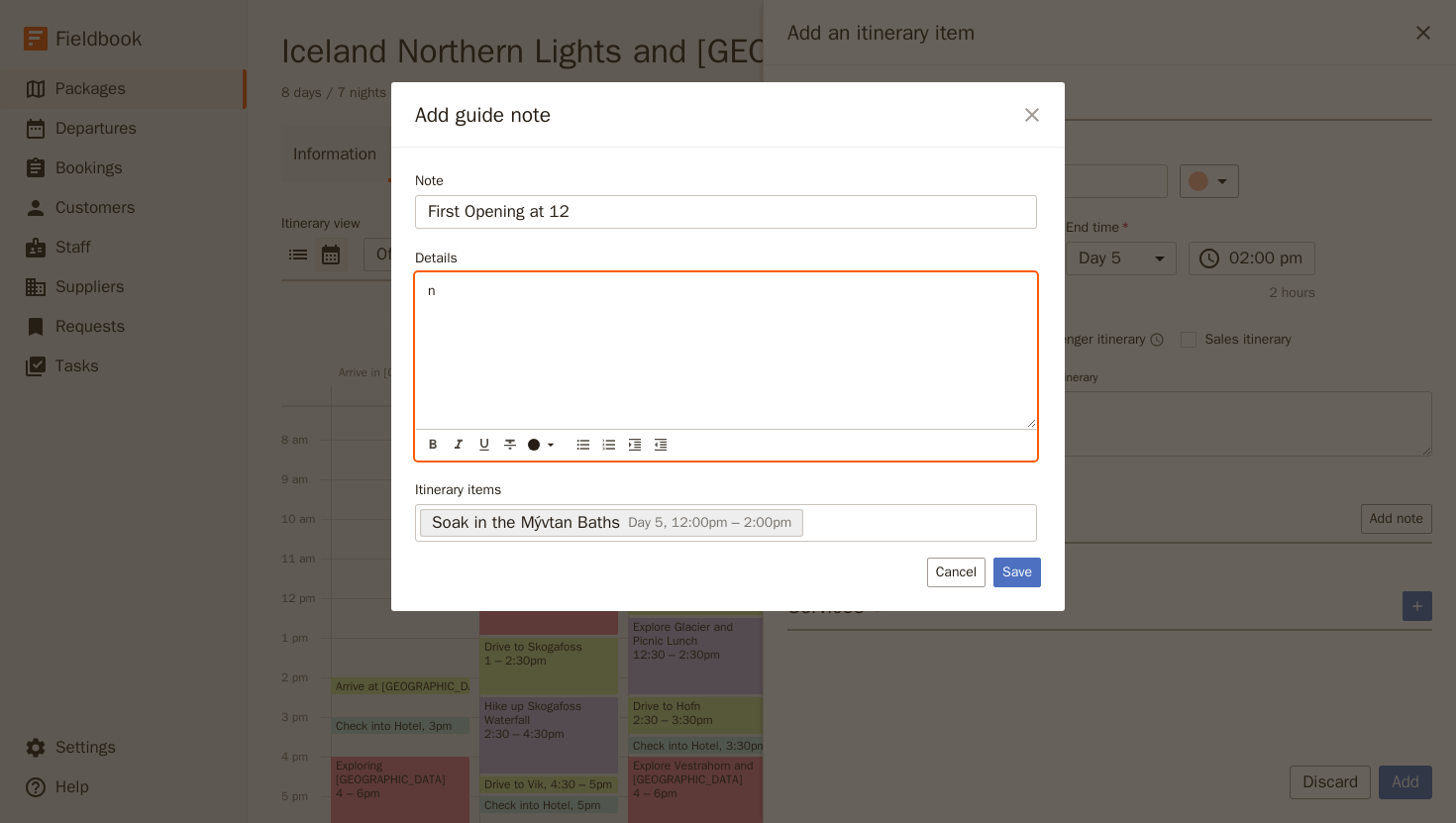 type 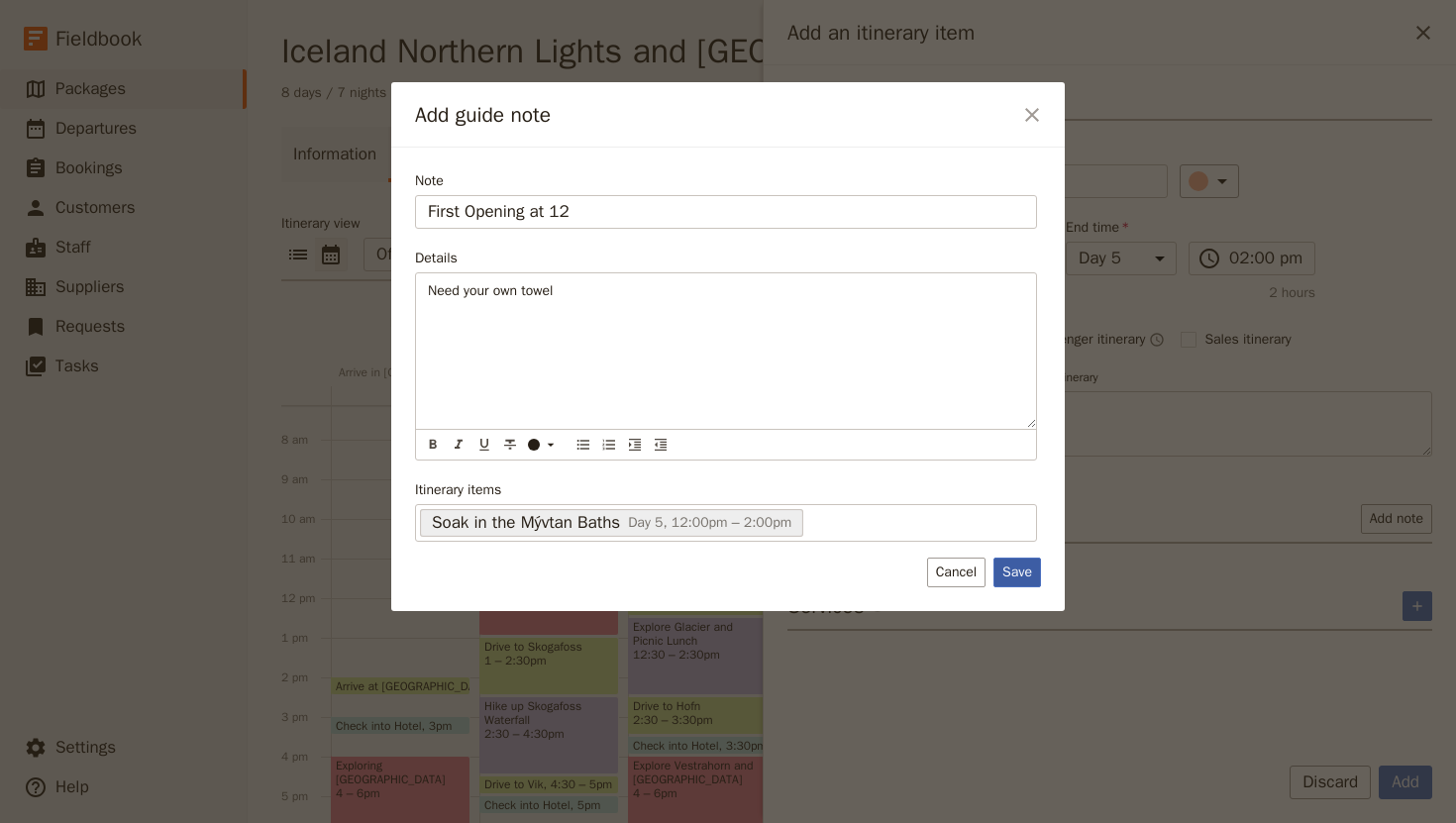 click on "Save" at bounding box center (1017, 572) 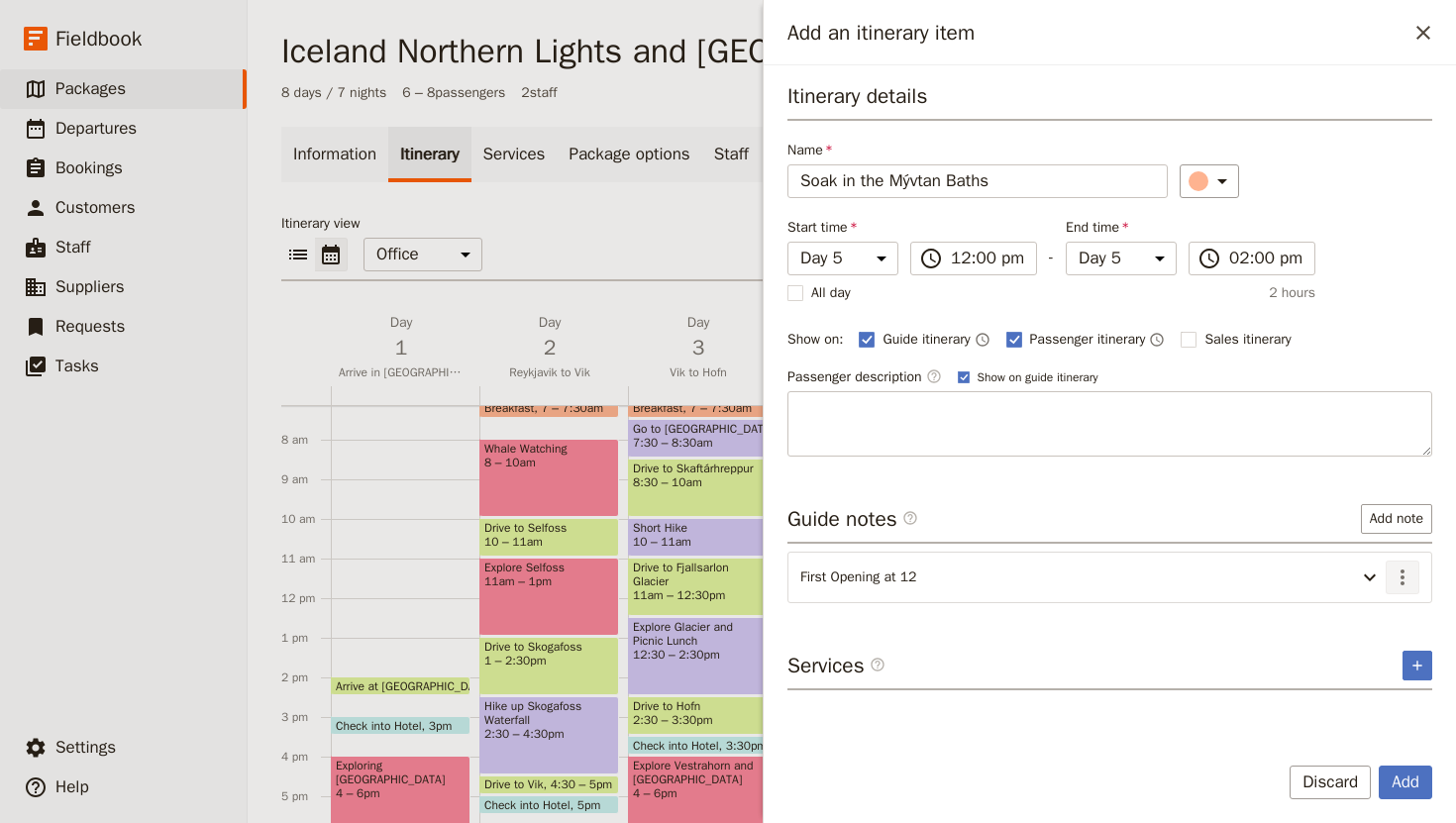 click 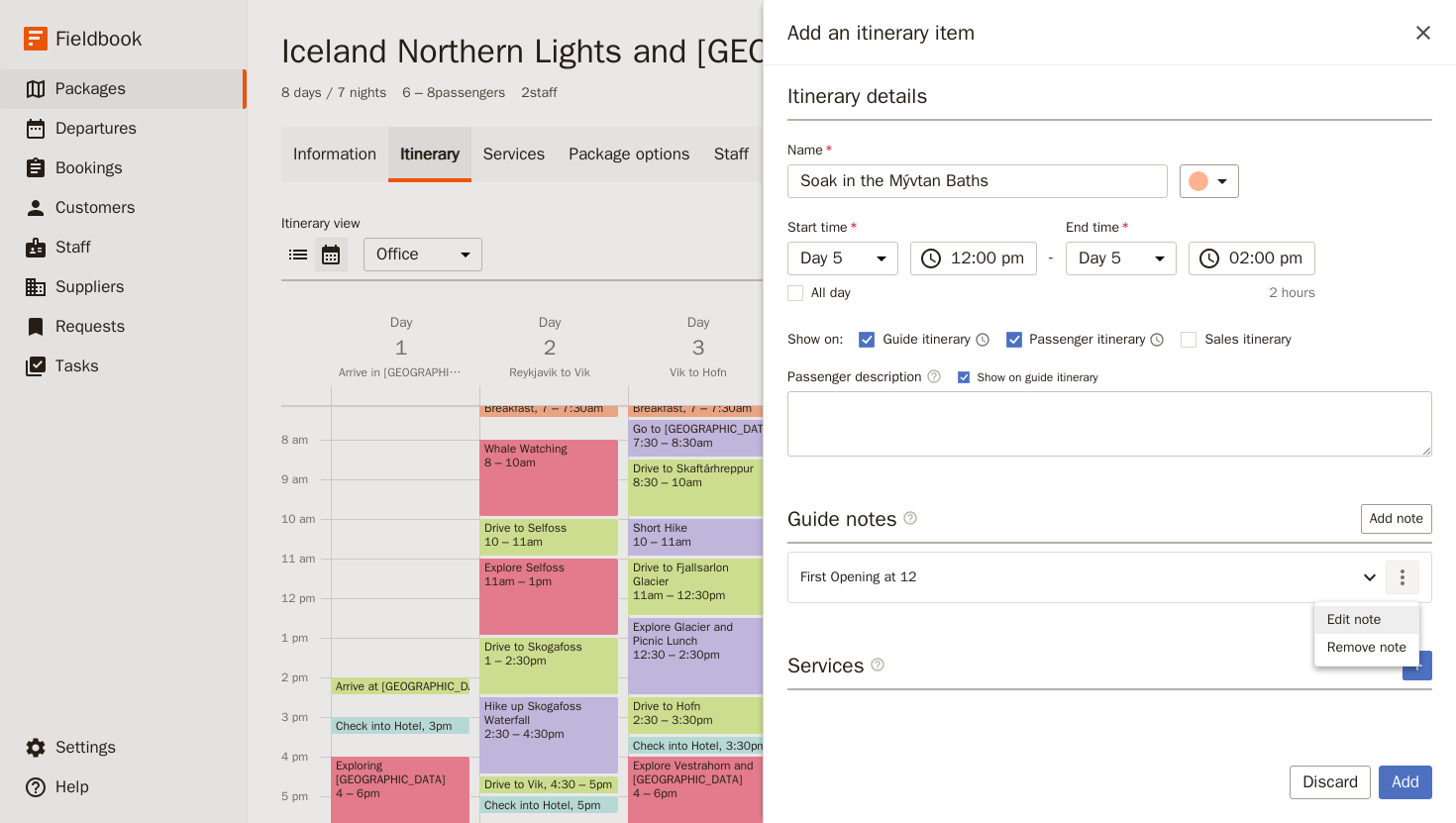 click on "Edit note" at bounding box center (1354, 620) 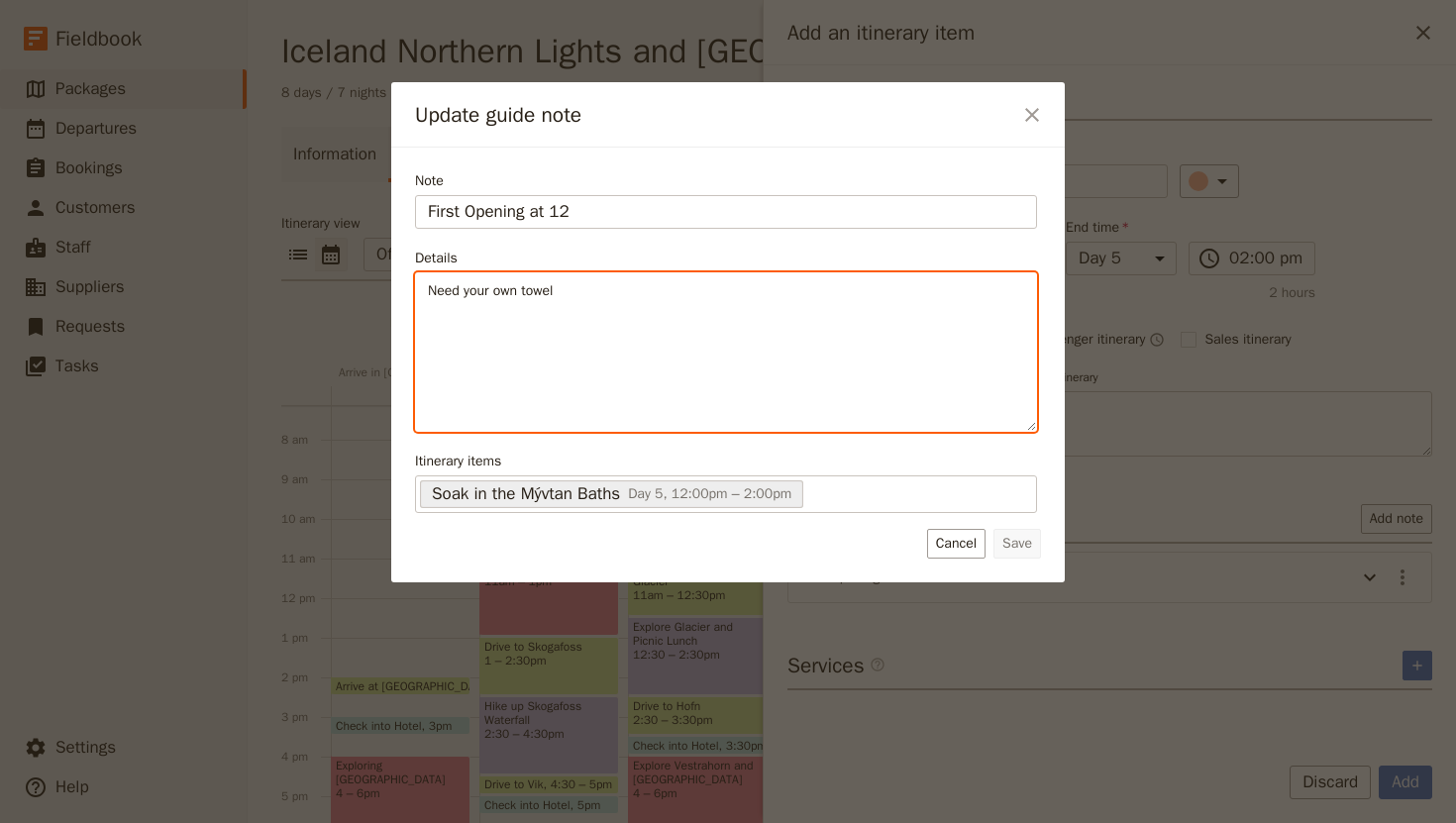 click on "Need your own towel" at bounding box center (726, 291) 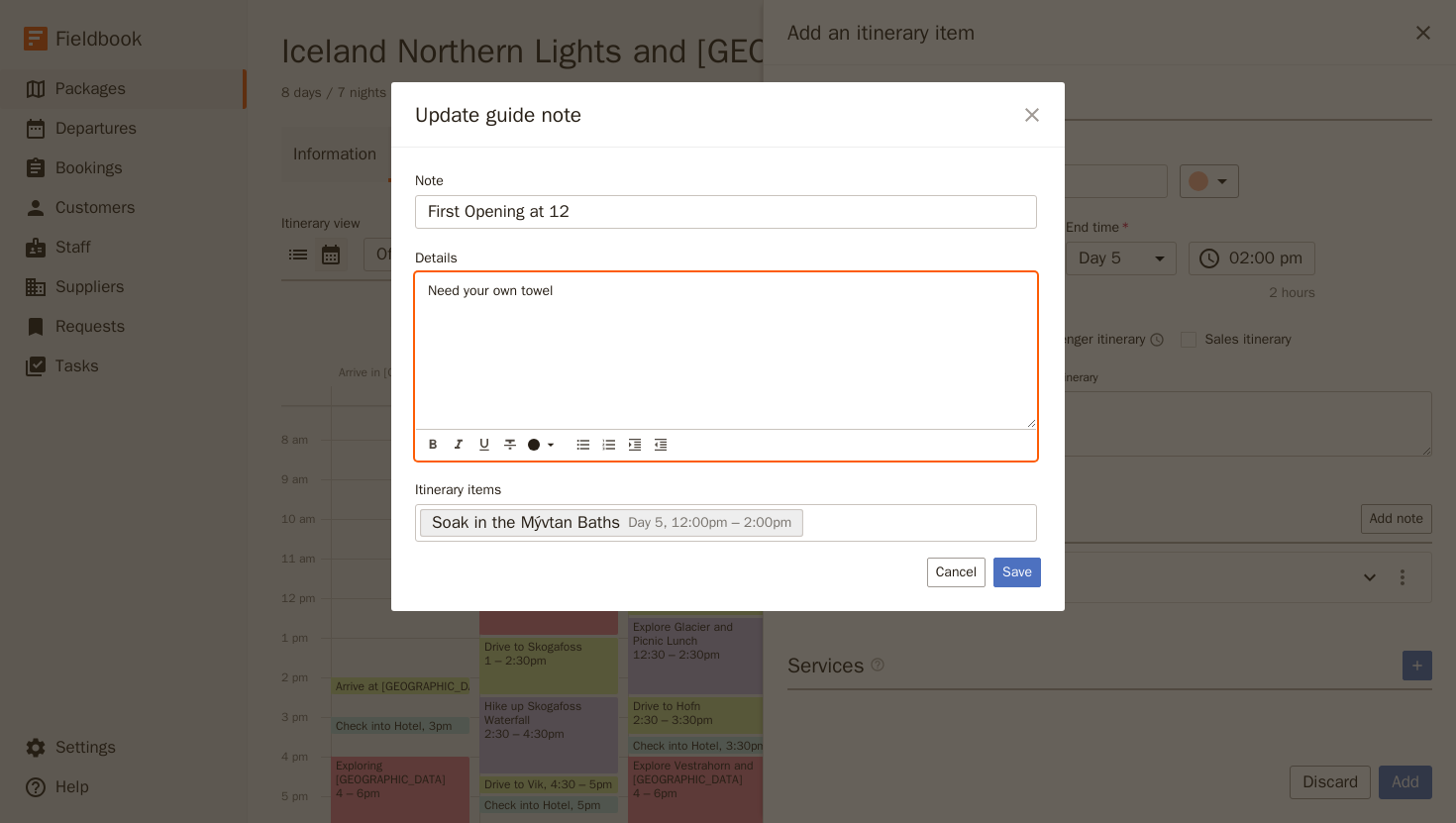 type 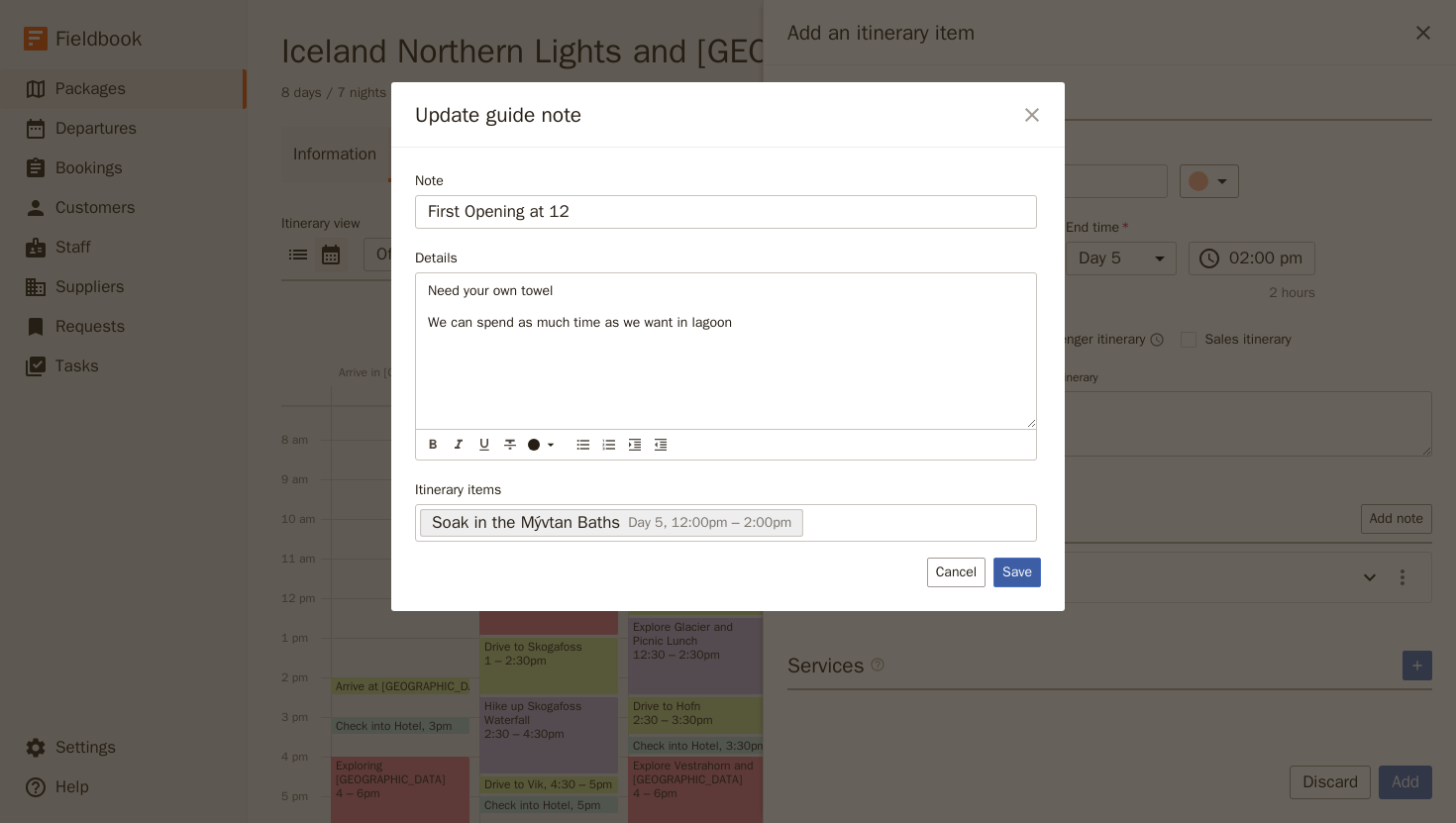 click on "Save" at bounding box center [1017, 572] 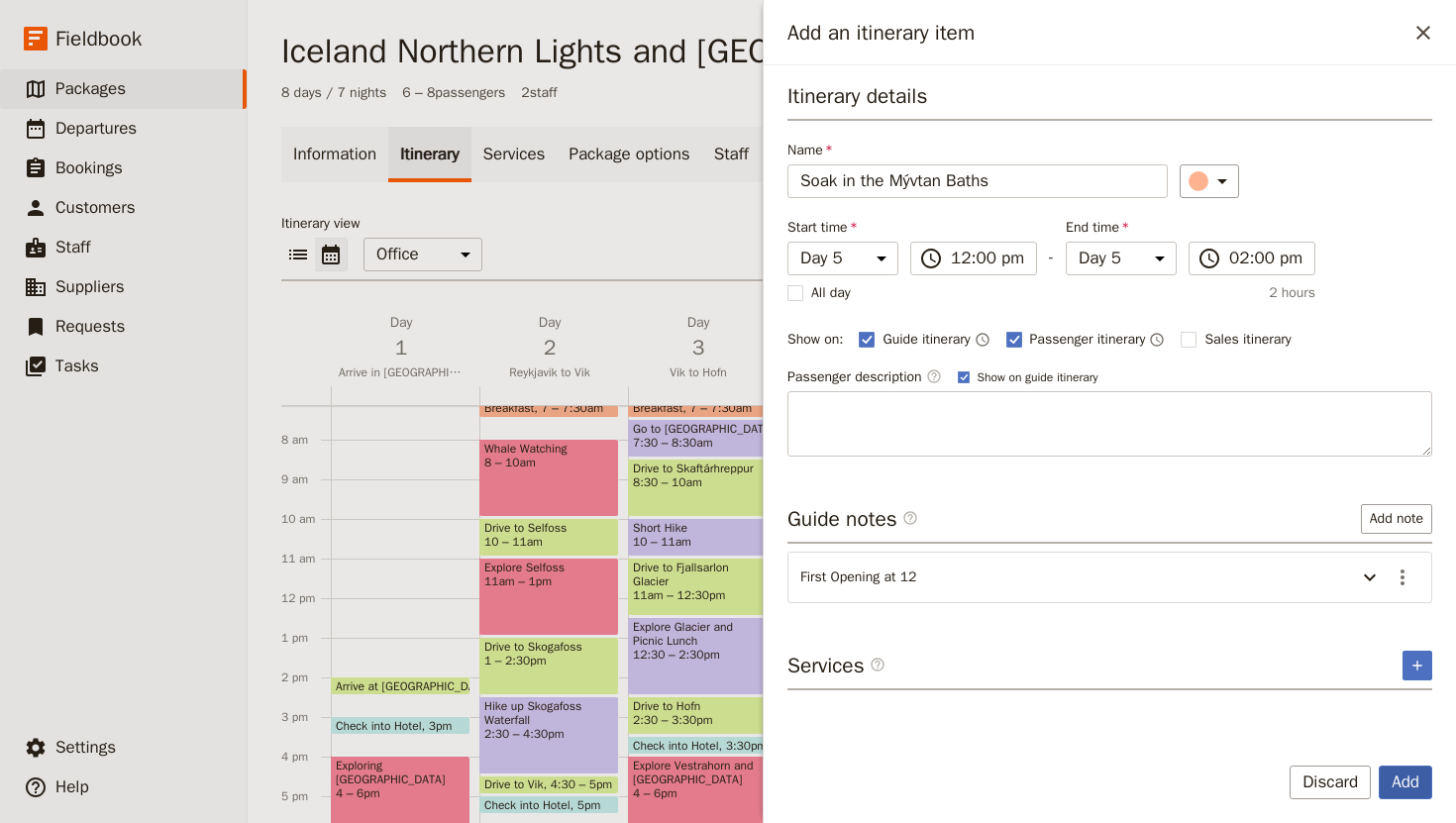 click on "Add" at bounding box center [1405, 782] 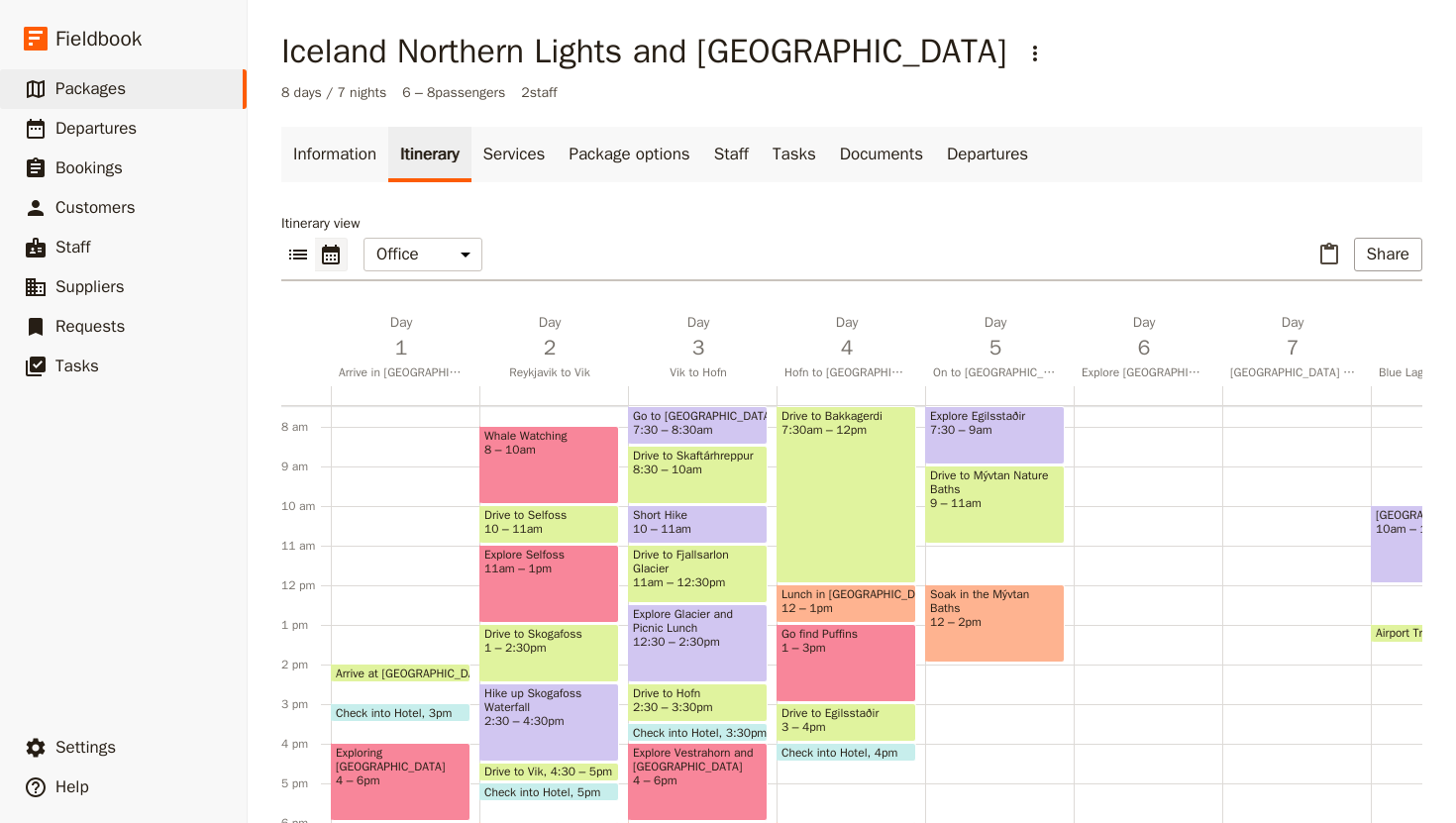 scroll, scrollTop: 309, scrollLeft: 0, axis: vertical 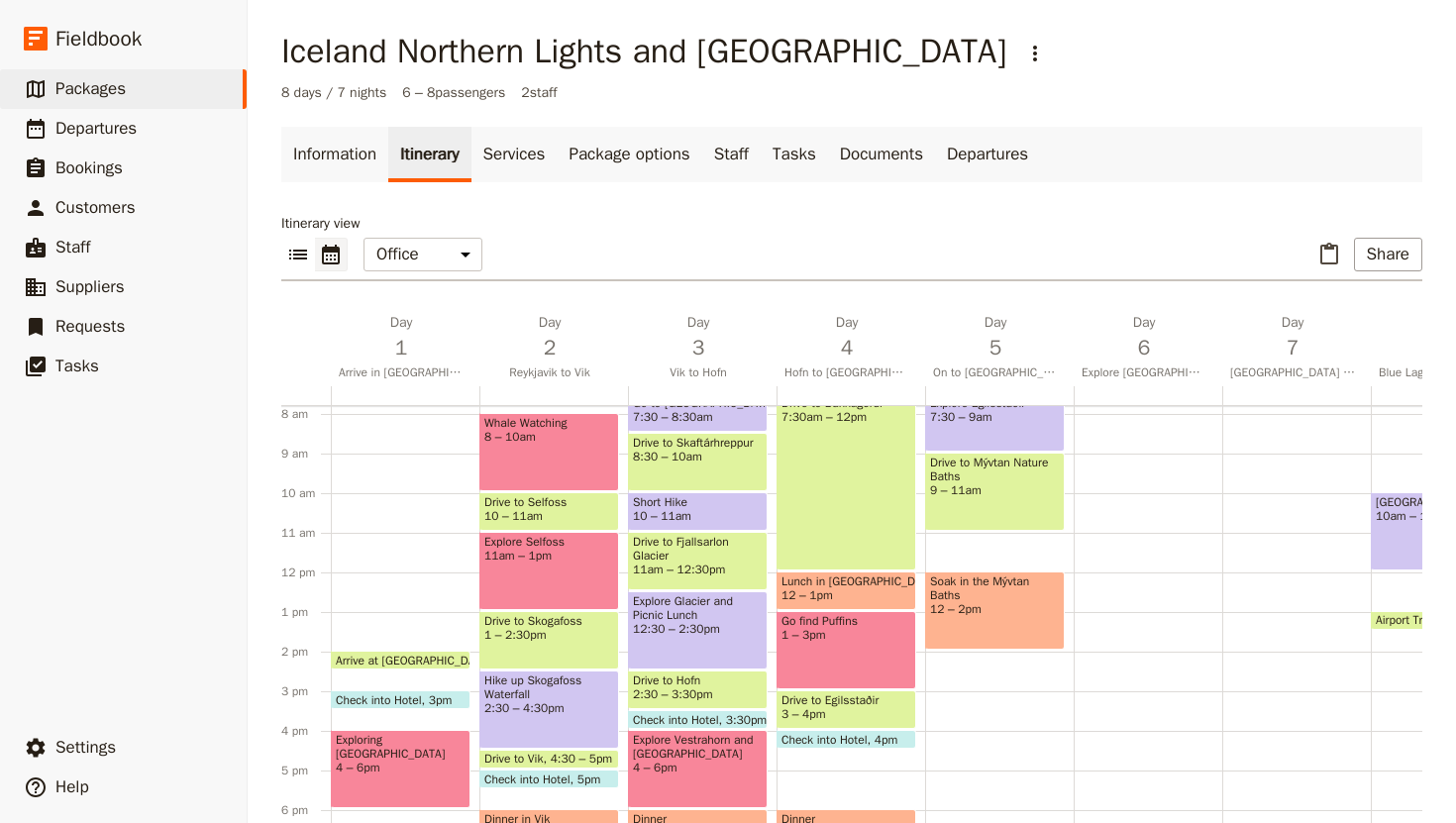 click on "12 – 2pm" at bounding box center (994, 609) 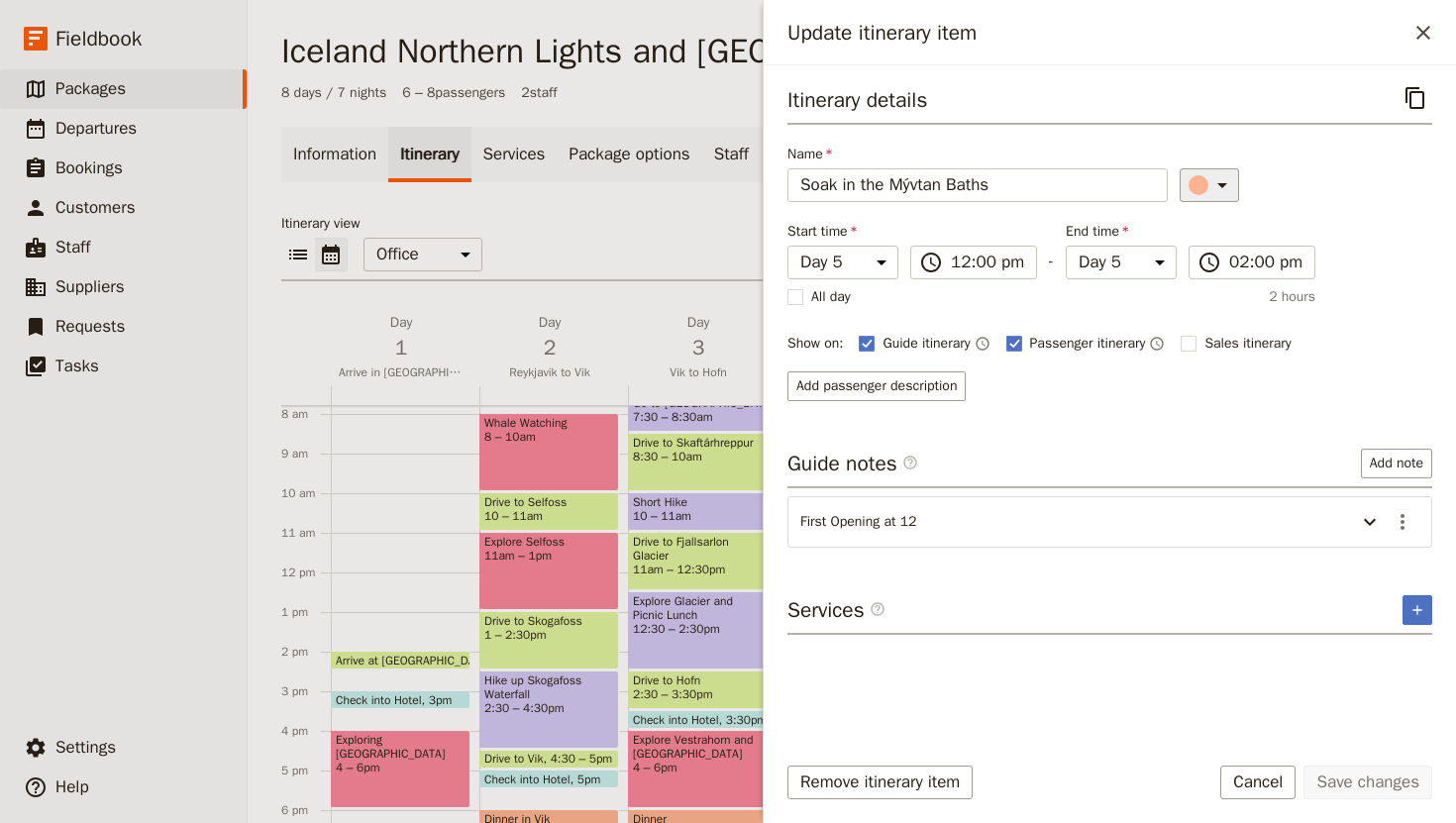 click 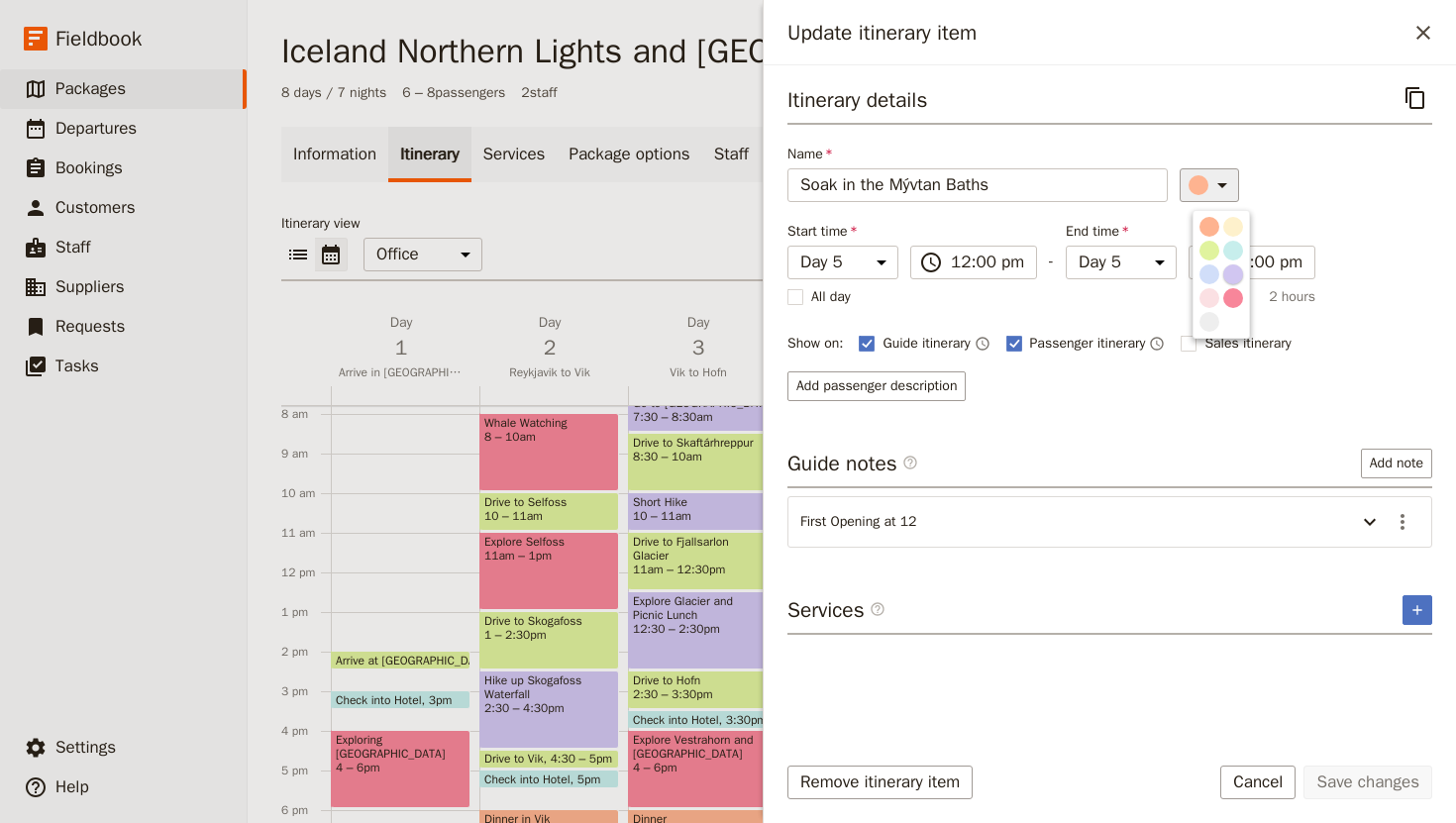 click at bounding box center (1233, 274) 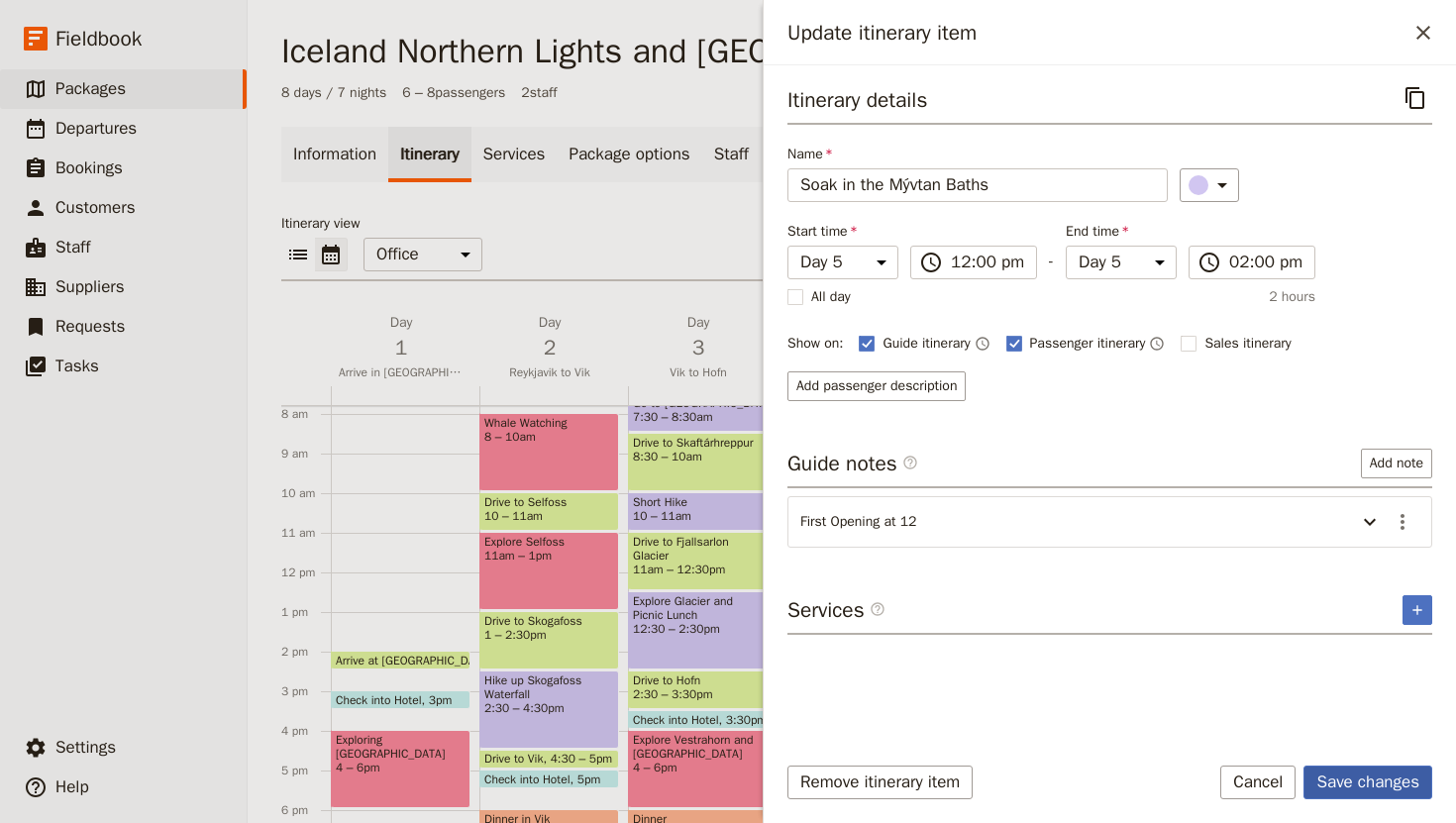 click on "Save changes" at bounding box center (1368, 782) 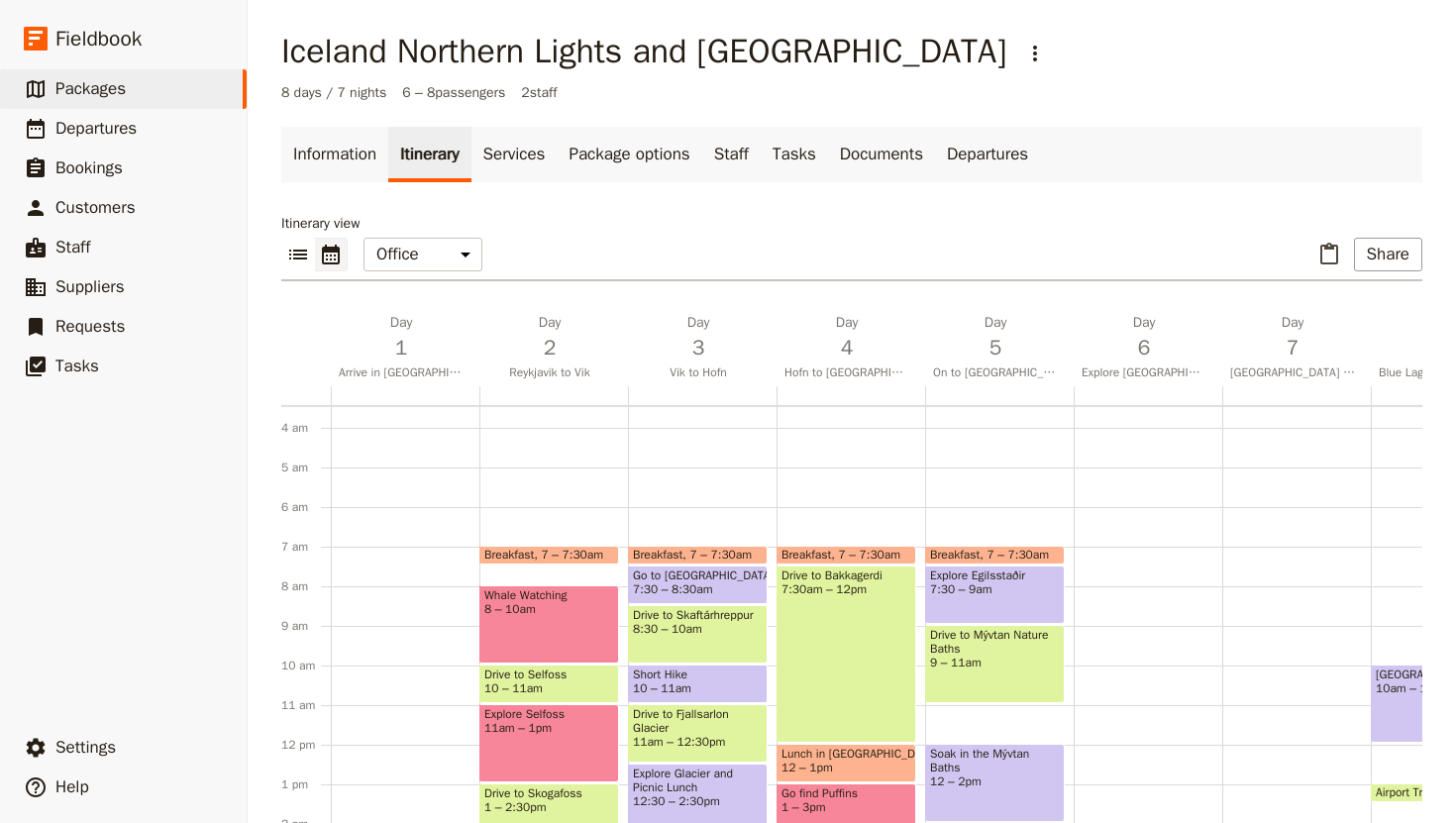 scroll, scrollTop: 158, scrollLeft: 0, axis: vertical 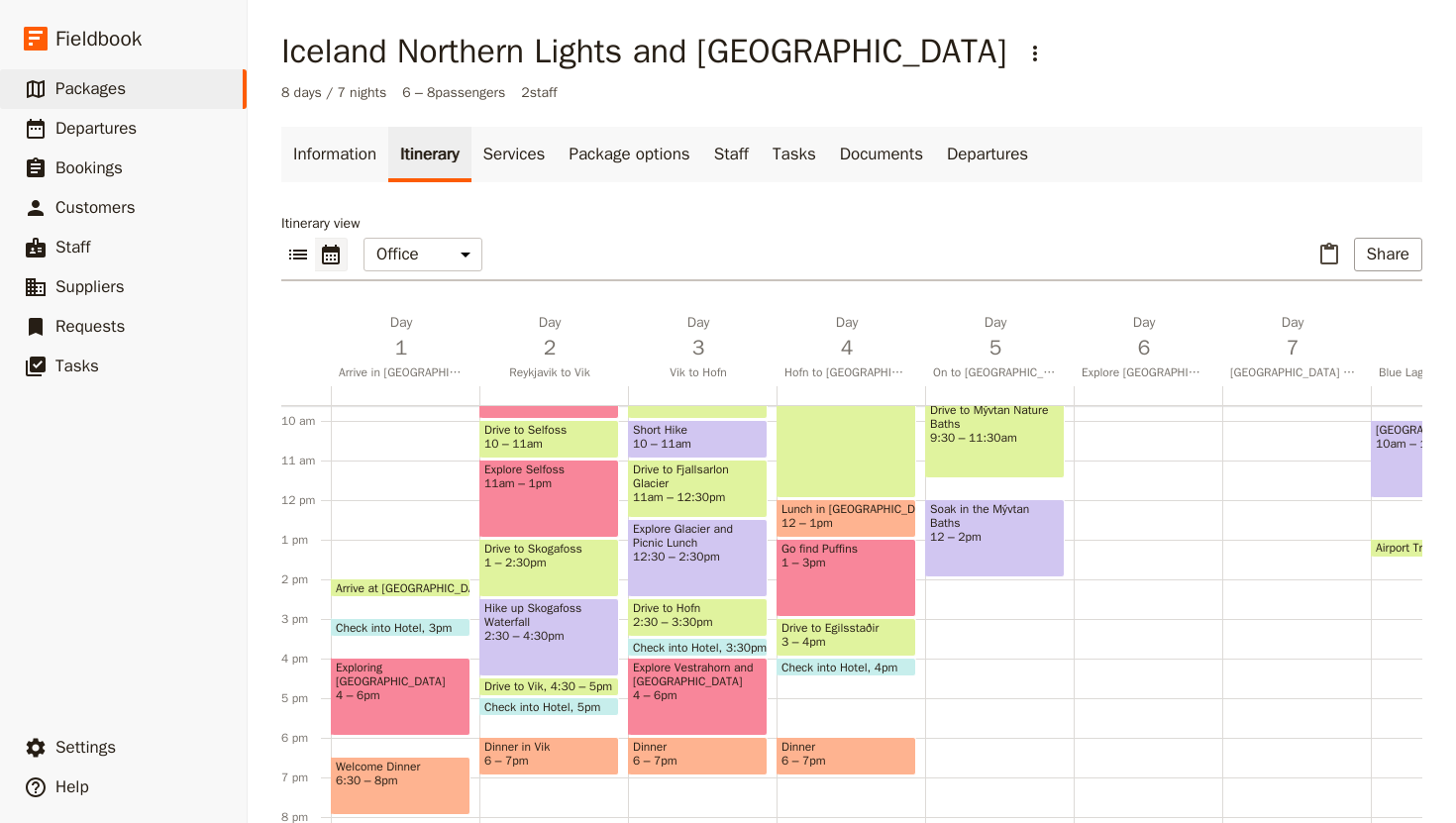 click on "Breakfast 7 – 7:30am Explore Egilsstaðir 7:30 – 9am Drive to Mývtan Nature Baths  9:30 – 11:30am Soak in the Mývtan Baths  12 – 2pm" at bounding box center (999, 500) 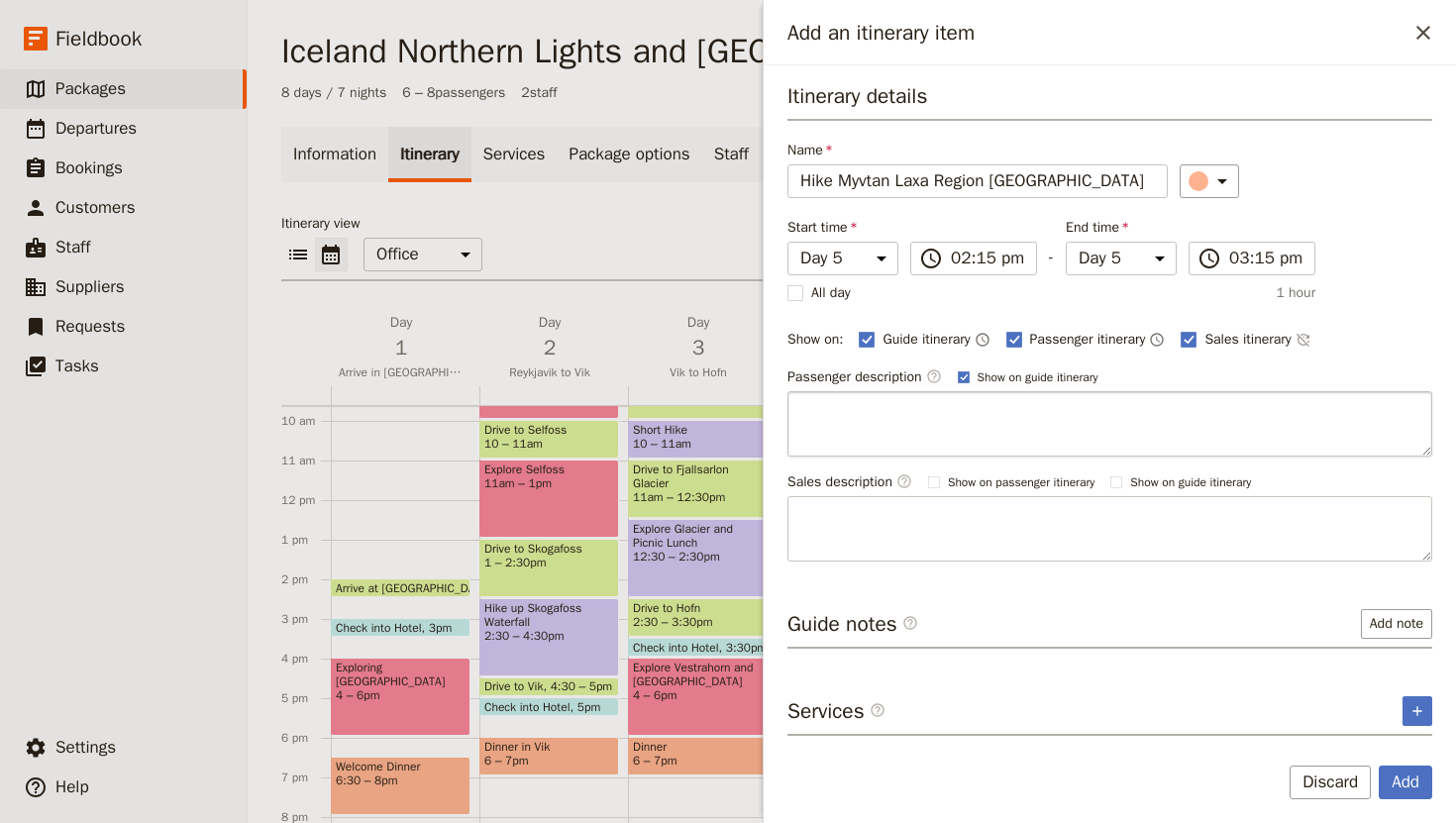 type on "Hike Myvtan Laxa Region [GEOGRAPHIC_DATA]" 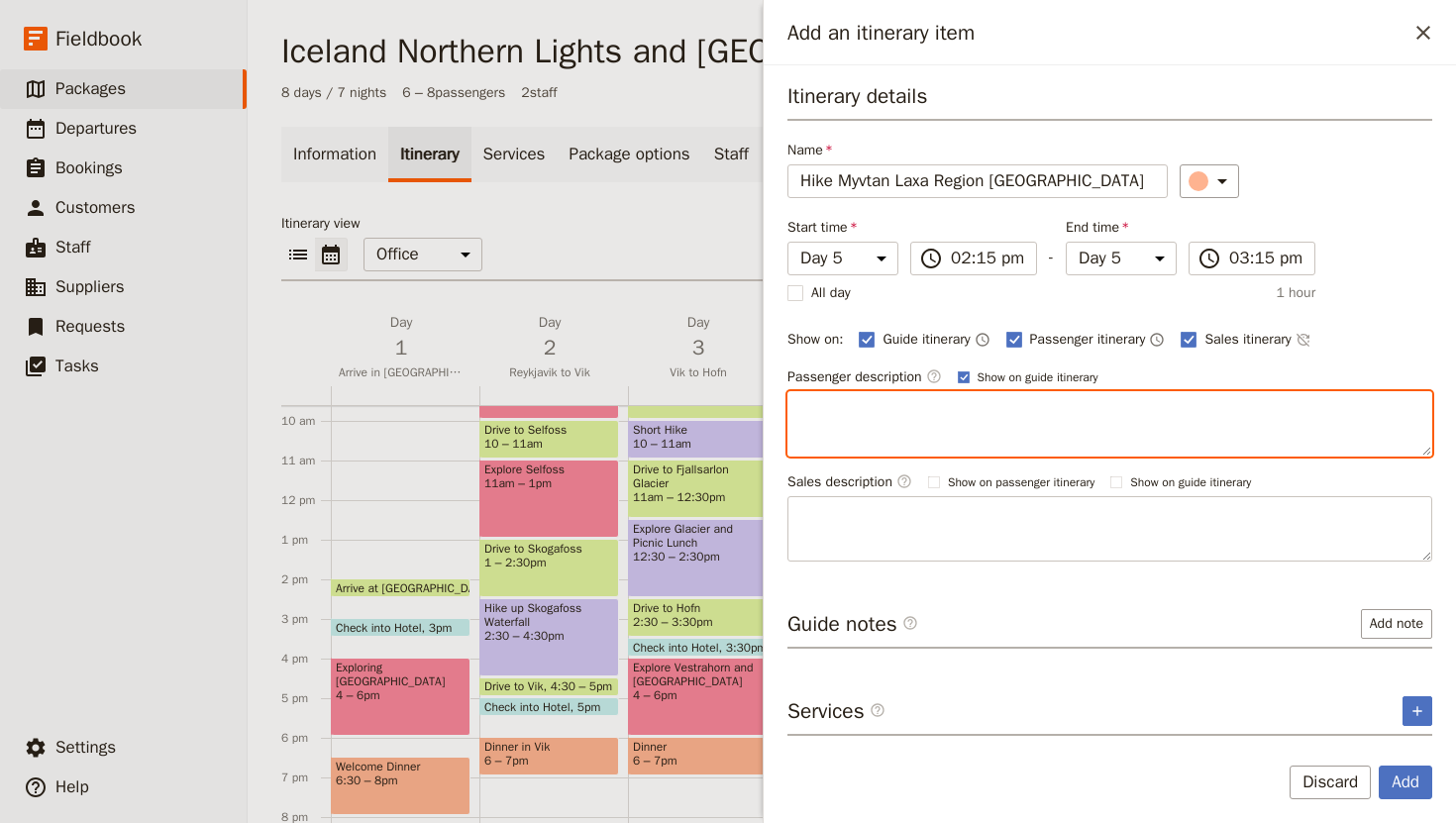 click at bounding box center (1109, 424) 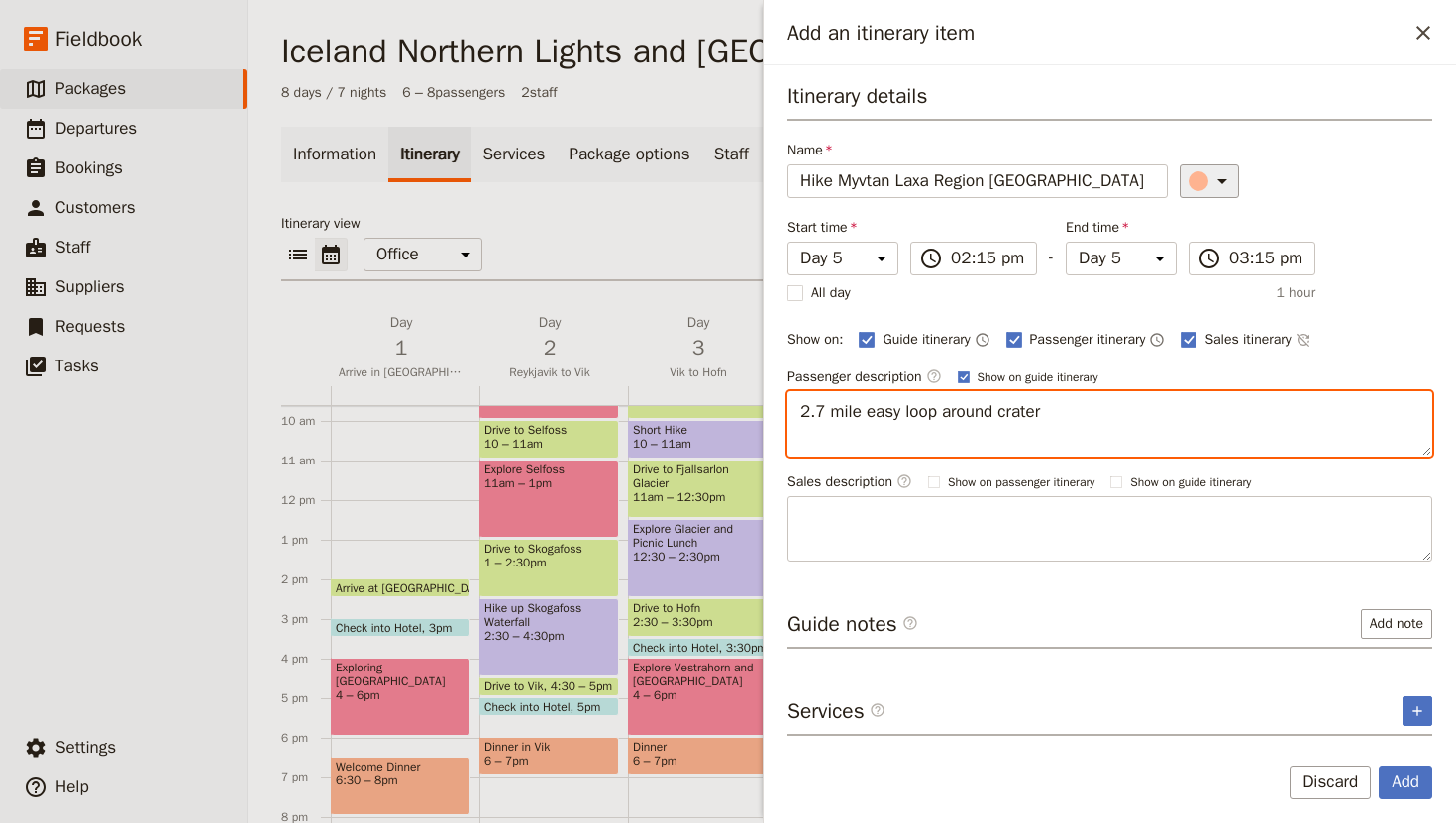 type on "2.7 mile easy loop around crater" 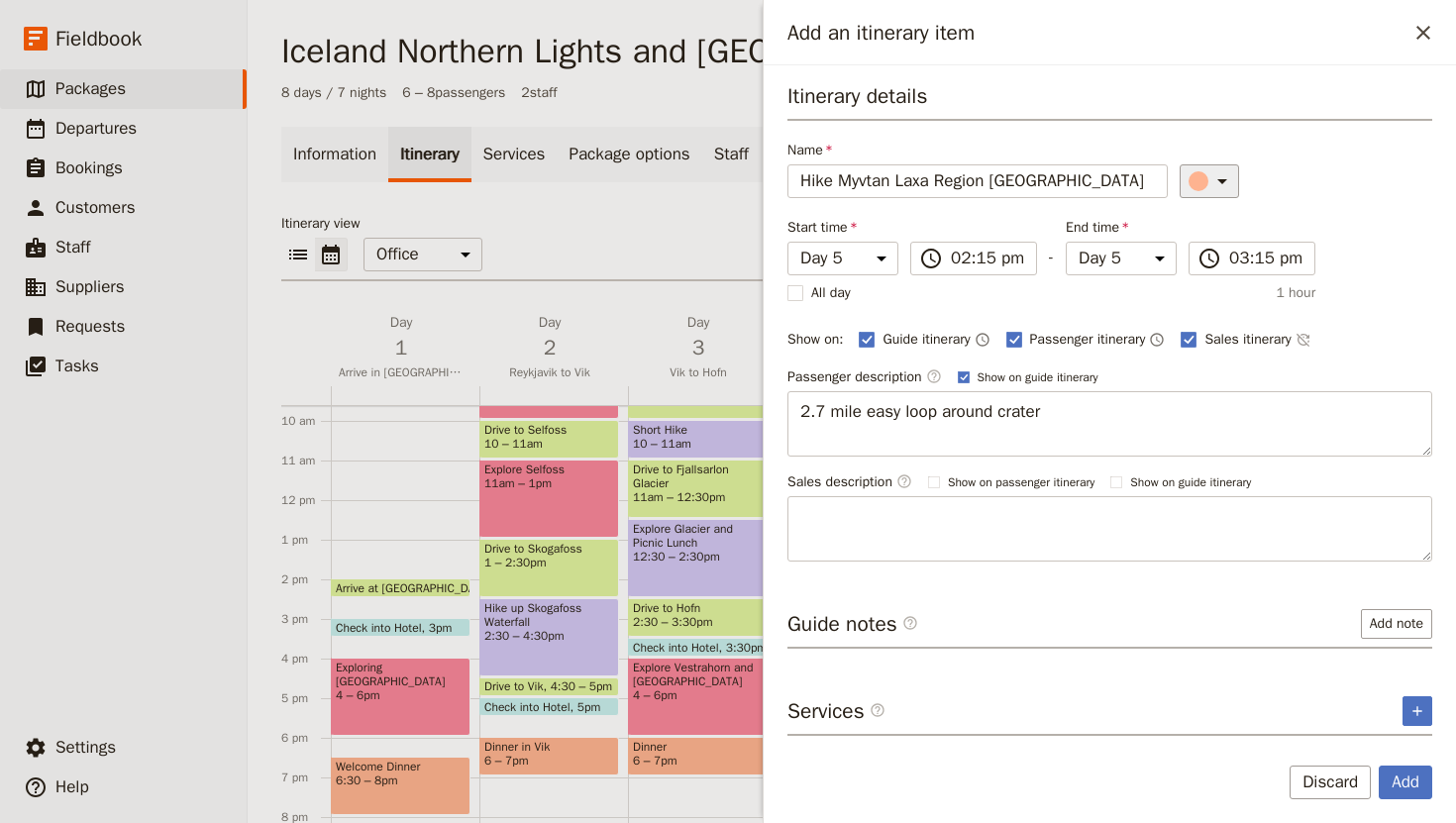 click 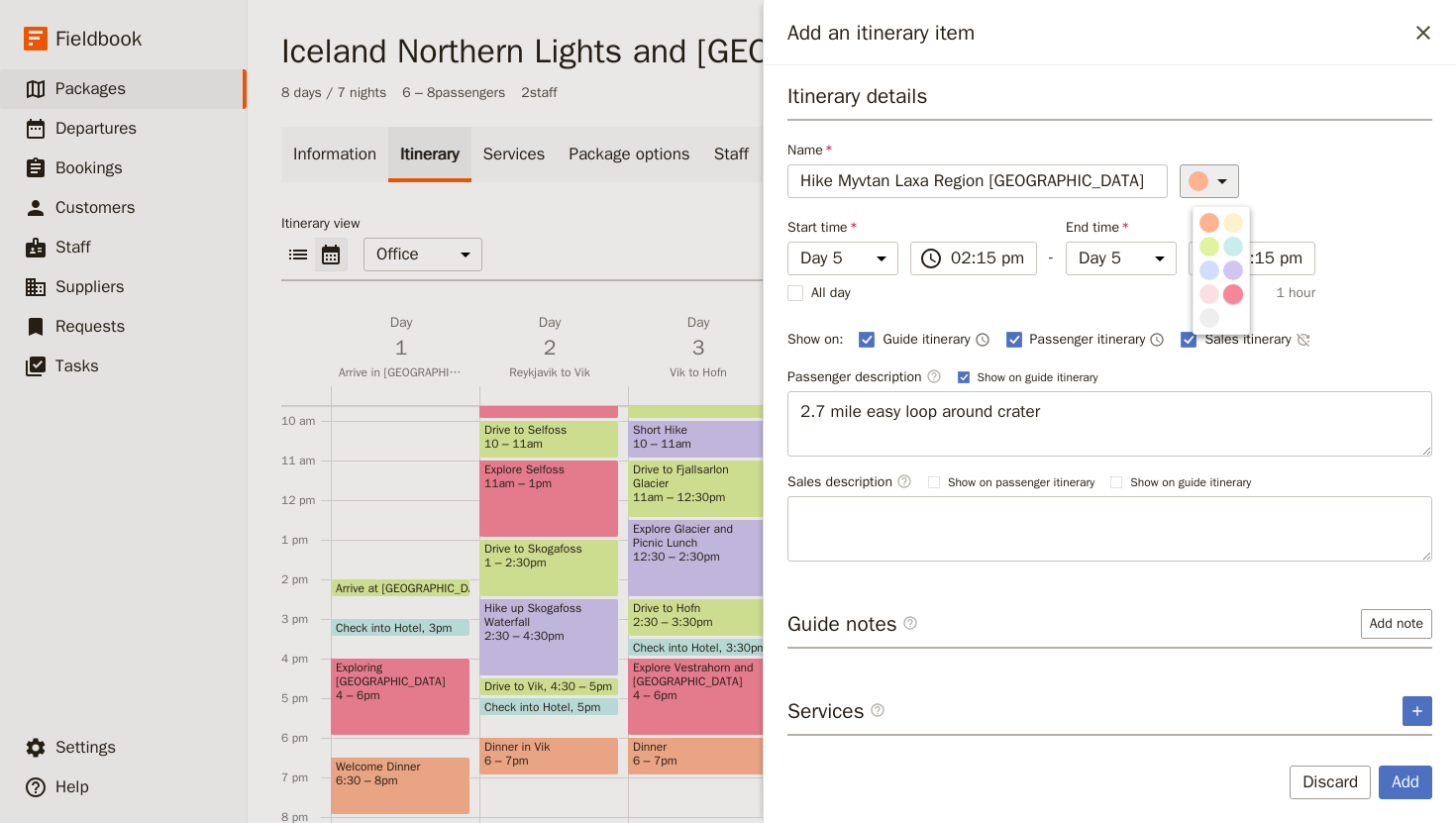 click at bounding box center [1233, 294] 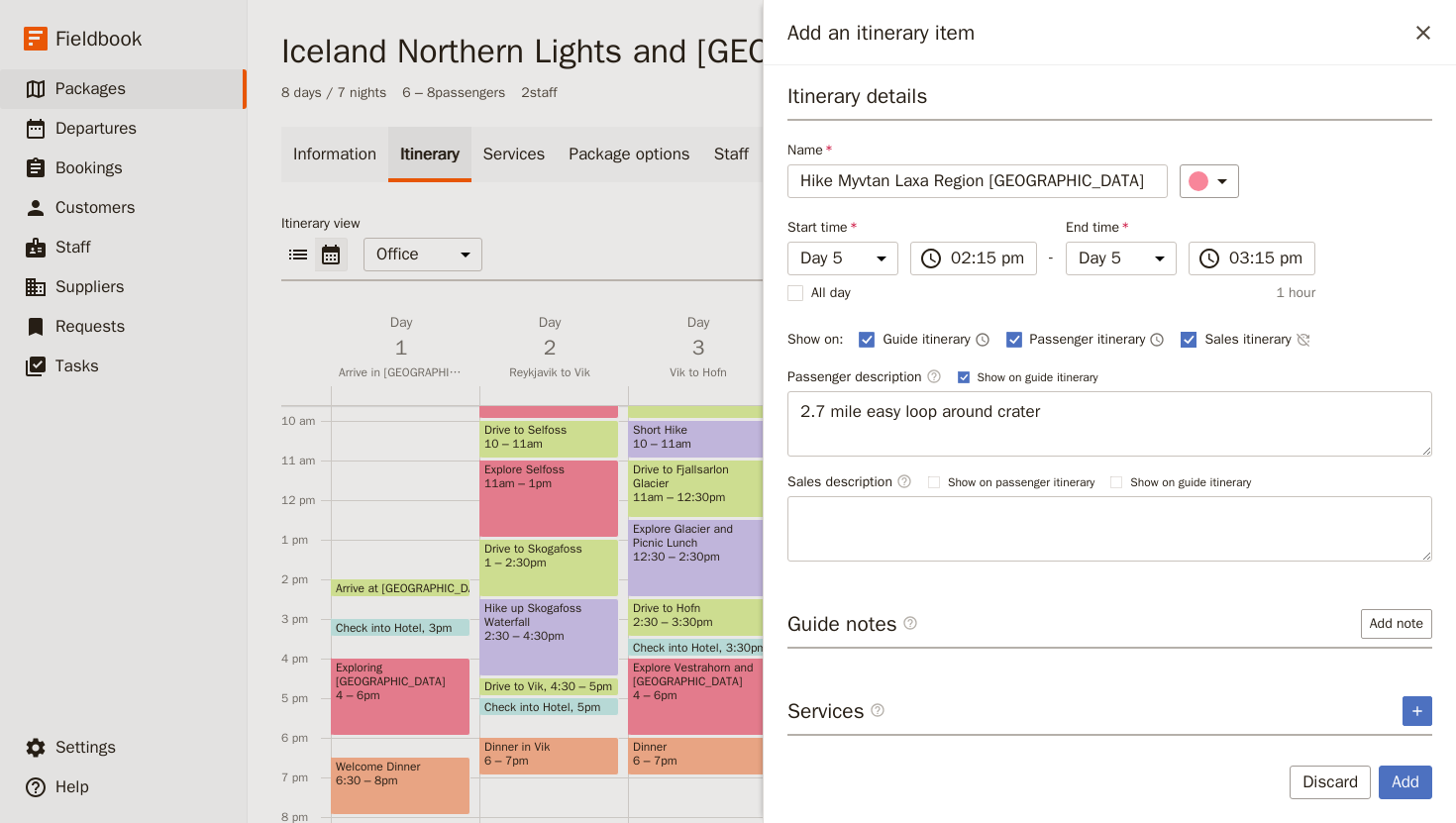 click 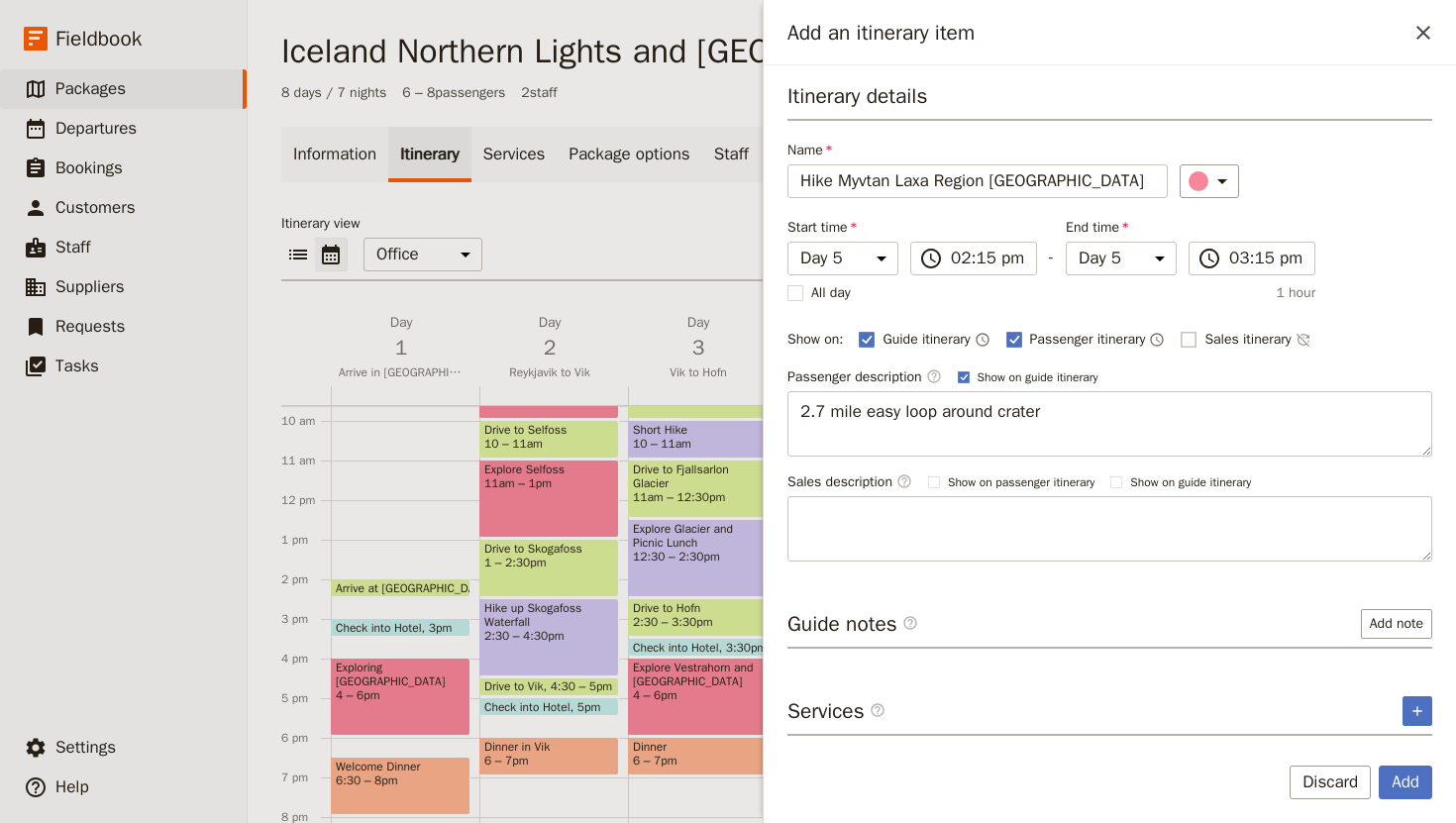 checkbox on "false" 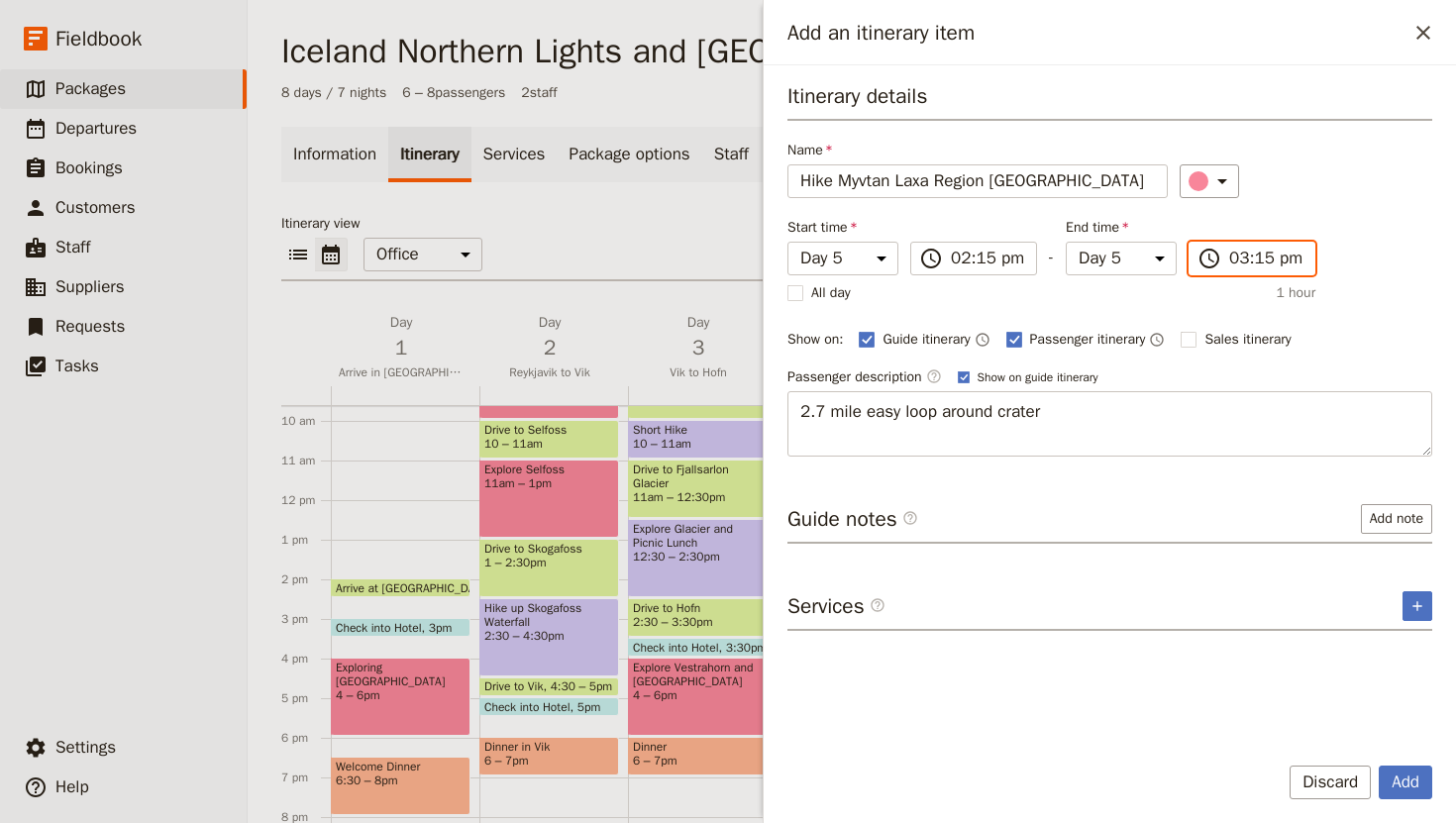 click on "03:15 pm" at bounding box center (1266, 258) 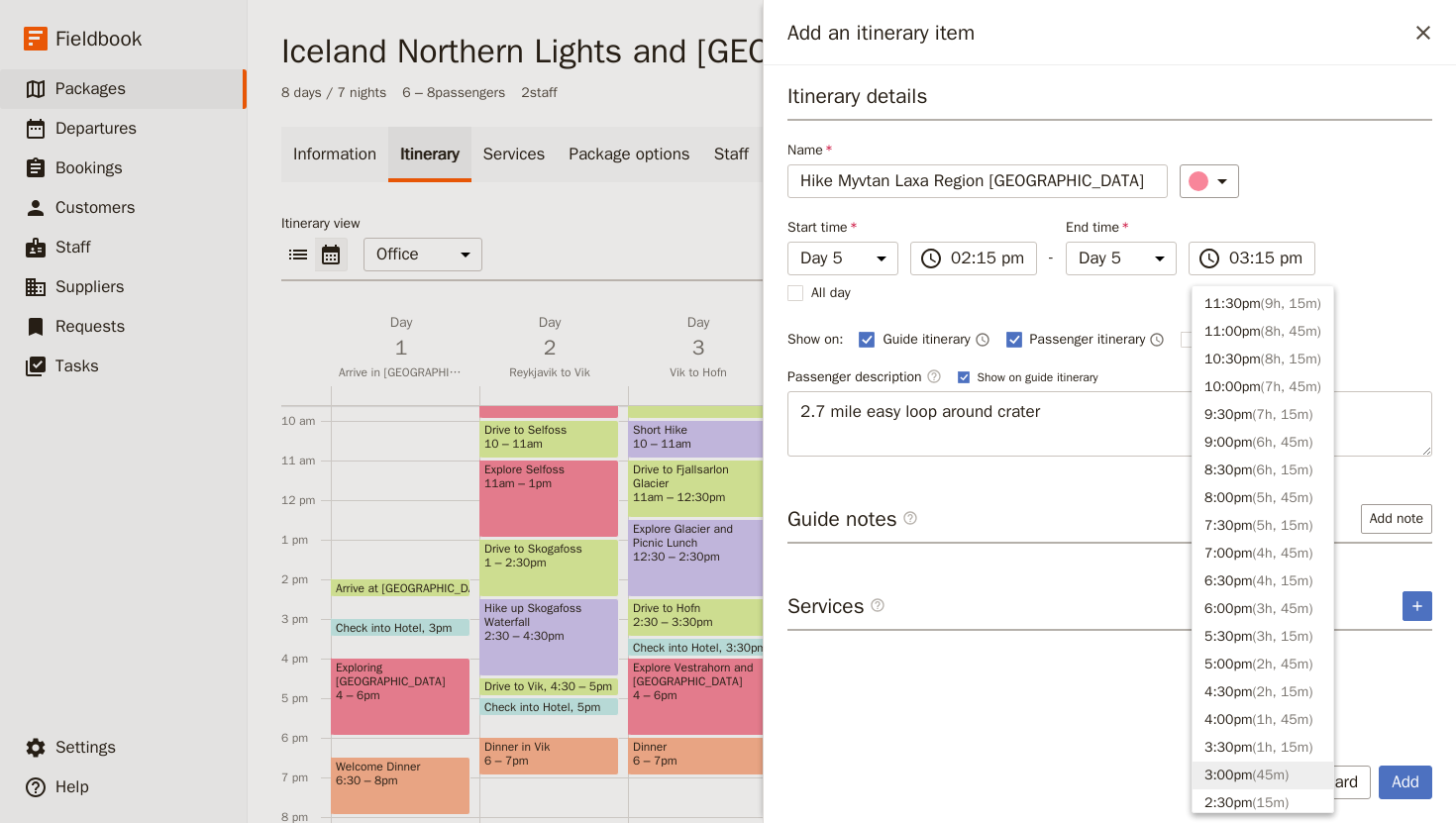 click on "All day 1 hour" at bounding box center [1051, 293] 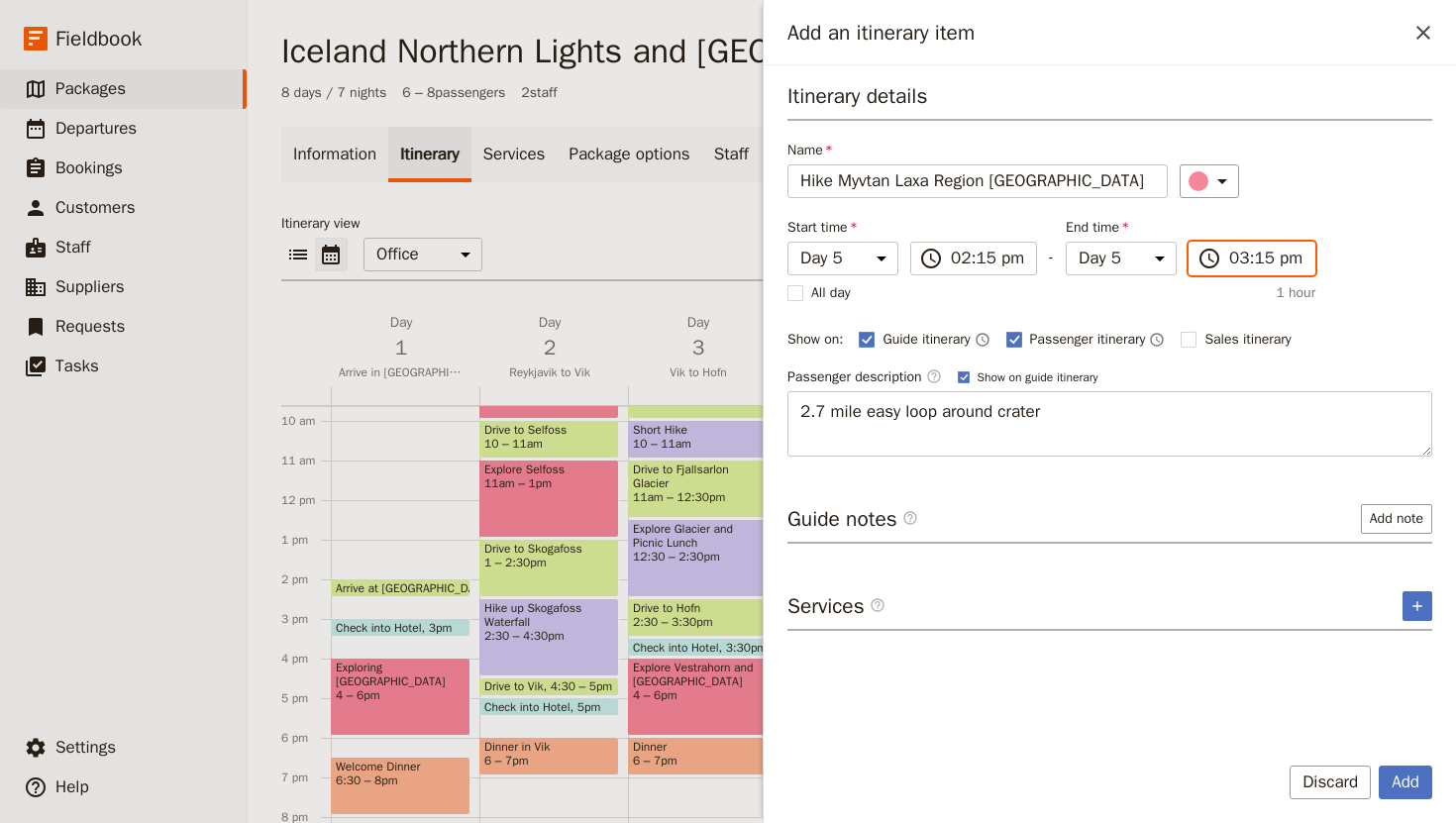 click on "03:15 pm" at bounding box center (1266, 258) 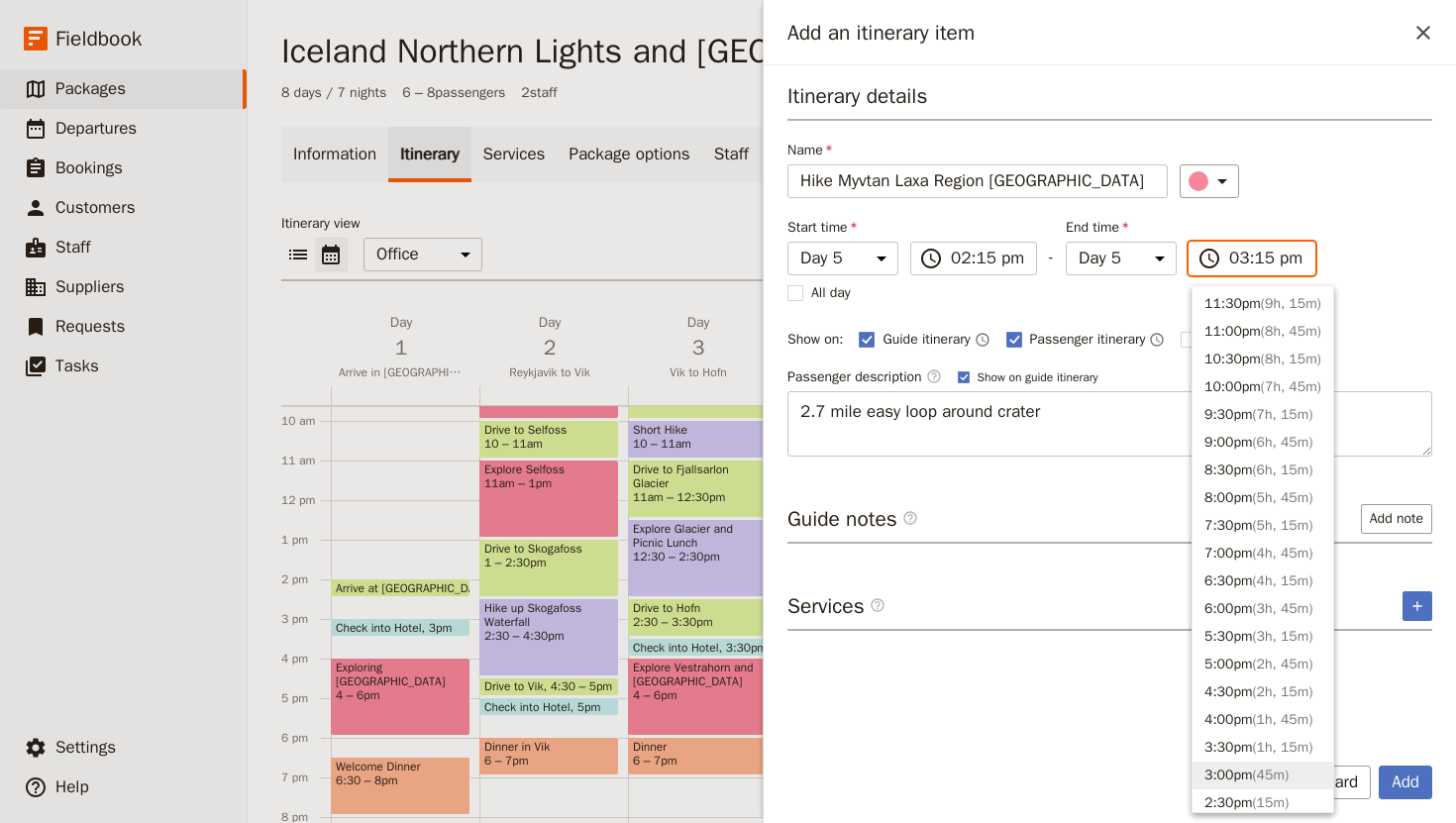 click on "03:15 pm" at bounding box center (1266, 258) 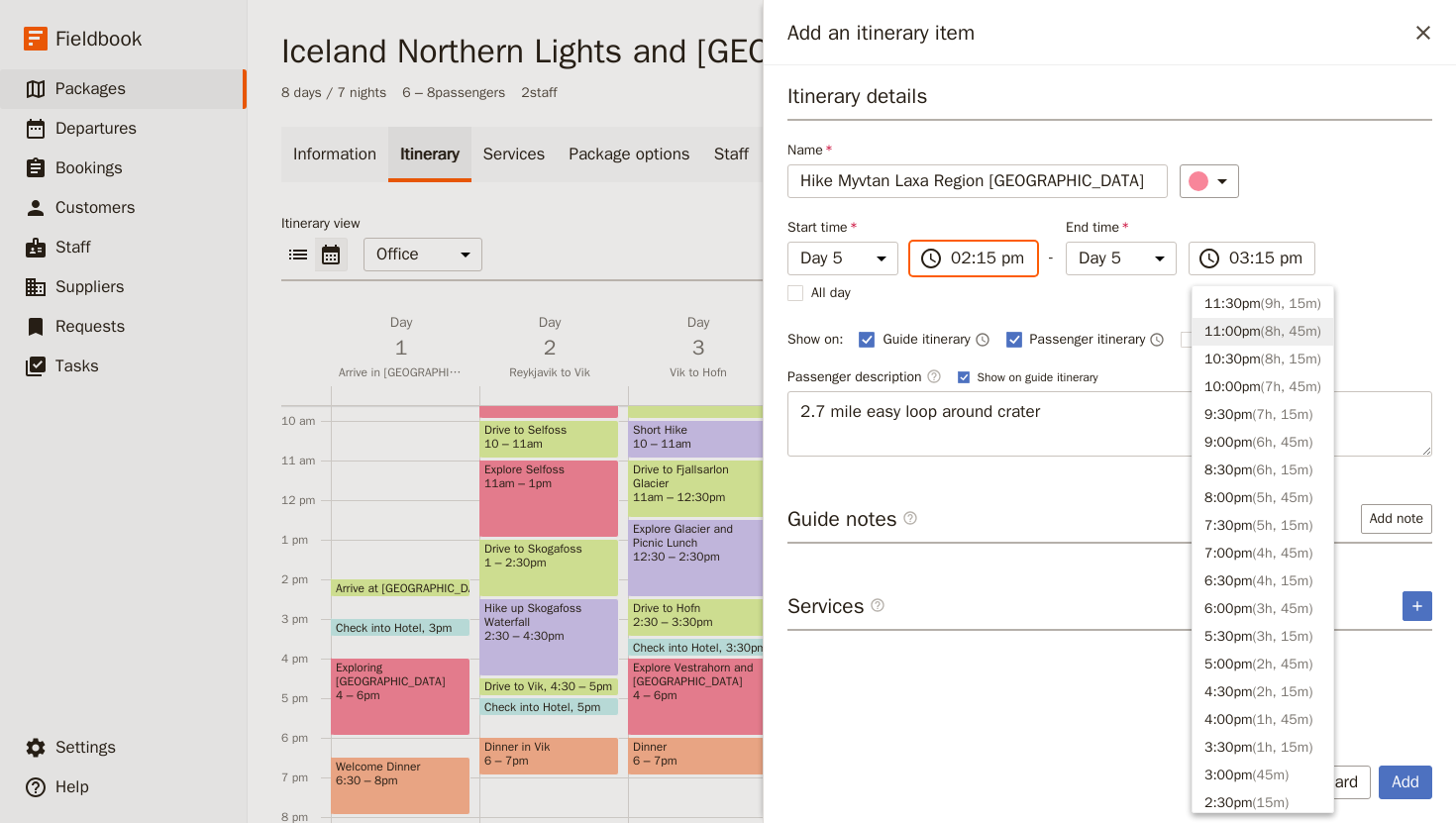 click on "02:15 pm" at bounding box center [988, 258] 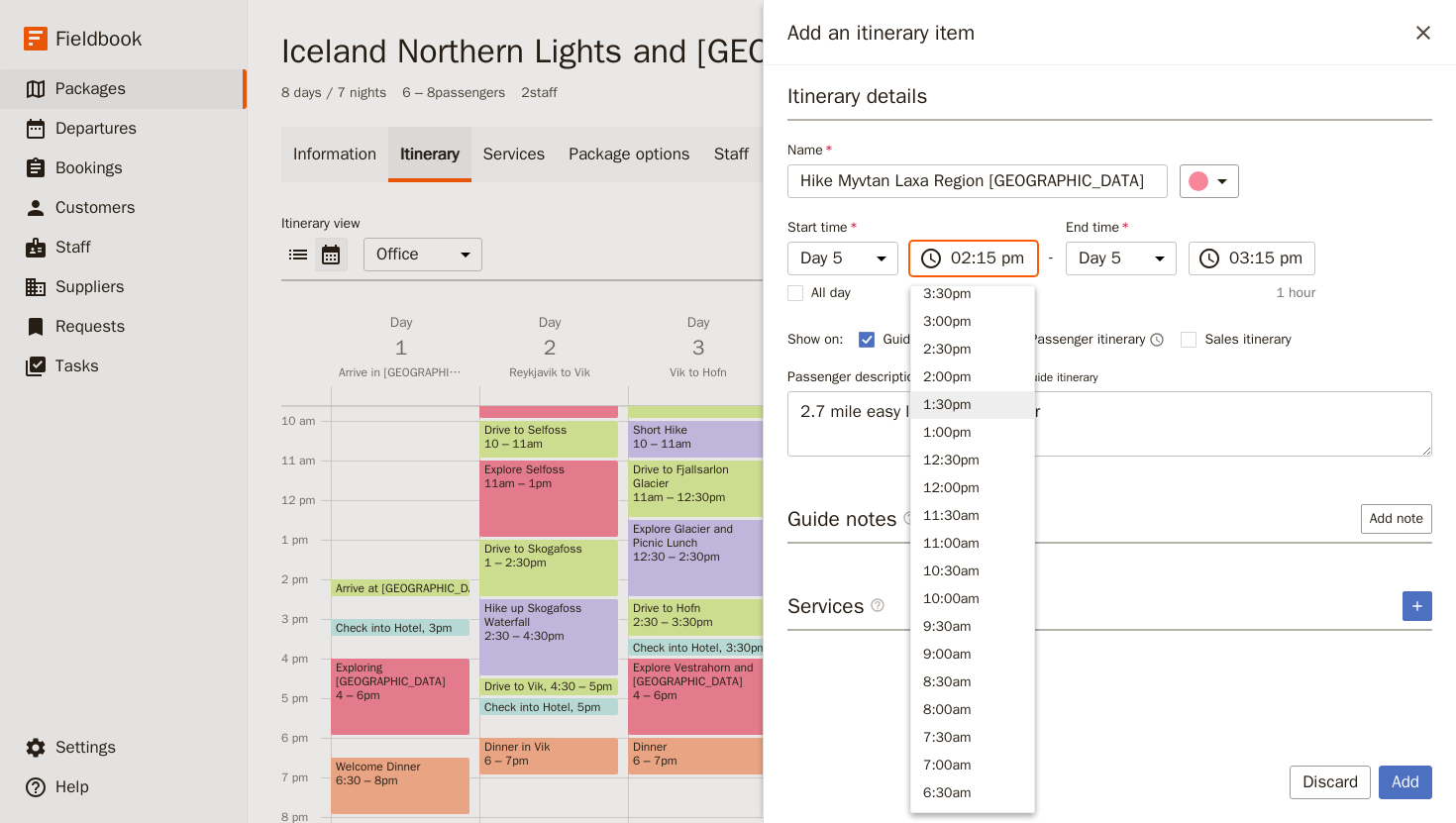 scroll, scrollTop: 435, scrollLeft: 0, axis: vertical 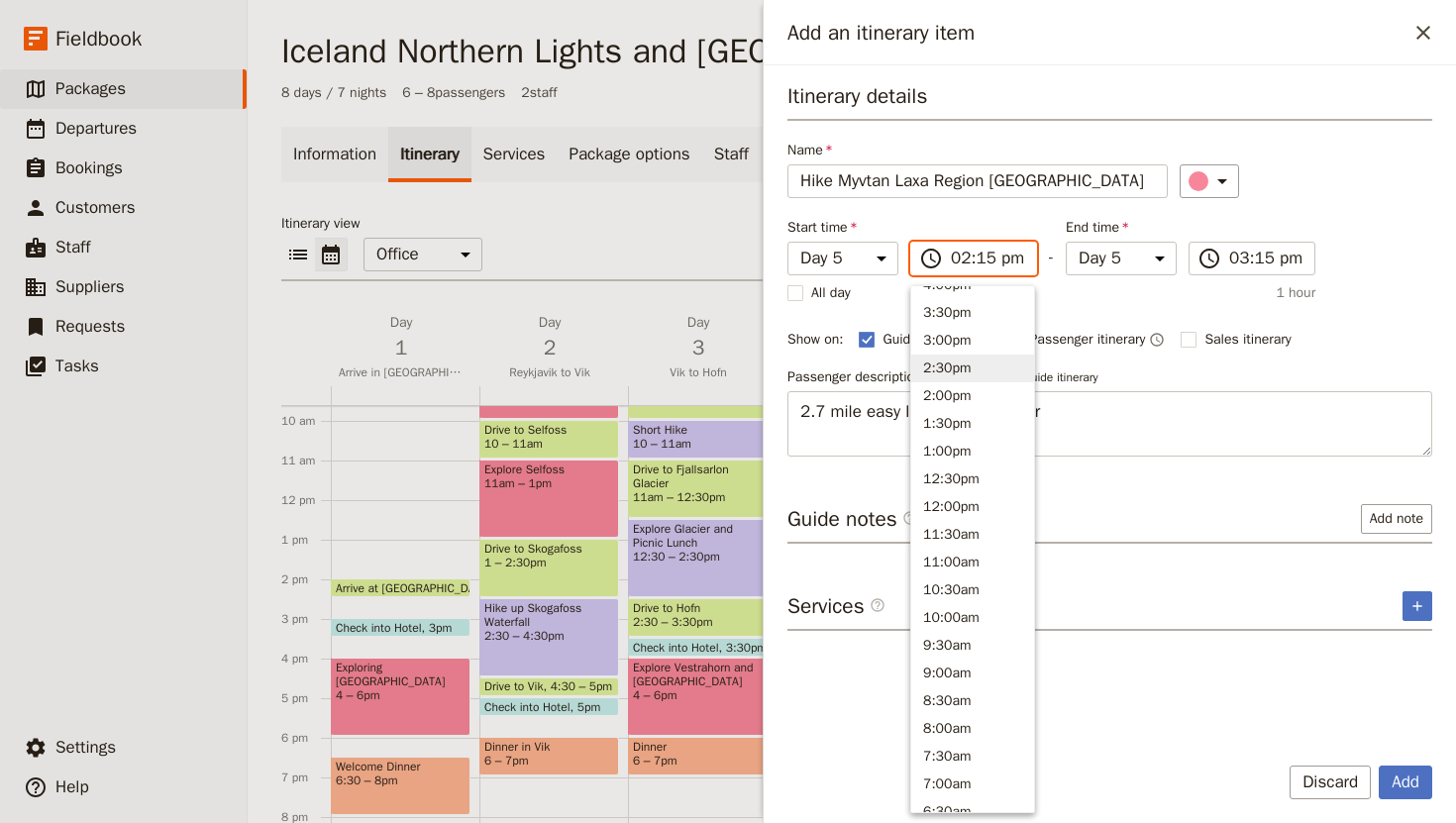 click on "2:30pm" at bounding box center [973, 368] 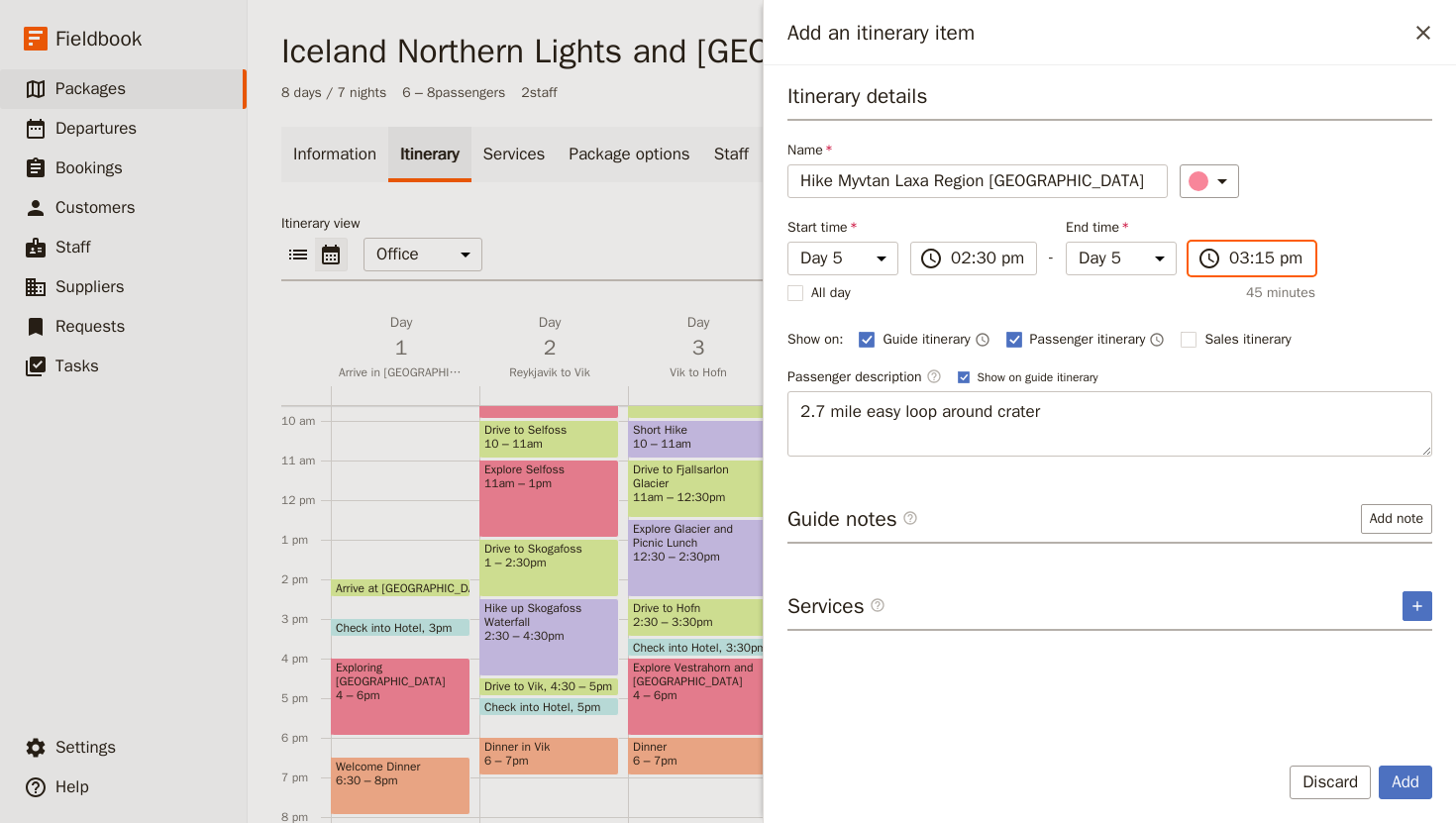 click on "03:15 pm" at bounding box center [1266, 258] 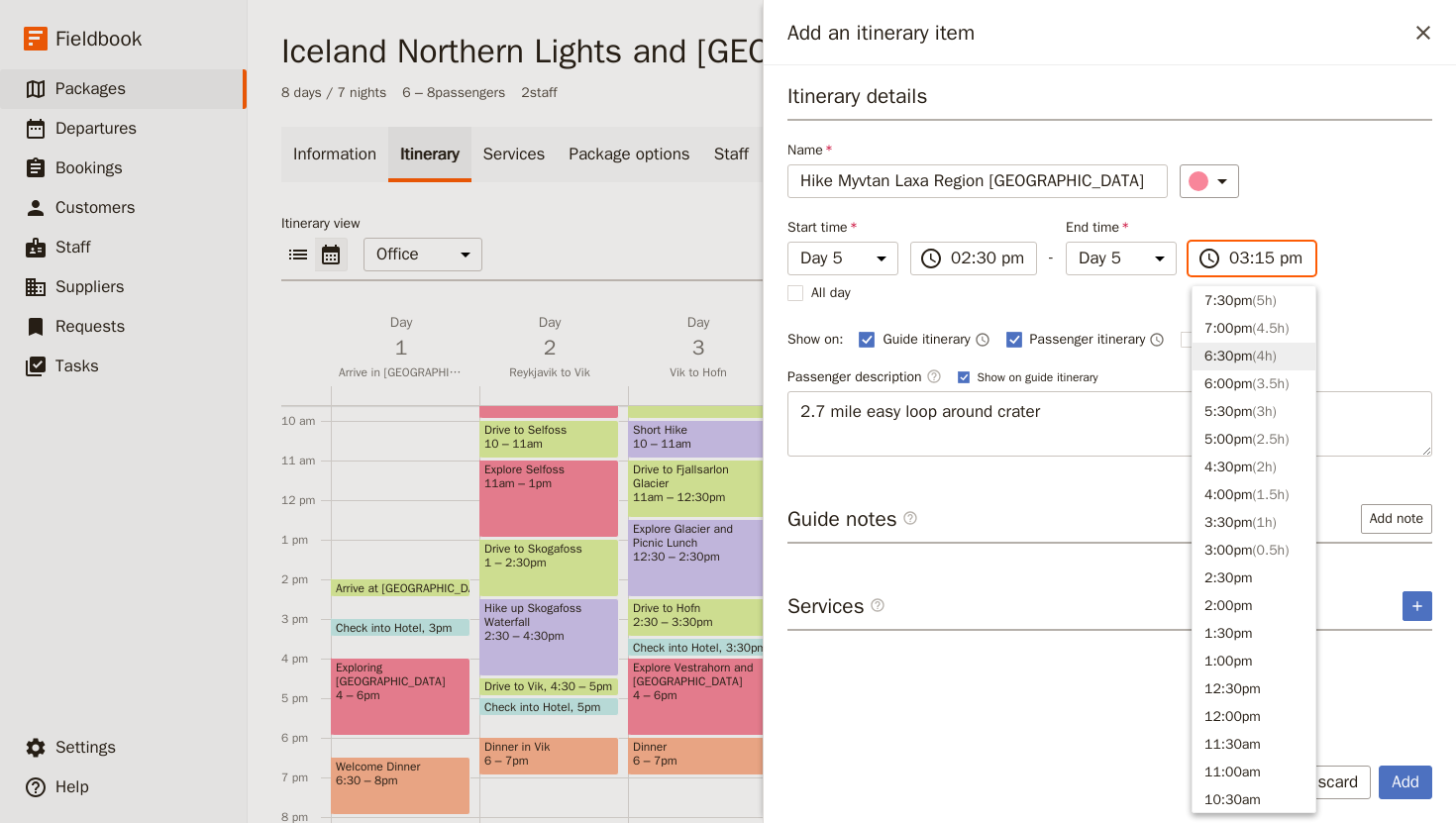 scroll, scrollTop: 214, scrollLeft: 0, axis: vertical 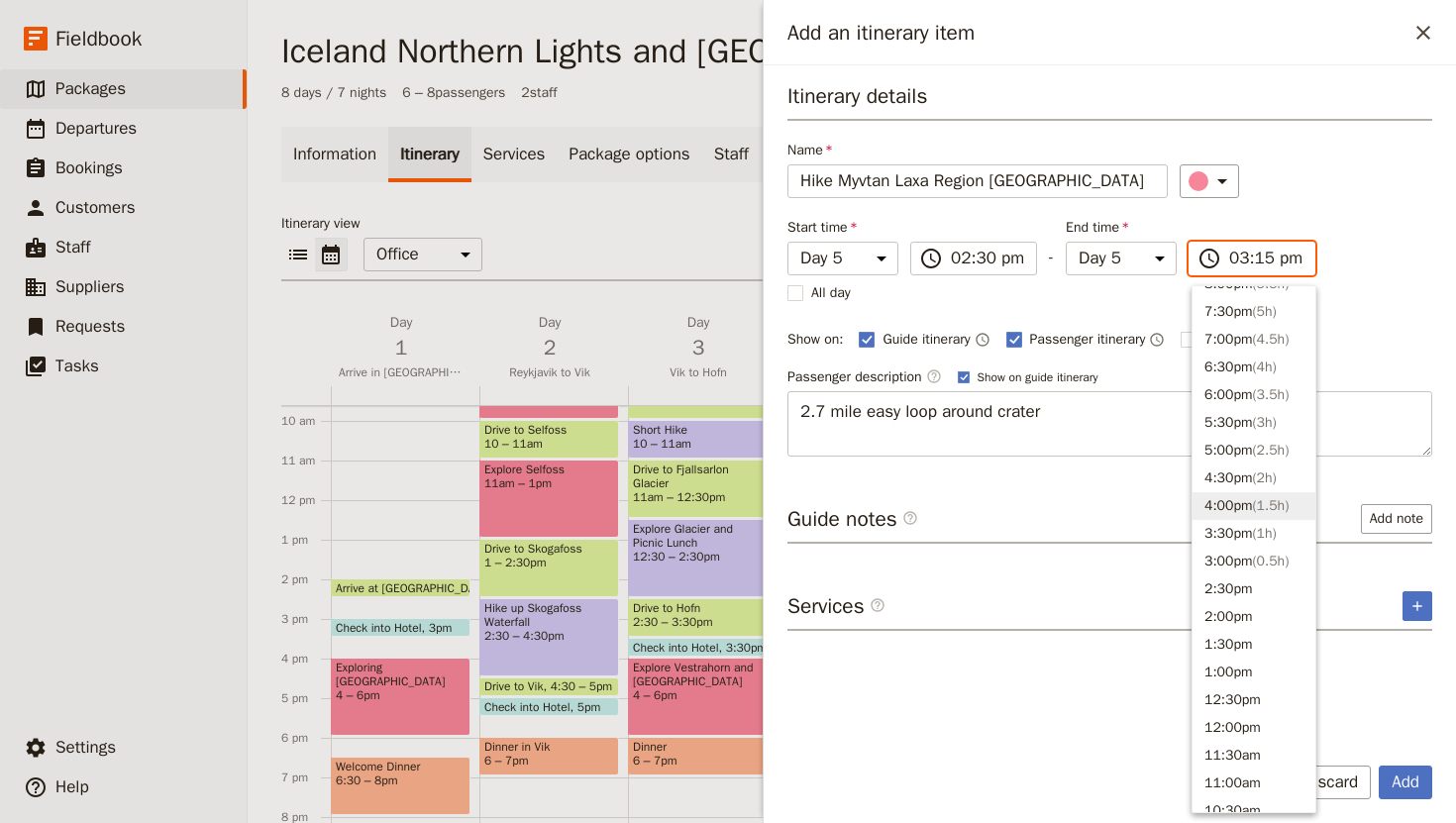 click on "4:00pm  ( 1.5h )" at bounding box center (1254, 506) 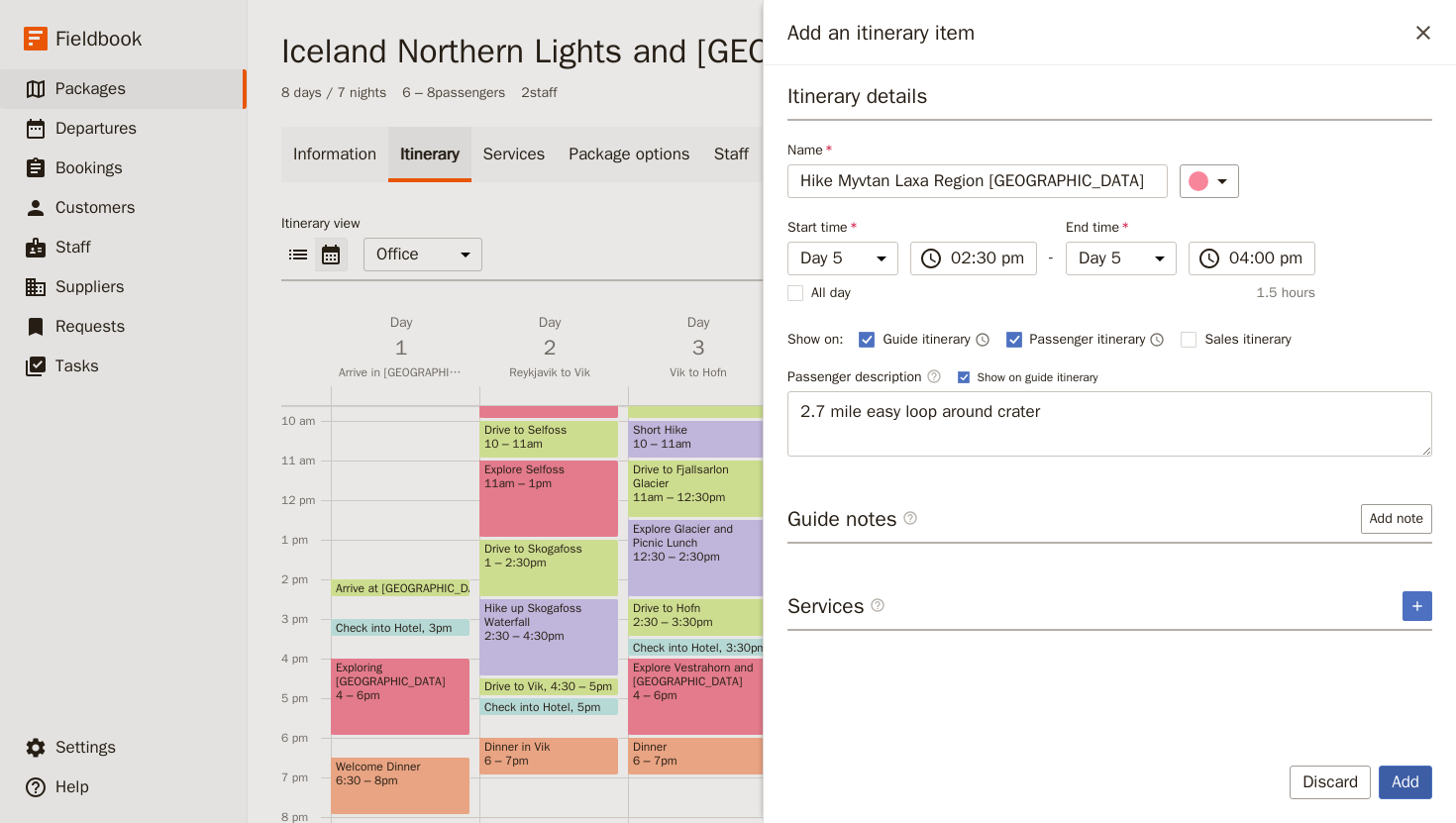 click on "Add" at bounding box center (1405, 782) 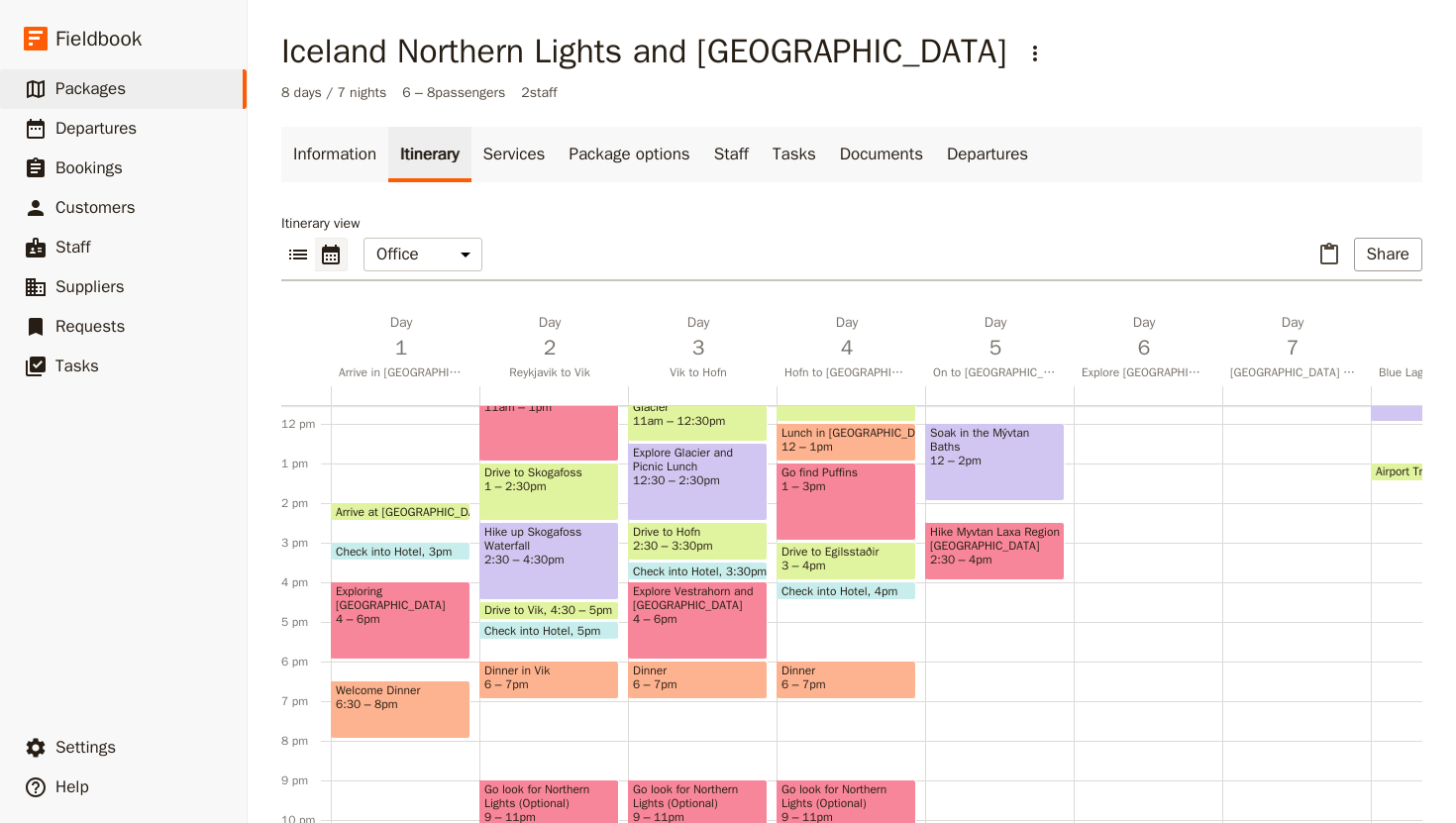 scroll, scrollTop: 469, scrollLeft: 0, axis: vertical 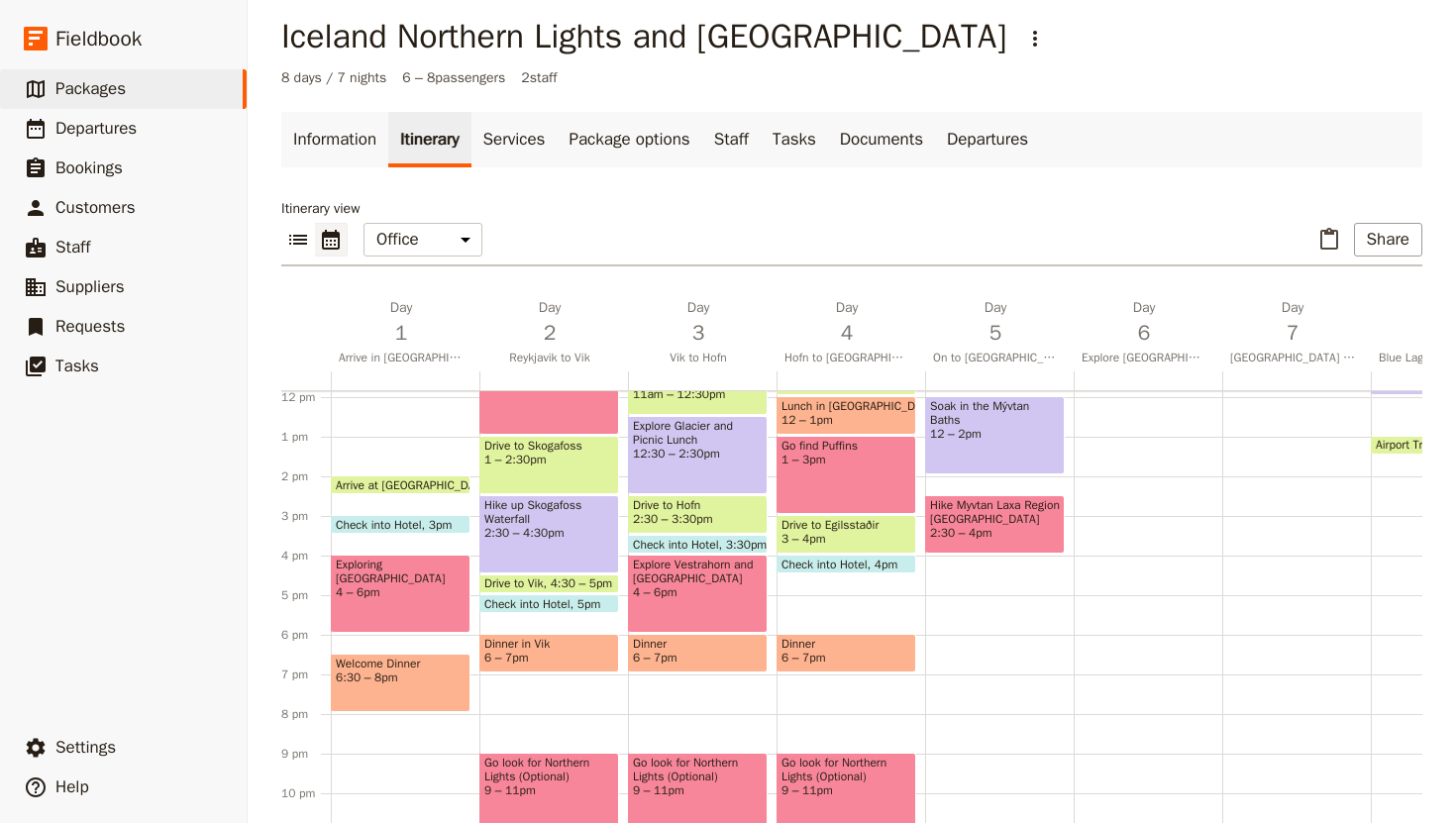 click on "Breakfast 7 – 7:30am Explore Egilsstaðir 7:30 – 9am Drive to Mývtan Nature Baths  9:30 – 11:30am Soak in the Mývtan Baths  12 – 2pm Hike [GEOGRAPHIC_DATA] [GEOGRAPHIC_DATA]  2:30 – 4pm" at bounding box center (999, 397) 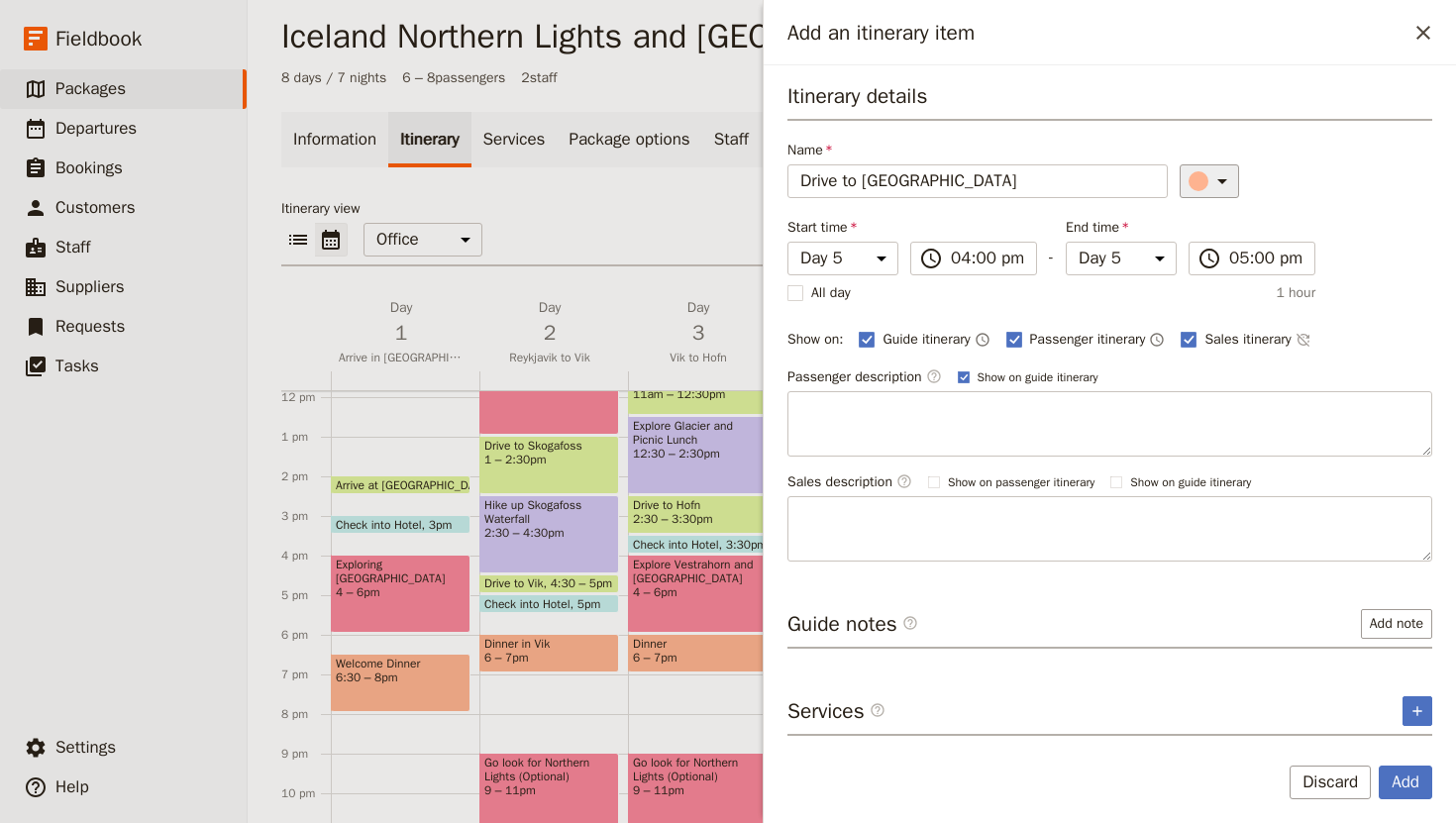 type on "Drive to [GEOGRAPHIC_DATA]" 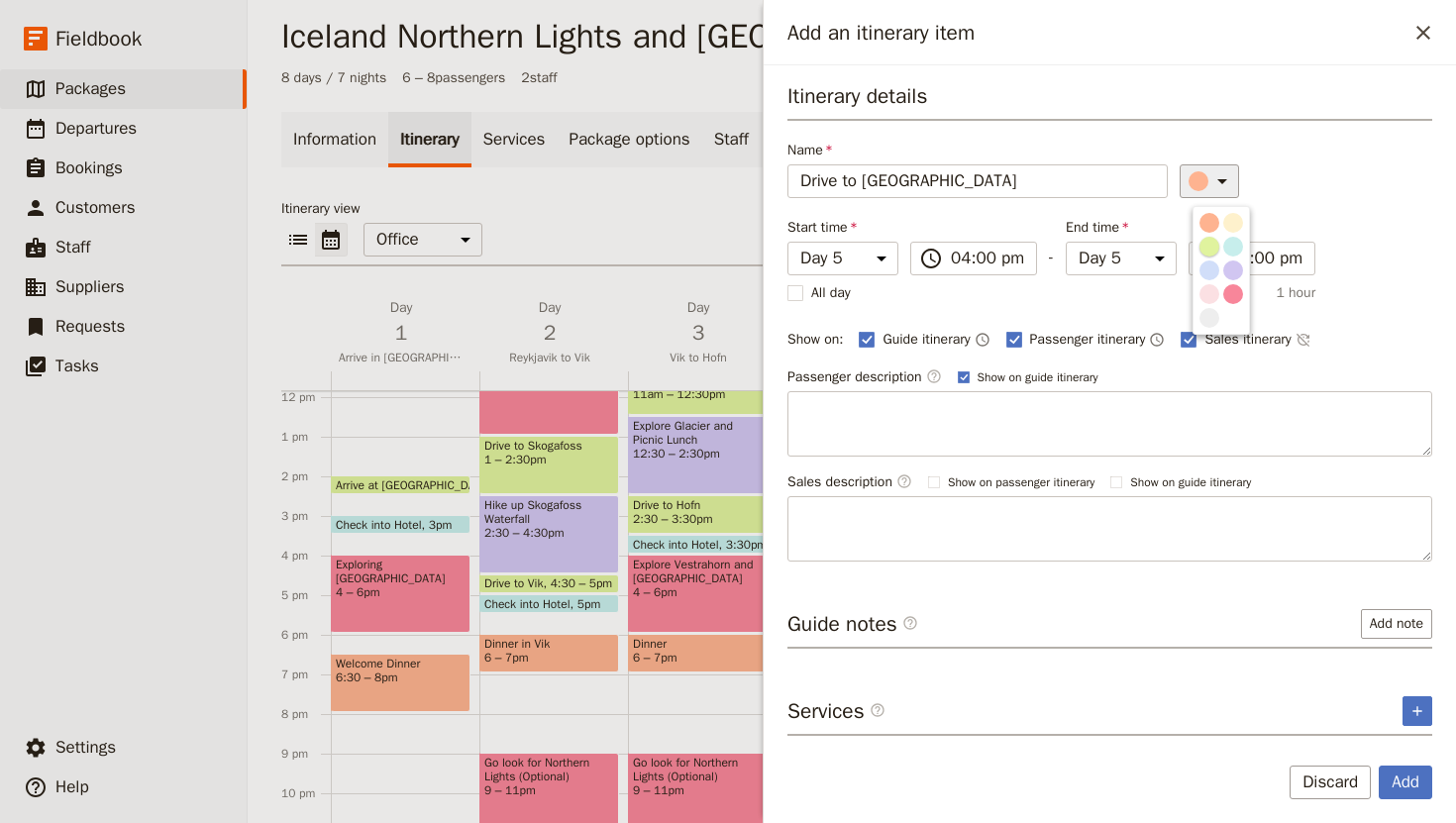 click at bounding box center [1209, 247] 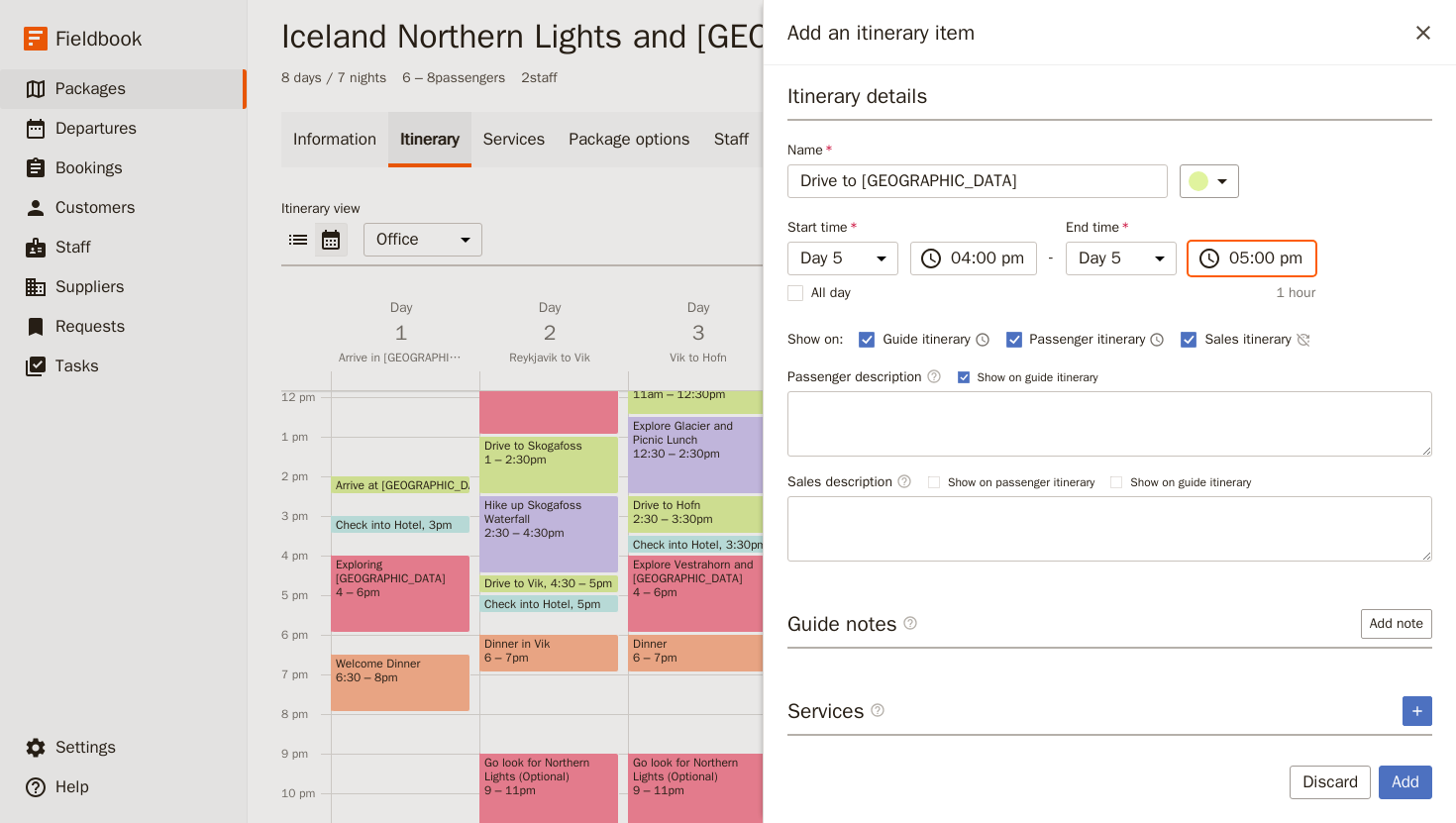 click on "05:00 pm" at bounding box center [1266, 258] 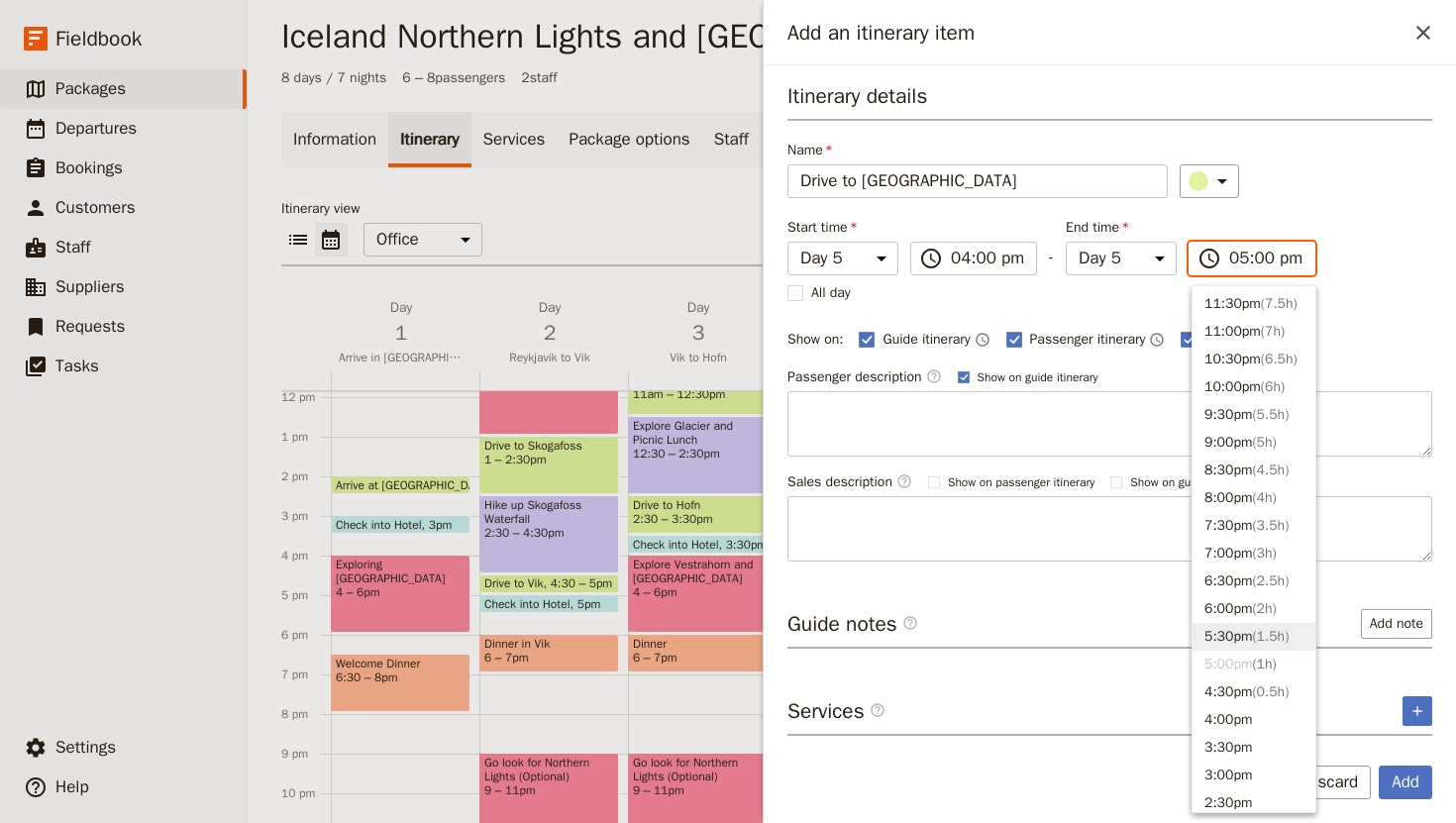 click on "5:30pm  ( 1.5h )" at bounding box center [1254, 637] 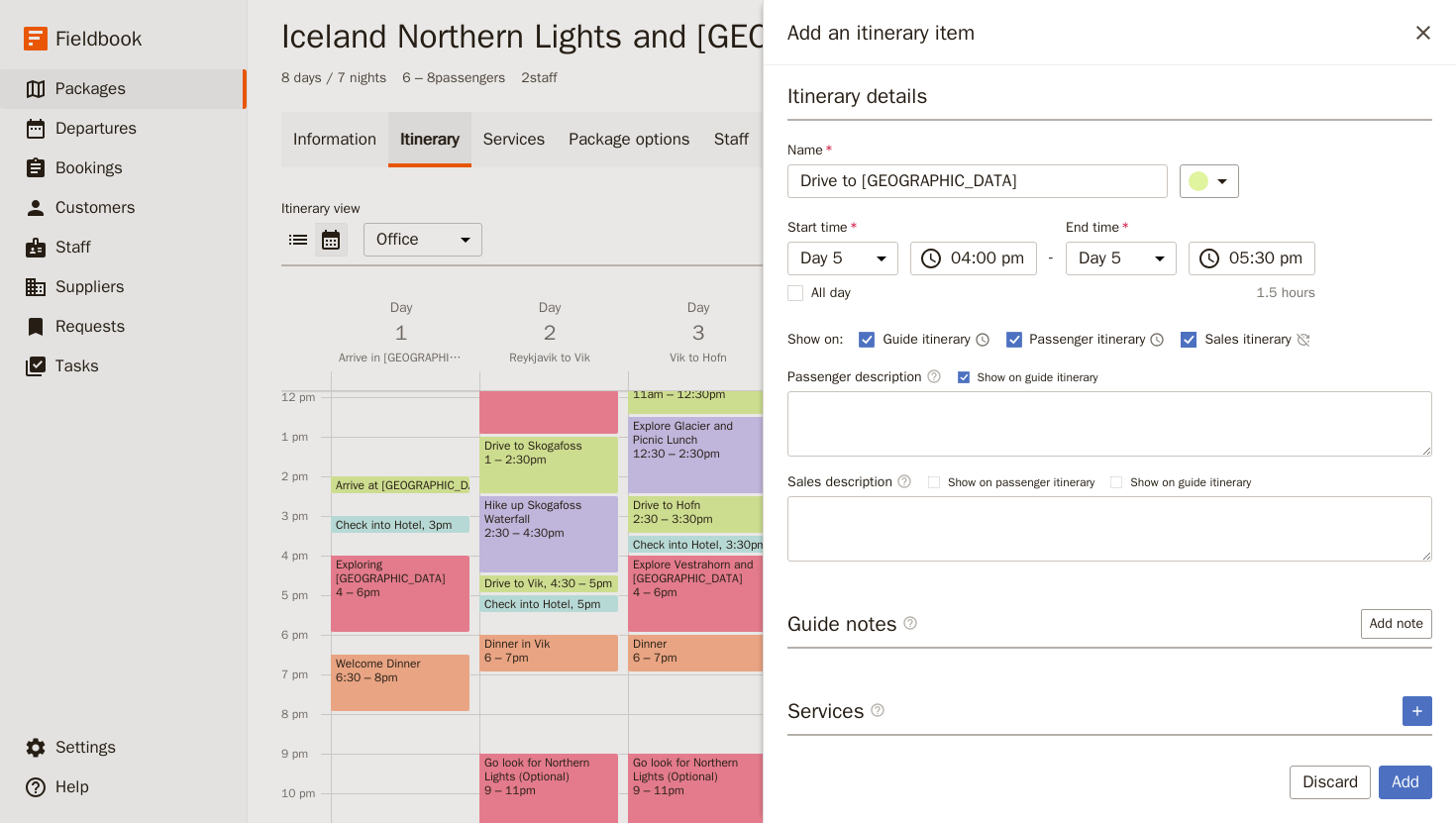 click 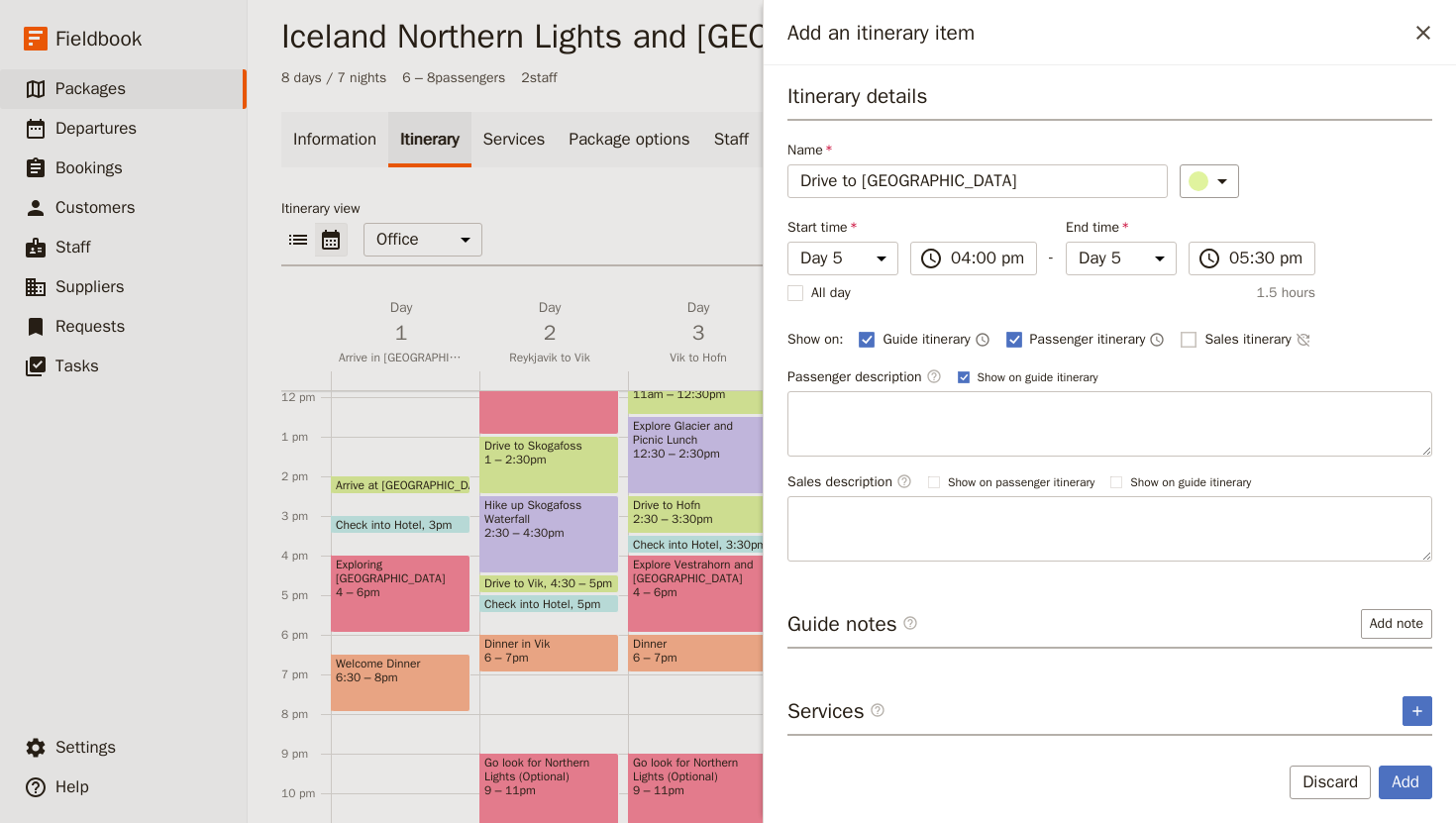 checkbox on "false" 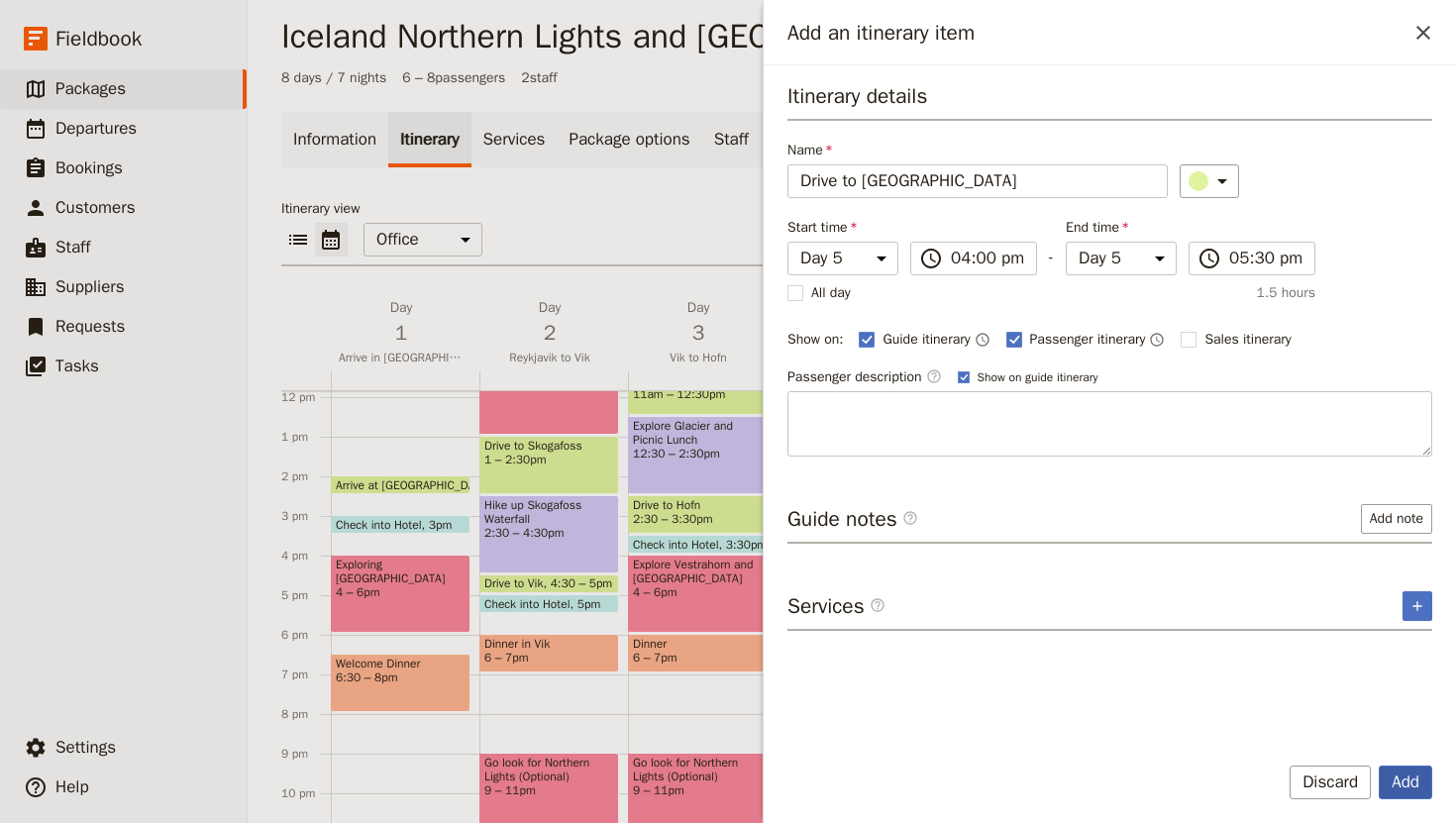 click on "Add" at bounding box center [1405, 782] 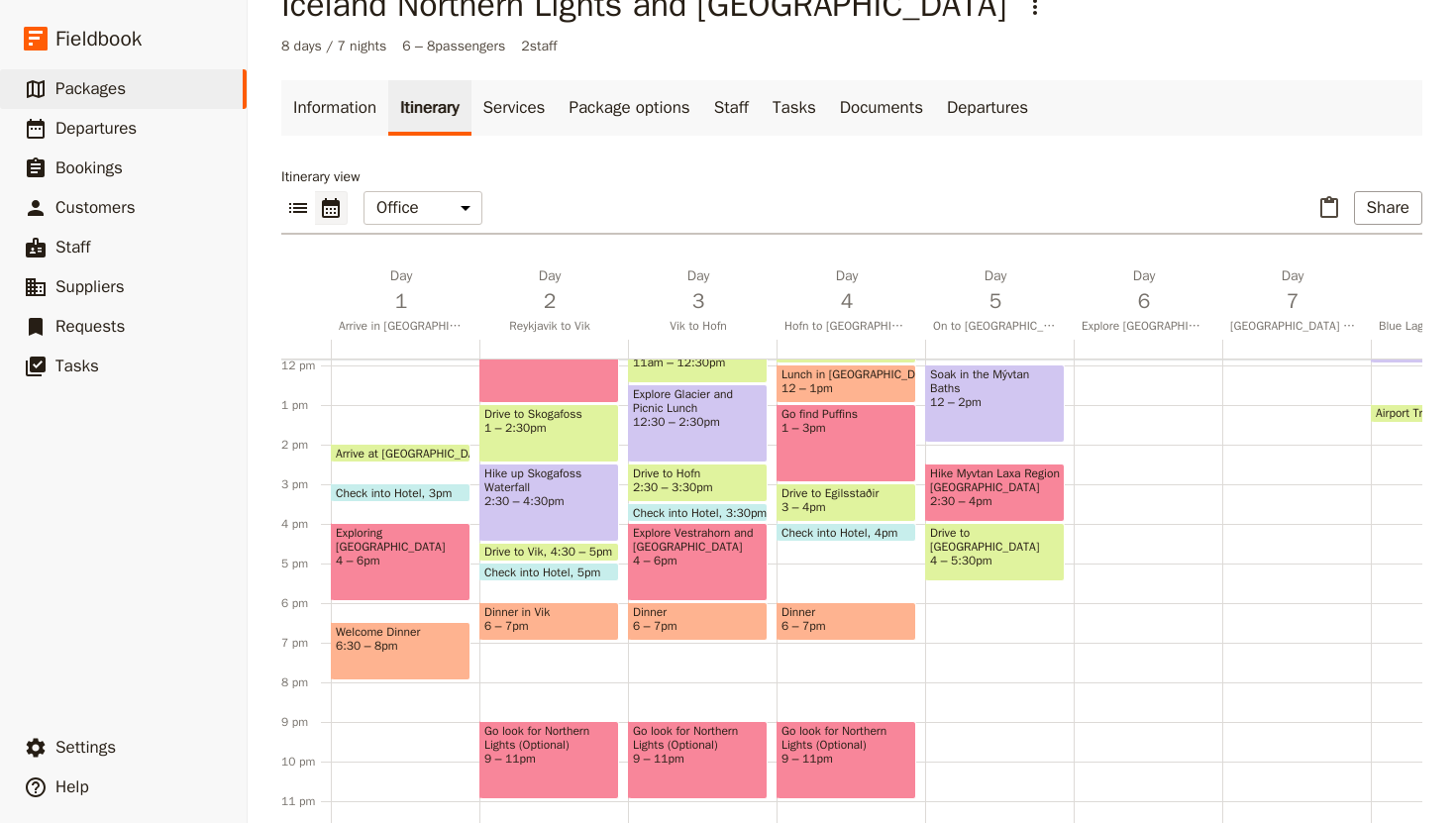 scroll, scrollTop: 96, scrollLeft: 0, axis: vertical 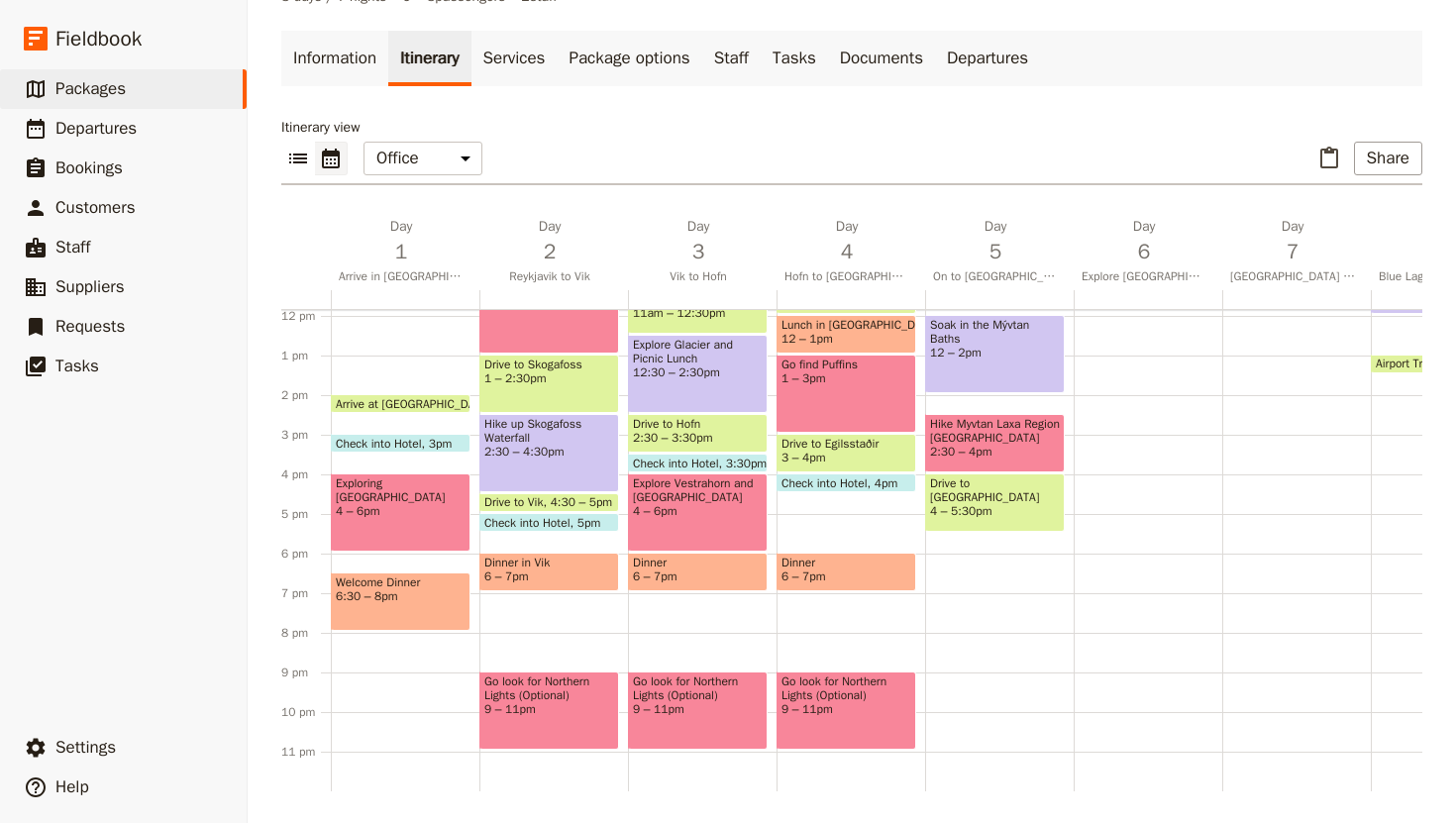 click on "Breakfast 7 – 7:30am Explore Egilsstaðir 7:30 – 9am Drive to Mývtan Nature Baths  9:30 – 11:30am Soak in the [GEOGRAPHIC_DATA]  12 – 2pm Hike [GEOGRAPHIC_DATA] Crater  2:30 – 4pm Drive to [GEOGRAPHIC_DATA] 4 – 5:30pm" at bounding box center (999, 316) 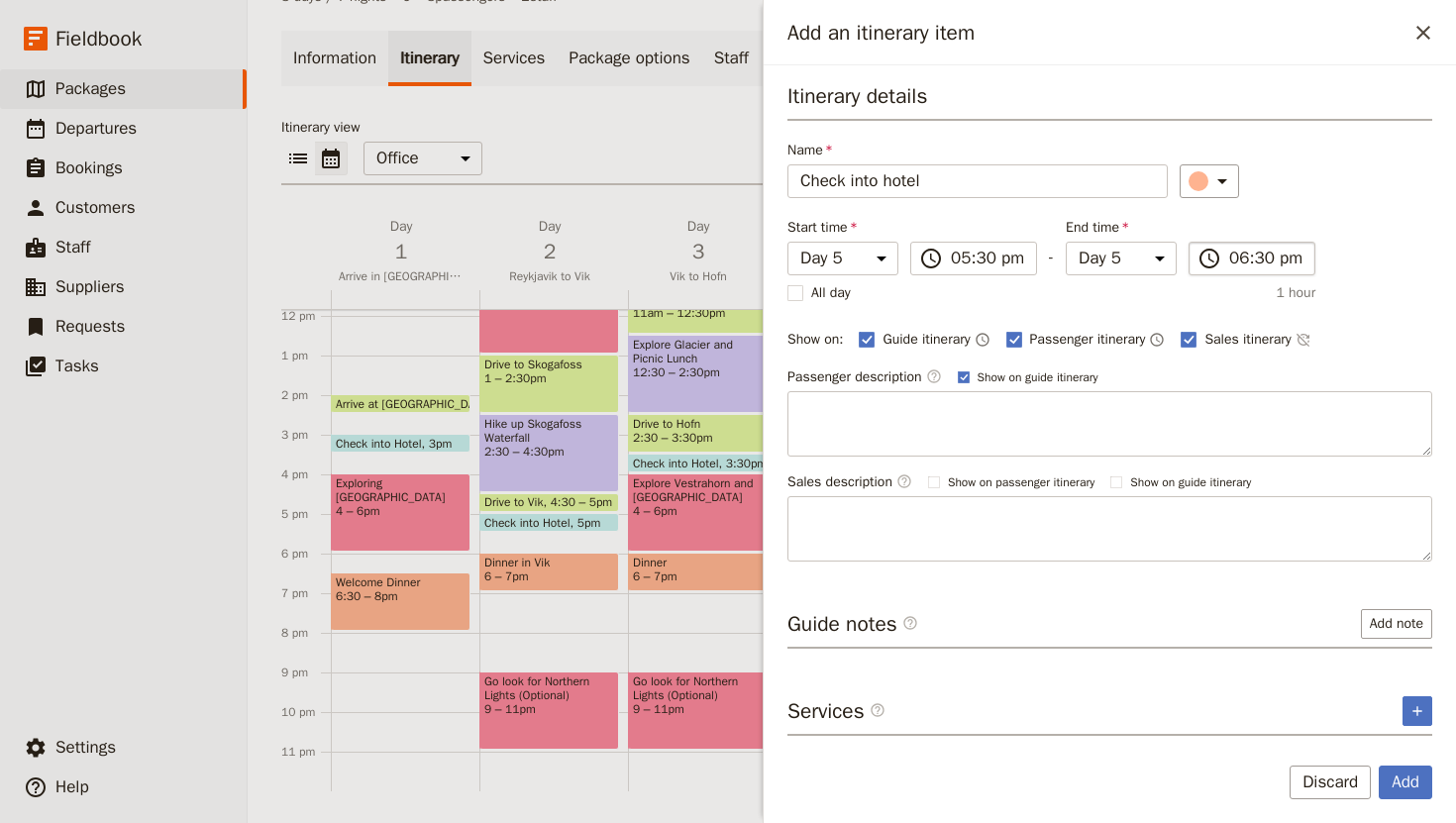type on "Check into hotel" 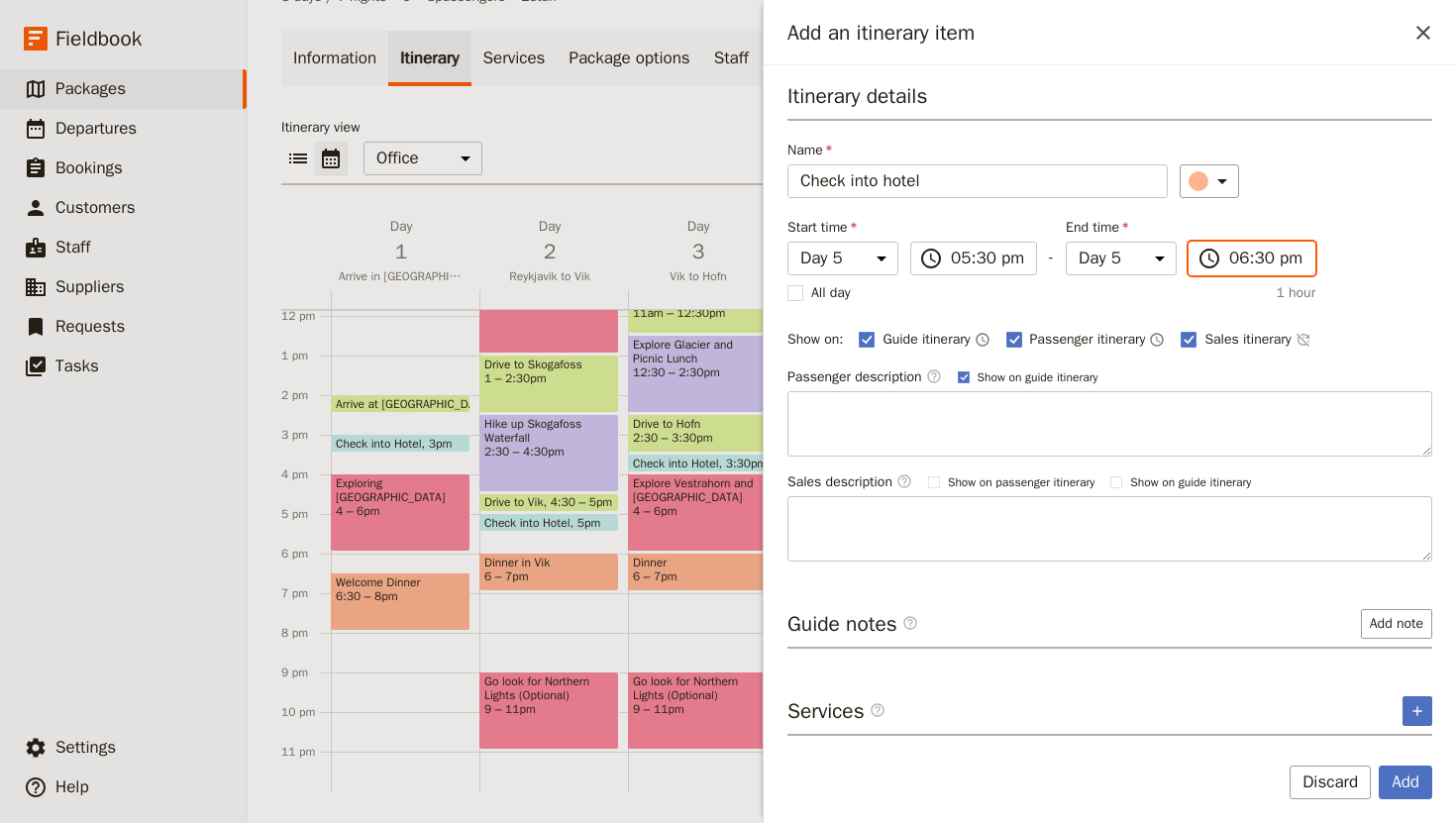click on "06:30 pm" at bounding box center (1266, 258) 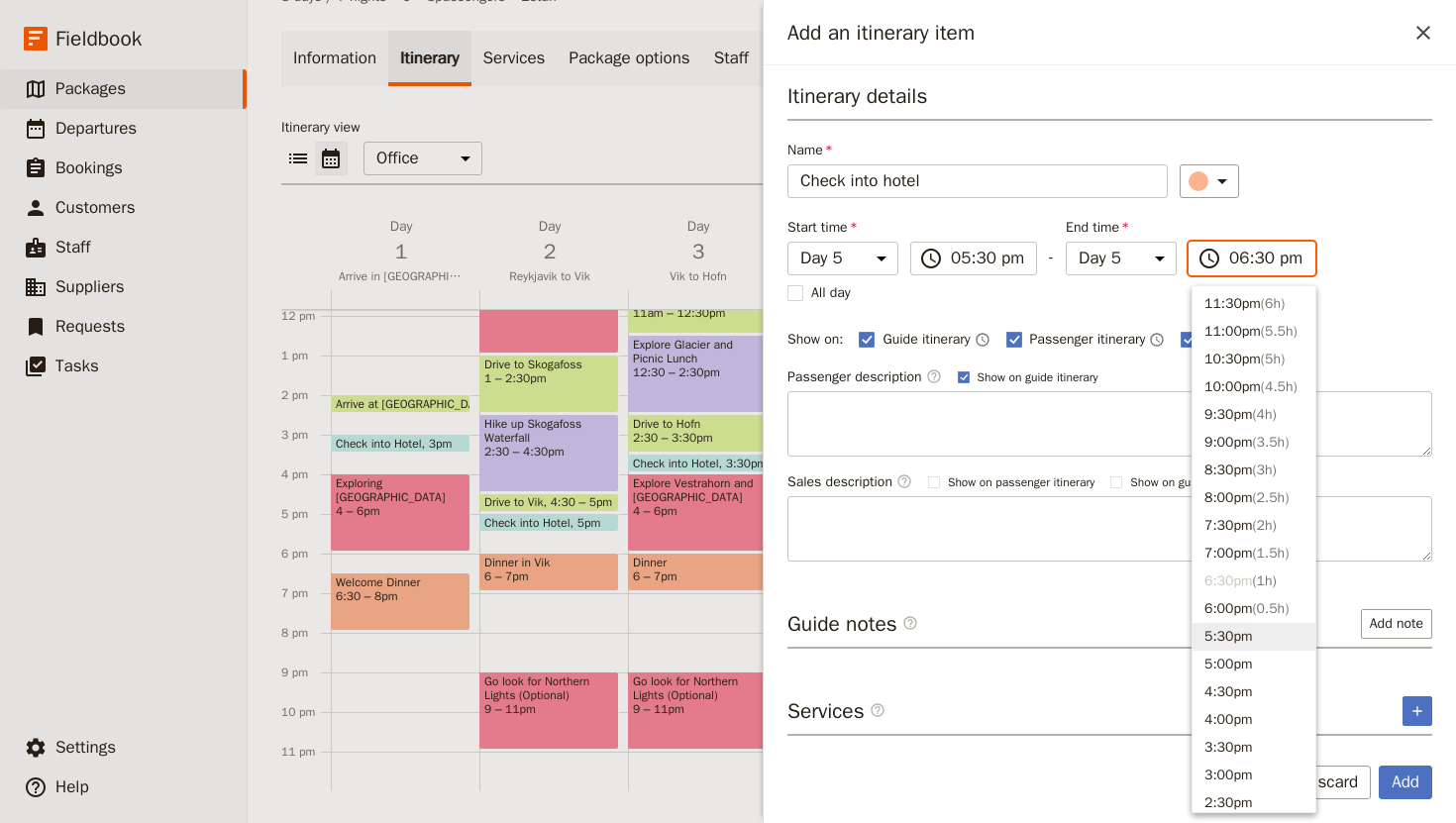 click on "5:30pm" at bounding box center (1254, 637) 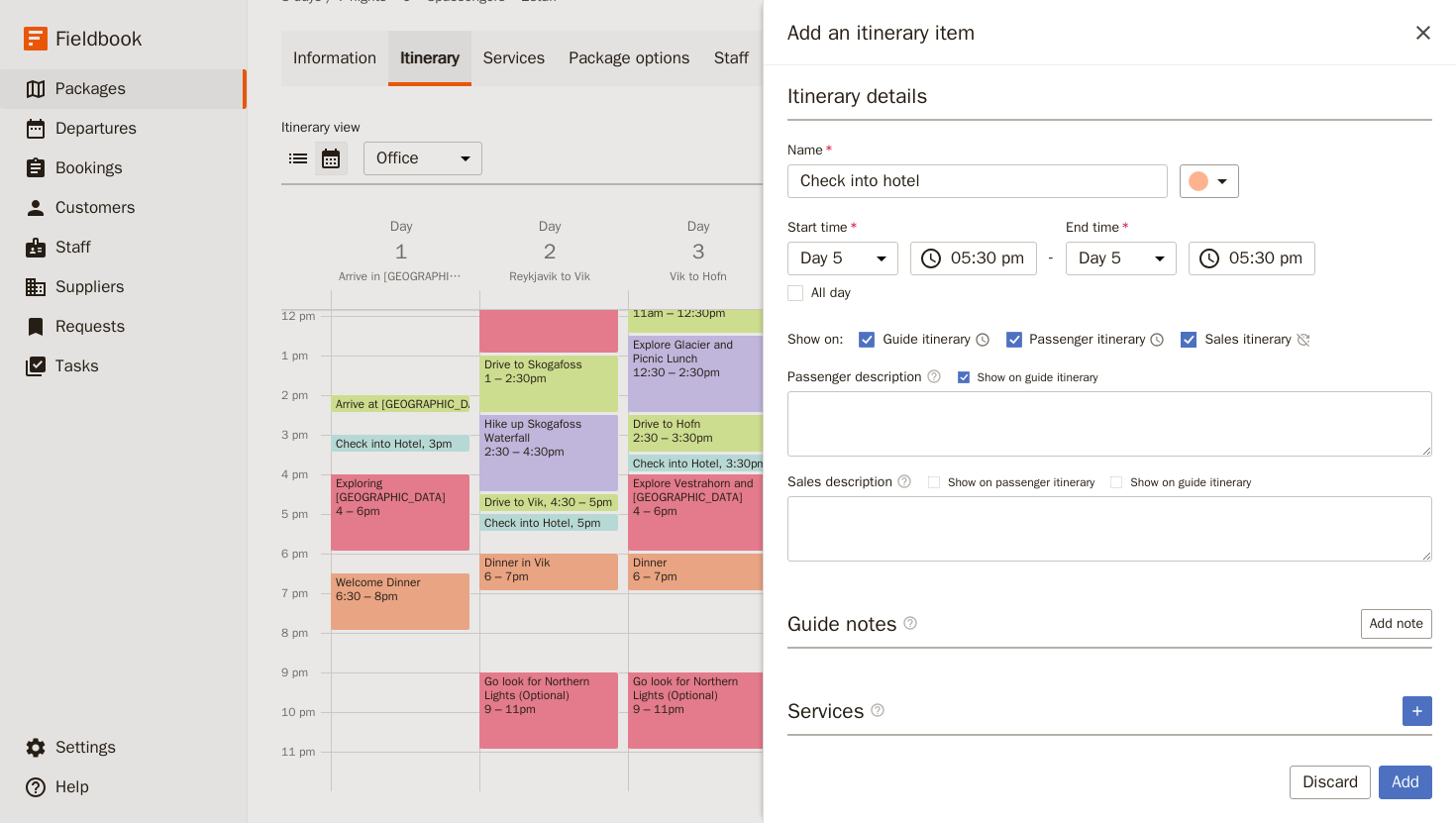 click 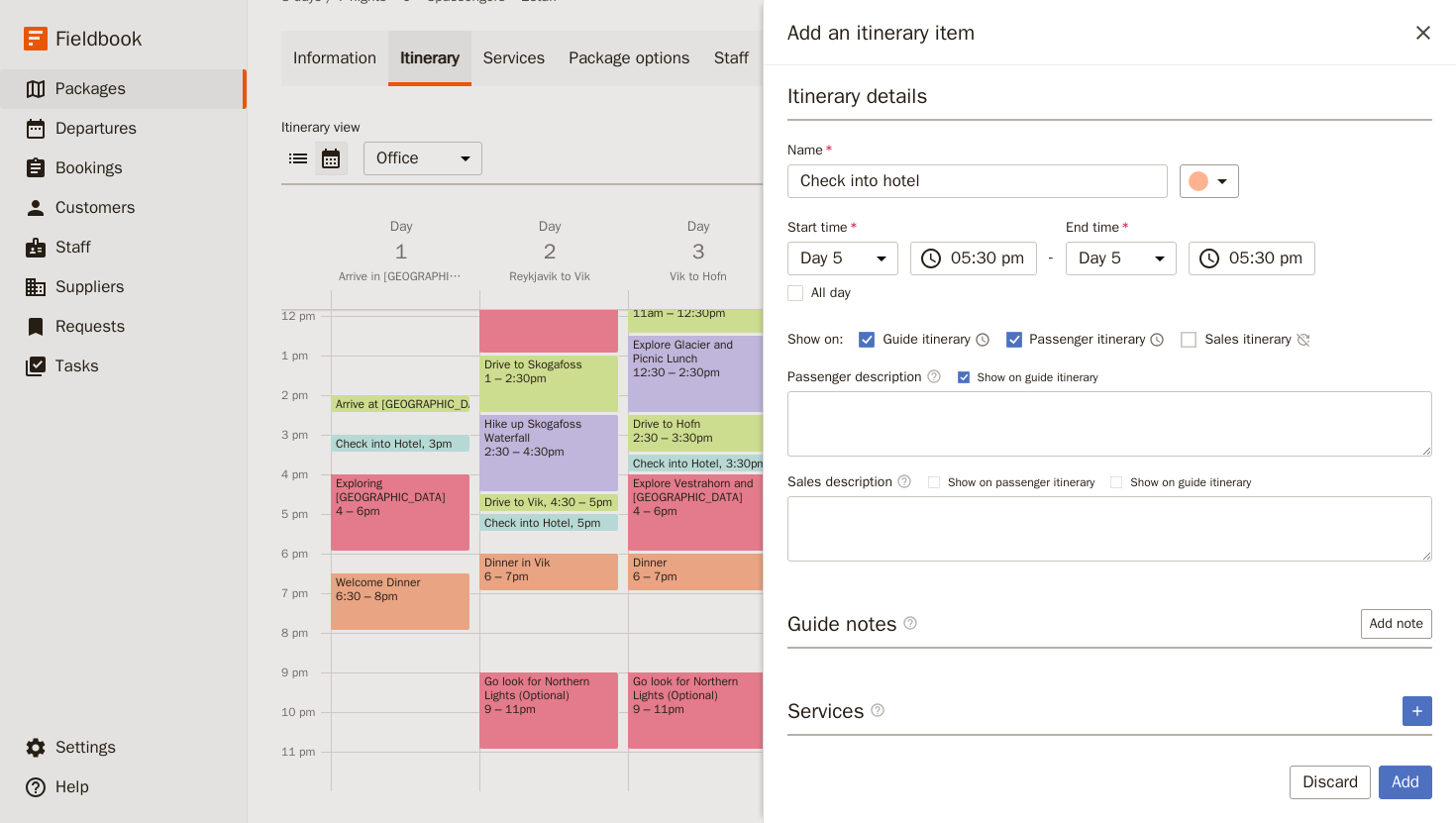 checkbox on "false" 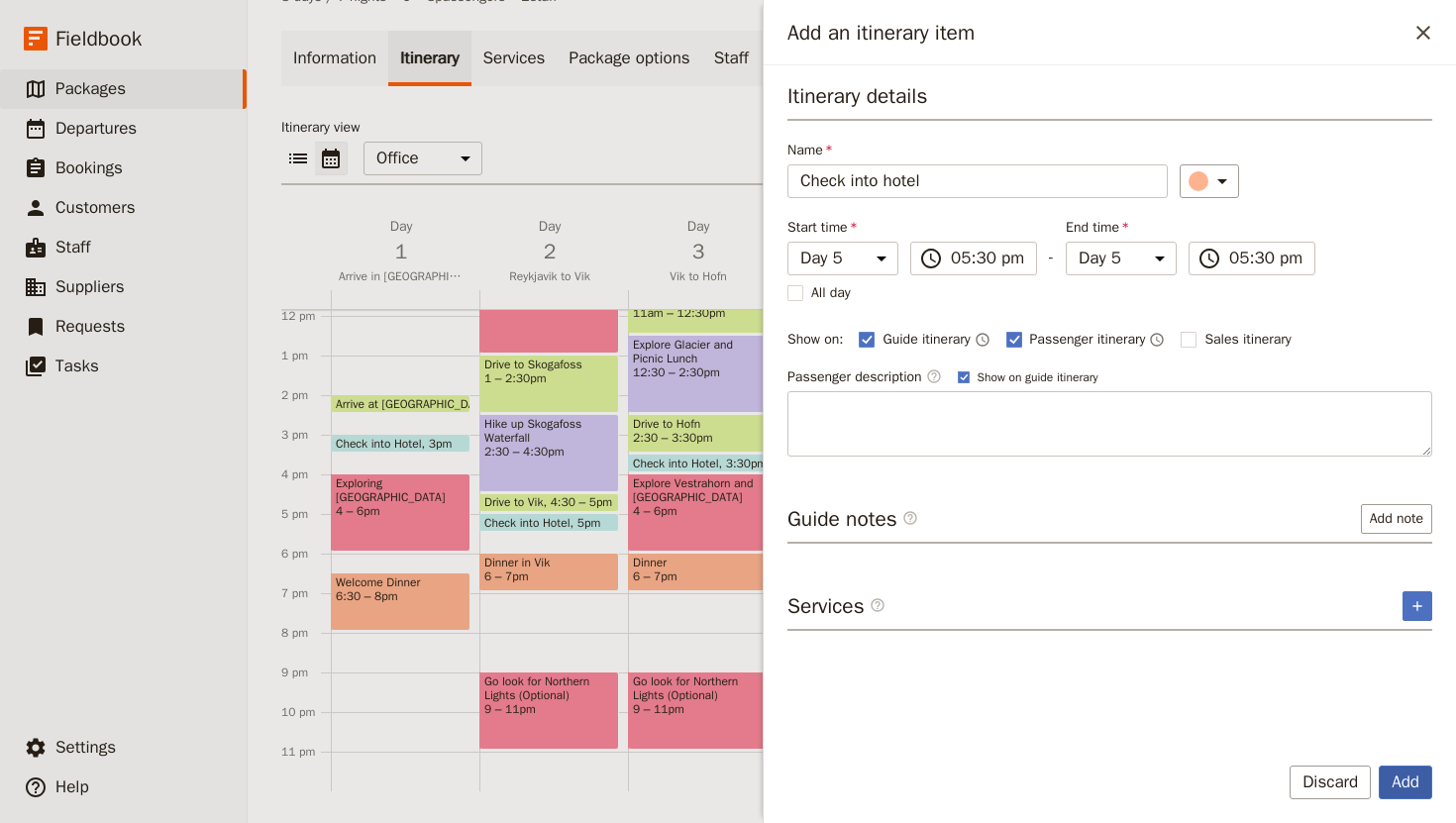 click on "Add" at bounding box center [1405, 782] 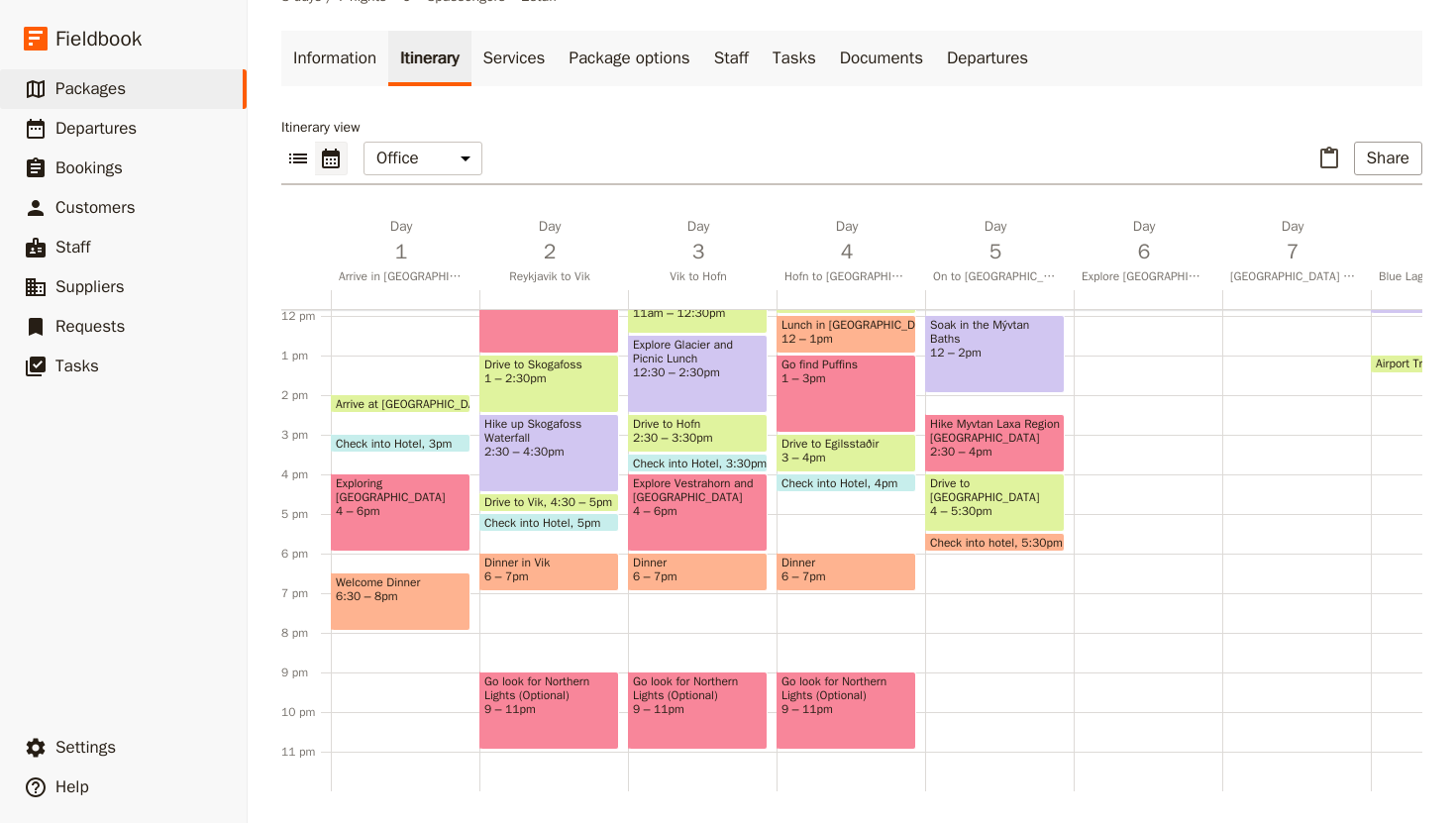 click at bounding box center (994, 547) 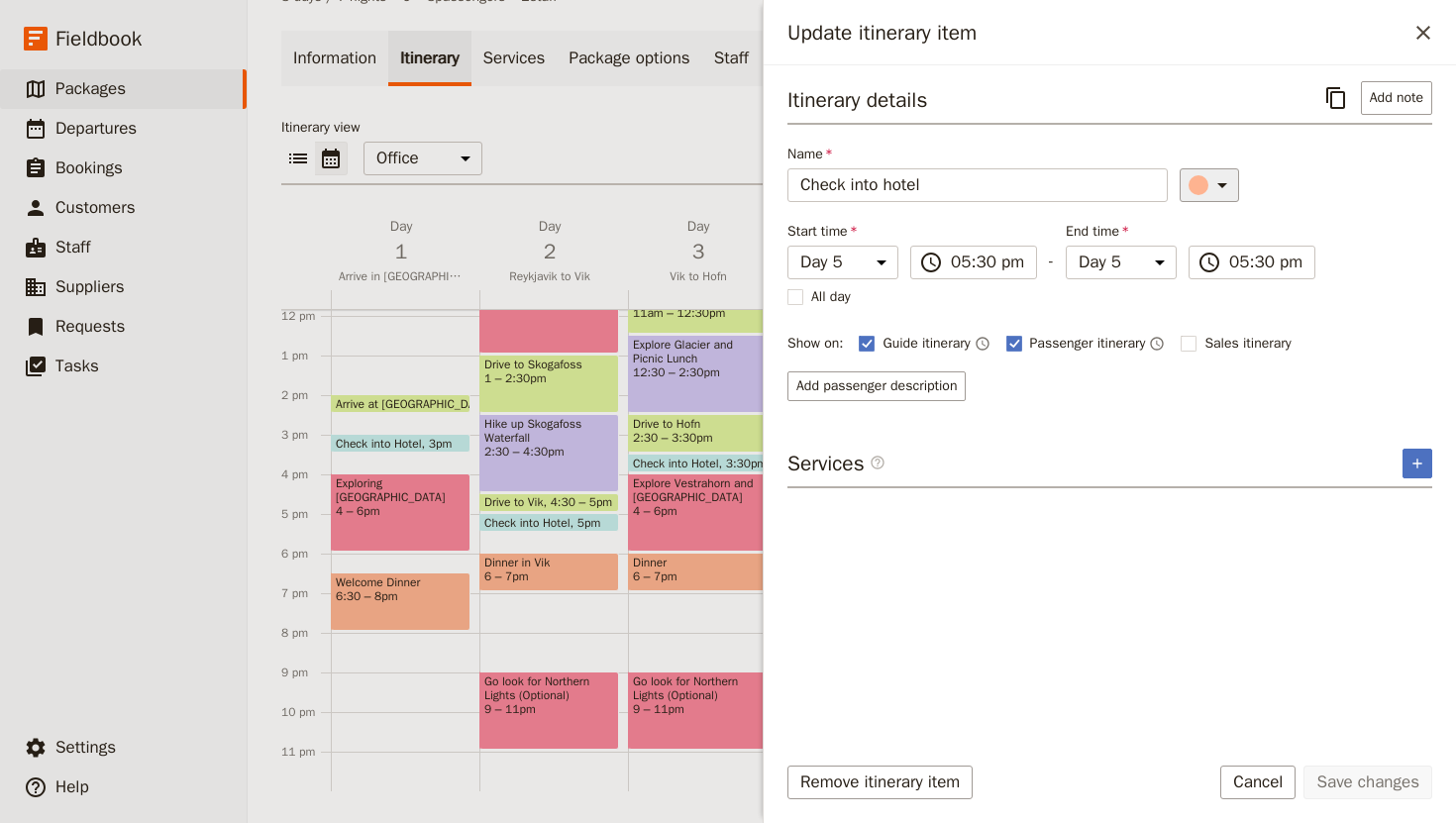 click 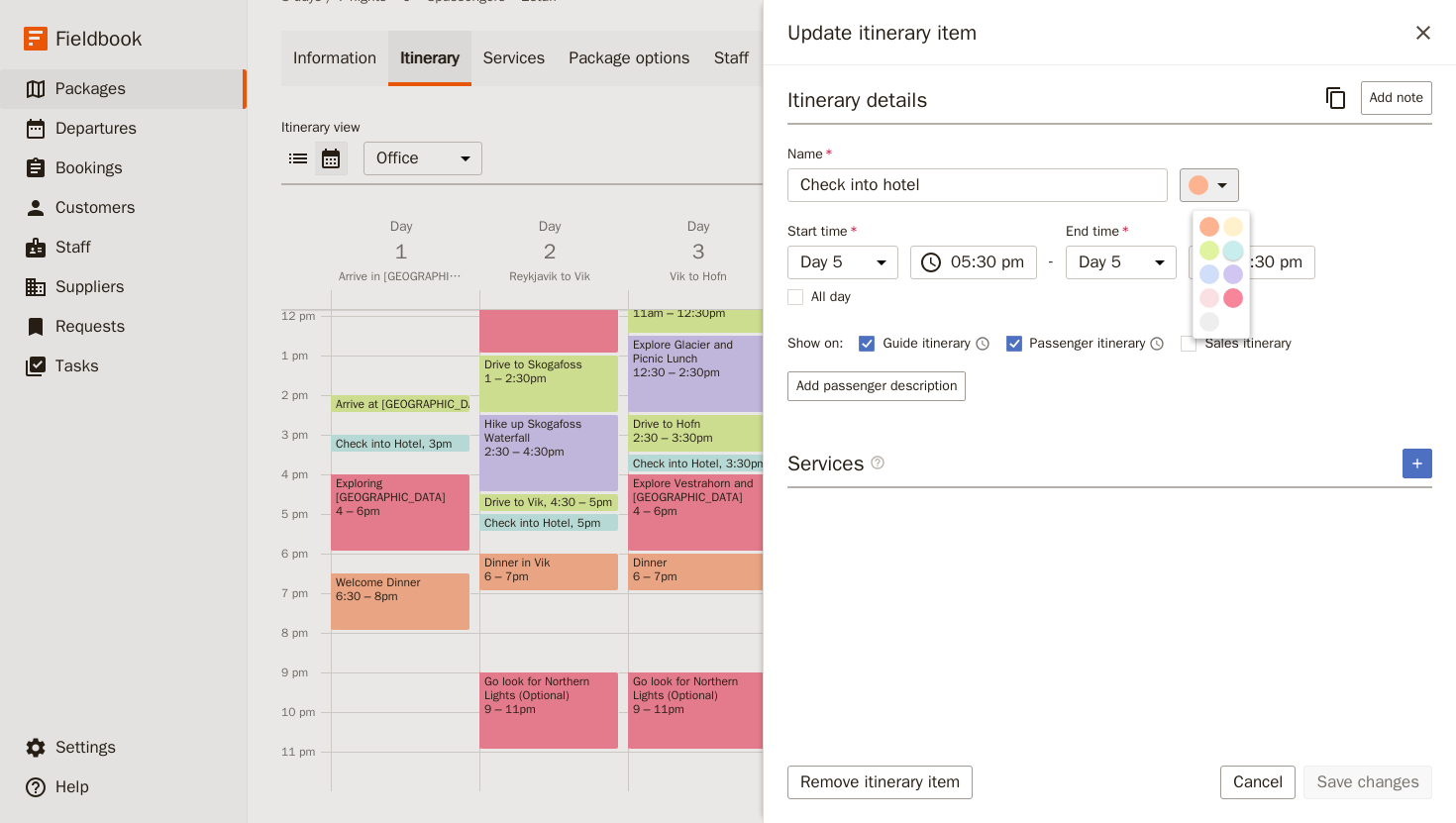click at bounding box center [1233, 251] 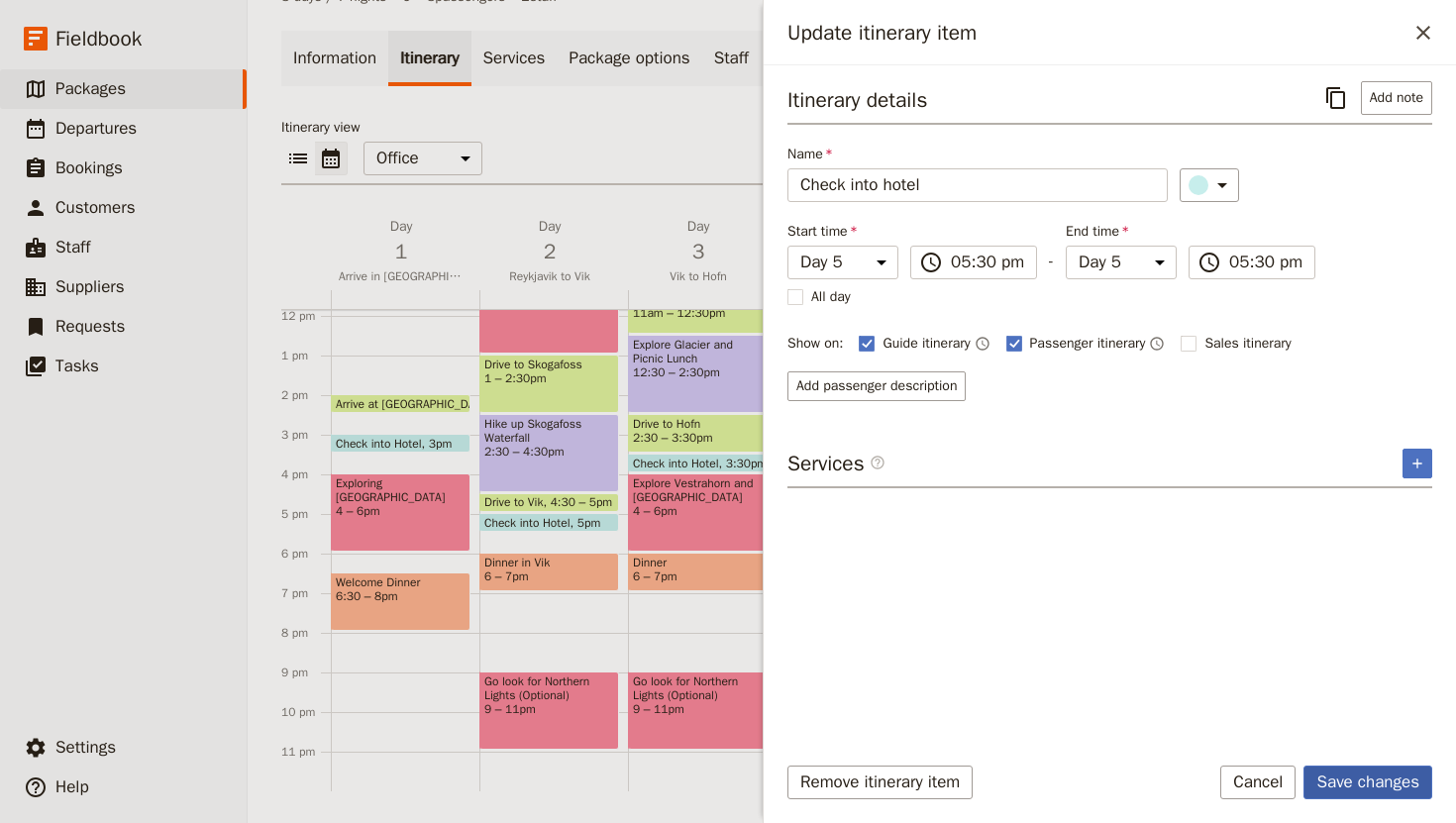 click on "Save changes" at bounding box center [1368, 782] 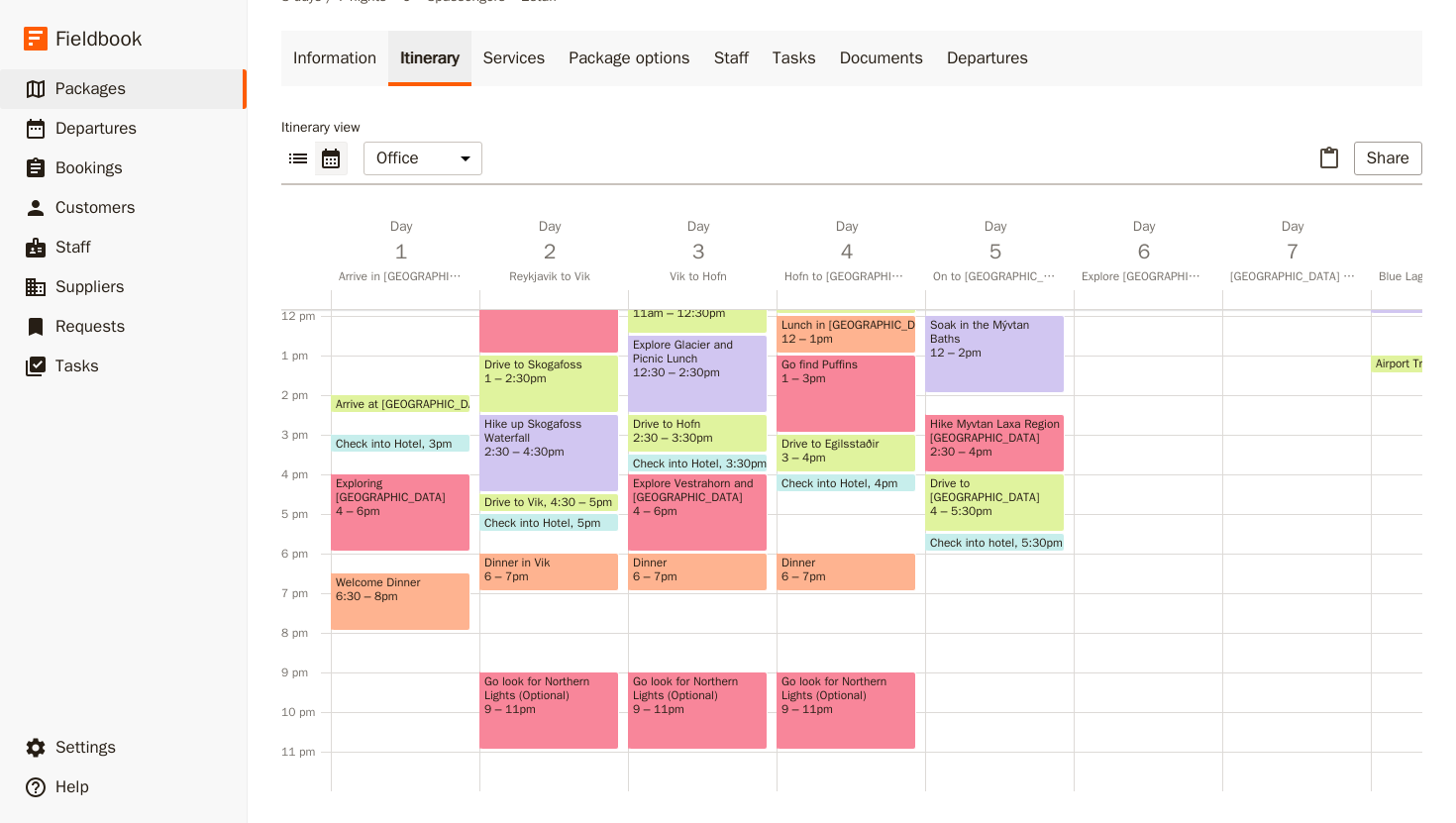 click on "Breakfast 7 – 7:30am Explore Egilsstaðir 7:30 – 9am Drive to Mývtan Nature Baths  9:30 – 11:30am Soak in the [GEOGRAPHIC_DATA]  12 – 2pm Hike [GEOGRAPHIC_DATA] Crater  2:30 – 4pm Drive to [GEOGRAPHIC_DATA] 4 – 5:30pm Check into hotel 5:30pm" at bounding box center (999, 316) 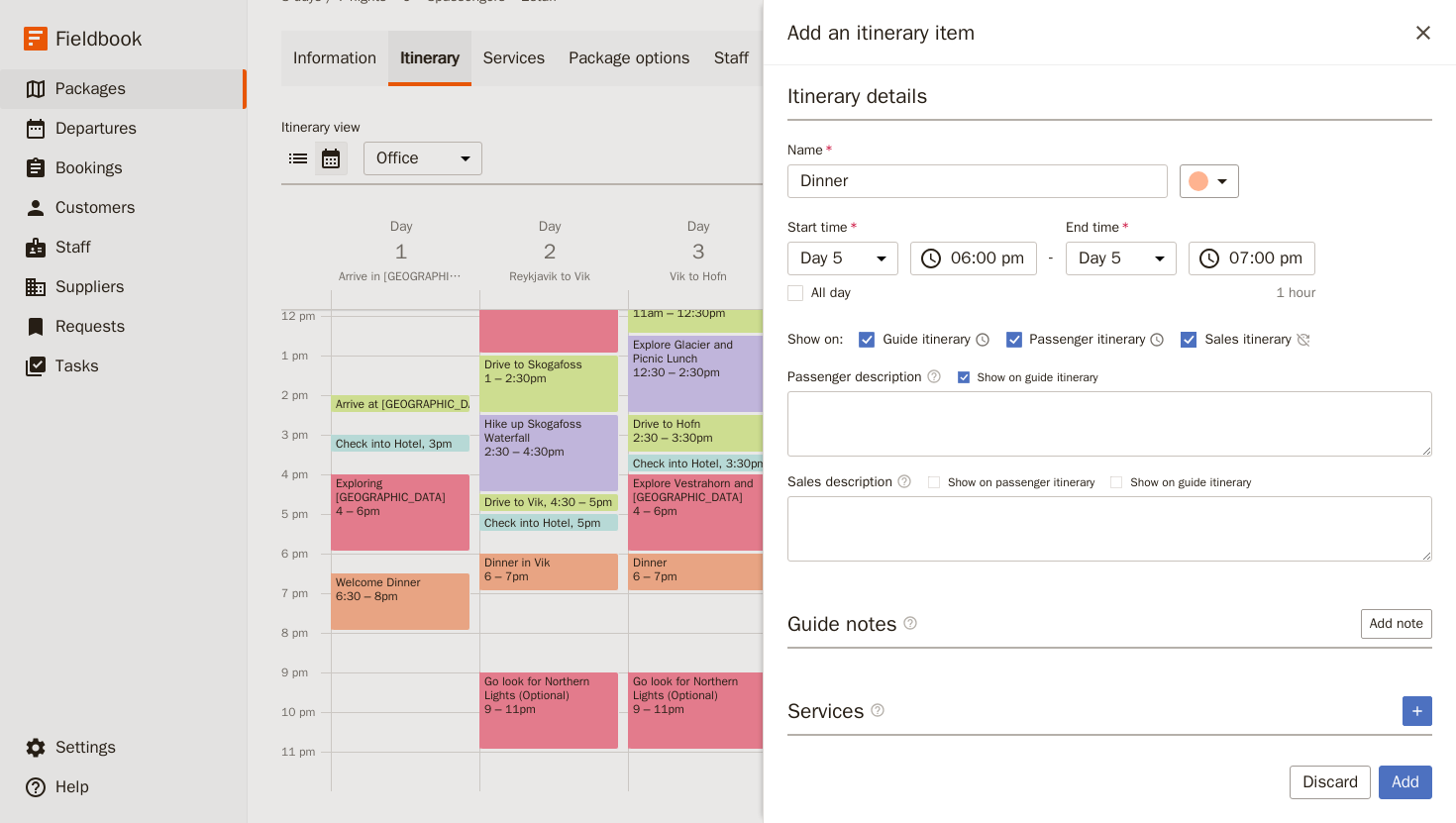 type on "Dinner" 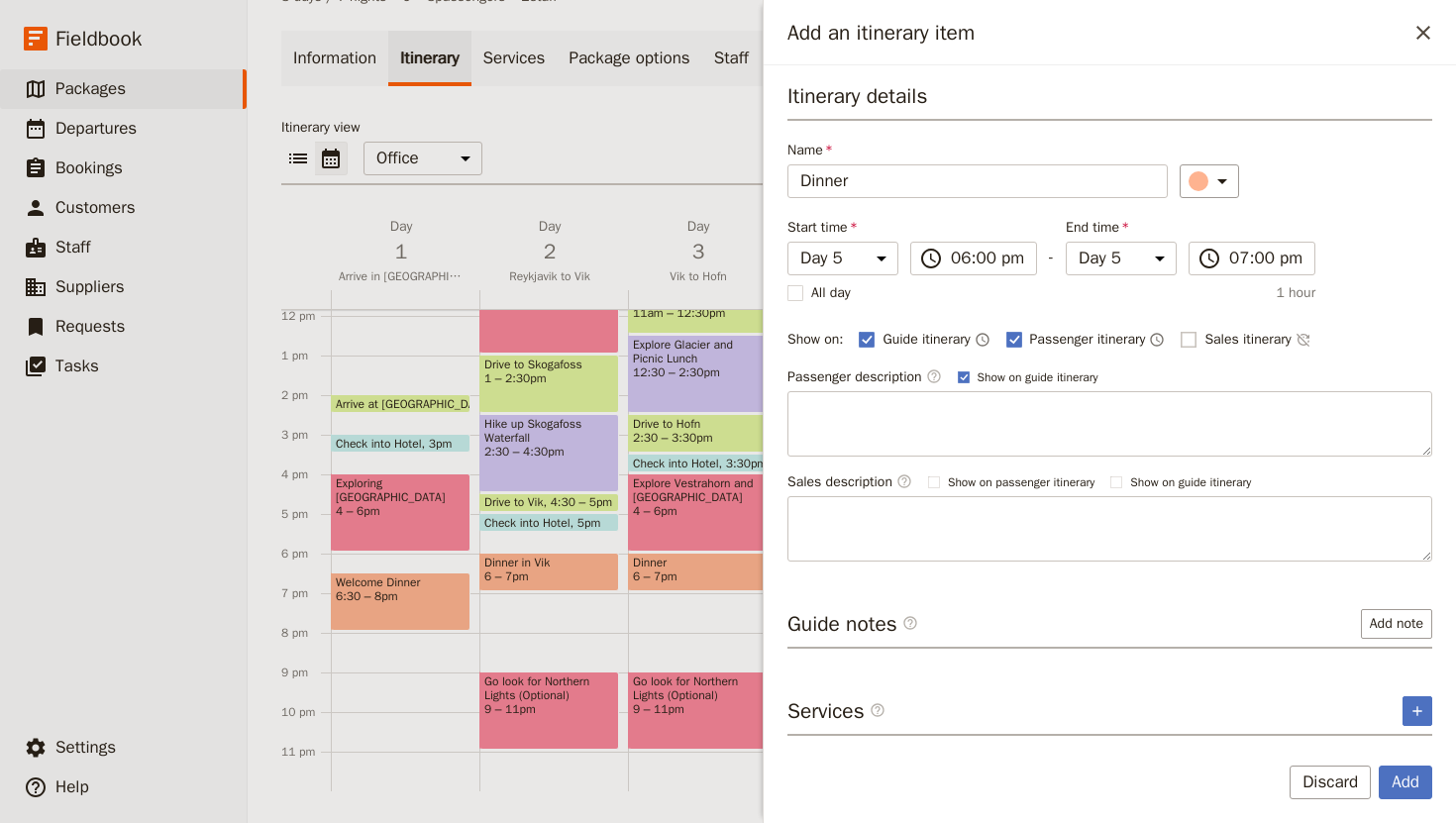 checkbox on "false" 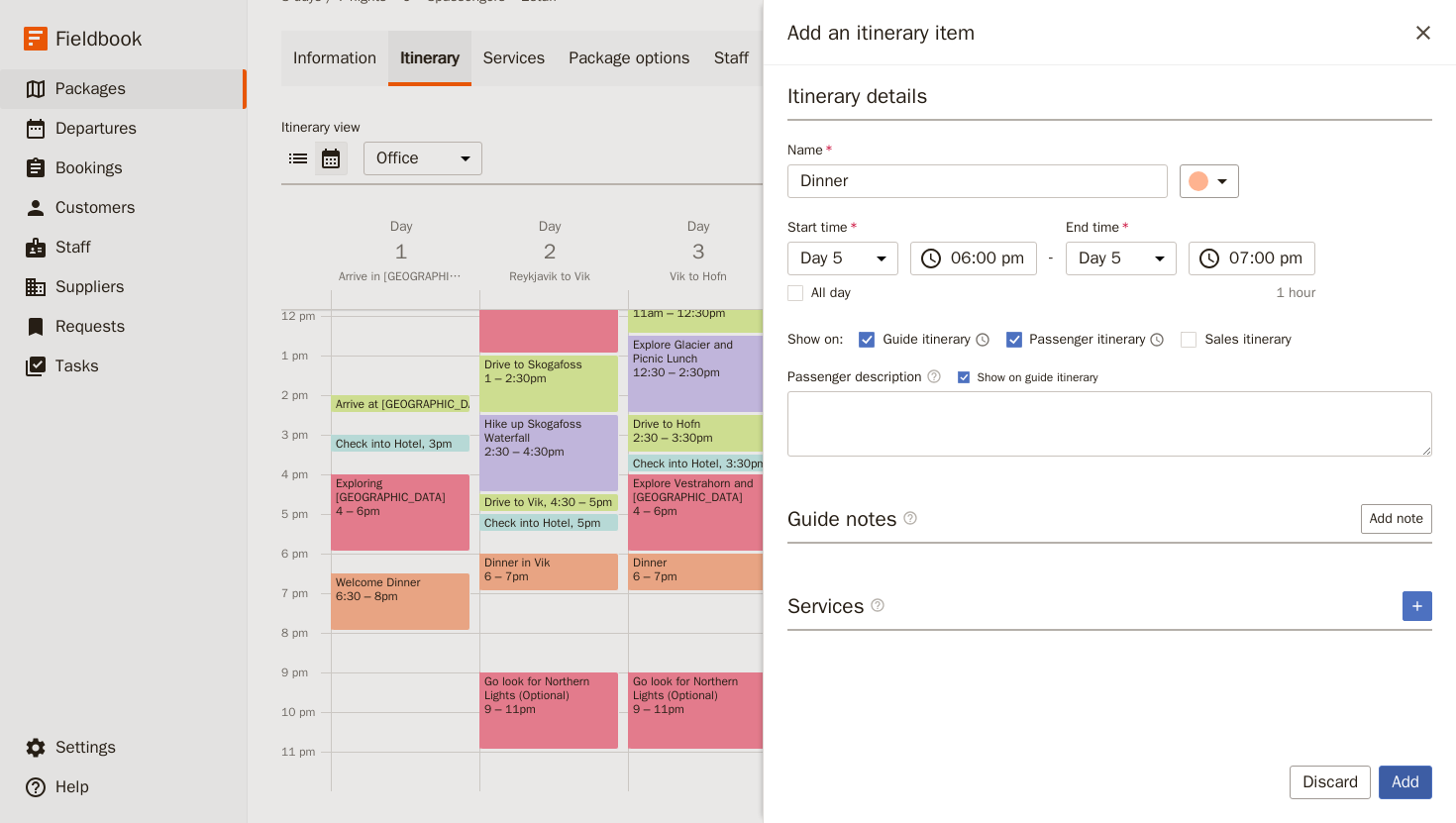 click on "Add" at bounding box center [1405, 782] 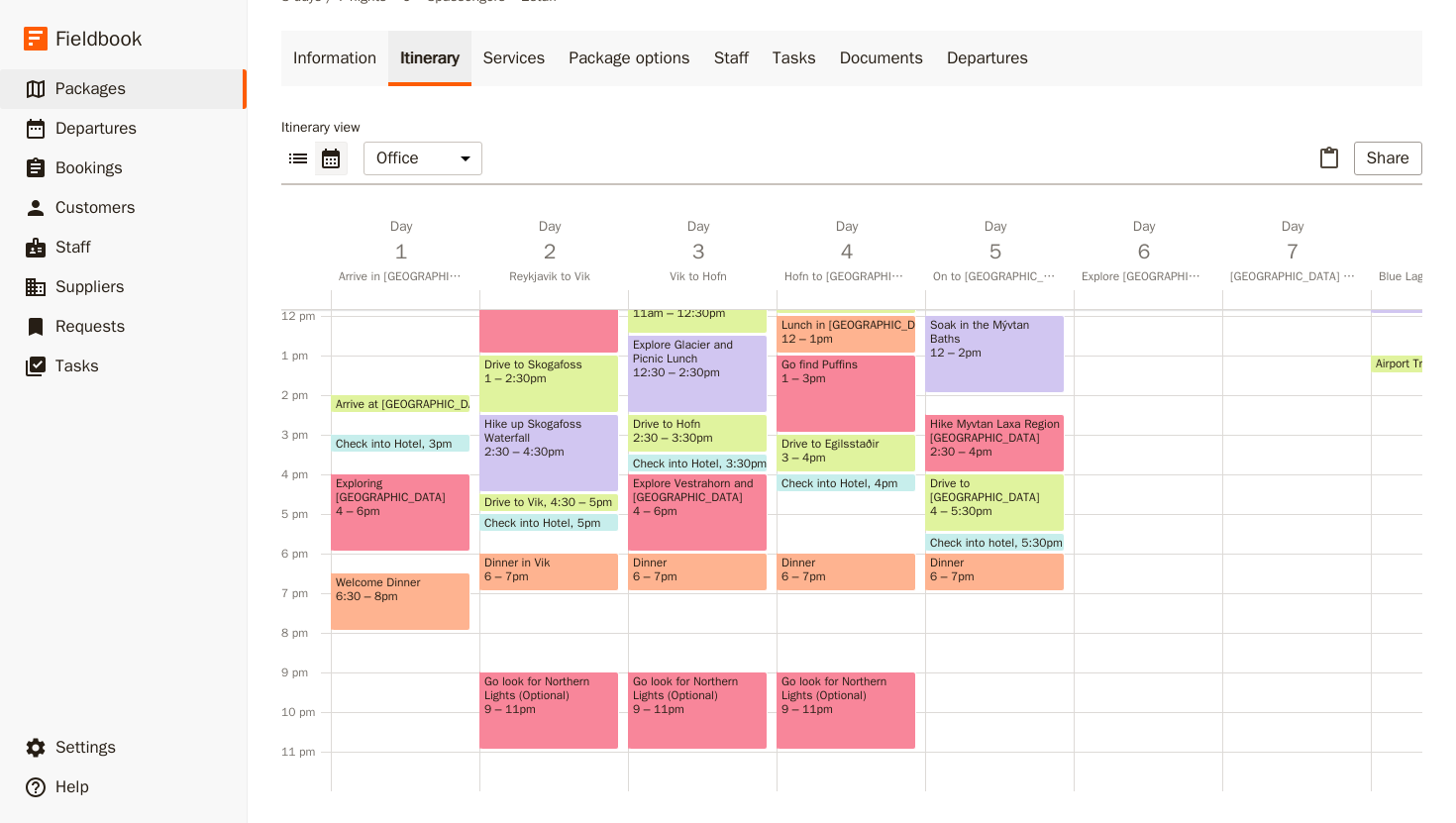 click on "Breakfast 7 – 7:30am Explore Egilsstaðir 7:30 – 9am Drive to Mývtan Nature Baths  9:30 – 11:30am Soak in the [GEOGRAPHIC_DATA]  12 – 2pm Hike [GEOGRAPHIC_DATA] Crater  2:30 – 4pm Drive to [GEOGRAPHIC_DATA] 4 – 5:30pm Check into hotel 5:30pm Dinner 6 – 7pm" at bounding box center [999, 316] 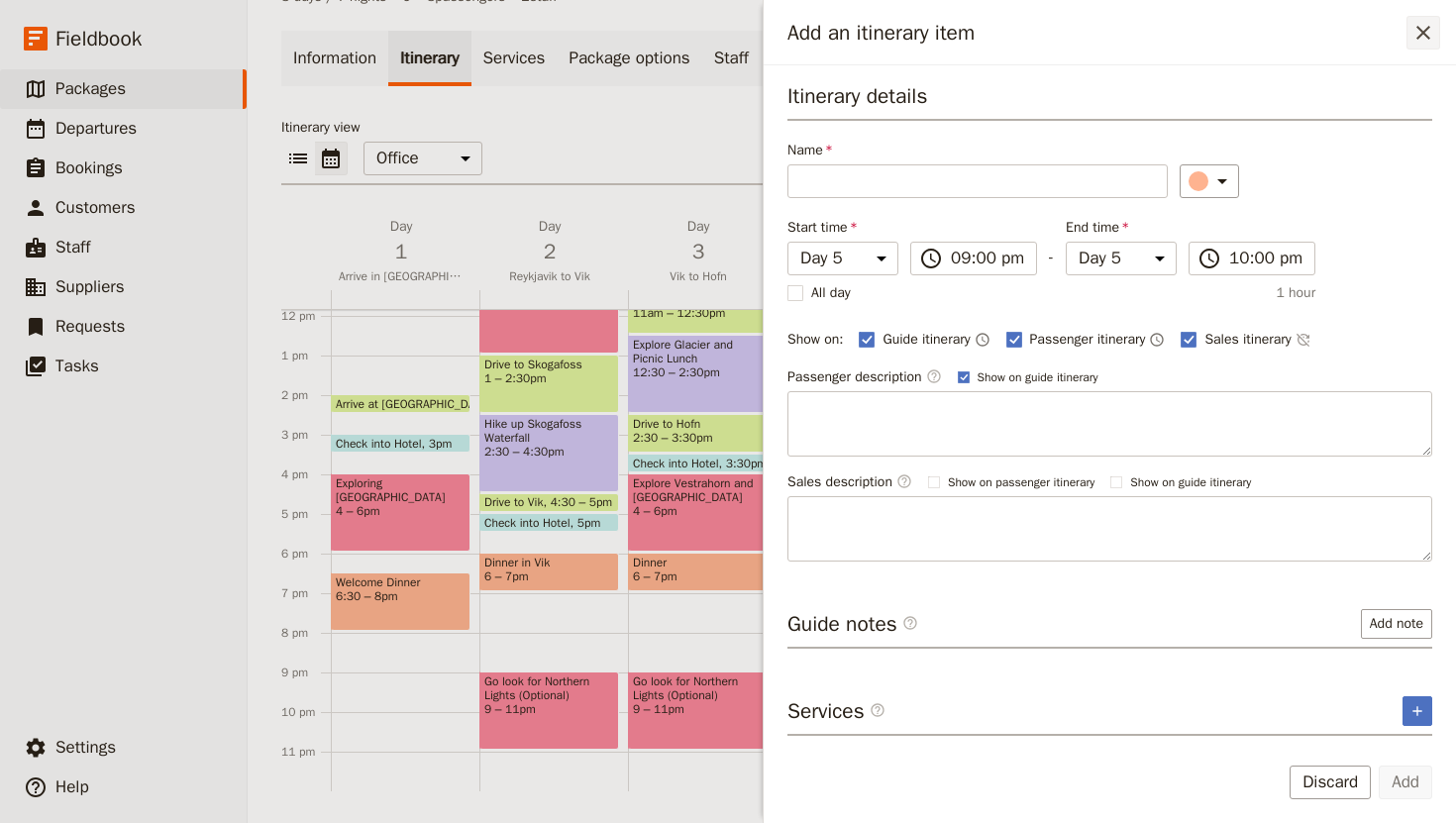 click on "​" at bounding box center [1423, 33] 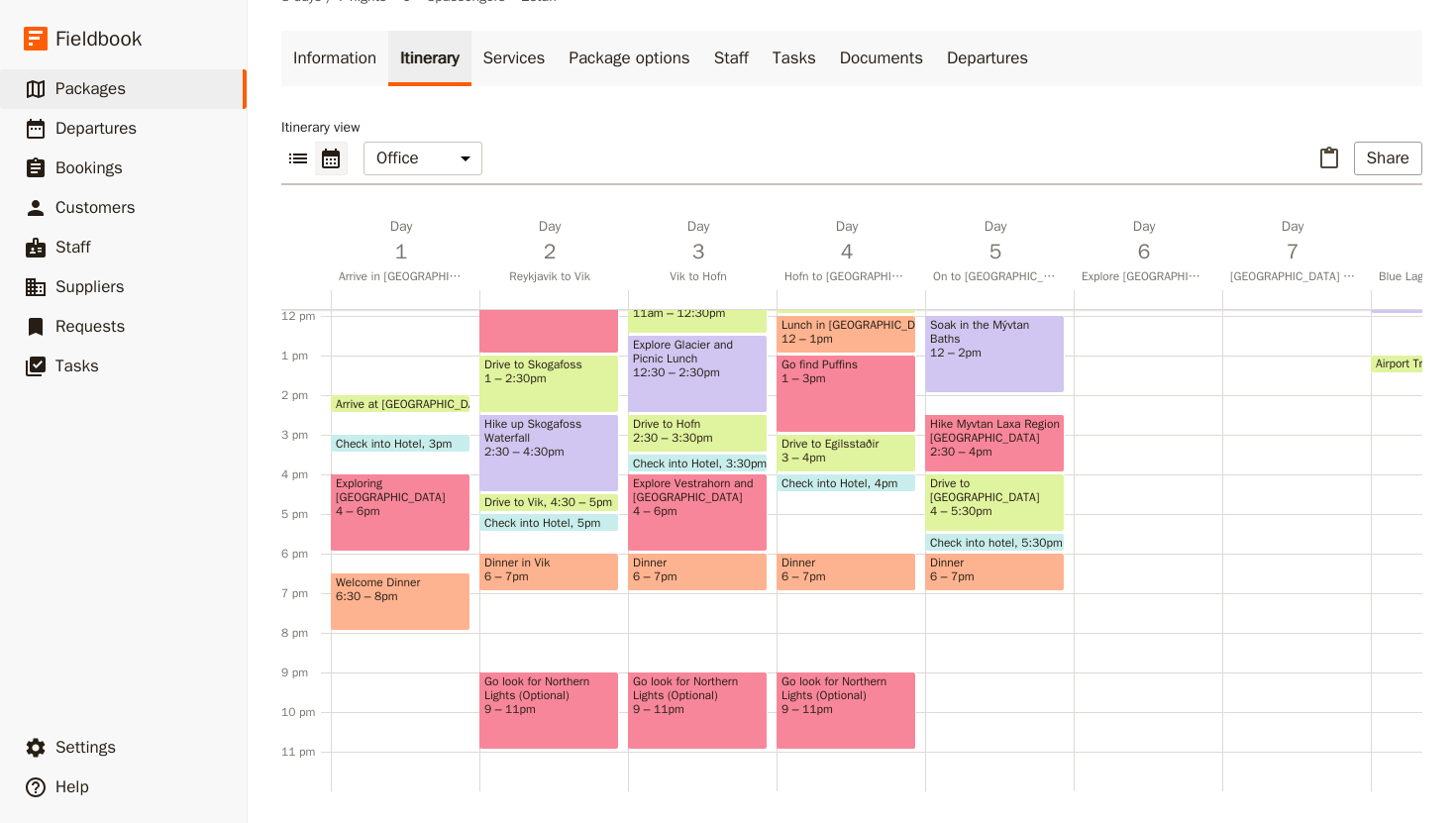 click on "Go look for Northern Lights (Optional)  9 – 11pm" at bounding box center (846, 710) 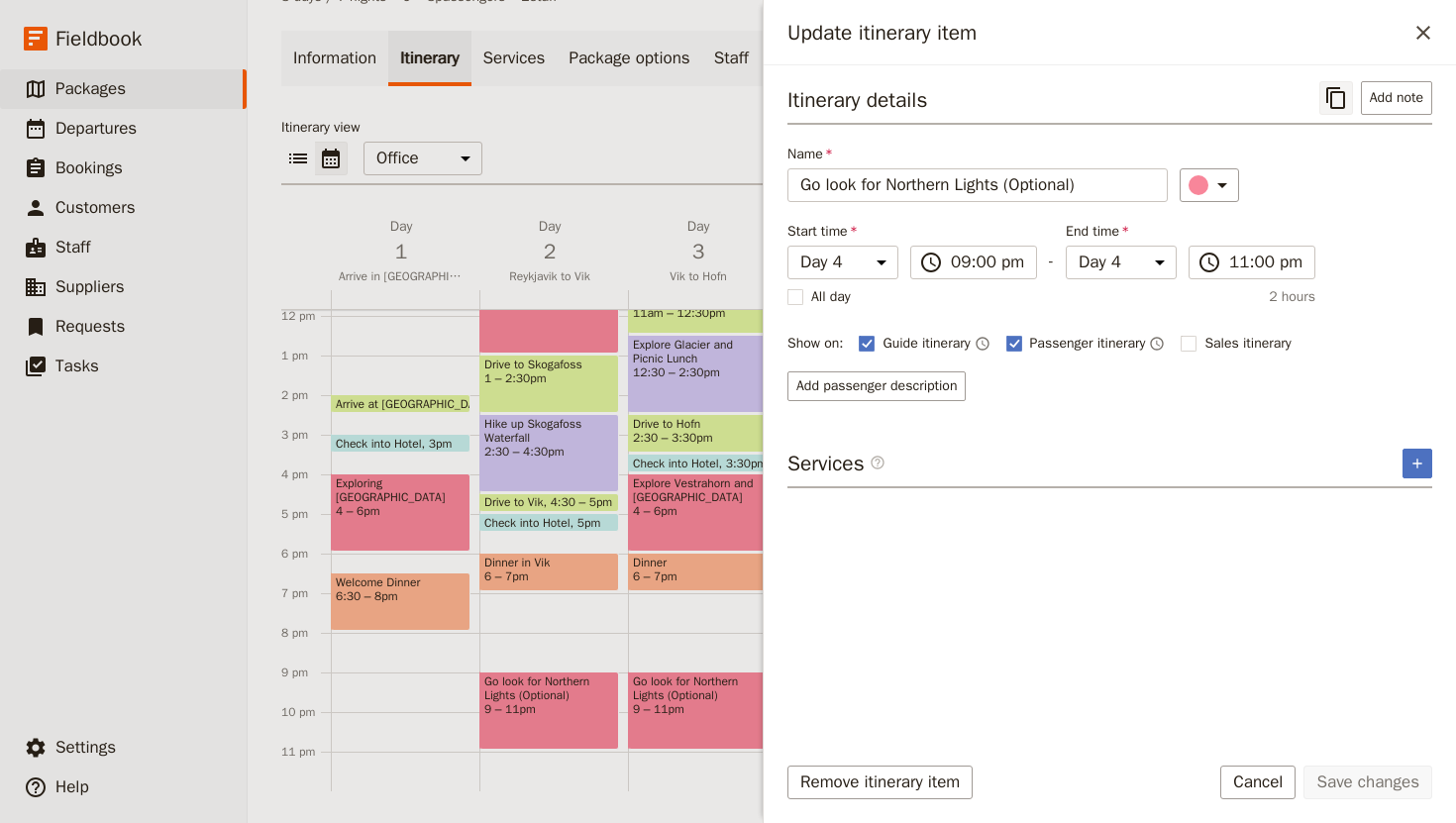 click 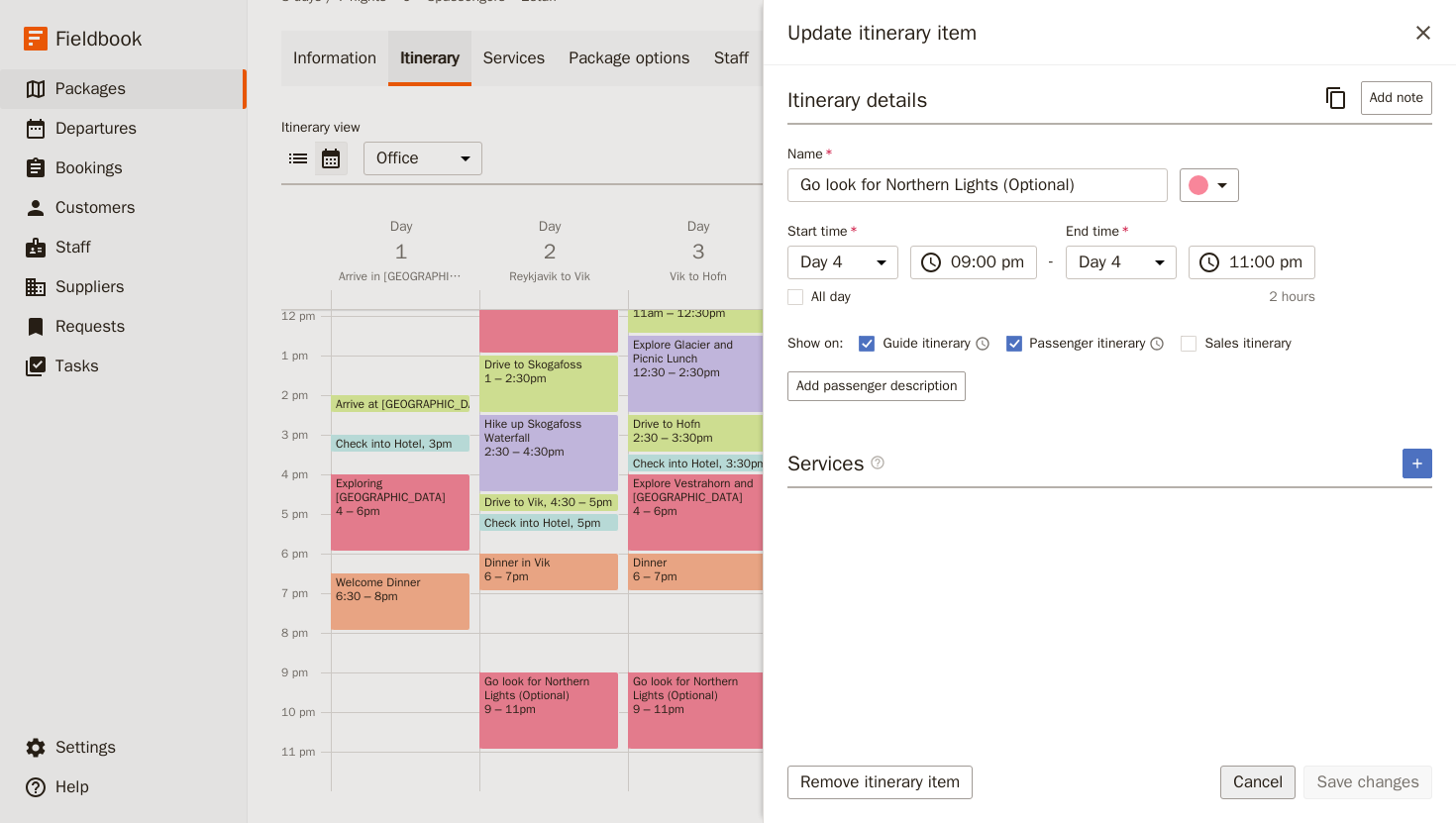 click on "Cancel" at bounding box center (1258, 782) 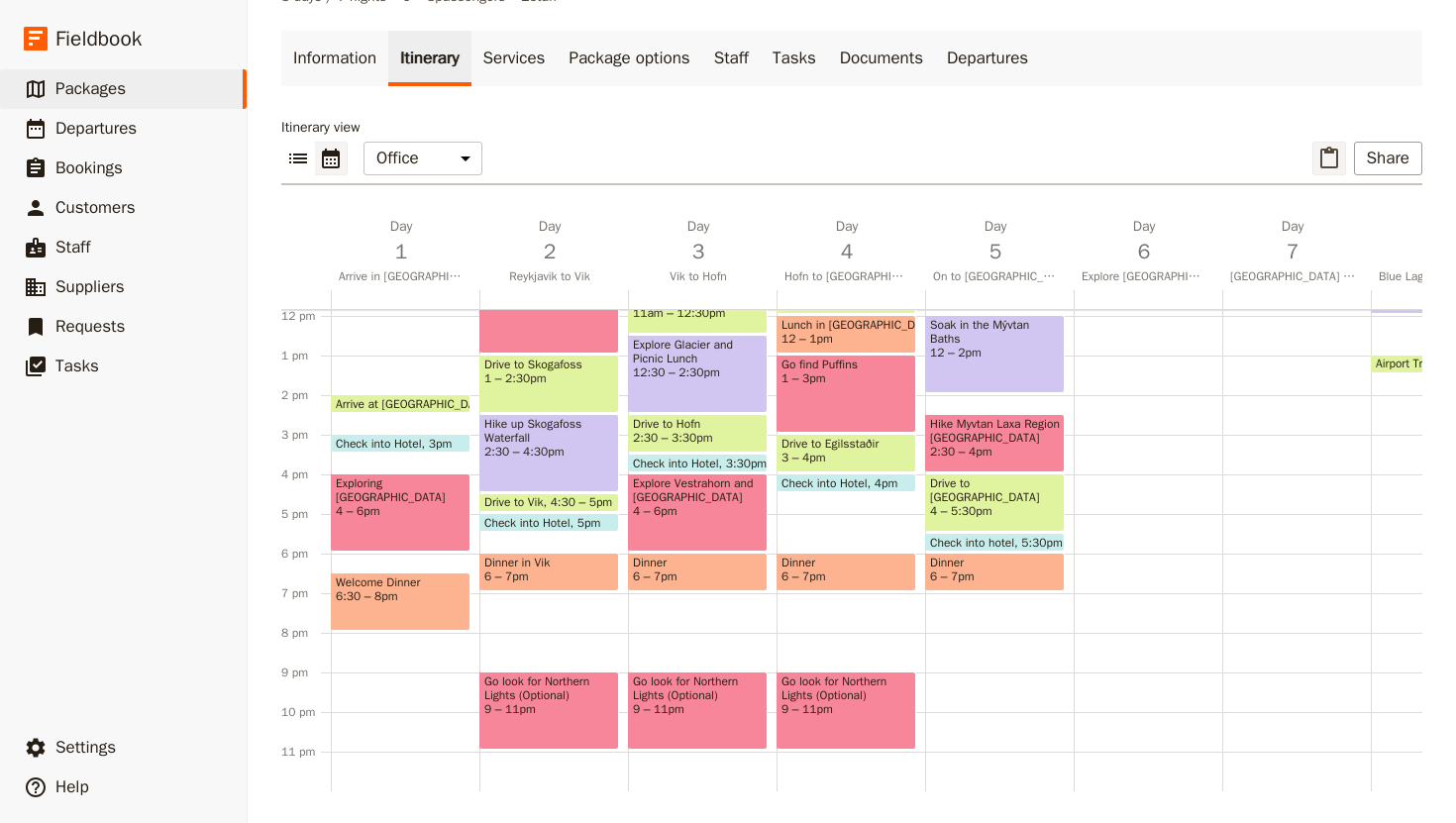click 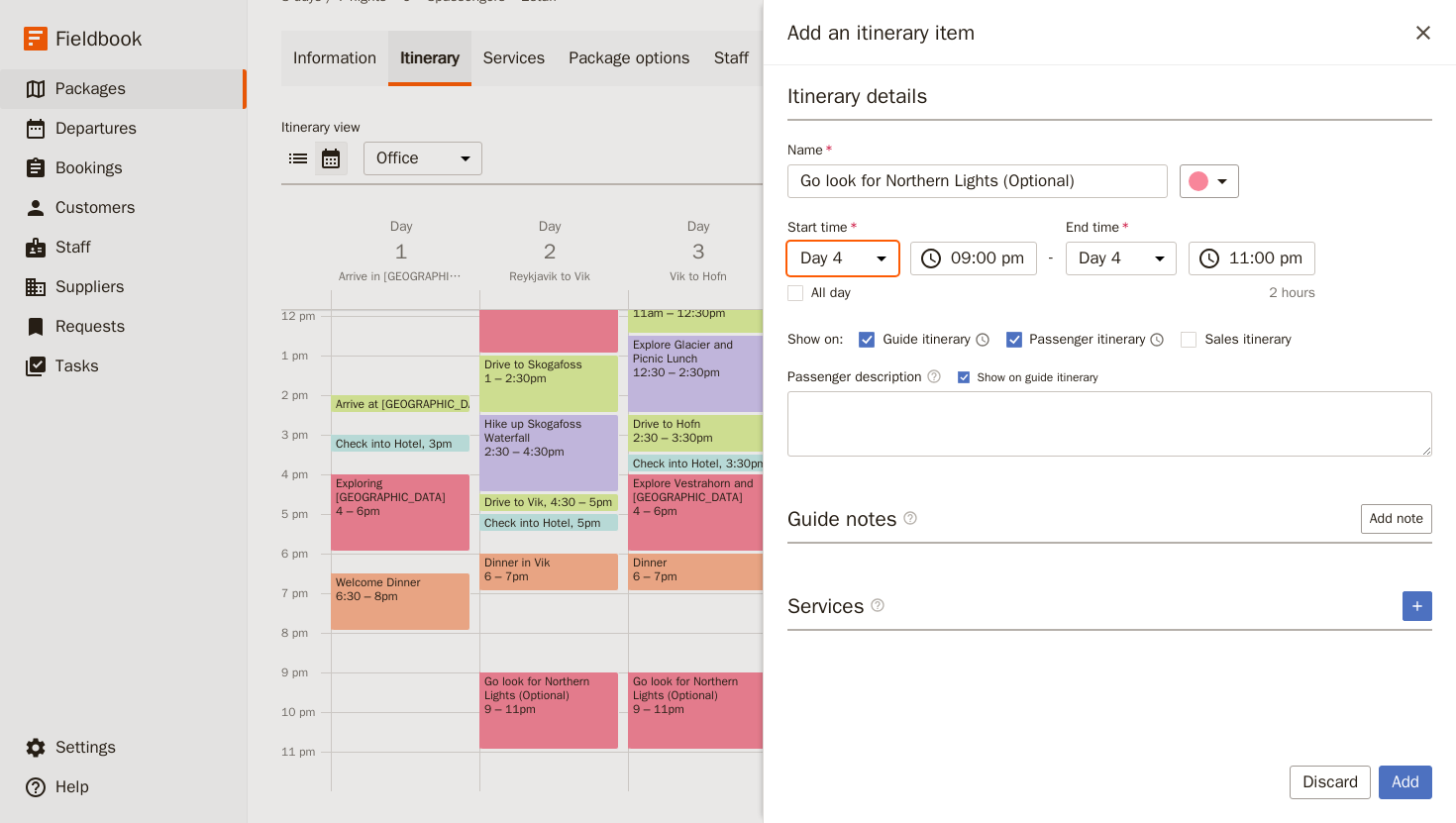 click on "Day 1 Day 2 Day 3 Day 4 Day 5 Day 6 Day 7 Day 8" at bounding box center (843, 258) 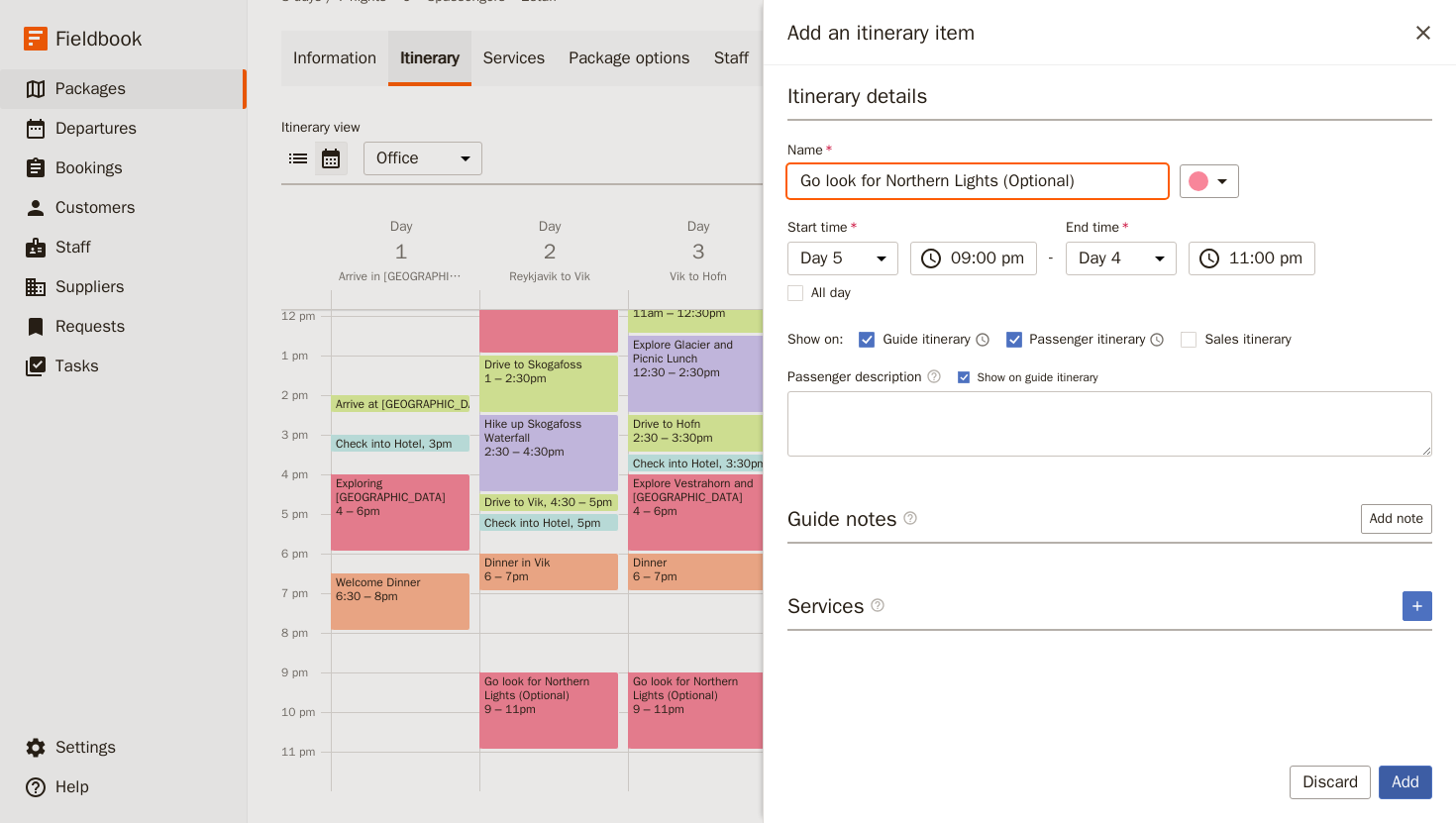 click on "Add" at bounding box center [1405, 782] 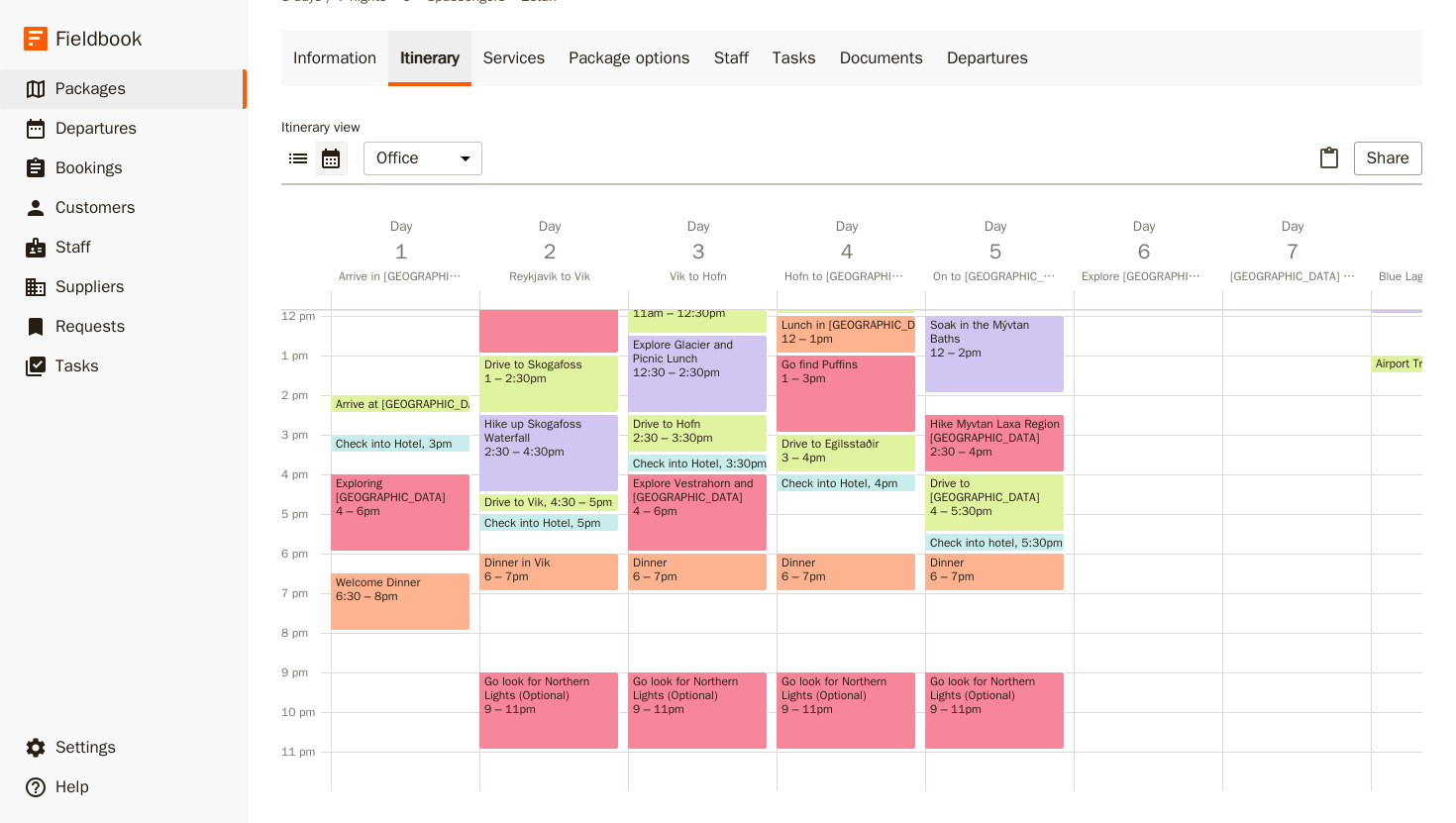 click on "9 – 11pm" at bounding box center [994, 709] 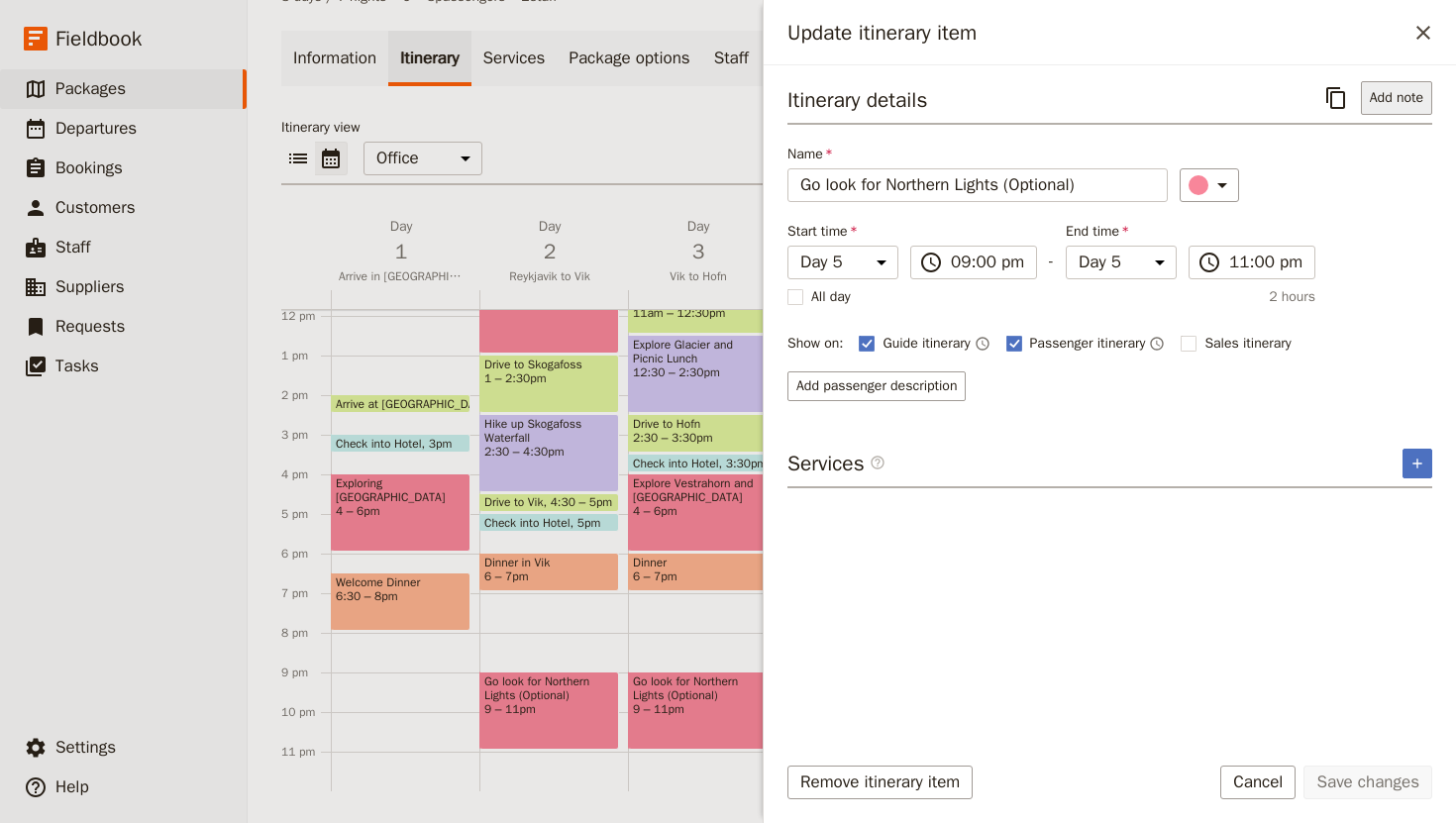 click on "Add note" at bounding box center [1397, 98] 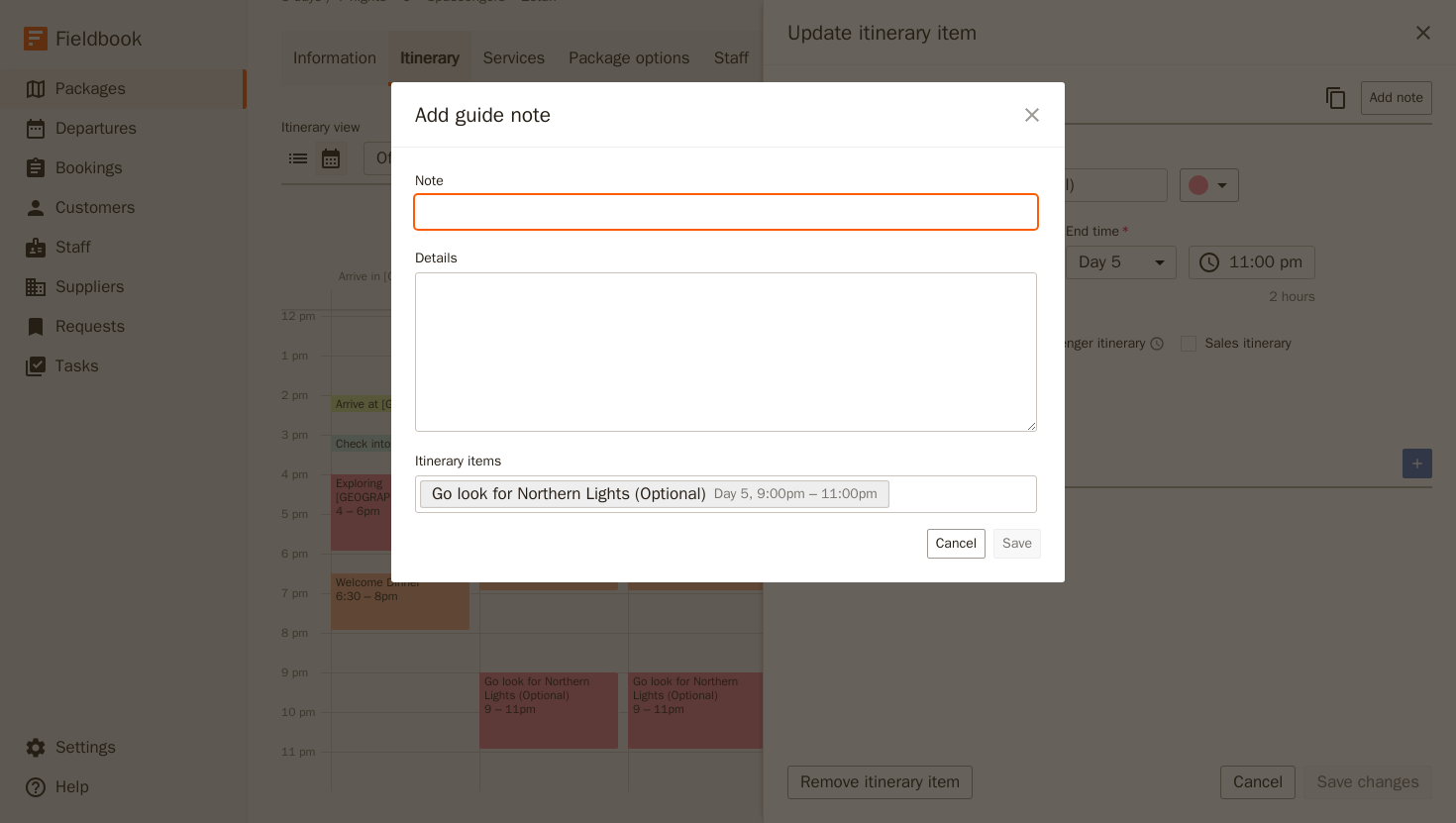 paste on "Kjarnaskógur Forest" 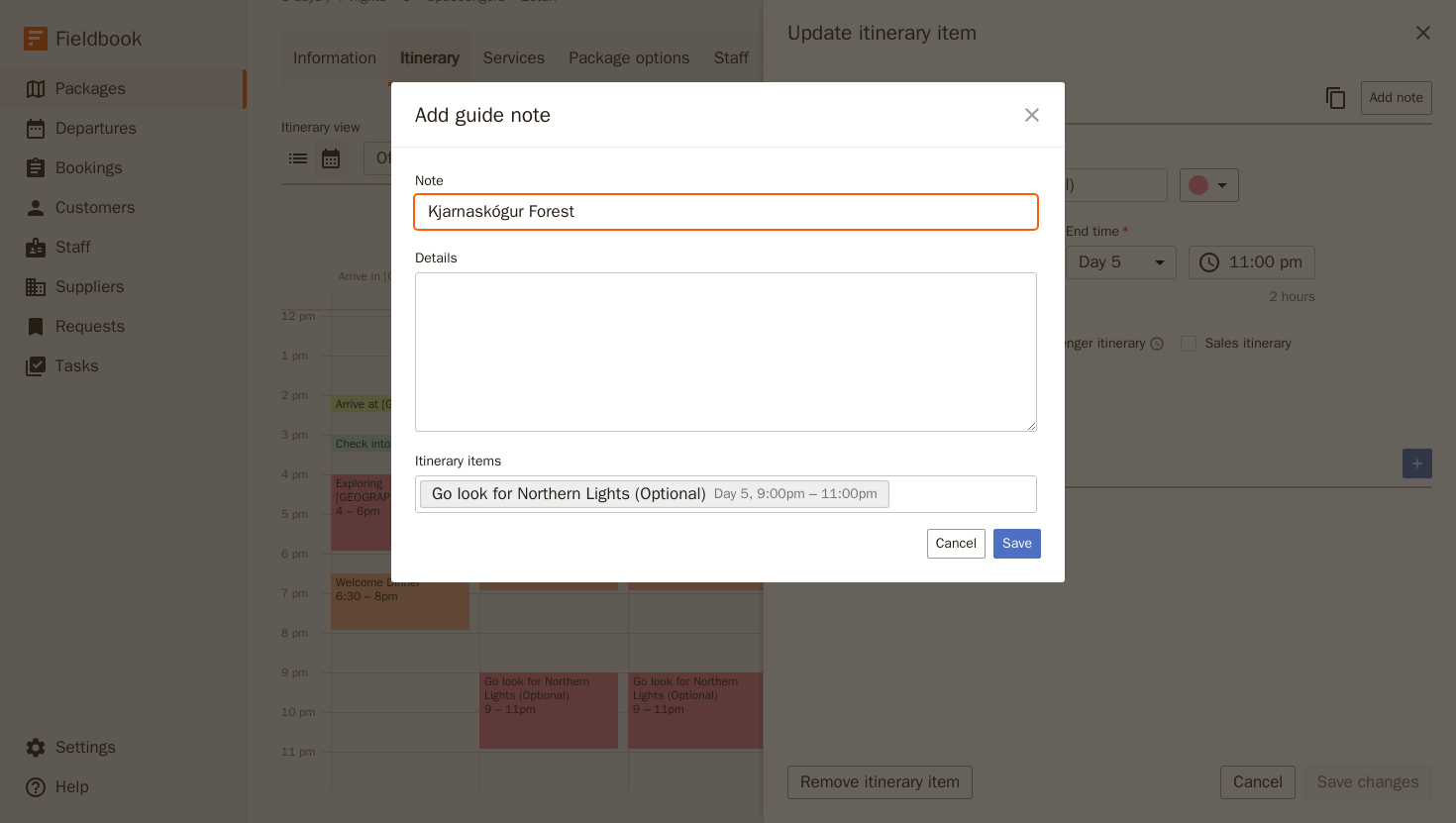 type on "Kjarnaskógur Forest" 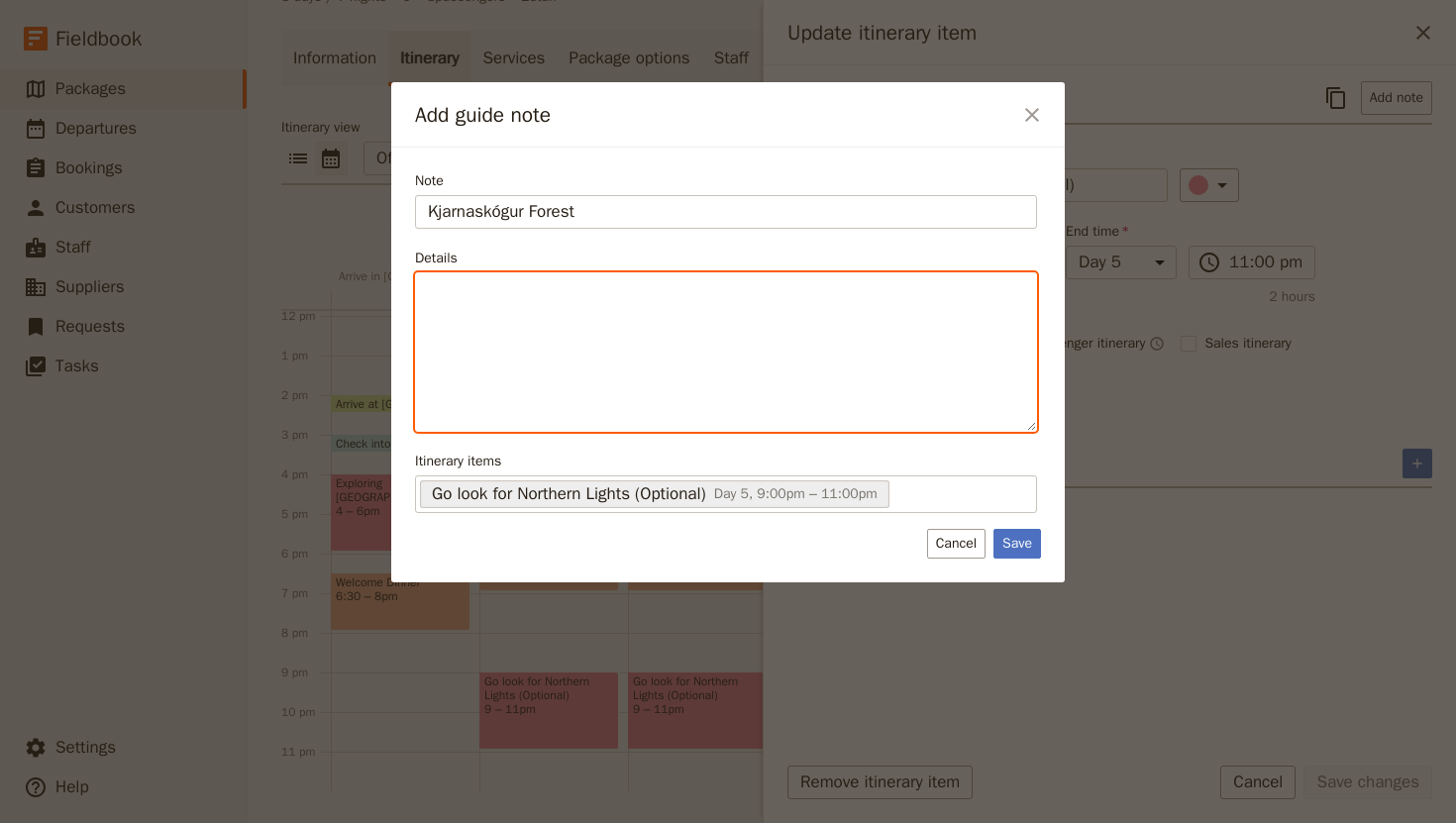 click at bounding box center (726, 291) 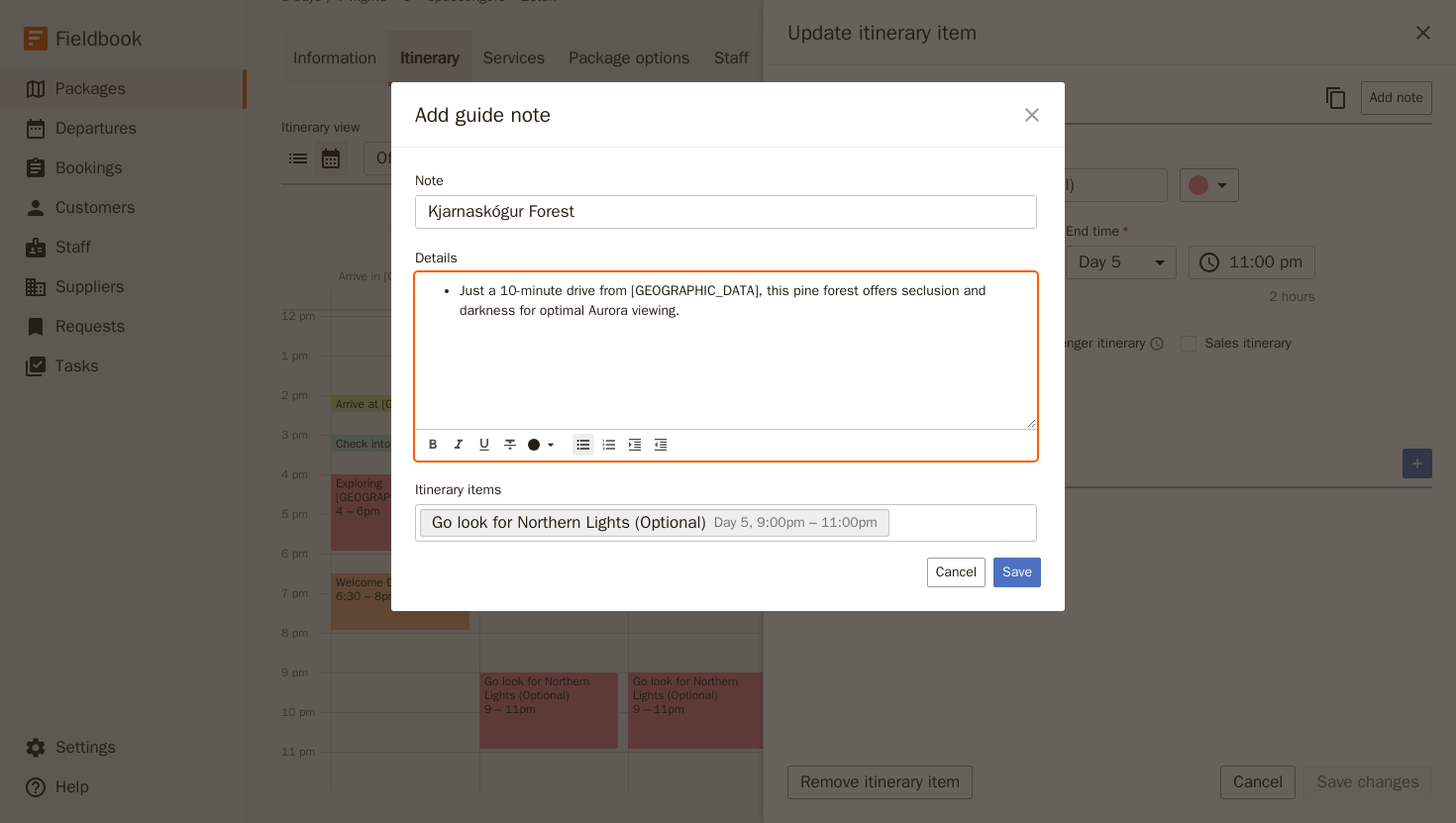 click on "Just a 10-minute drive from [GEOGRAPHIC_DATA], this pine forest offers seclusion and darkness for optimal Aurora viewing." at bounding box center [725, 300] 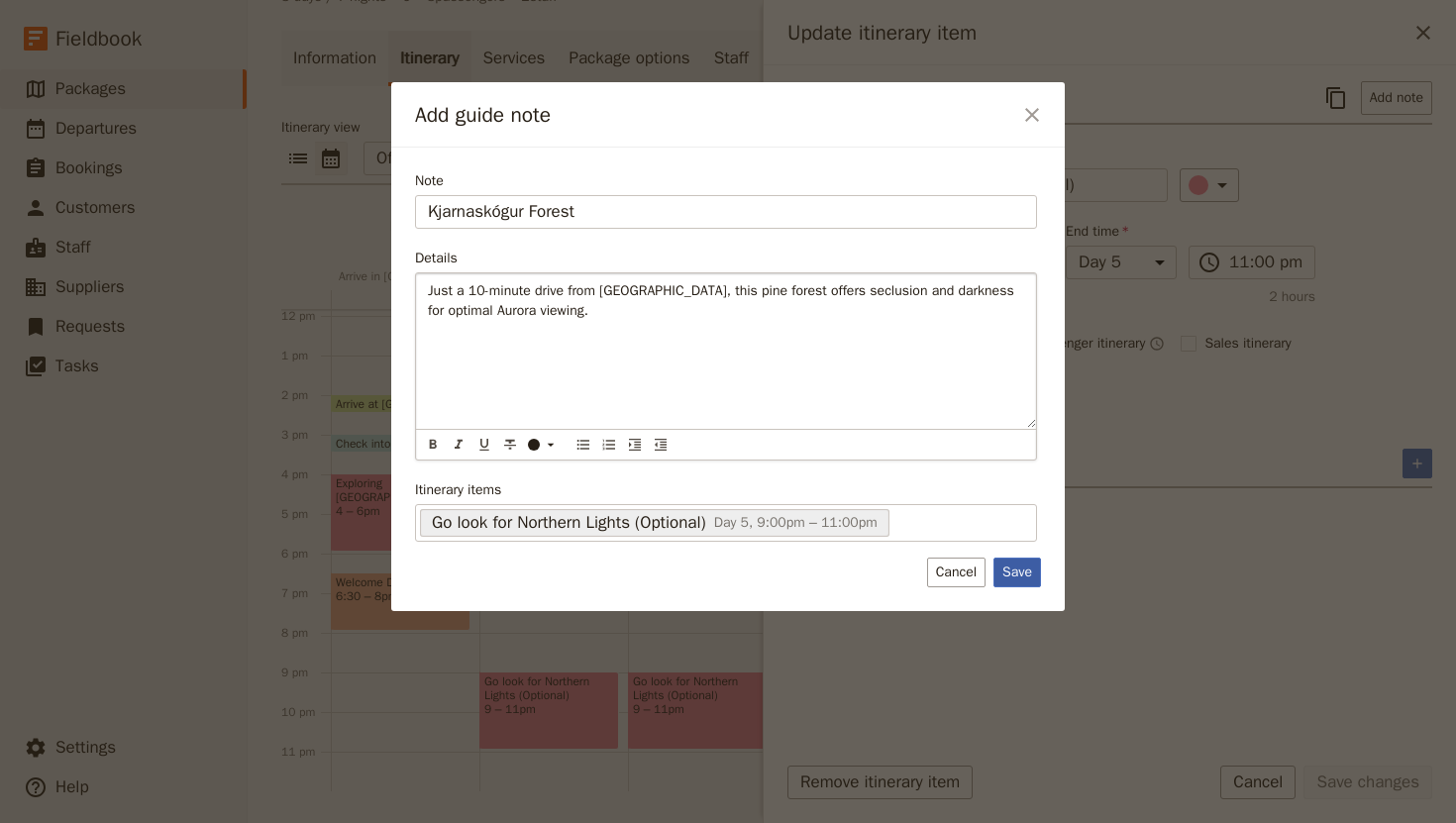 click on "Save" at bounding box center [1017, 572] 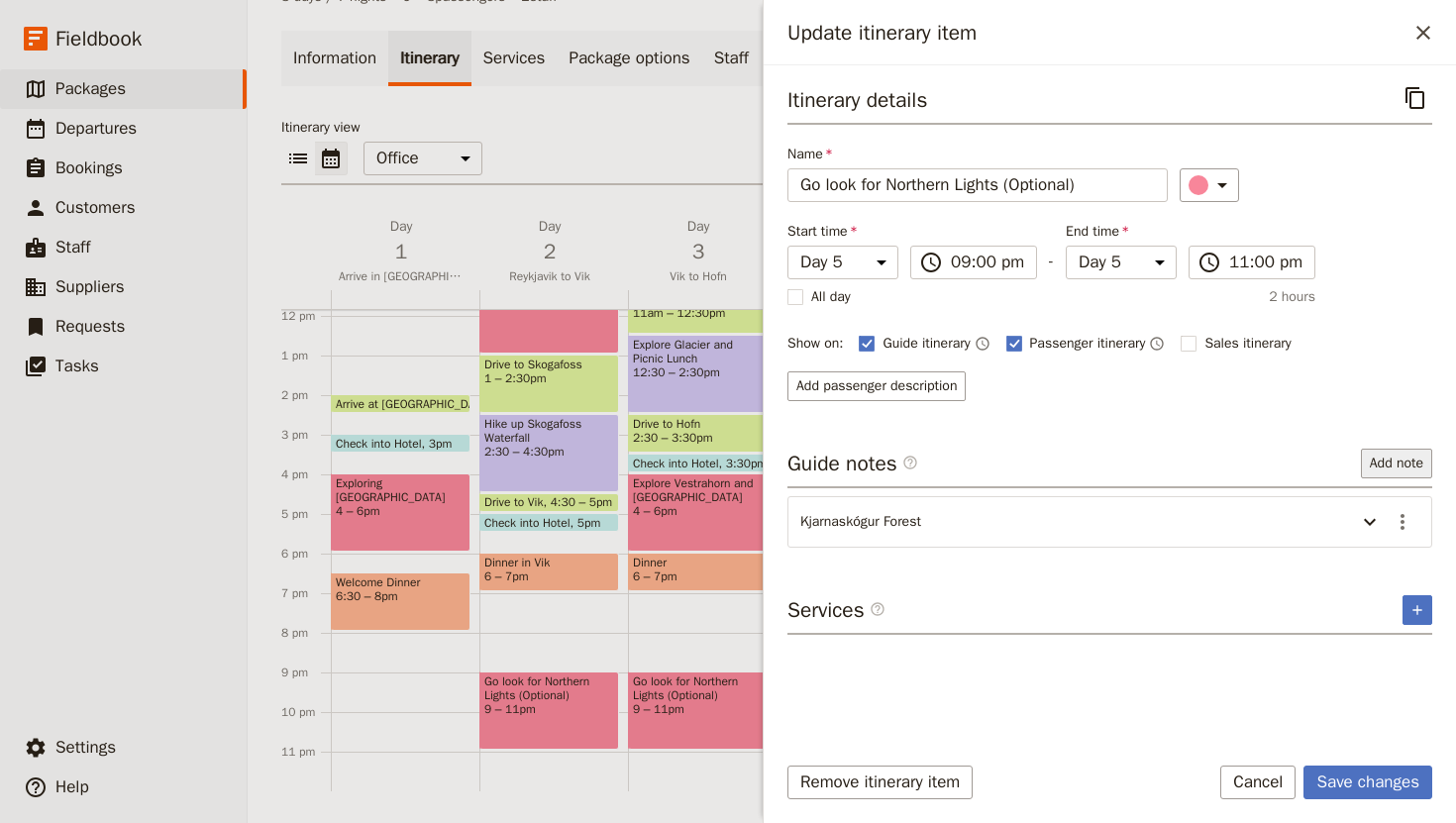 click on "Add note" at bounding box center (1397, 463) 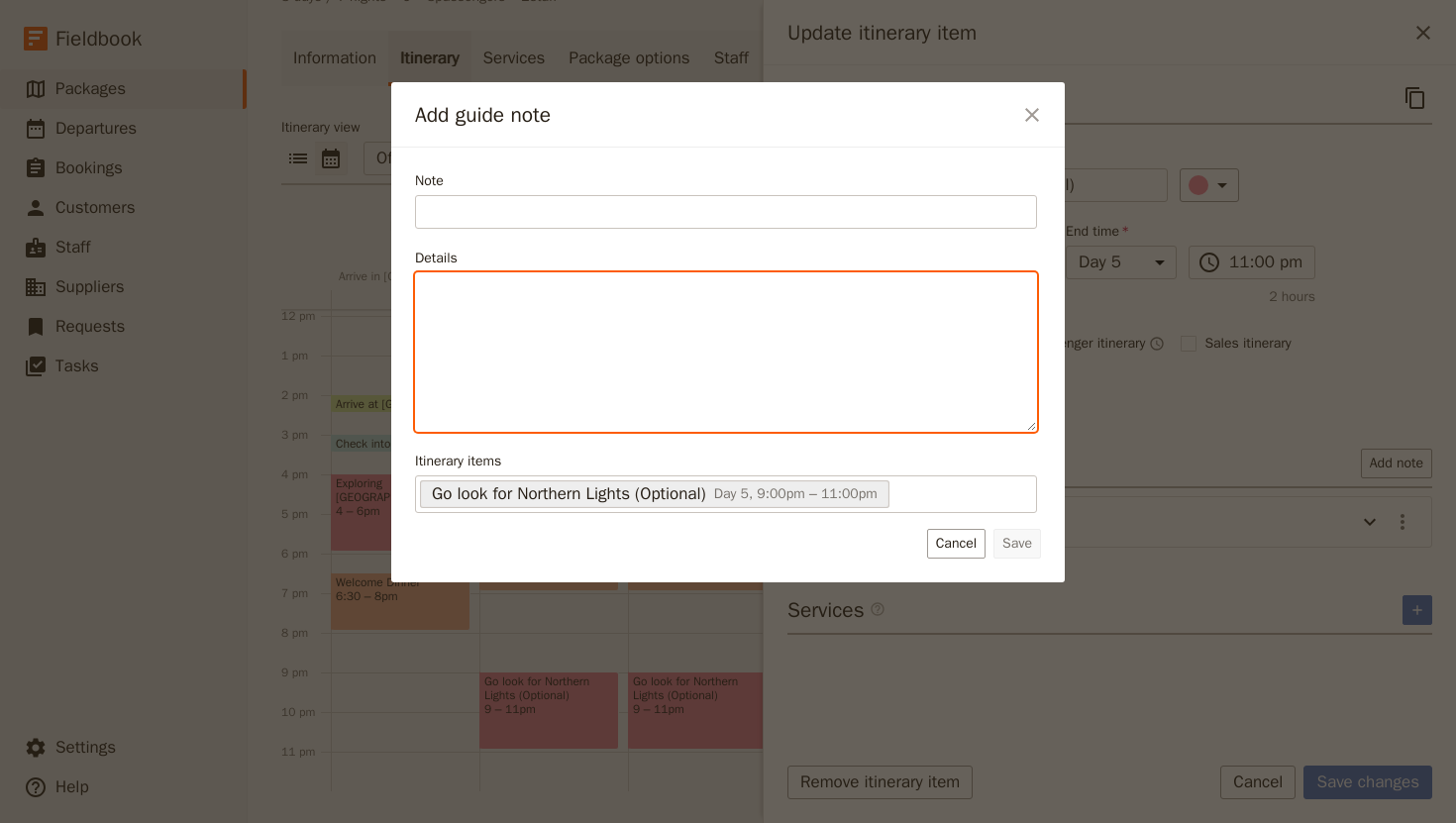 click at bounding box center (726, 291) 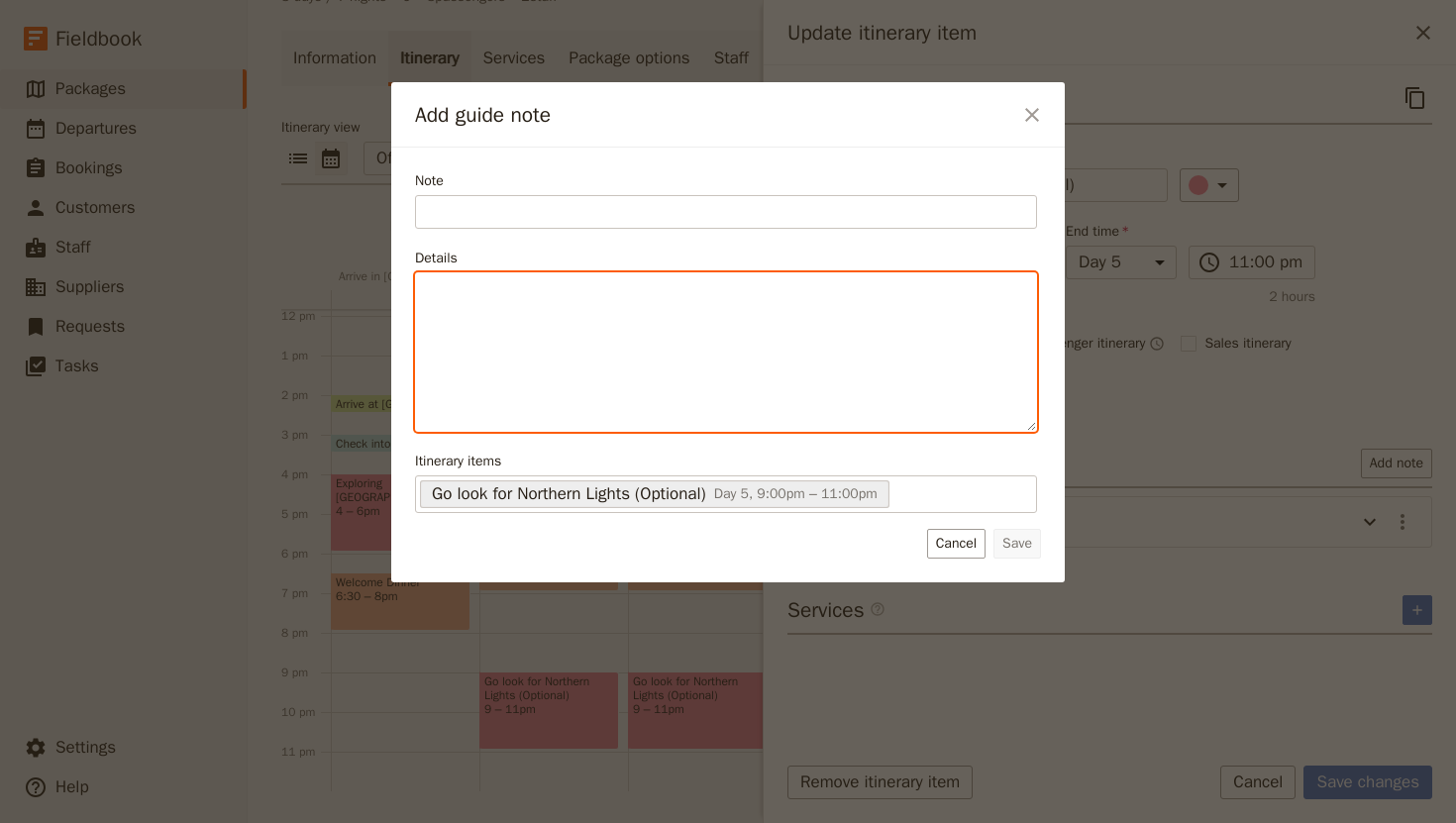 click at bounding box center (726, 291) 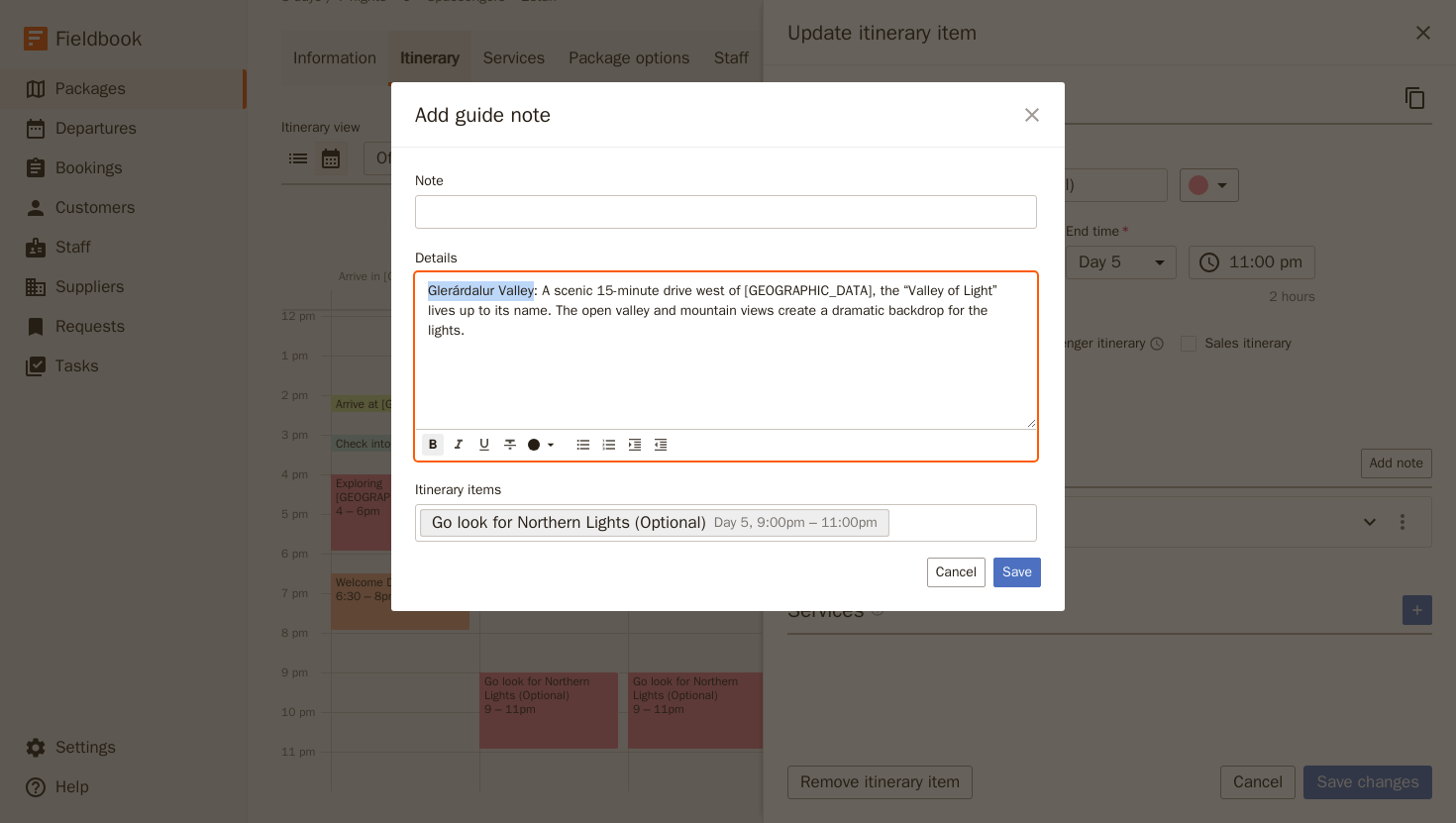 drag, startPoint x: 551, startPoint y: 295, endPoint x: 412, endPoint y: 287, distance: 139.23003 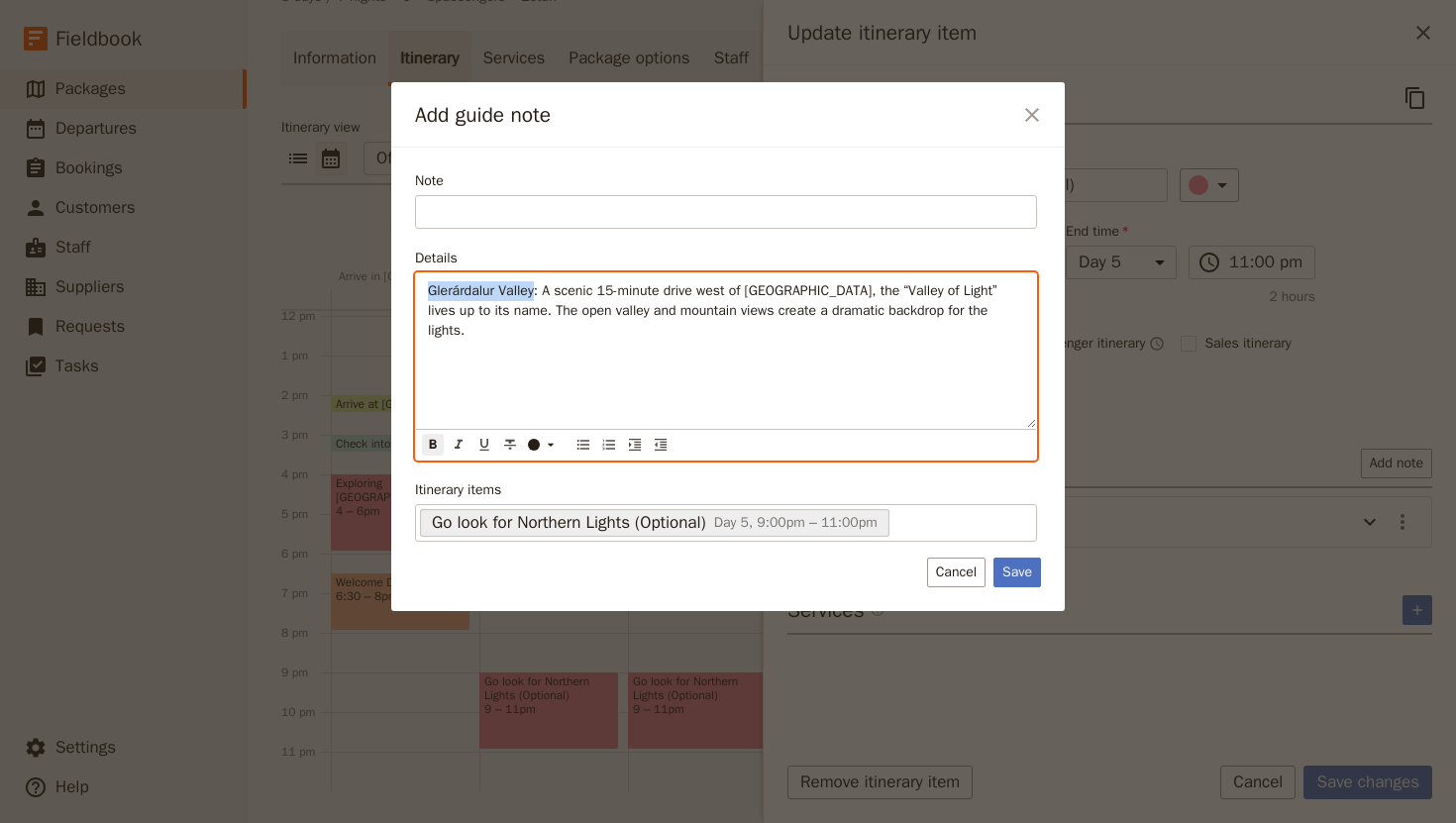 click on "Note Please fill out this field. Details [GEOGRAPHIC_DATA] : A scenic 15-minute drive west of [GEOGRAPHIC_DATA], the “Valley of Light” lives up to its name. The open valley and mountain views create a dramatic backdrop for the lights. ​ ​ ​ ​ ​ ​ ​ ​ ​ [GEOGRAPHIC_DATA]: A scenic 15-minute drive west of [GEOGRAPHIC_DATA], the “Valley of Light” lives up to its name. The open valley and mountain views create a dramatic backdrop for the lights. Itinerary items Go look for Northern Lights (Optional)  Day 5, 9:00pm – 11:00pm 687153b346e2a427fea98ea9 Save Cancel" at bounding box center [728, 379] 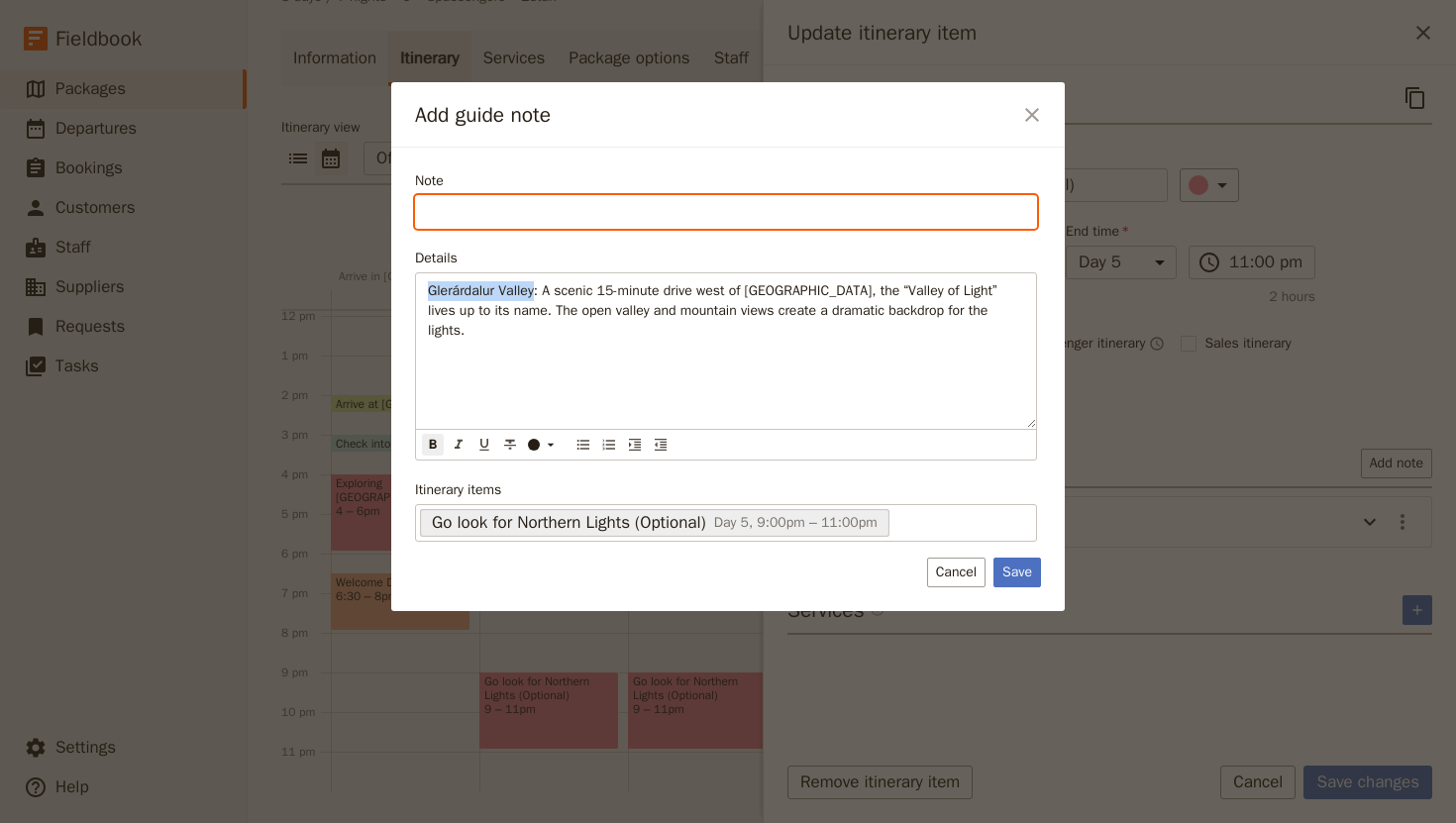 click on "Note" at bounding box center (726, 212) 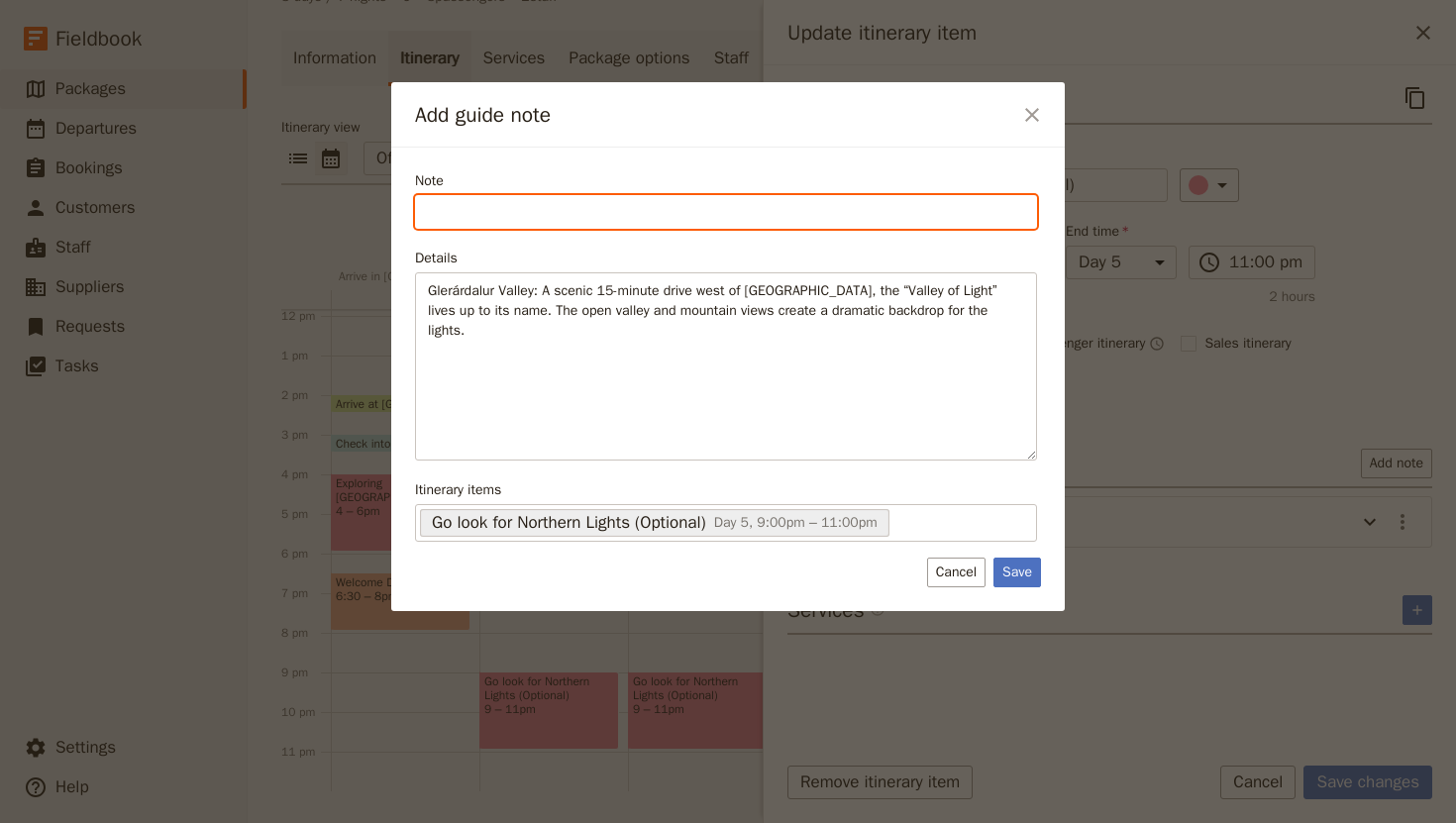 paste on "Glerárdalur Valley" 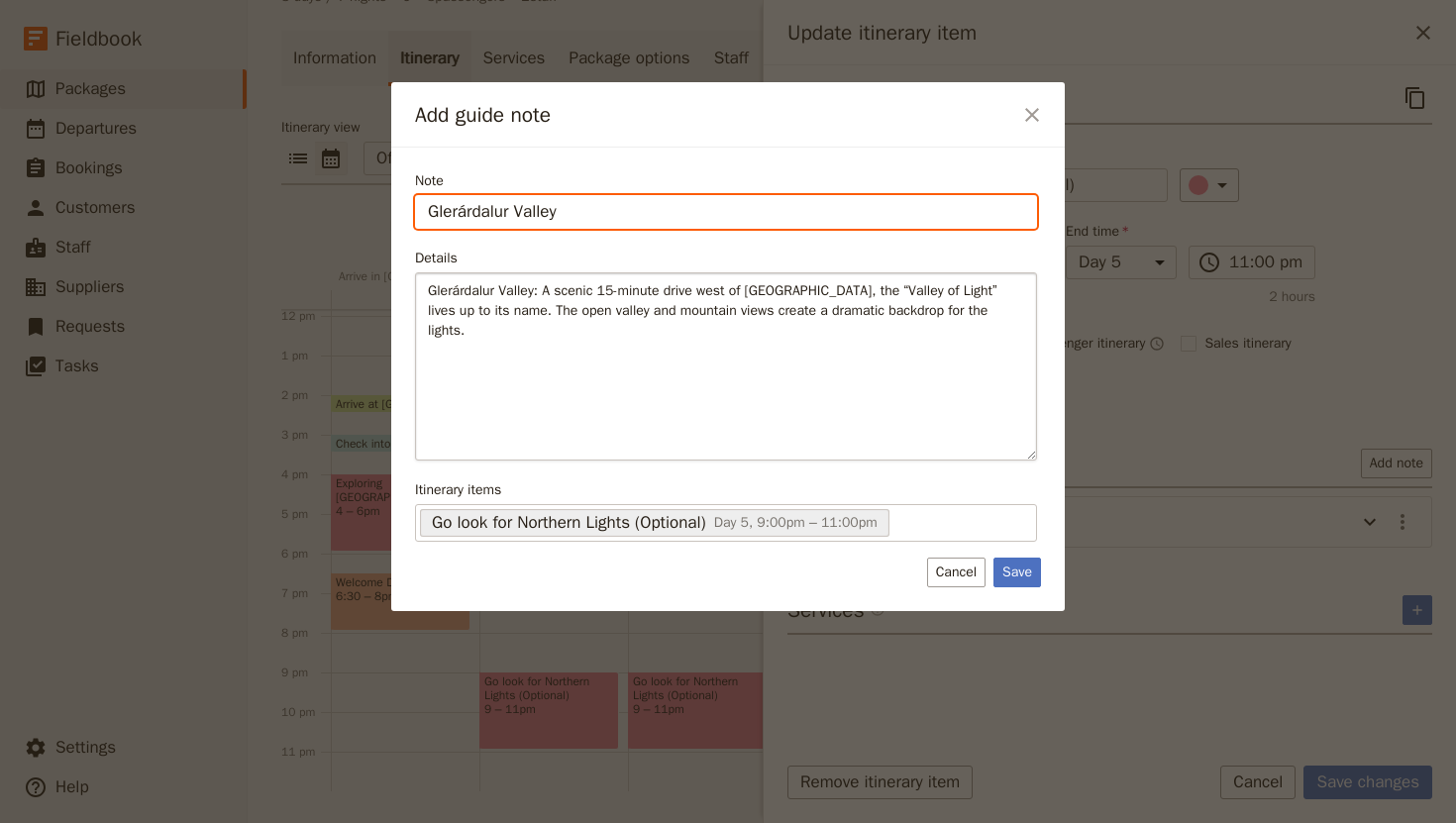 type on "Glerárdalur Valley" 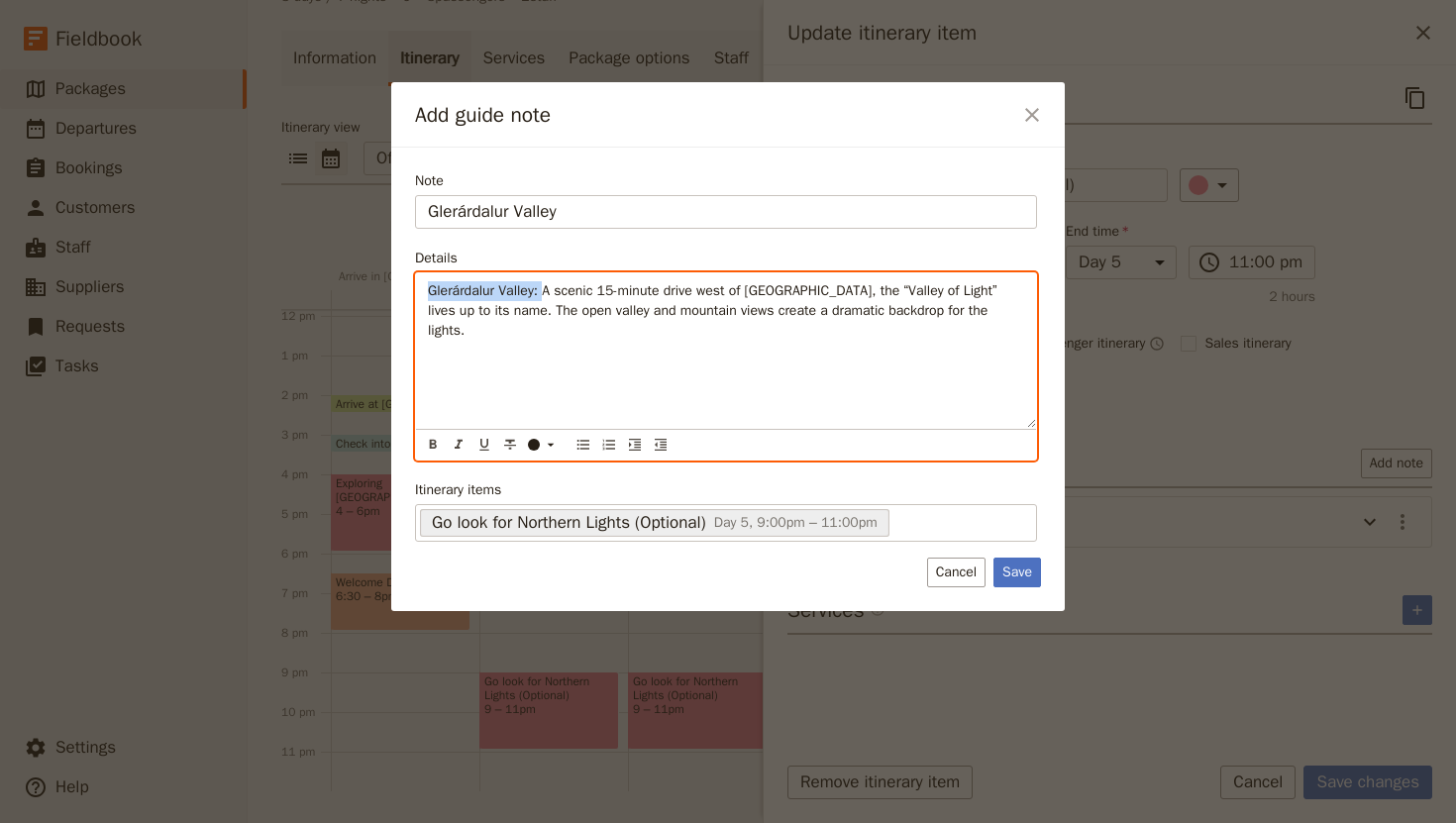 drag, startPoint x: 556, startPoint y: 293, endPoint x: 425, endPoint y: 287, distance: 131.13733 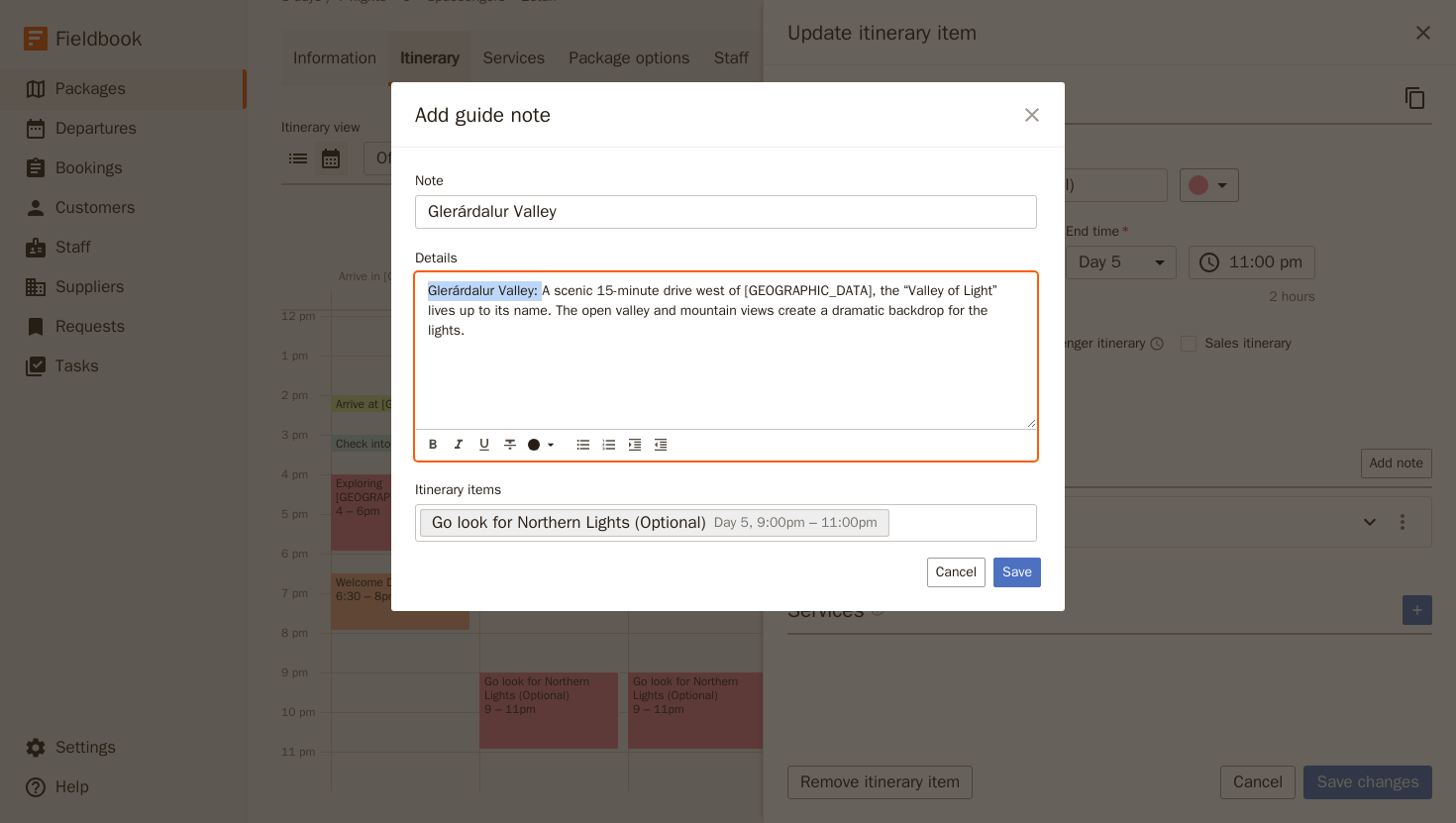 click on "[GEOGRAPHIC_DATA] : A scenic 15-minute drive west of [GEOGRAPHIC_DATA], the “Valley of Light” lives up to its name. The open valley and mountain views create a dramatic backdrop for the lights." at bounding box center [726, 351] 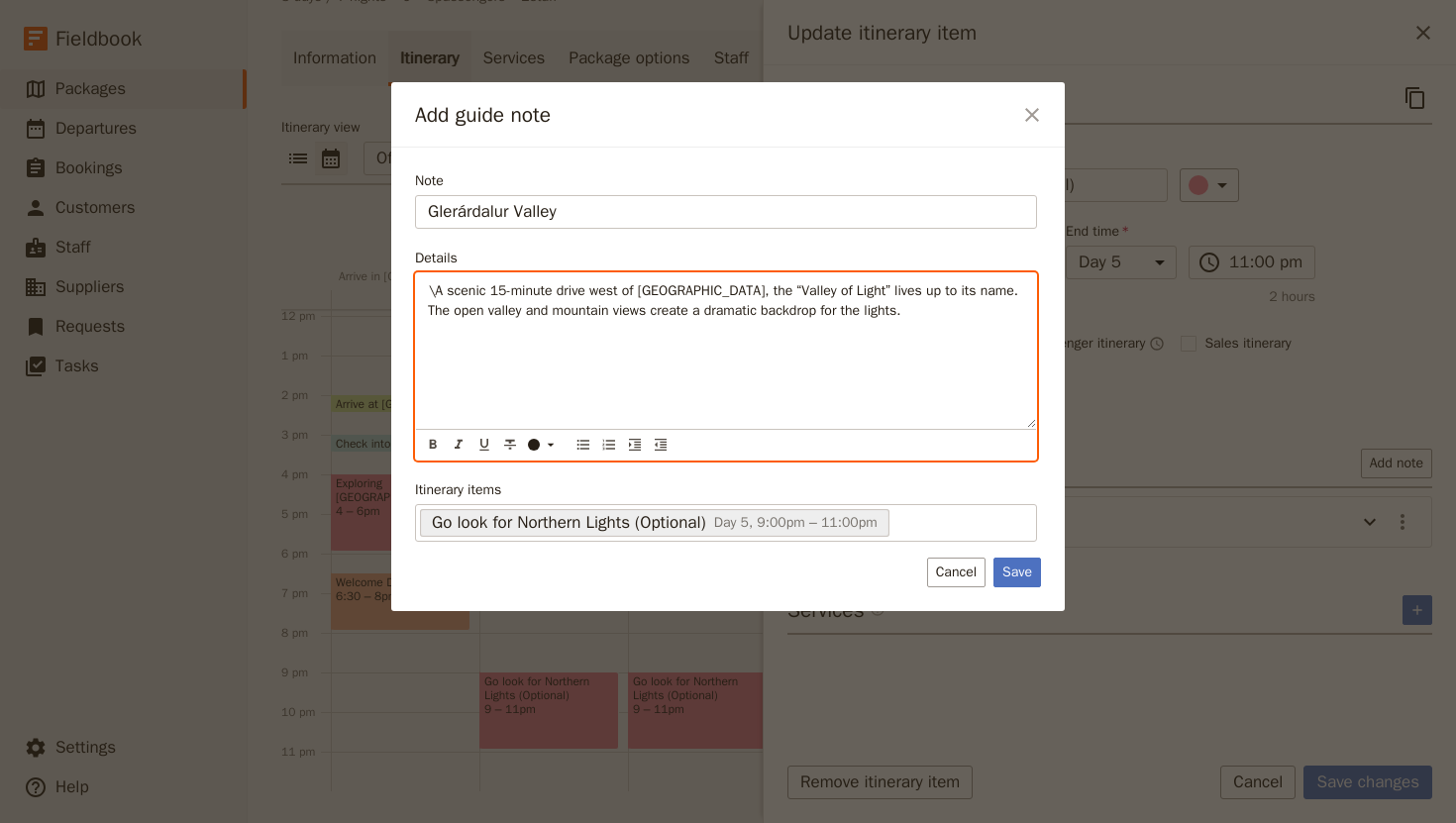click on "\ A scenic 15-minute drive west of [GEOGRAPHIC_DATA], the “Valley of Light” lives up to its name. The open valley and mountain views create a dramatic backdrop for the lights." at bounding box center (726, 351) 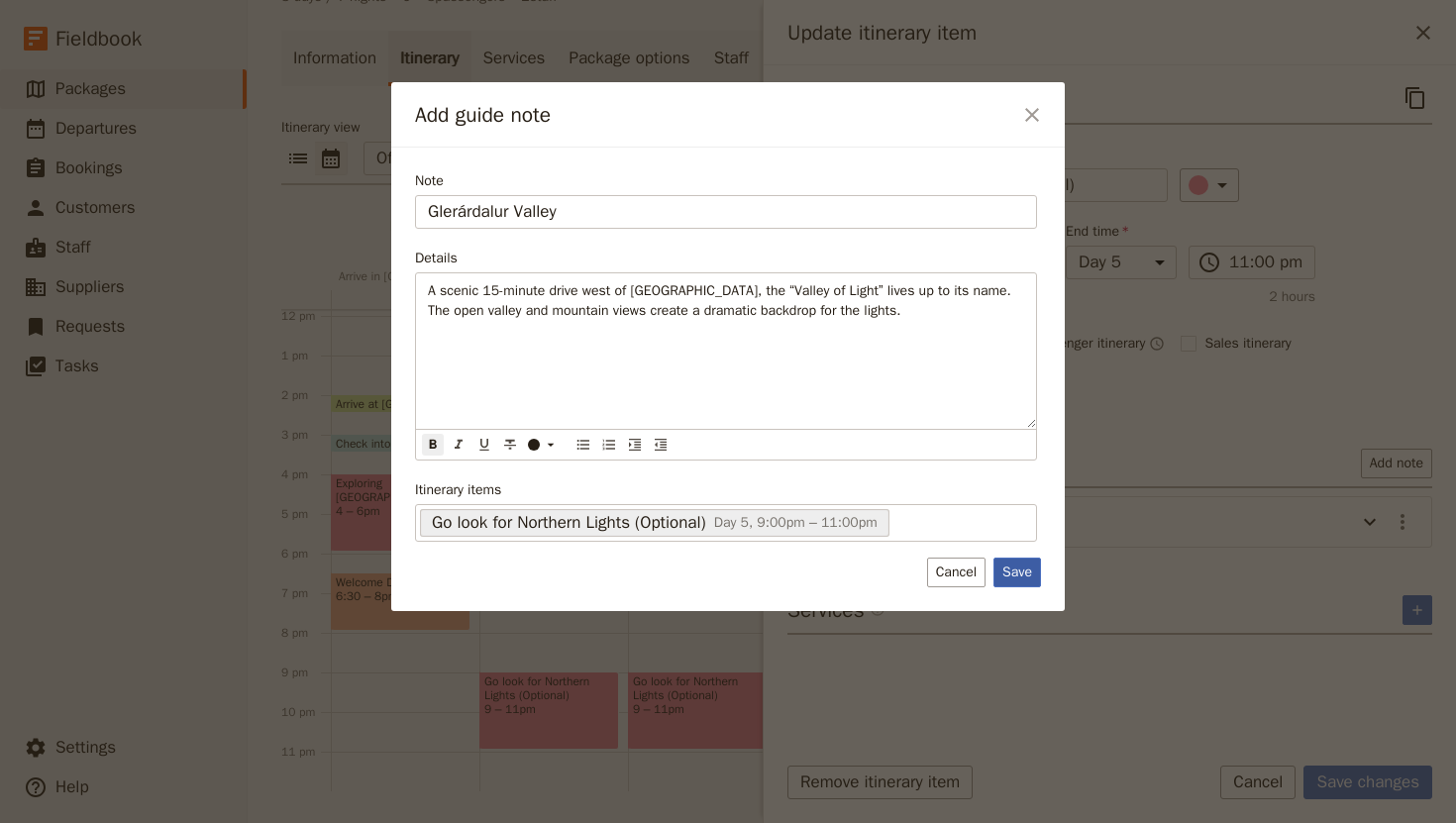 click on "Save" at bounding box center (1017, 572) 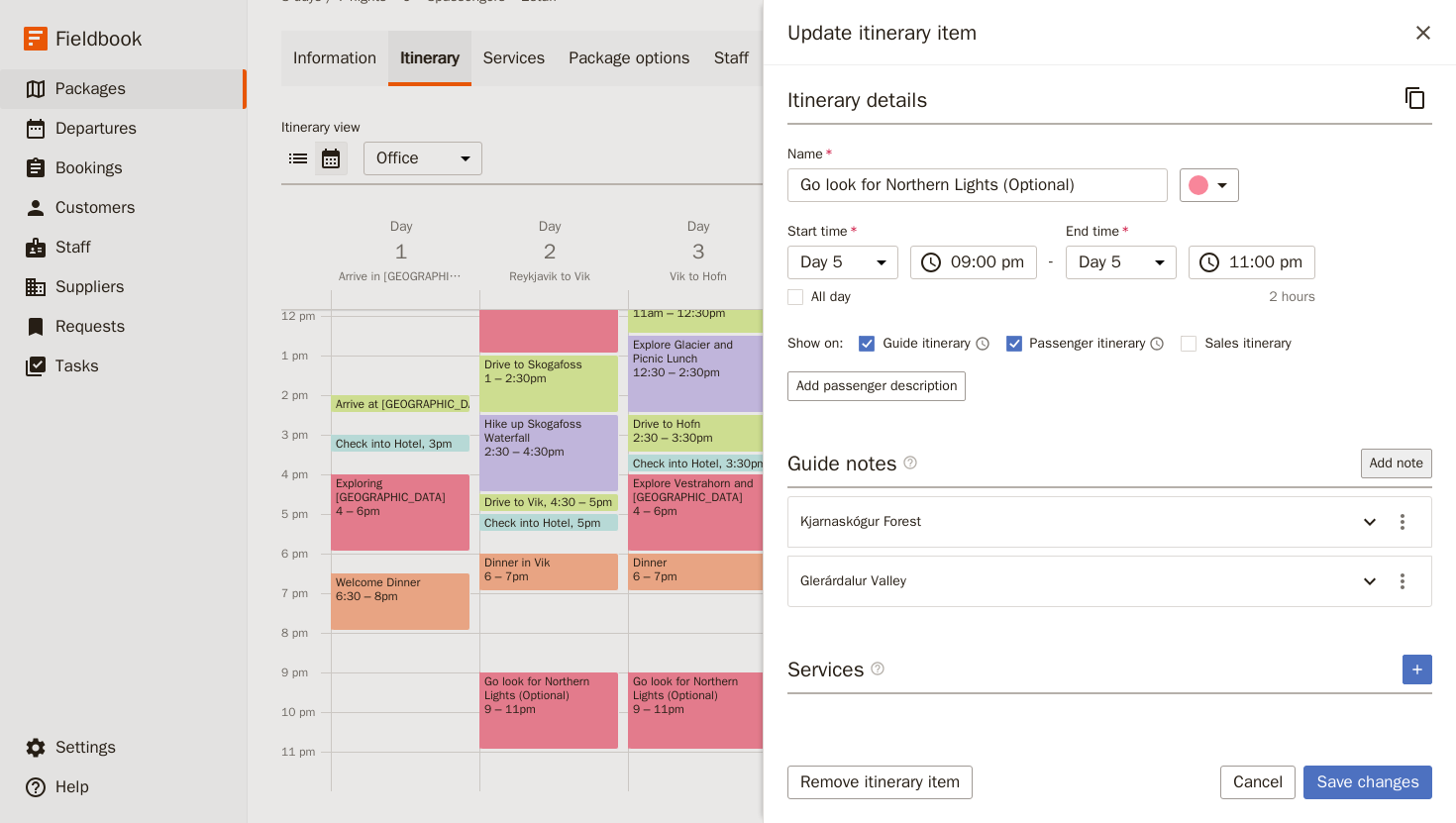 click on "Add note" at bounding box center (1397, 463) 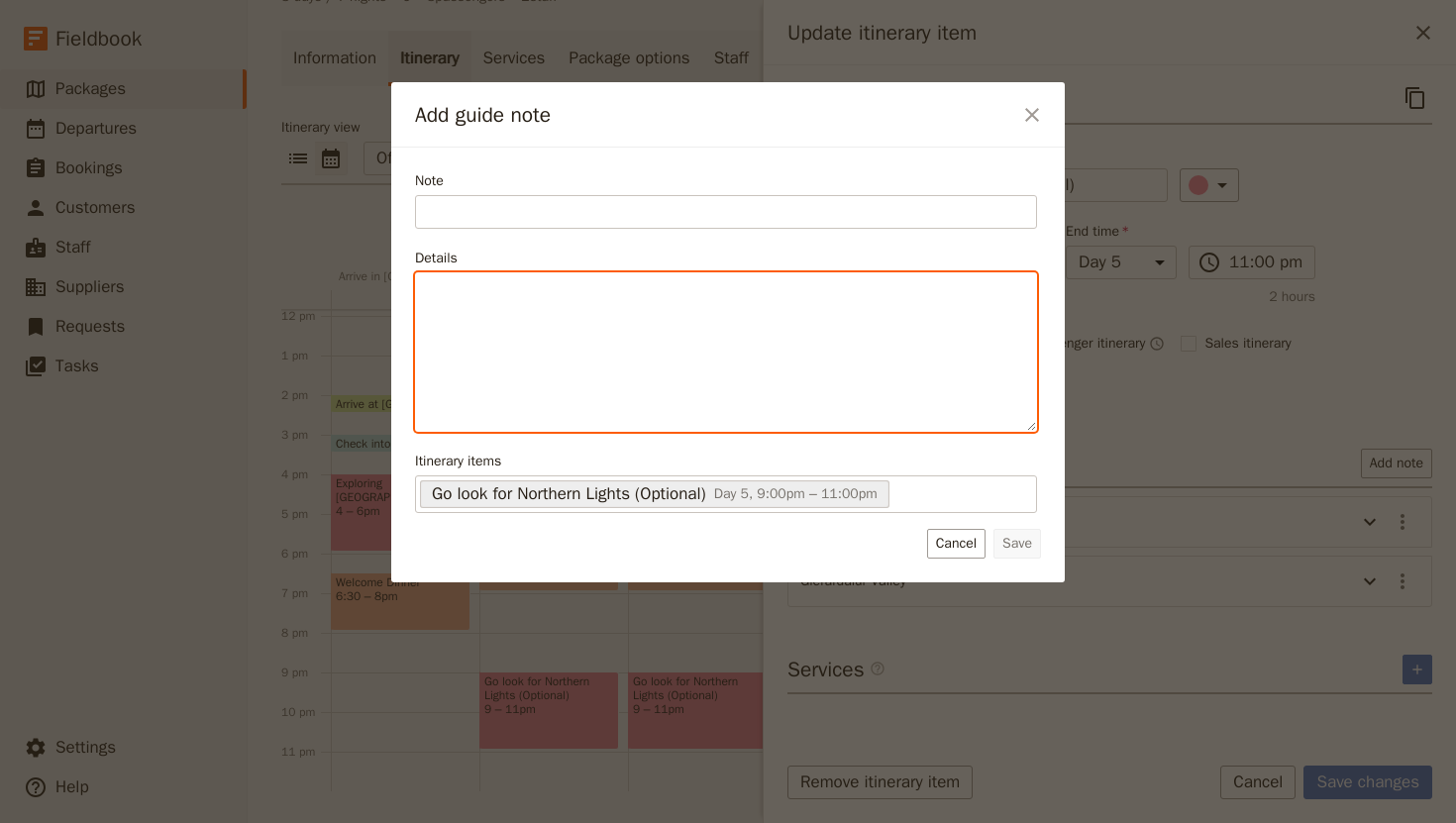 click at bounding box center (726, 291) 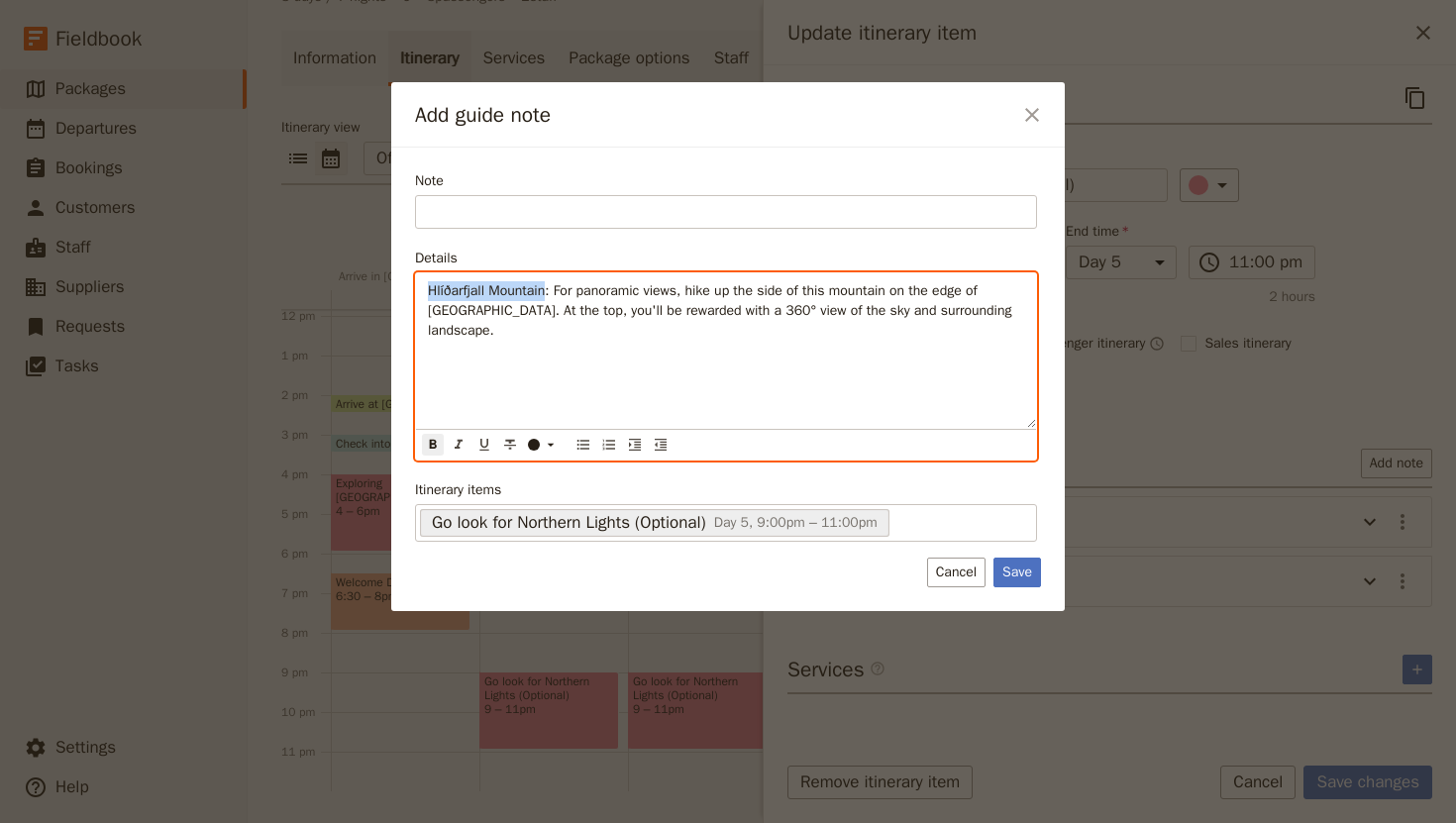 drag, startPoint x: 563, startPoint y: 291, endPoint x: 439, endPoint y: 275, distance: 125.028 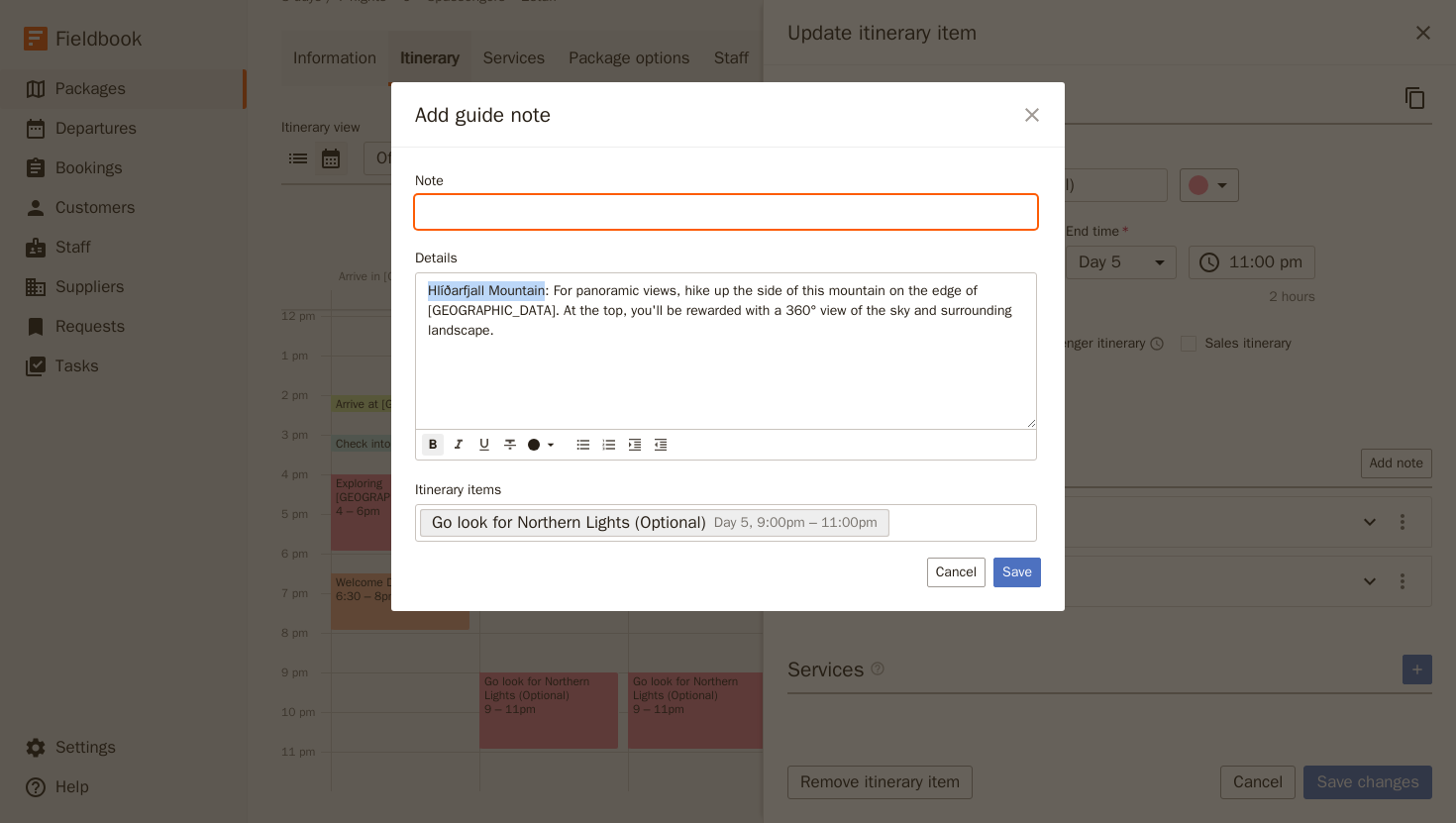 click on "Note" at bounding box center [726, 212] 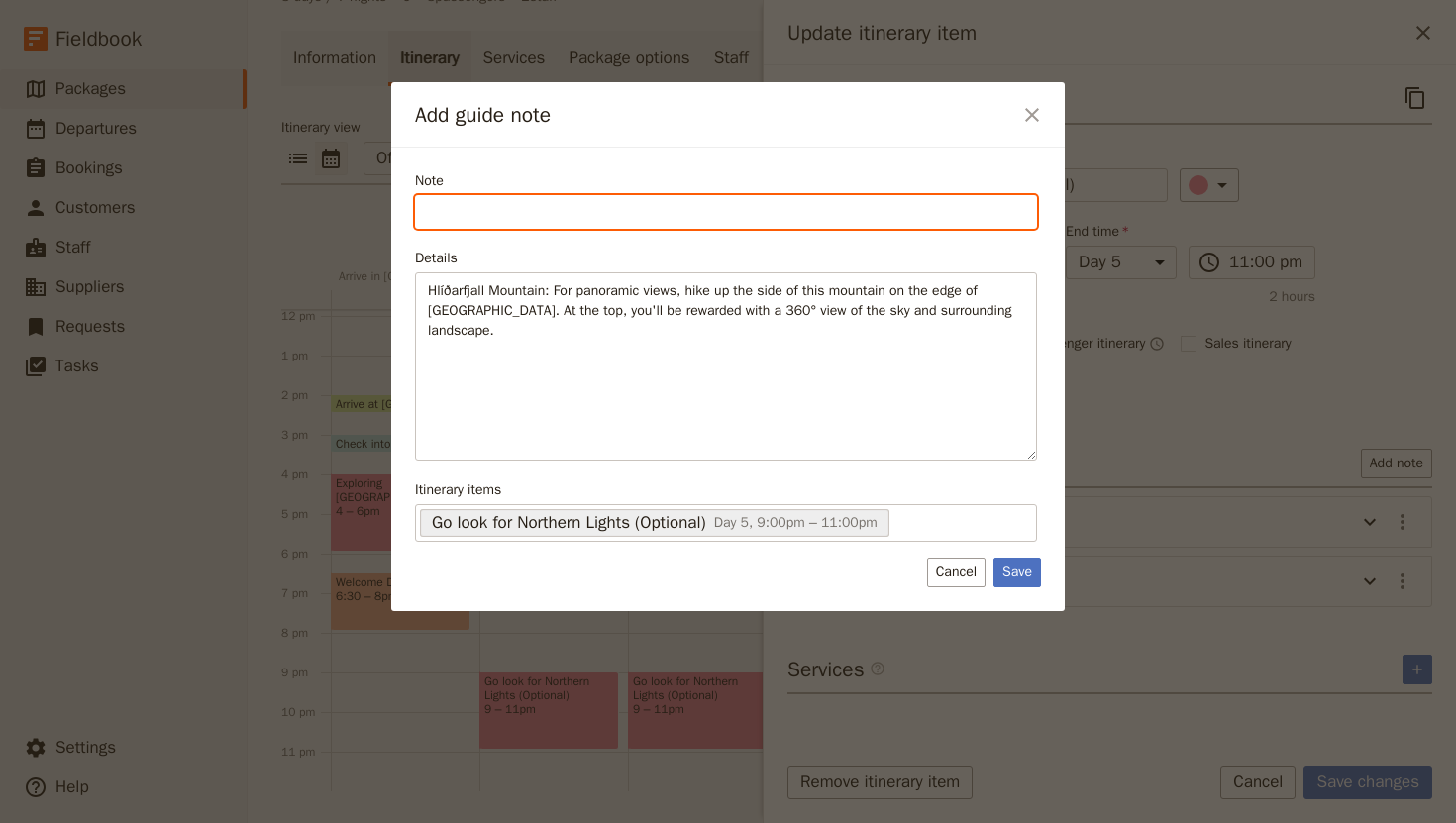 paste on "Hlíðarfjall Mountain" 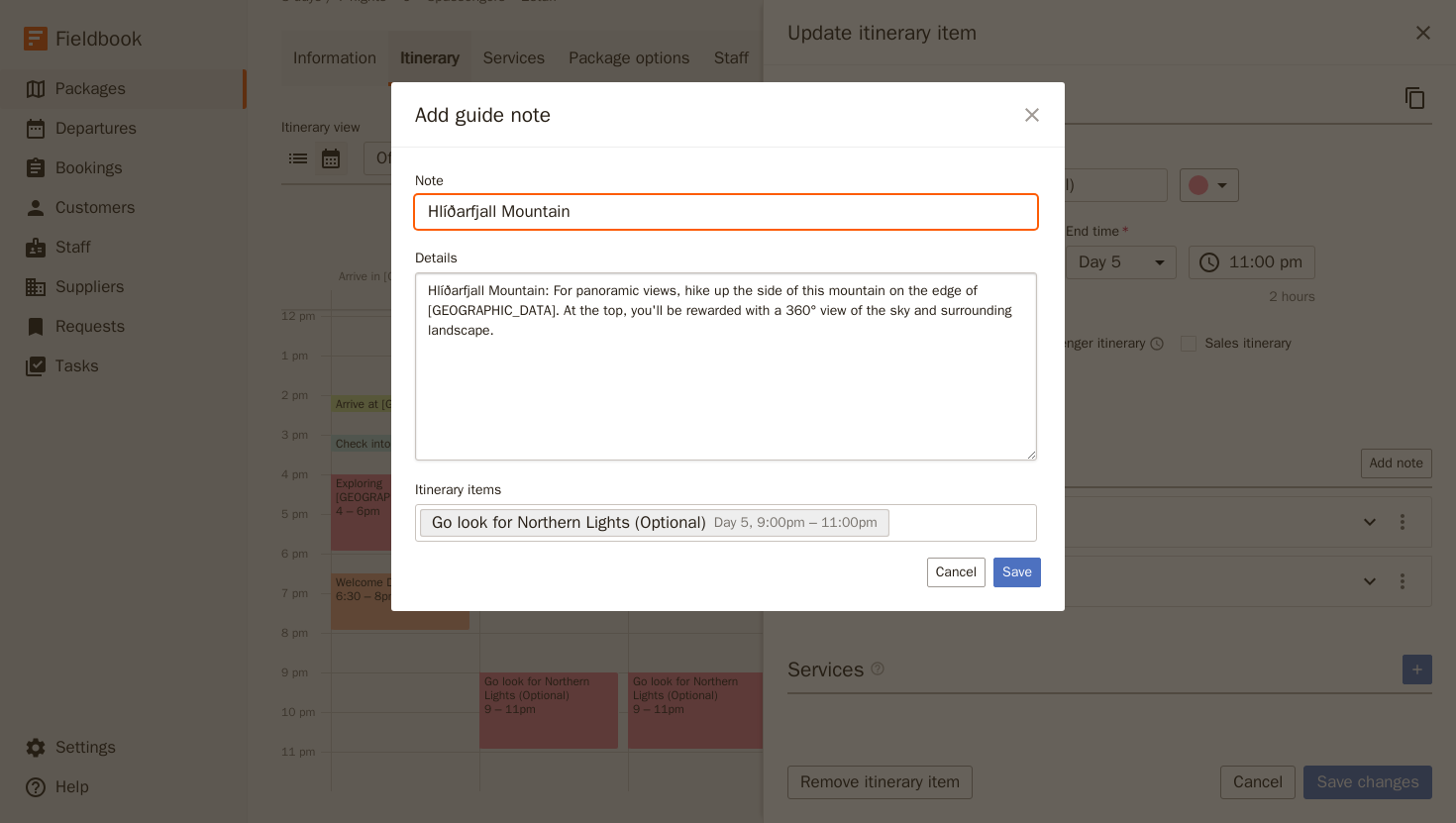 type on "Hlíðarfjall Mountain" 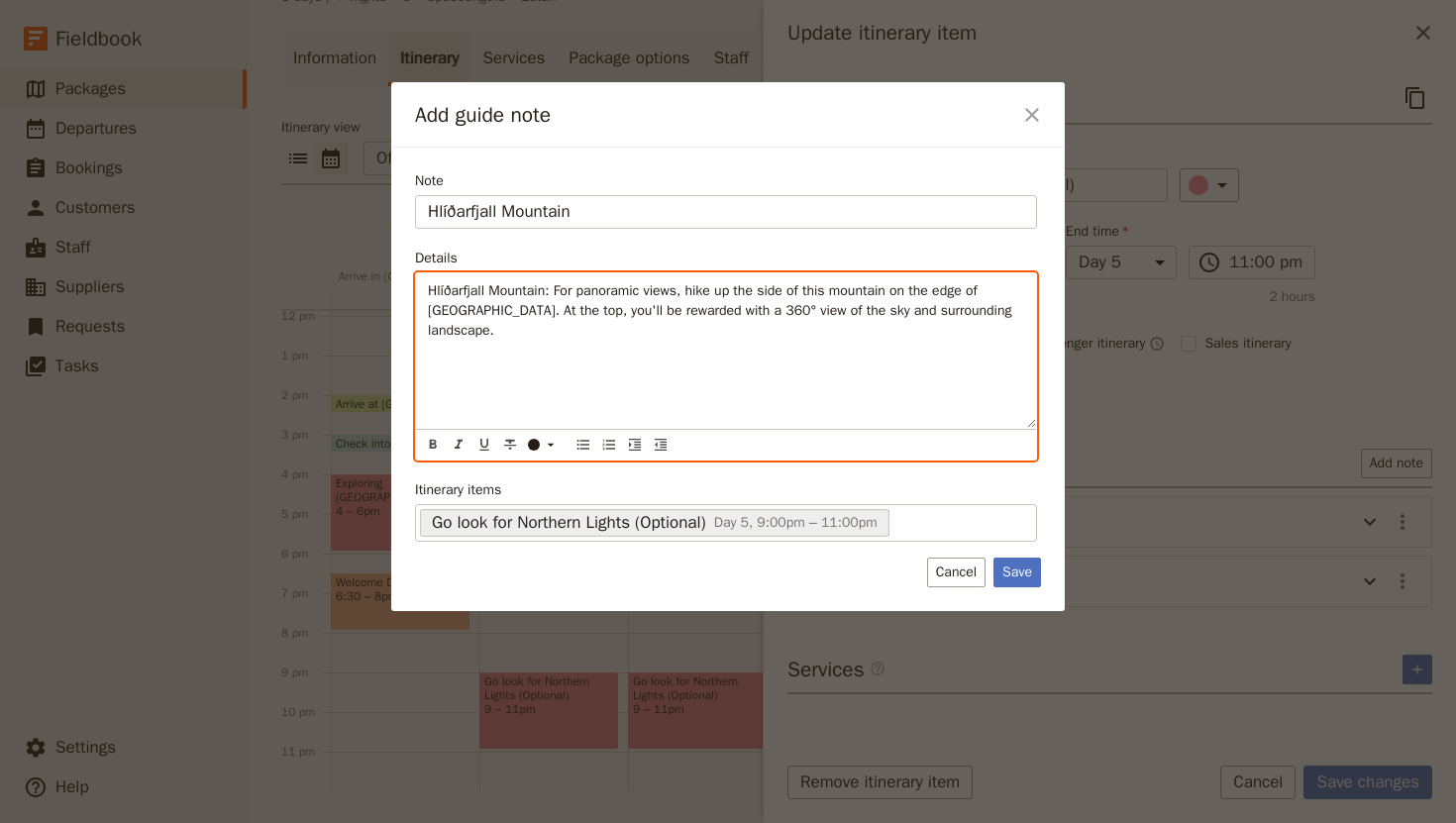 click on ": For panoramic views, hike up the side of this mountain on the edge of [GEOGRAPHIC_DATA]. At the top, you'll be rewarded with a 360° view of the sky and surrounding landscape." at bounding box center (722, 310) 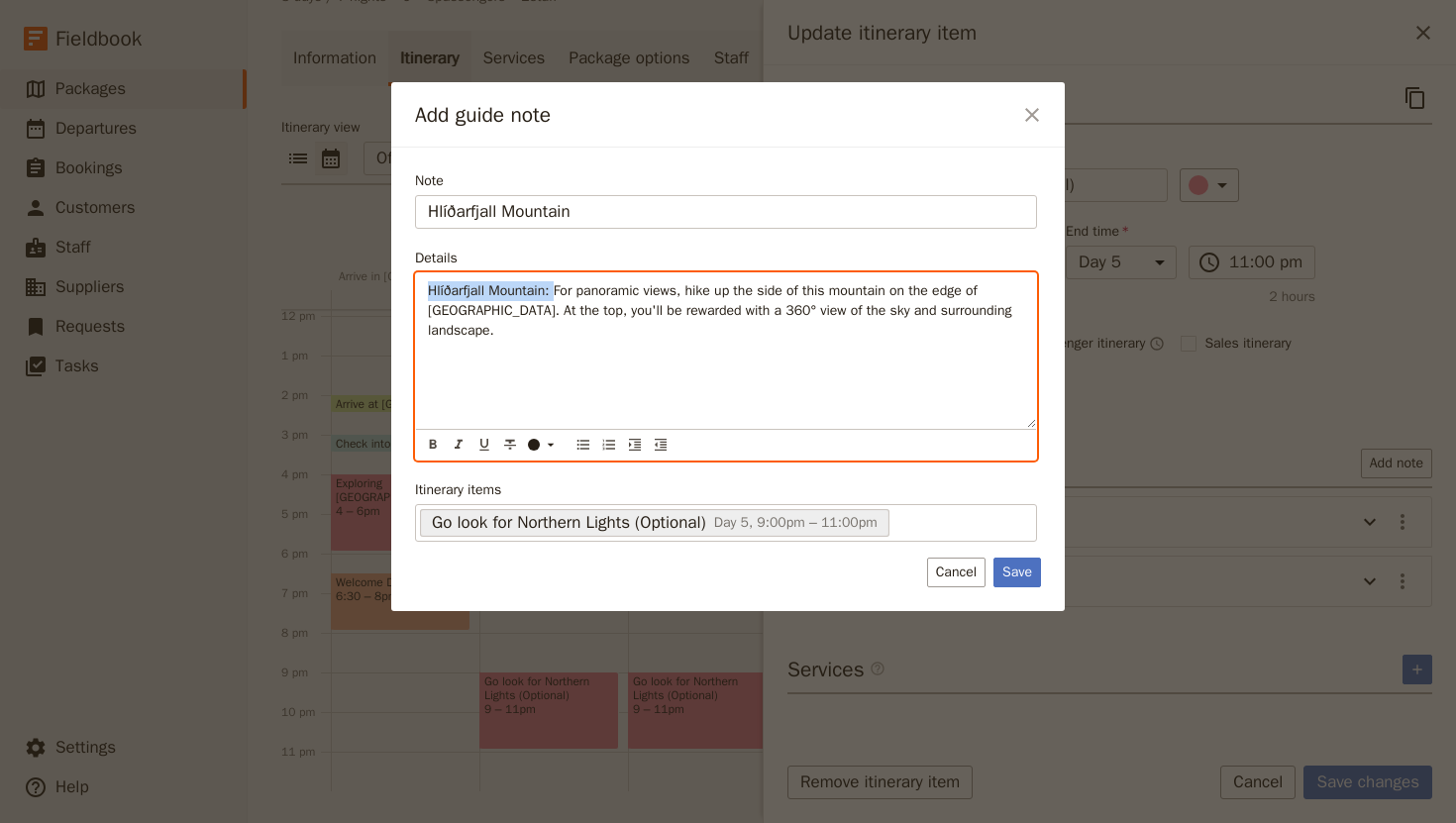 drag, startPoint x: 569, startPoint y: 290, endPoint x: 427, endPoint y: 280, distance: 142.35168 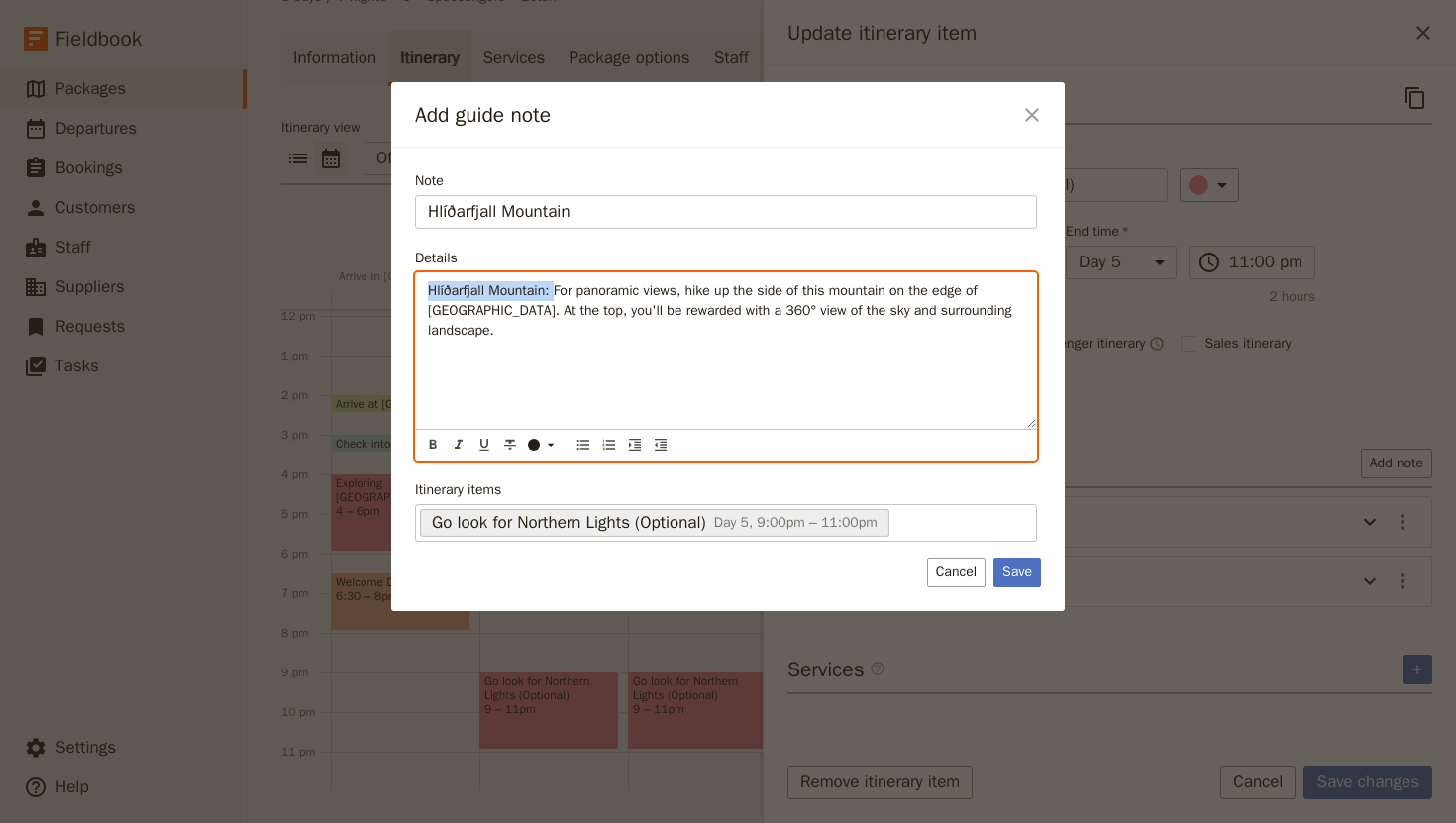 click on "Hlíðarfjall Mountain : For panoramic views, hike up the side of this mountain on the edge of [GEOGRAPHIC_DATA]. At the top, you'll be rewarded with a 360° view of the sky and surrounding landscape." at bounding box center (726, 351) 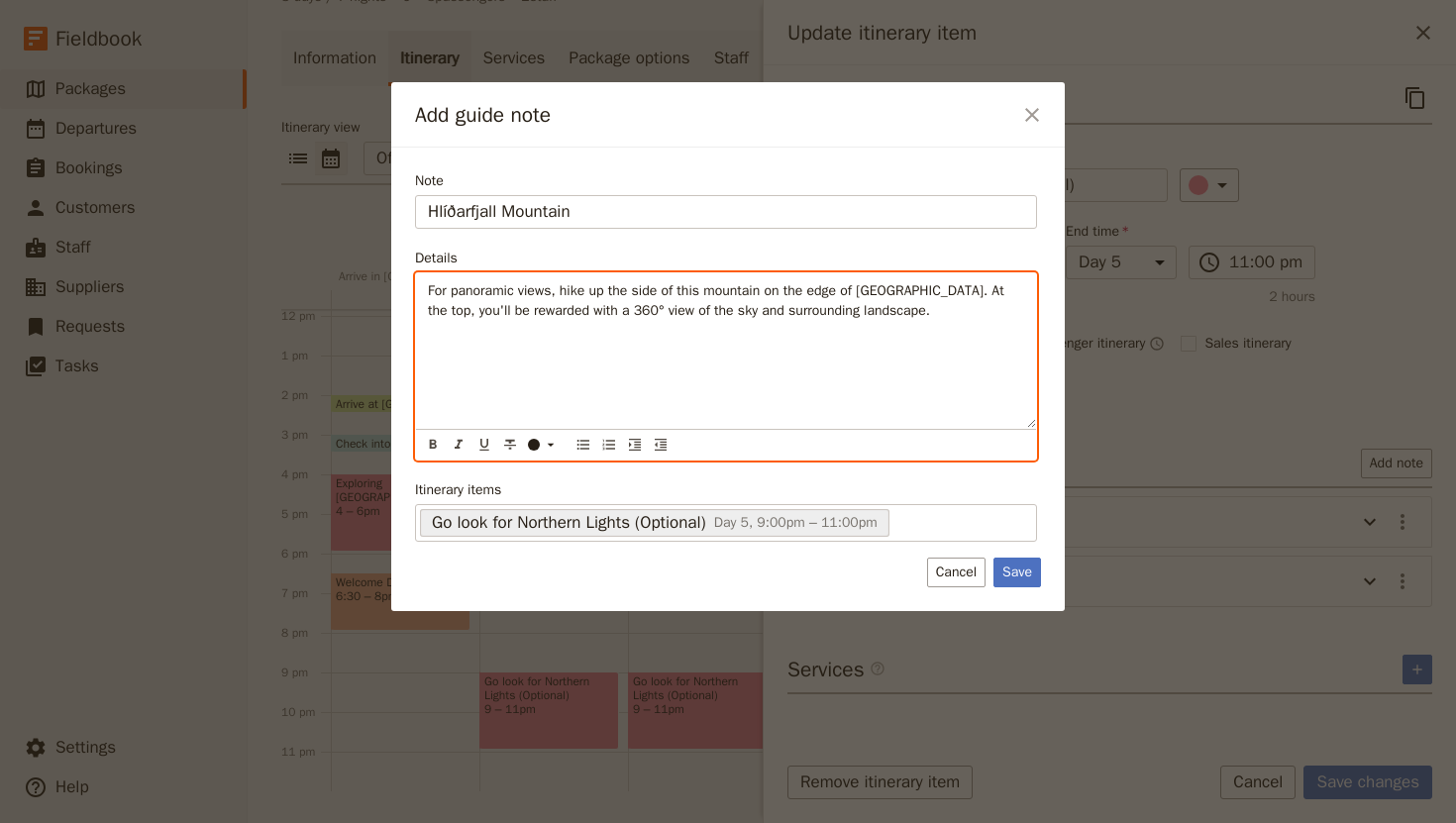 click on "For panoramic views, hike up the side of this mountain on the edge of [GEOGRAPHIC_DATA]. At the top, you'll be rewarded with a 360° view of the sky and surrounding landscape." at bounding box center [726, 301] 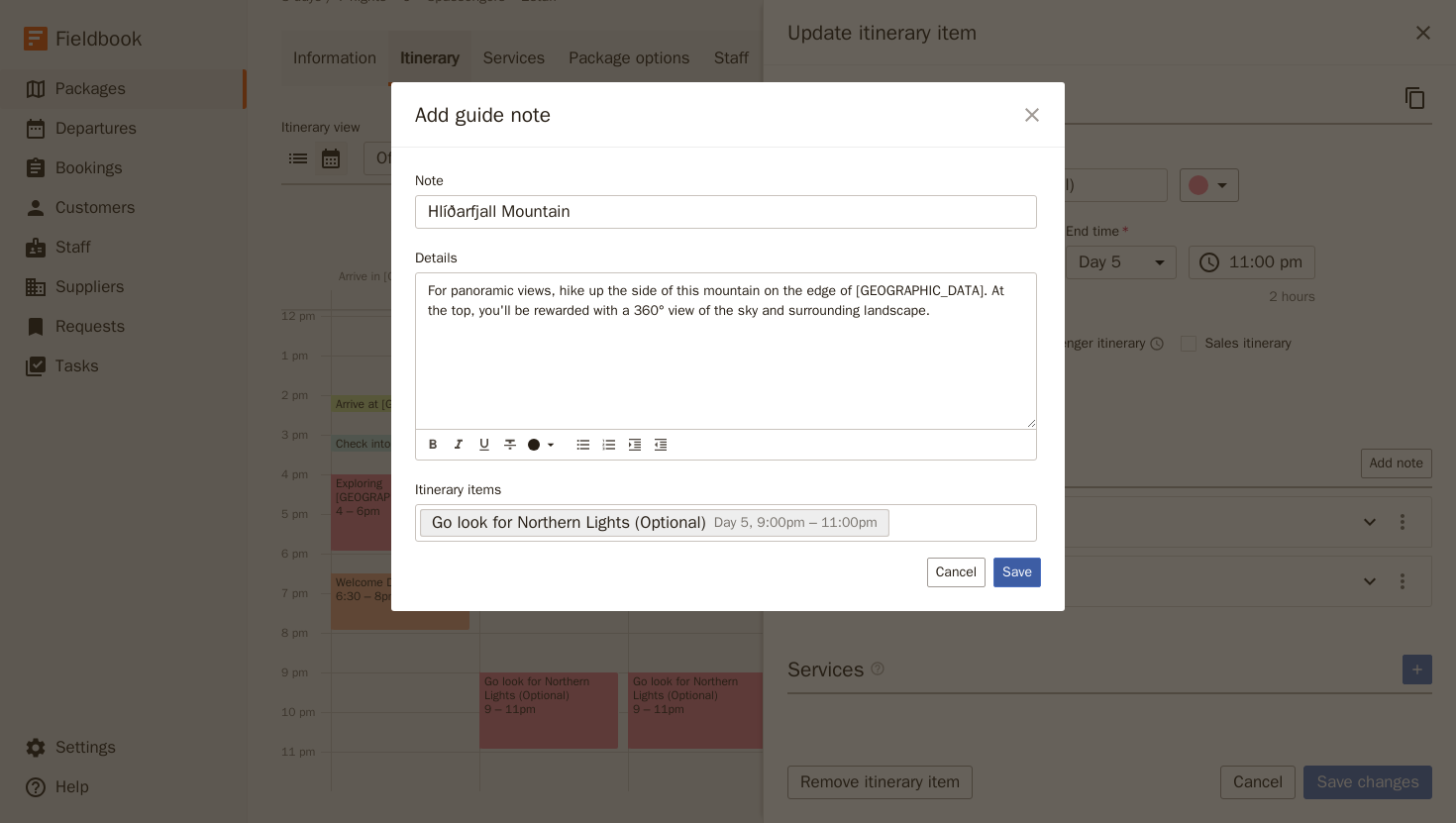 click on "Save" at bounding box center (1017, 572) 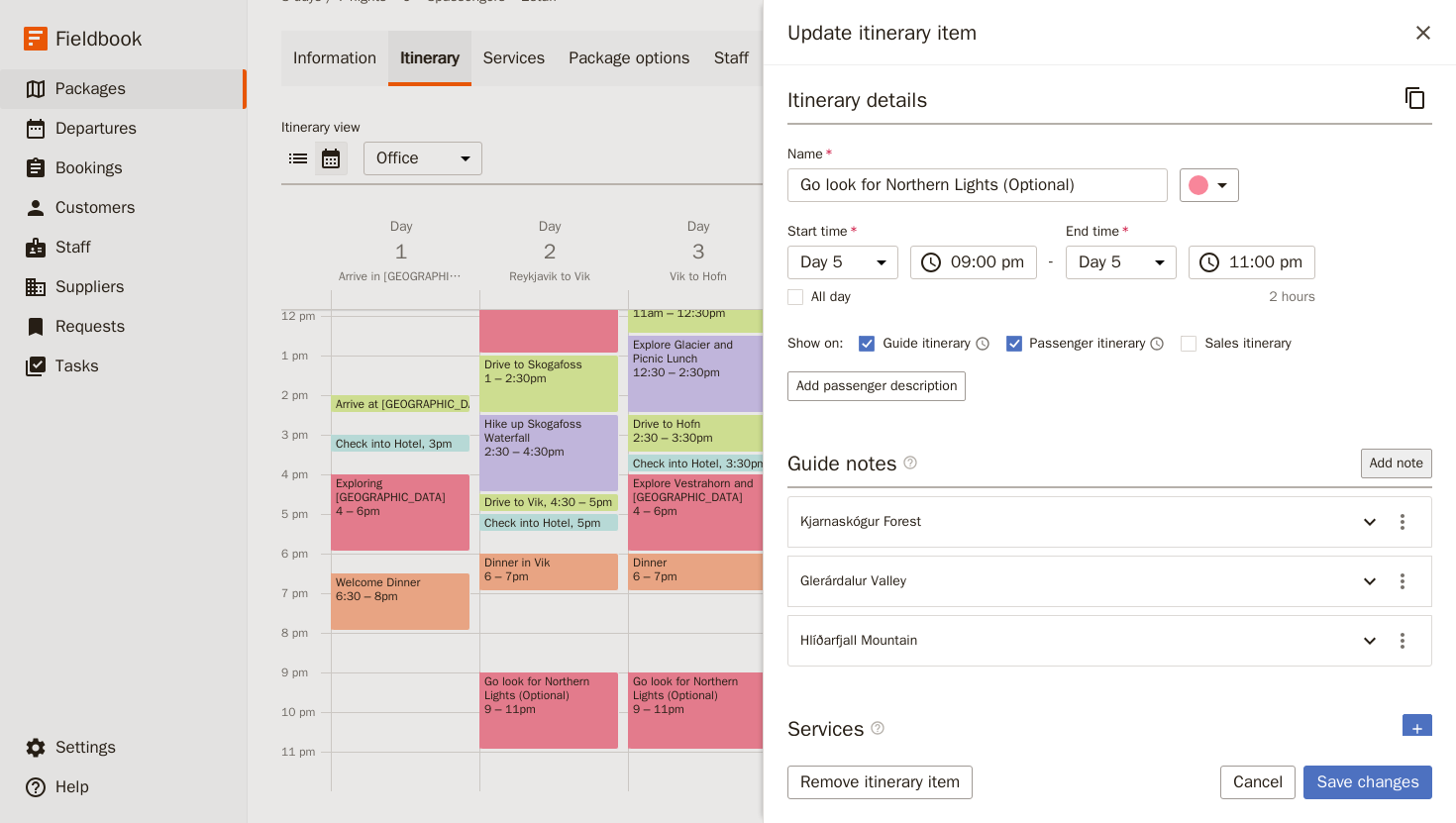 click on "Add note" at bounding box center (1397, 463) 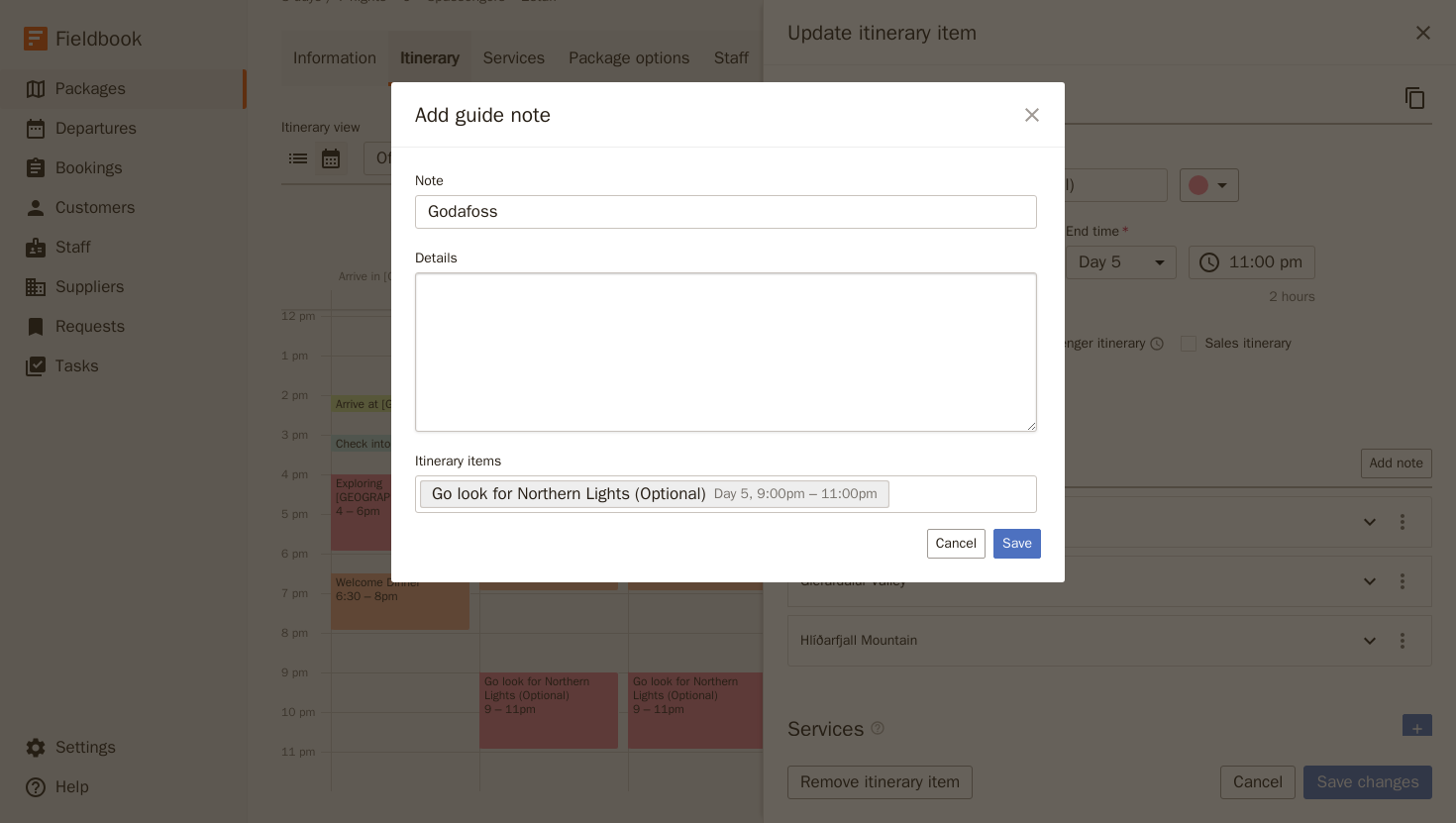 type on "Godafoss" 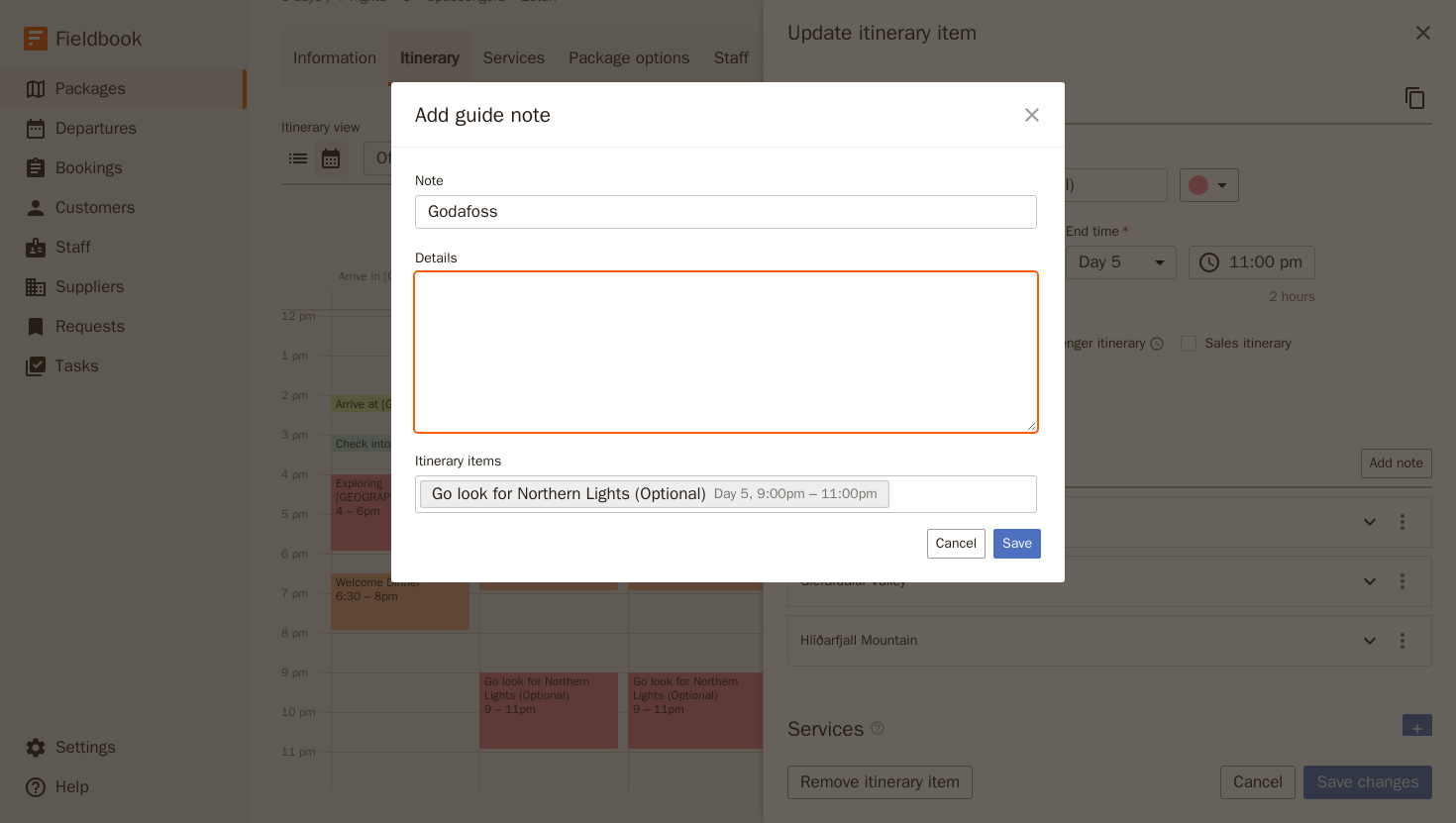 click at bounding box center [726, 352] 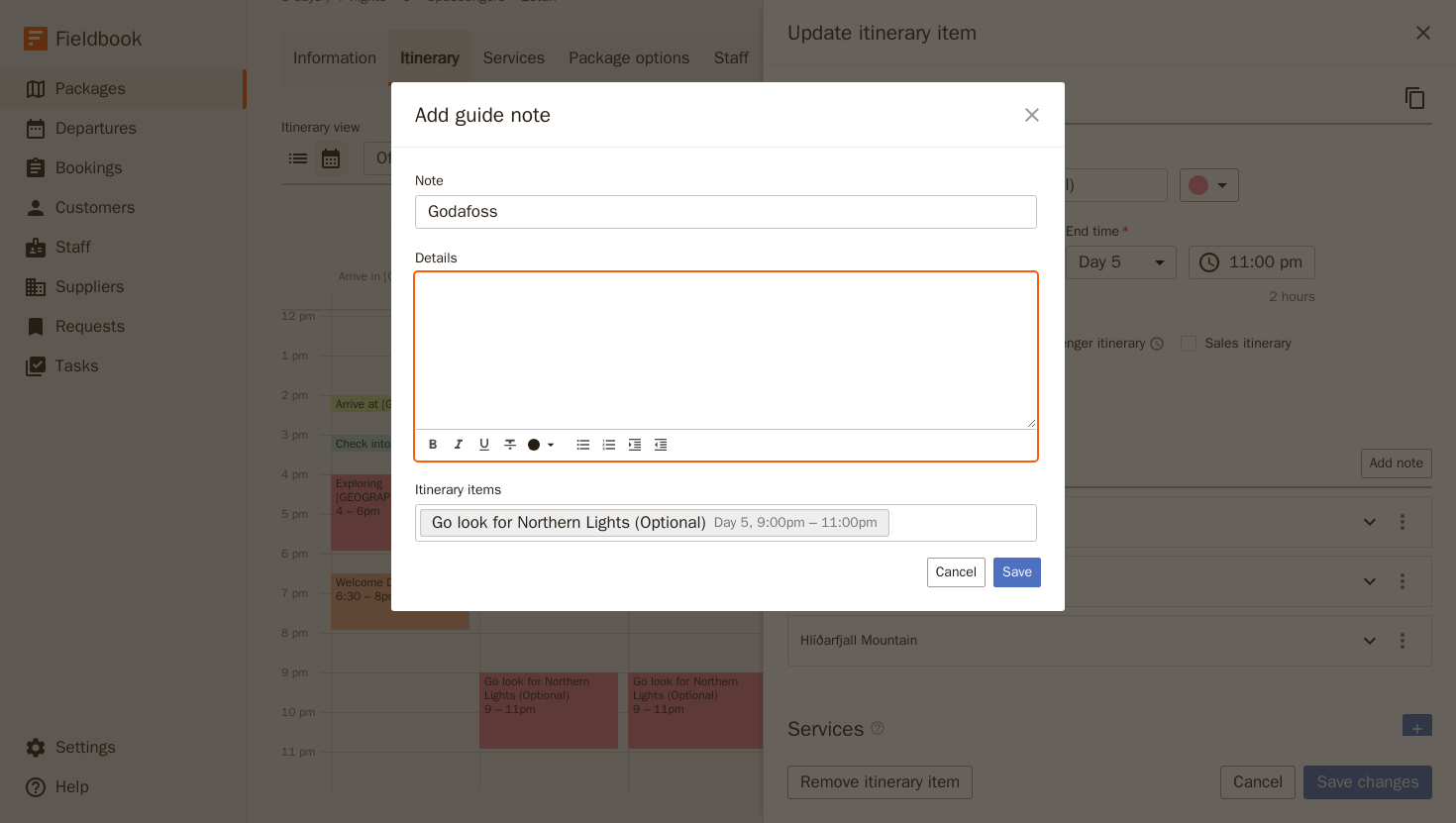 type 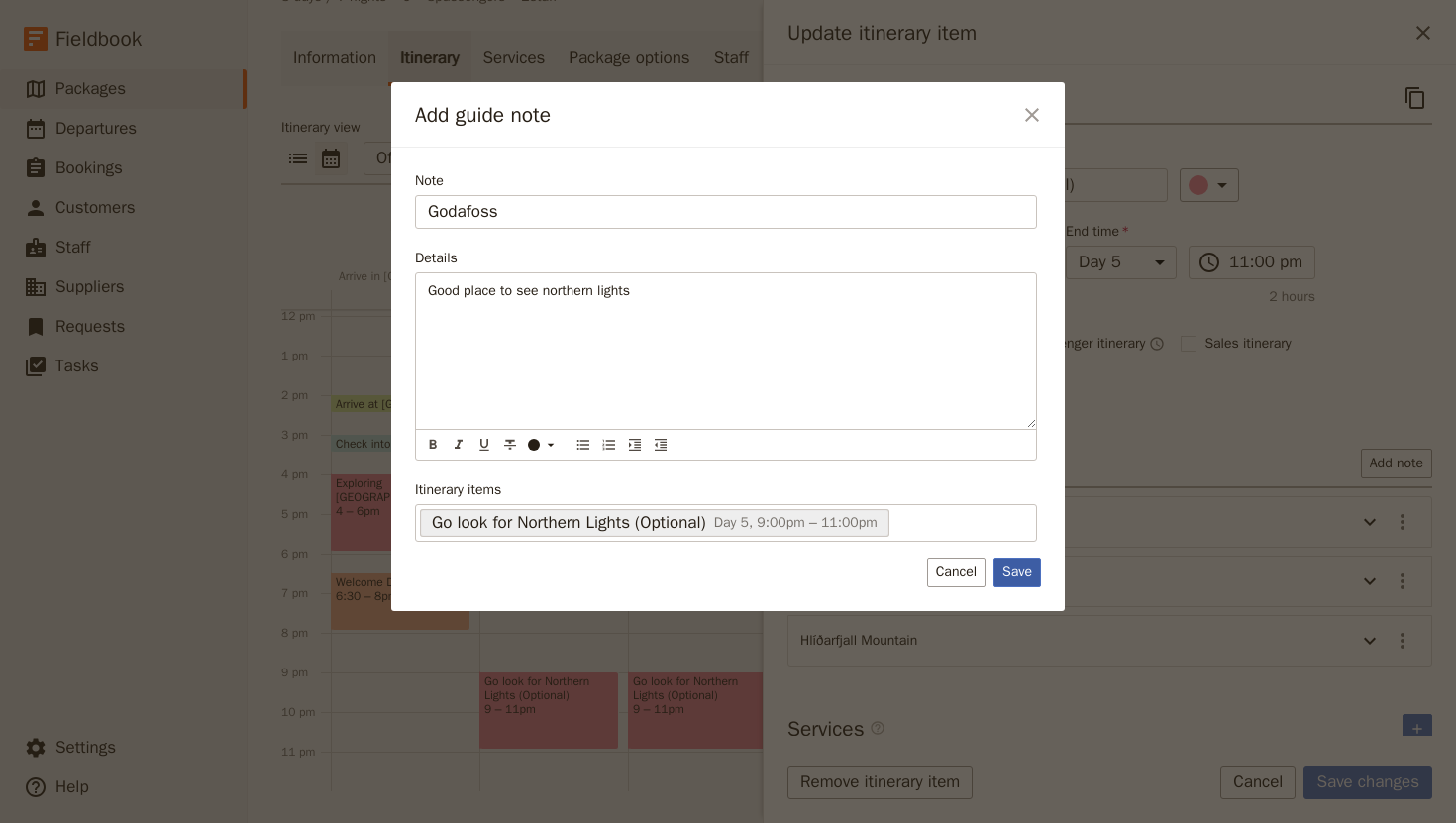 click on "Save" at bounding box center (1017, 572) 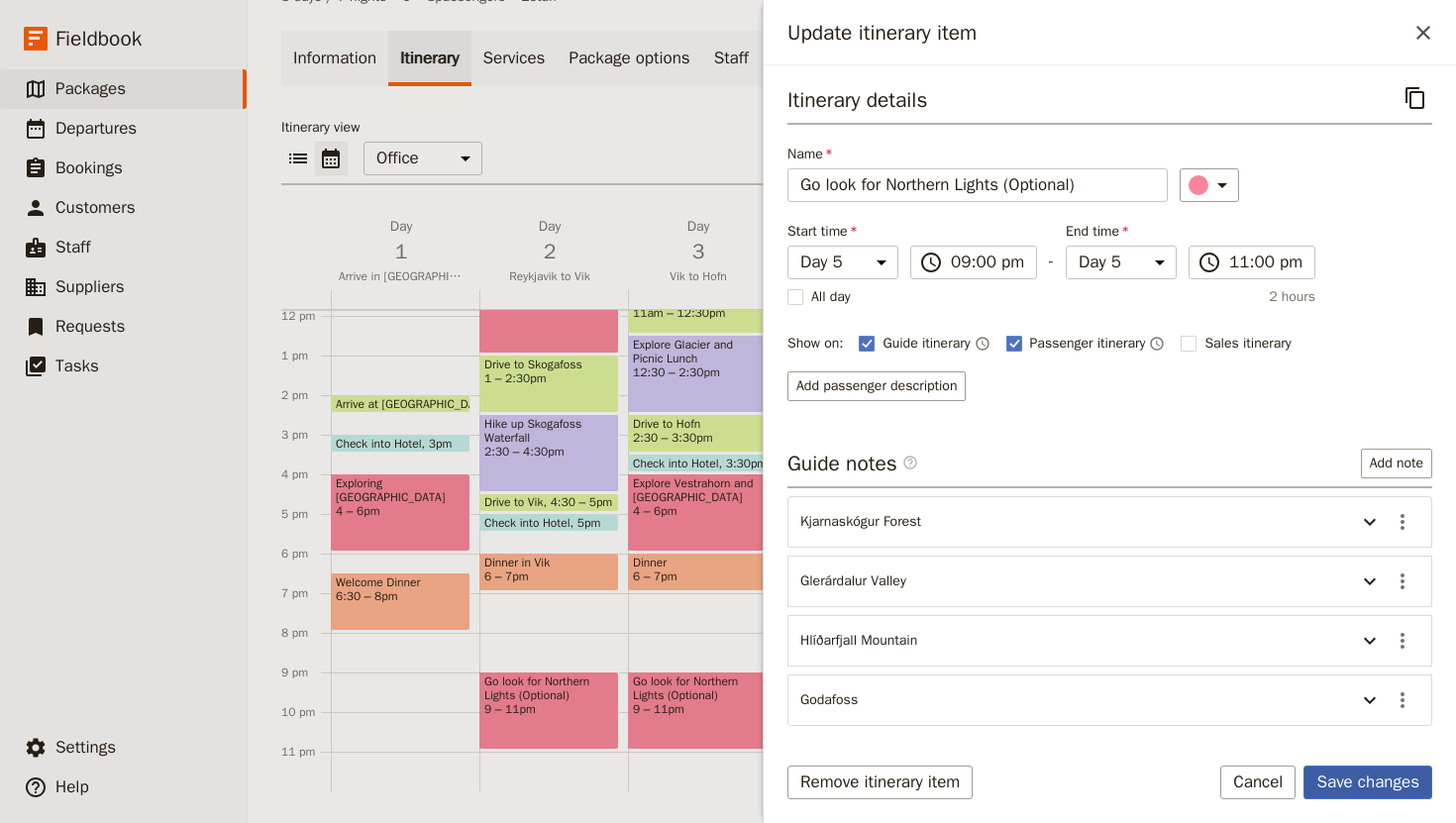 click on "Save changes" at bounding box center (1368, 782) 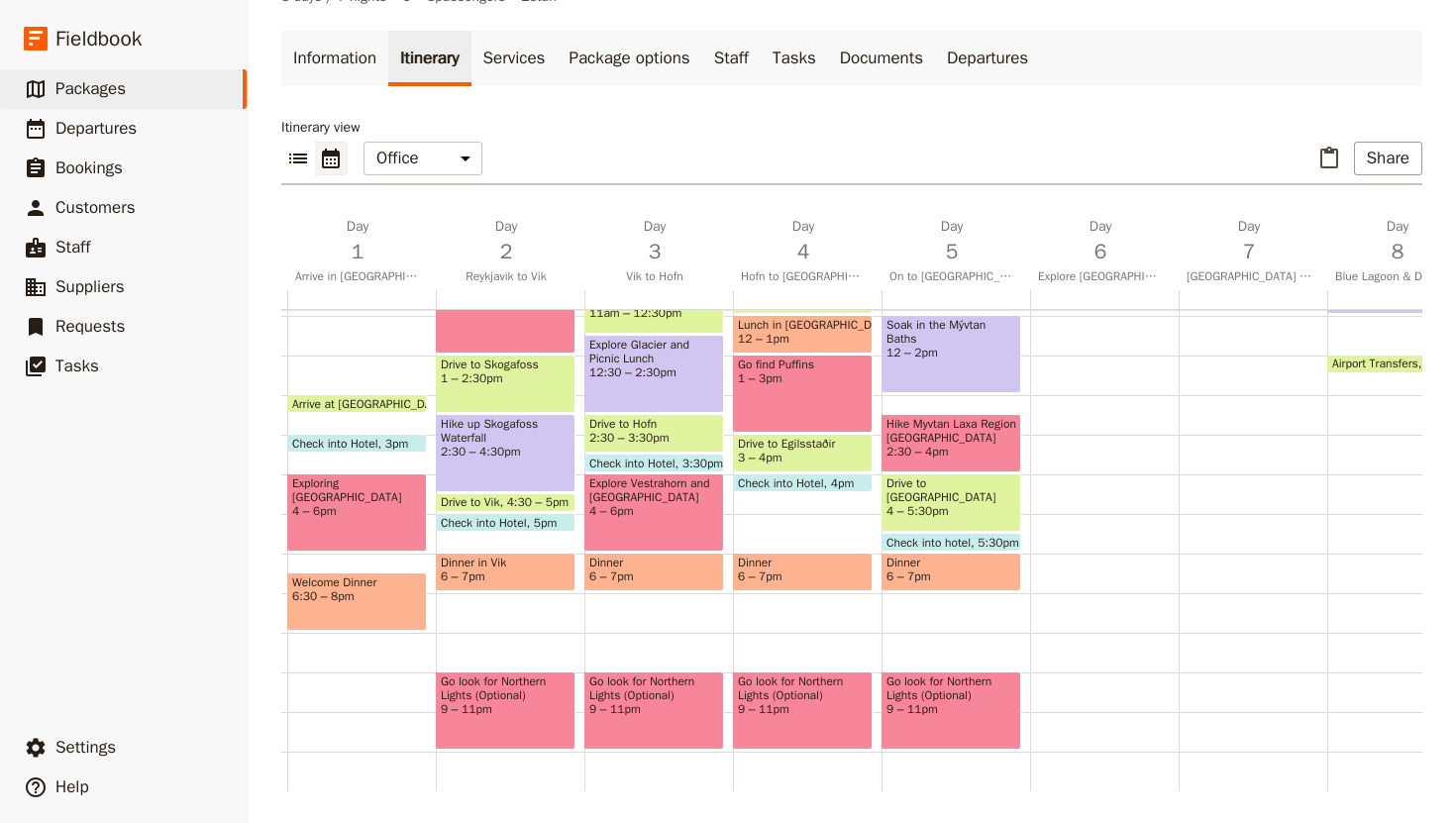 scroll, scrollTop: 0, scrollLeft: 107, axis: horizontal 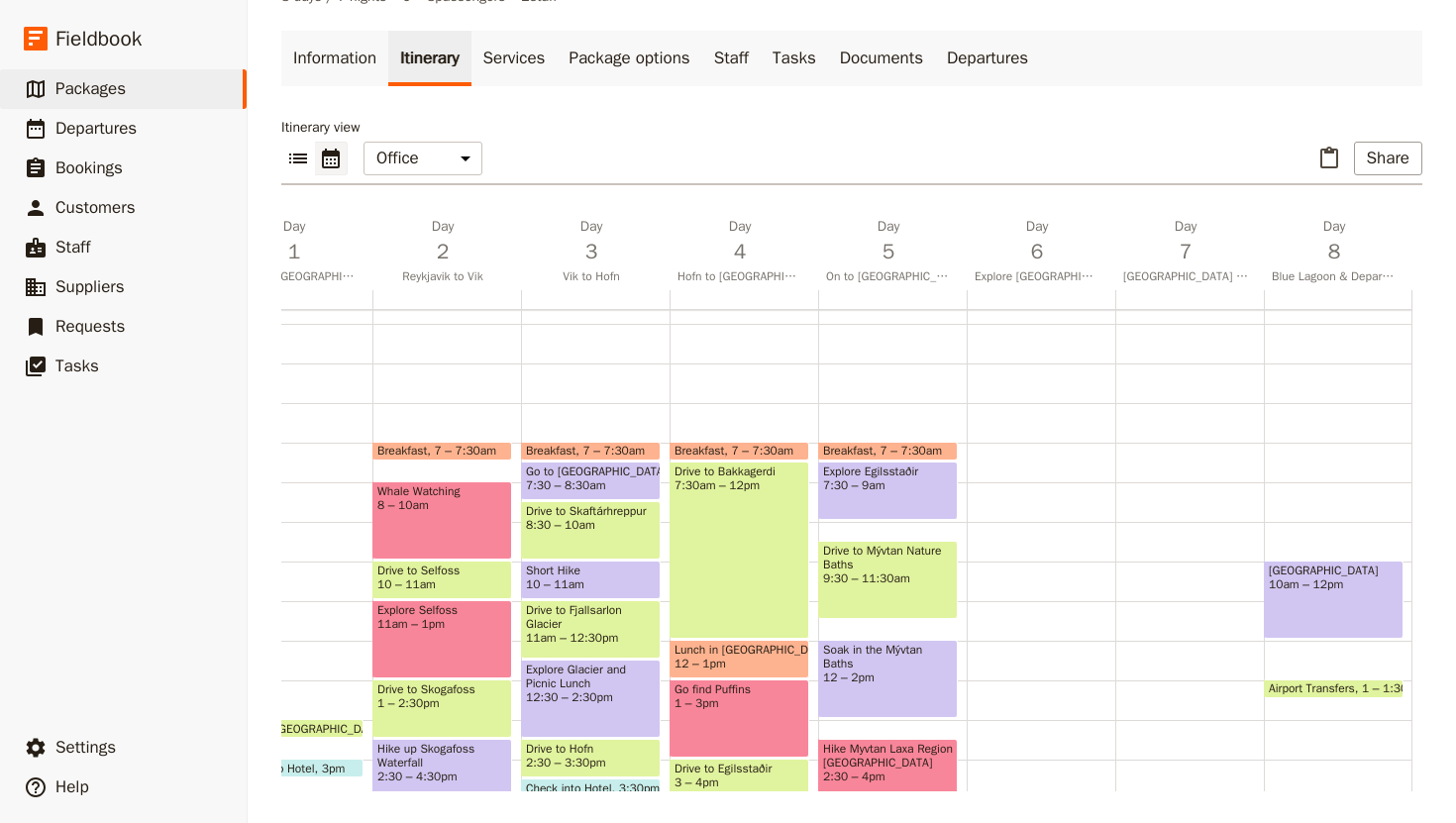 click at bounding box center (1041, 641) 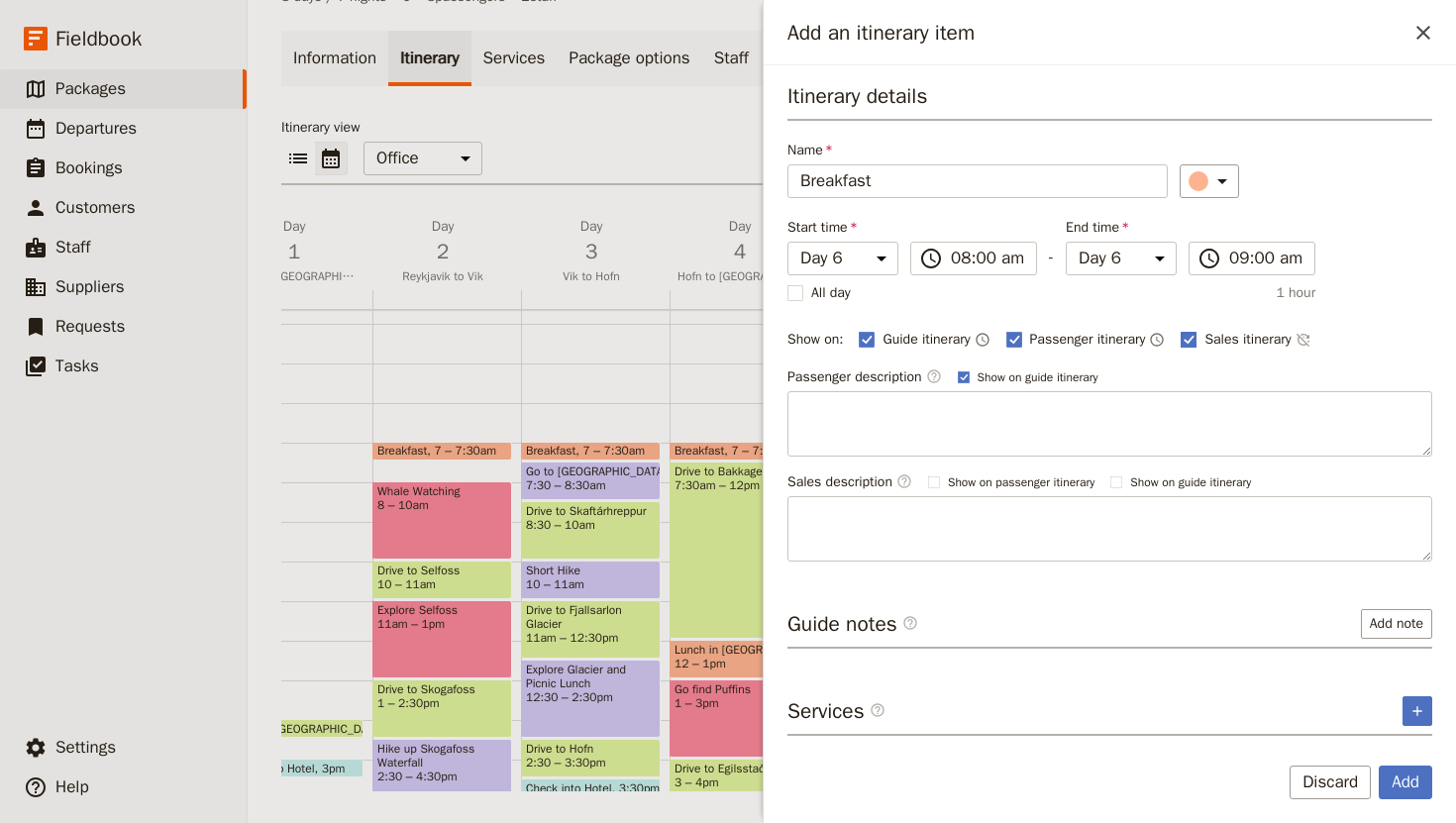 type on "Breakfast" 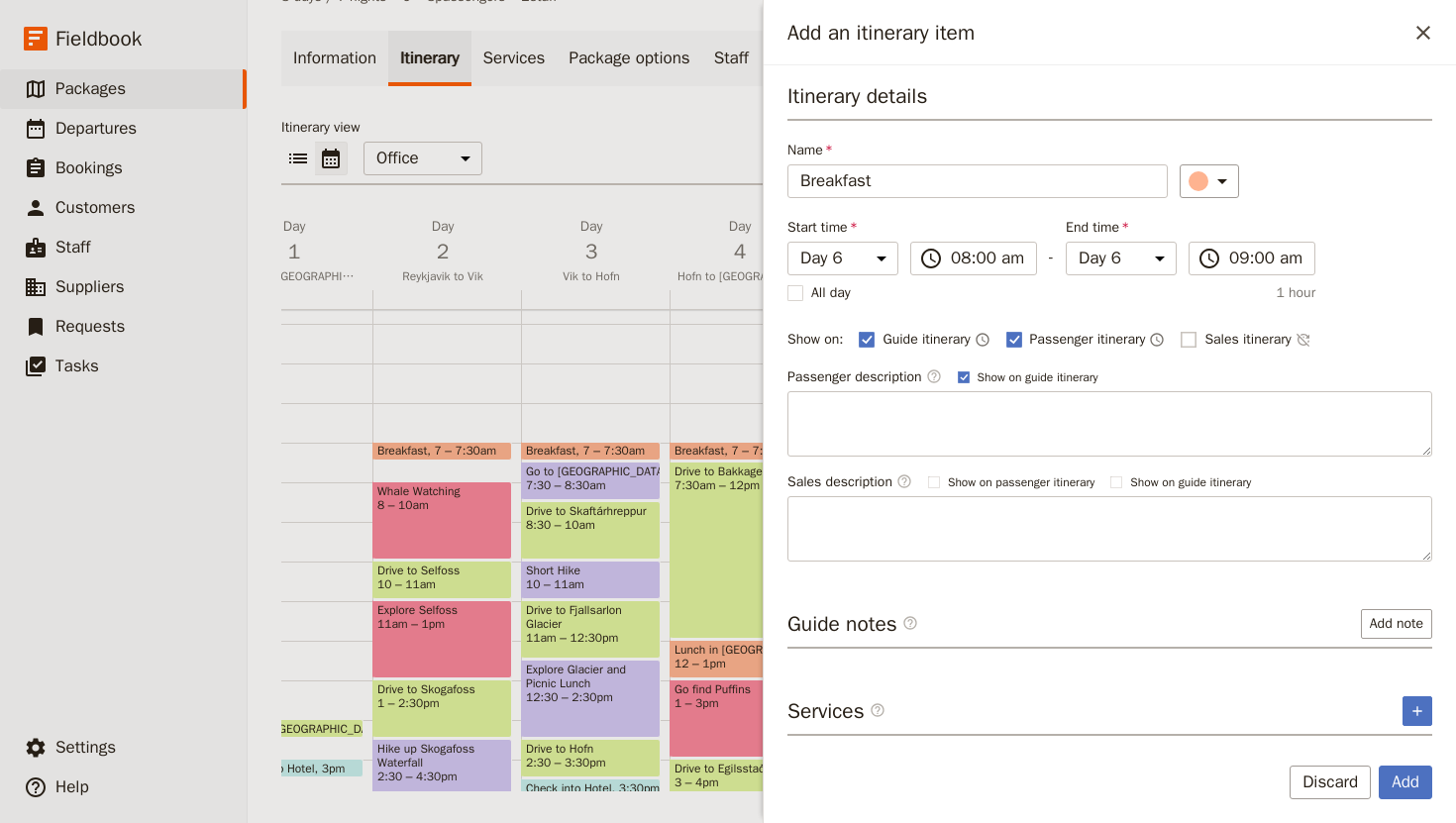 checkbox on "false" 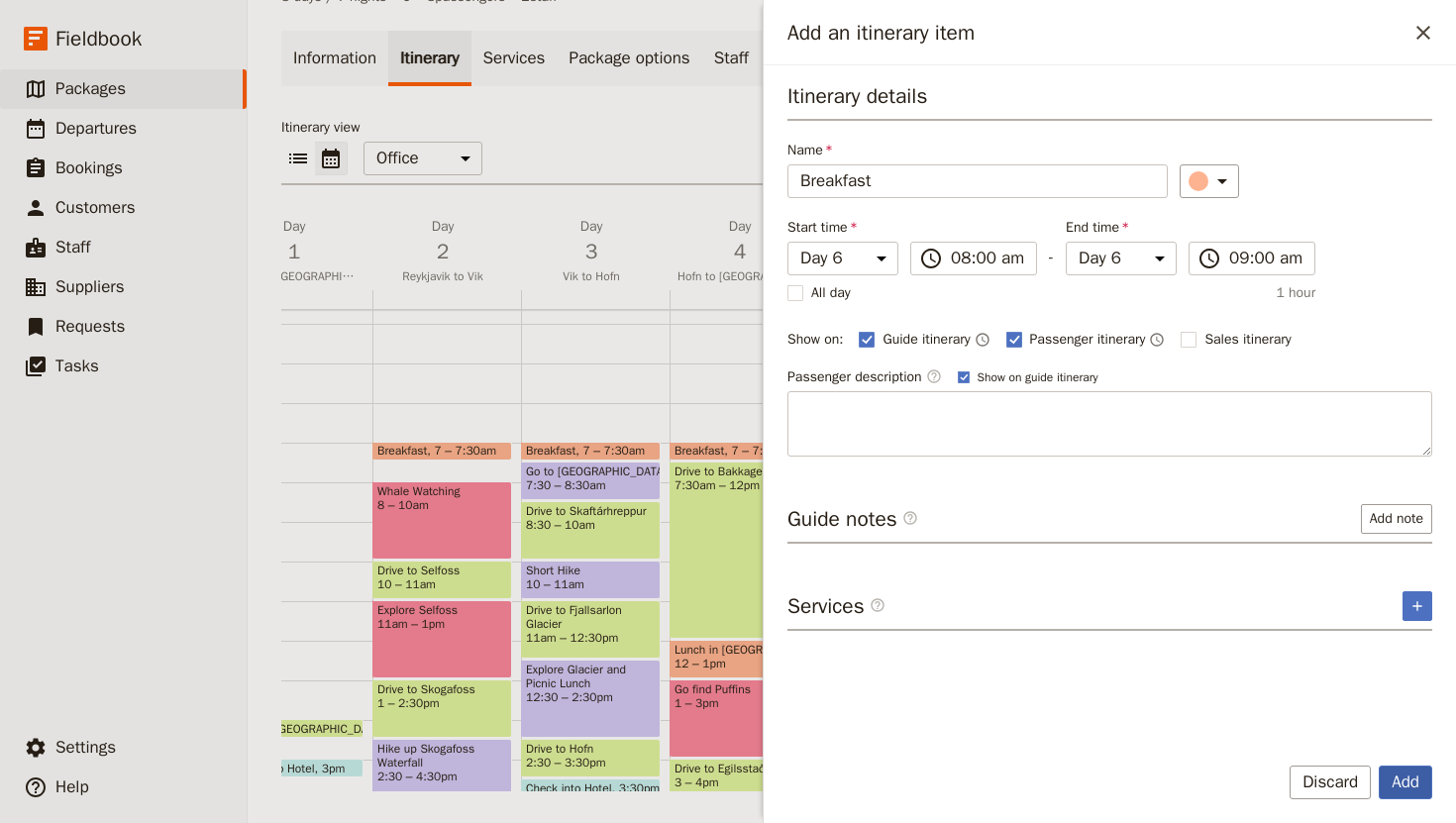 click on "Add" at bounding box center (1405, 782) 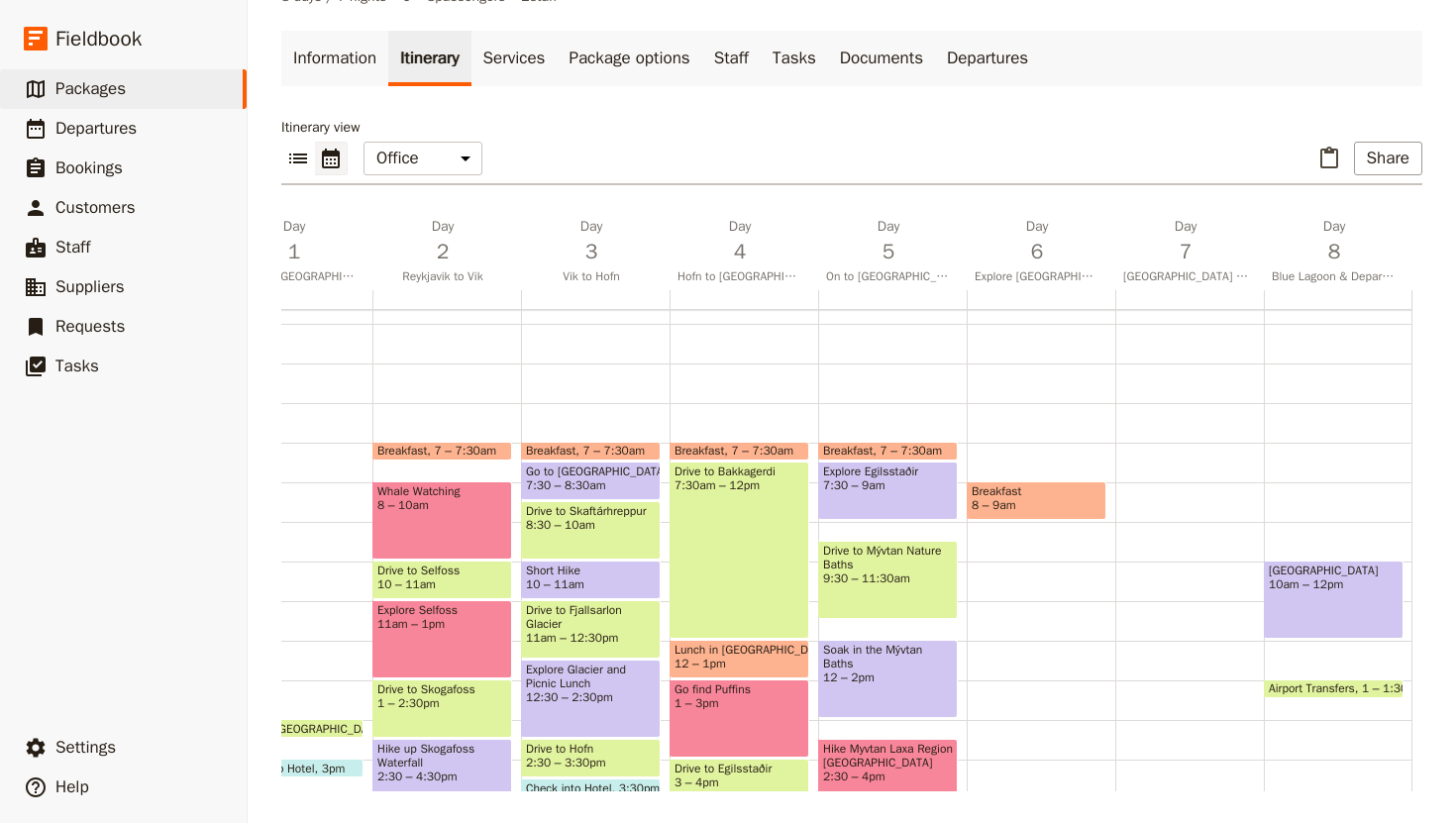 click on "Breakfast 8 – 9am" at bounding box center (1041, 641) 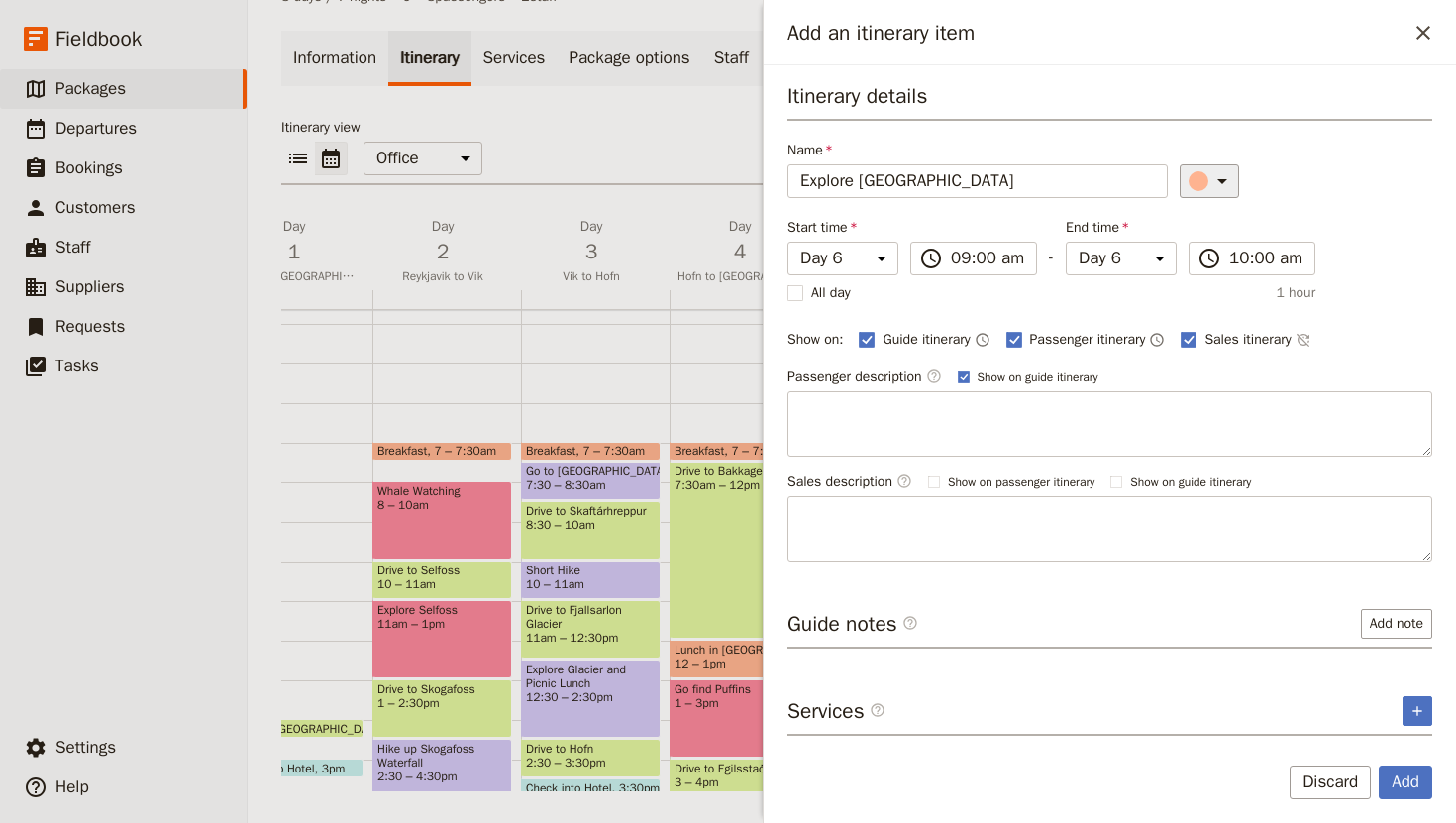 type on "Explore [GEOGRAPHIC_DATA]" 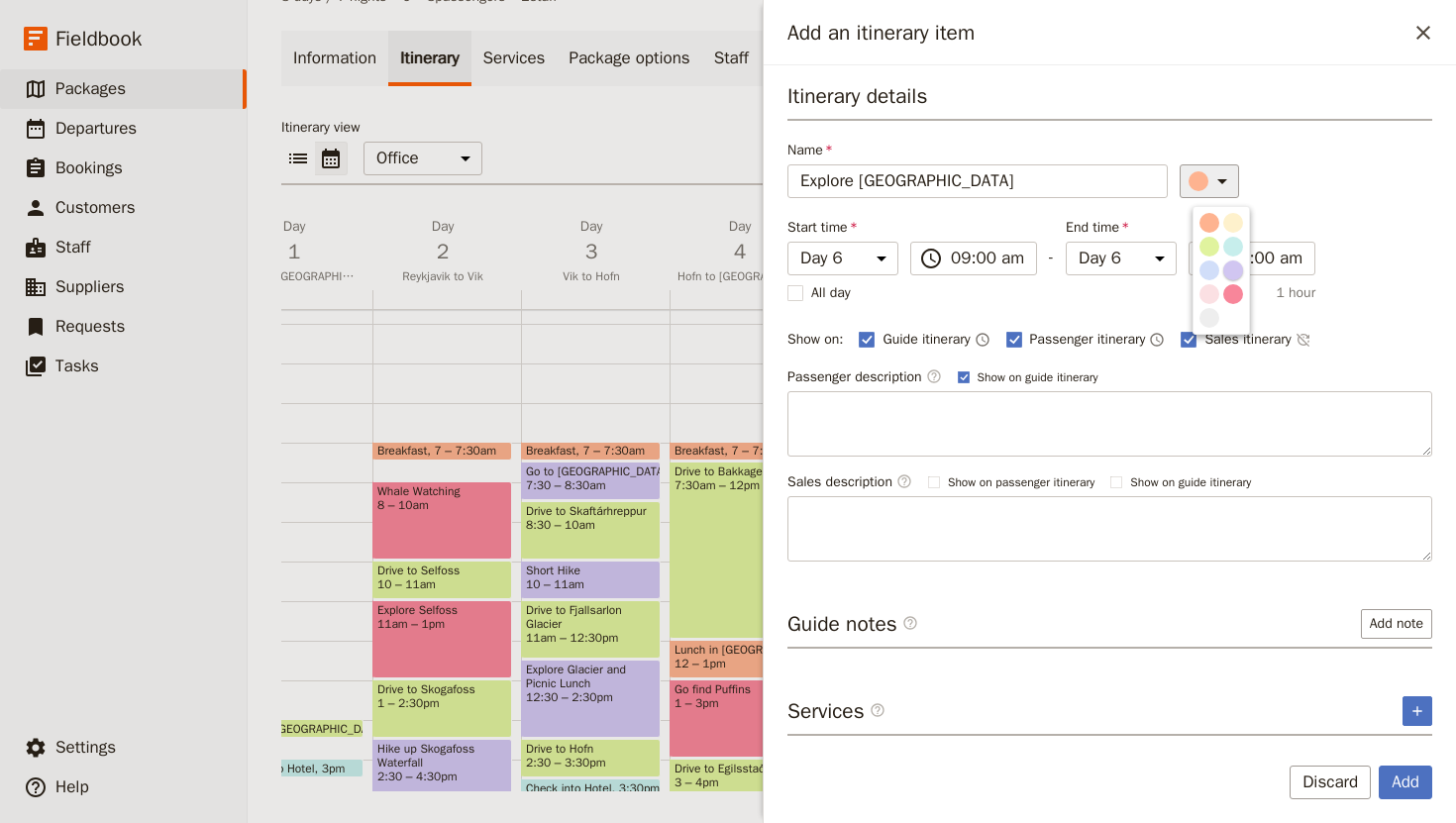 click at bounding box center [1233, 270] 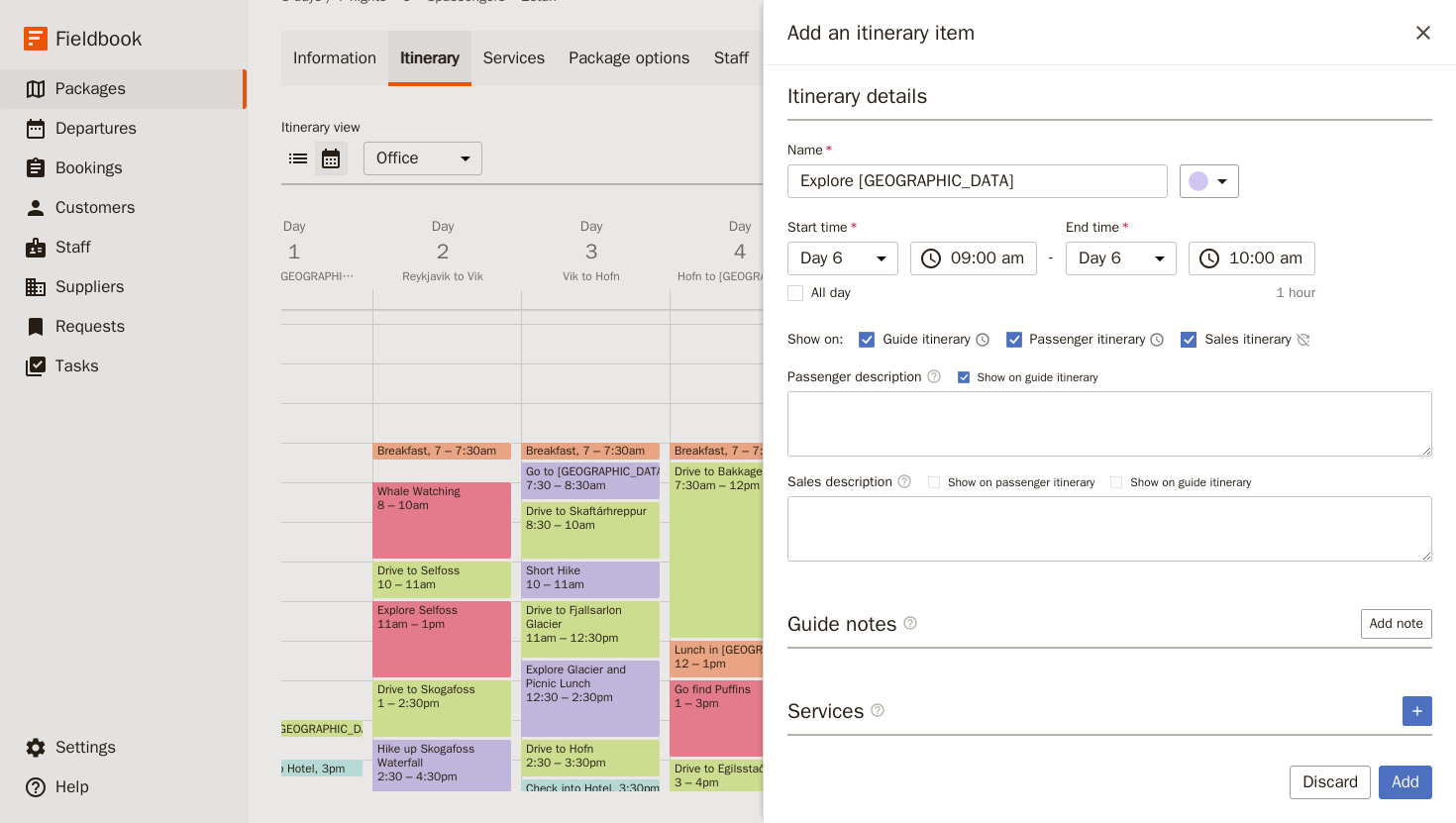 click 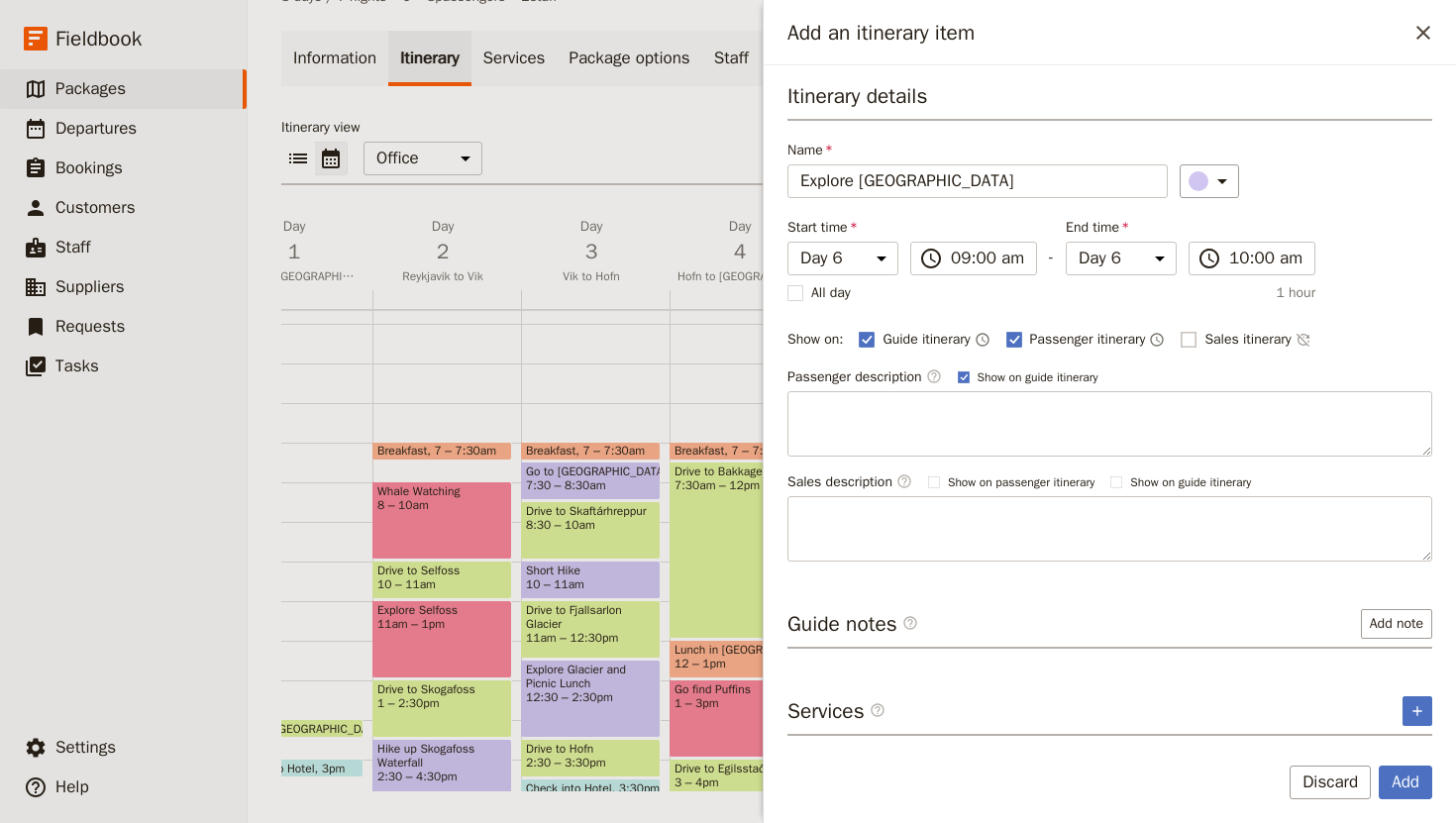 checkbox on "false" 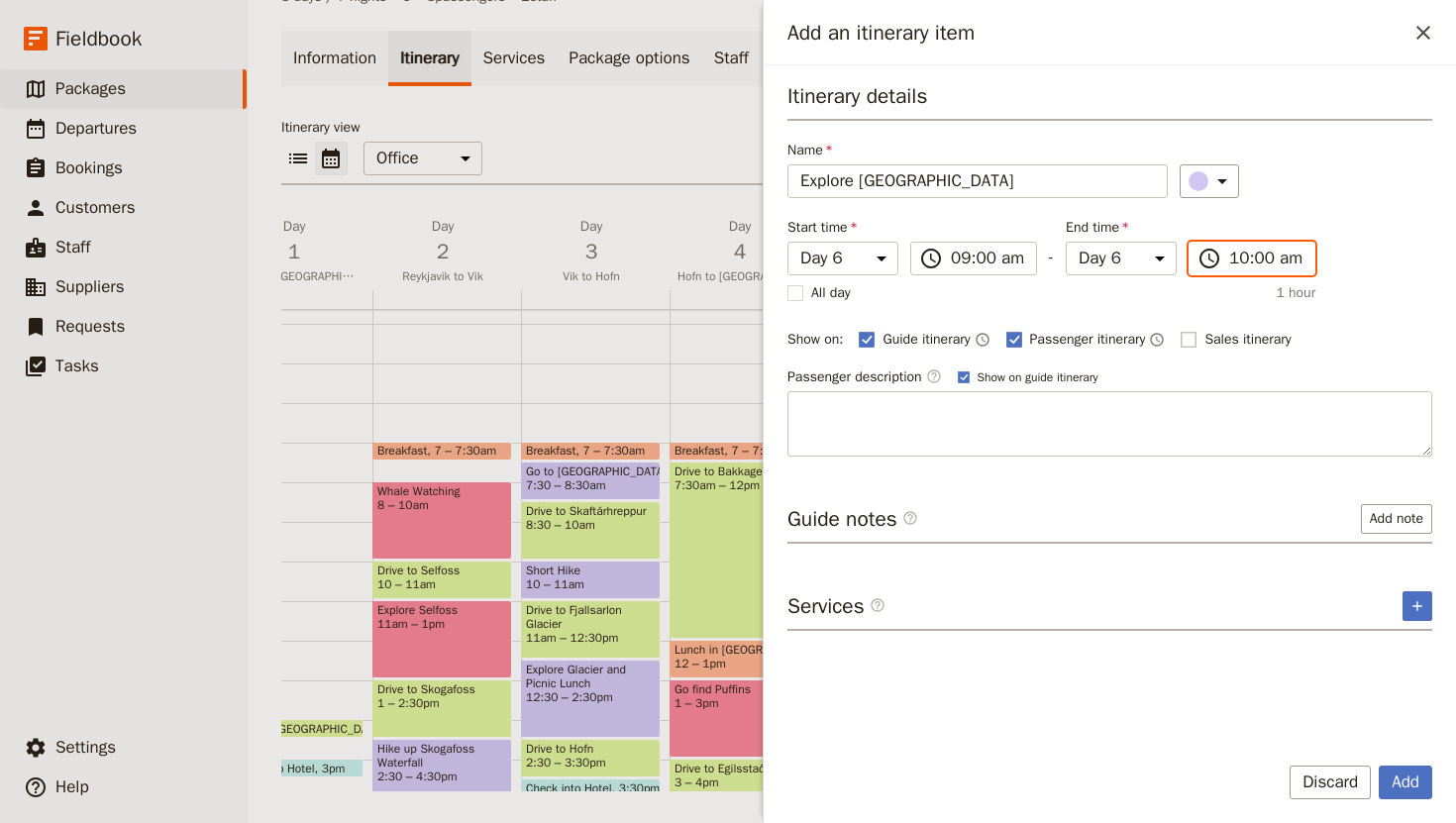 click on "10:00 am" at bounding box center [1266, 258] 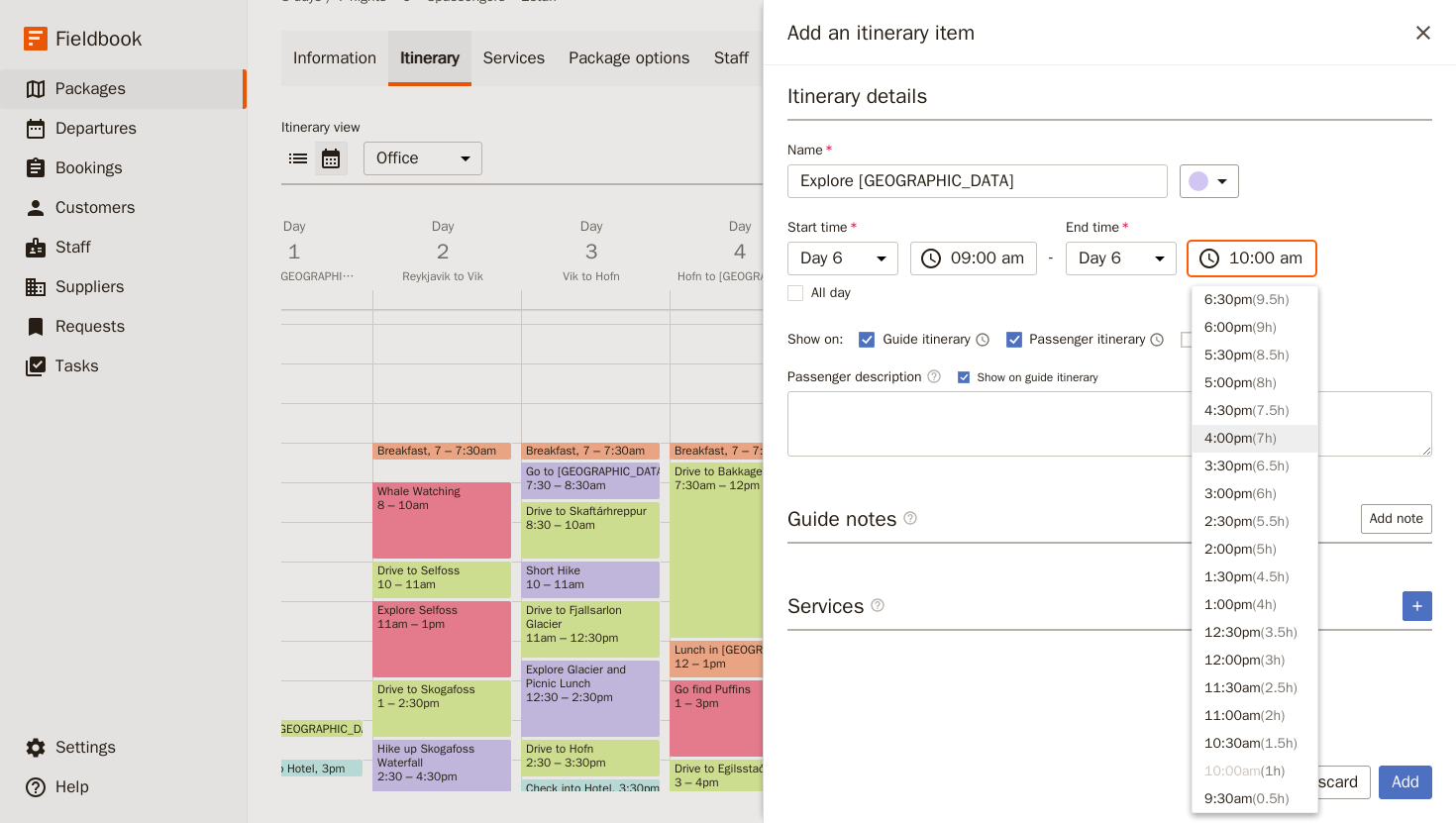 scroll, scrollTop: 249, scrollLeft: 0, axis: vertical 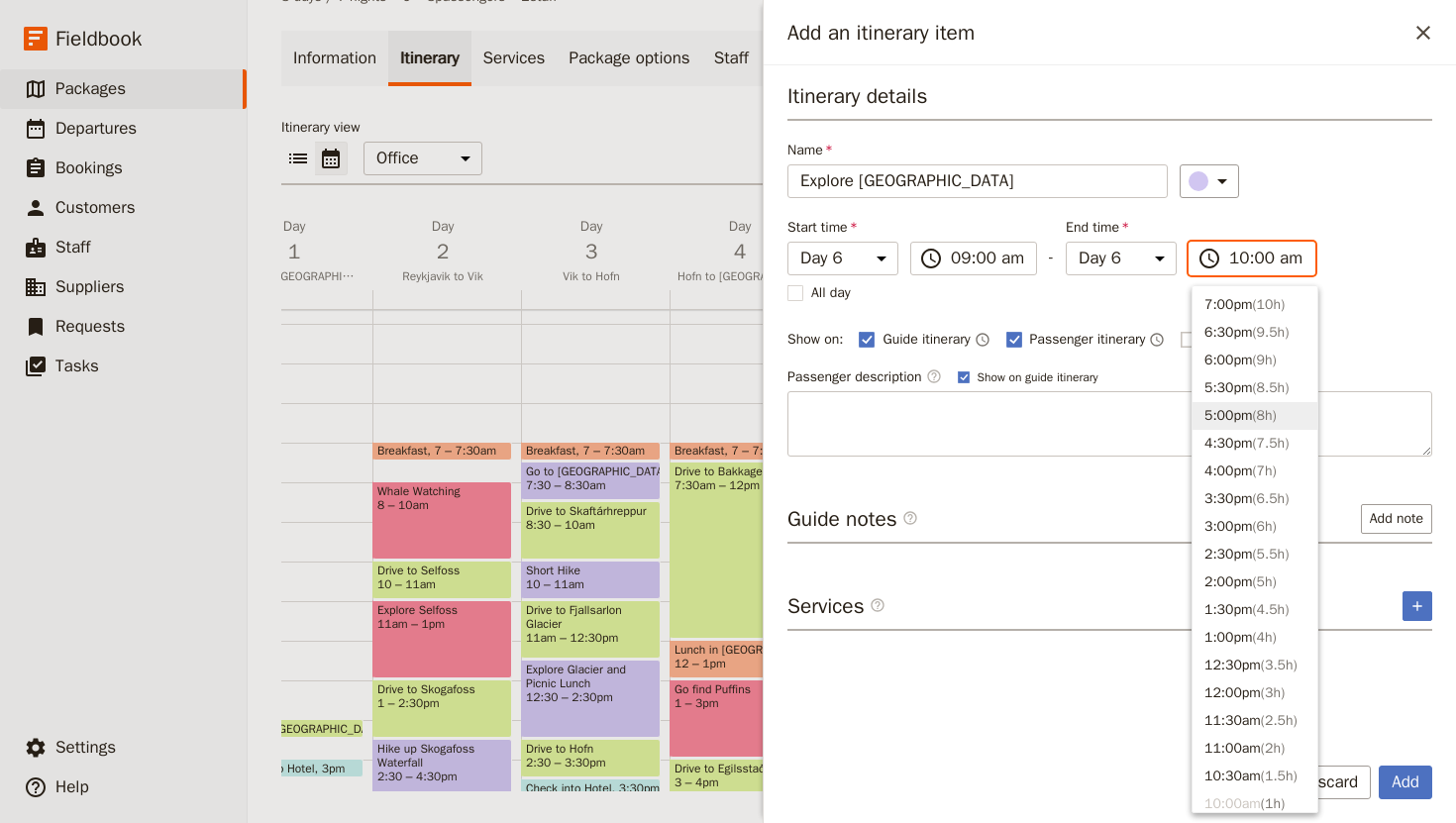 click on "5:00pm  ( 8h )" at bounding box center (1255, 416) 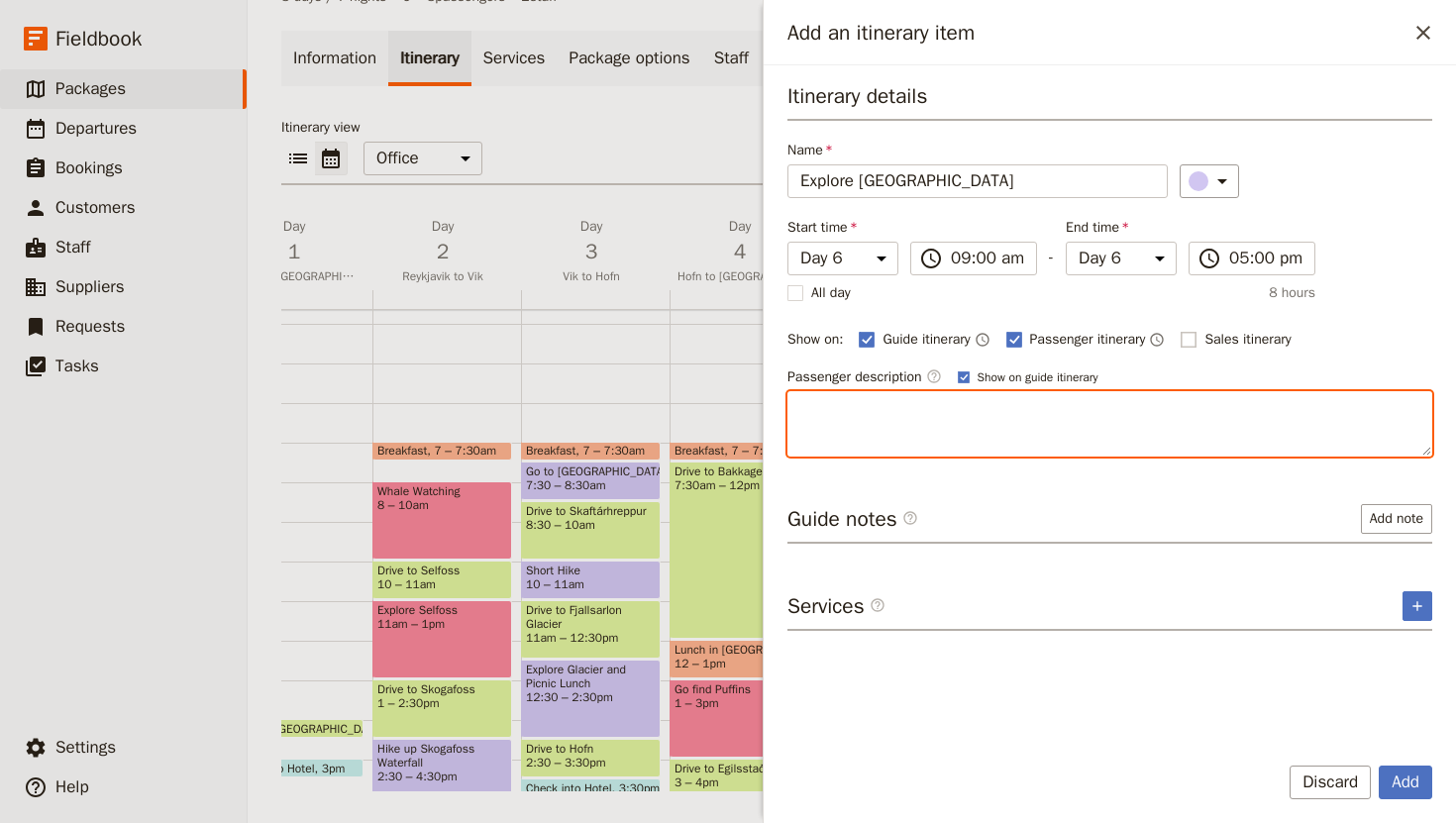 click at bounding box center [1109, 424] 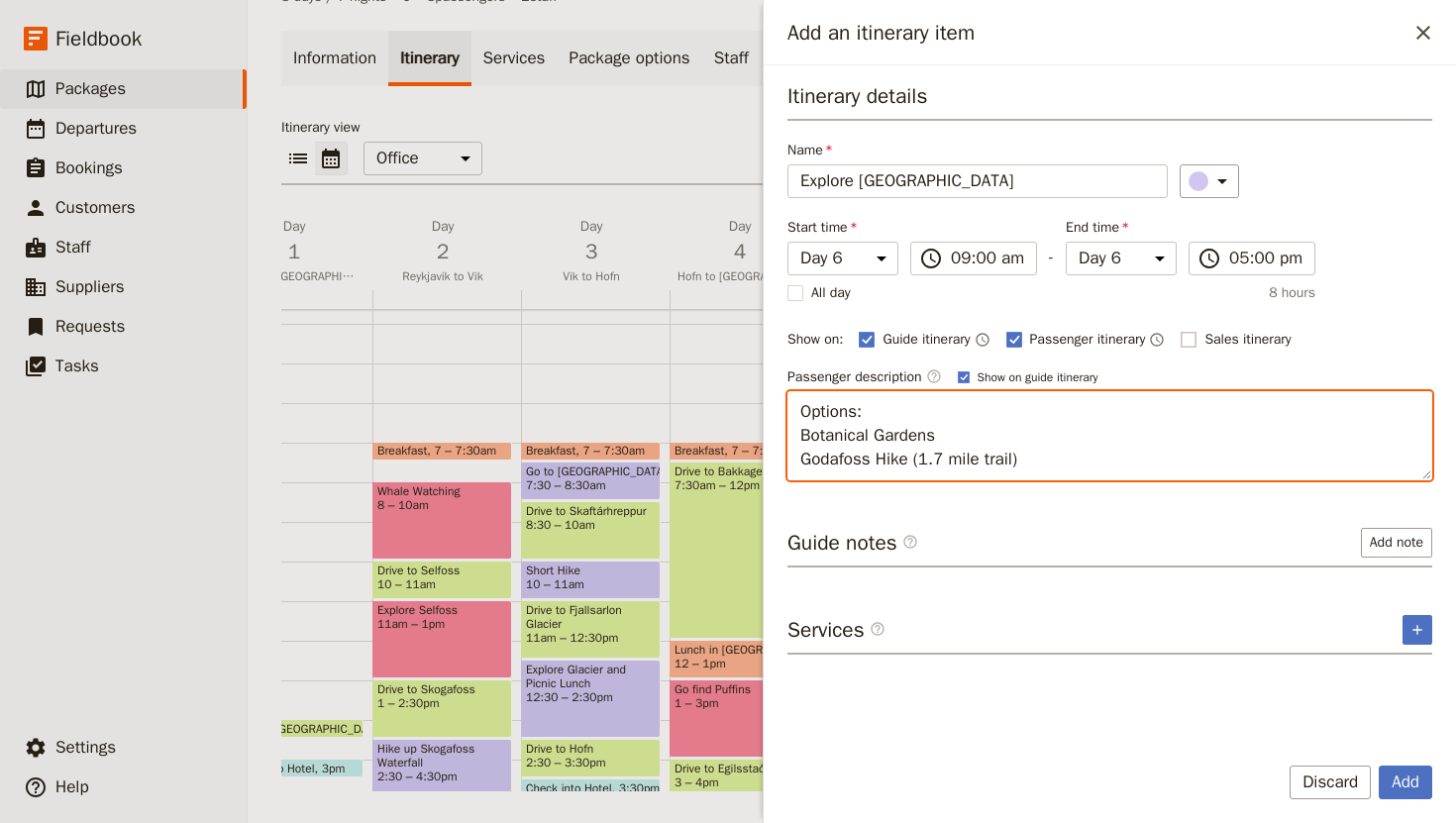 click on "Options:
Botanical Gardens
Godafoss Hike (1.7 mile trail)" at bounding box center [1109, 436] 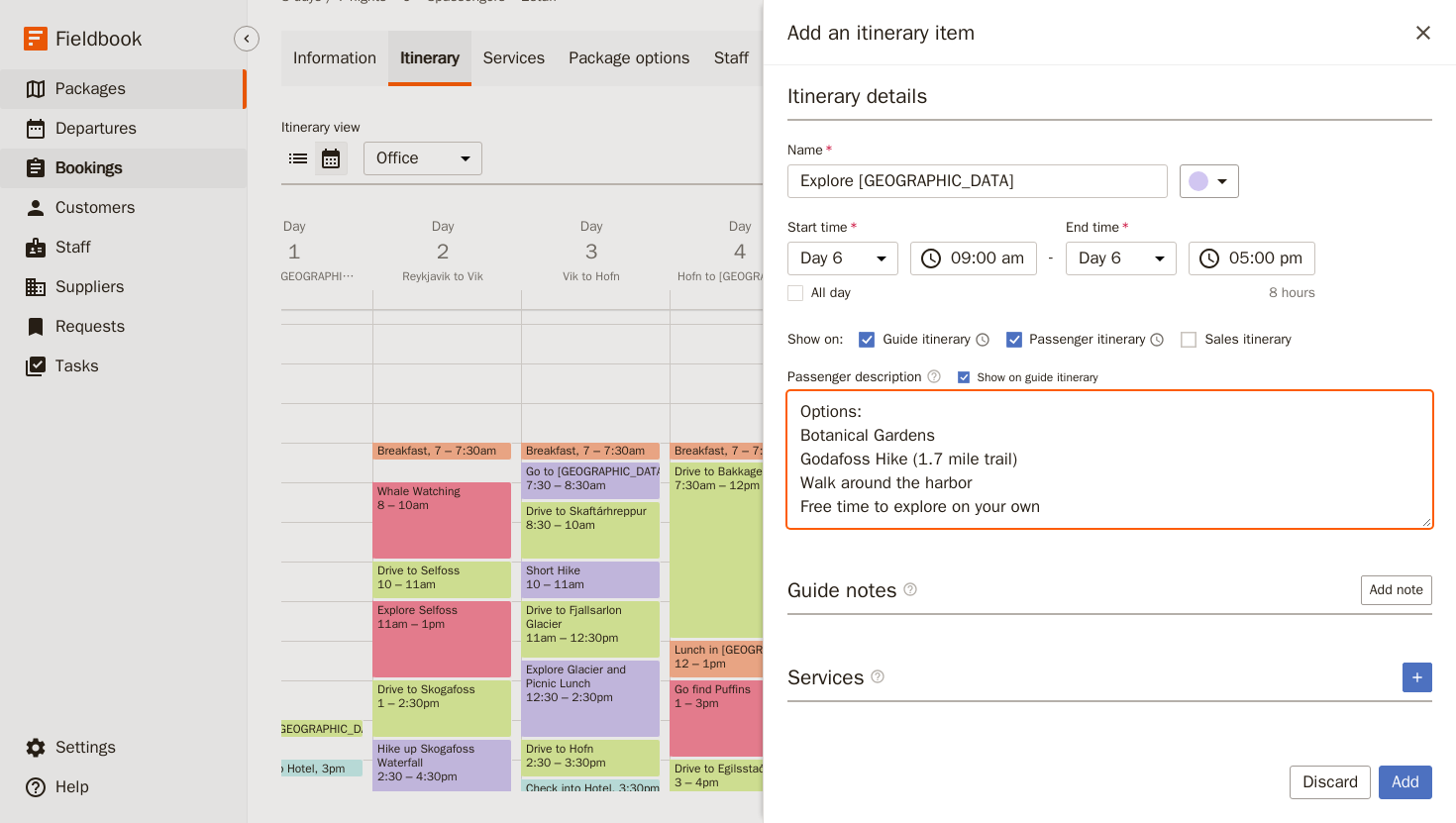 type on "Options:
Botanical Gardens
Godafoss Hike (1.7 mile trail)
Walk around the harbor
Free time to explore on your own" 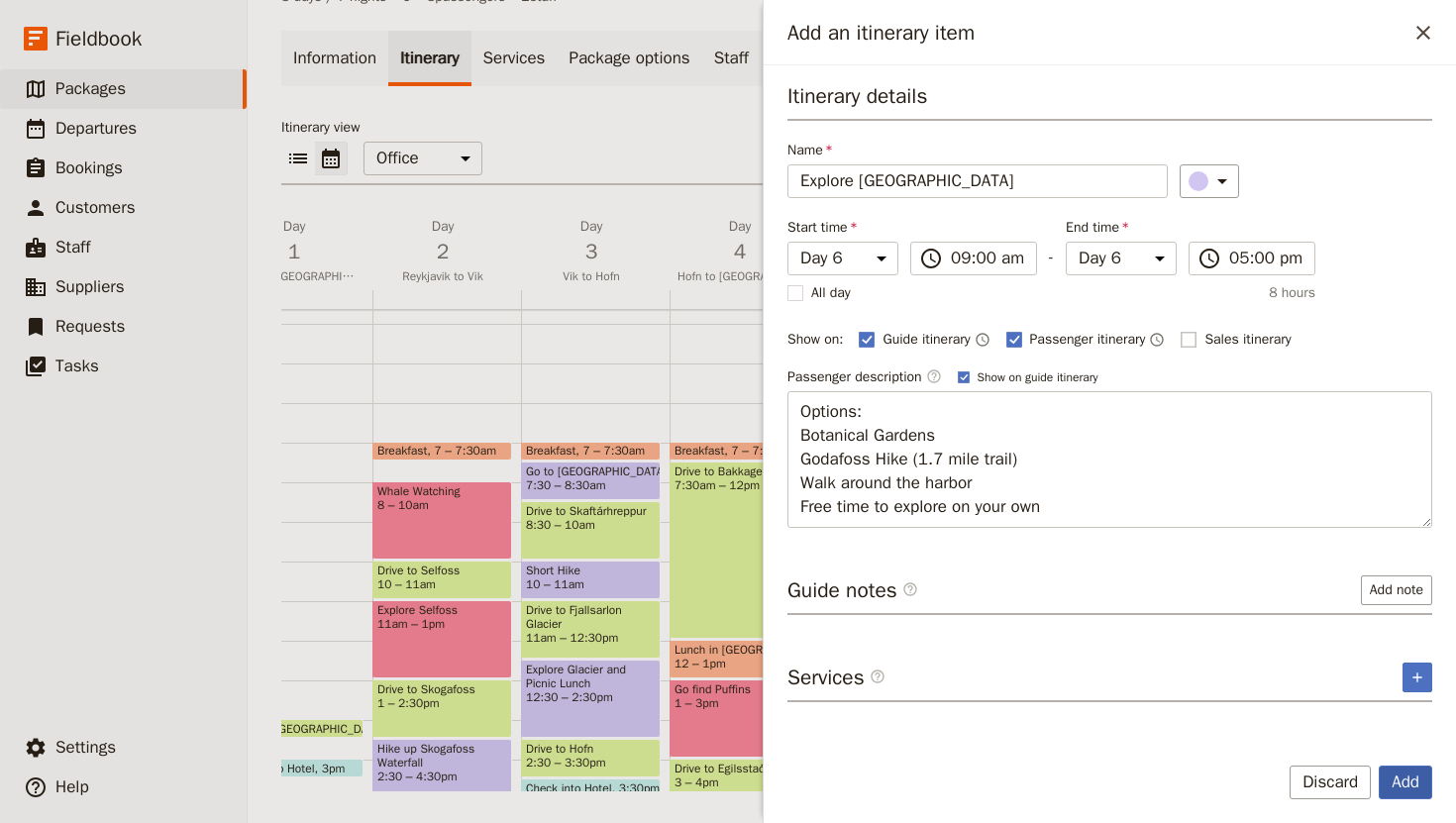 click on "Add" at bounding box center [1405, 782] 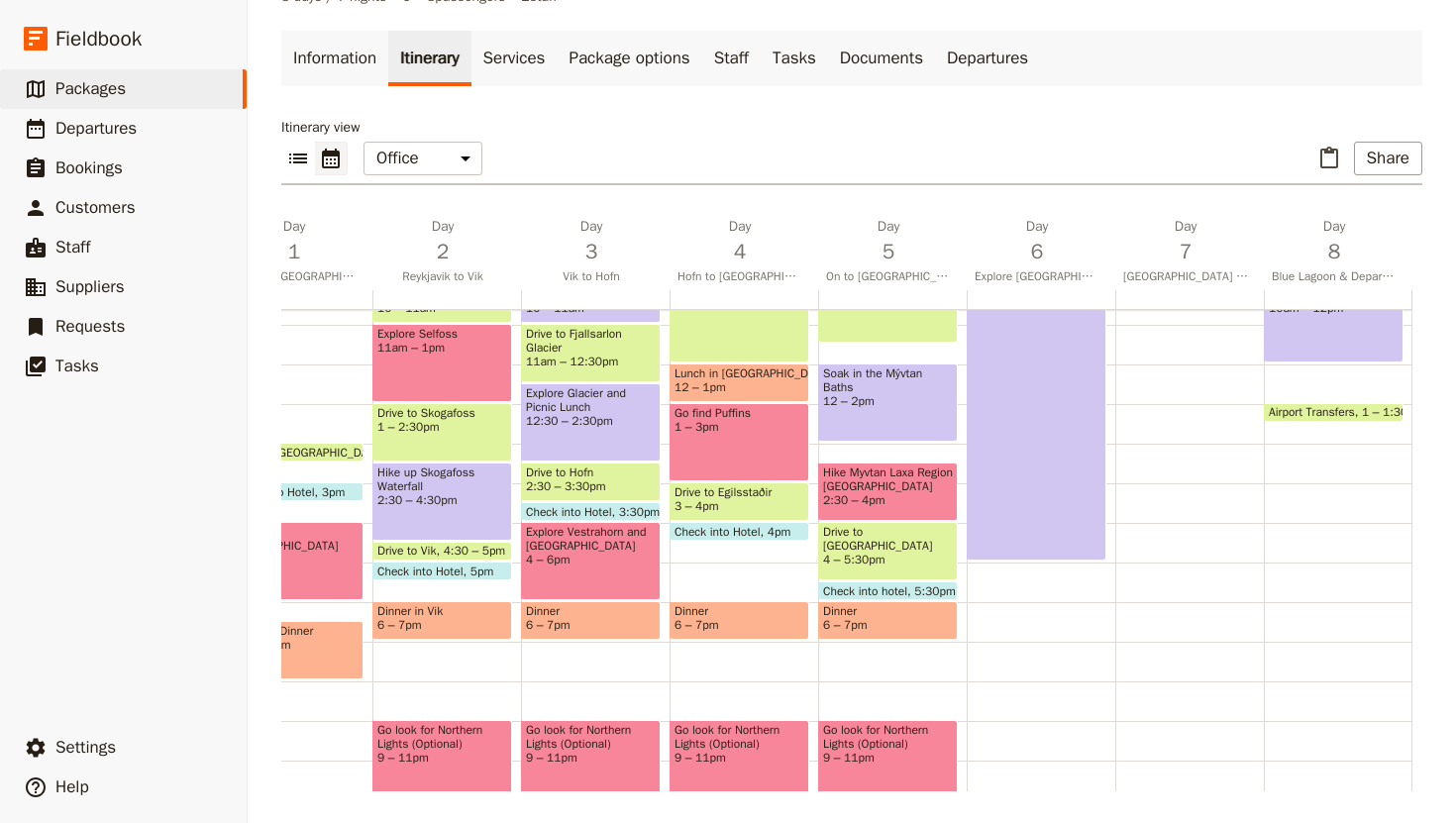 scroll, scrollTop: 427, scrollLeft: 0, axis: vertical 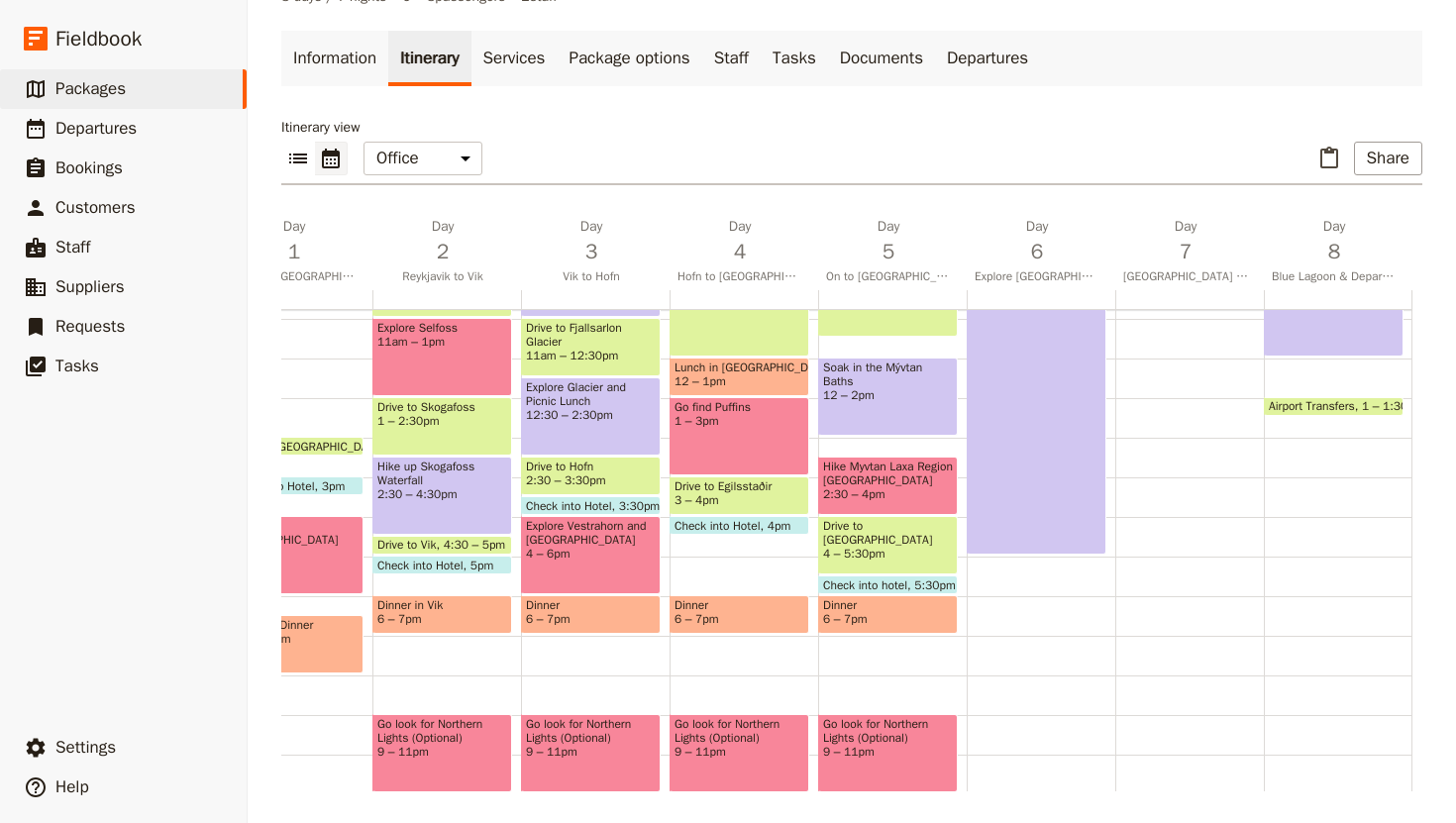 click on "Breakfast 8 – 9am Explore [GEOGRAPHIC_DATA] 9am – 5pm" at bounding box center (1041, 359) 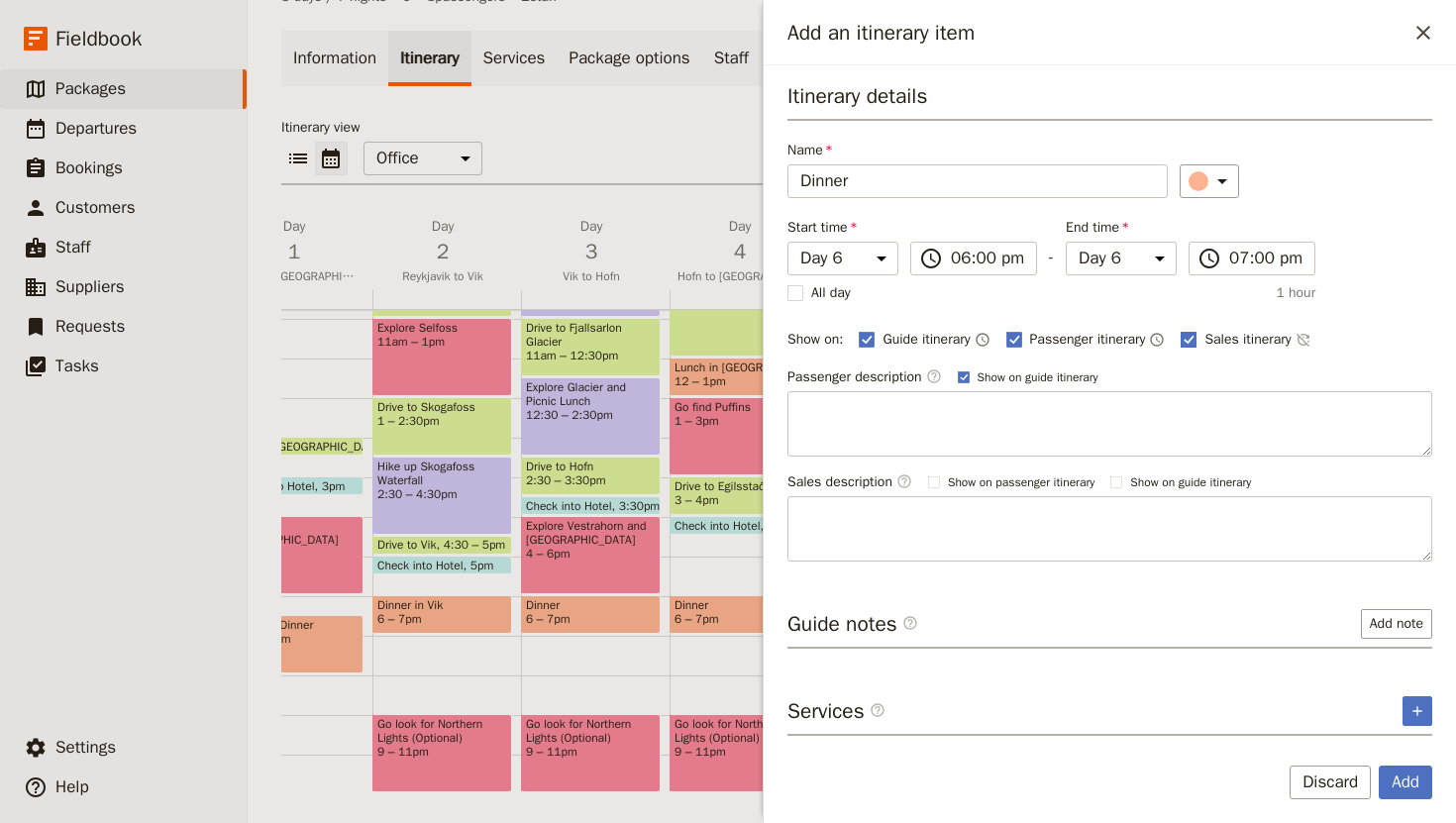 type on "Dinner" 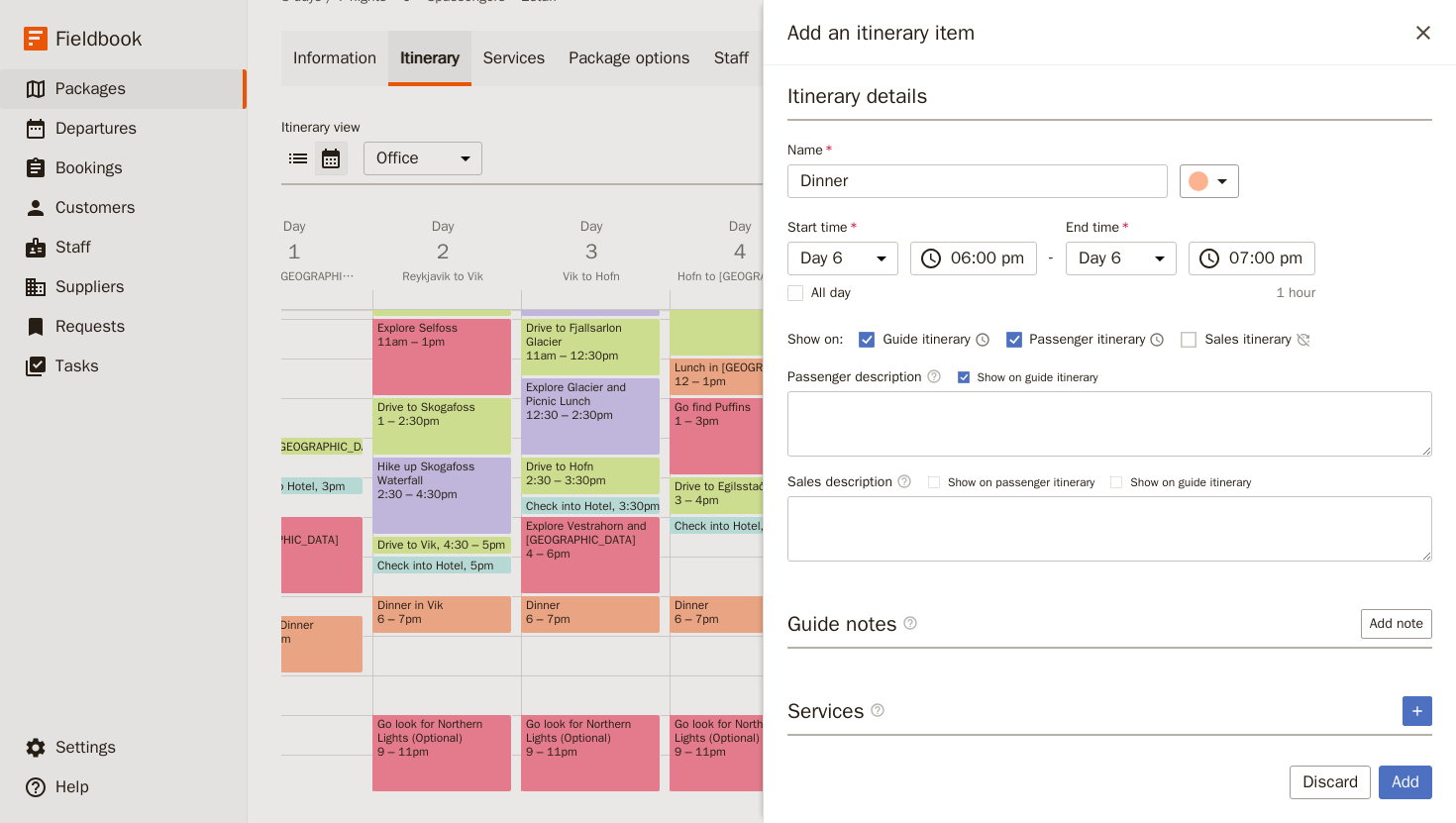 checkbox on "false" 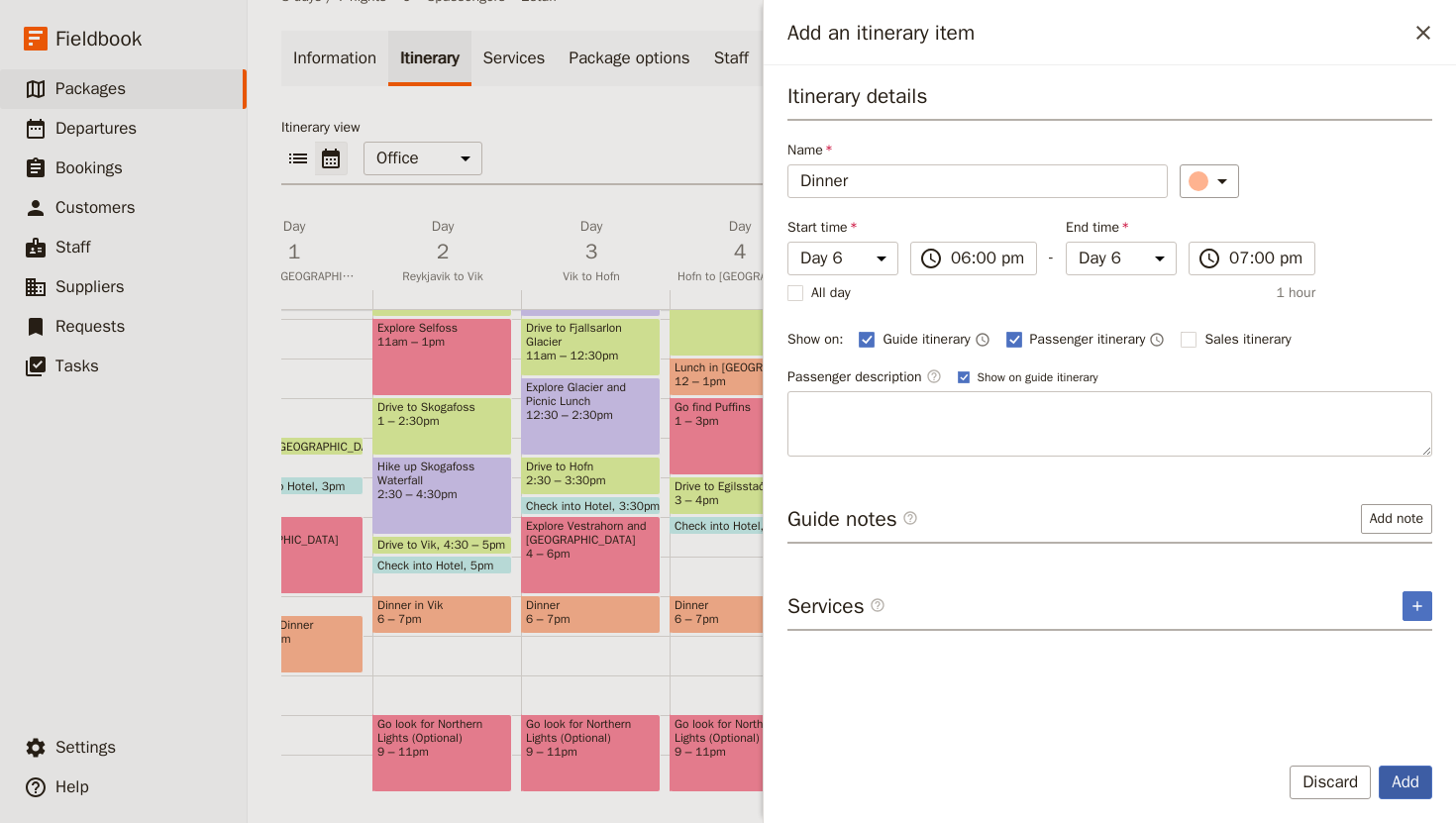 click on "Add" at bounding box center [1405, 782] 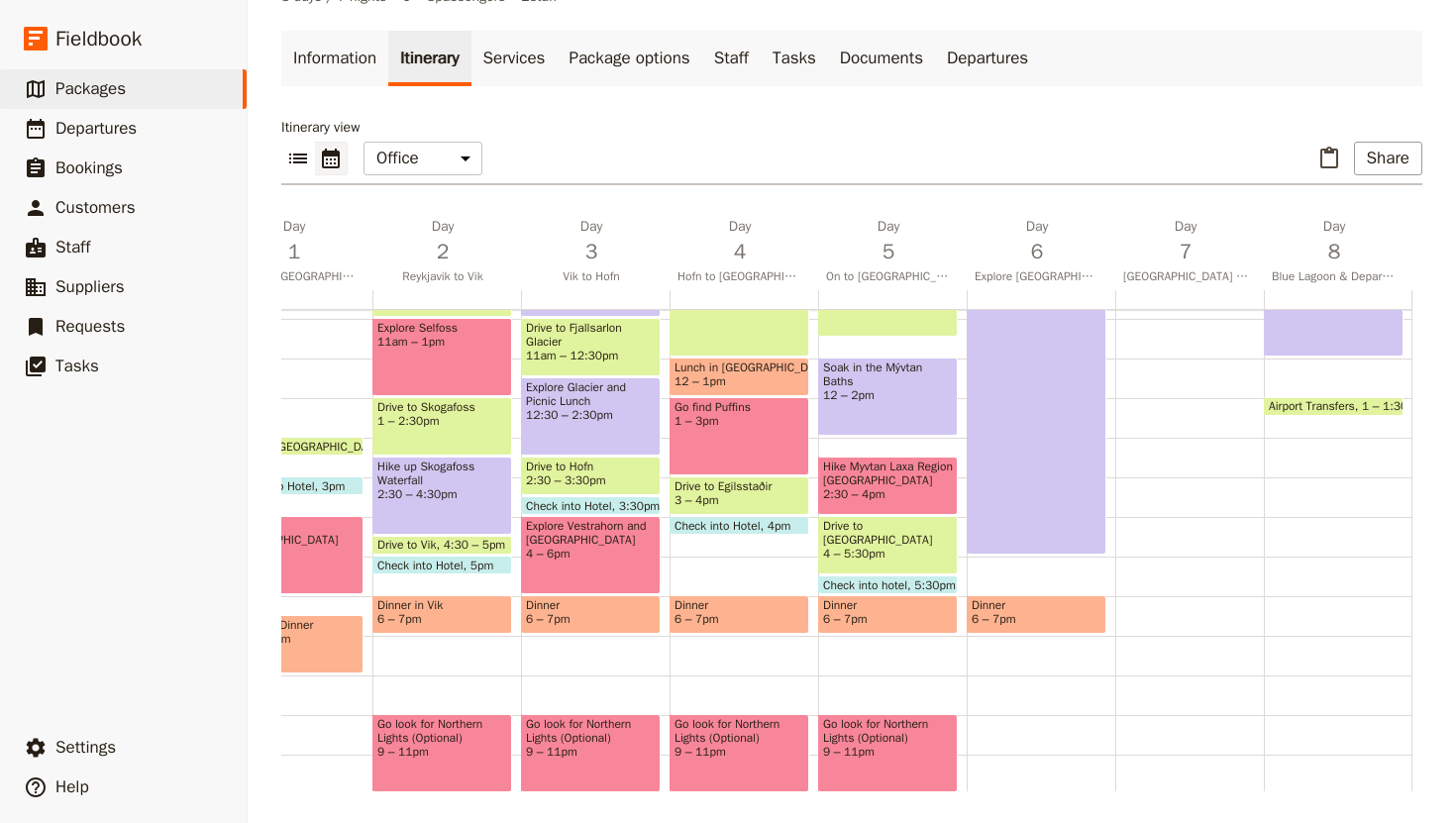 click on "9 – 11pm" at bounding box center [887, 752] 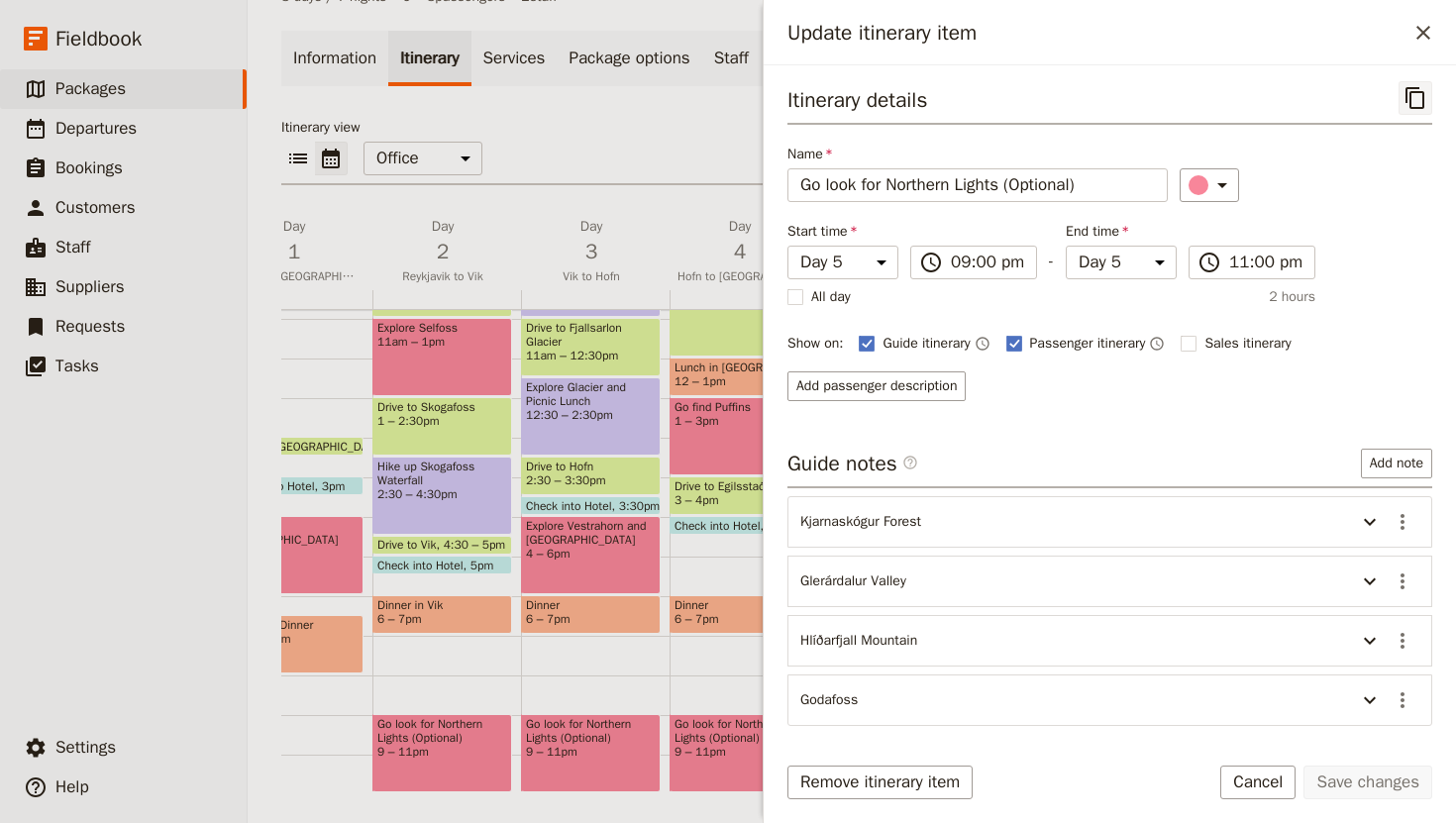 click 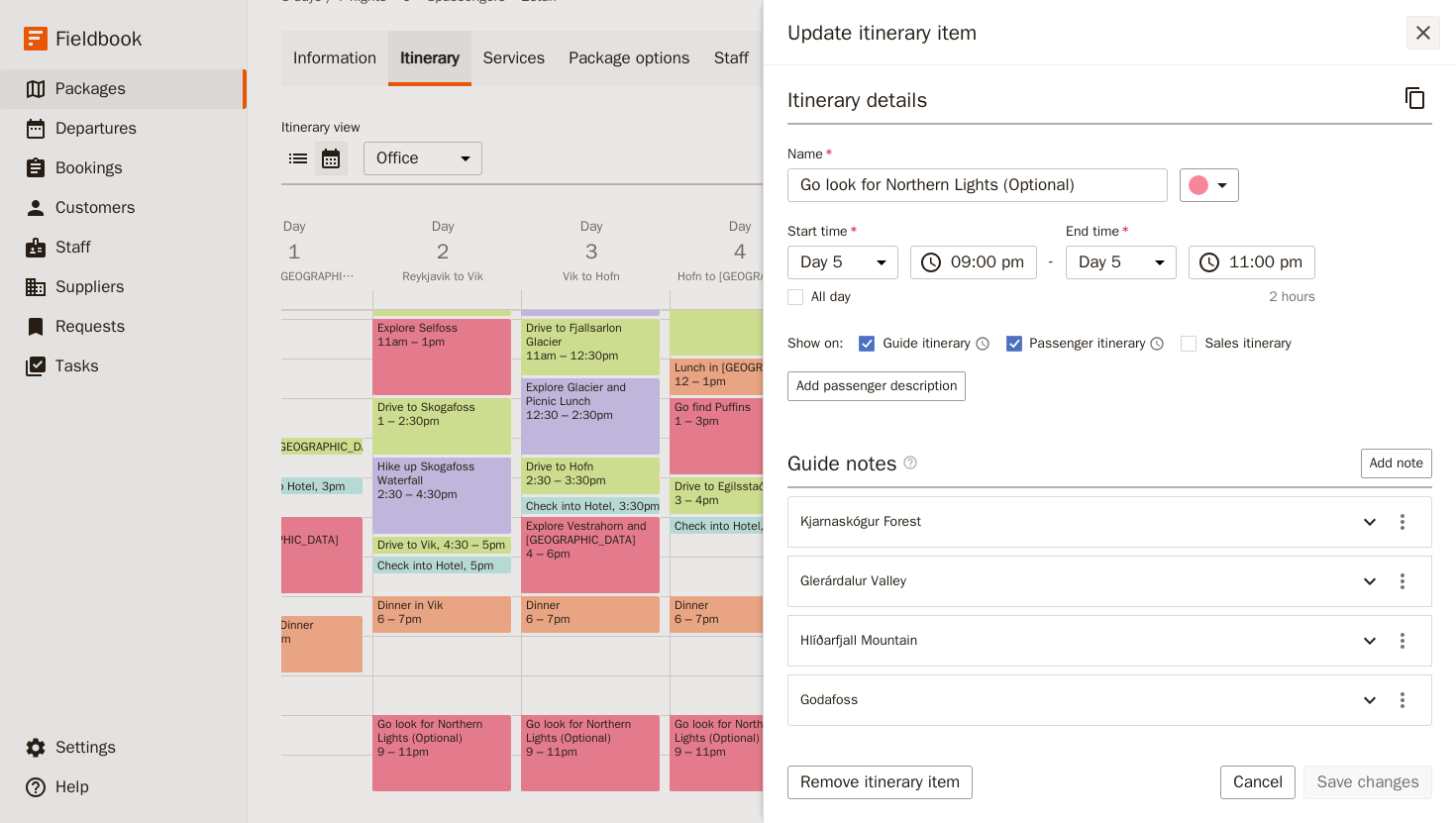 click on "​" at bounding box center (1423, 33) 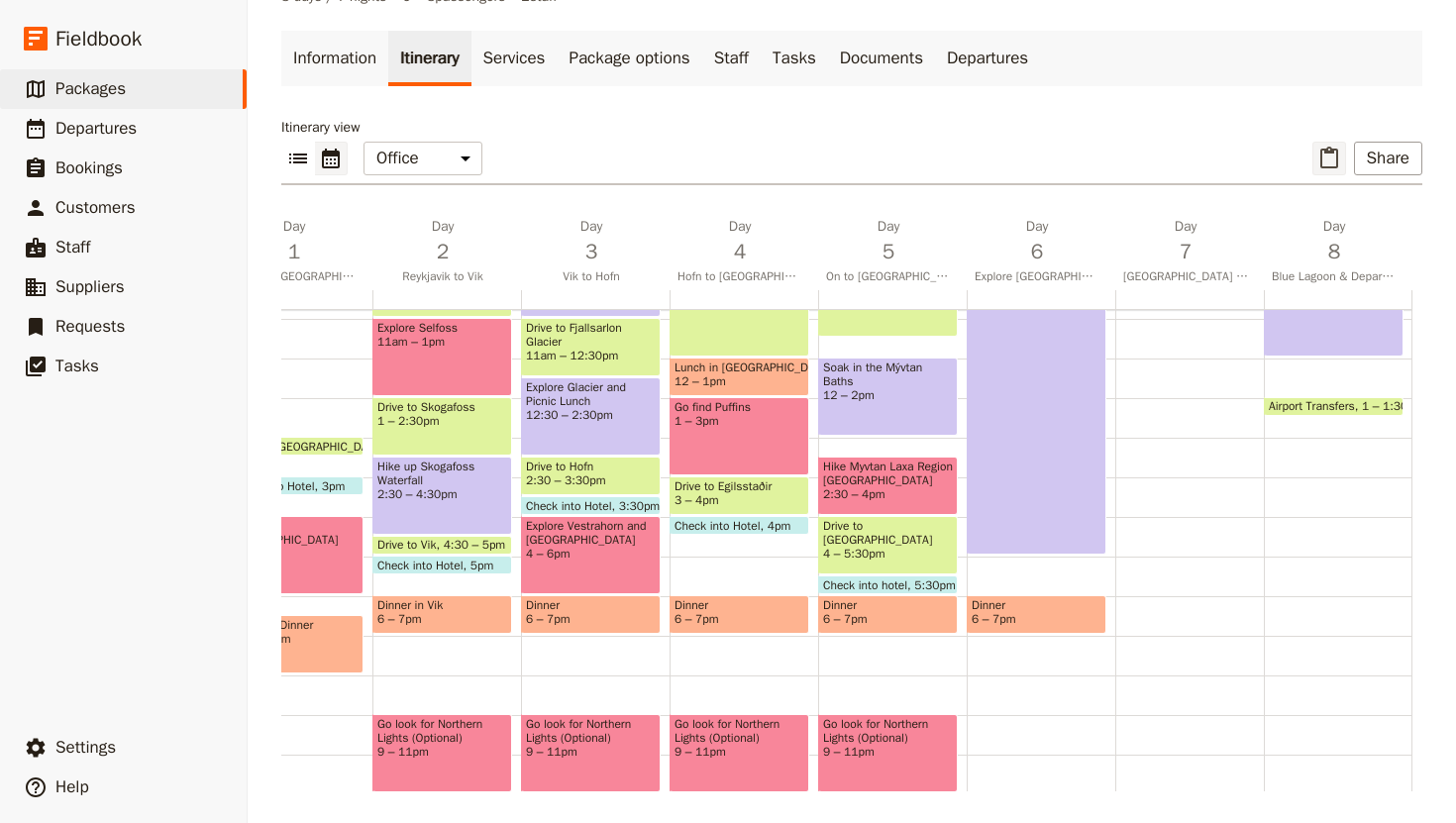 click on "​" at bounding box center [1329, 158] 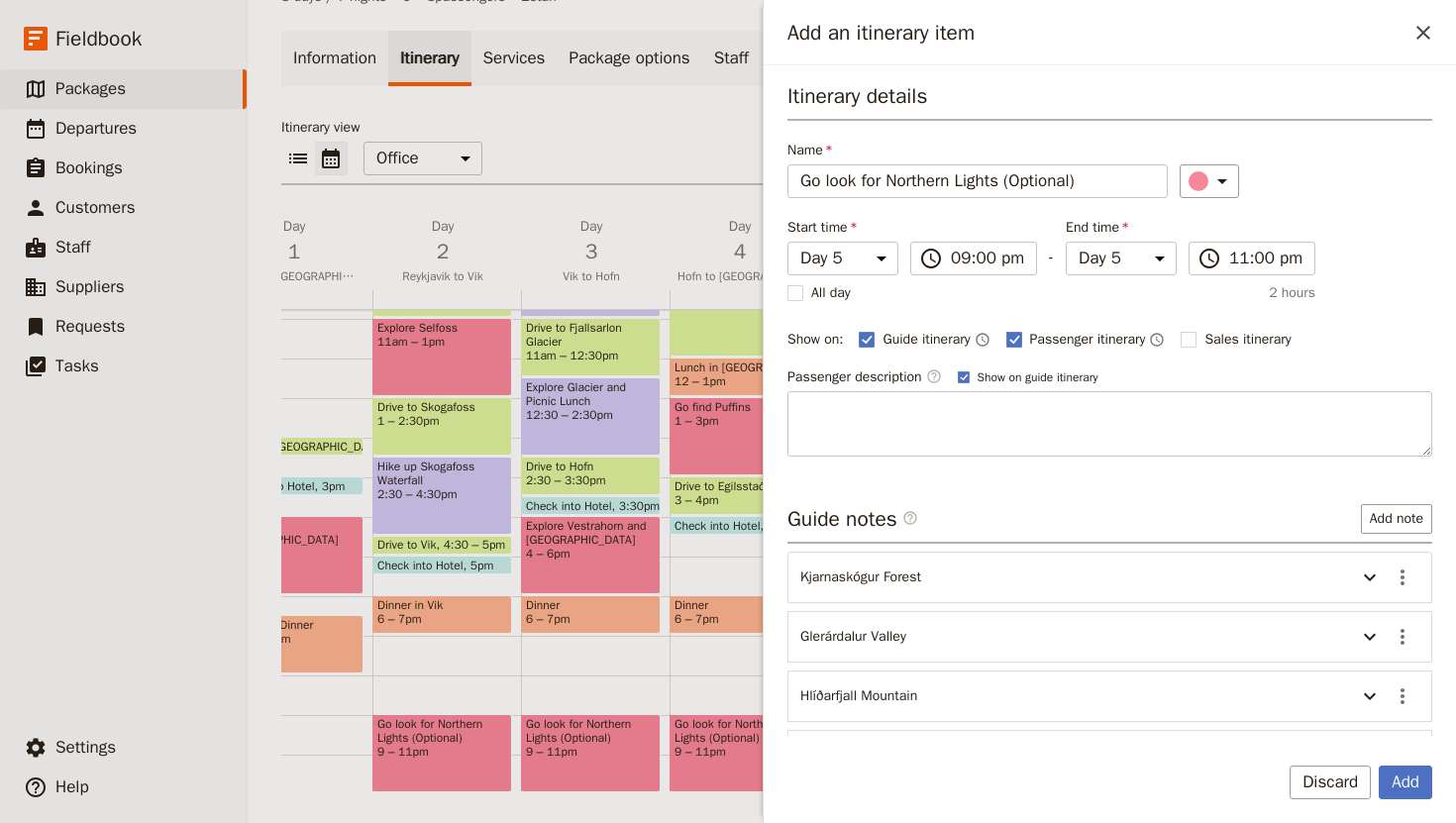 click on "Name Go look for Northern Lights (Optional) ​" at bounding box center [1109, 169] 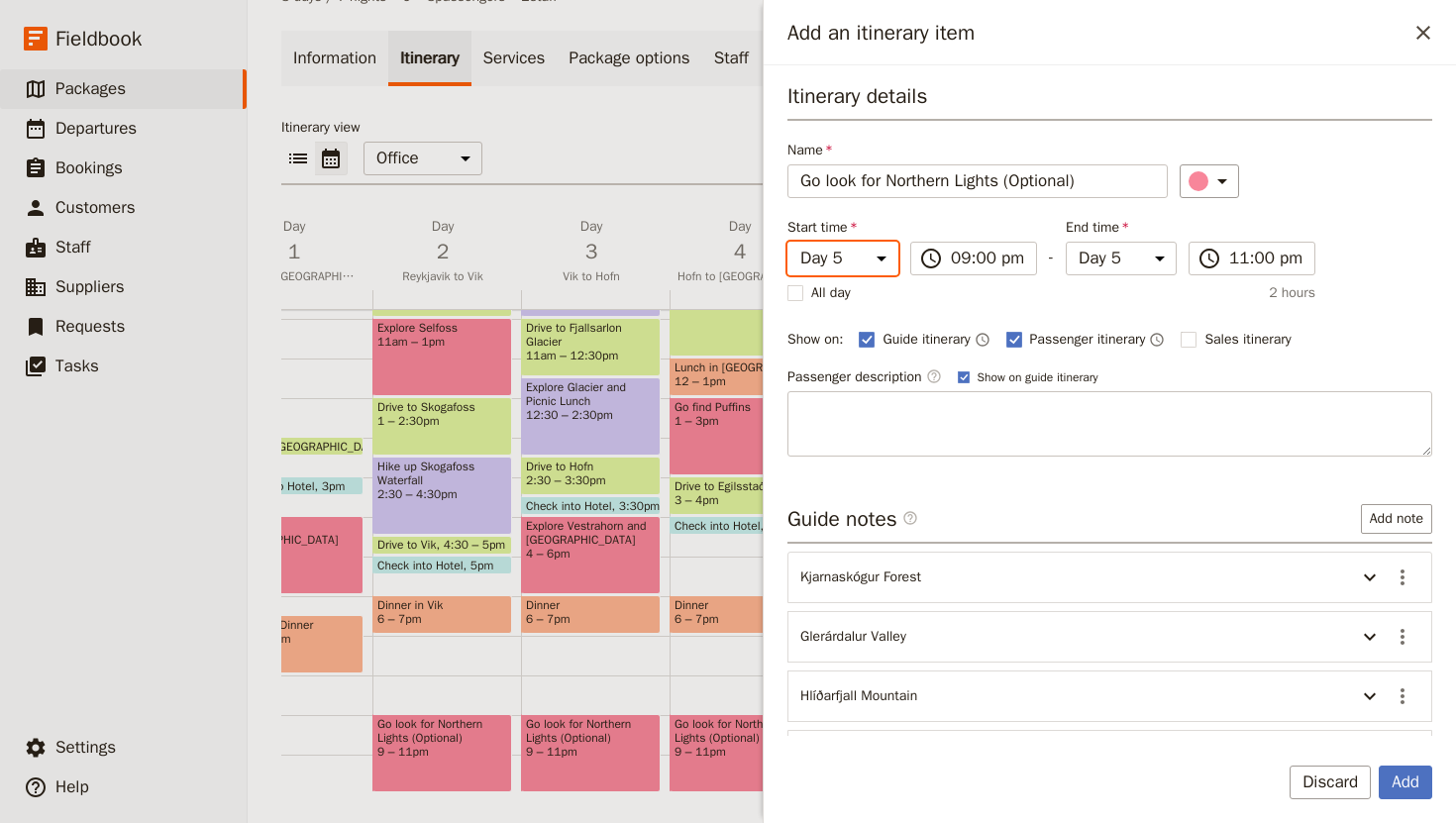 click on "Day 1 Day 2 Day 3 Day 4 Day 5 Day 6 Day 7 Day 8" at bounding box center [843, 258] 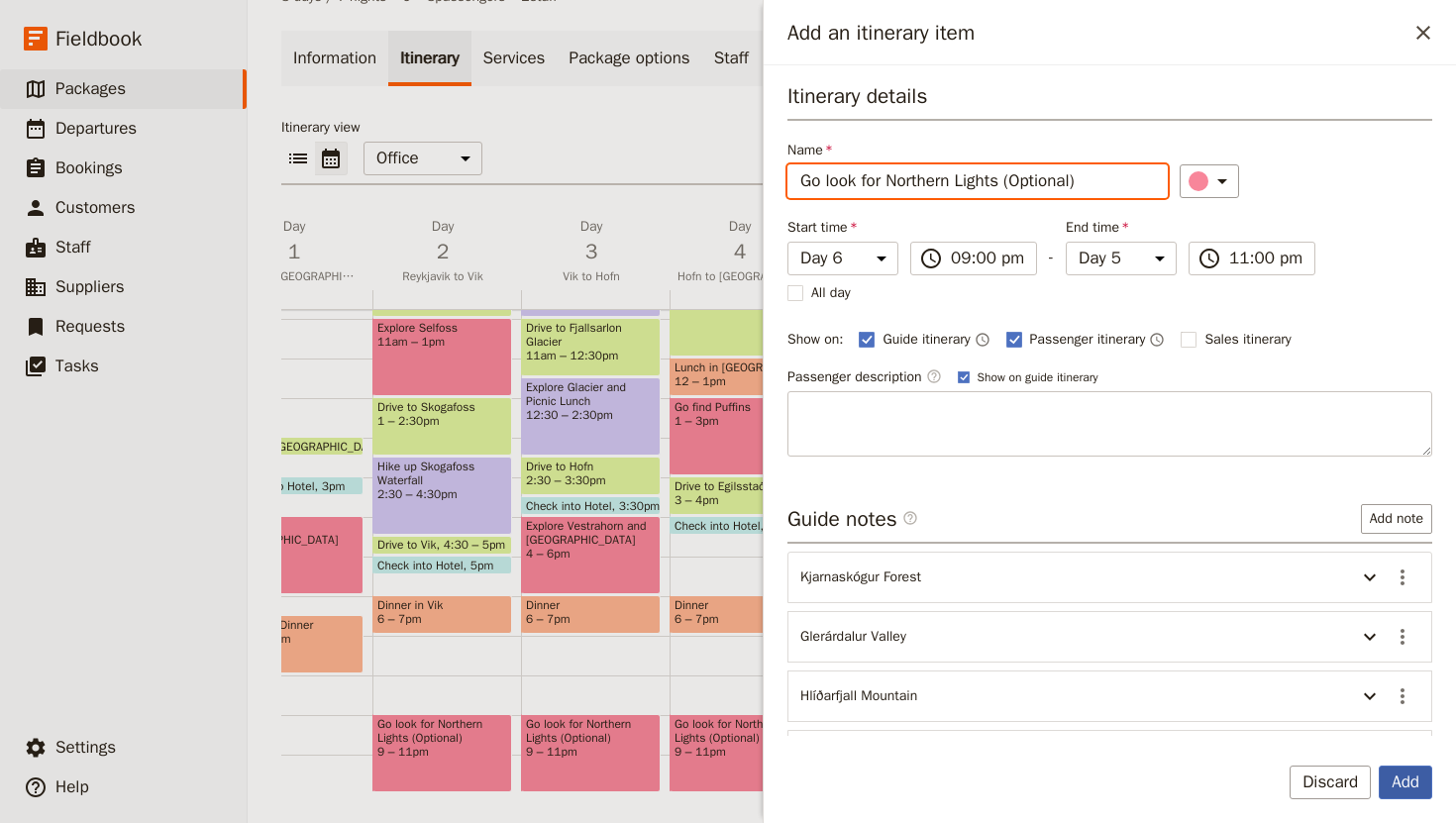 click on "Add" at bounding box center [1405, 782] 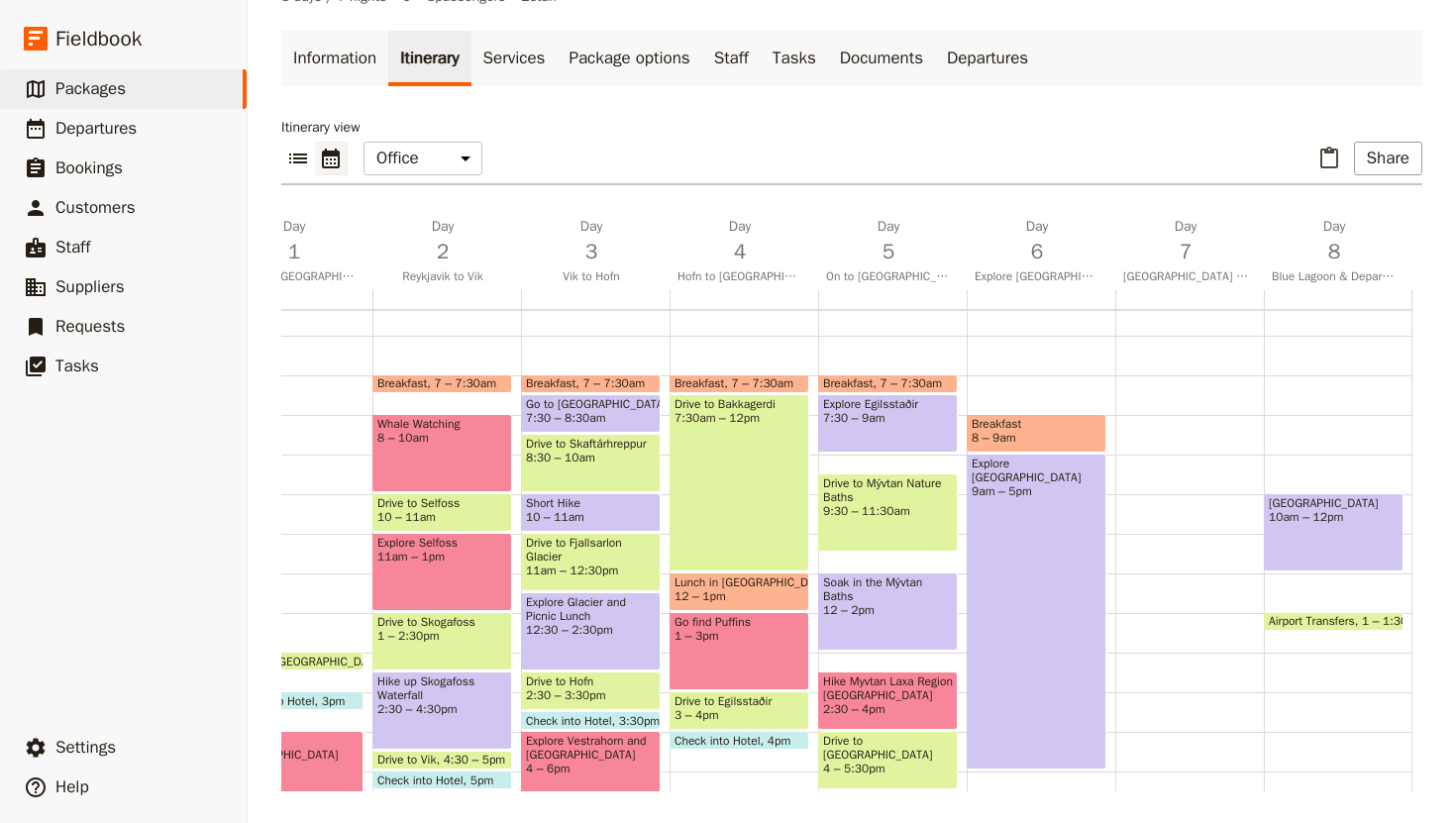 scroll, scrollTop: 209, scrollLeft: 0, axis: vertical 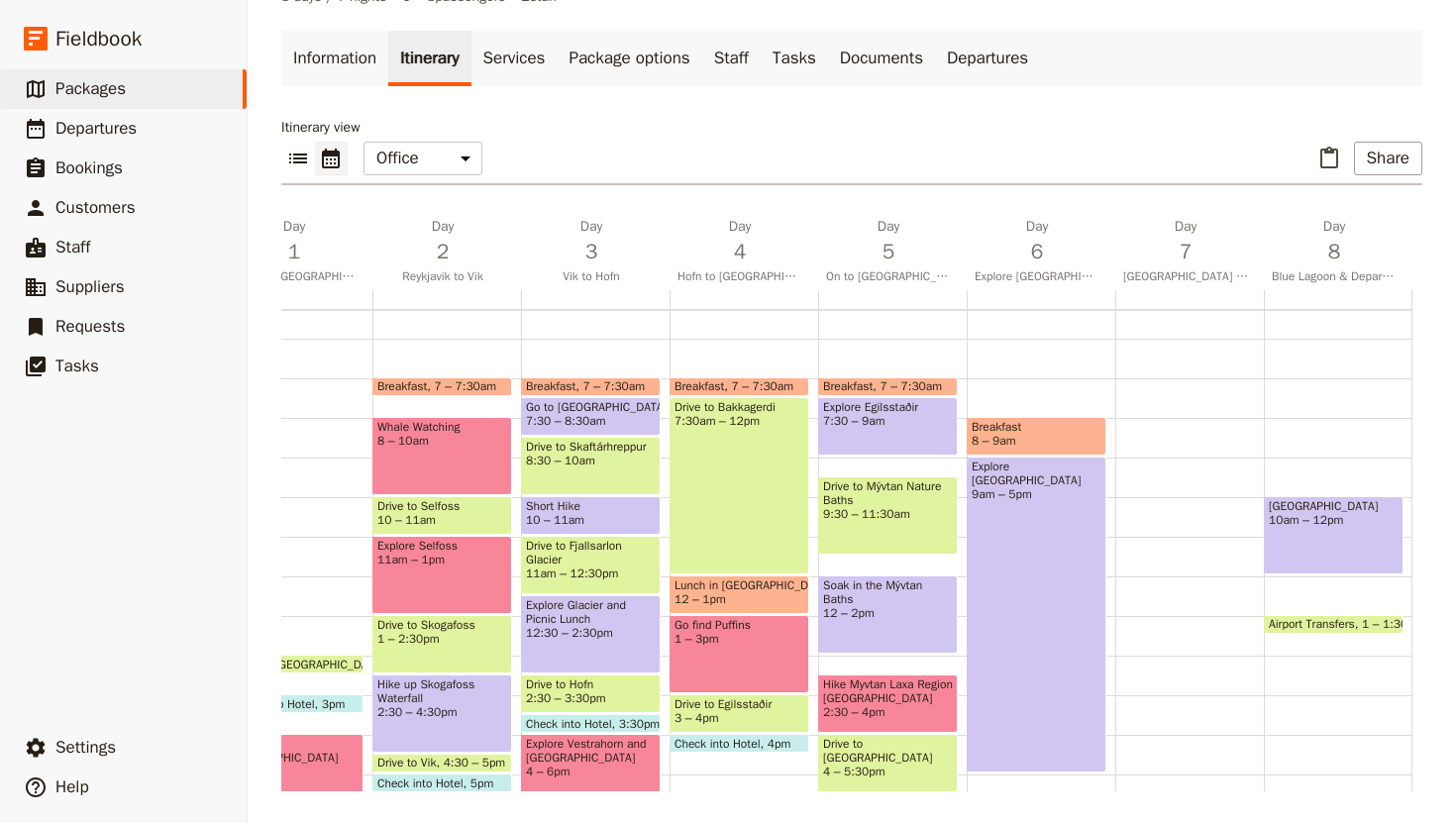 click at bounding box center [1190, 576] 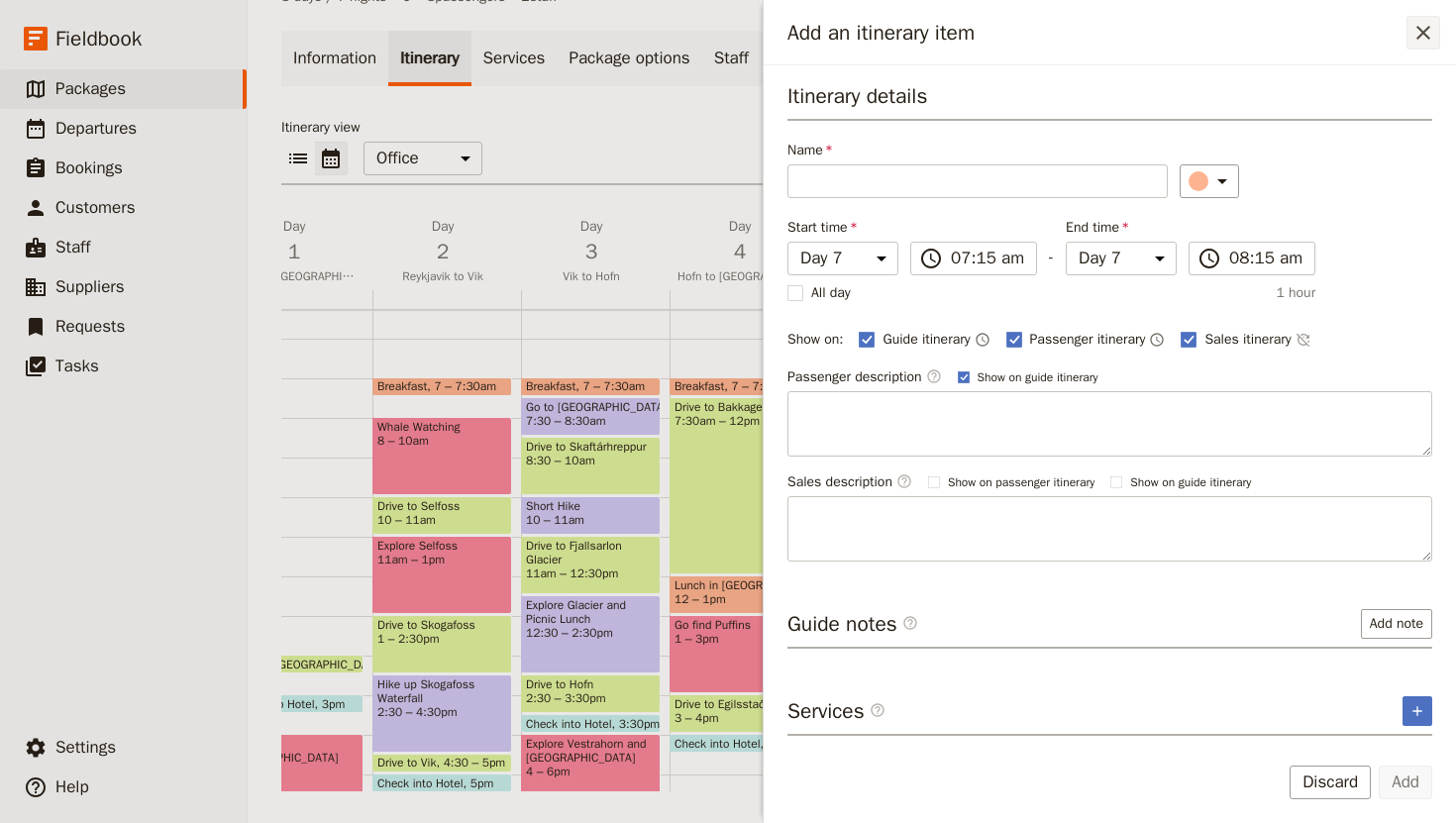 click 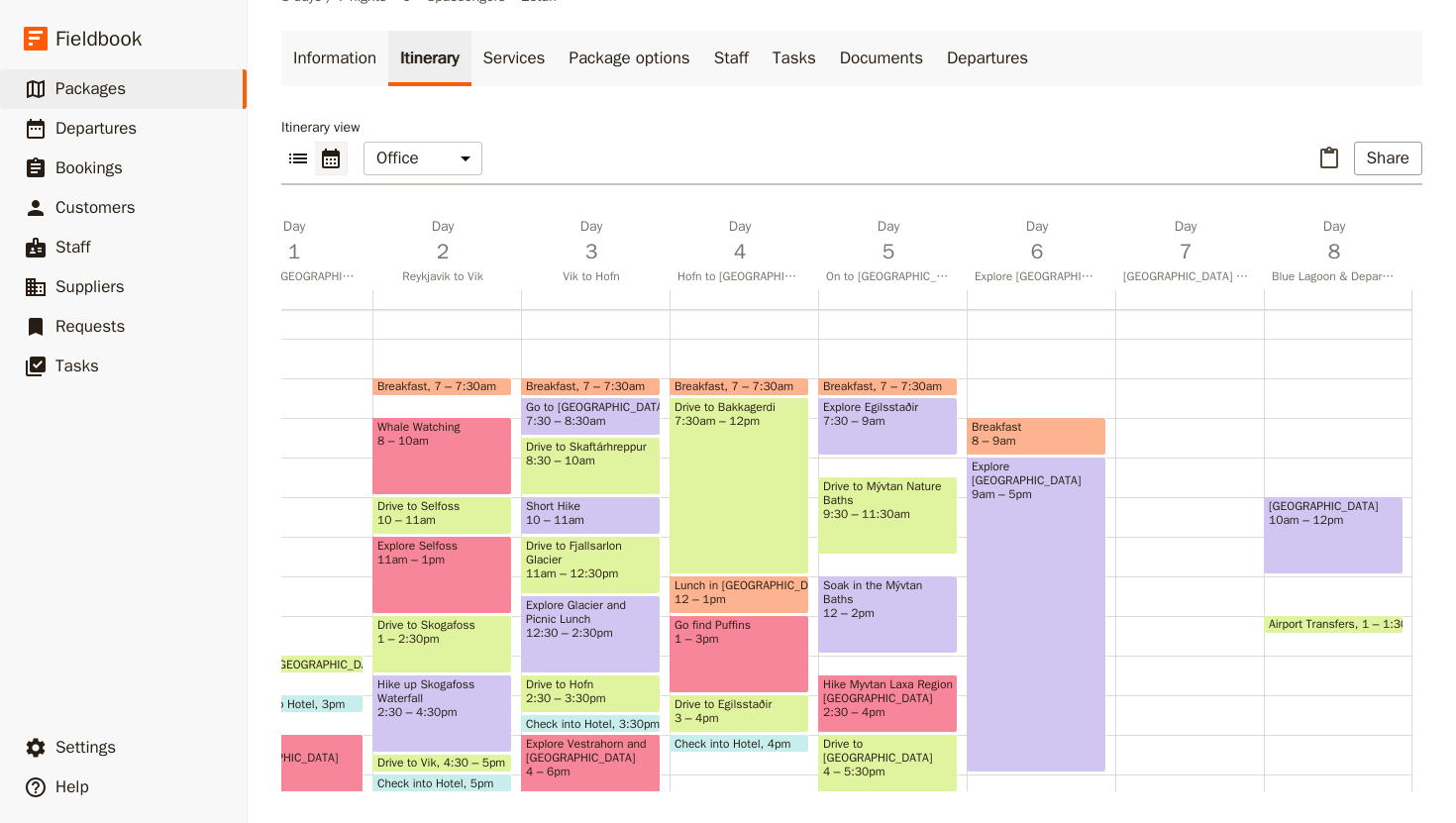 click at bounding box center [1190, 576] 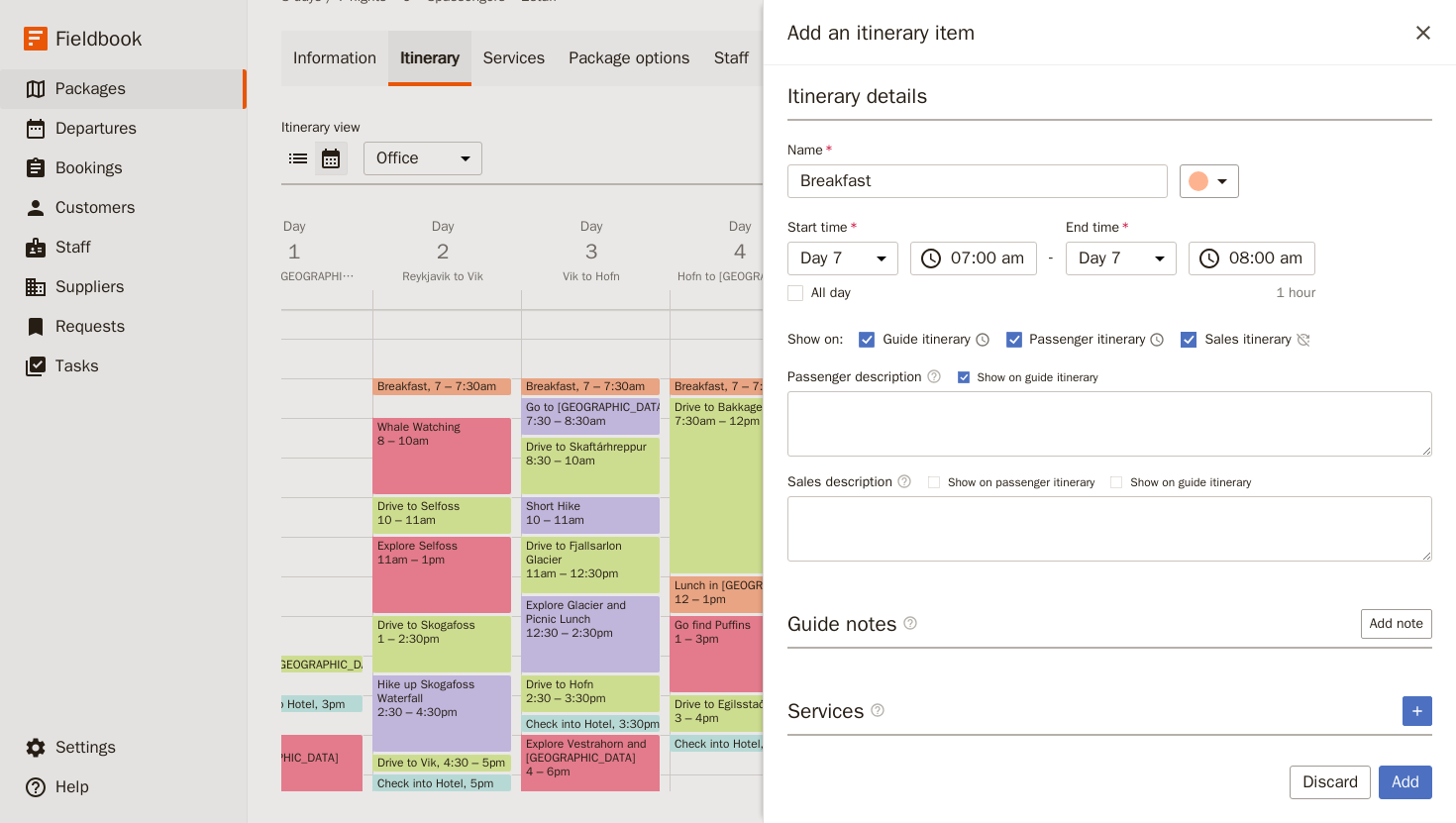 type on "Breakfast" 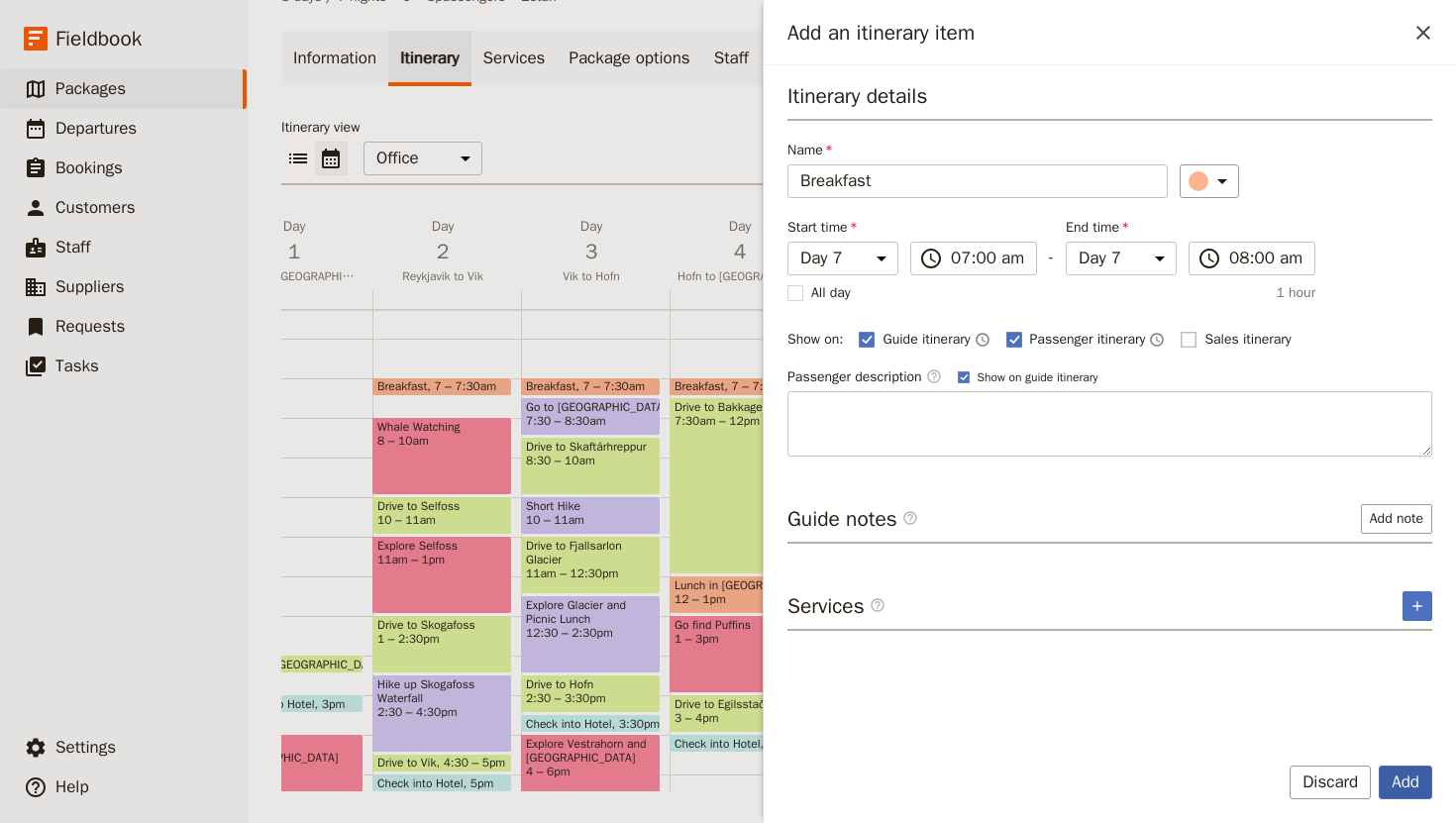 click on "Add" at bounding box center [1405, 782] 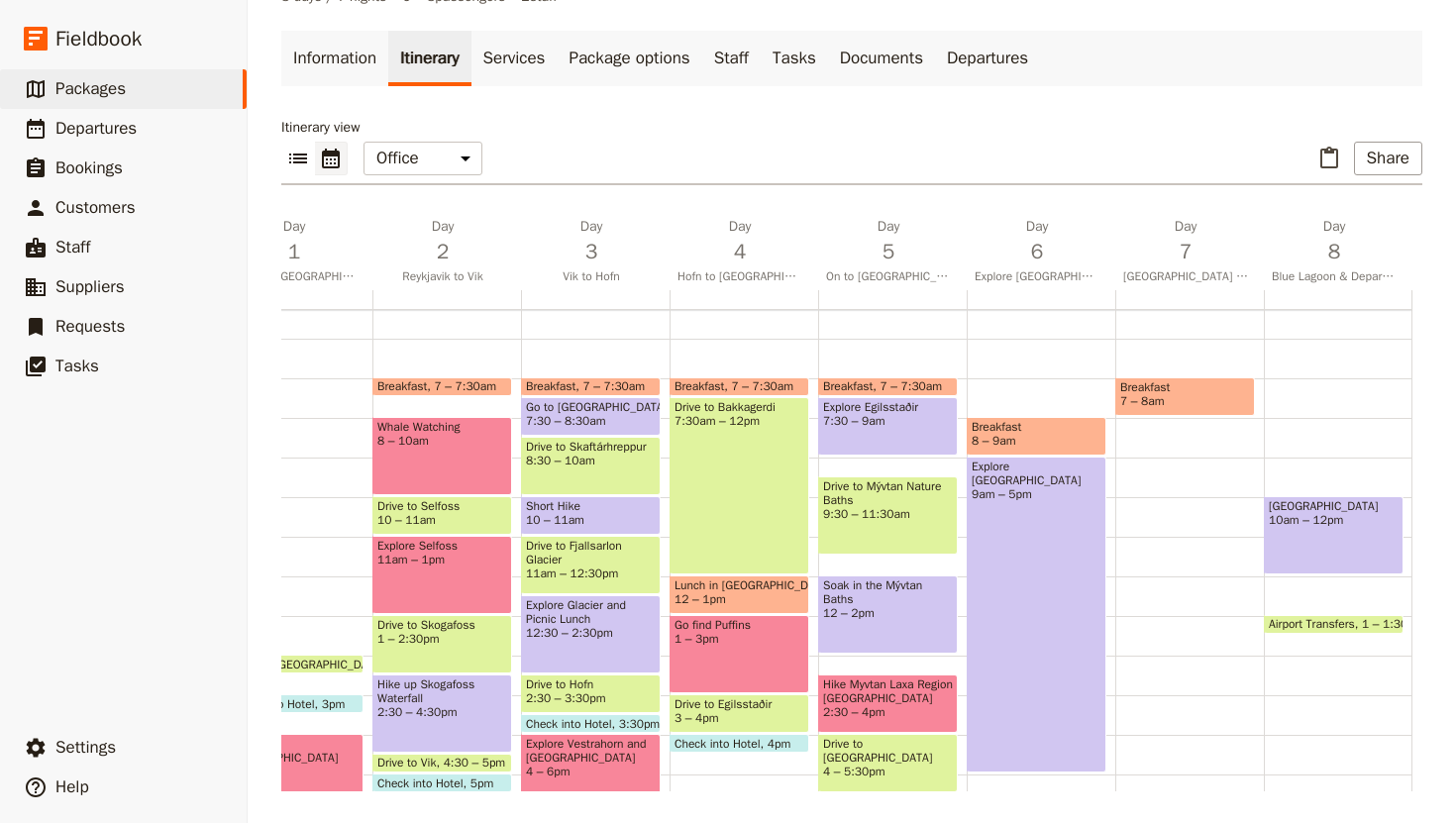 click on "Breakfast 7 – 8am" at bounding box center [1190, 576] 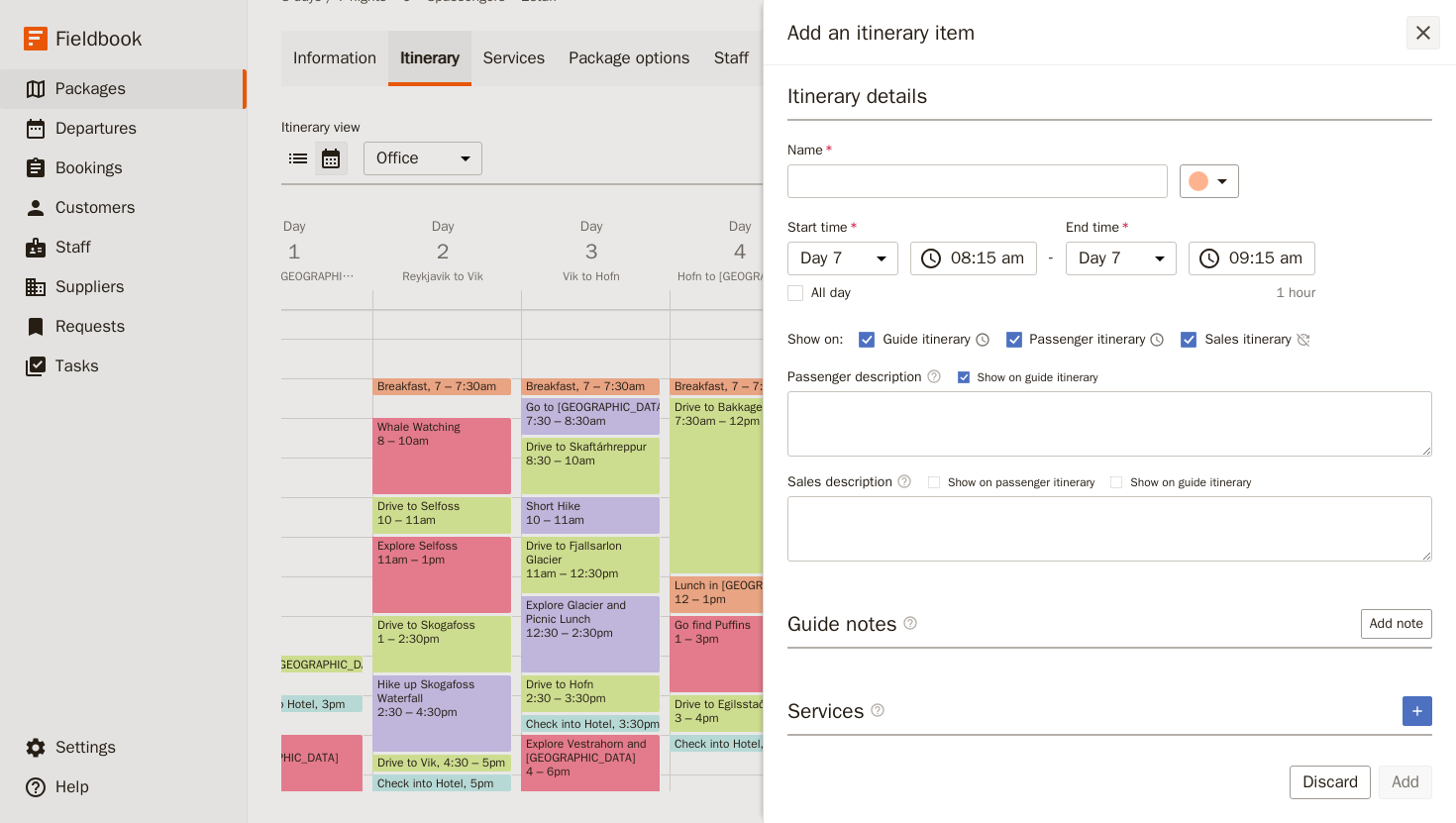 click 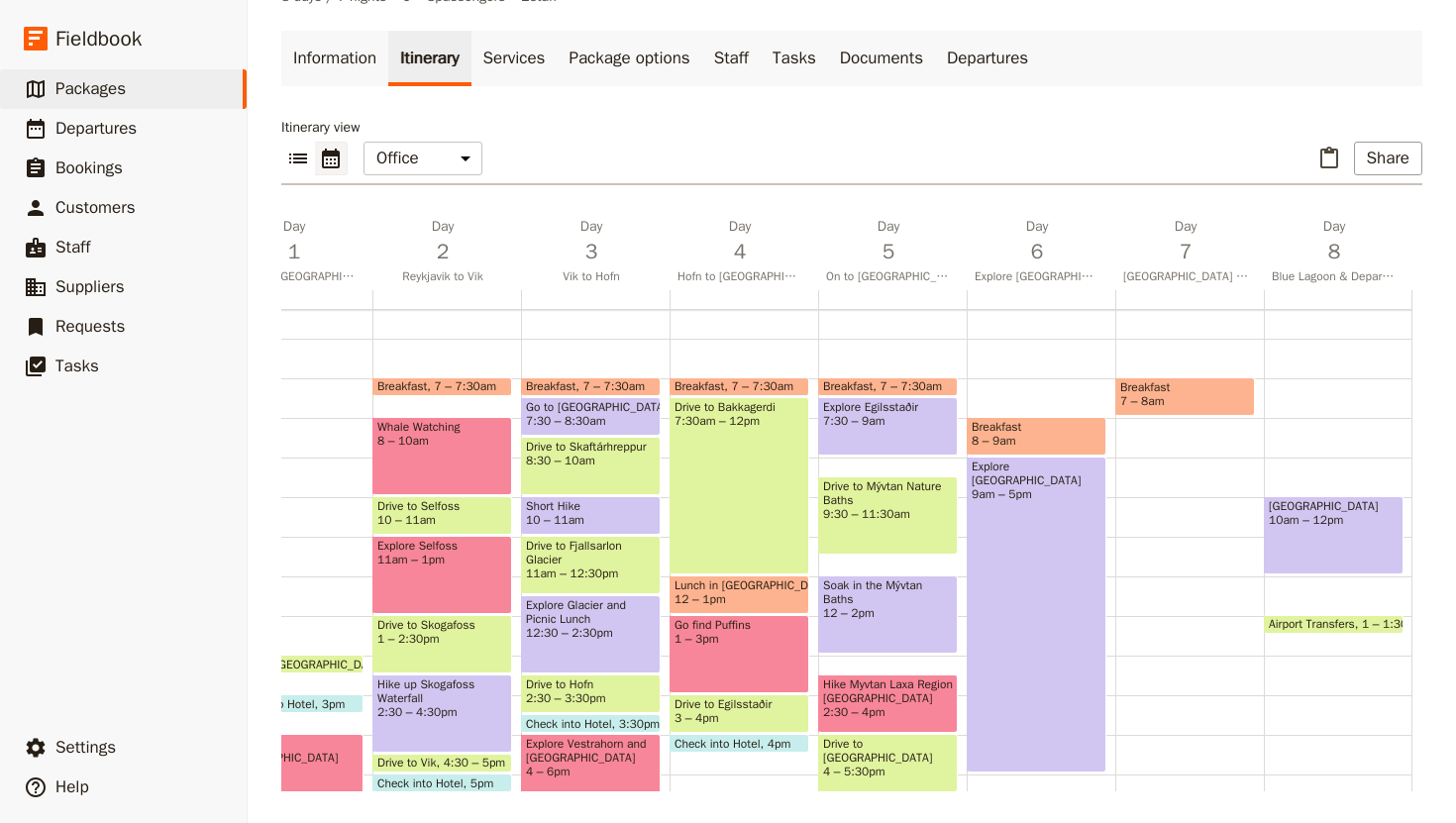 click on "Breakfast 7 – 8am" at bounding box center [1190, 576] 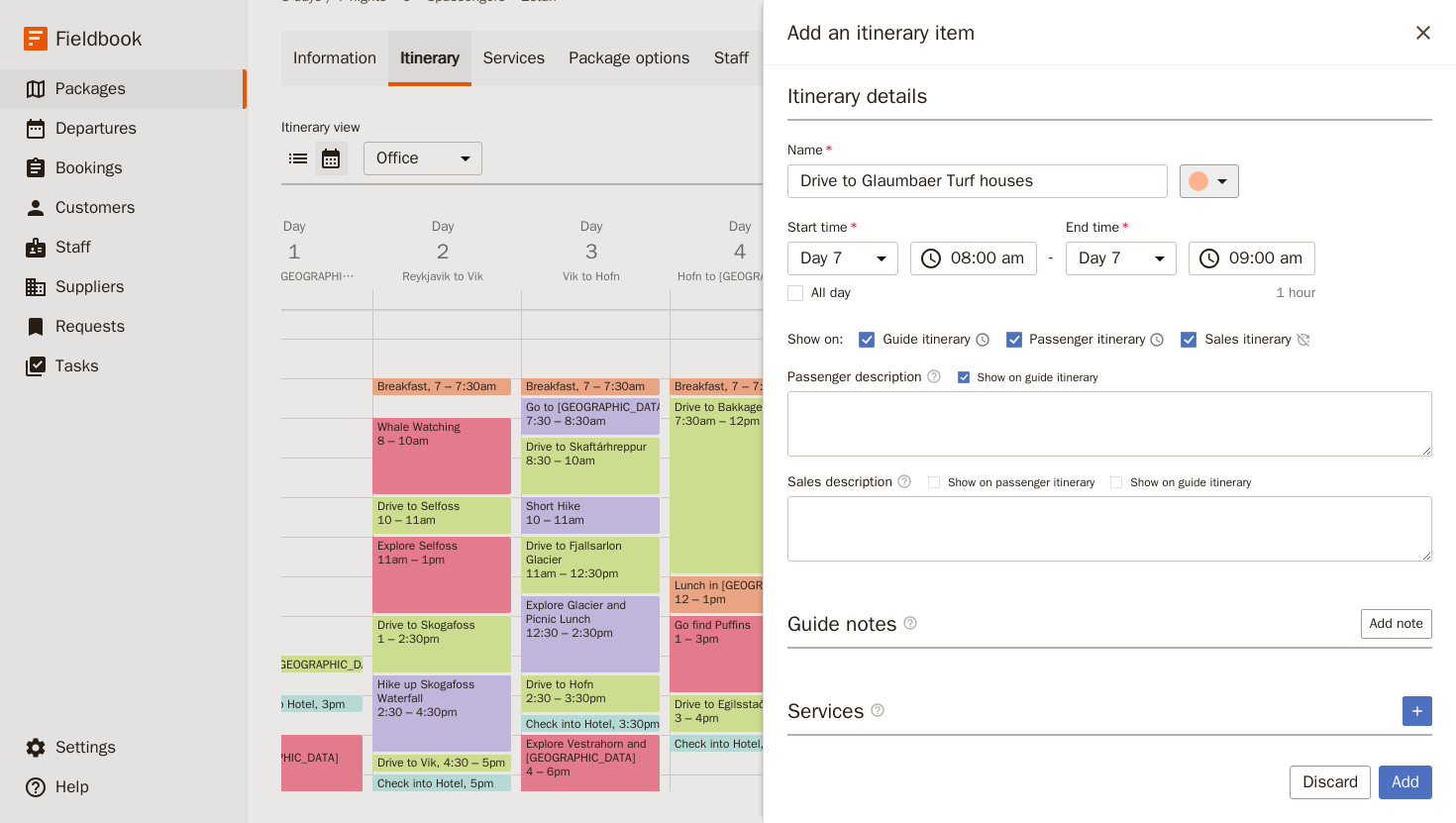 type on "Drive to Glaumbaer Turf houses" 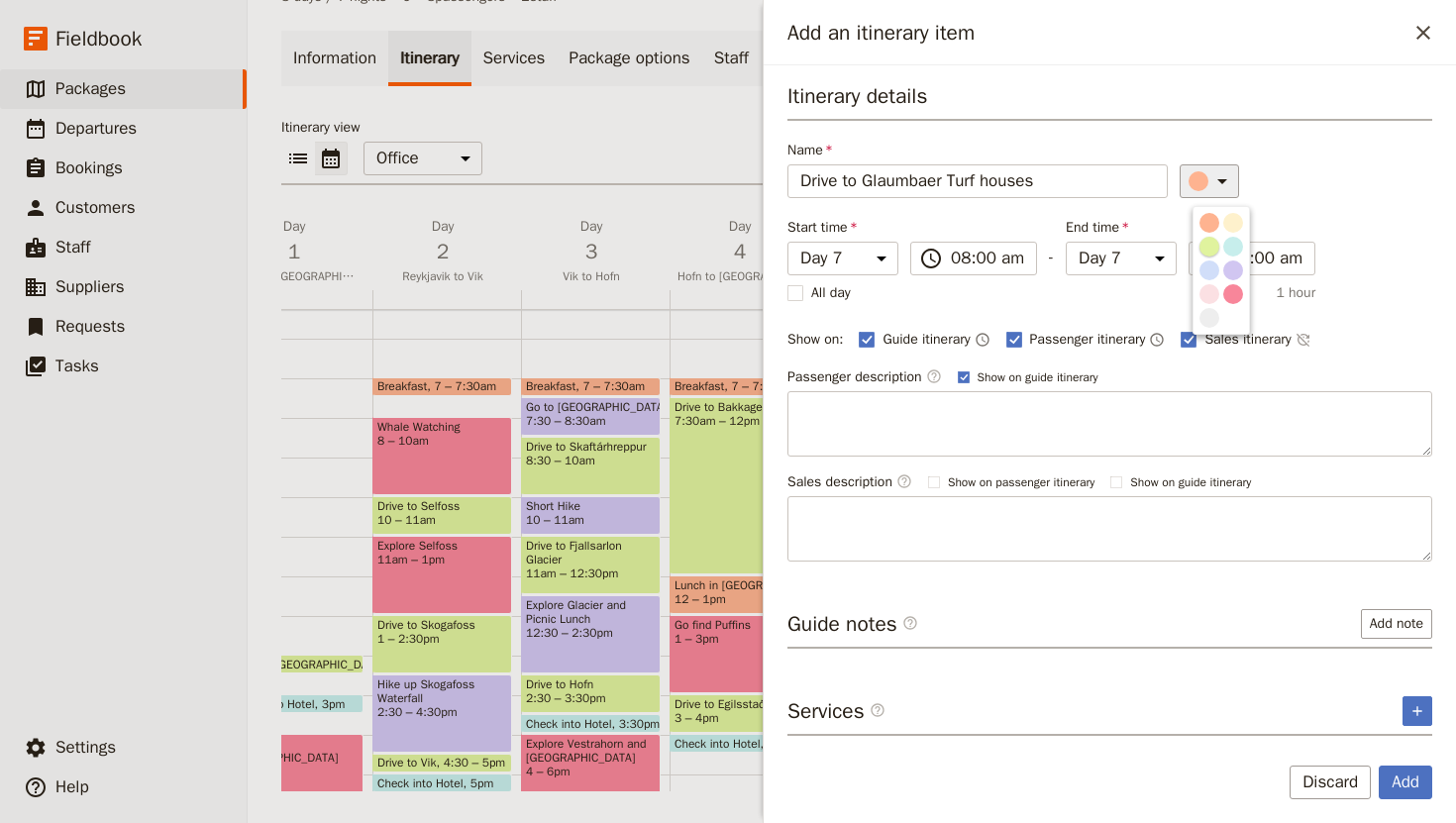 click at bounding box center [1209, 247] 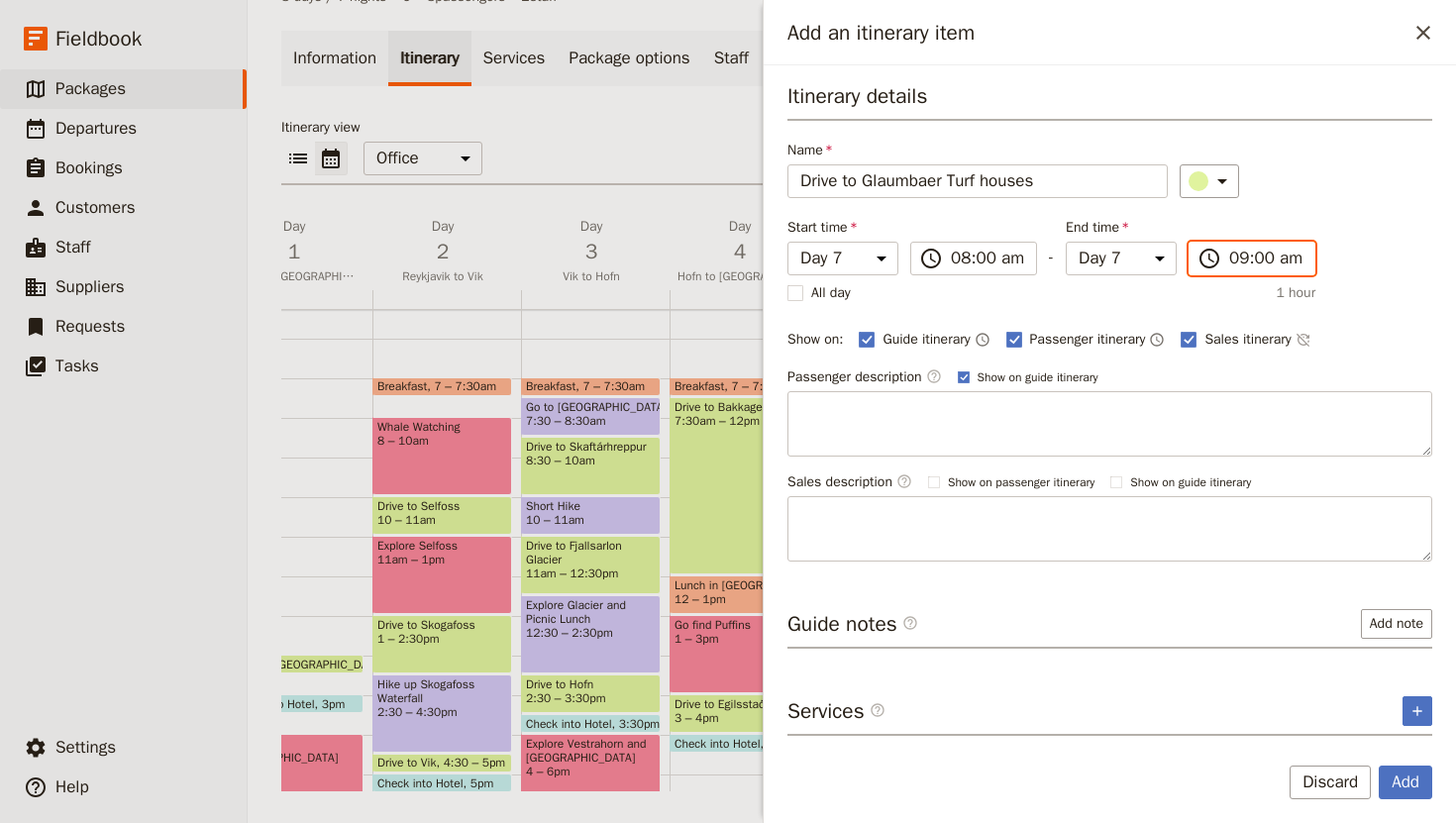 click on "09:00 am" at bounding box center (1266, 258) 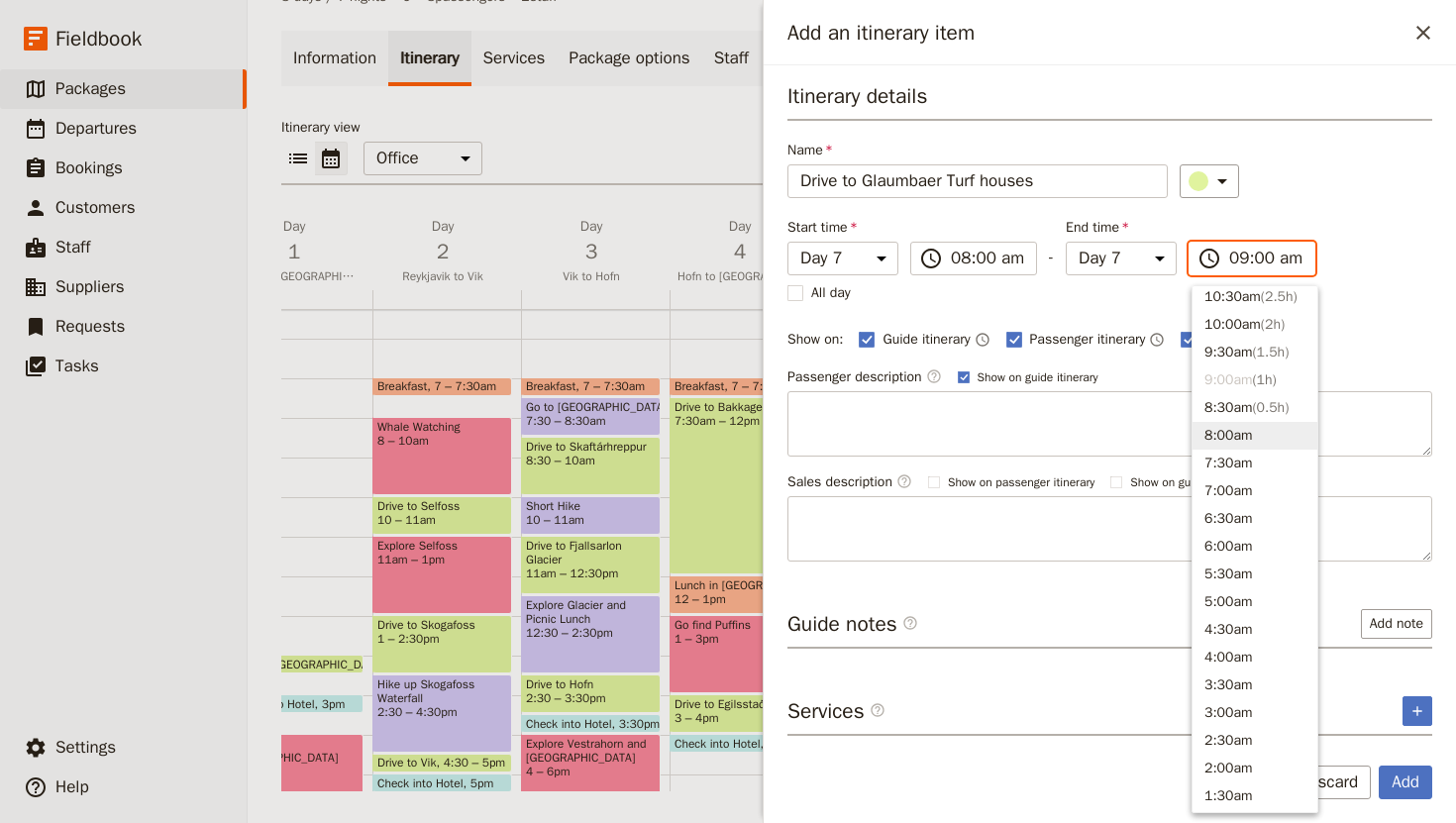 scroll, scrollTop: 669, scrollLeft: 0, axis: vertical 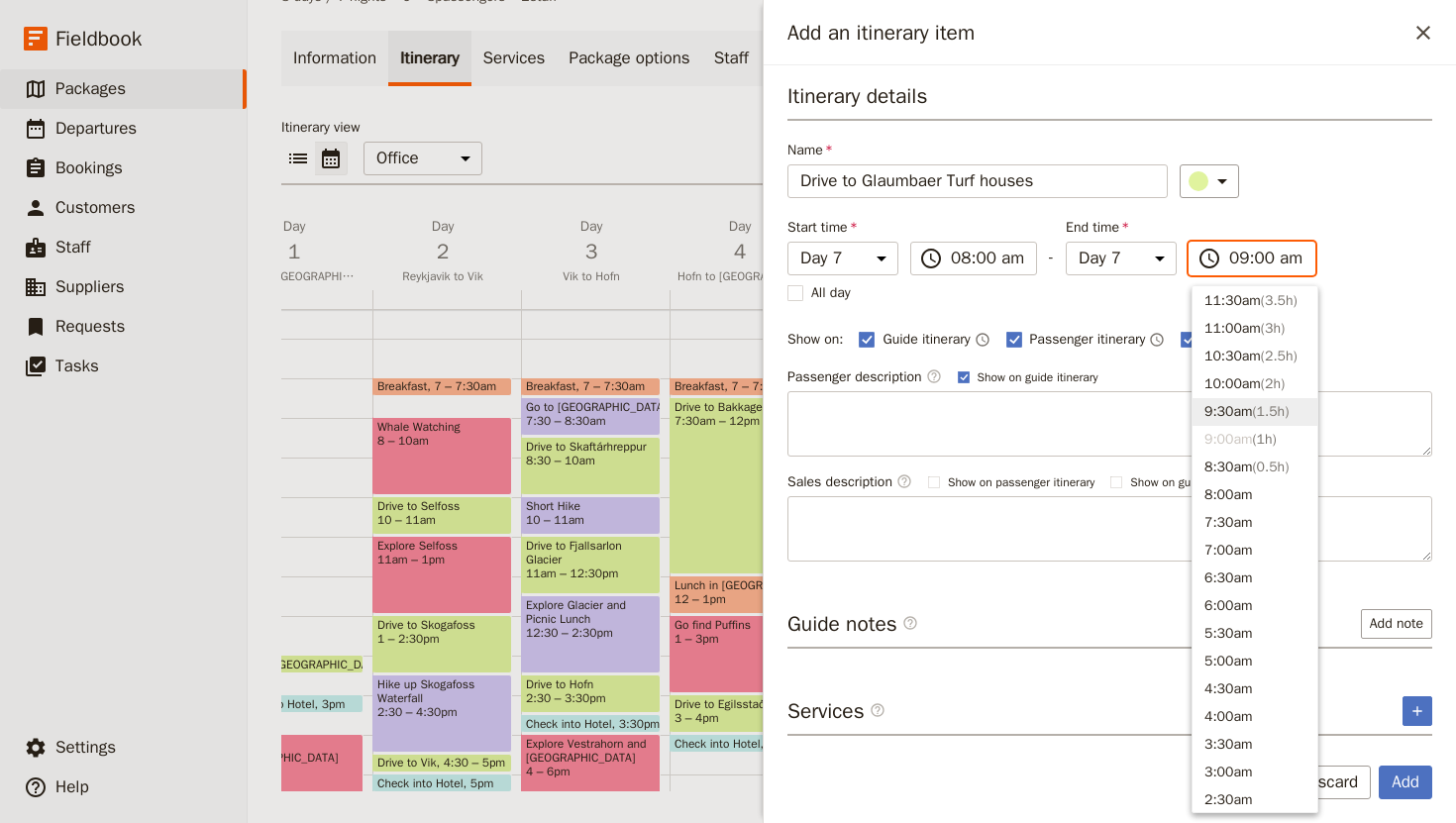 click on "9:30am  ( 1.5h )" at bounding box center [1255, 412] 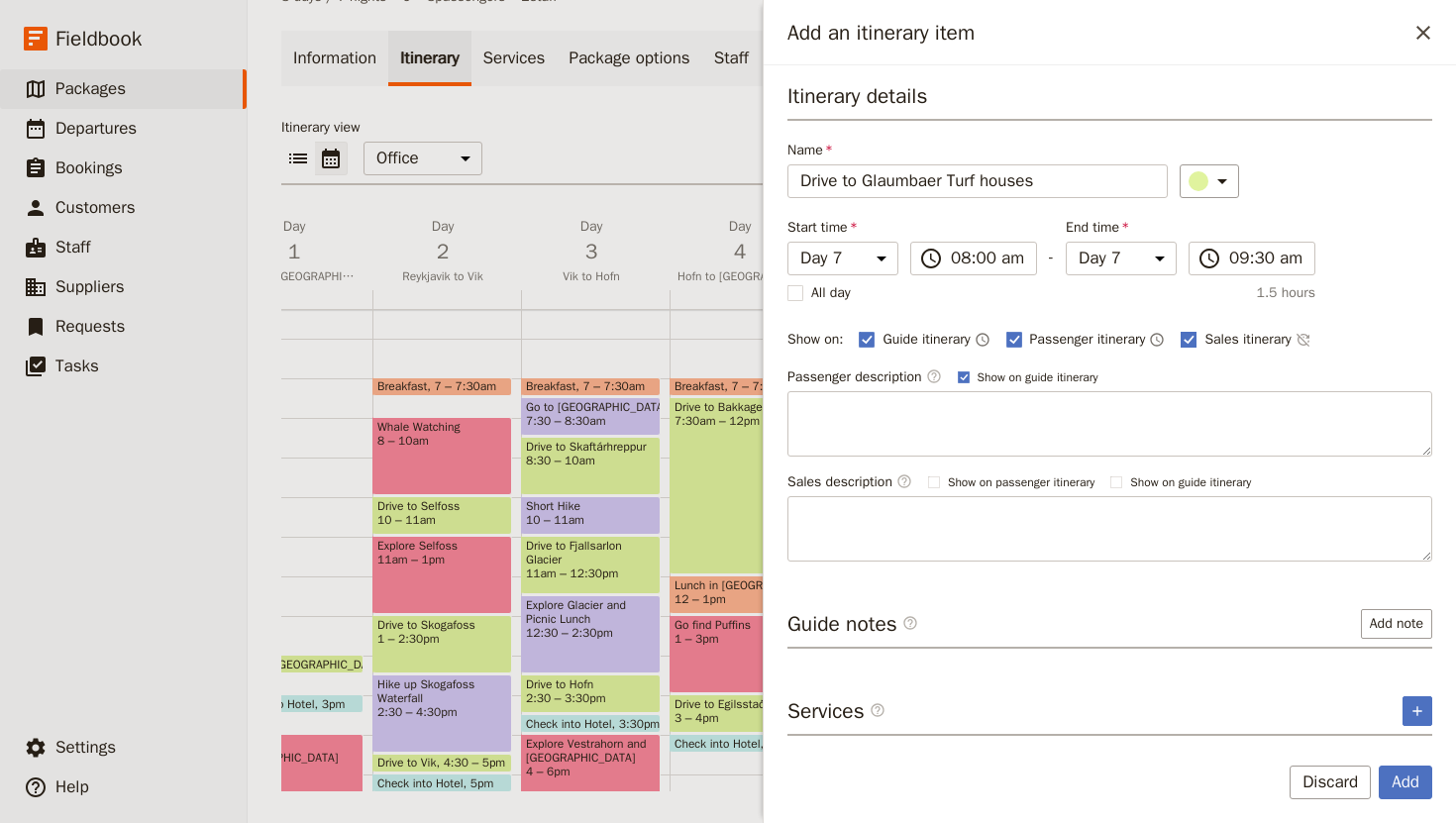 click 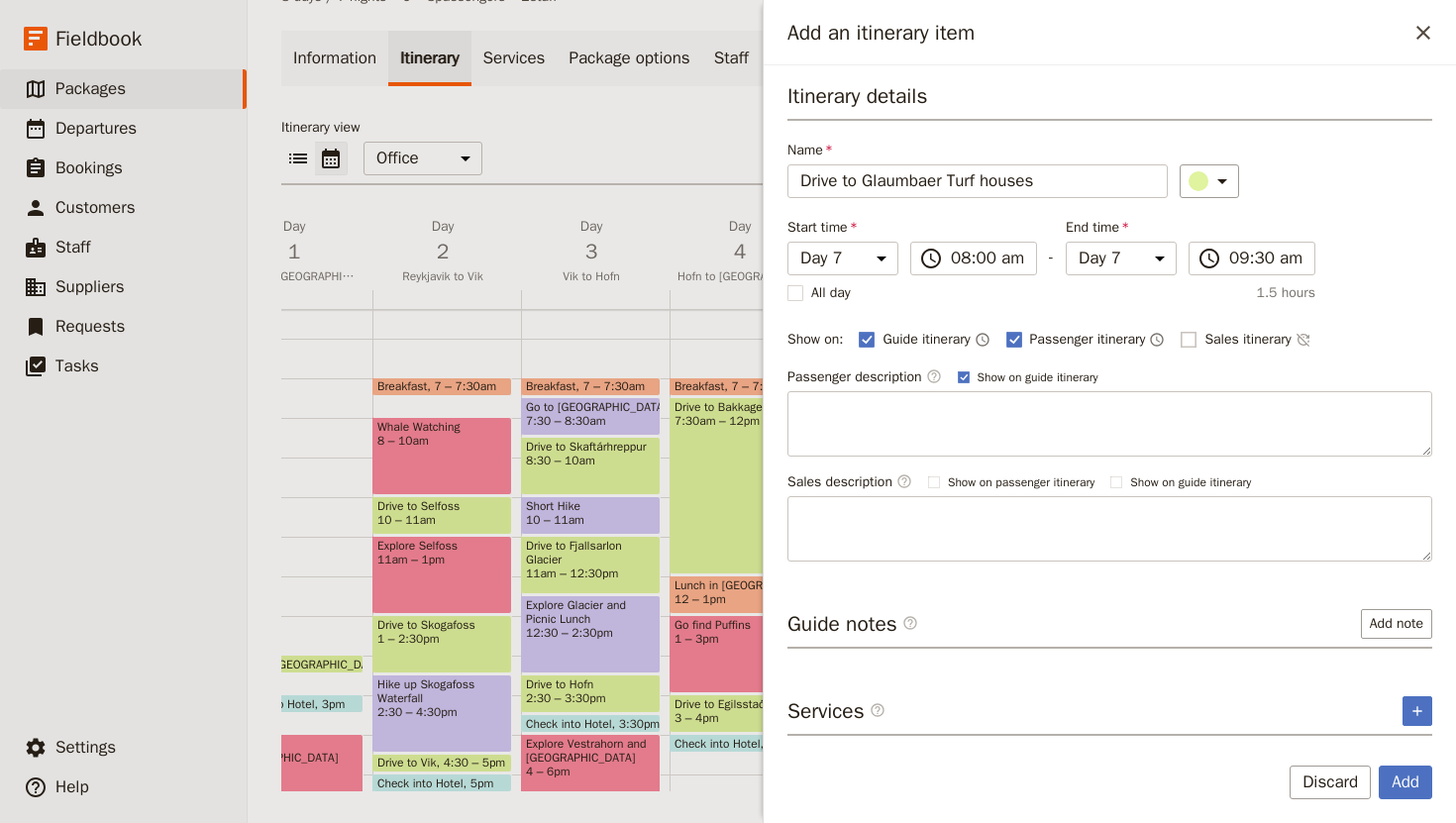 checkbox on "false" 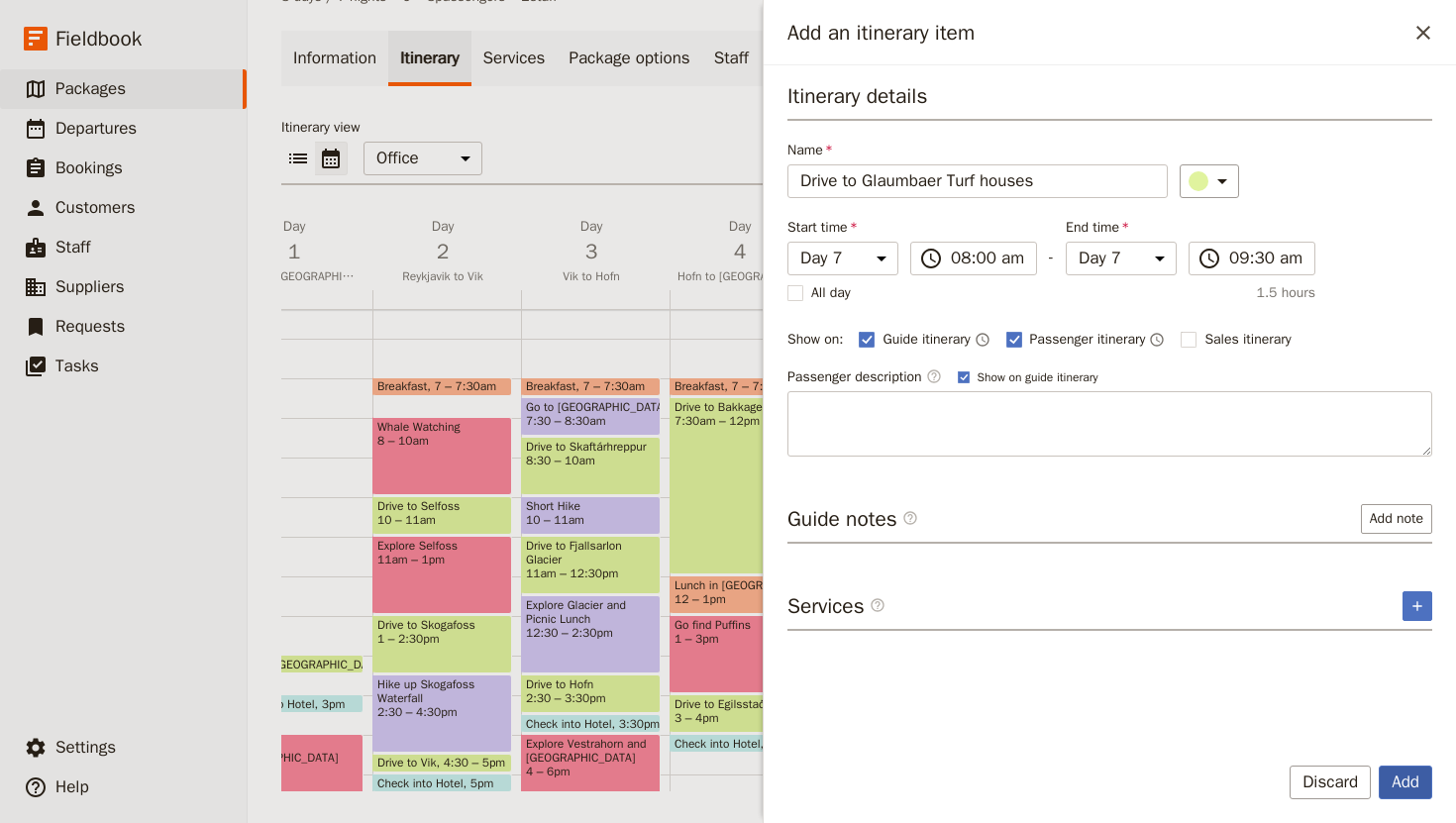 click on "Add" at bounding box center (1405, 782) 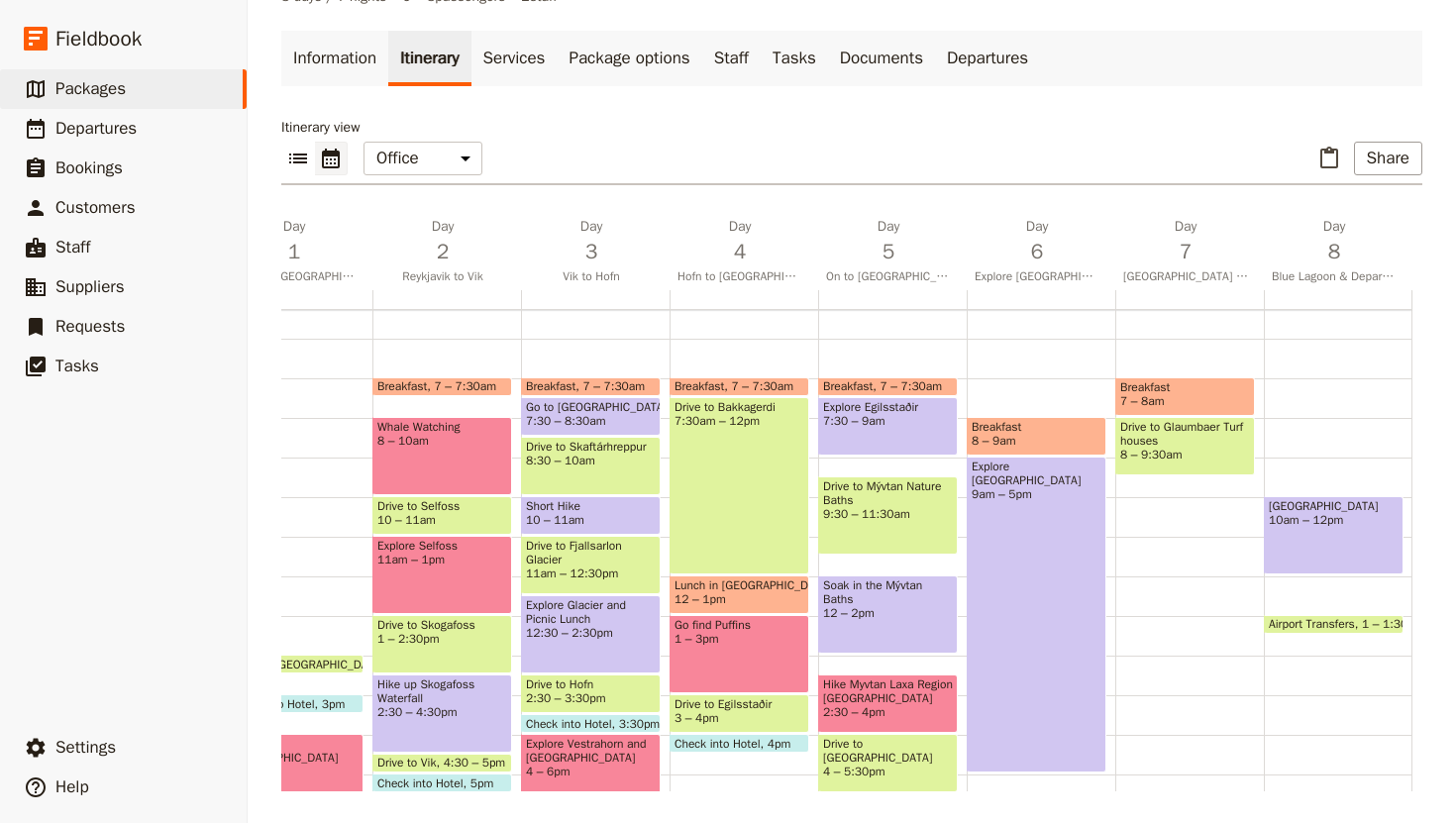 click on "Breakfast 7 – 8am Drive to Glaumbaer Turf houses 8 – 9:30am" at bounding box center [1190, 576] 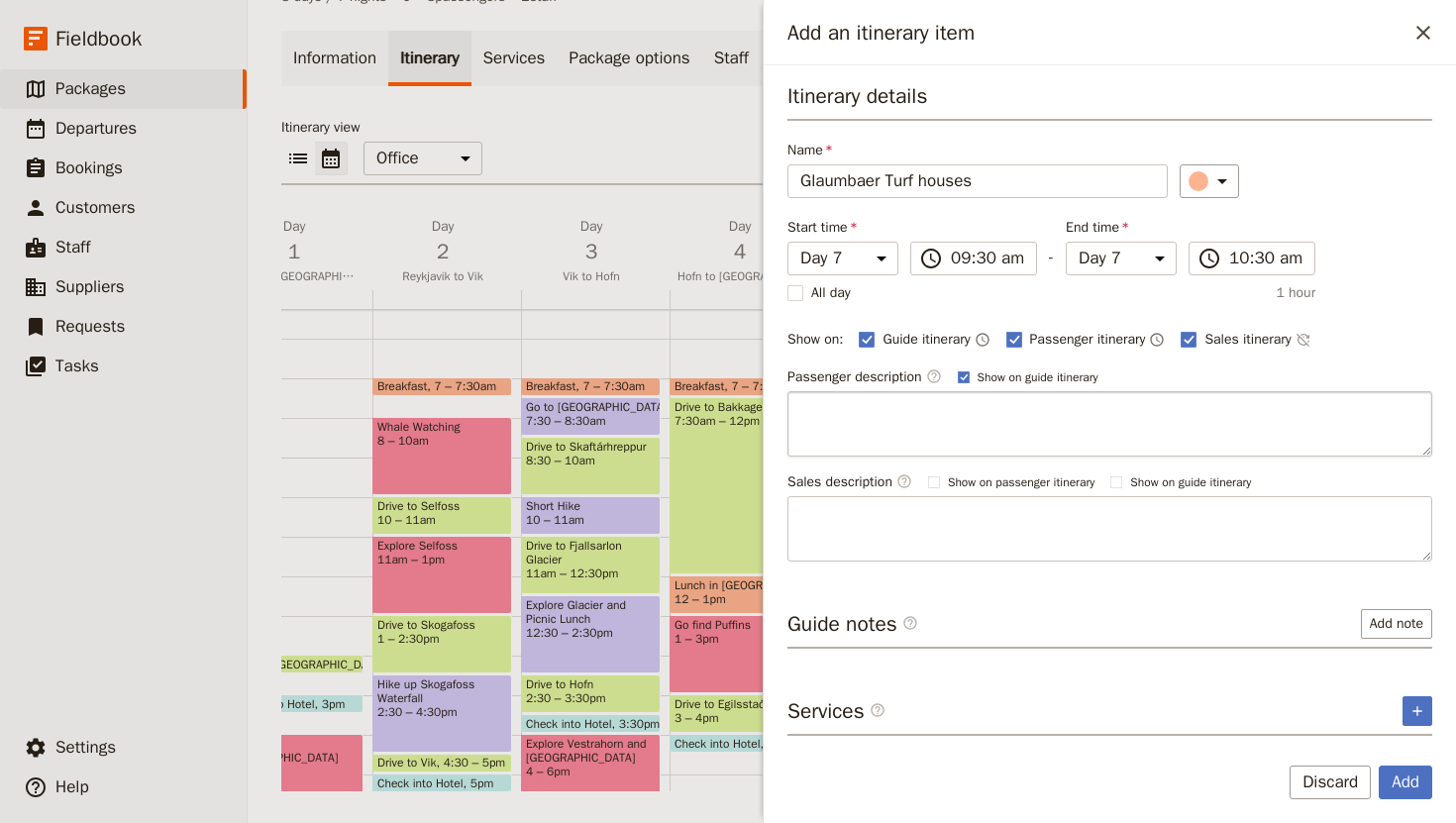 type on "Glaumbaer Turf houses" 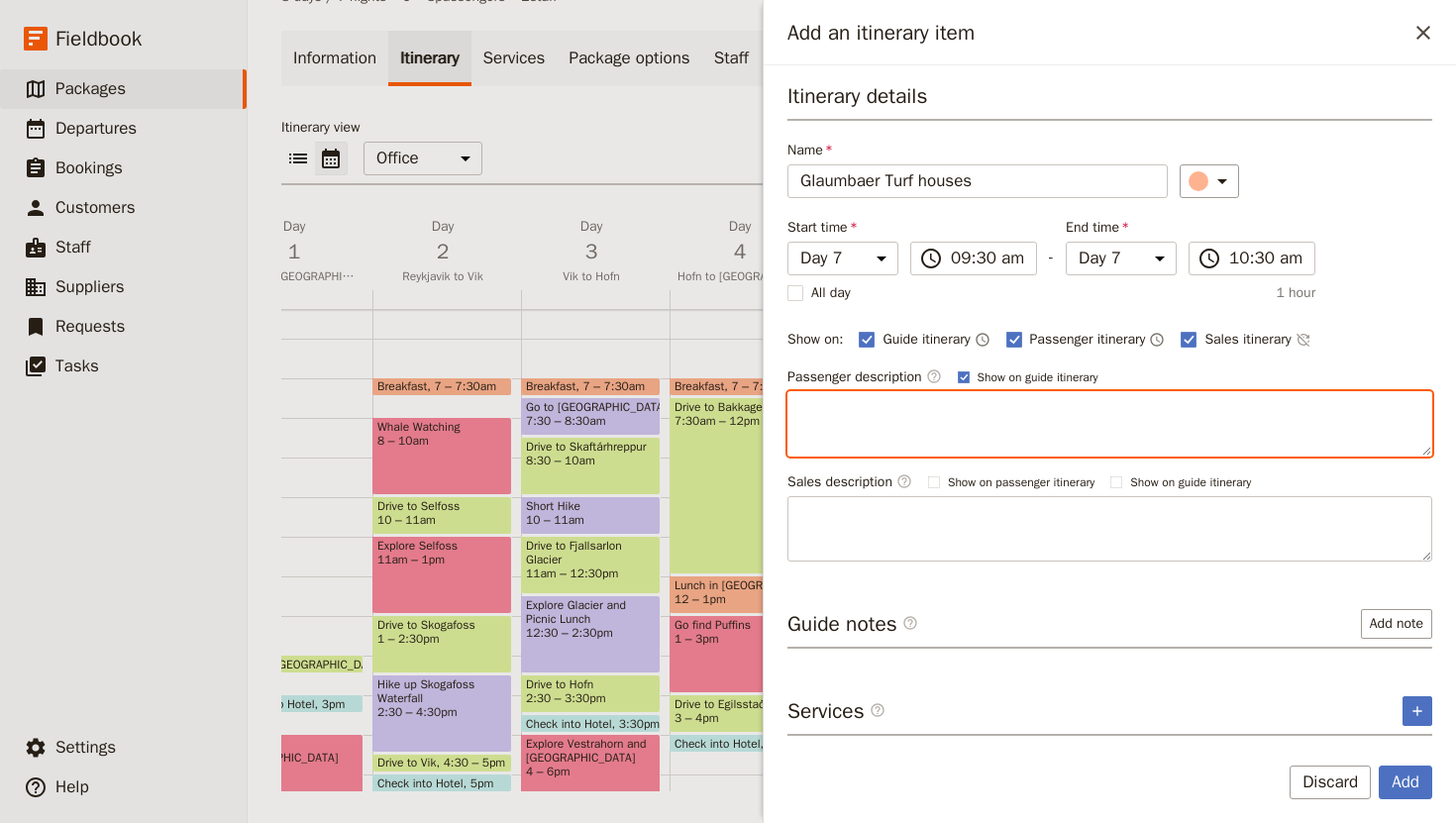 click at bounding box center (1109, 424) 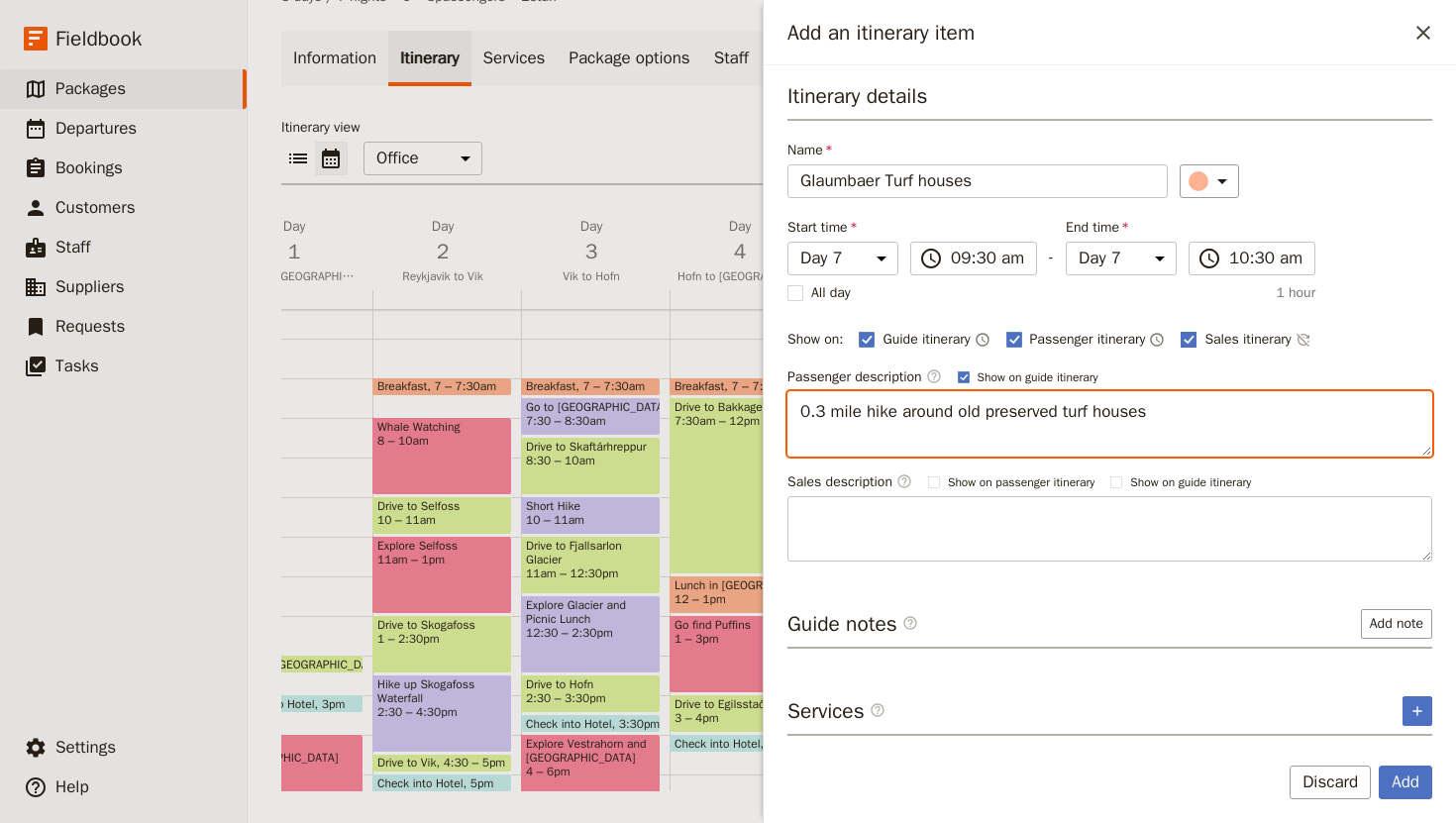 type on "0.3 mile hike around old preserved turf houses" 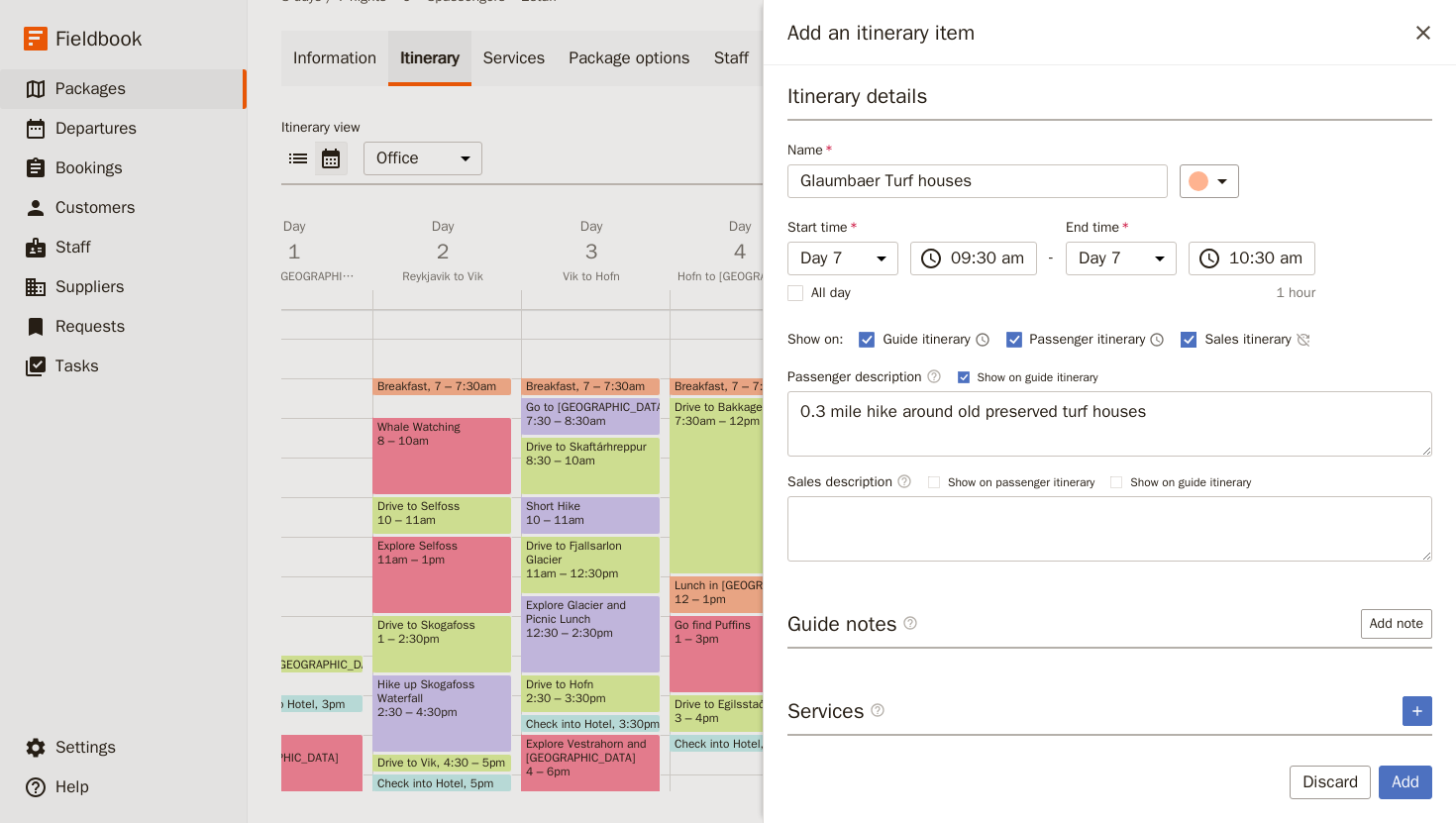 click 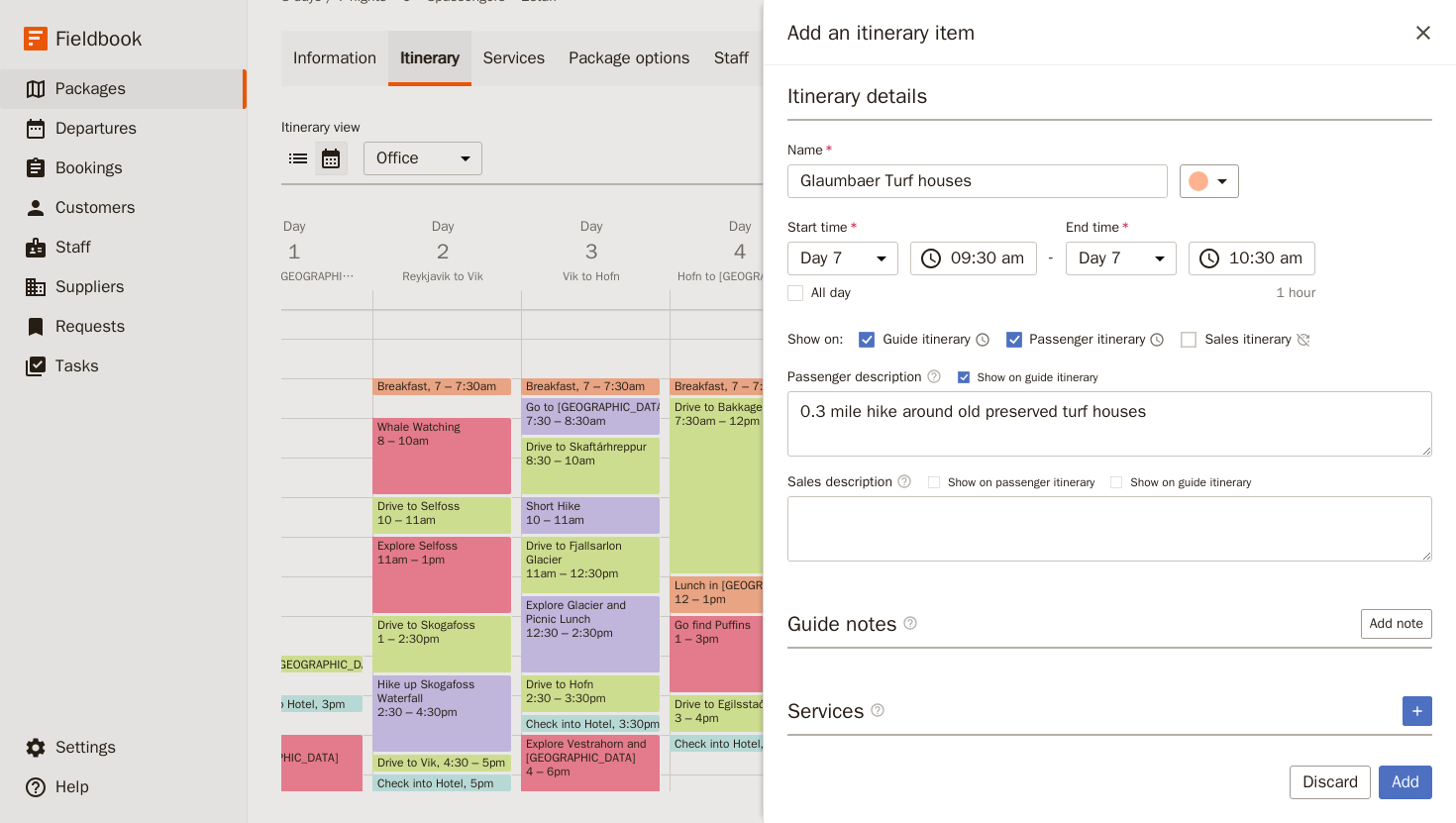checkbox on "false" 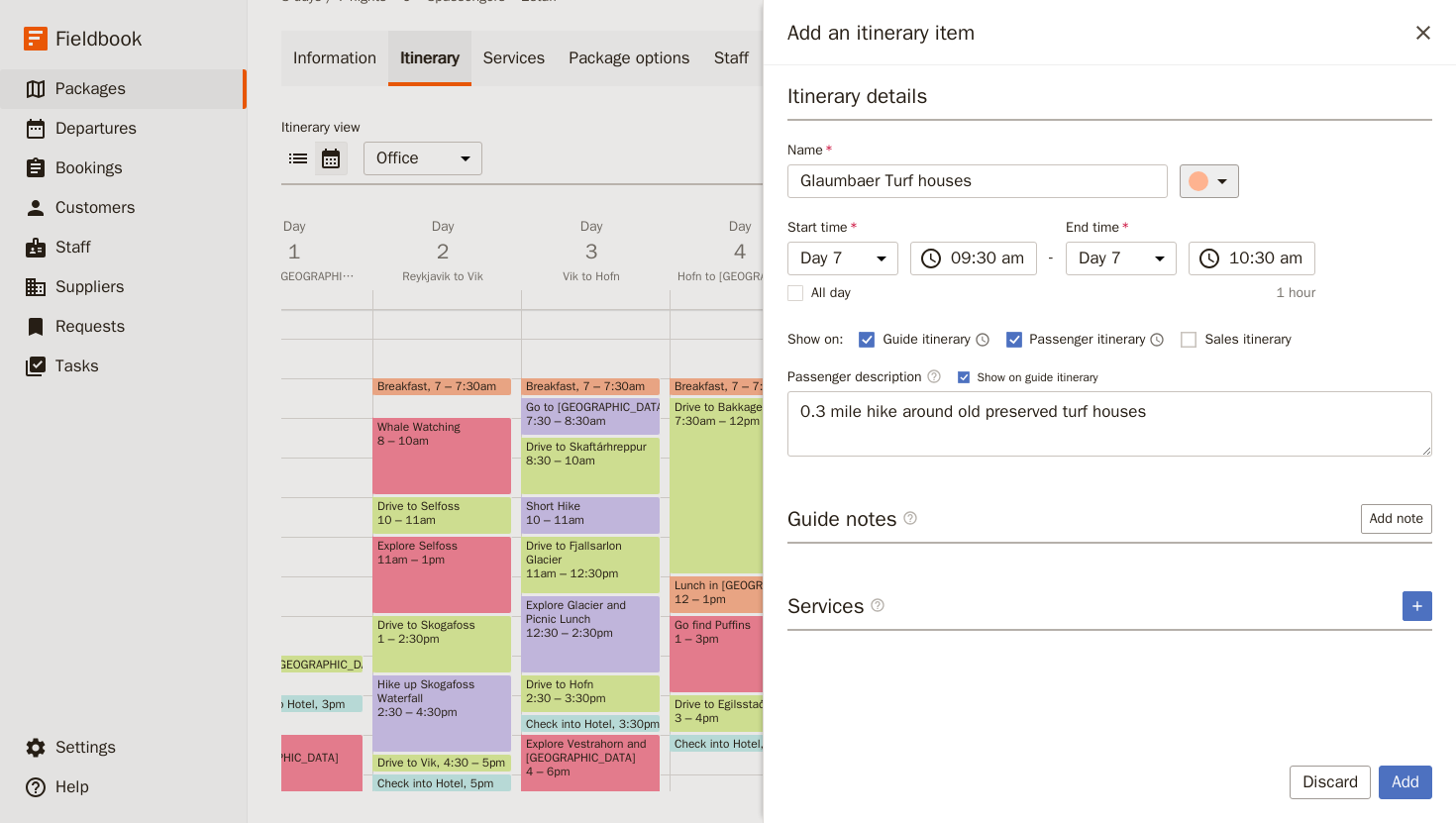 click 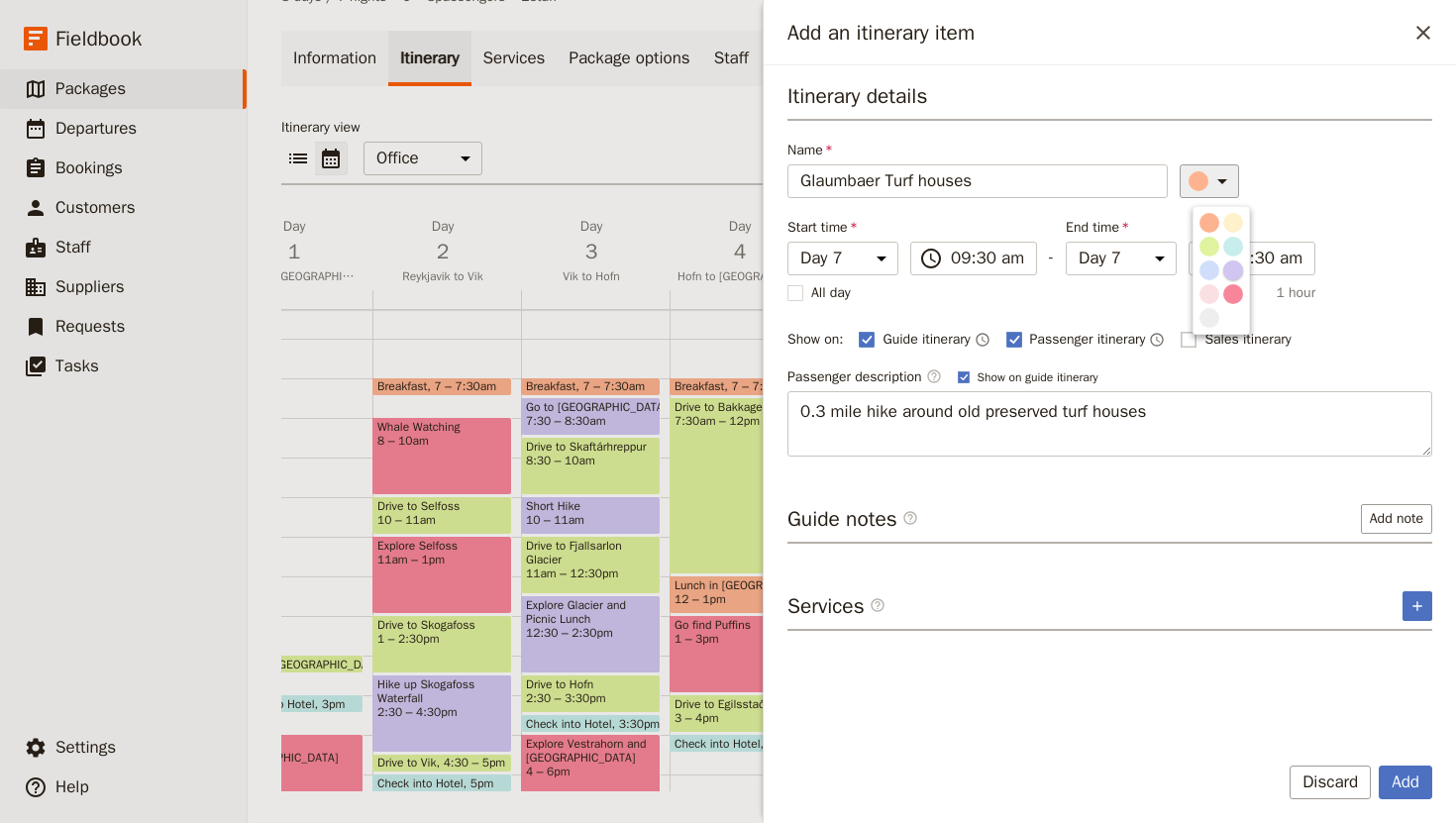 click at bounding box center (1233, 270) 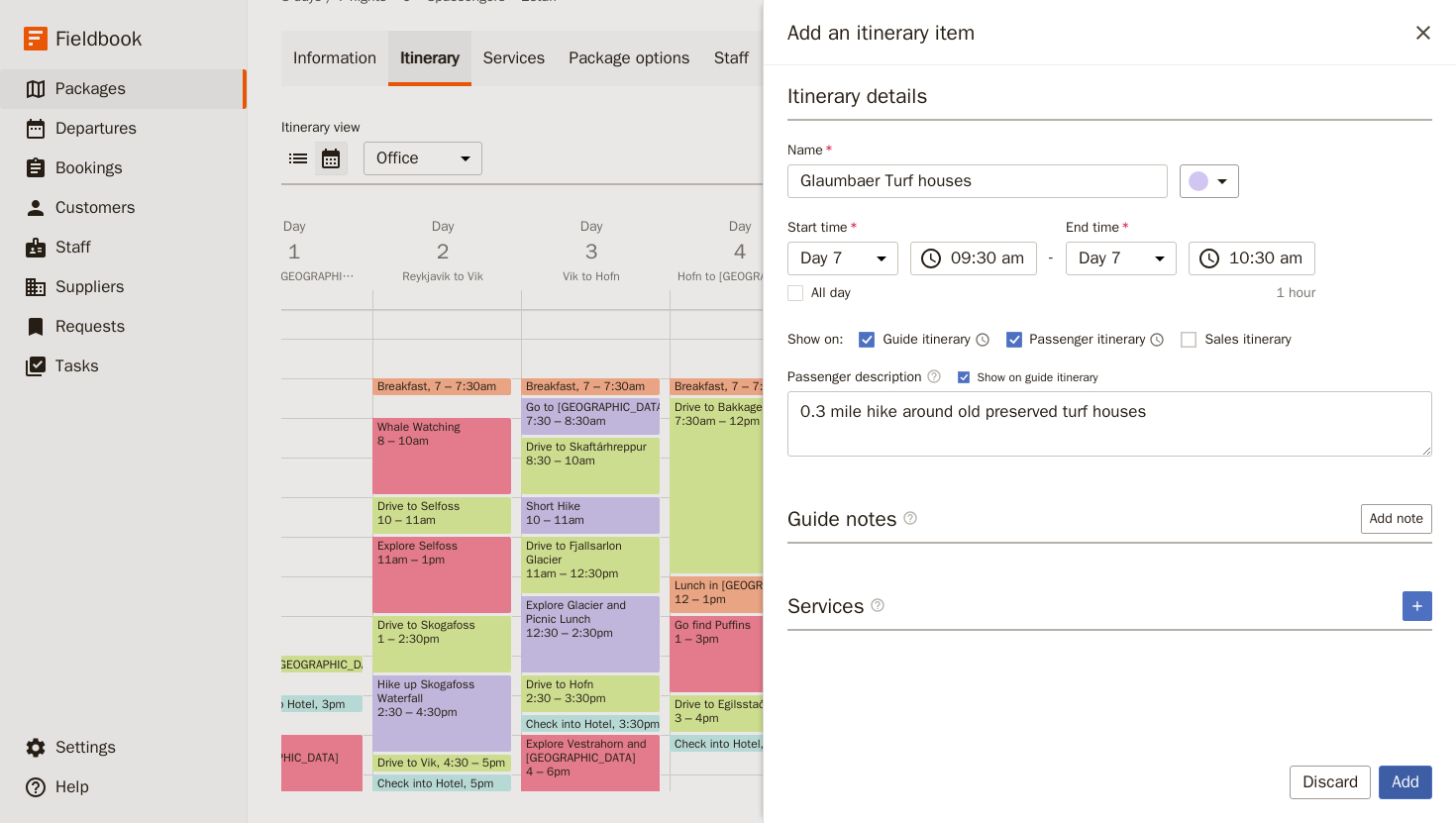 click on "Add" at bounding box center [1405, 782] 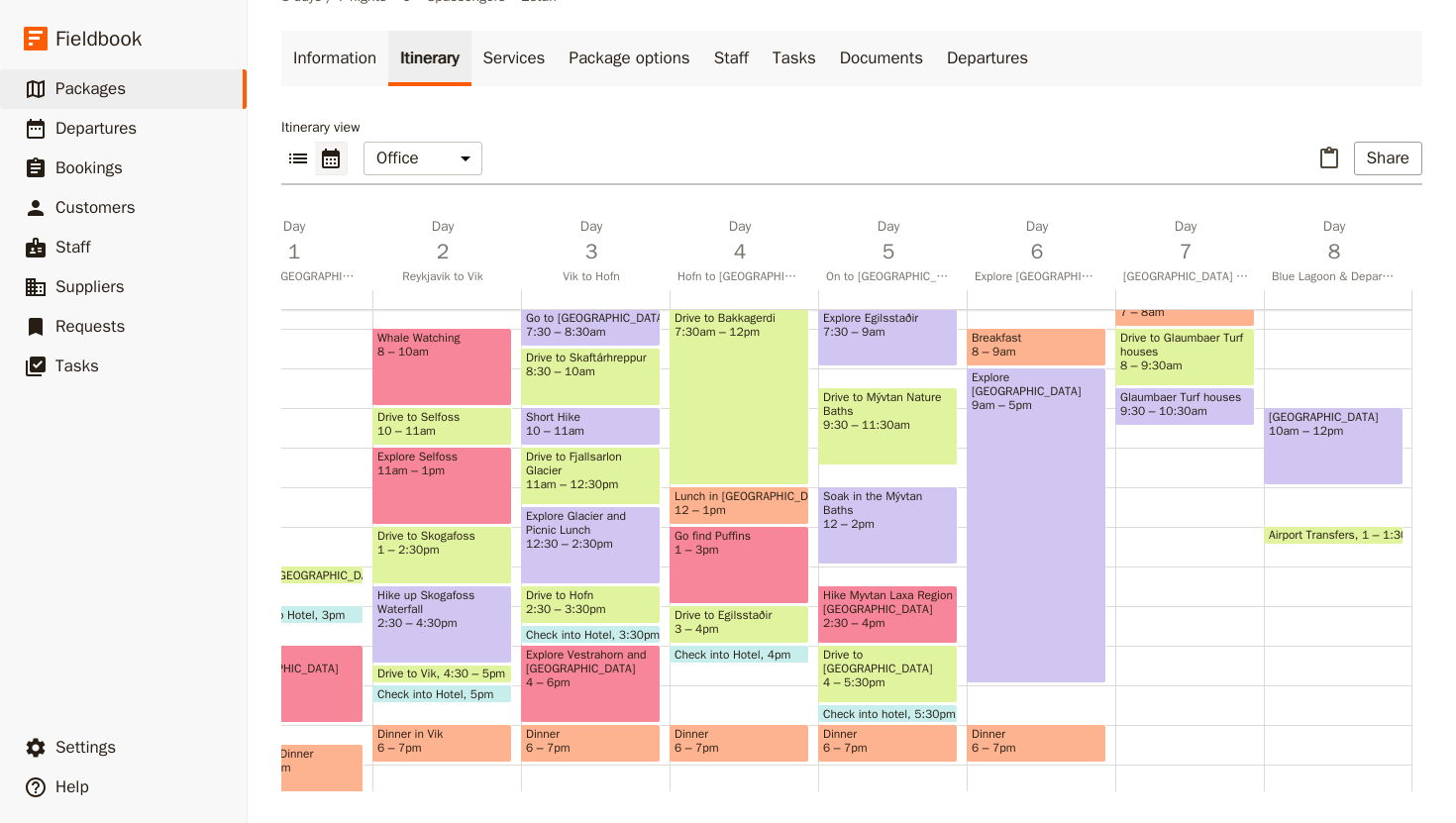 scroll, scrollTop: 299, scrollLeft: 0, axis: vertical 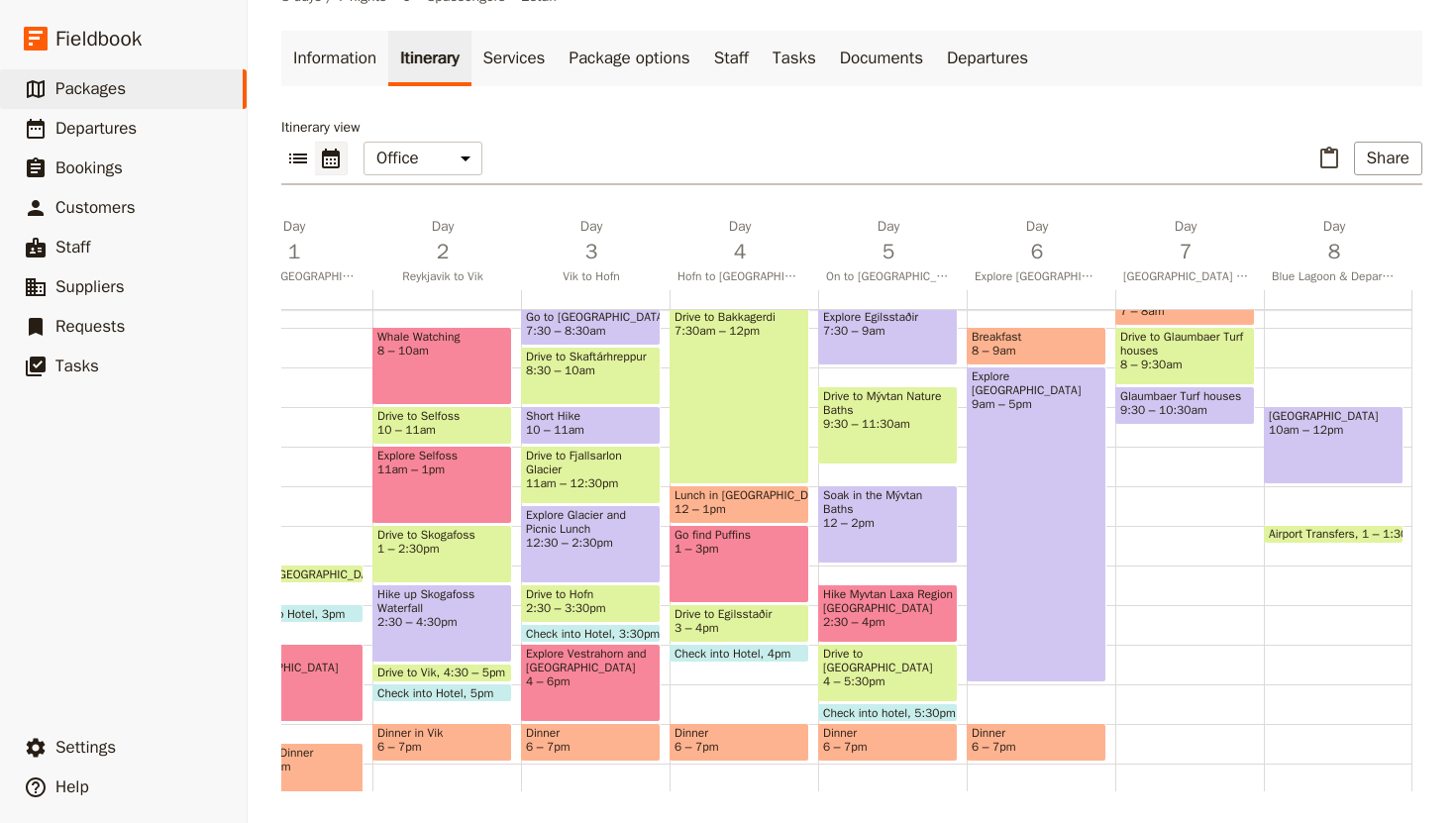 click on "9:30 – 10:30am" at bounding box center [1185, 410] 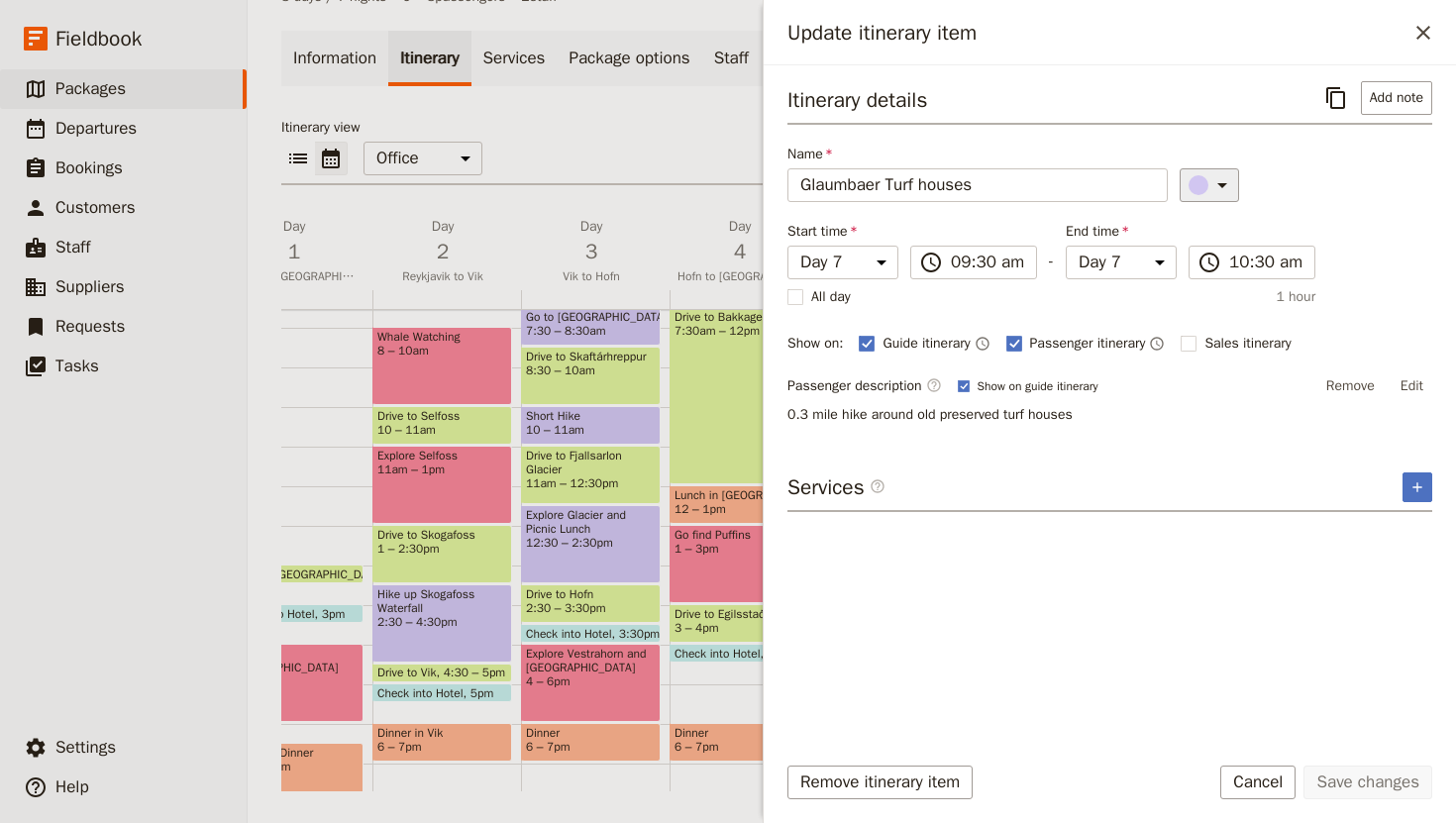 click 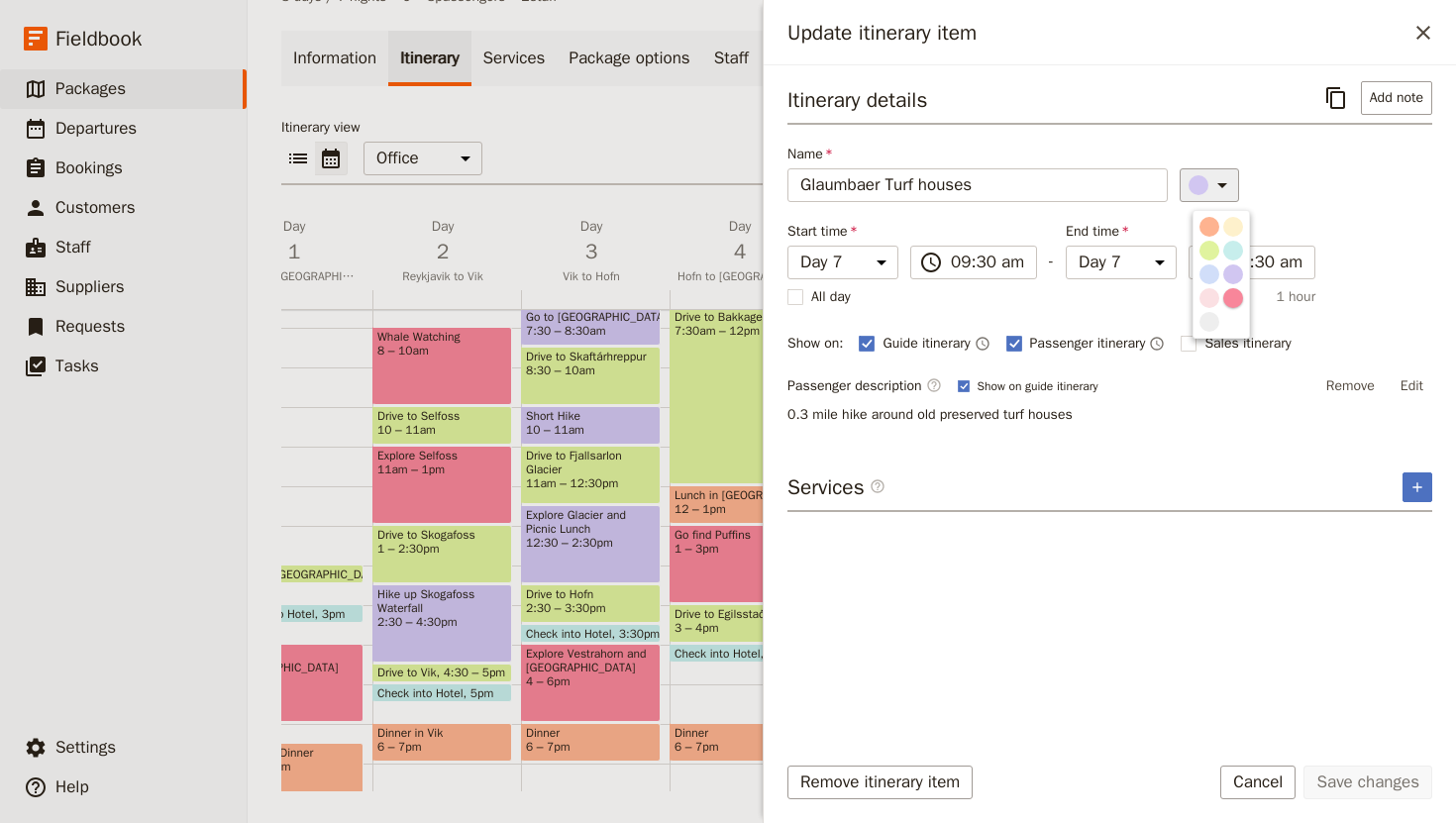click at bounding box center (1233, 298) 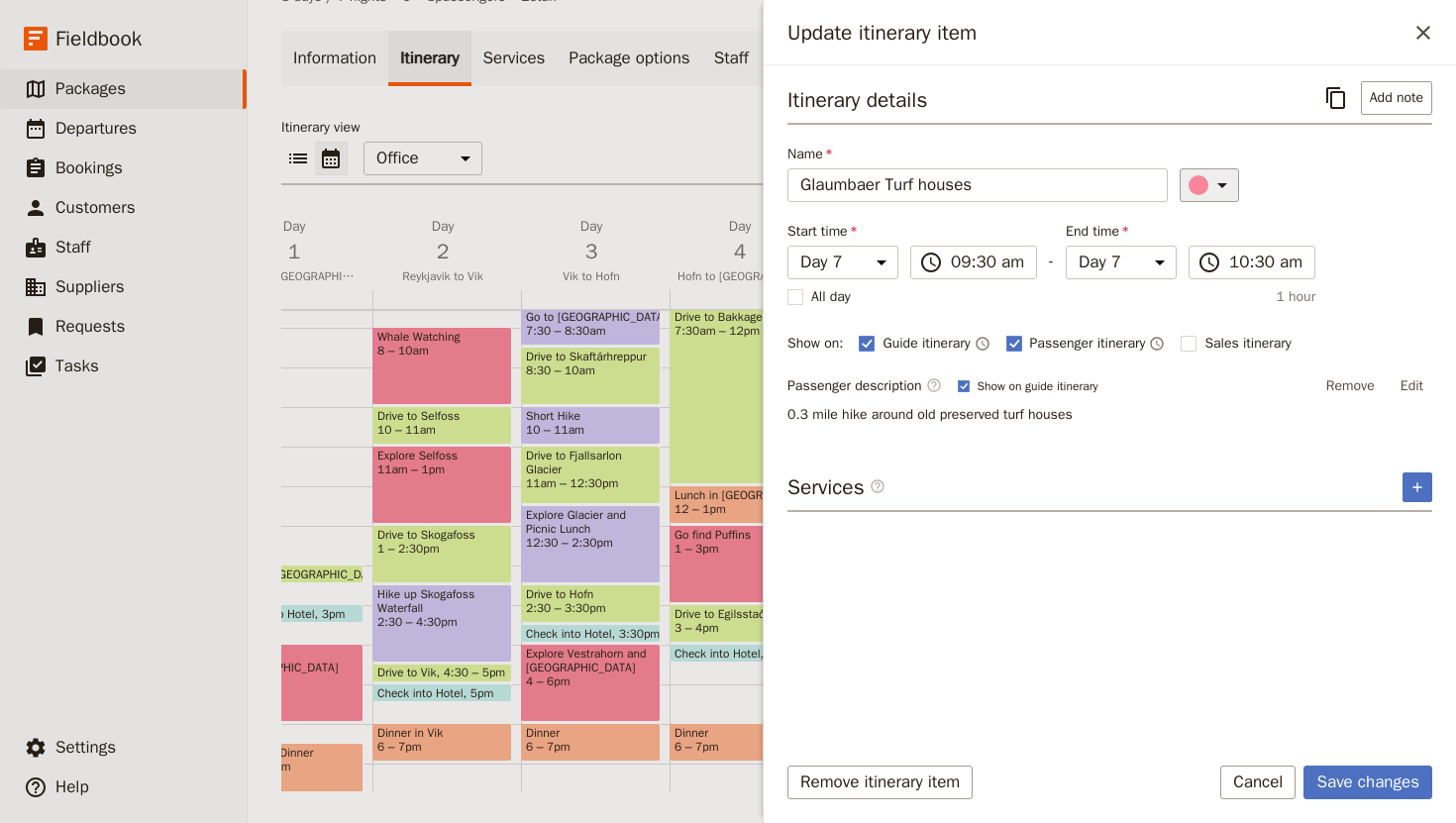 click 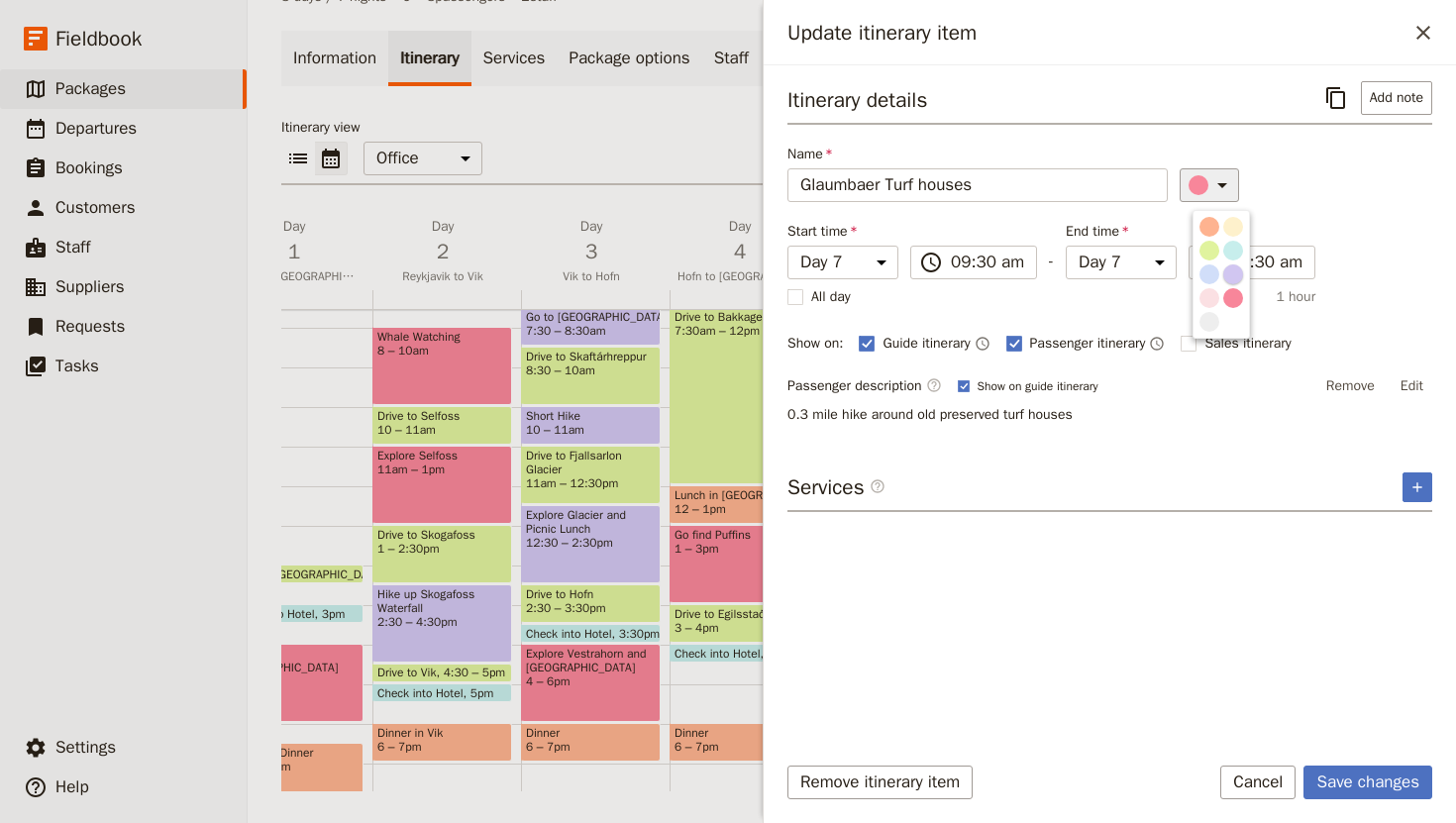 click at bounding box center [1233, 274] 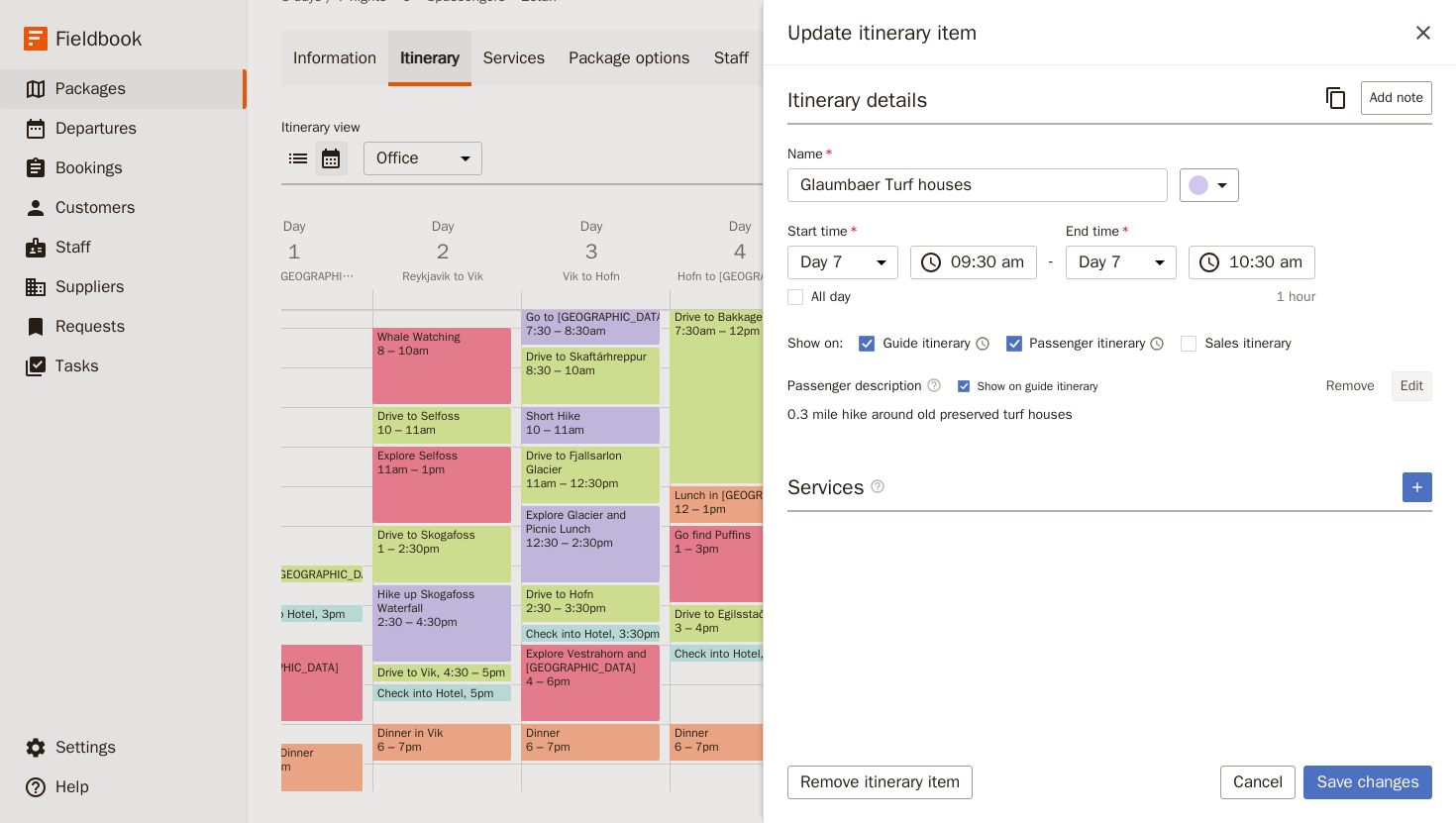 click on "Edit" at bounding box center (1411, 386) 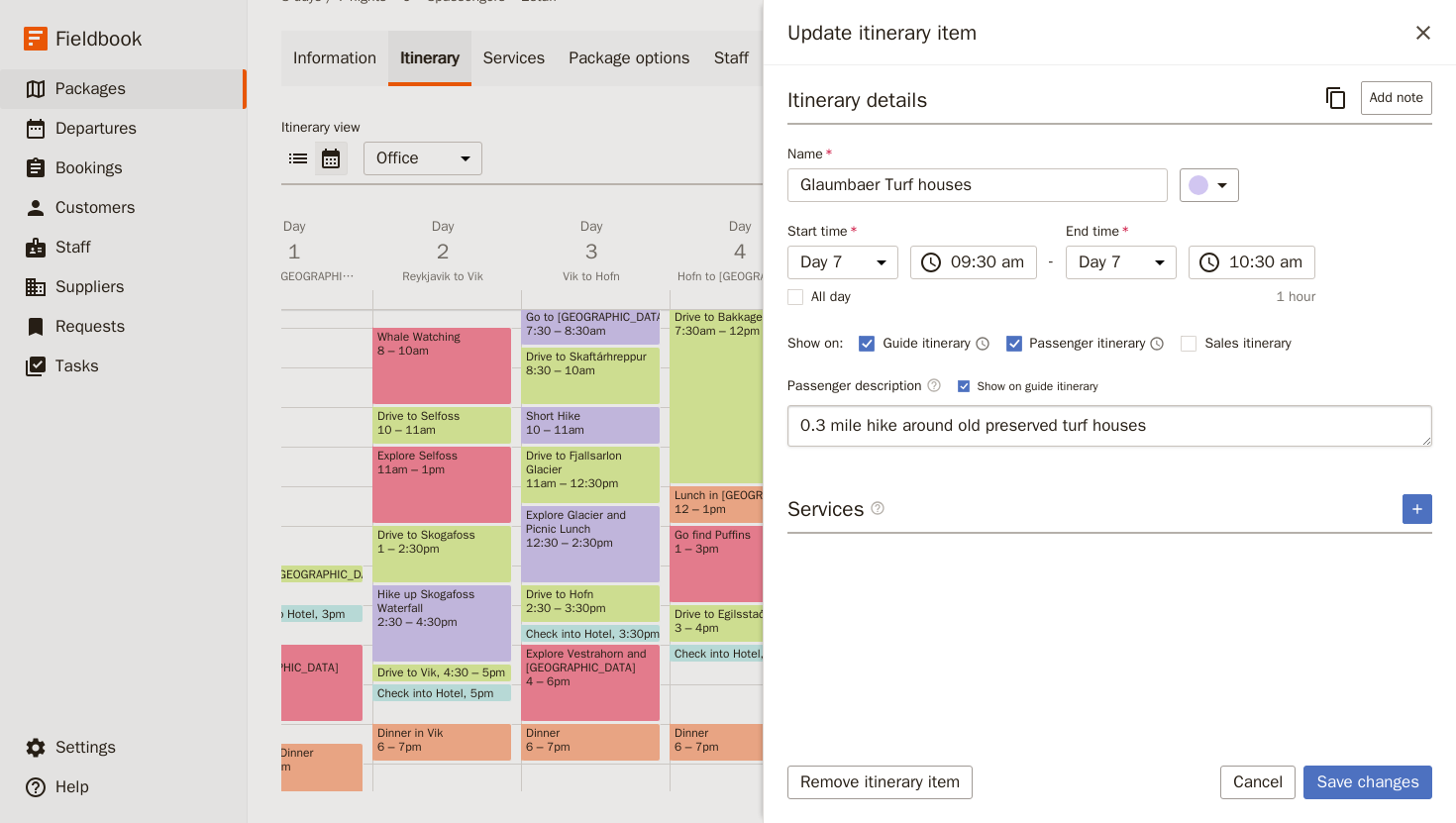 click on "0.3 mile hike around old preserved turf houses" at bounding box center (1109, 426) 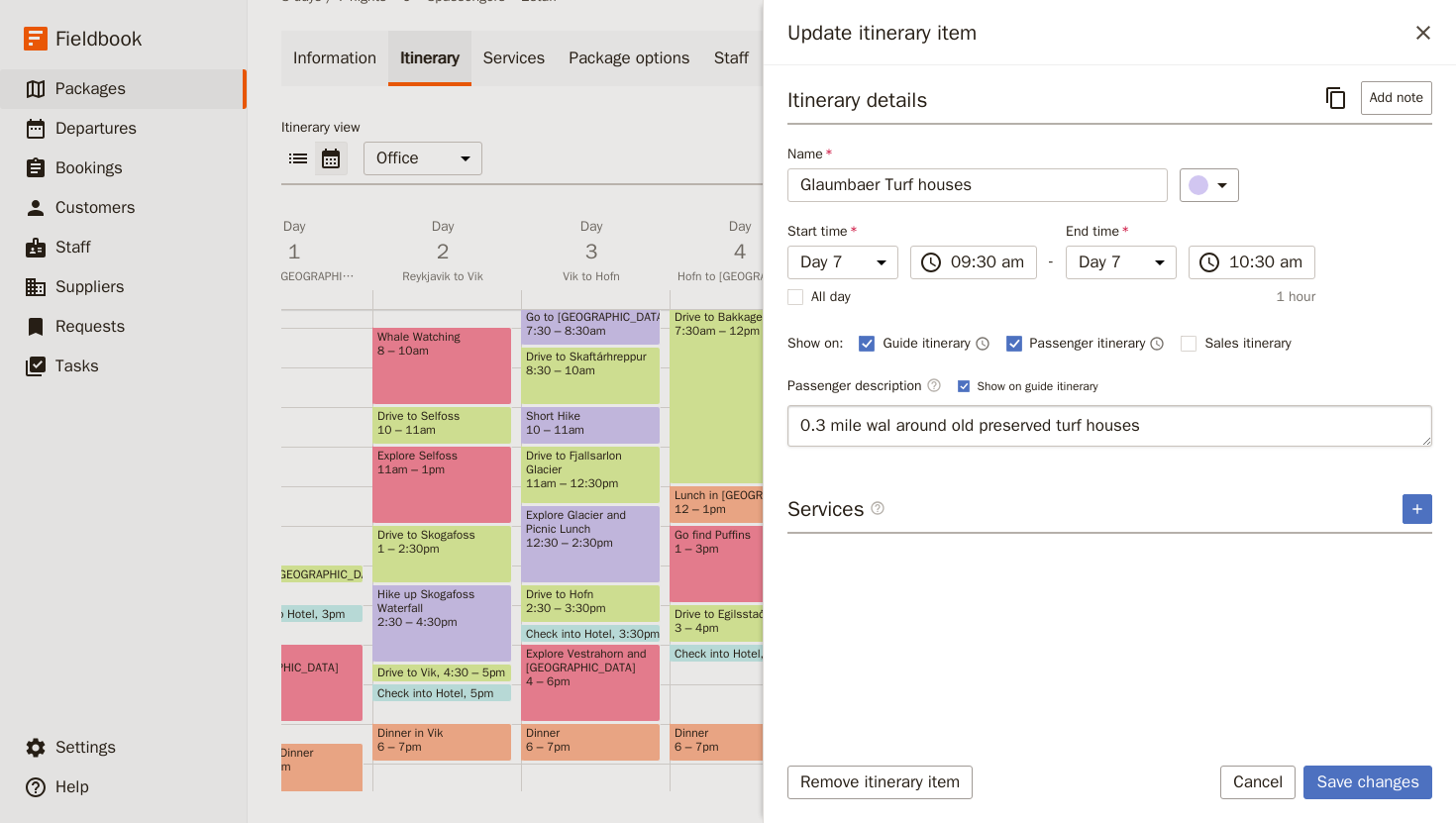 type on "0.3 mile walk around old preserved turf houses" 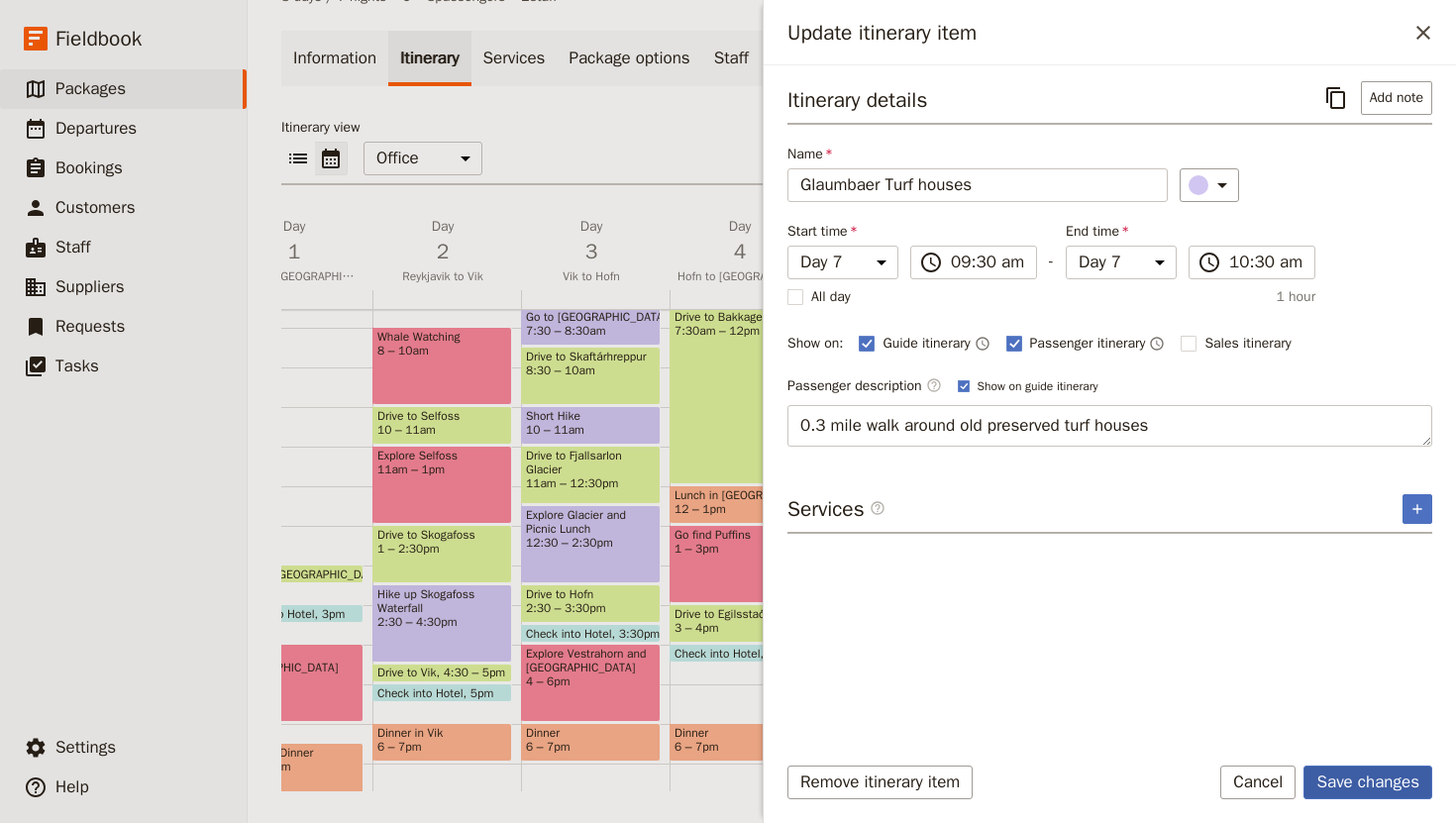 click on "Save changes" at bounding box center (1368, 782) 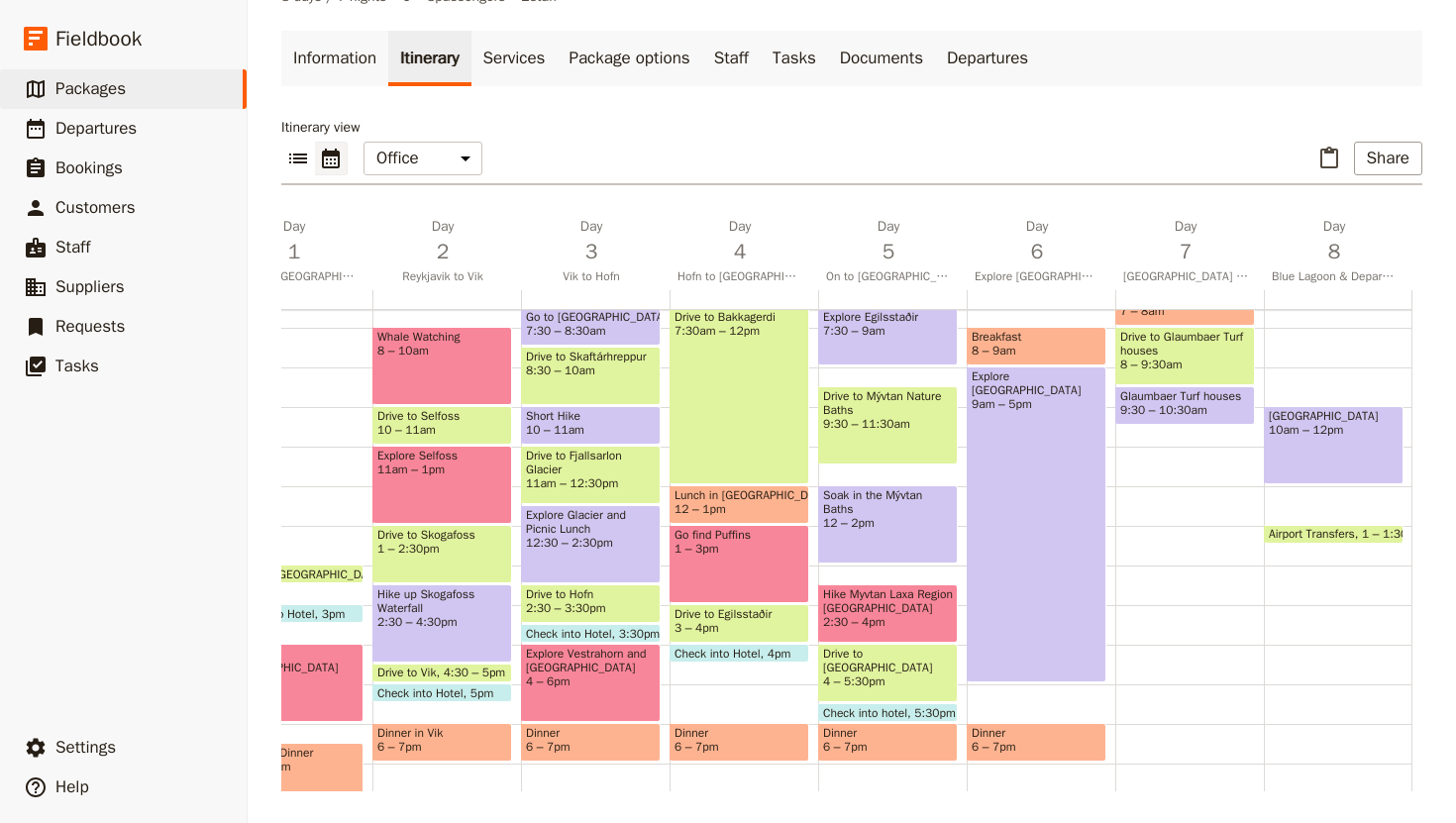 click on "Breakfast 7 – 8am Drive to [GEOGRAPHIC_DATA] houses 8 – 9:30am Glaumbaer Turf houses 9:30 – 10:30am" at bounding box center [1190, 486] 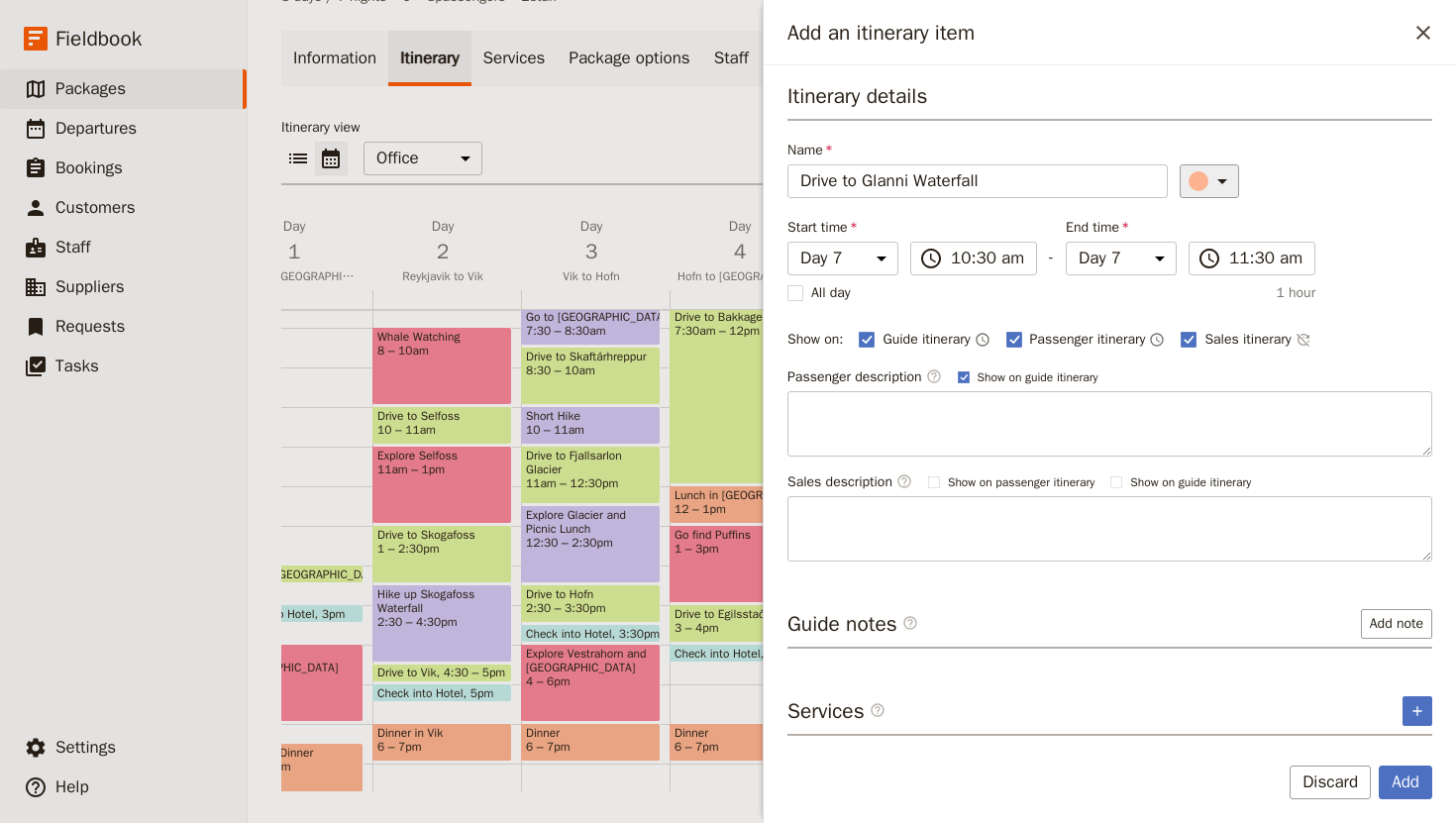 type on "Drive to Glanni Waterfall" 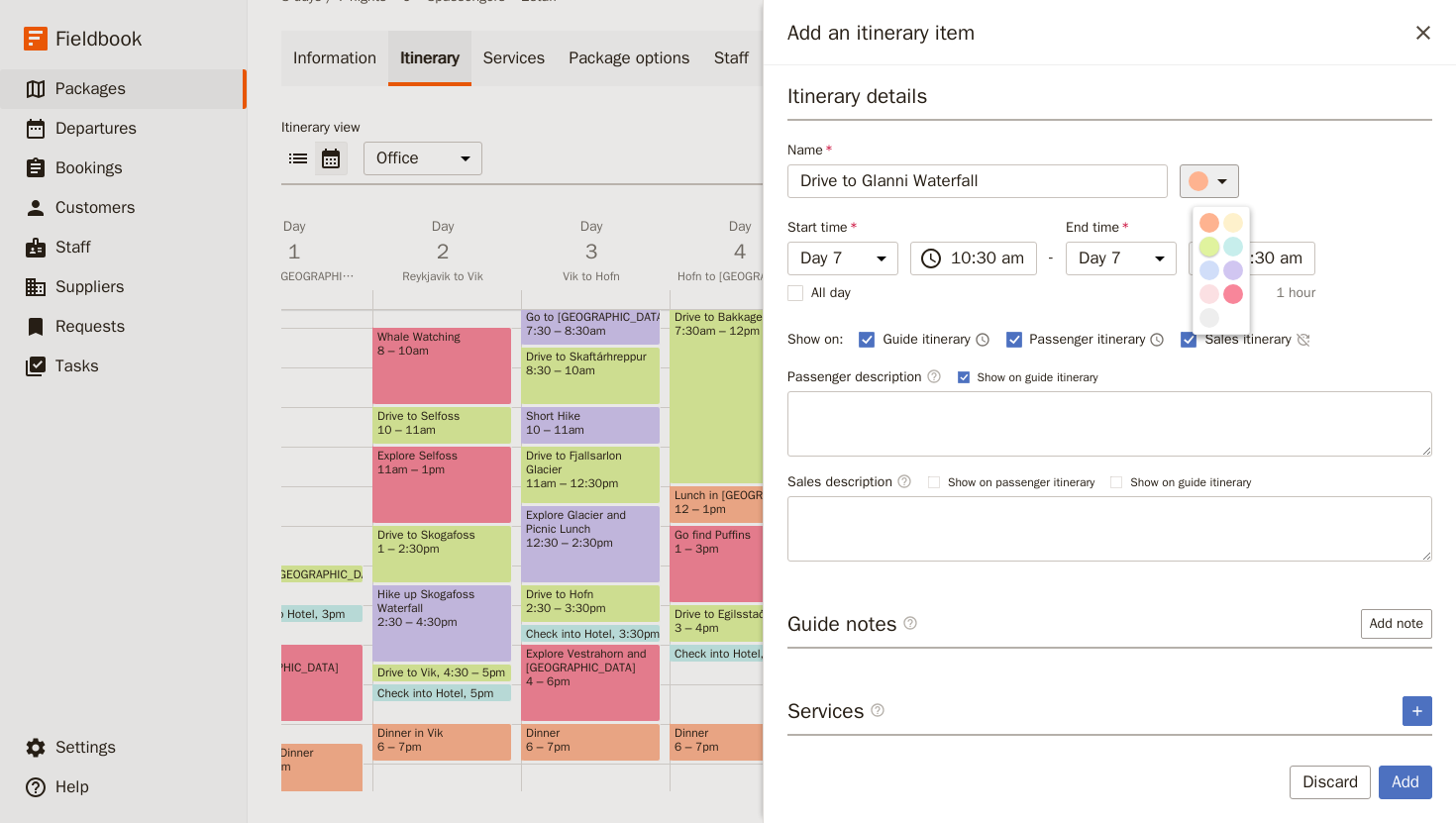 click at bounding box center (1209, 247) 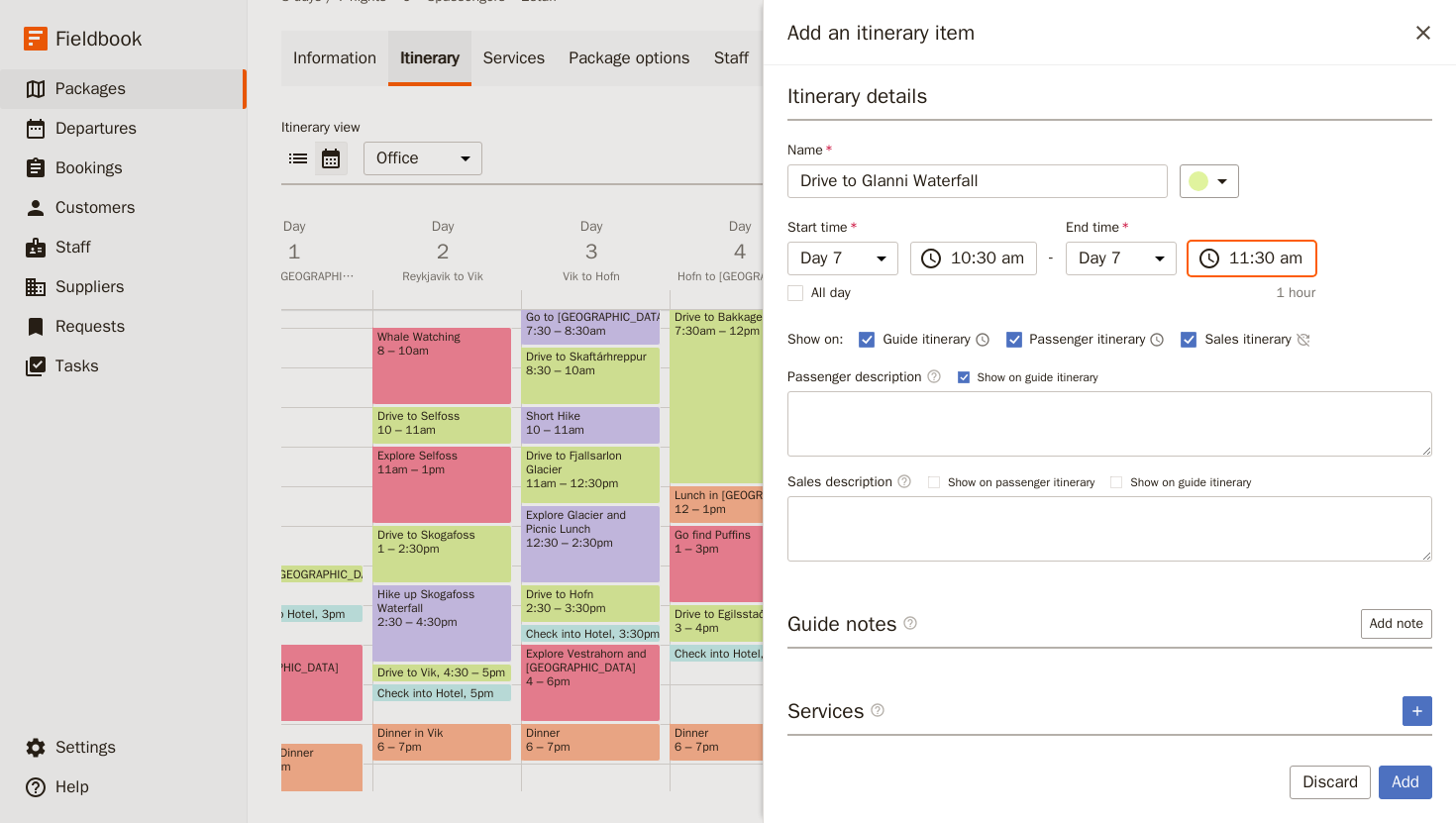 click on "11:30 am" at bounding box center (1266, 258) 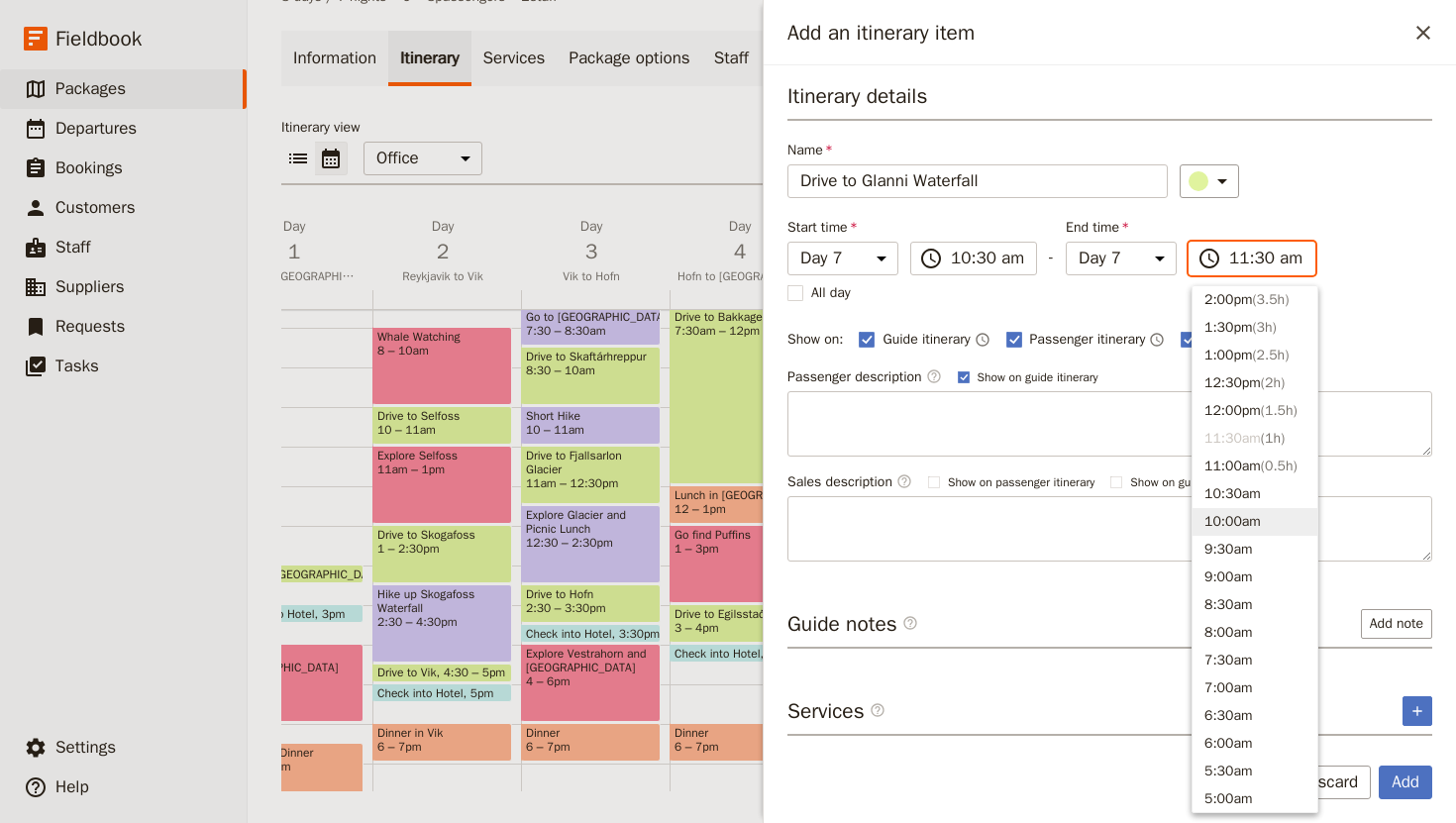 scroll, scrollTop: 529, scrollLeft: 0, axis: vertical 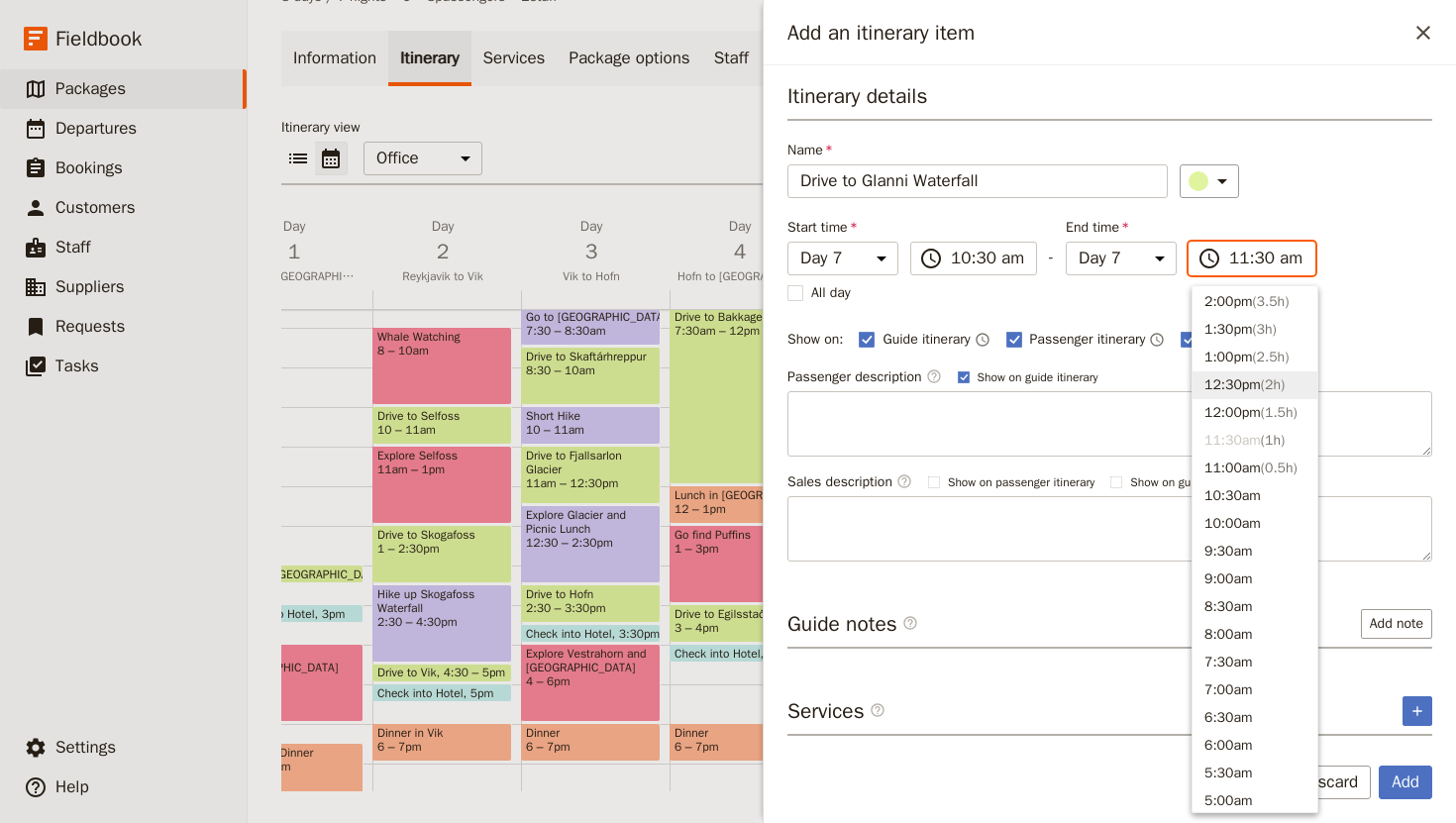 click on "12:30pm  ( 2h )" at bounding box center [1255, 385] 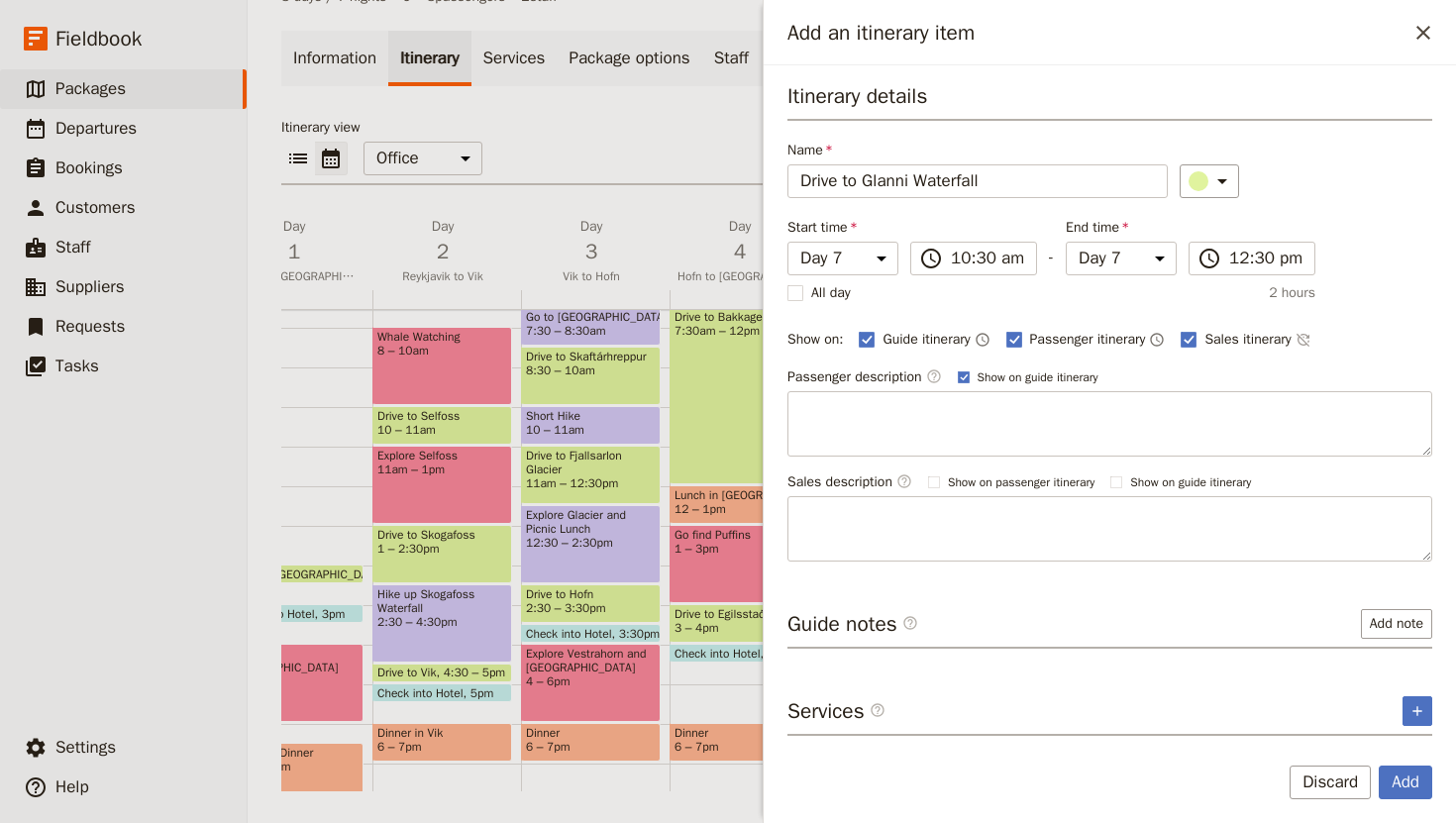 click on "Guide itinerary ​ Passenger itinerary ​ Sales itinerary ​" at bounding box center [1145, 340] 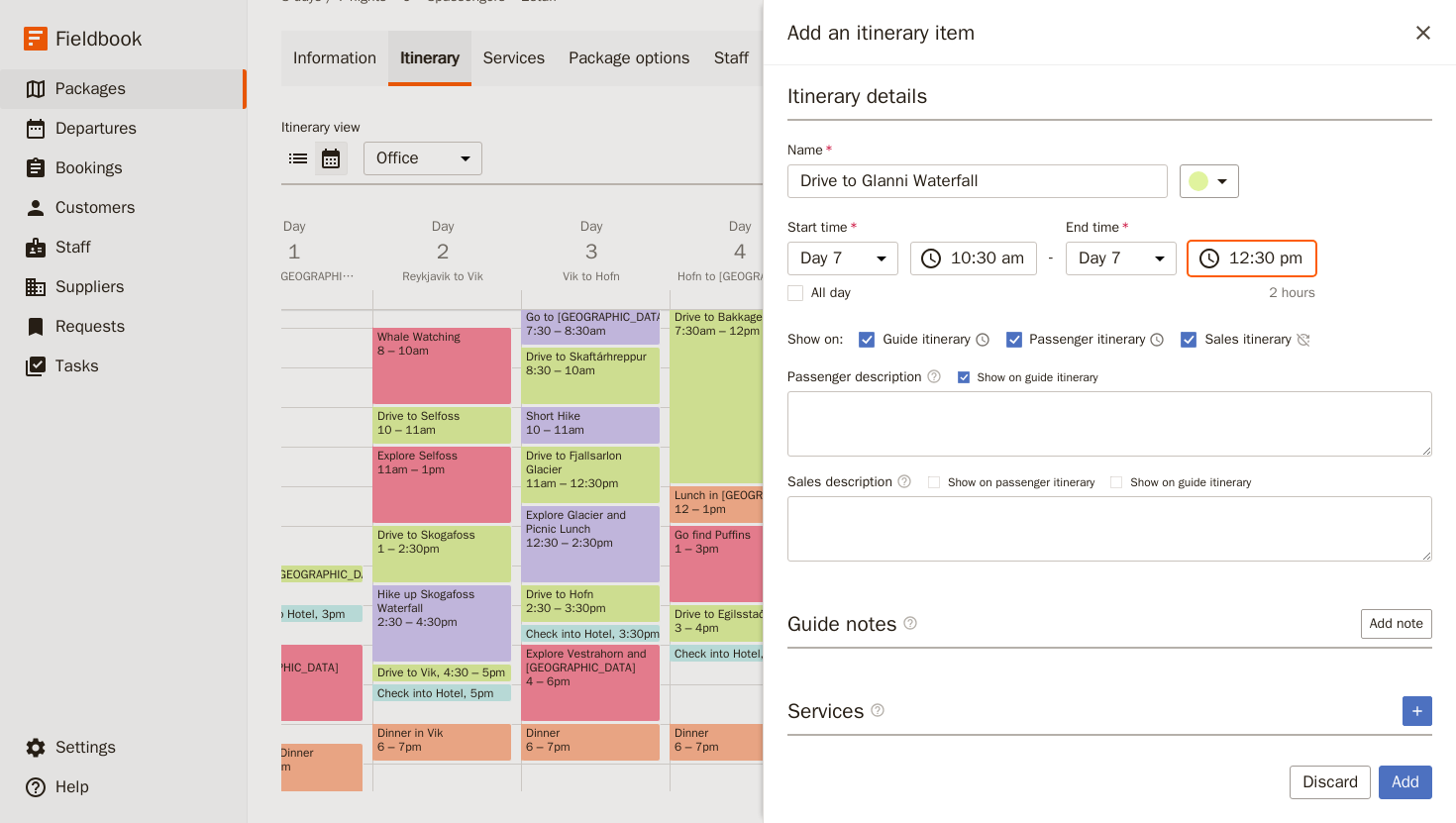 click on "12:30 pm" at bounding box center [1266, 258] 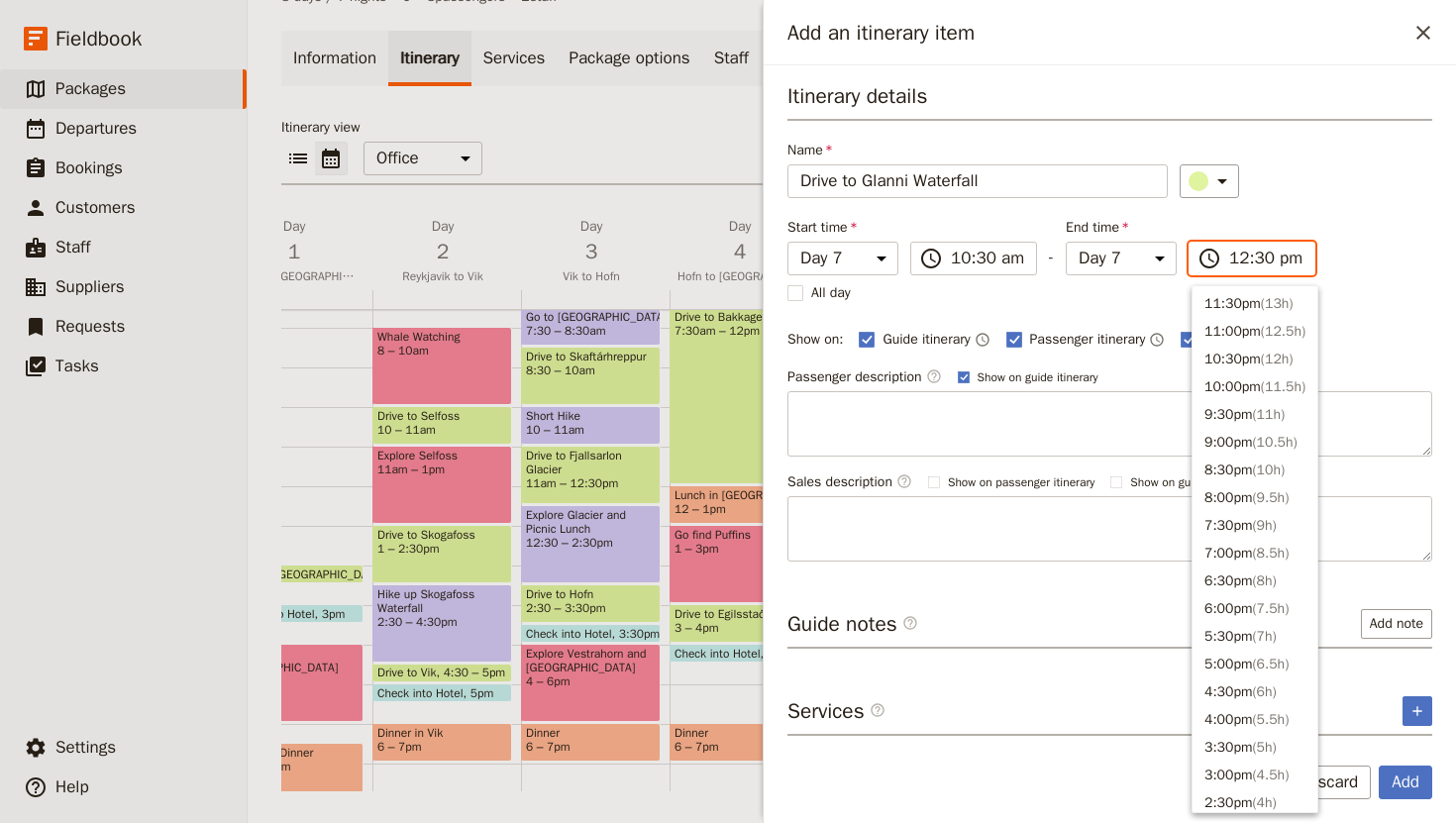 scroll, scrollTop: 614, scrollLeft: 0, axis: vertical 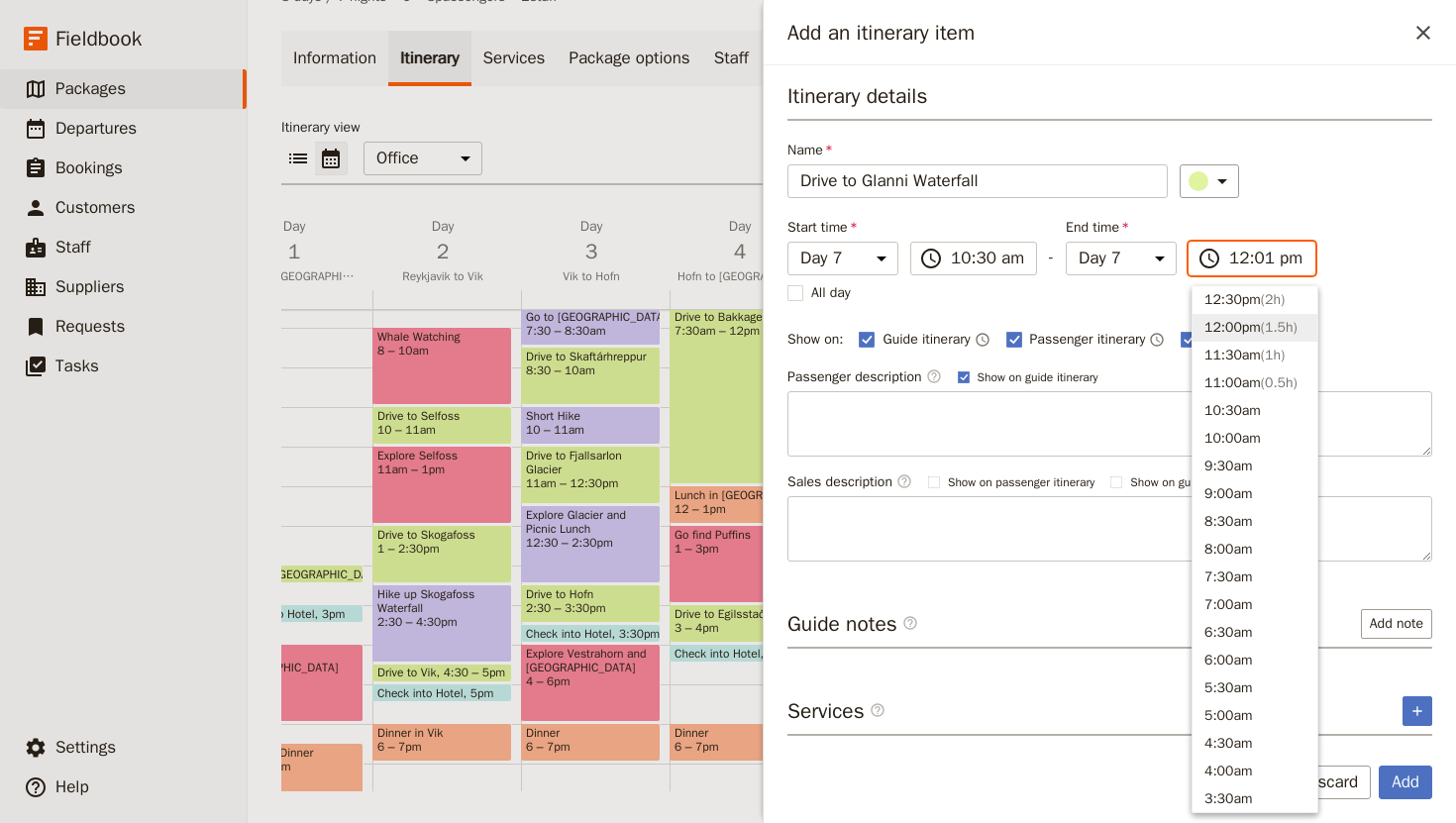 type on "12:15 pm" 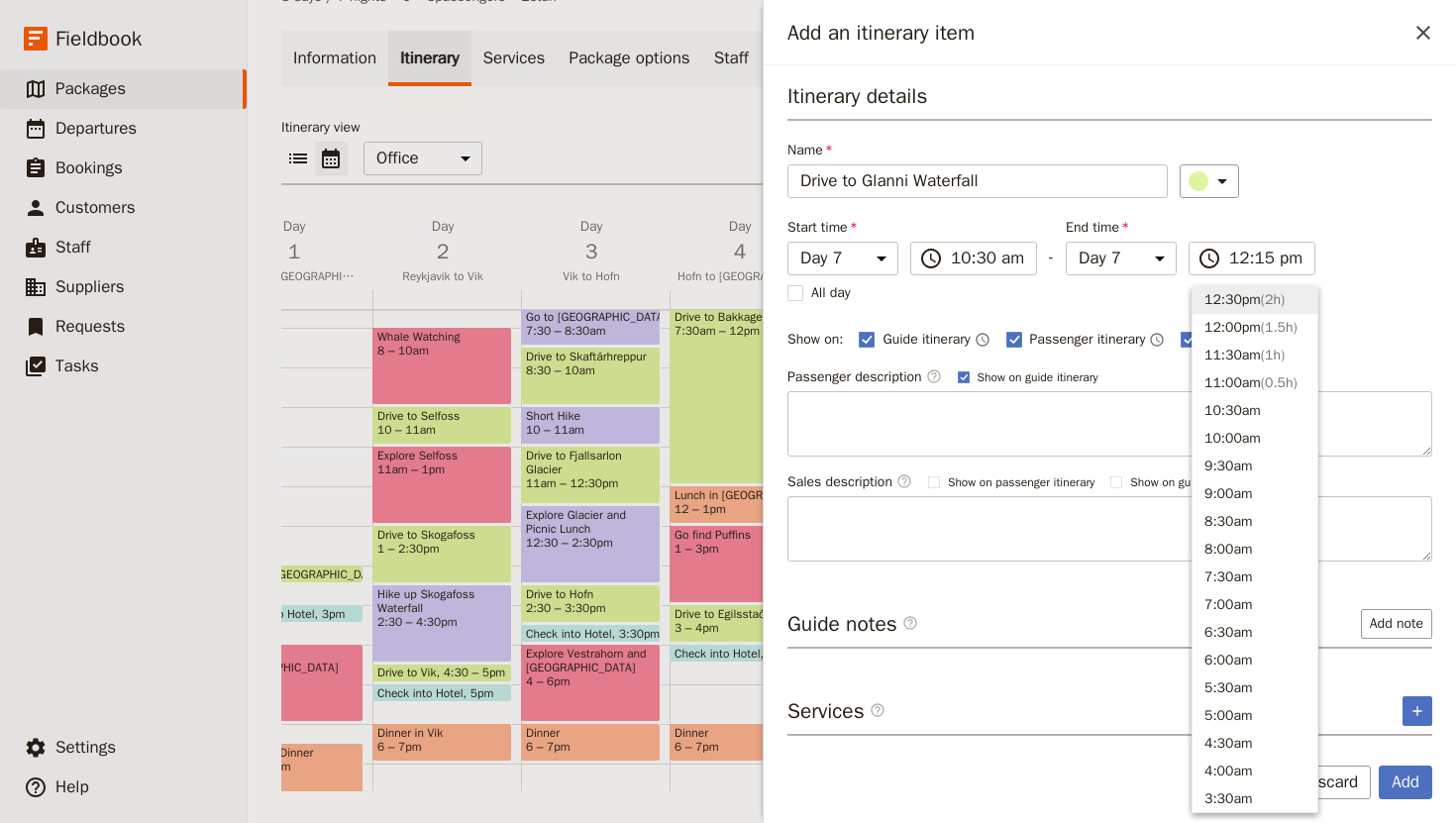 click on "Itinerary details Name Drive to Glanni Waterfall ​ Start time Day 1 Day 2 Day 3 Day 4 Day 5 Day 6 Day 7 Day 8 10:30 ​ 10:30 am - End time Day 1 Day 2 Day 3 Day 4 Day 5 Day 6 Day 7 Day 8 12:15 ​ 12:15 pm All day 1 hour, 45 minutes Show on: Guide itinerary ​ Passenger itinerary ​ Sales itinerary ​ Passenger description ​ Show on guide itinerary Sales description ​ Show on passenger itinerary Show on guide itinerary Guide notes ​ Add note Services ​ ​" at bounding box center (1109, 400) 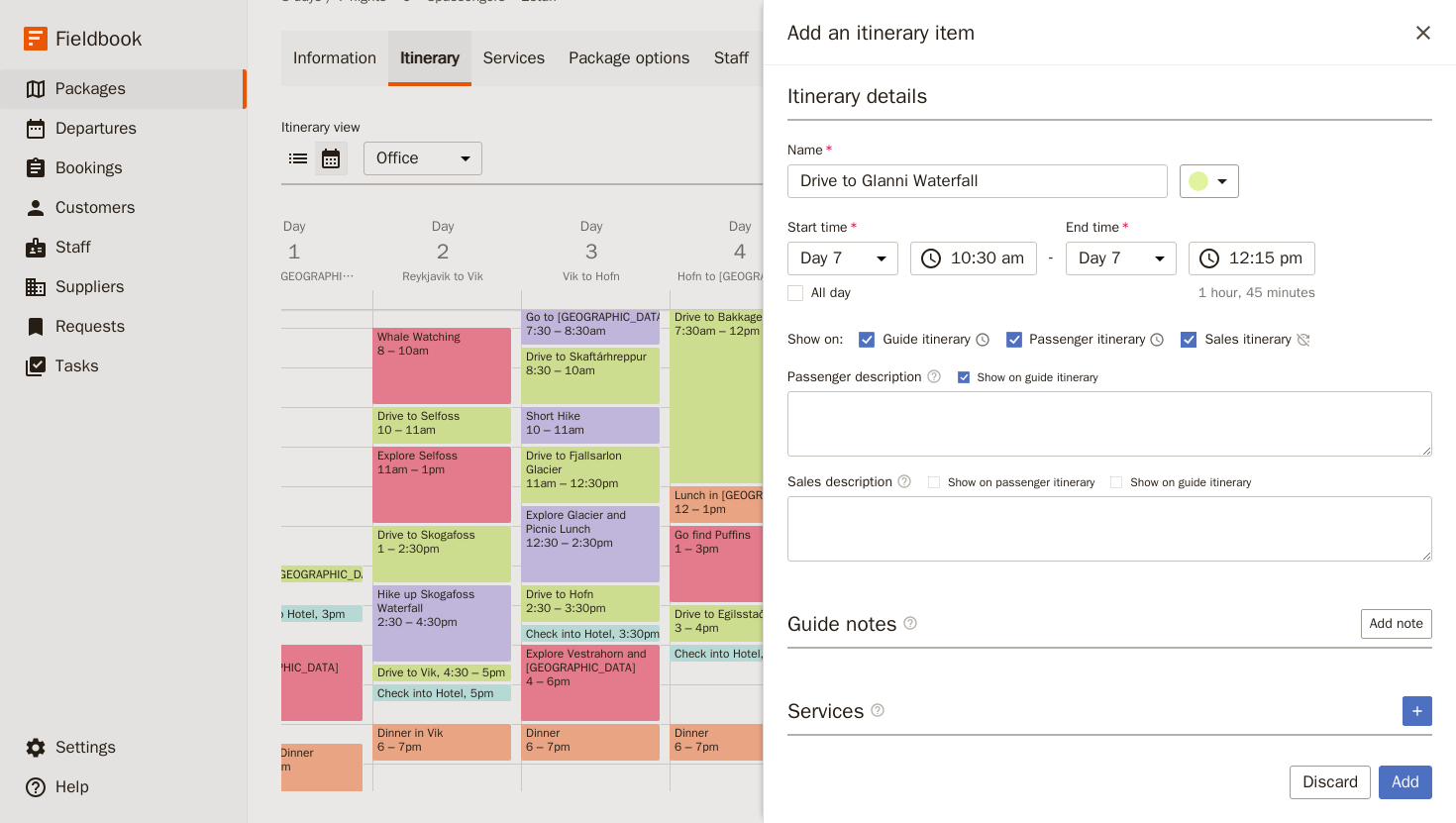 click 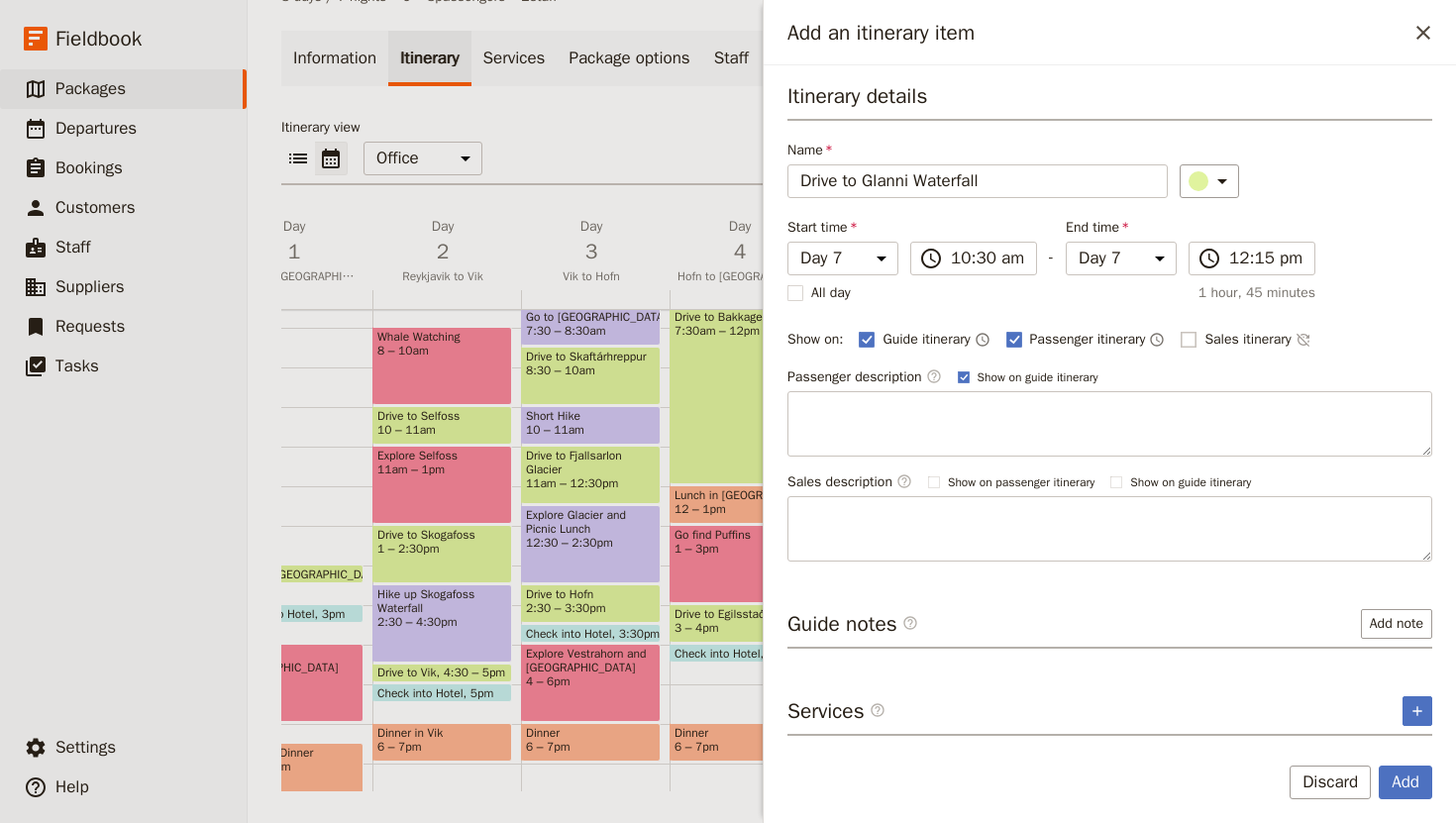 checkbox on "false" 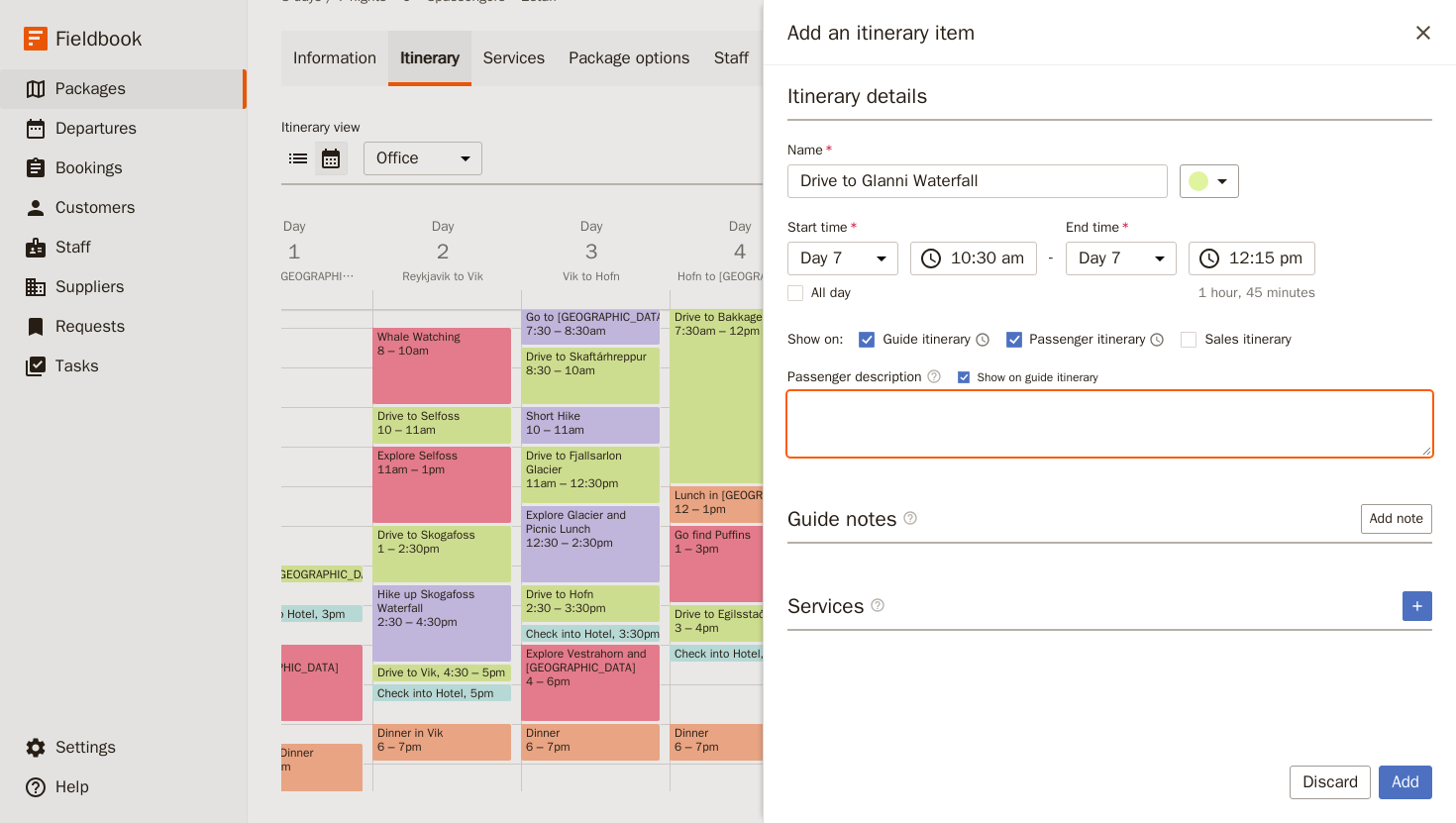 click at bounding box center [1109, 424] 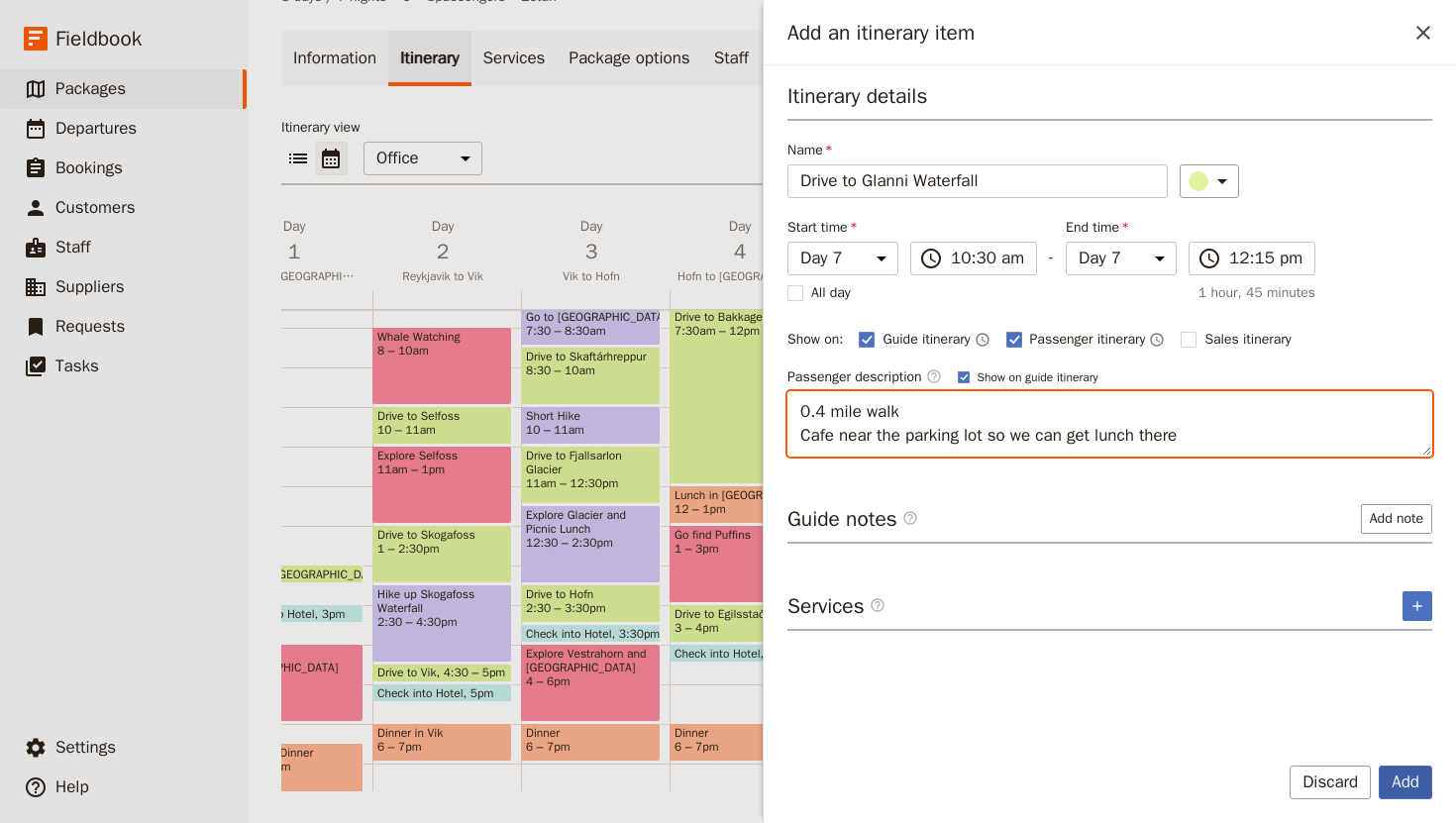 type on "0.4 mile walk
Cafe near the parking lot so we can get lunch there" 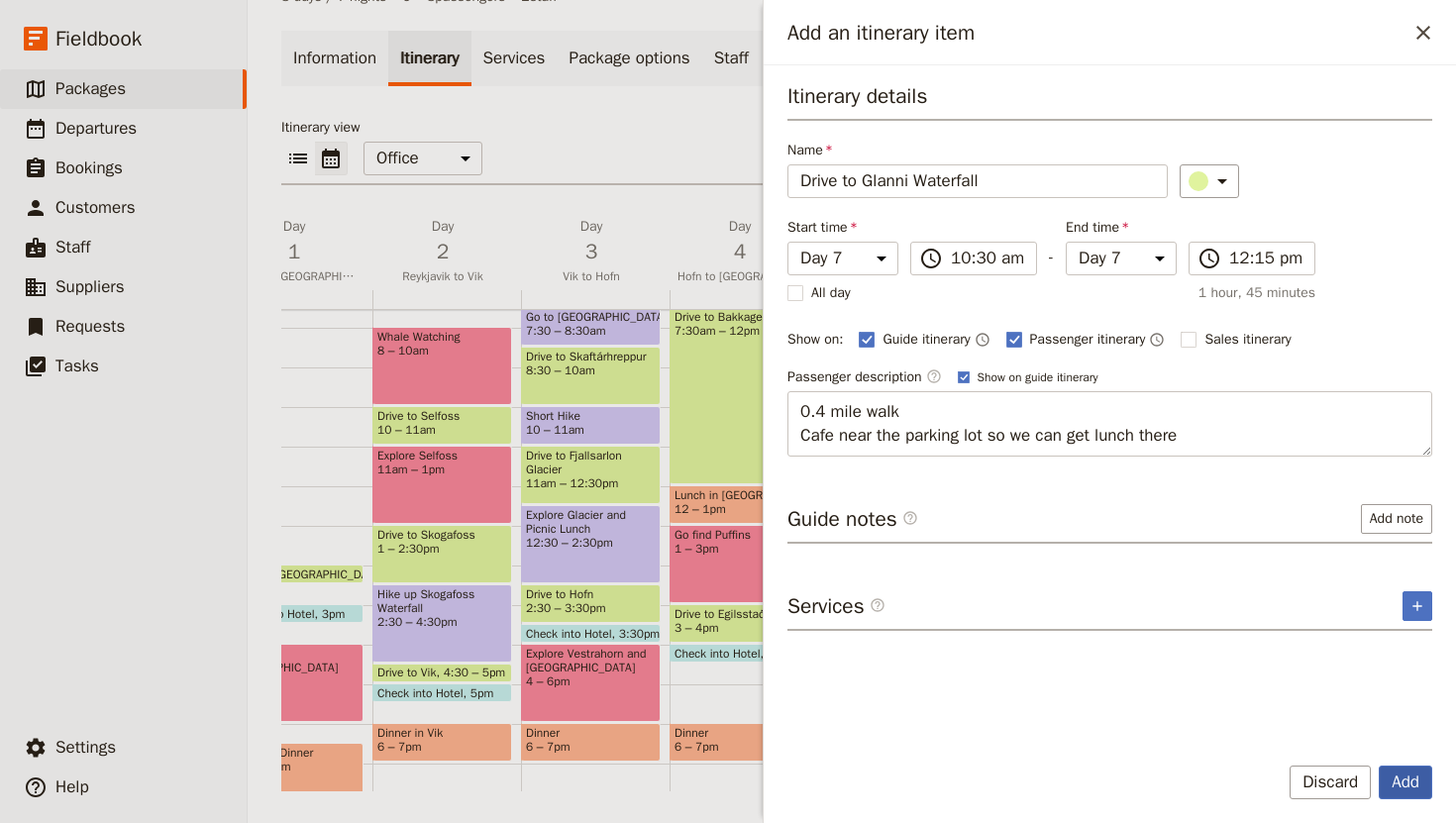 click on "Add" at bounding box center [1405, 782] 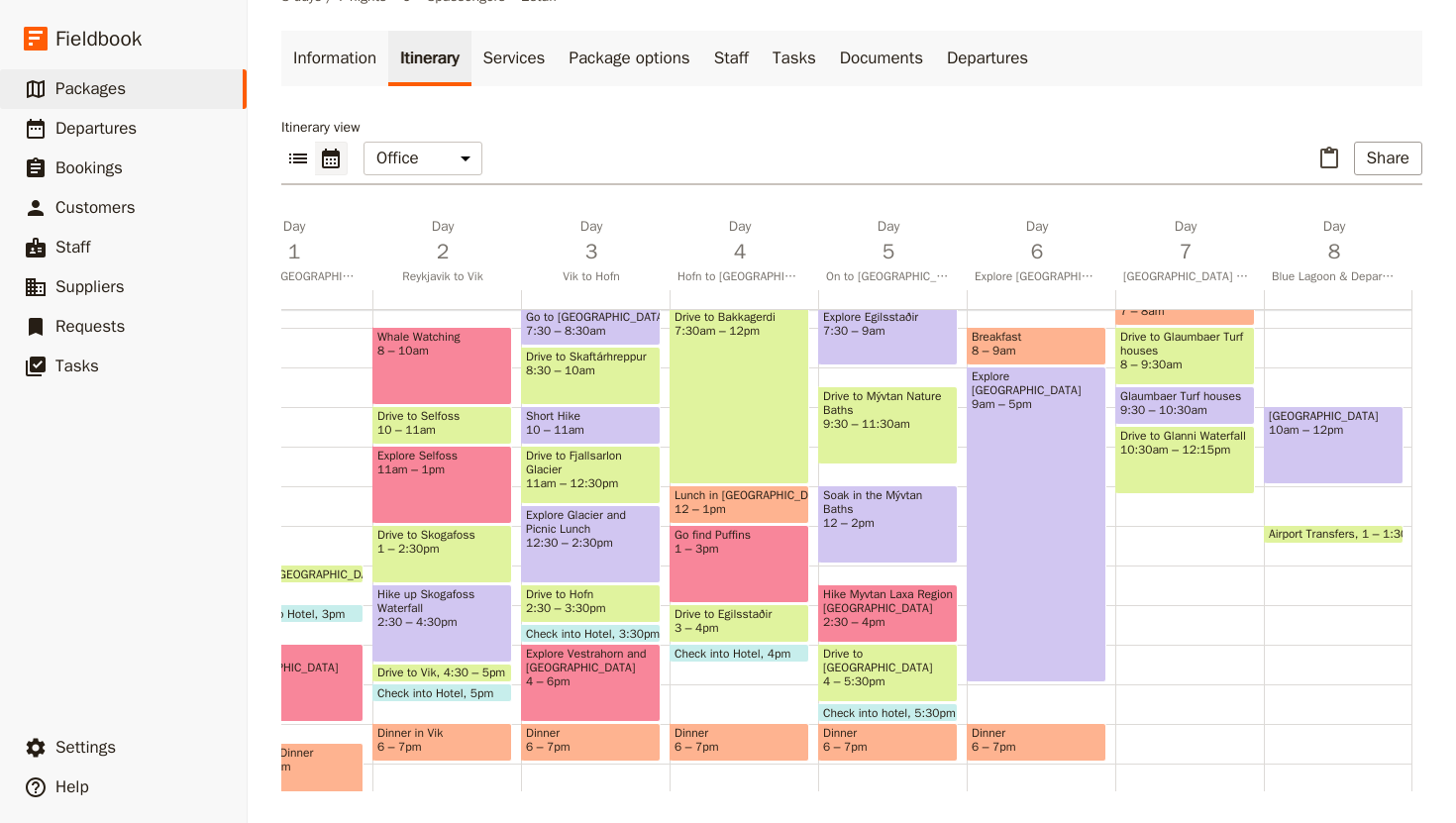 click on "Drive to Glanni Waterfall" at bounding box center [1185, 436] 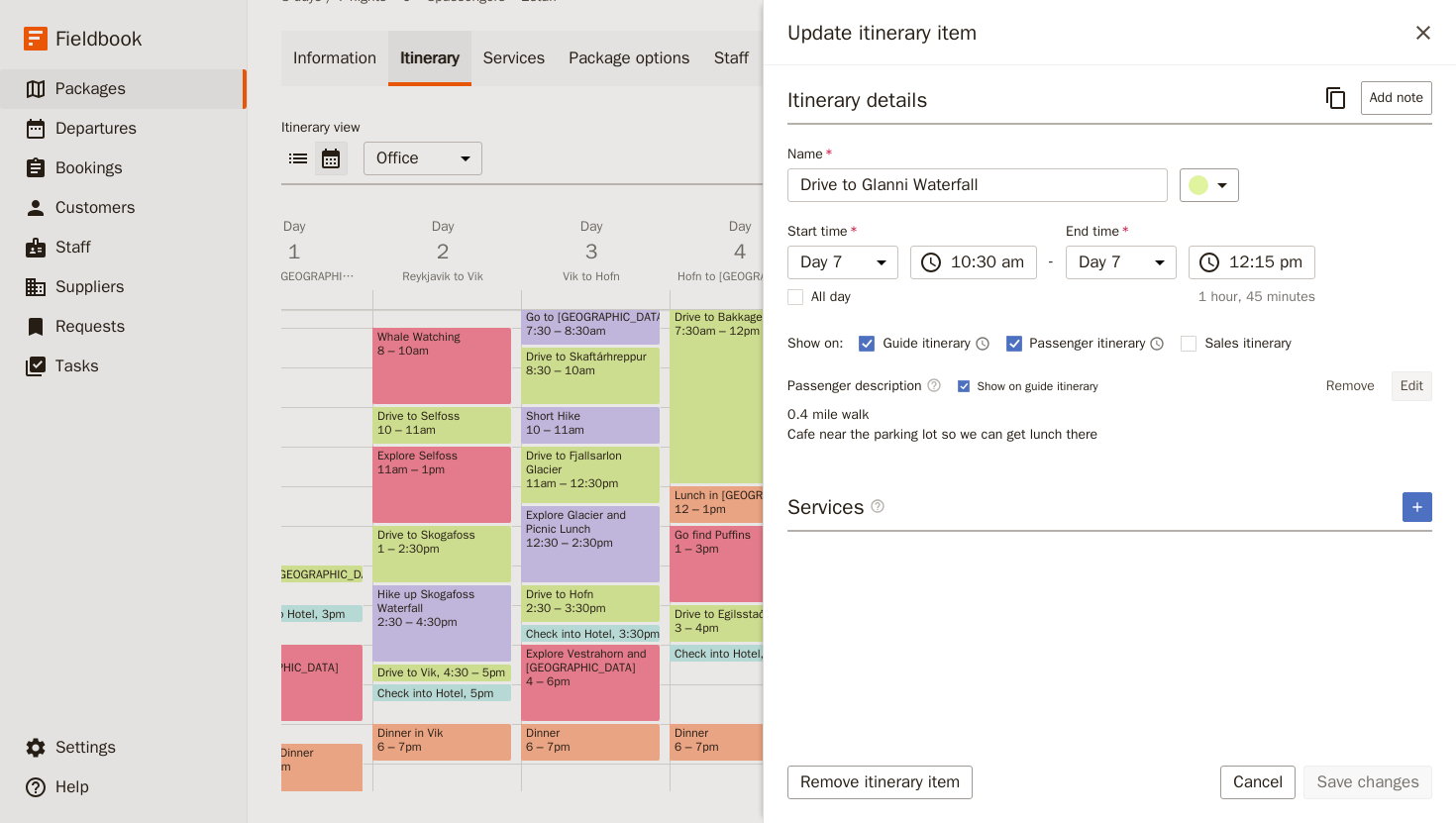 click on "Edit" at bounding box center (1411, 386) 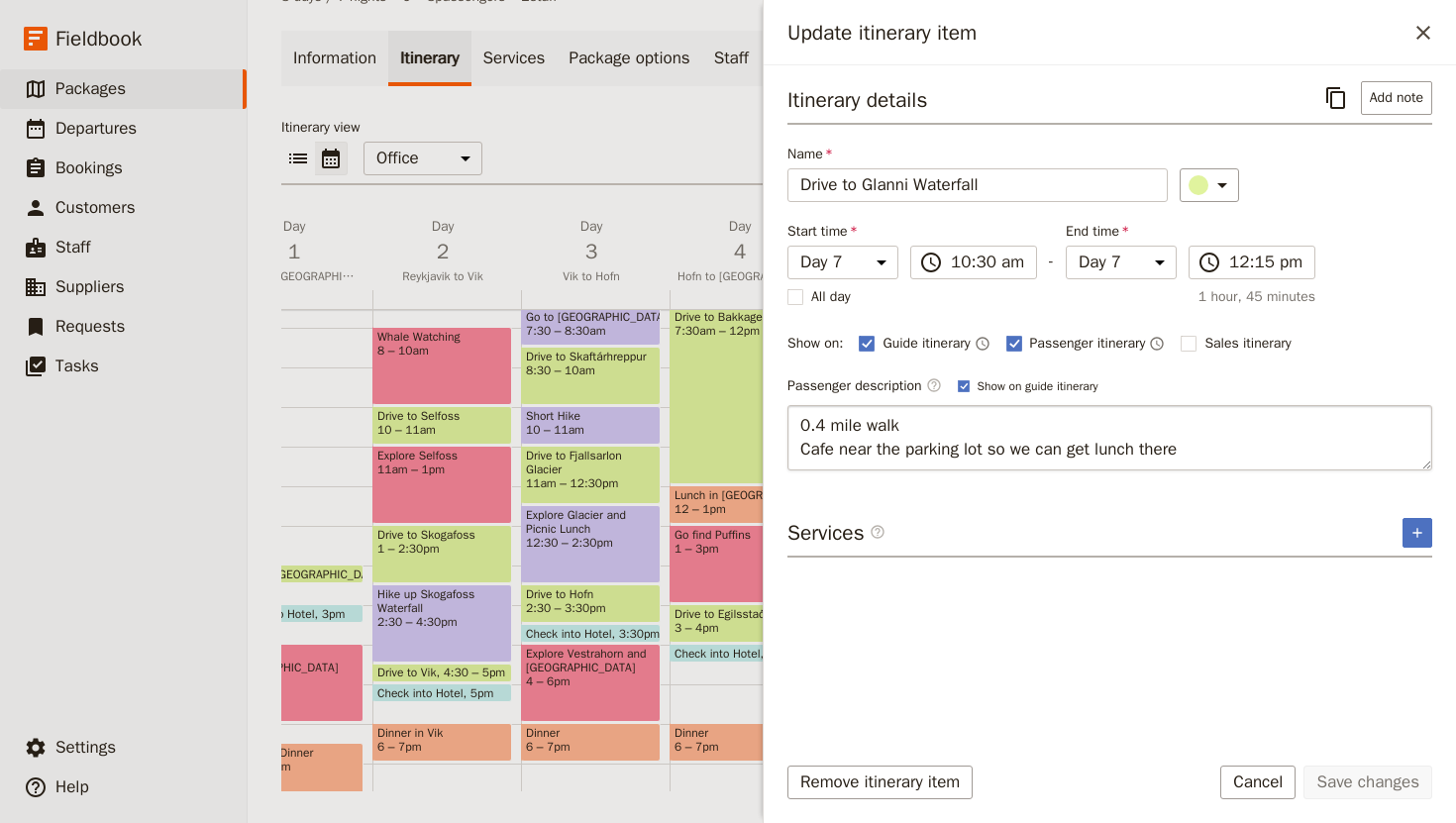 drag, startPoint x: 1196, startPoint y: 451, endPoint x: 795, endPoint y: 416, distance: 402.52453 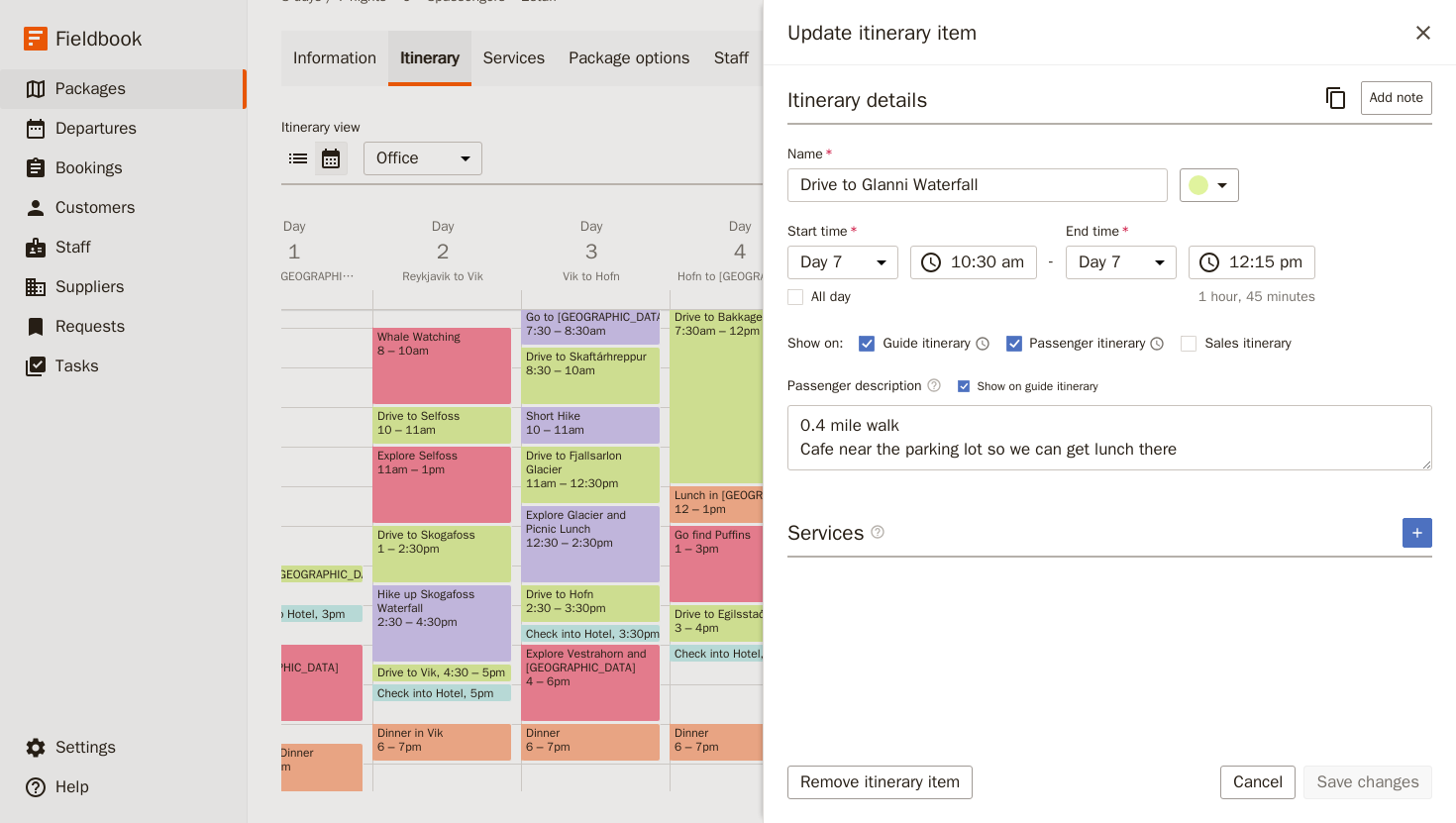 type 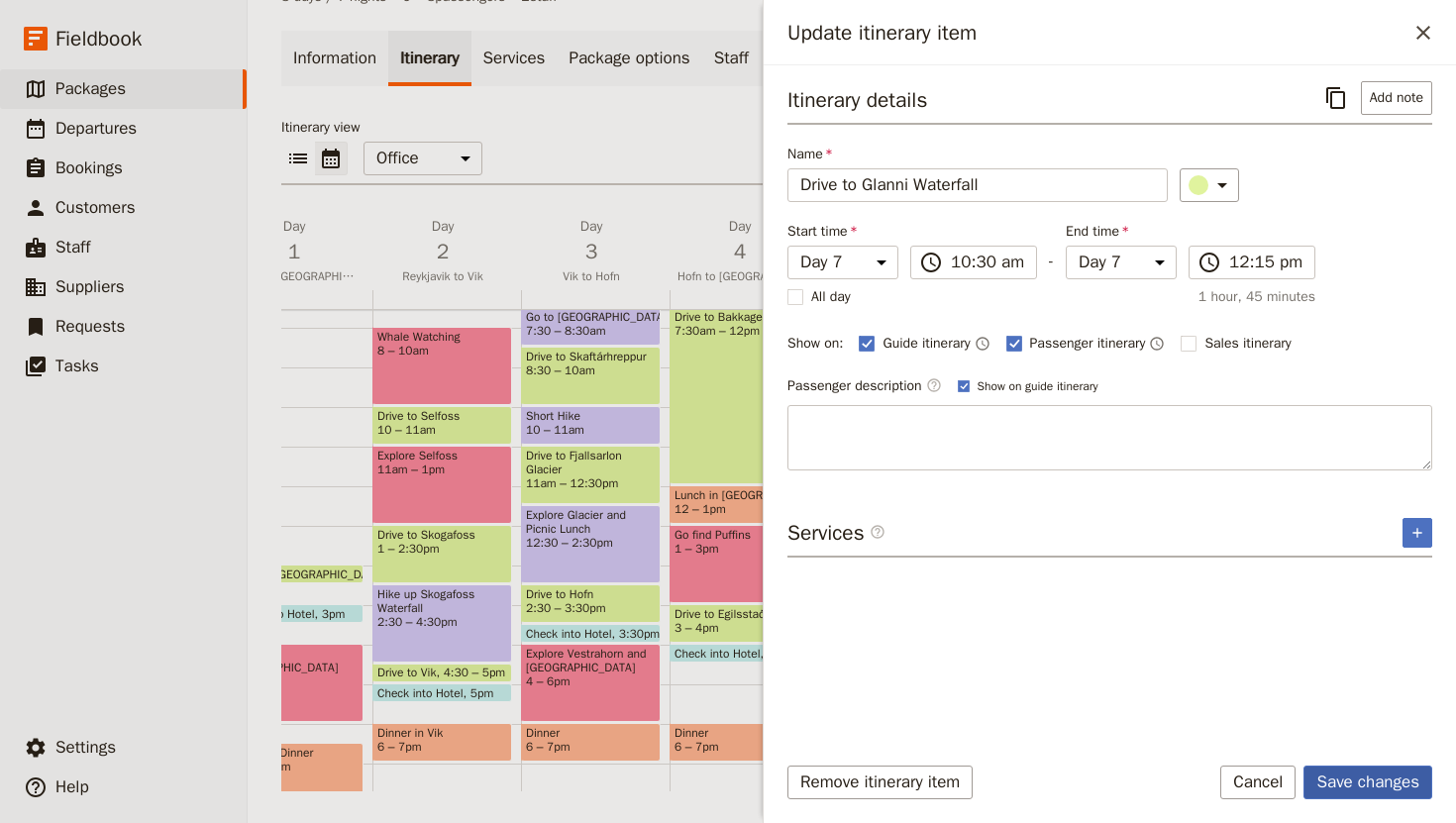click on "Save changes" at bounding box center (1368, 782) 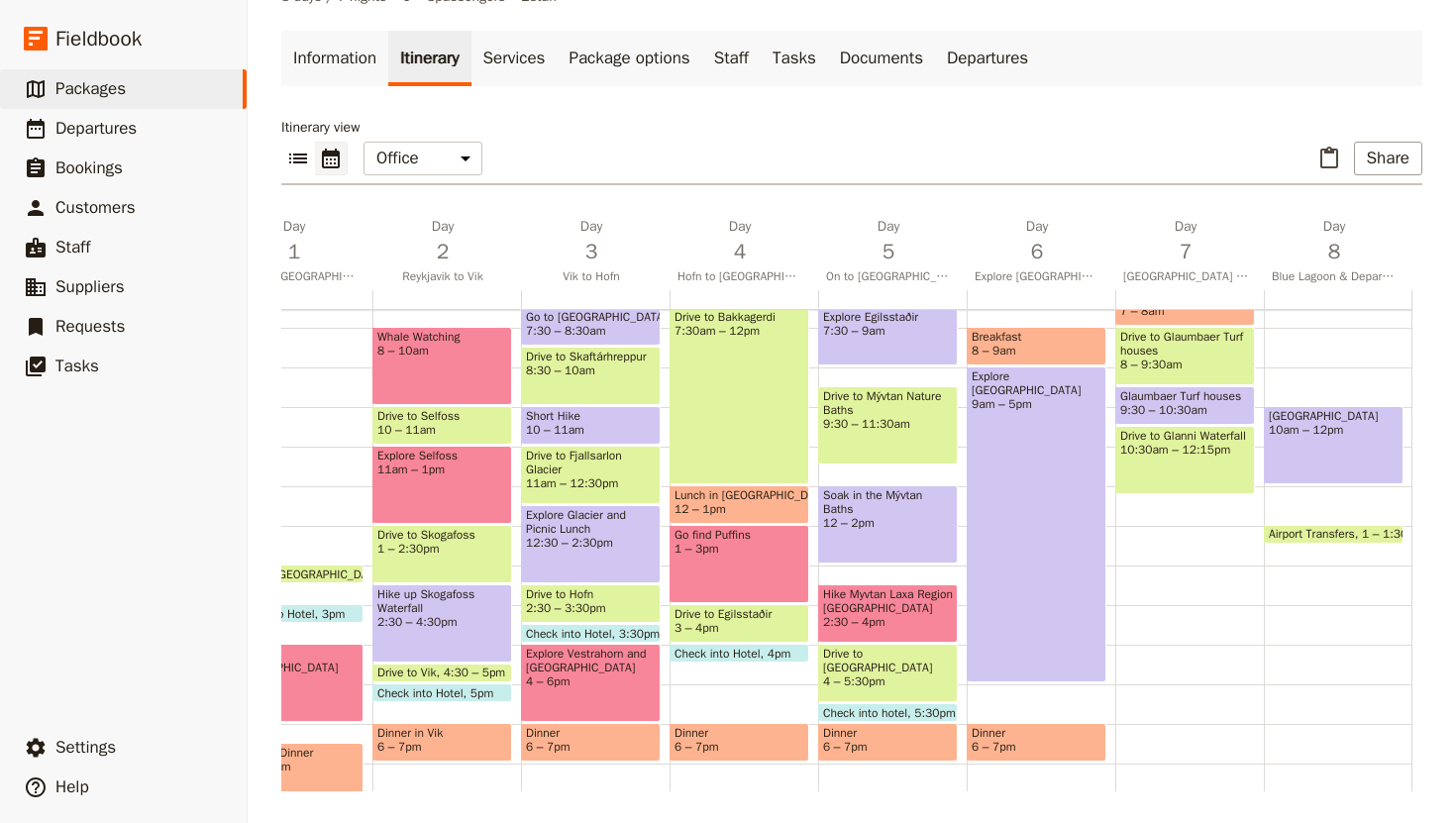 click on "Breakfast 7 – 8am Drive to [GEOGRAPHIC_DATA] houses 8 – 9:30am Glaumbaer Turf houses 9:30 – 10:[GEOGRAPHIC_DATA] to [GEOGRAPHIC_DATA] 10:30am – 12:15pm" at bounding box center (1190, 486) 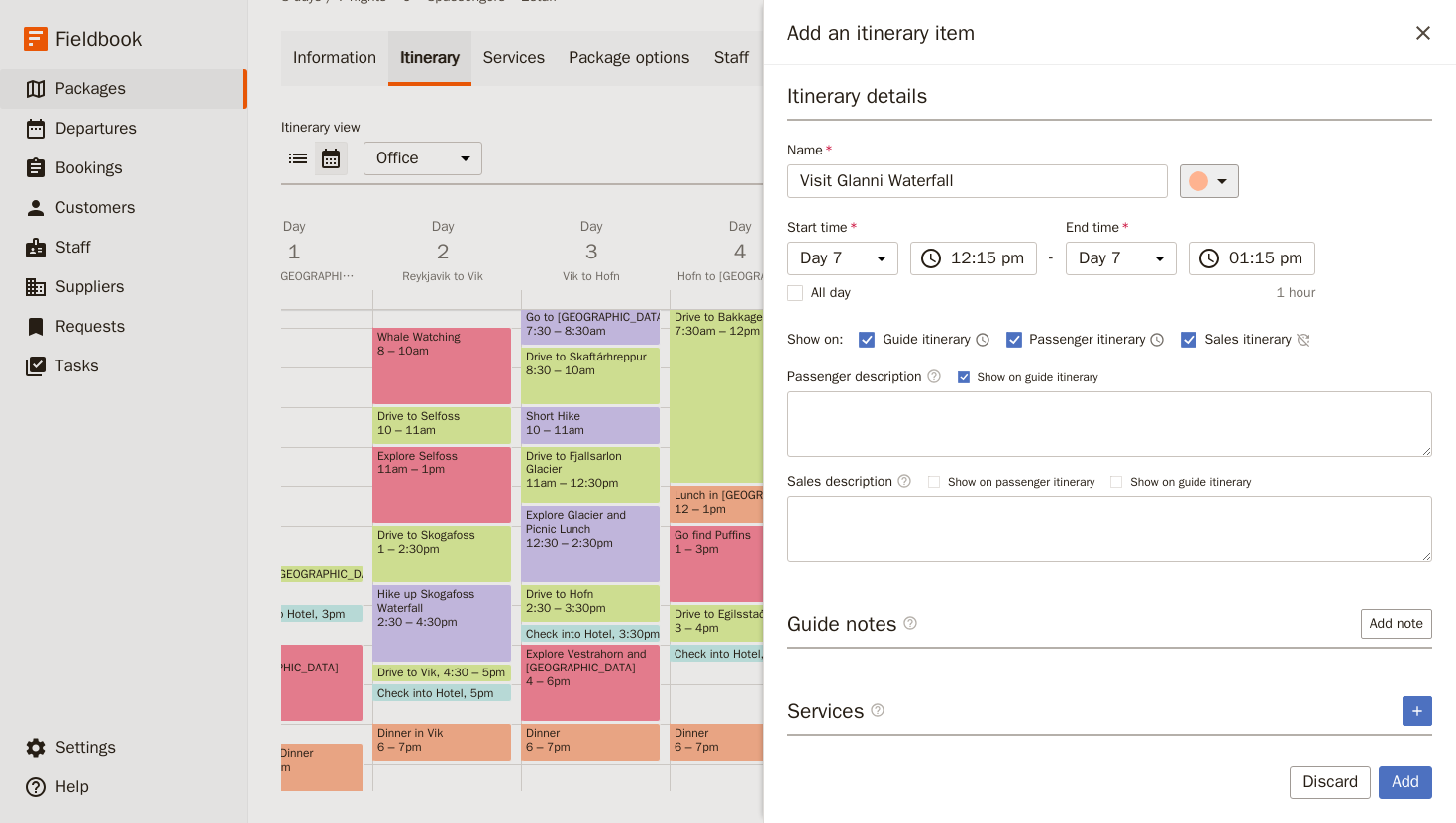 type on "Visit Glanni Waterfall" 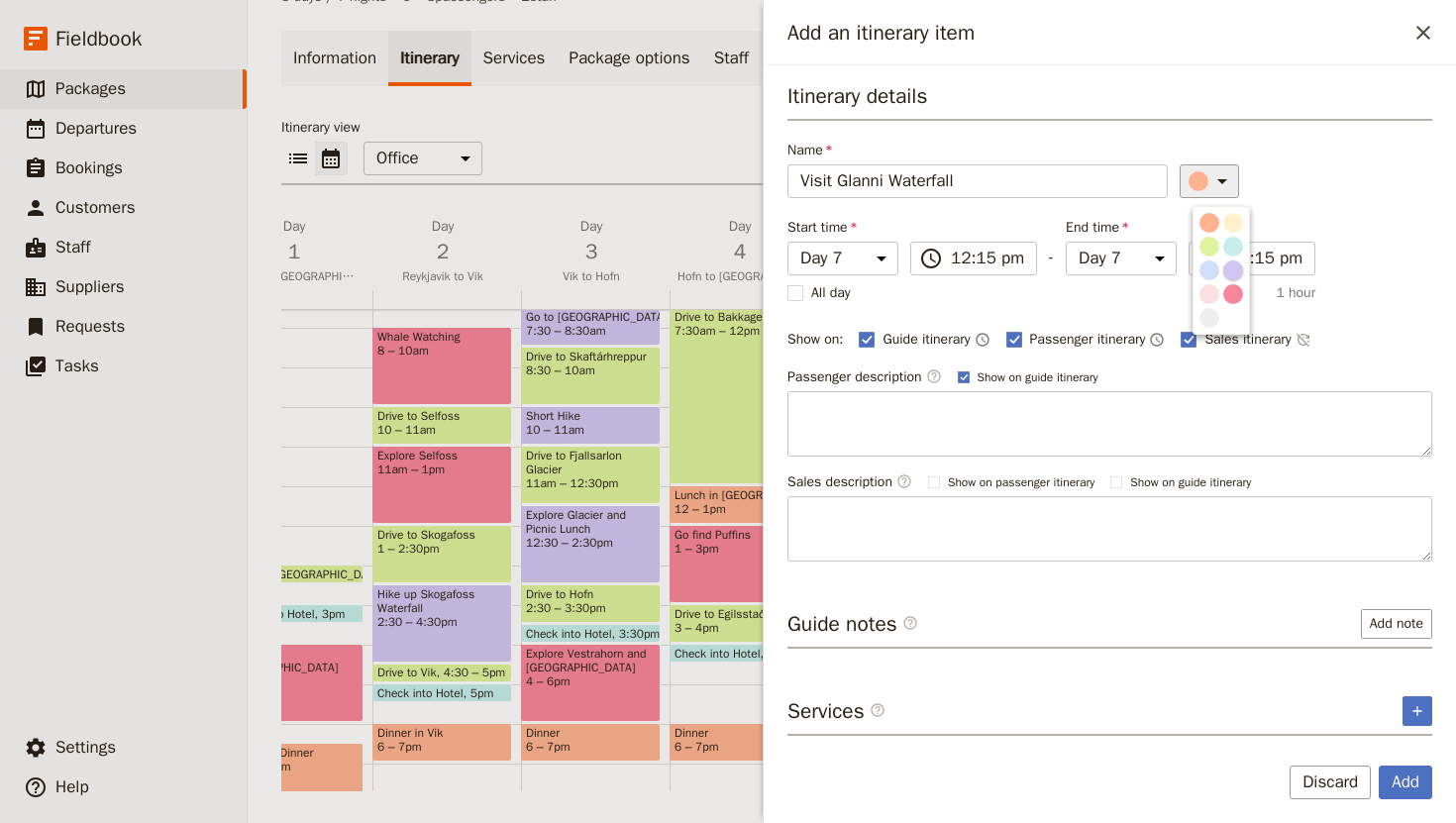 click at bounding box center [1233, 270] 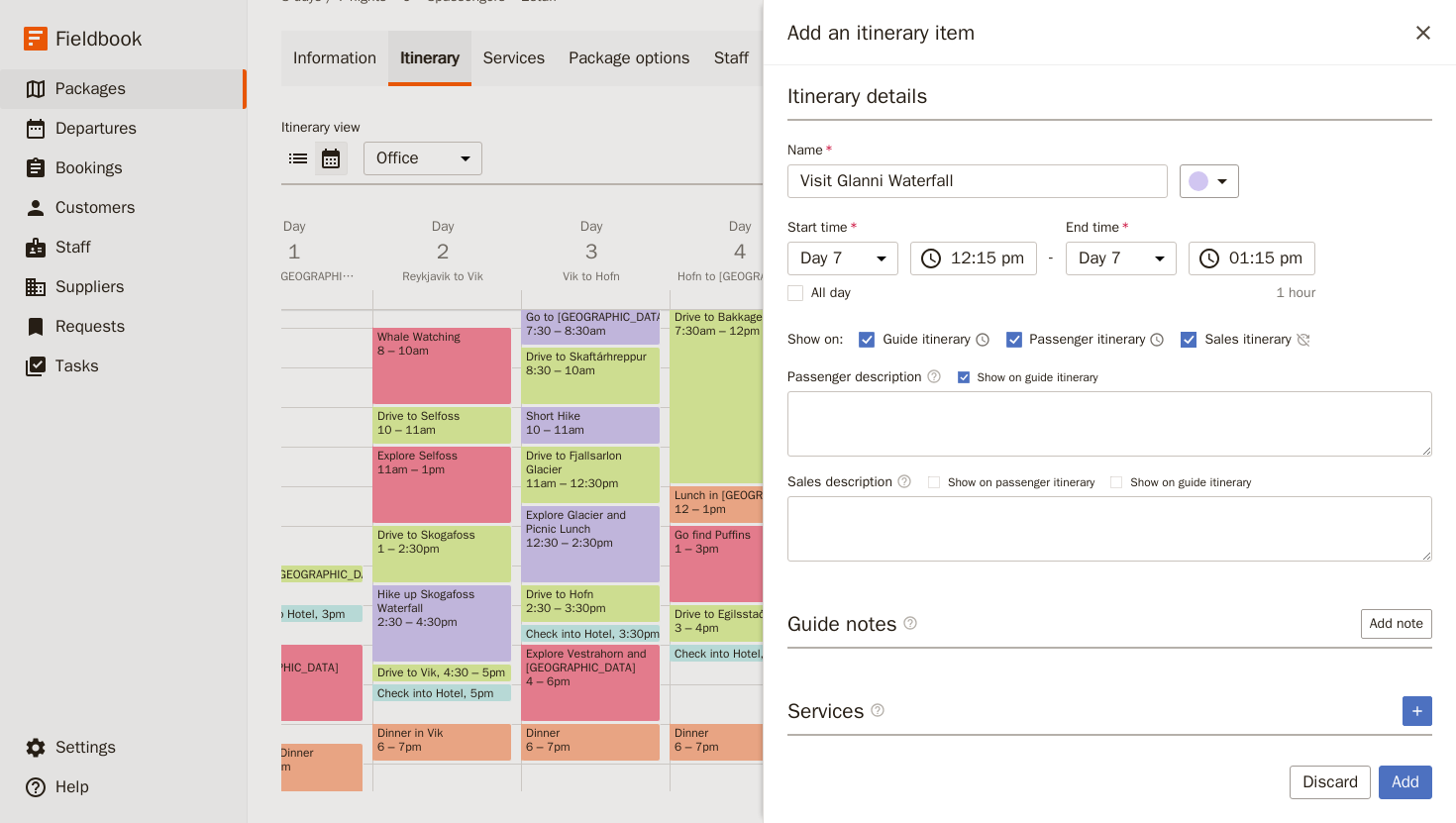 click 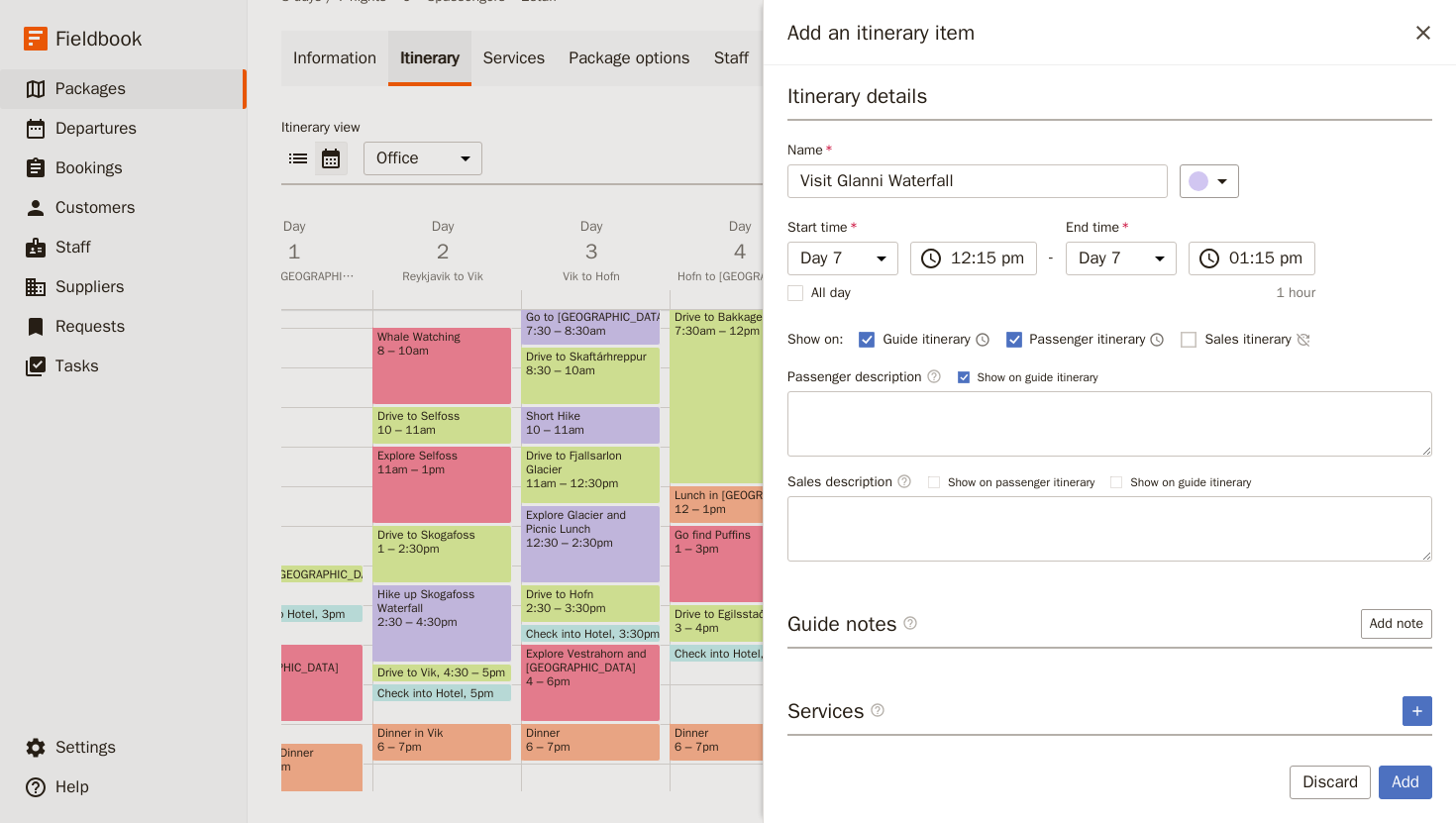 checkbox on "false" 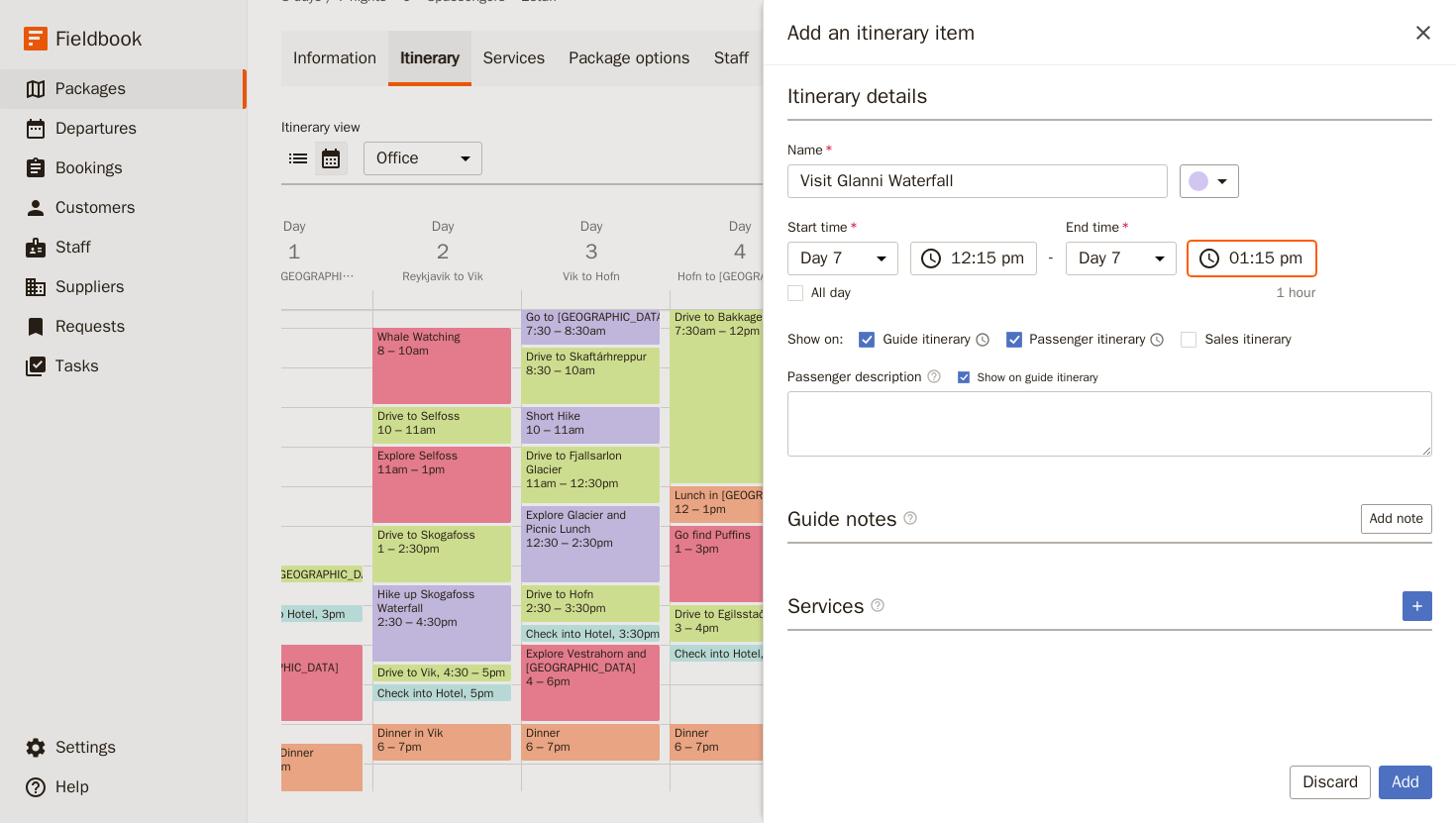 click on "01:15 pm" at bounding box center (1266, 258) 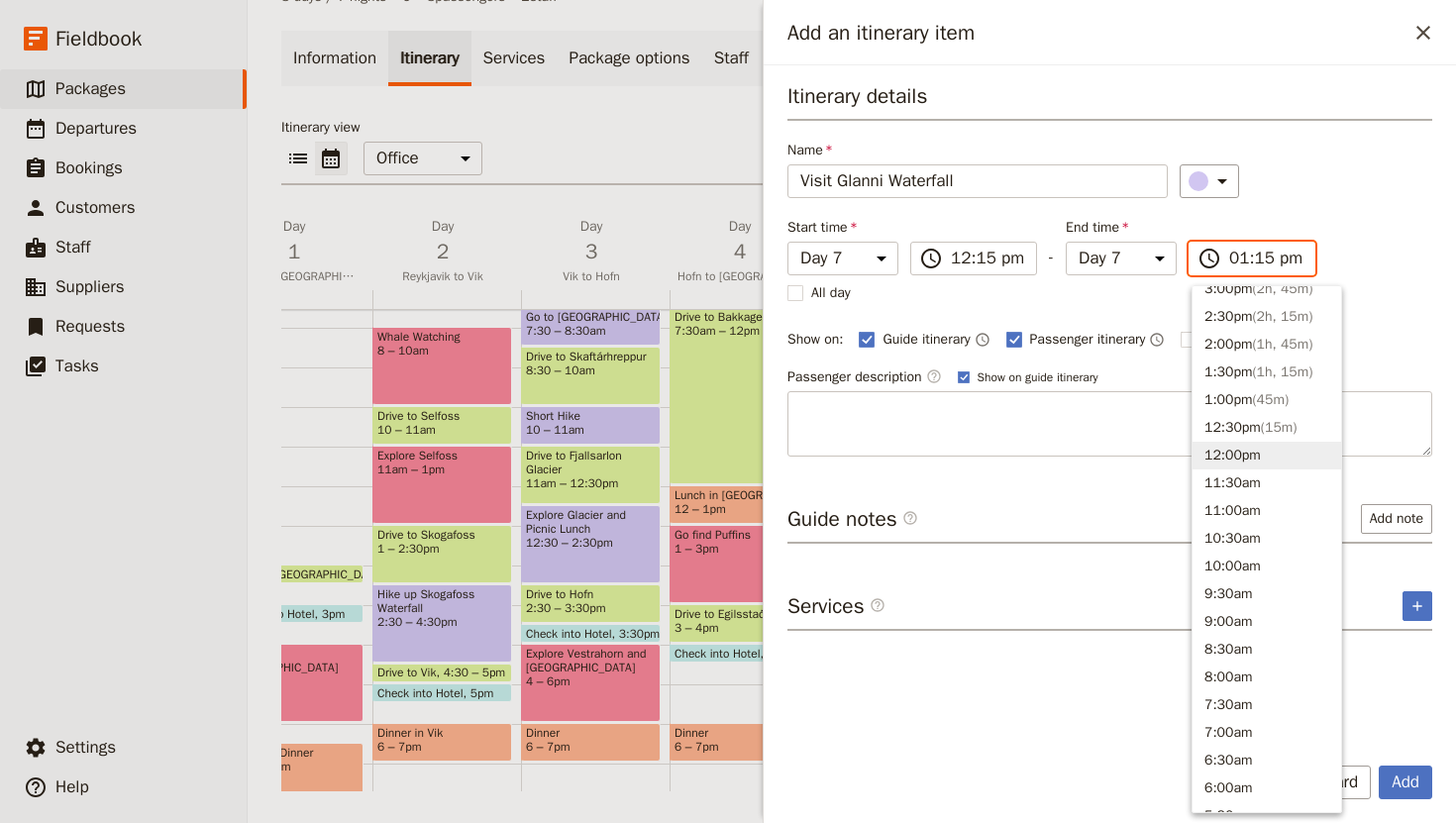 scroll, scrollTop: 475, scrollLeft: 0, axis: vertical 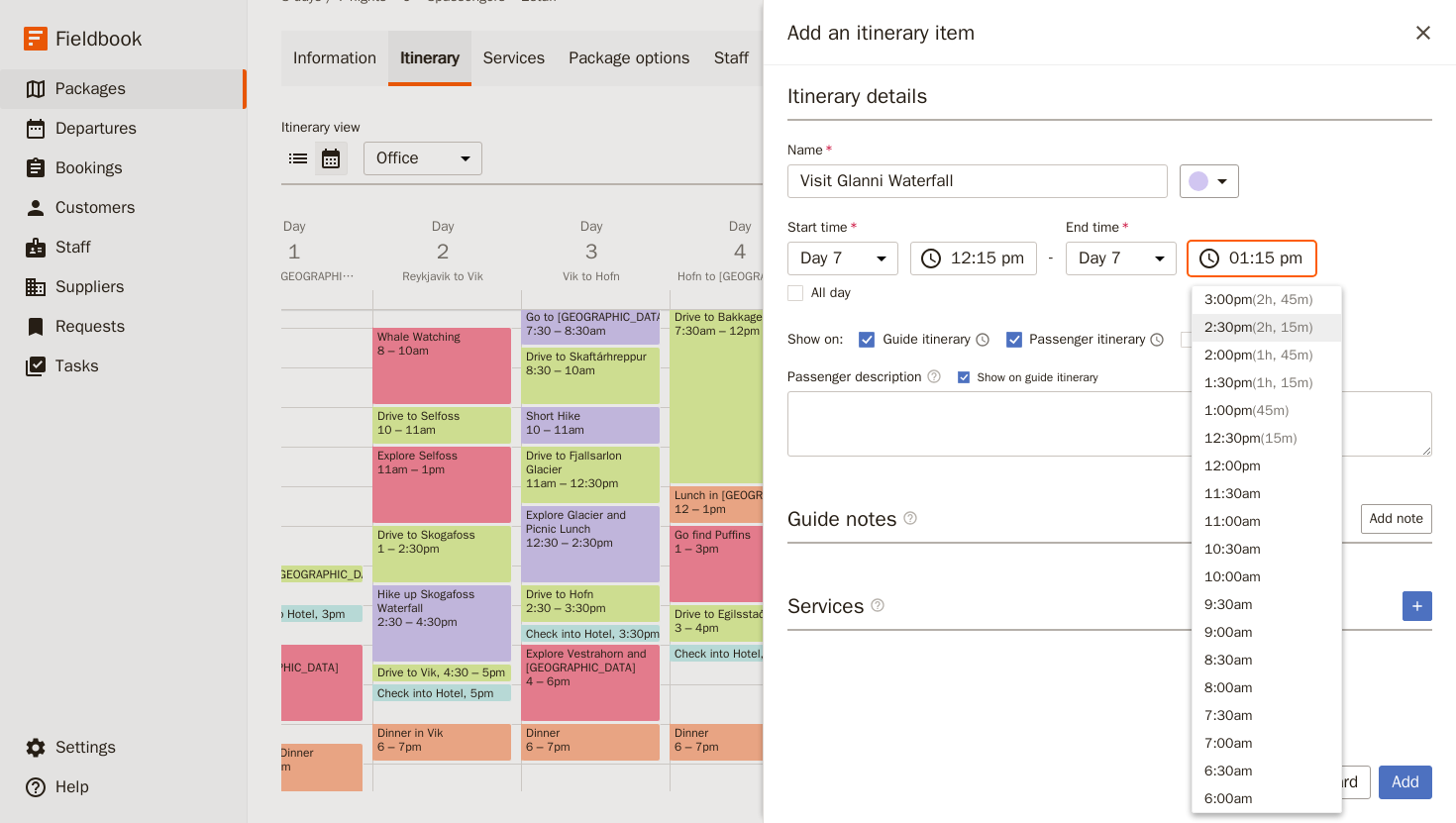 click on "2:30pm  ( 2h, 15m )" at bounding box center (1267, 328) 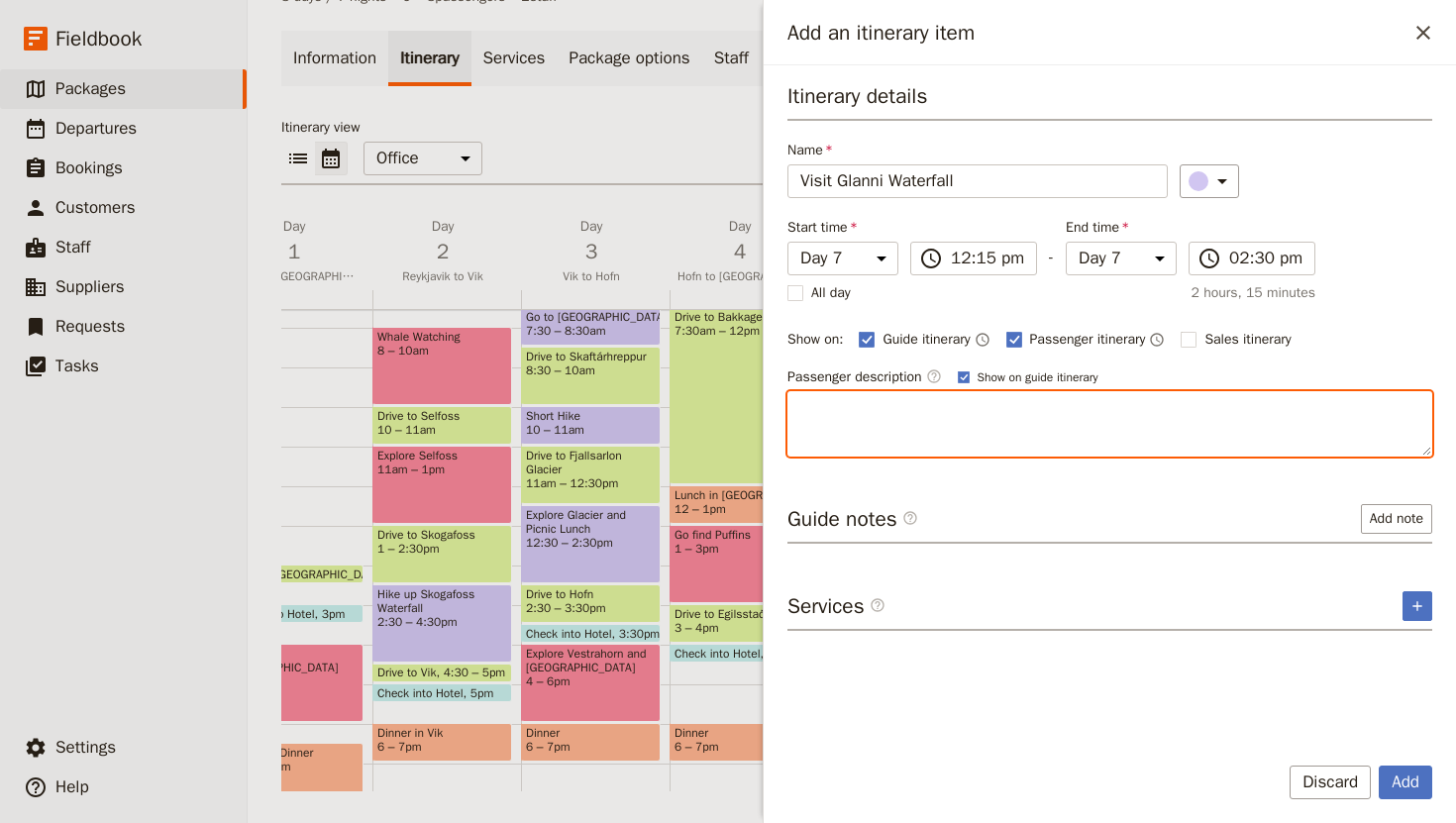 click at bounding box center (1109, 424) 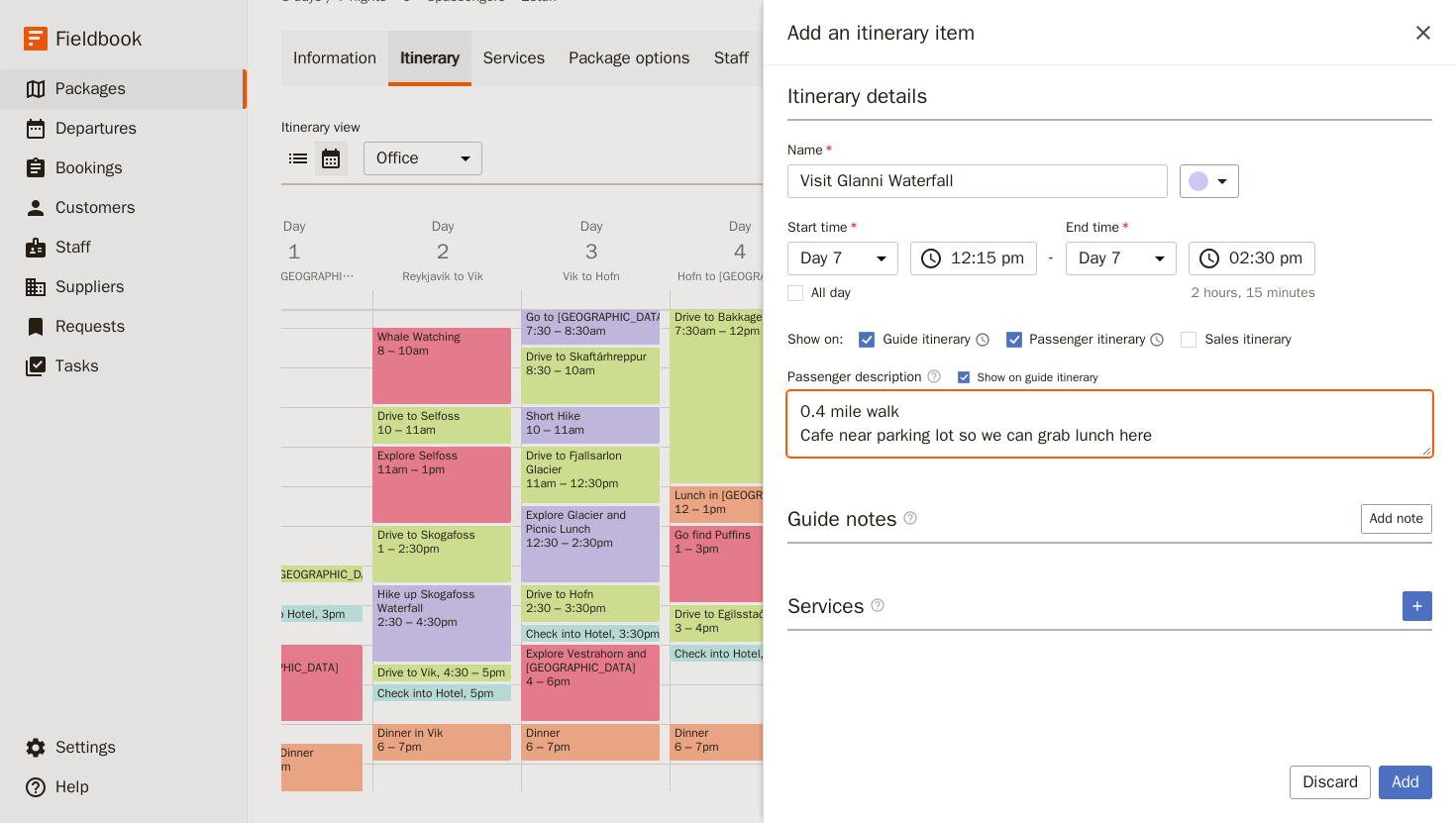 click on "0.4 mile walk
Cafe near parking lot so we can grab lunch here" at bounding box center [1109, 424] 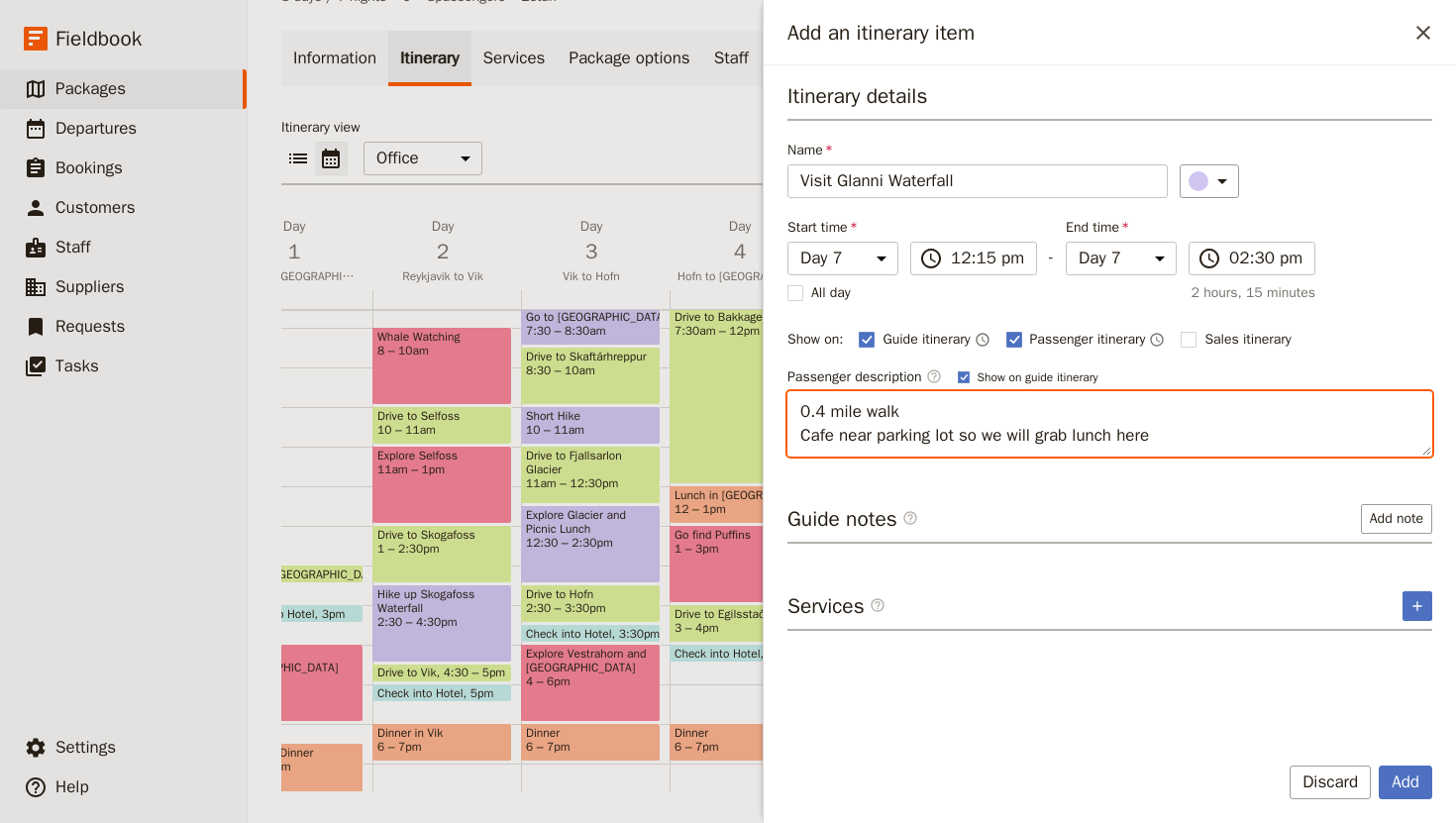 click on "0.4 mile walk
Cafe near parking lot so we will grab lunch here" at bounding box center [1109, 424] 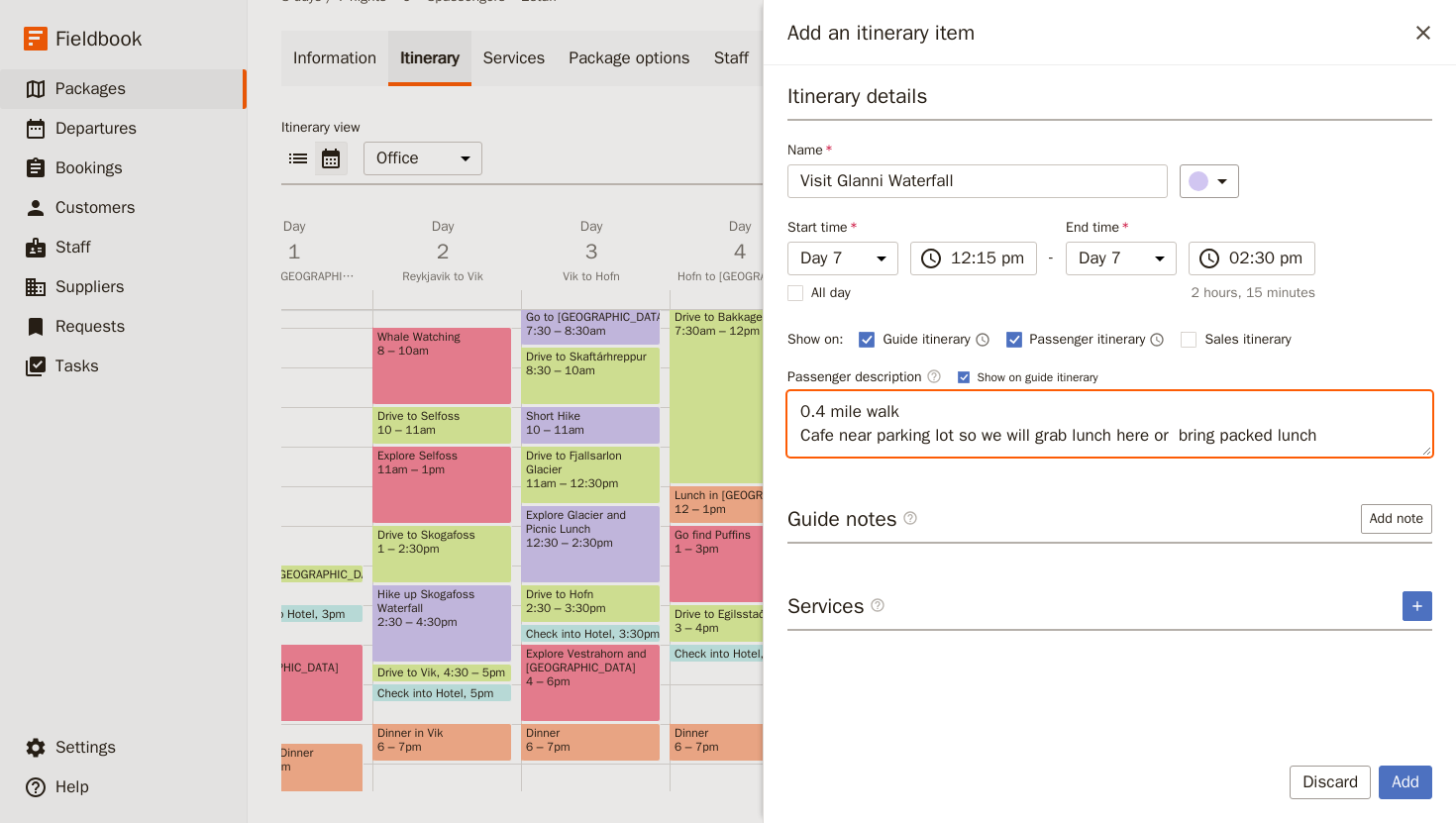 click on "0.4 mile walk
Cafe near parking lot so we will grab lunch here or  bring packed lunch" at bounding box center [1109, 424] 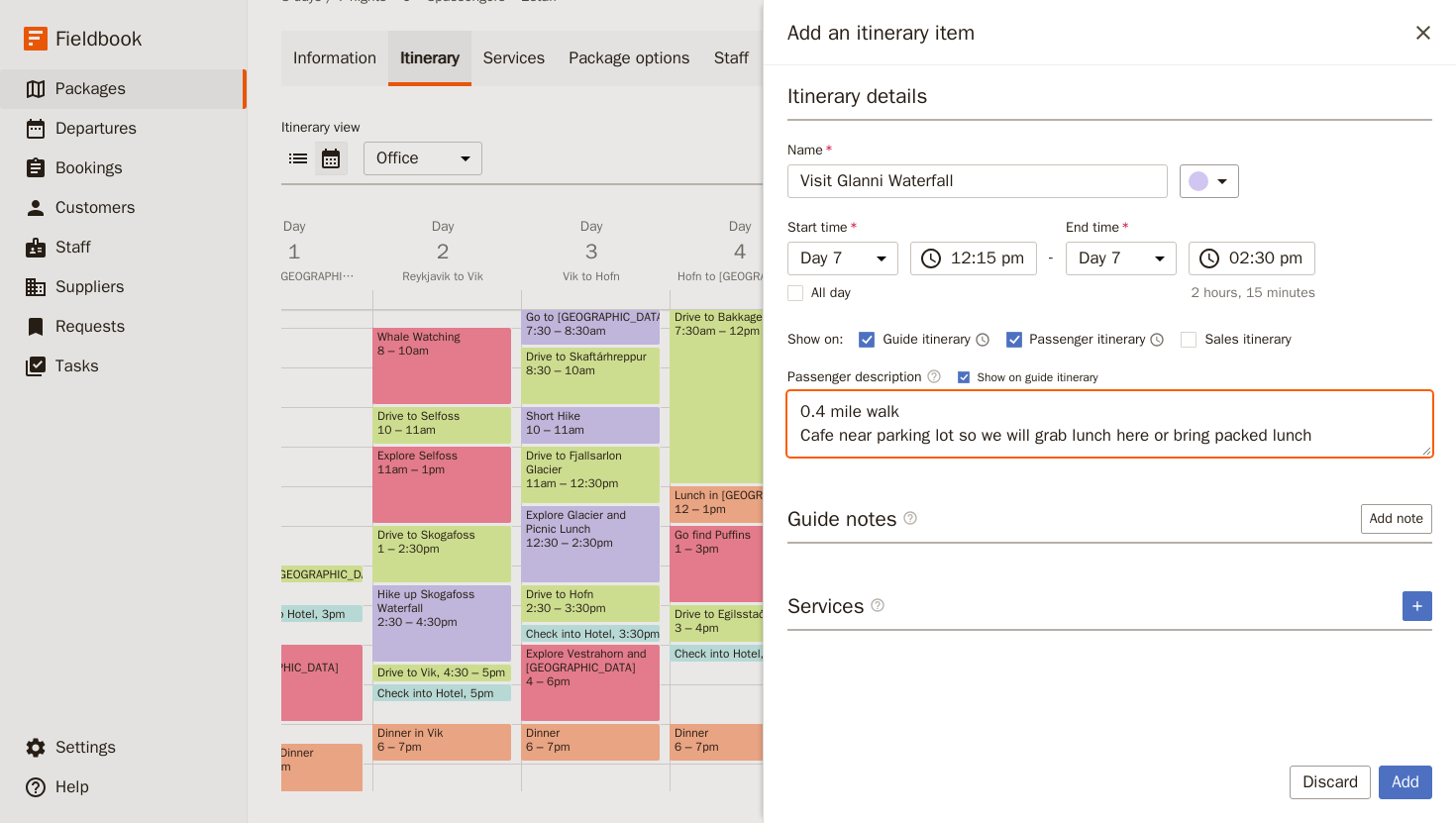 click on "0.4 mile walk
Cafe near parking lot so we will grab lunch here or bring packed lunch" at bounding box center [1109, 424] 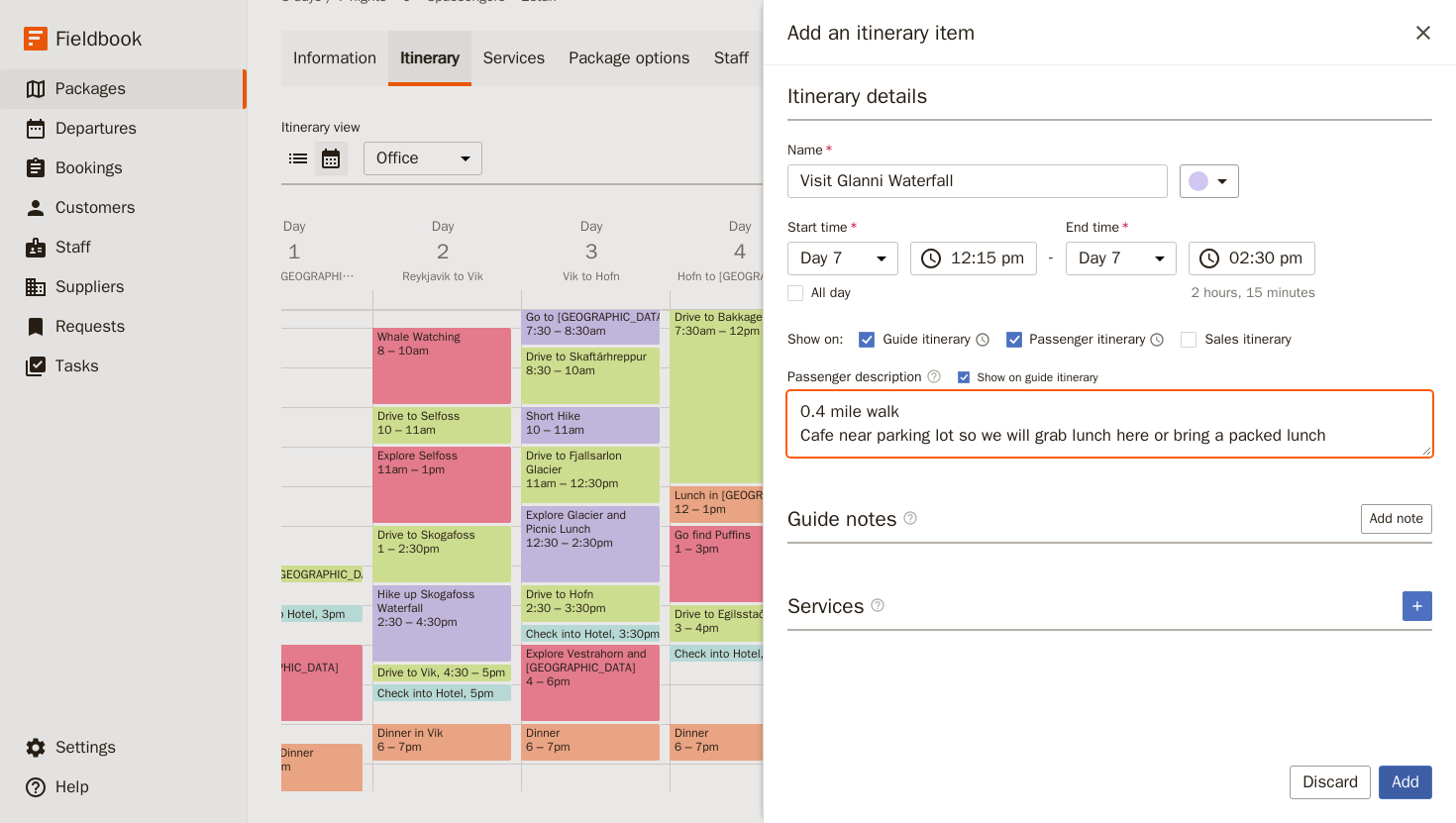 type on "0.4 mile walk
Cafe near parking lot so we will grab lunch here or bring a packed lunch" 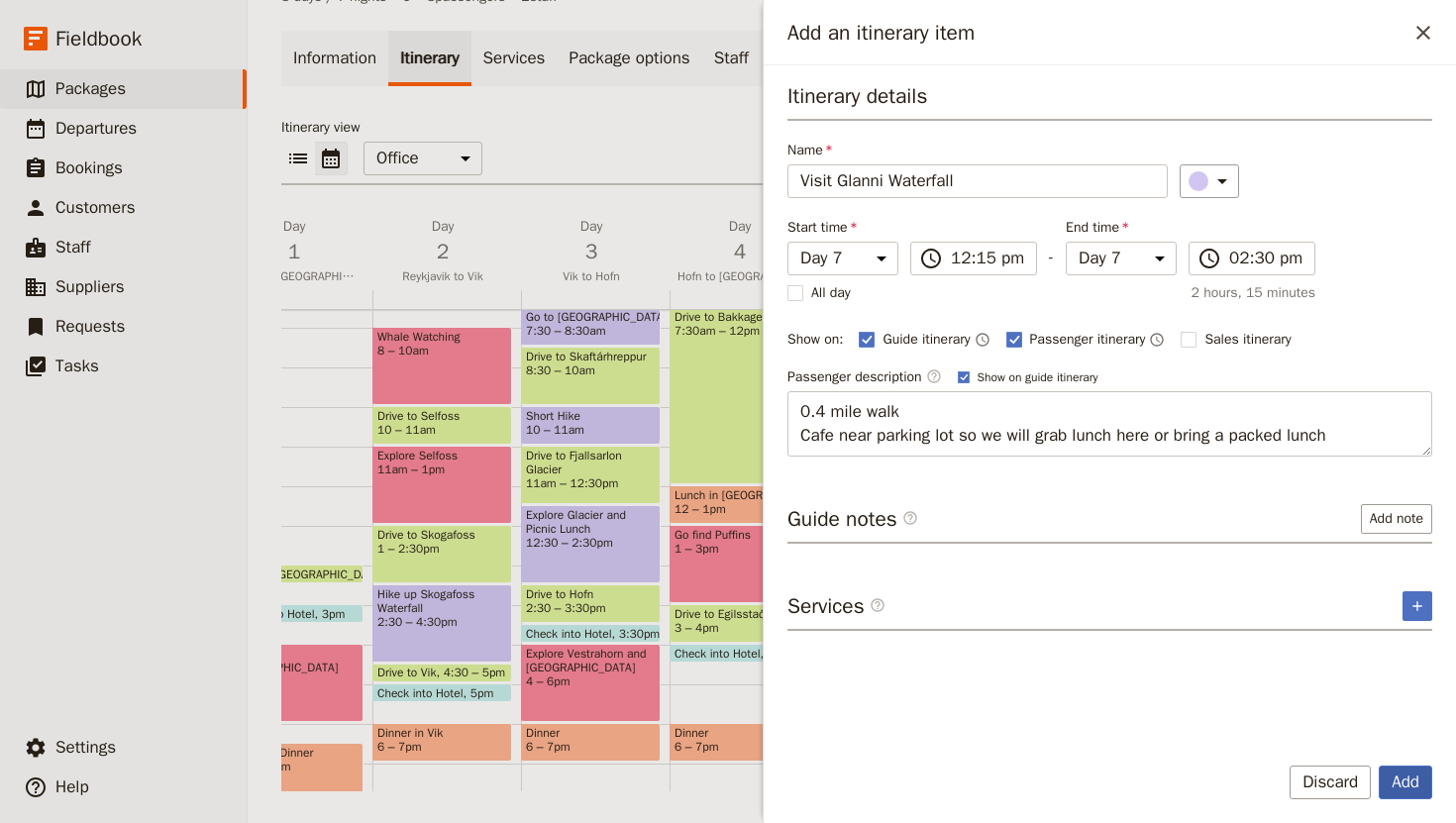 click on "Add" at bounding box center (1405, 782) 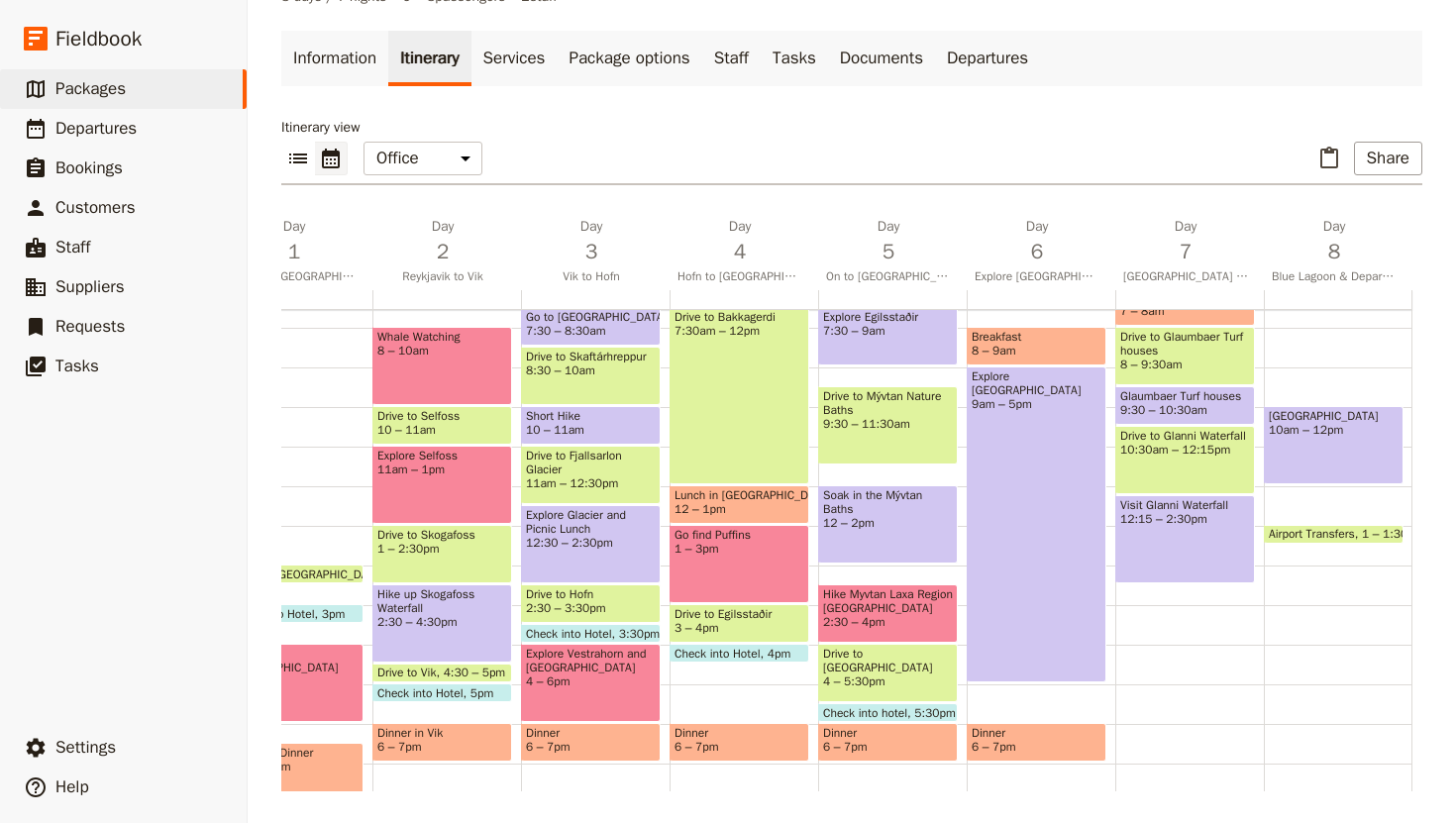 click on "Breakfast 7 – 8am Drive to [GEOGRAPHIC_DATA] houses 8 – 9:30am Glaumbaer Turf houses 9:30 – 10:[GEOGRAPHIC_DATA] to [GEOGRAPHIC_DATA] 10:30am – 12:15pm Visit [GEOGRAPHIC_DATA] 12:15 – 2:30pm" at bounding box center (1190, 486) 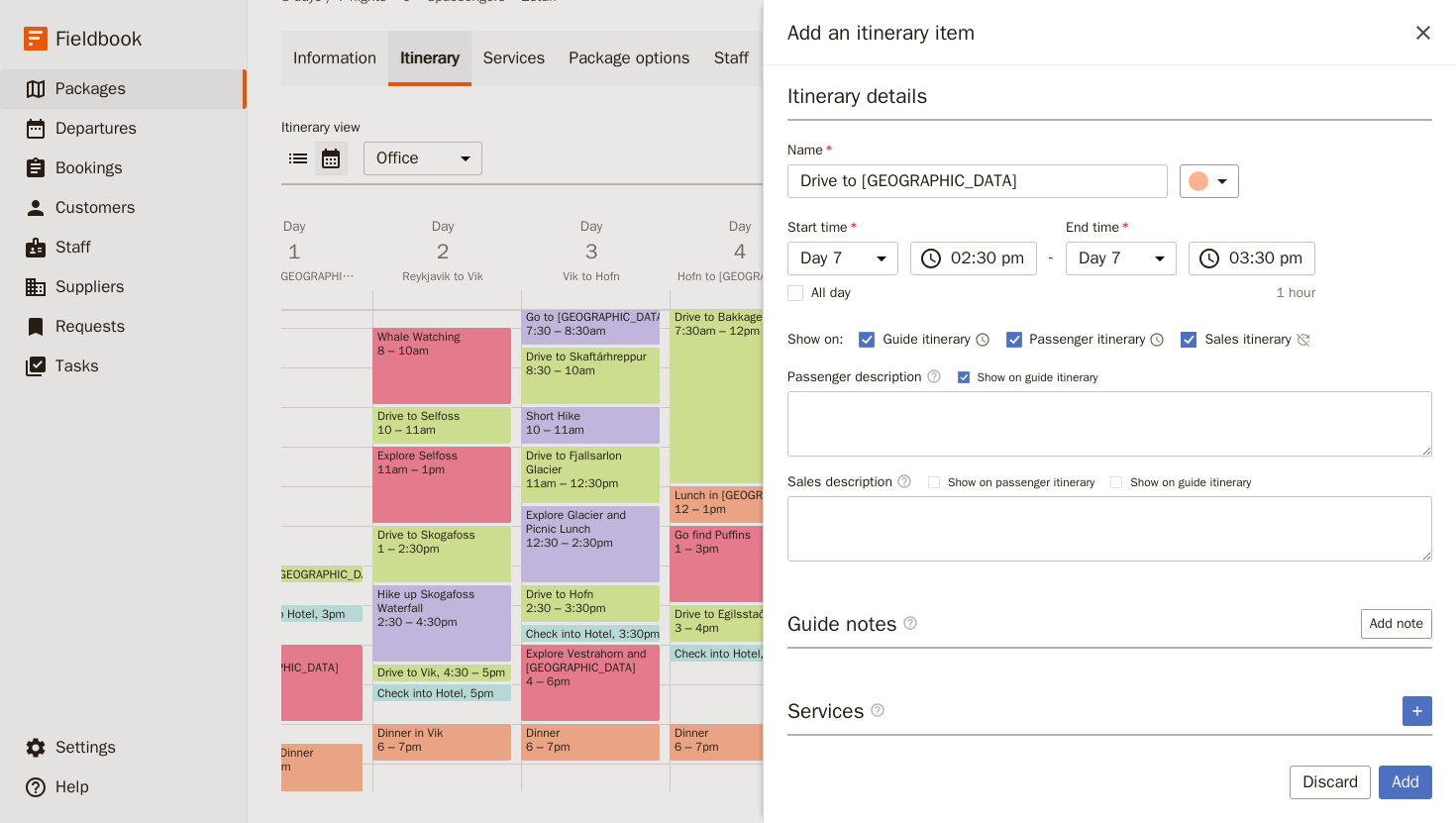 type on "Drive to [GEOGRAPHIC_DATA]" 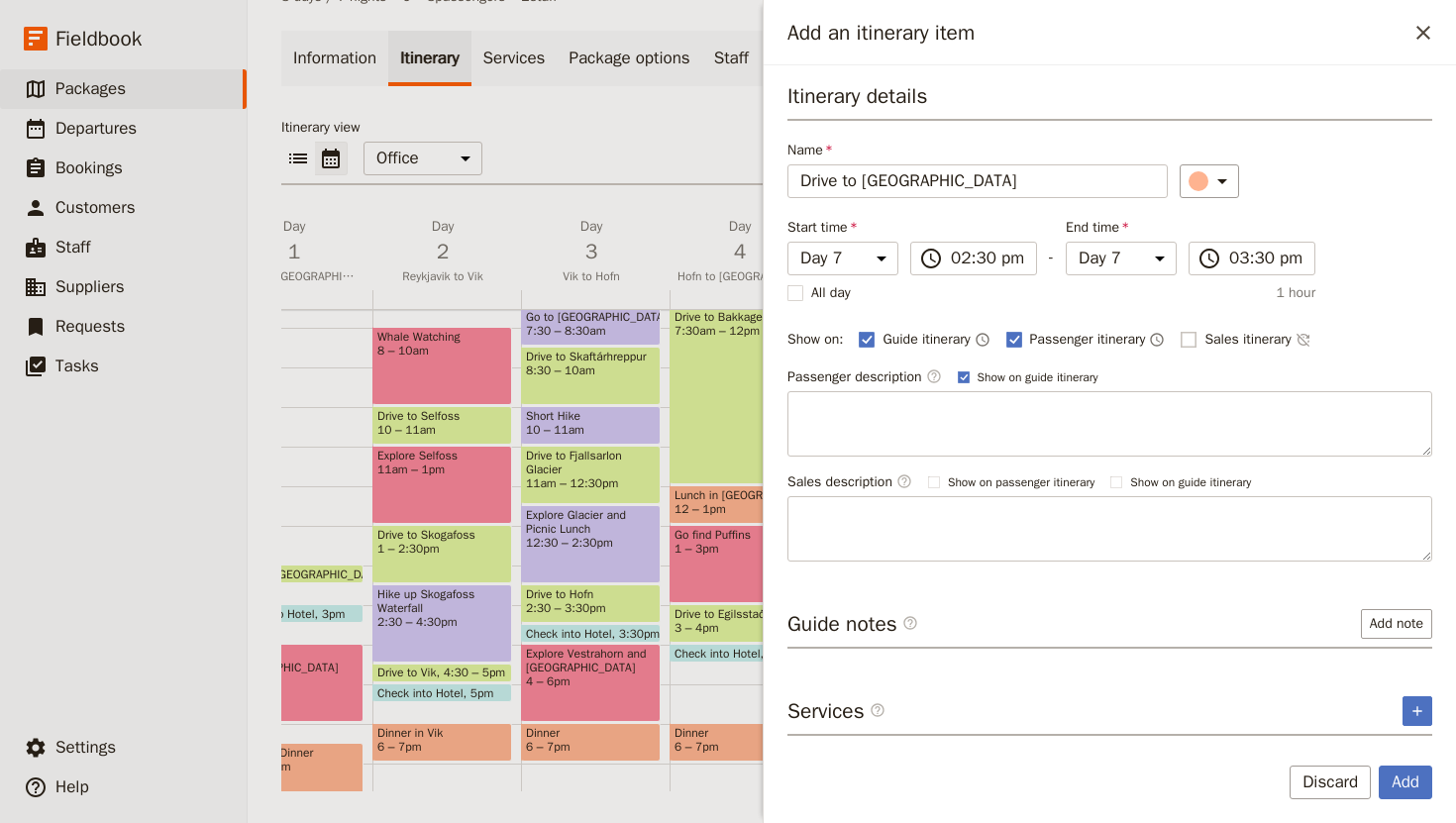 checkbox on "false" 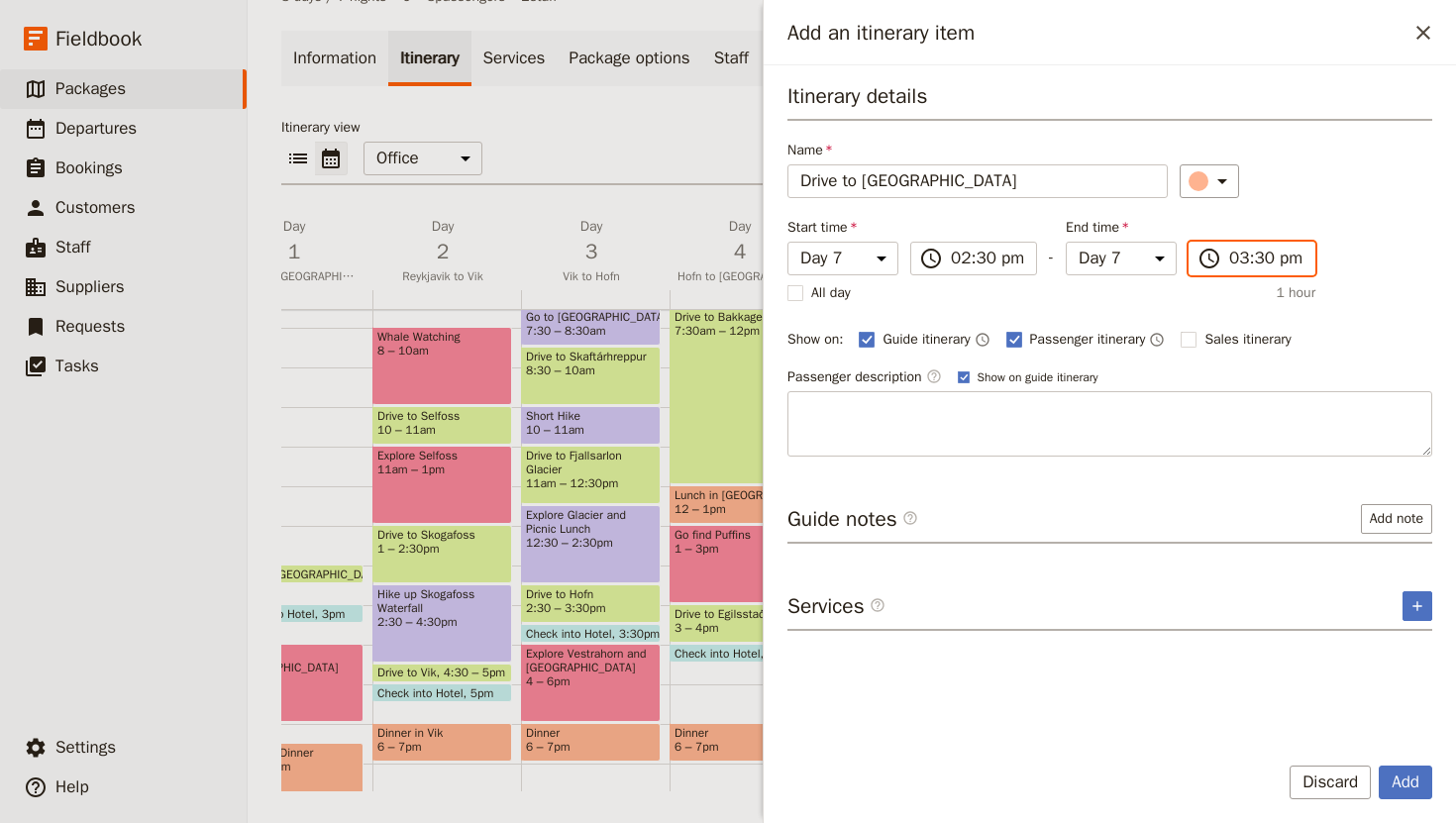 click on "03:30 pm" at bounding box center (1266, 258) 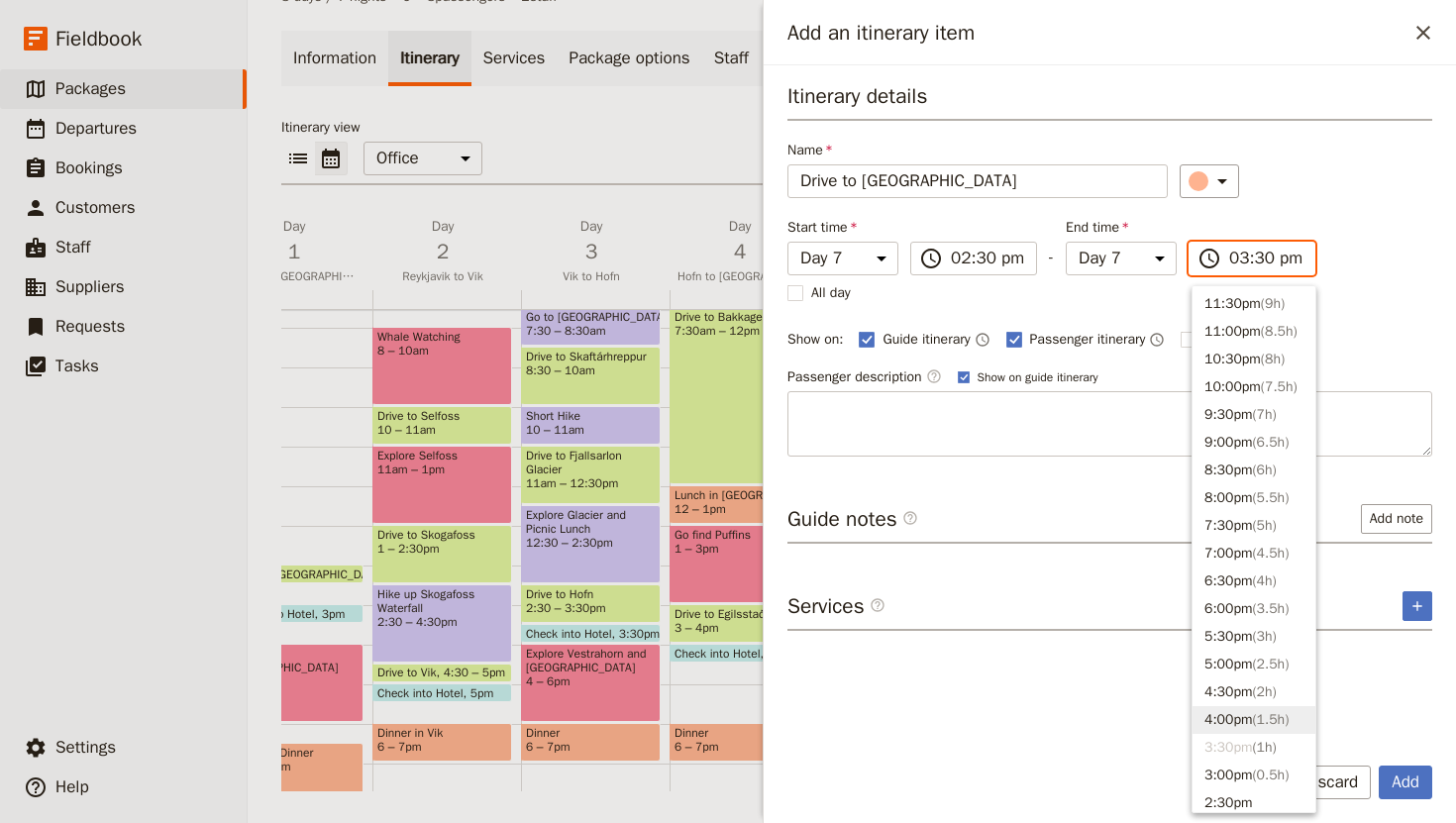 click on "( 1.5h )" at bounding box center (1270, 719) 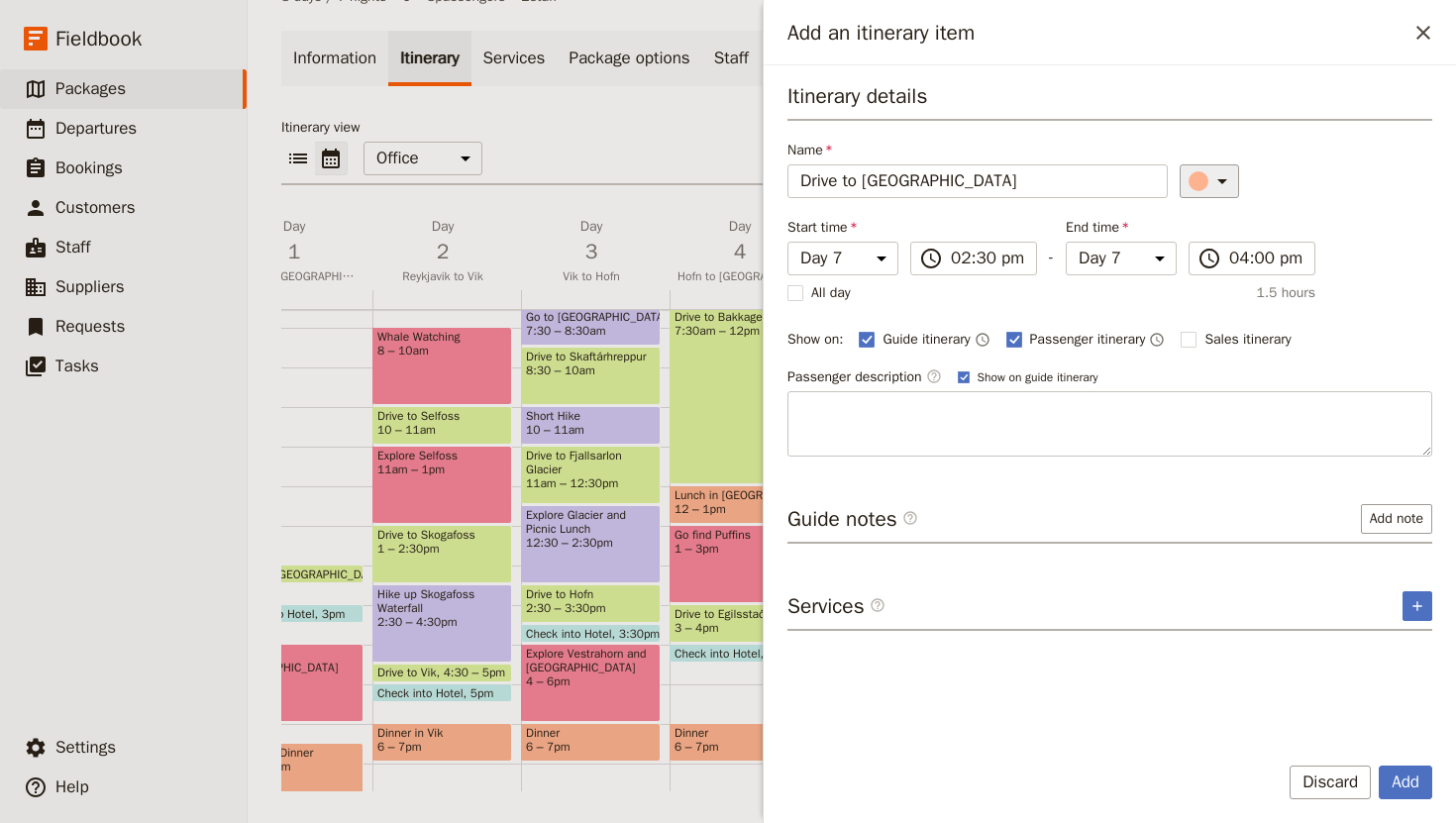 click 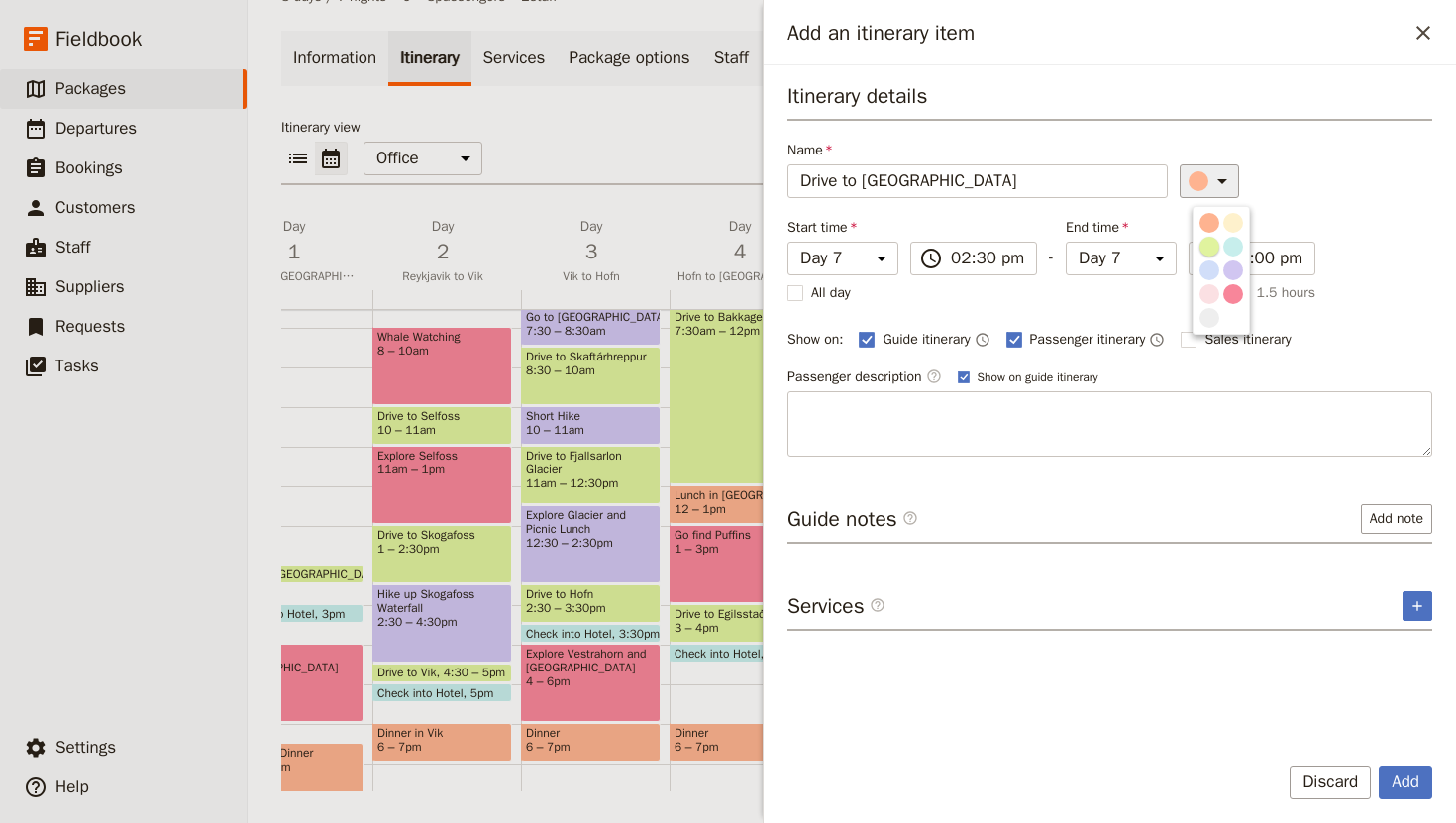 click at bounding box center [1209, 247] 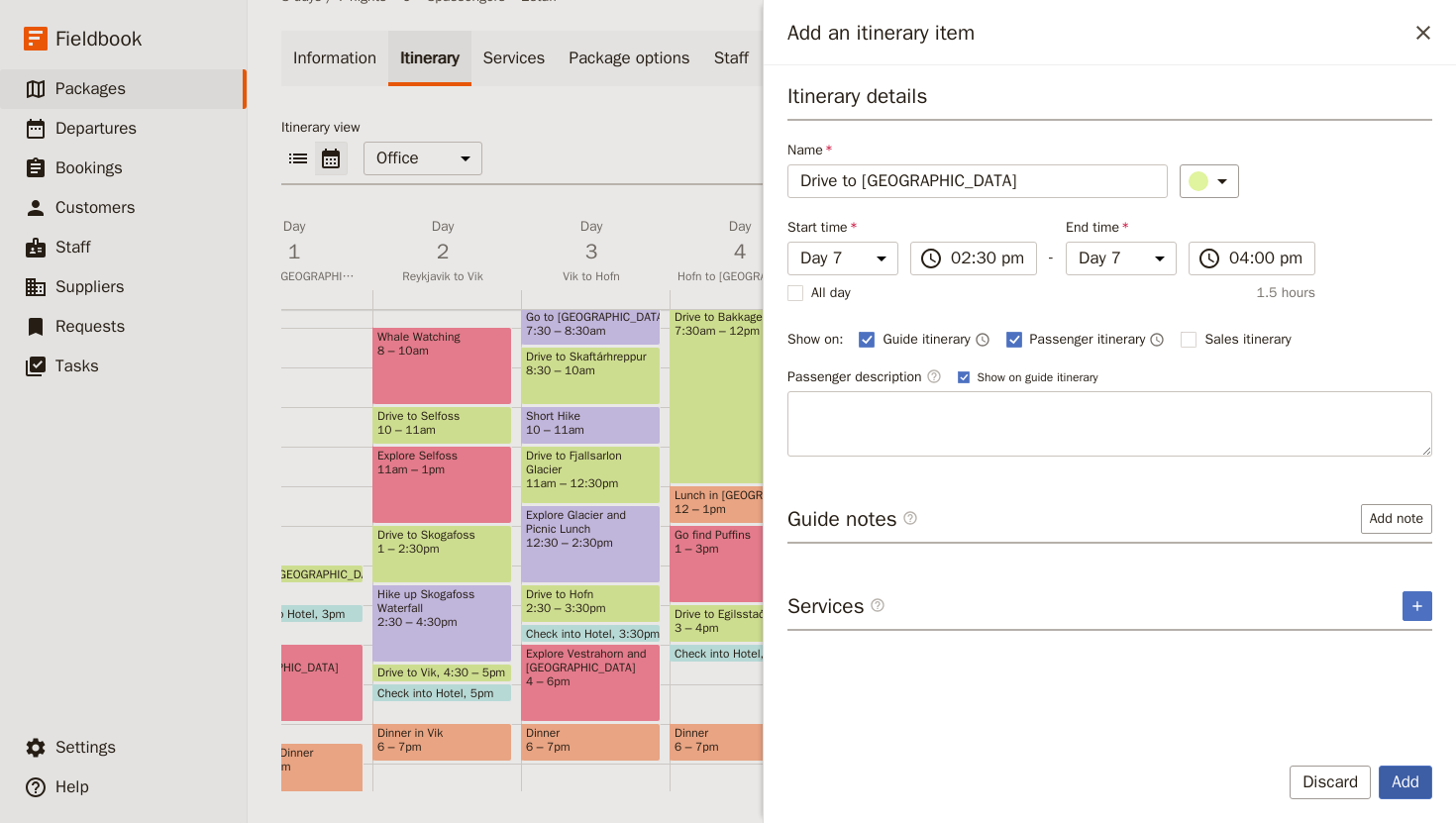 click on "Add" at bounding box center [1405, 782] 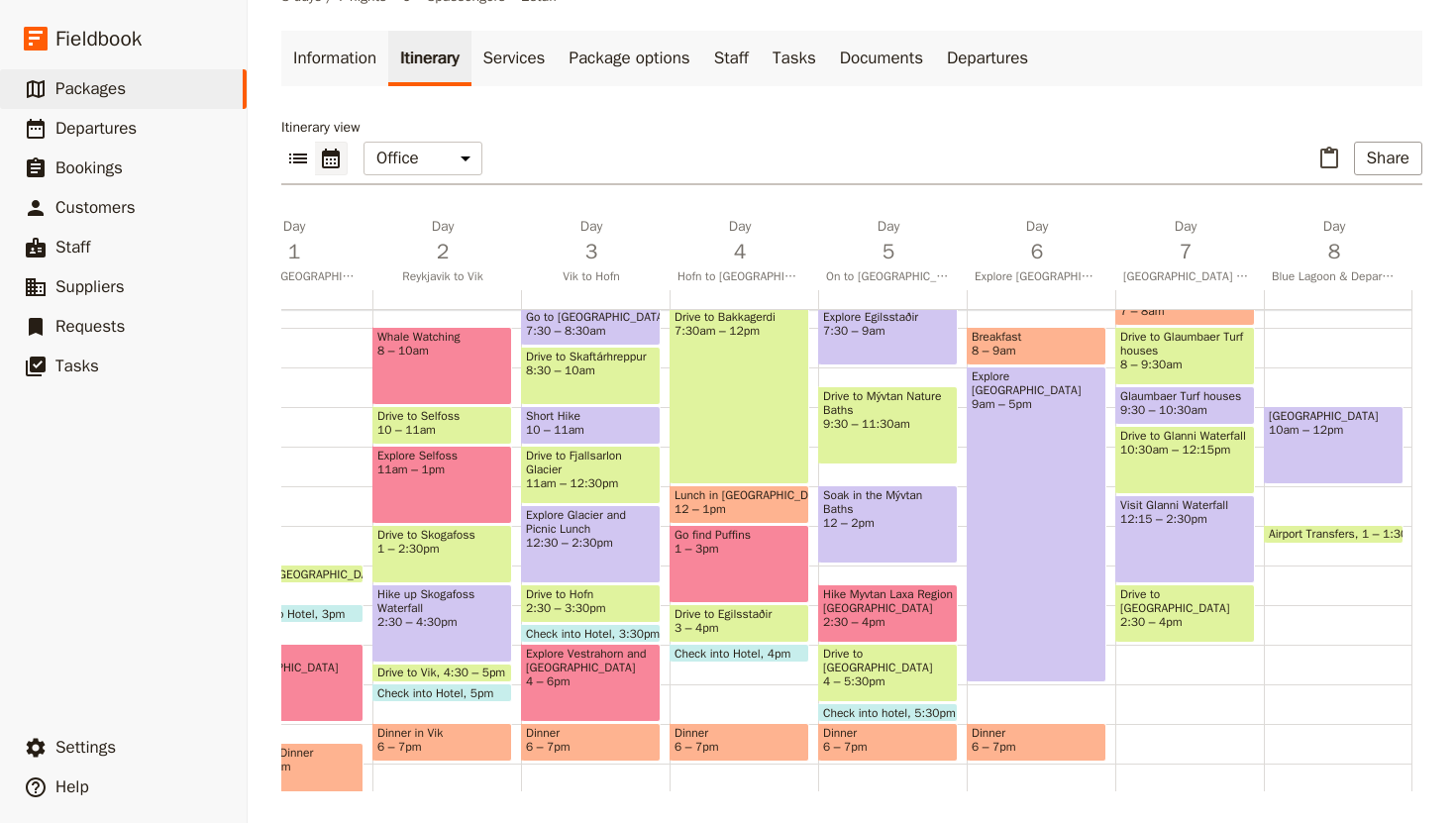 click on "Drive to [GEOGRAPHIC_DATA]" at bounding box center [1185, 601] 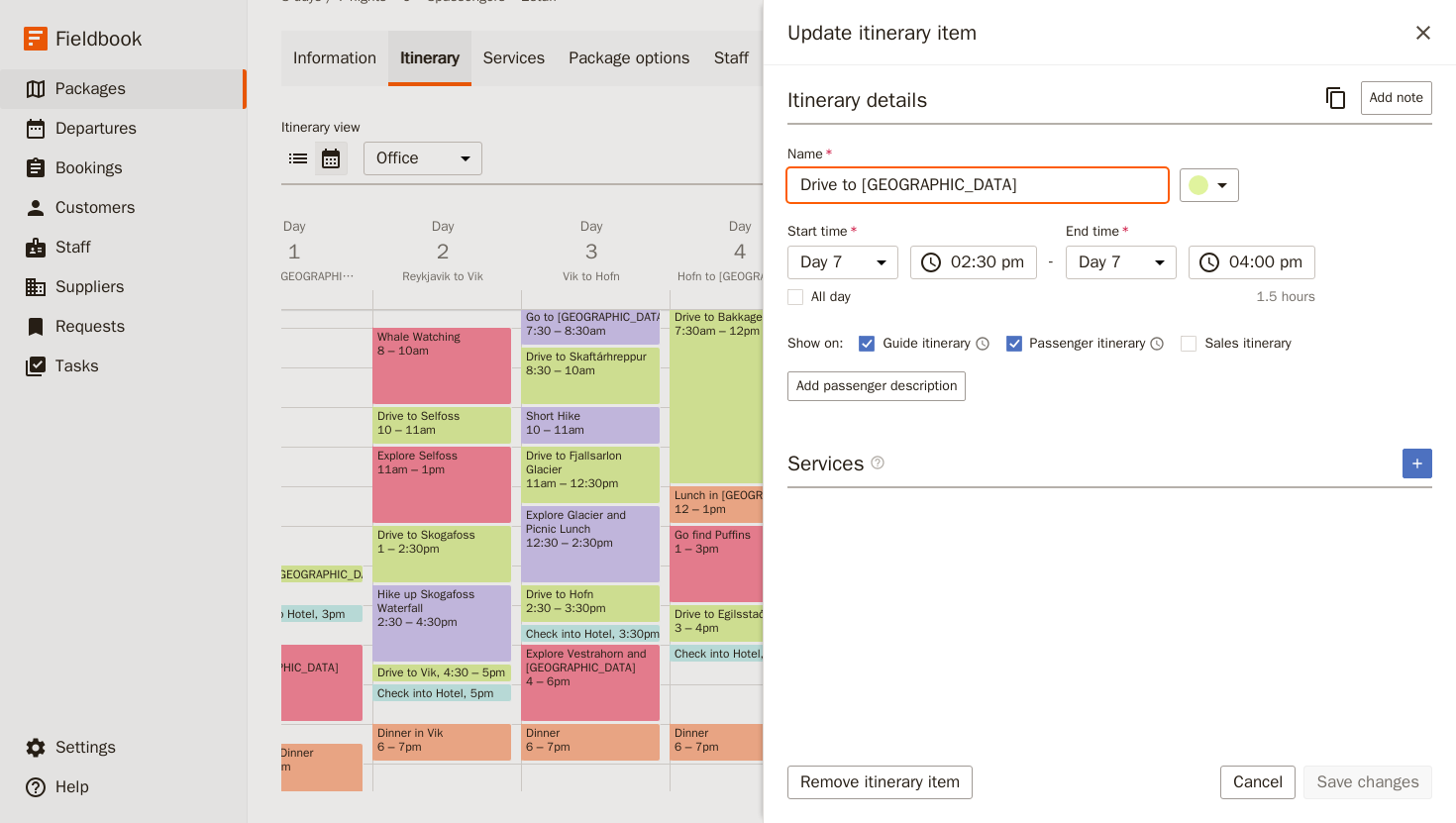click on "Drive to [GEOGRAPHIC_DATA]" at bounding box center [978, 185] 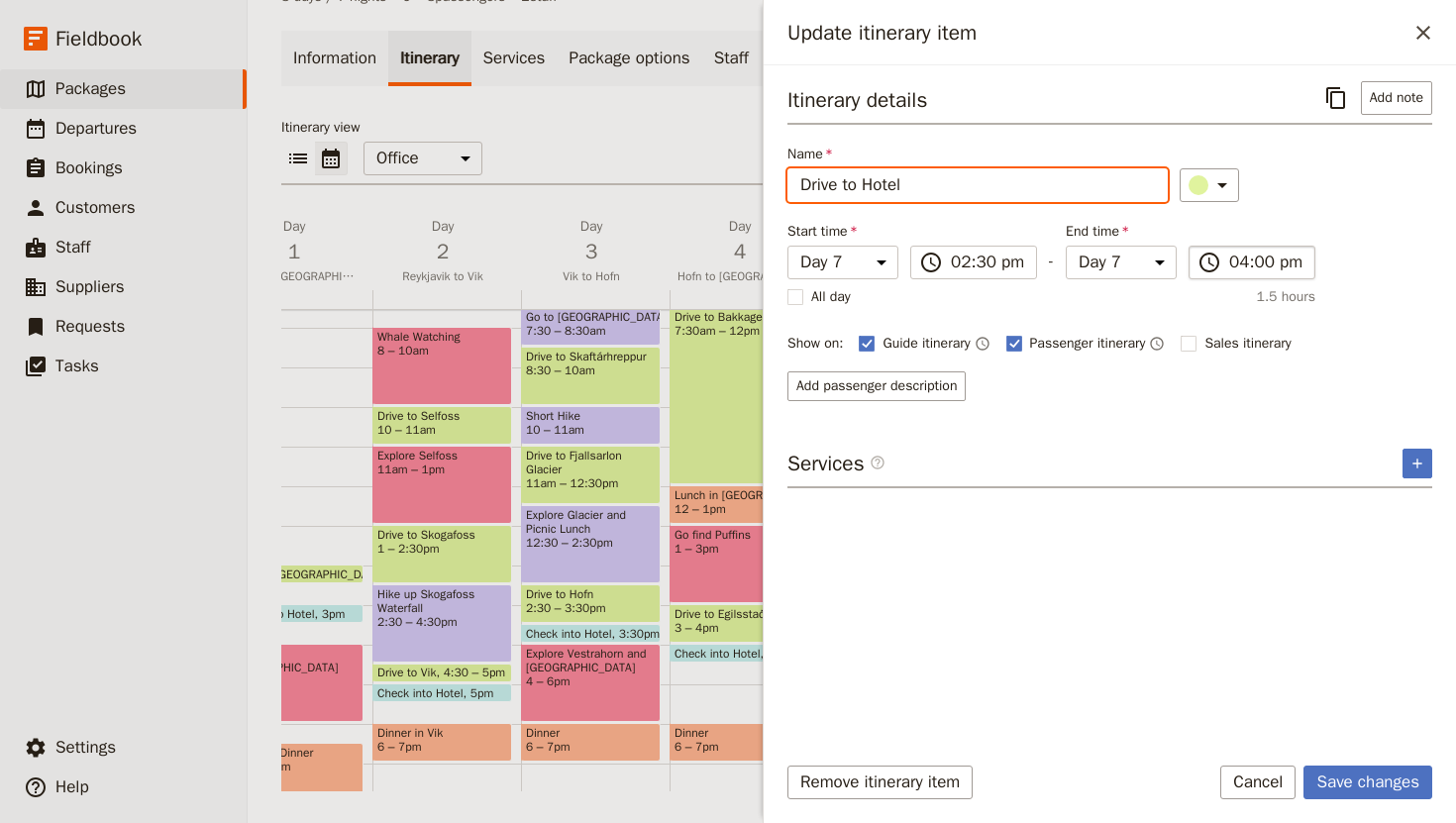 type on "Drive to Hotel" 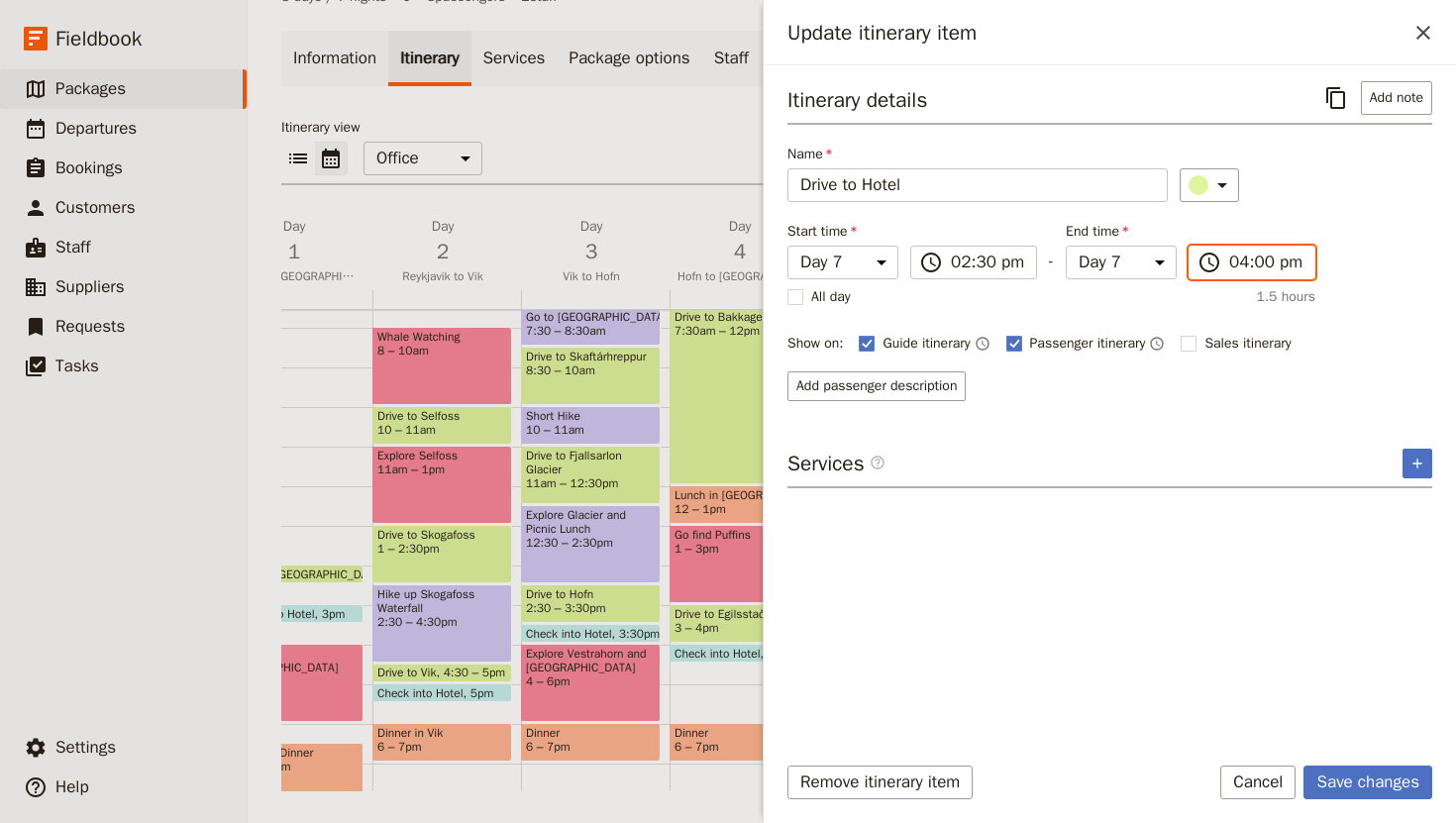 click on "04:00 pm" at bounding box center (1266, 262) 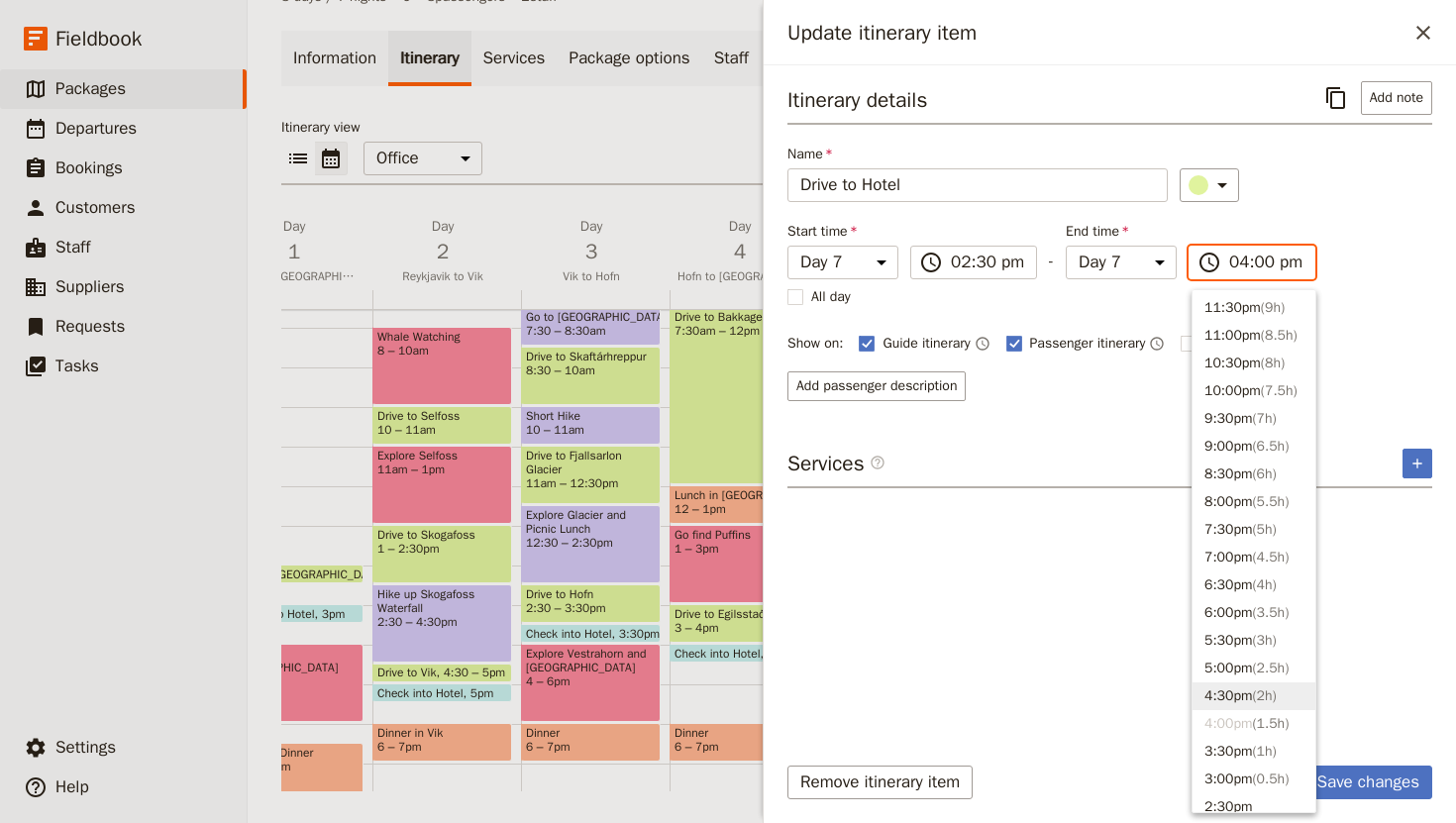 click on "4:30pm  ( 2h )" at bounding box center (1254, 696) 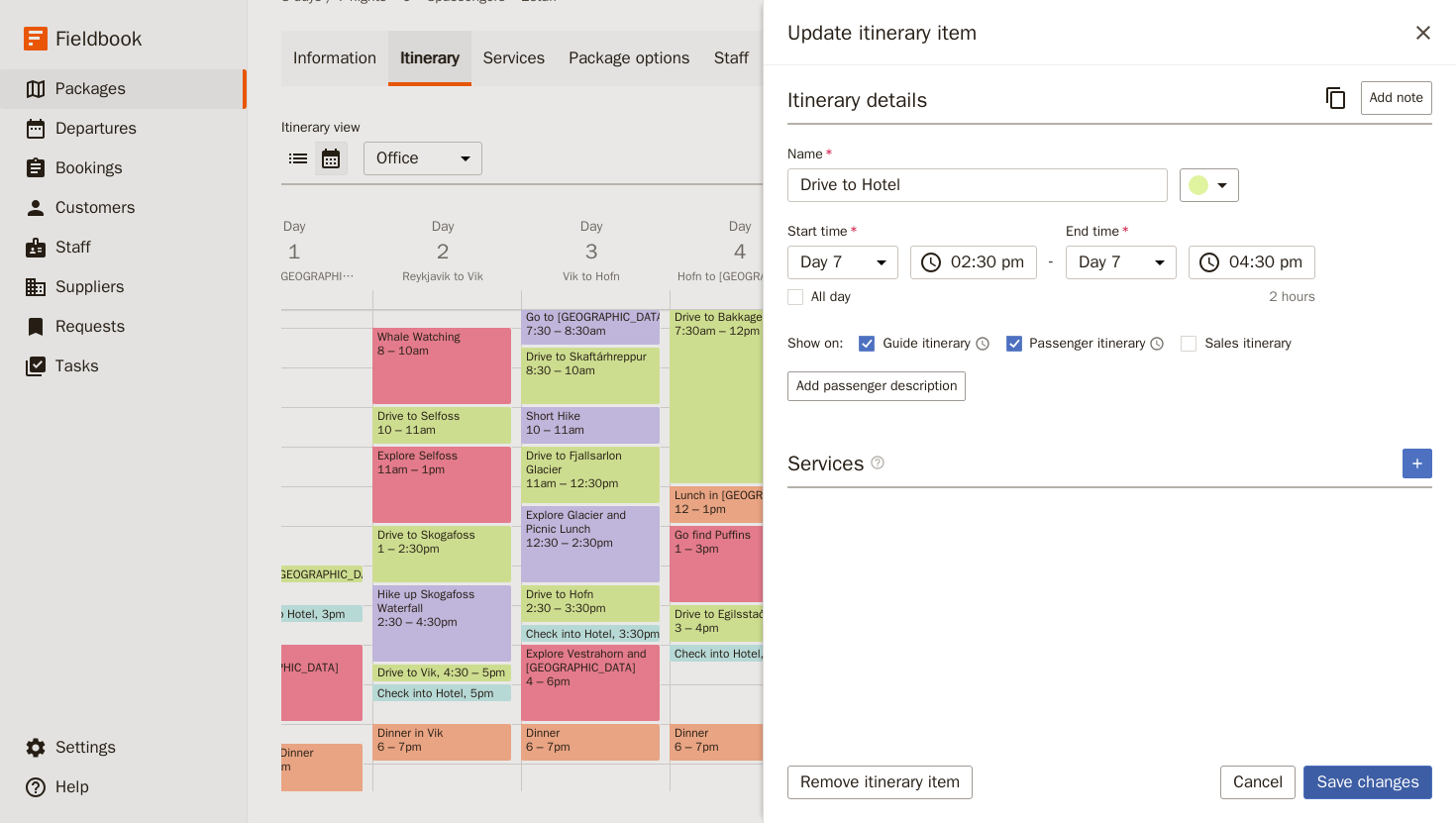 click on "Save changes" at bounding box center [1368, 782] 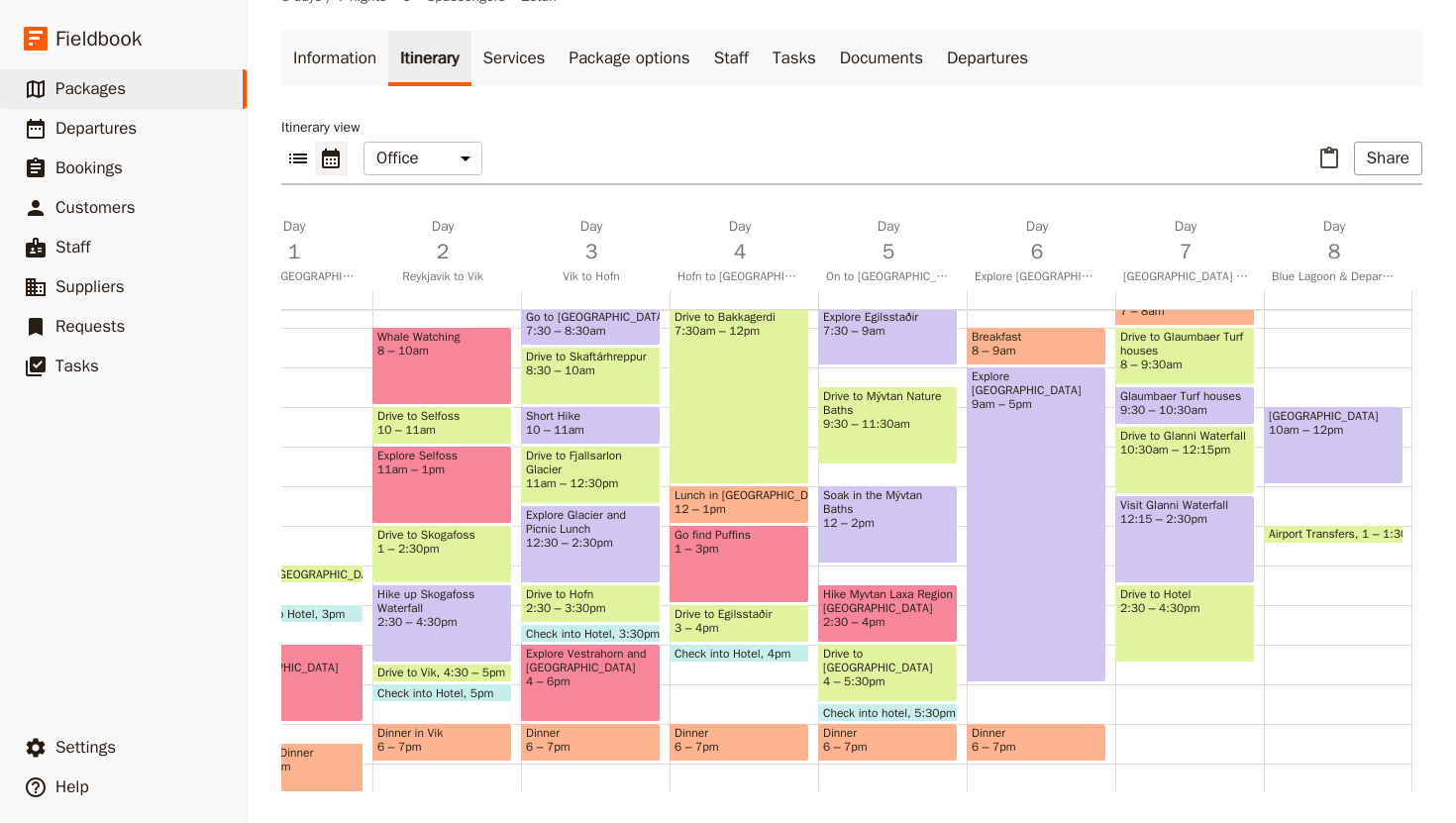 click on "Breakfast 7 – 8am Drive to [GEOGRAPHIC_DATA] houses 8 – 9:30am Glaumbaer Turf houses 9:30 – 10:[GEOGRAPHIC_DATA] to [GEOGRAPHIC_DATA] 10:30am – 12:15pm Visit [GEOGRAPHIC_DATA] 12:15 – 2:30pm Drive to Hotel 2:30 – 4:30pm" at bounding box center (1190, 486) 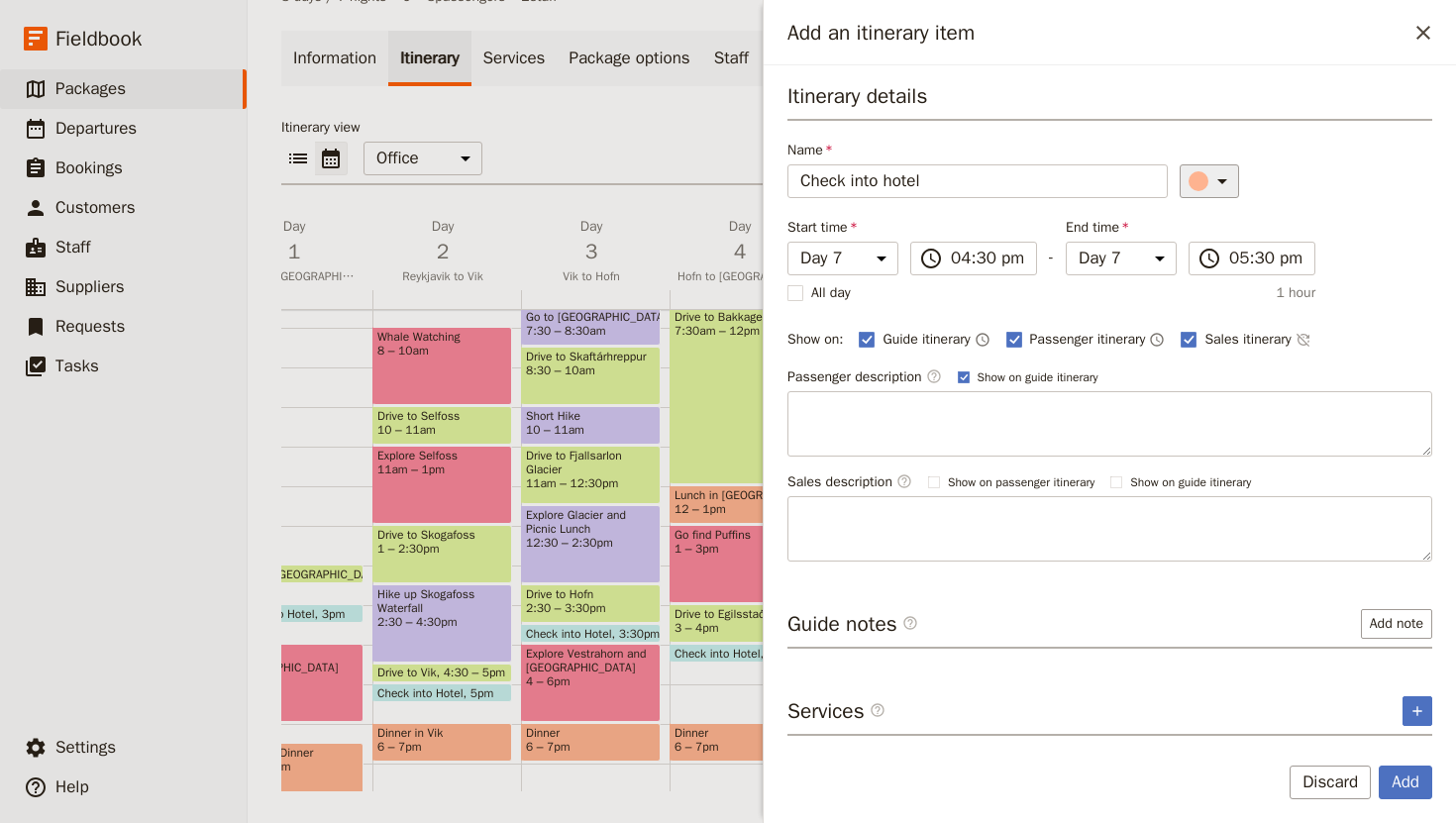 type on "Check into hotel" 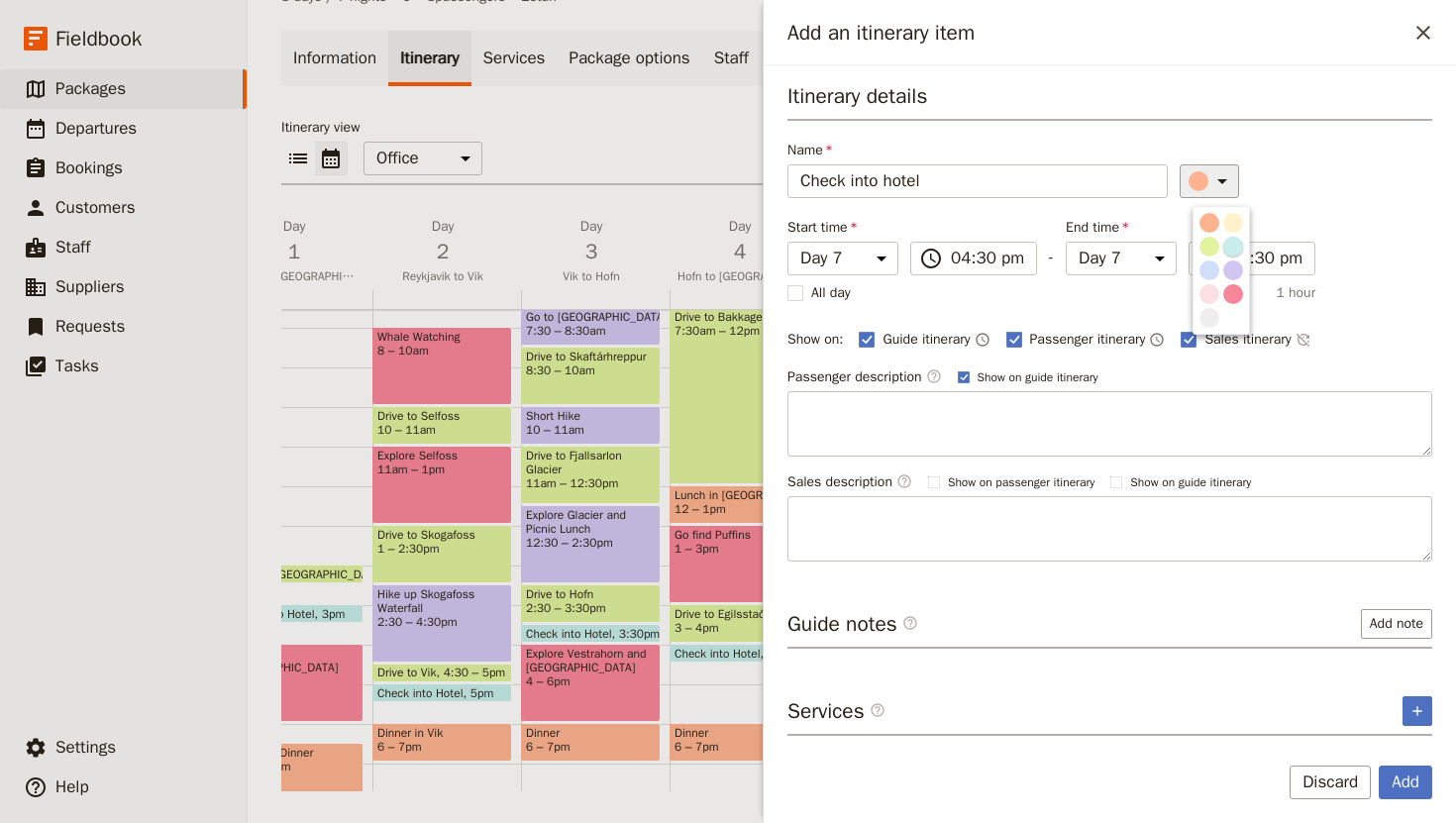 click at bounding box center [1233, 247] 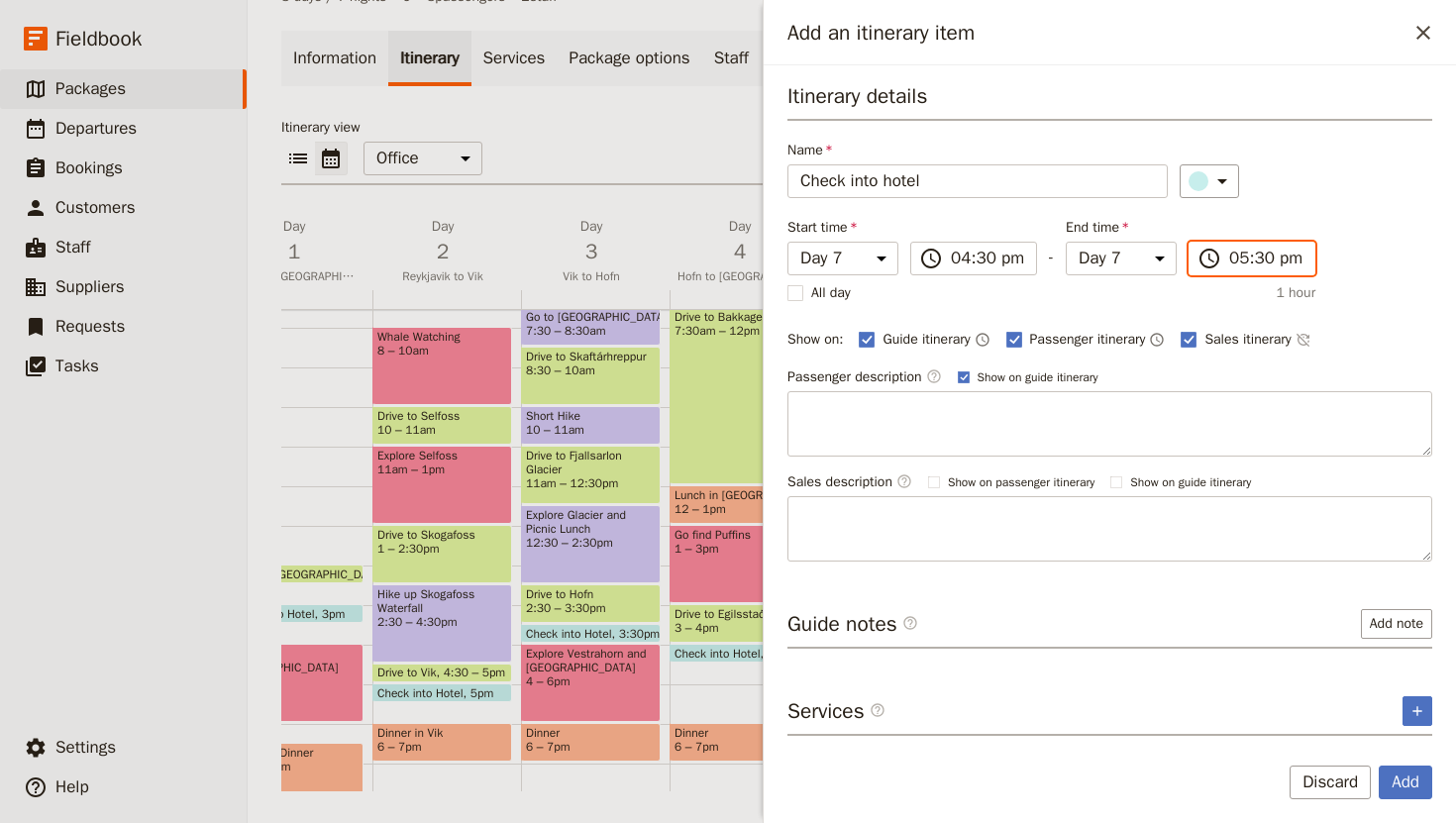 click on "05:30 pm" at bounding box center [1266, 258] 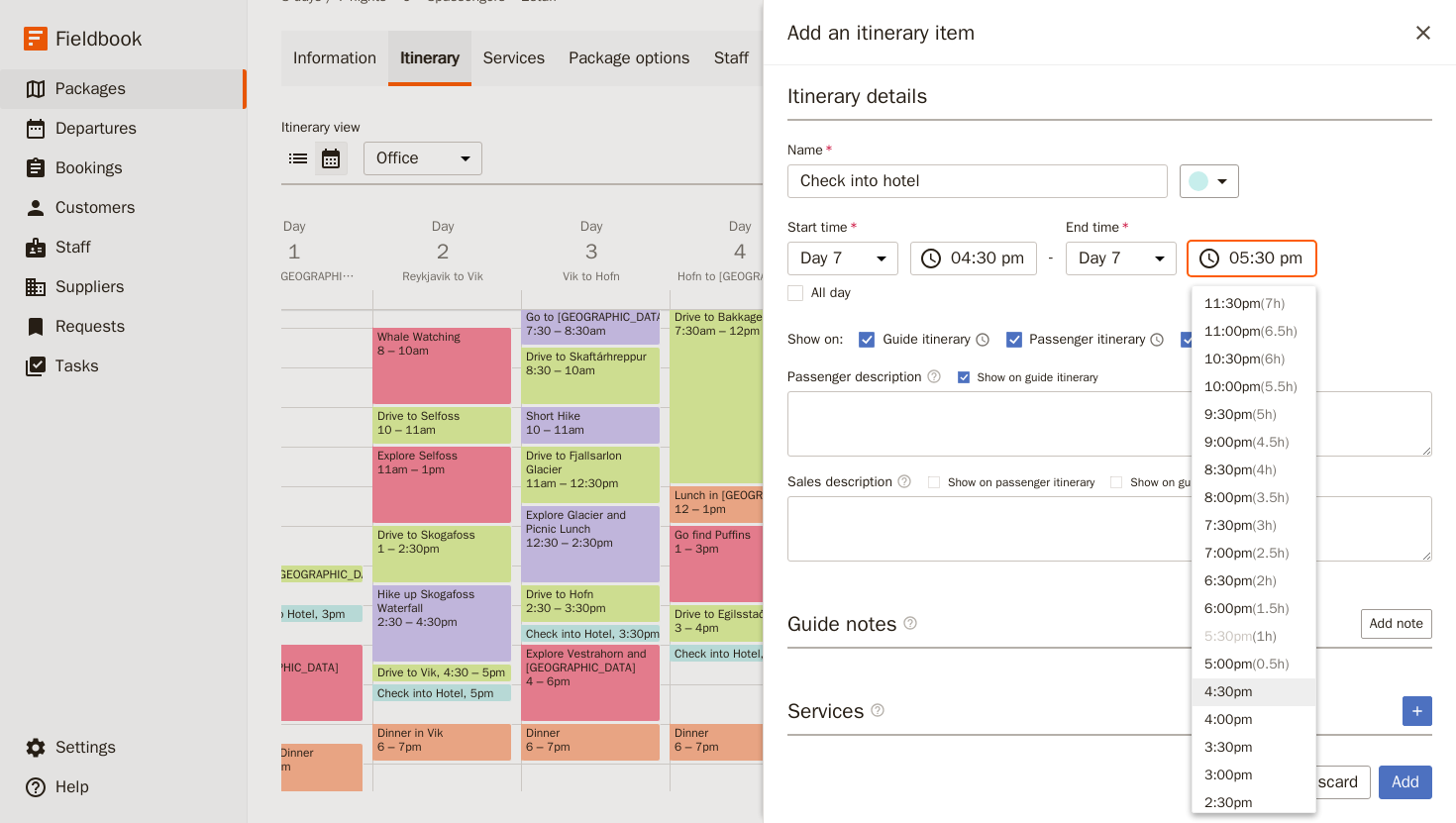 click on "4:30pm" at bounding box center (1254, 692) 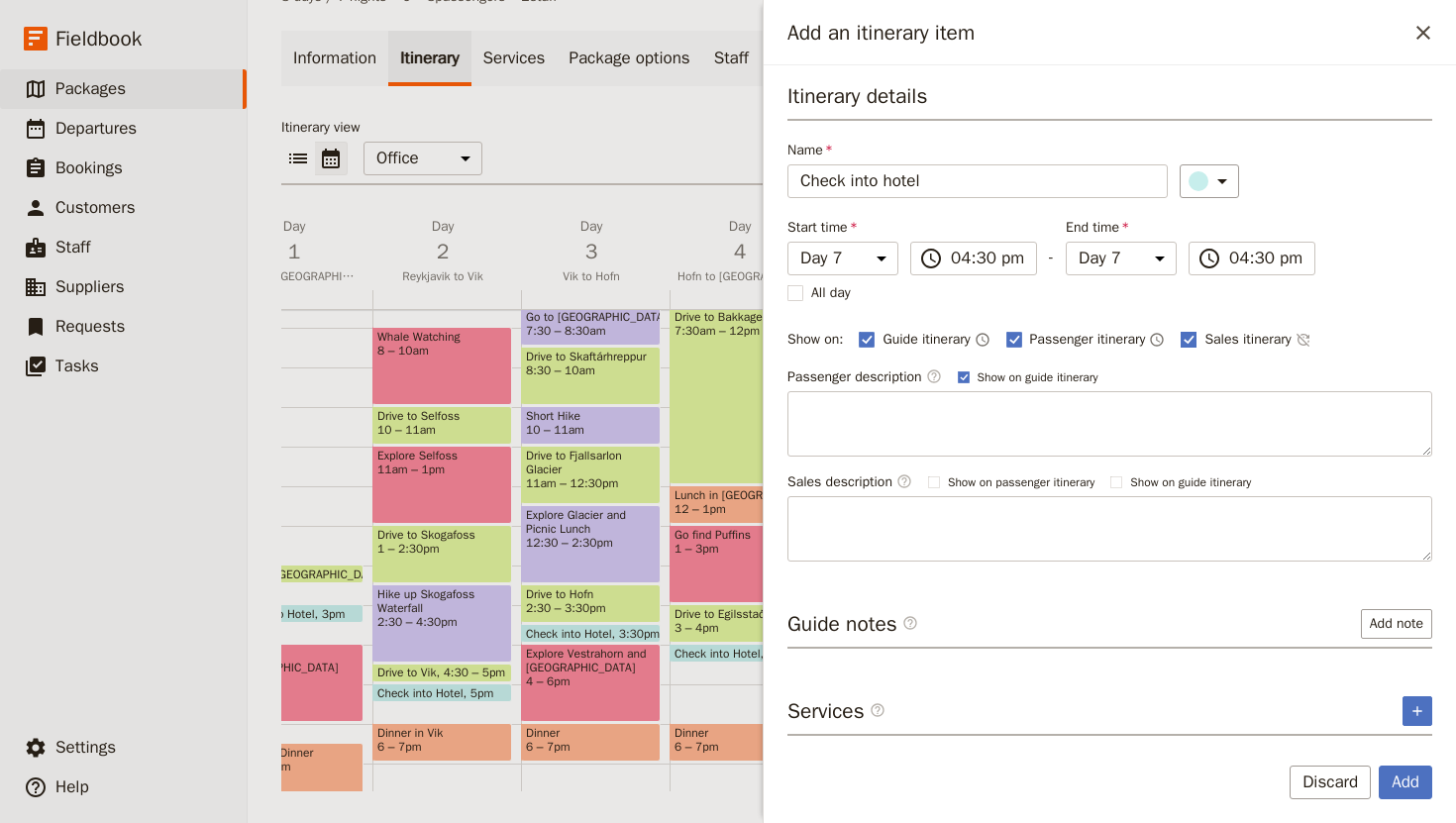 click 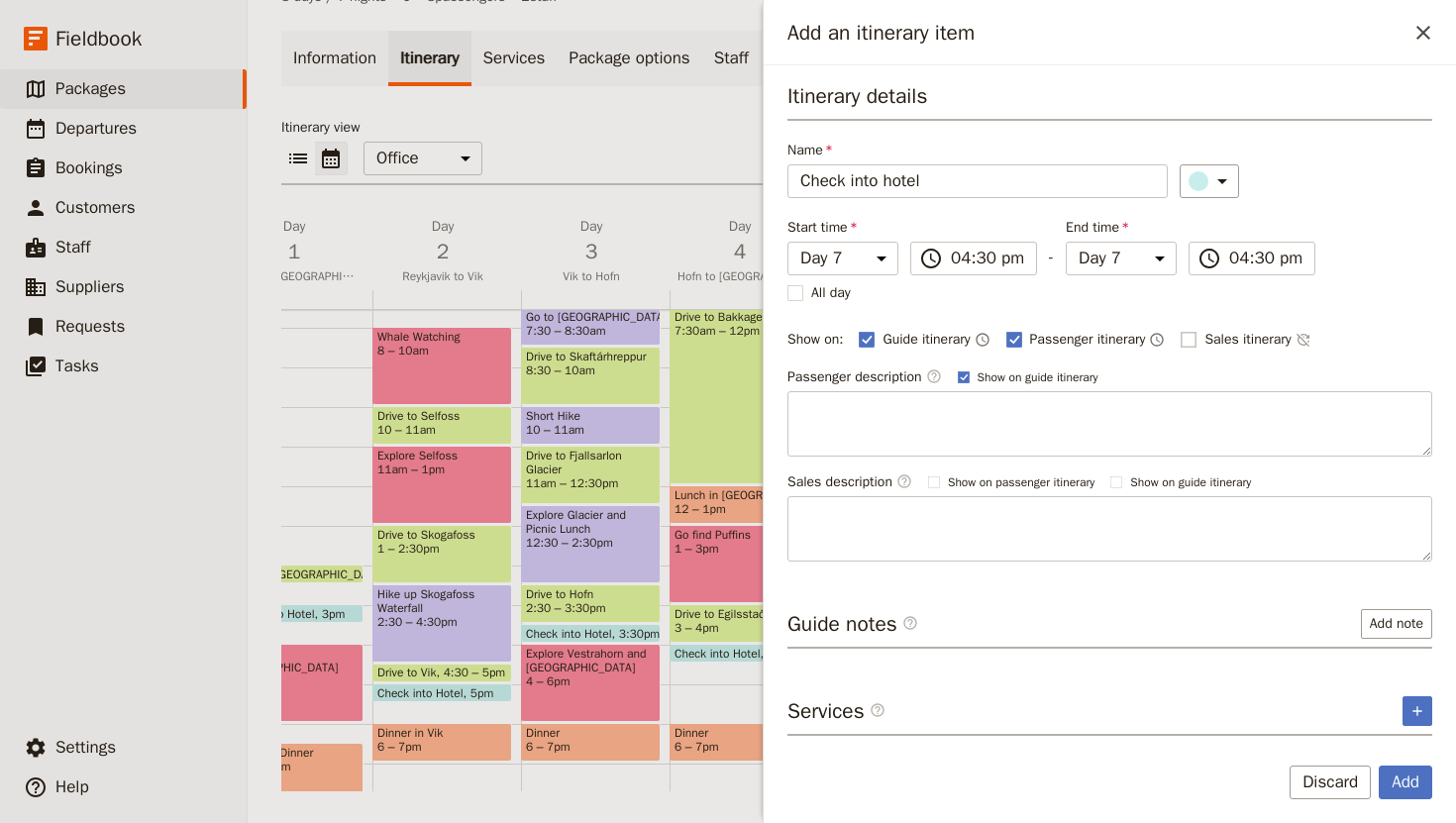 checkbox on "false" 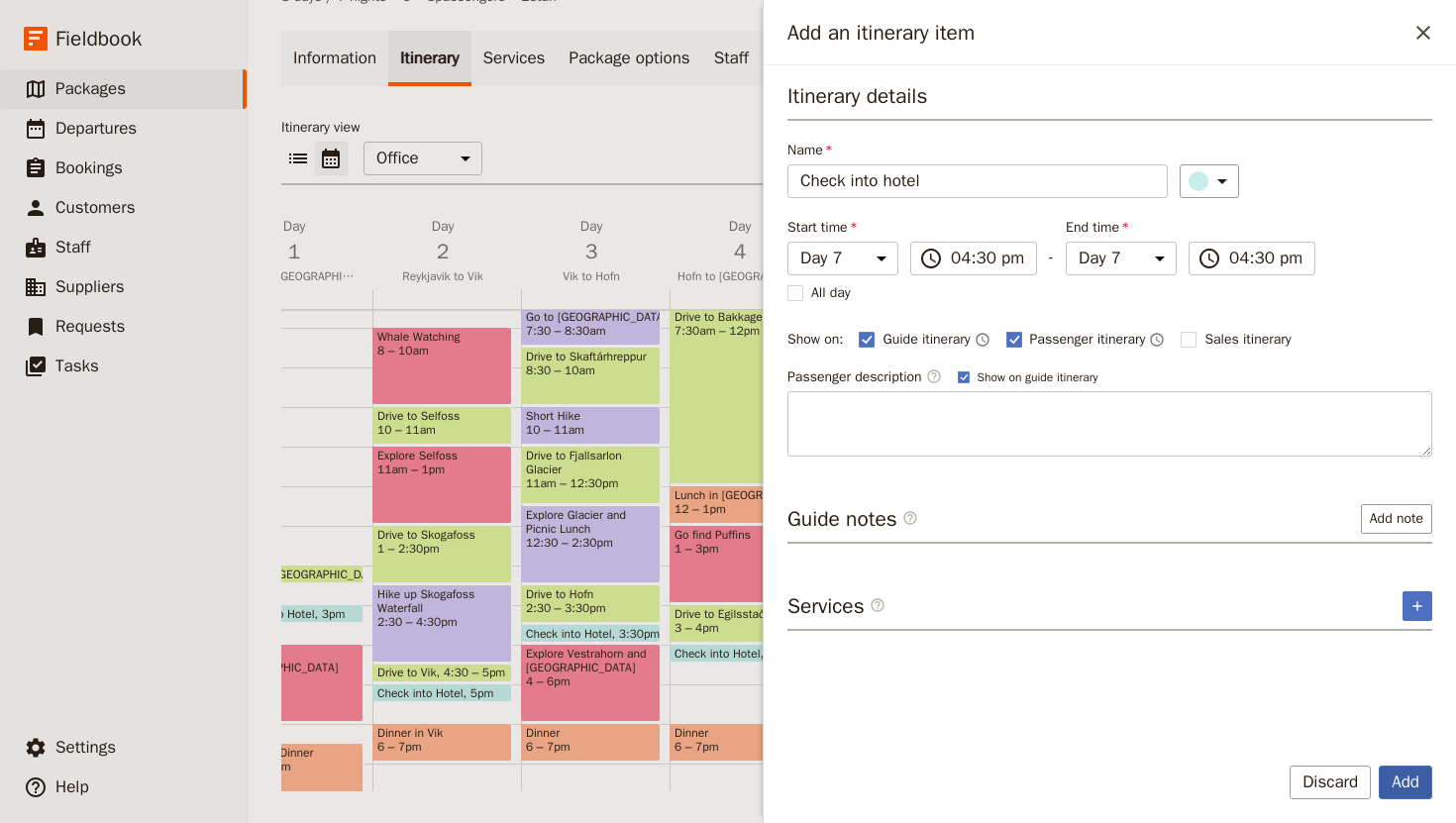 click on "Add" at bounding box center [1405, 782] 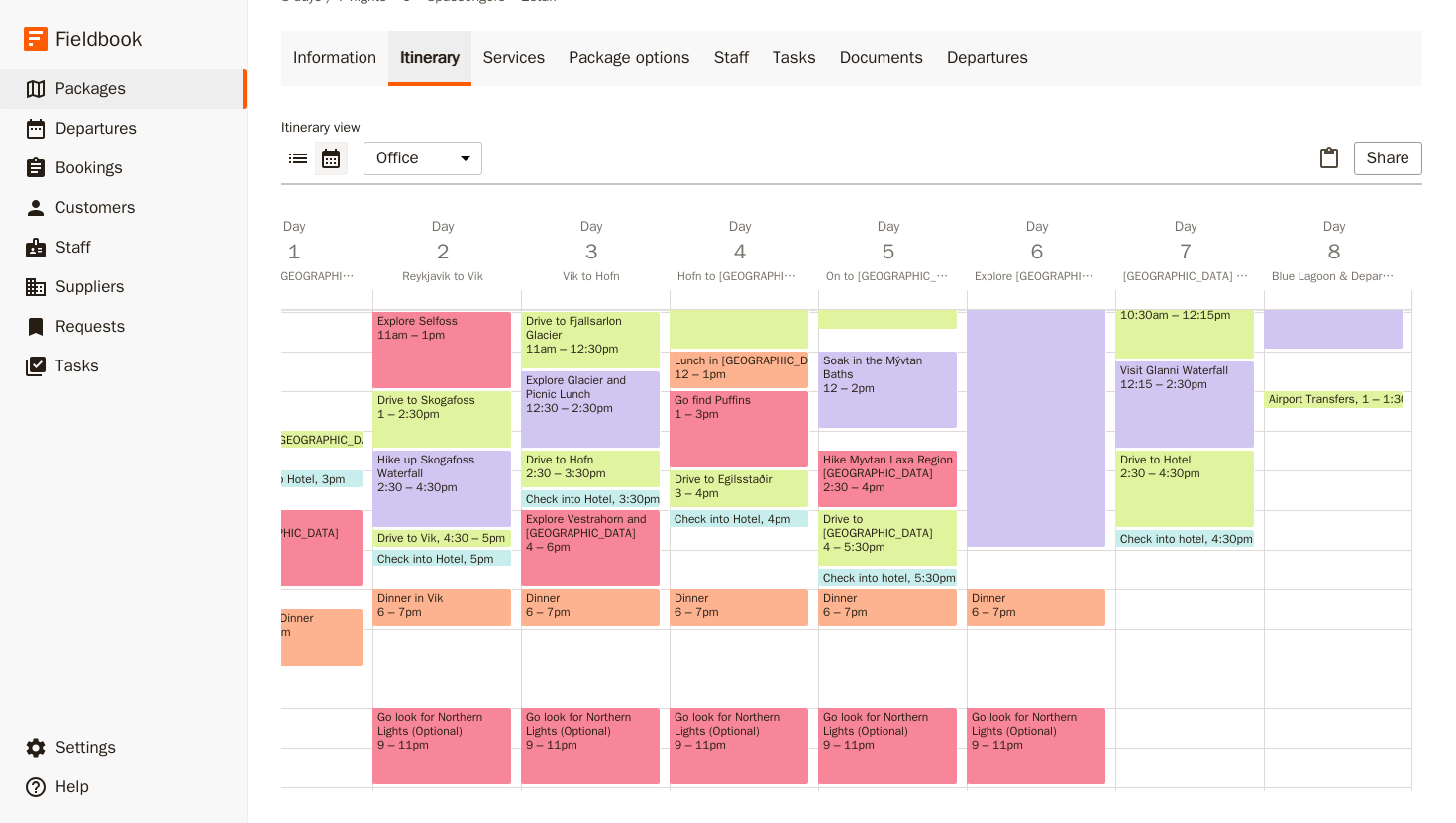 scroll, scrollTop: 469, scrollLeft: 0, axis: vertical 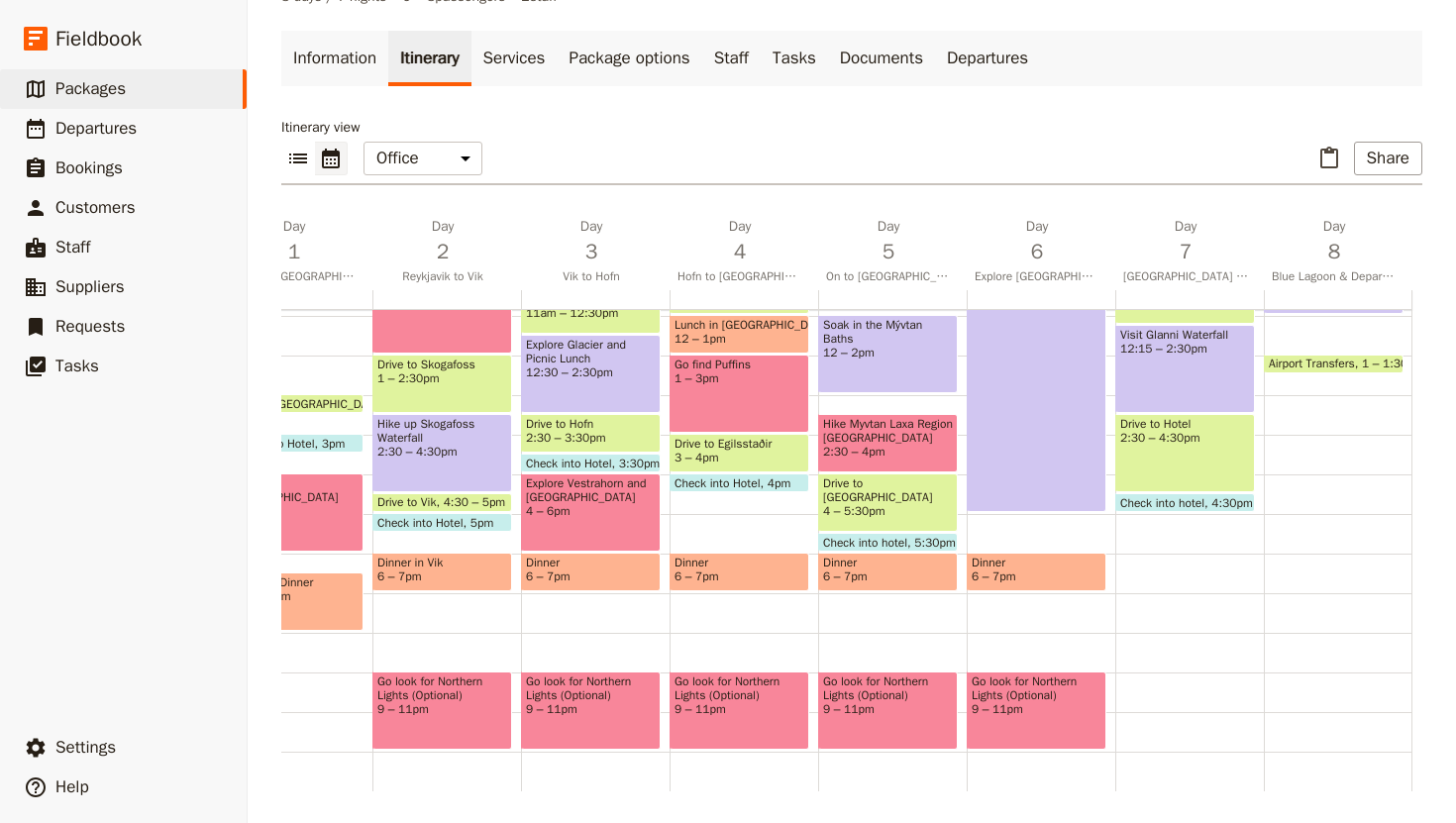 click on "Breakfast 7 – 8am Drive to [GEOGRAPHIC_DATA] houses 8 – 9:30am Glaumbaer Turf houses 9:30 – 10:[GEOGRAPHIC_DATA] to [GEOGRAPHIC_DATA] 10:30am – 12:15pm Visit [GEOGRAPHIC_DATA] 12:15 – 2:30pm Drive to Hotel 2:30 – 4:30pm Check into hotel 4:30pm" at bounding box center (1190, 316) 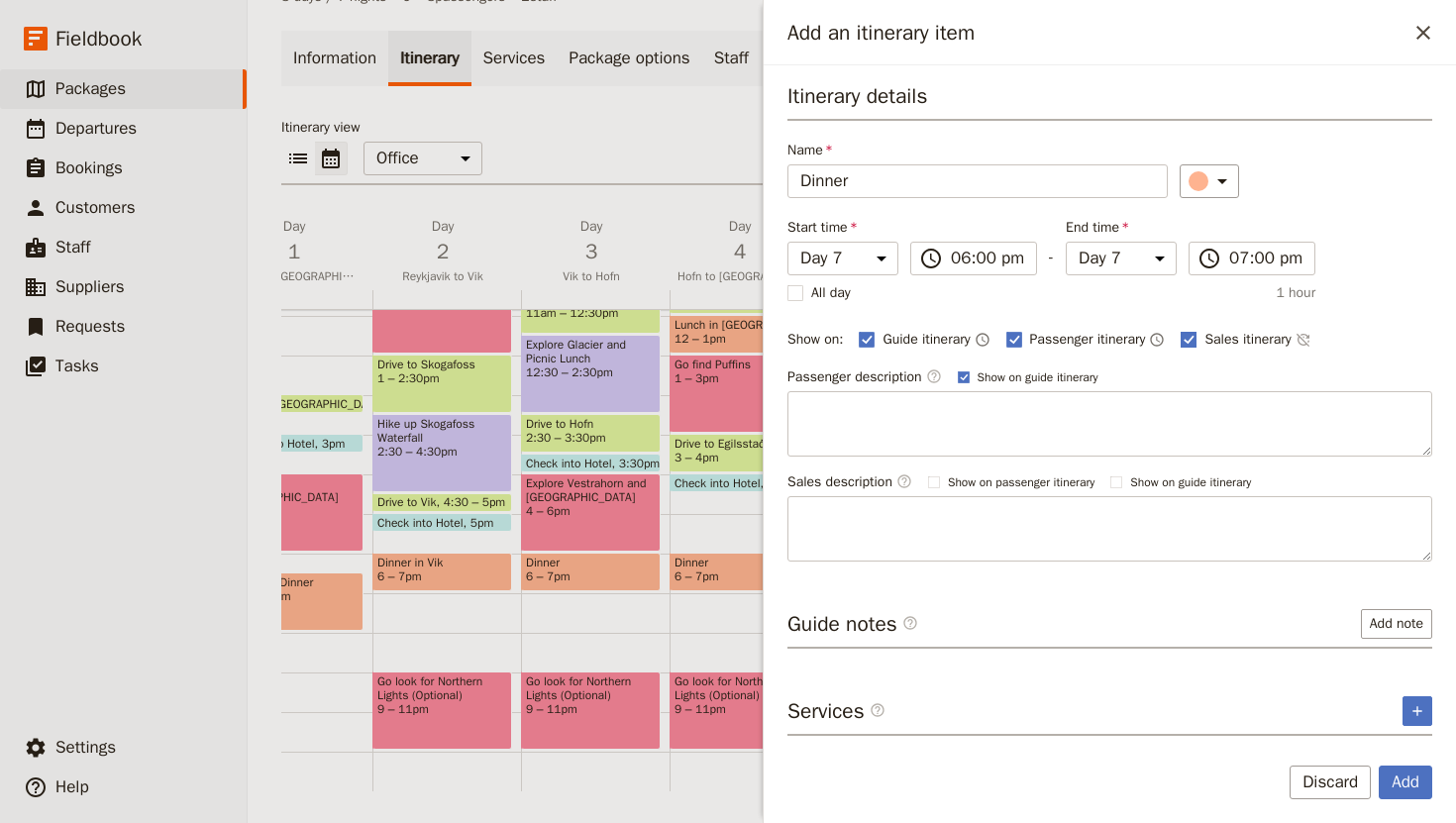 type on "Dinner" 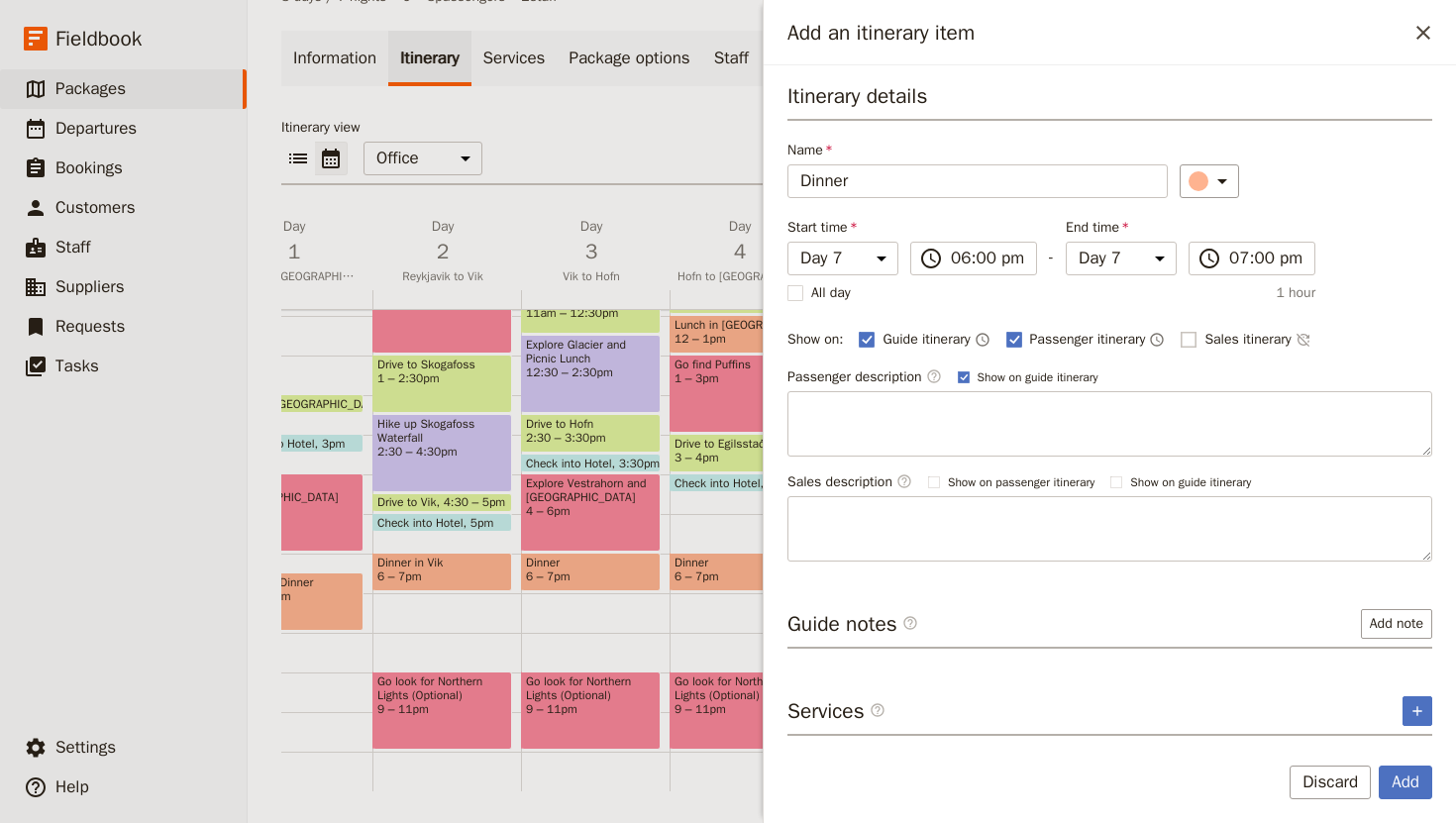 checkbox on "false" 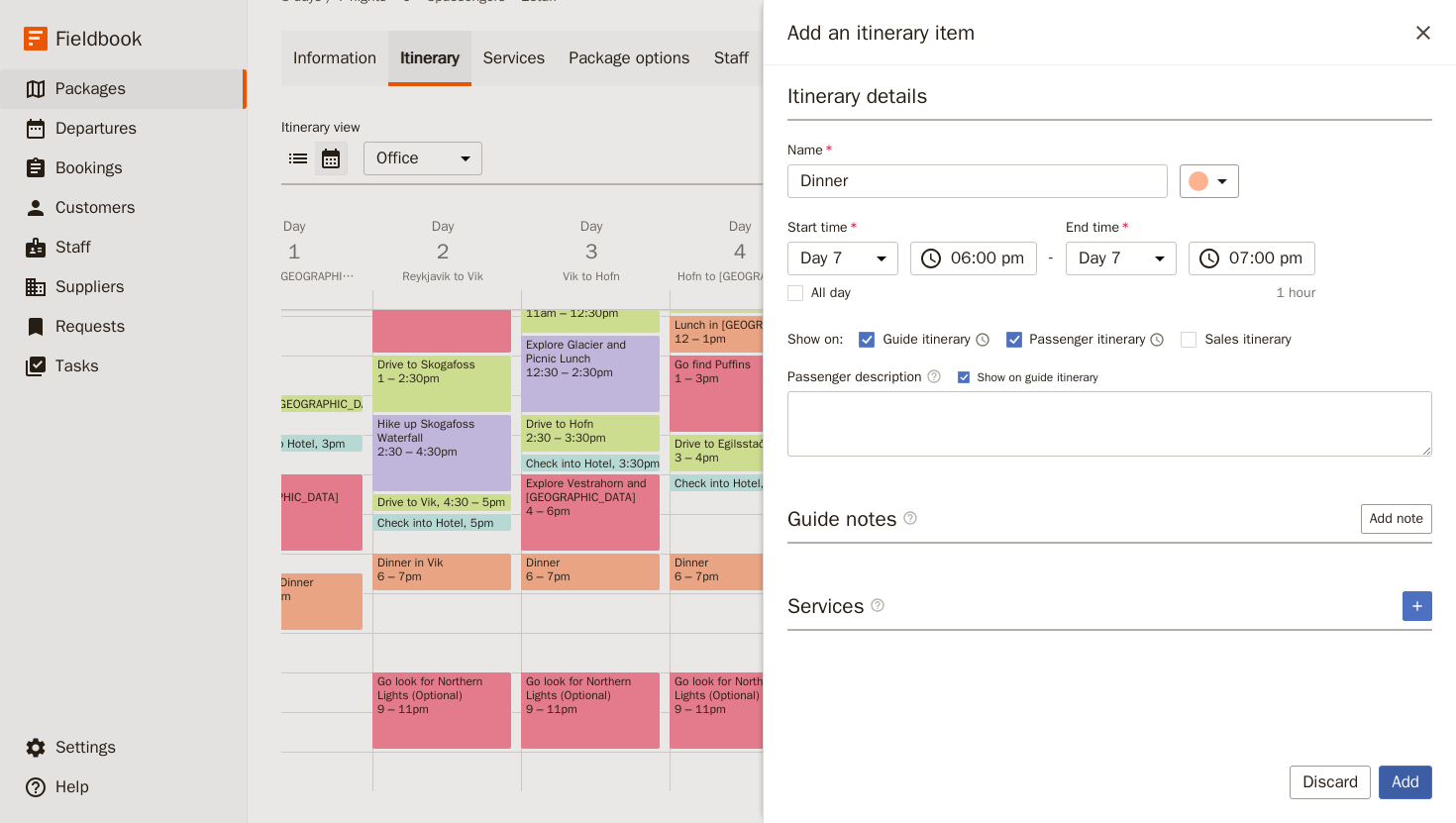 click on "Add" at bounding box center [1405, 782] 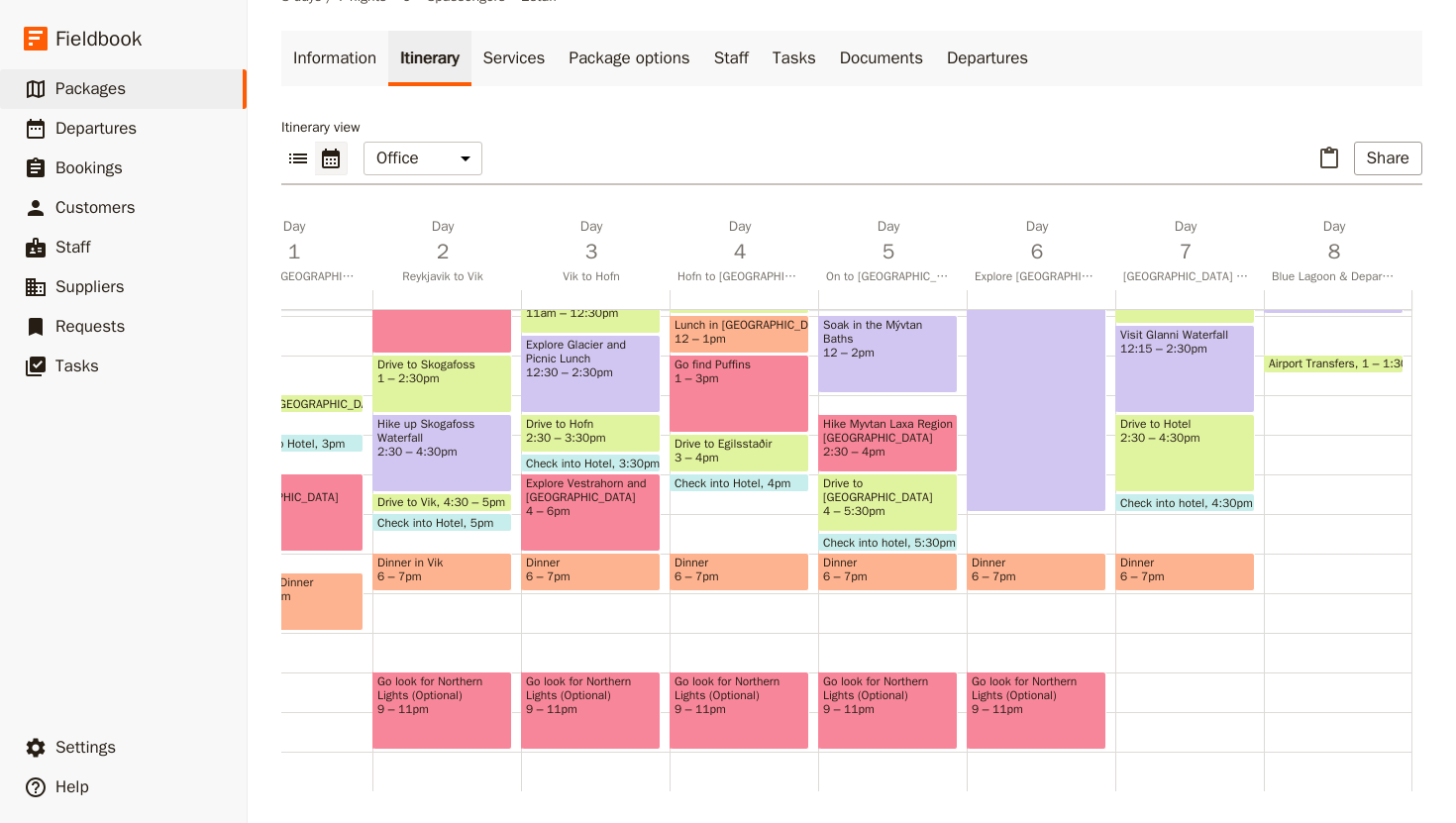 click on "9 – 11pm" at bounding box center (1036, 709) 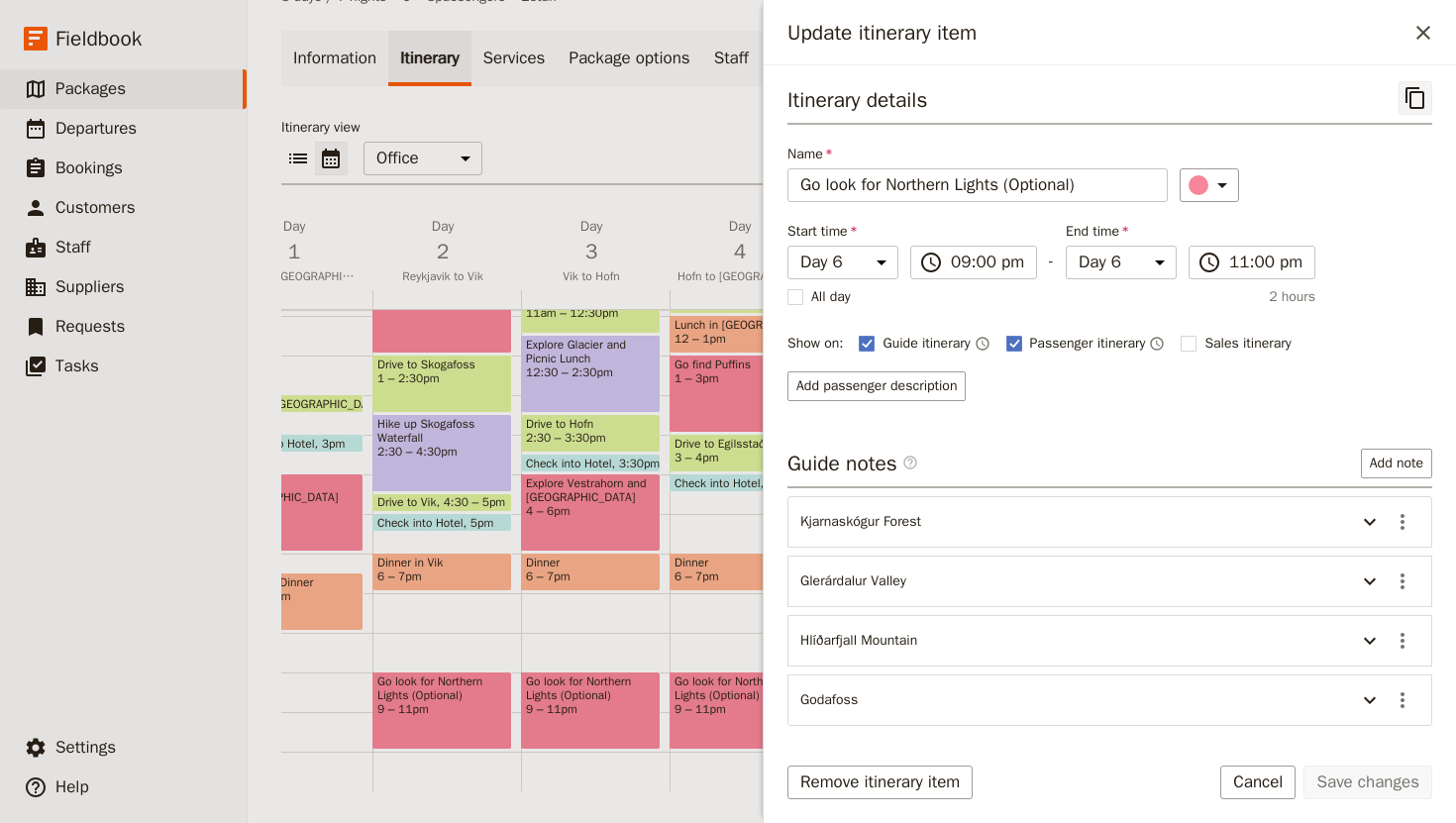 click 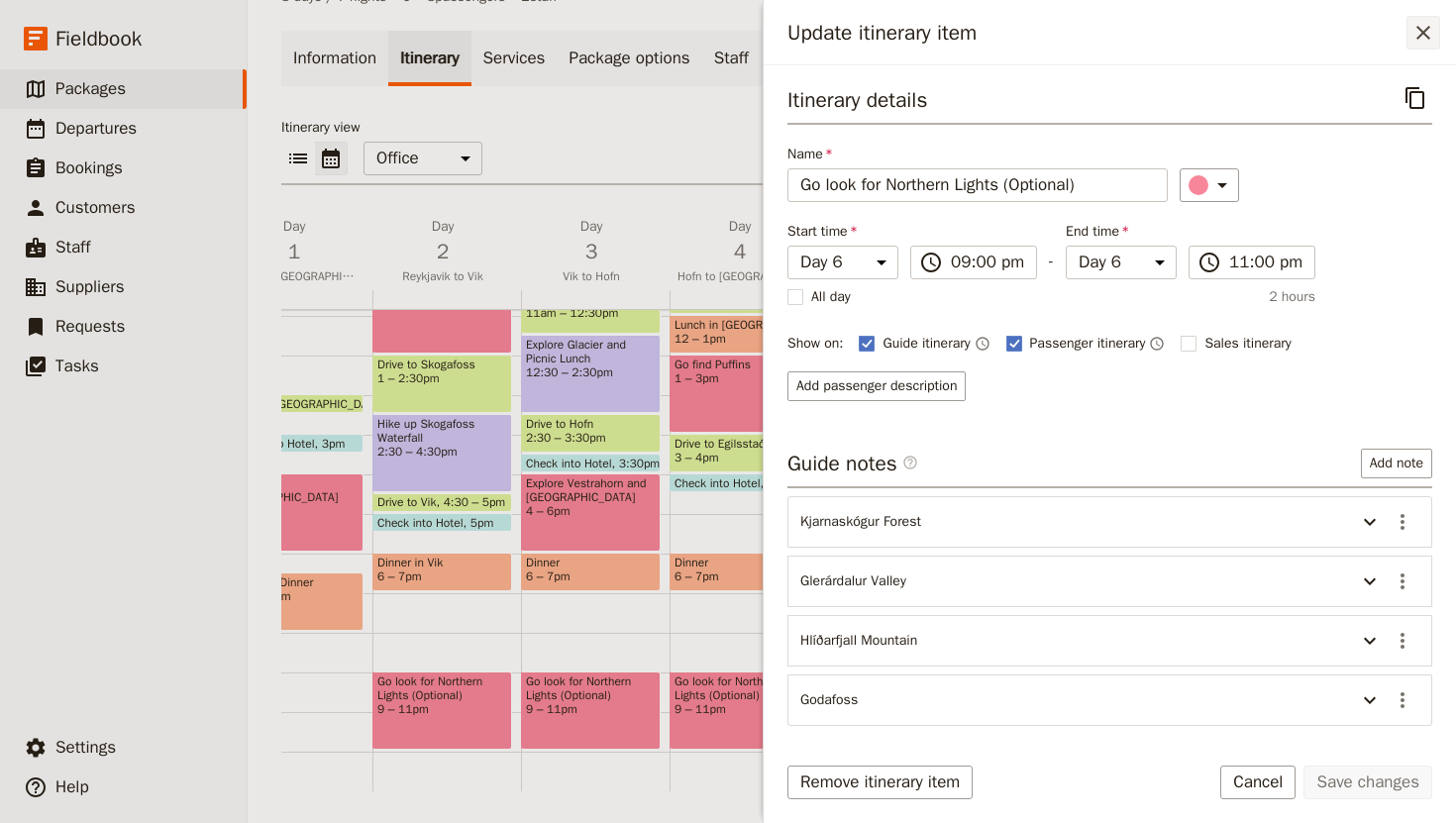 click 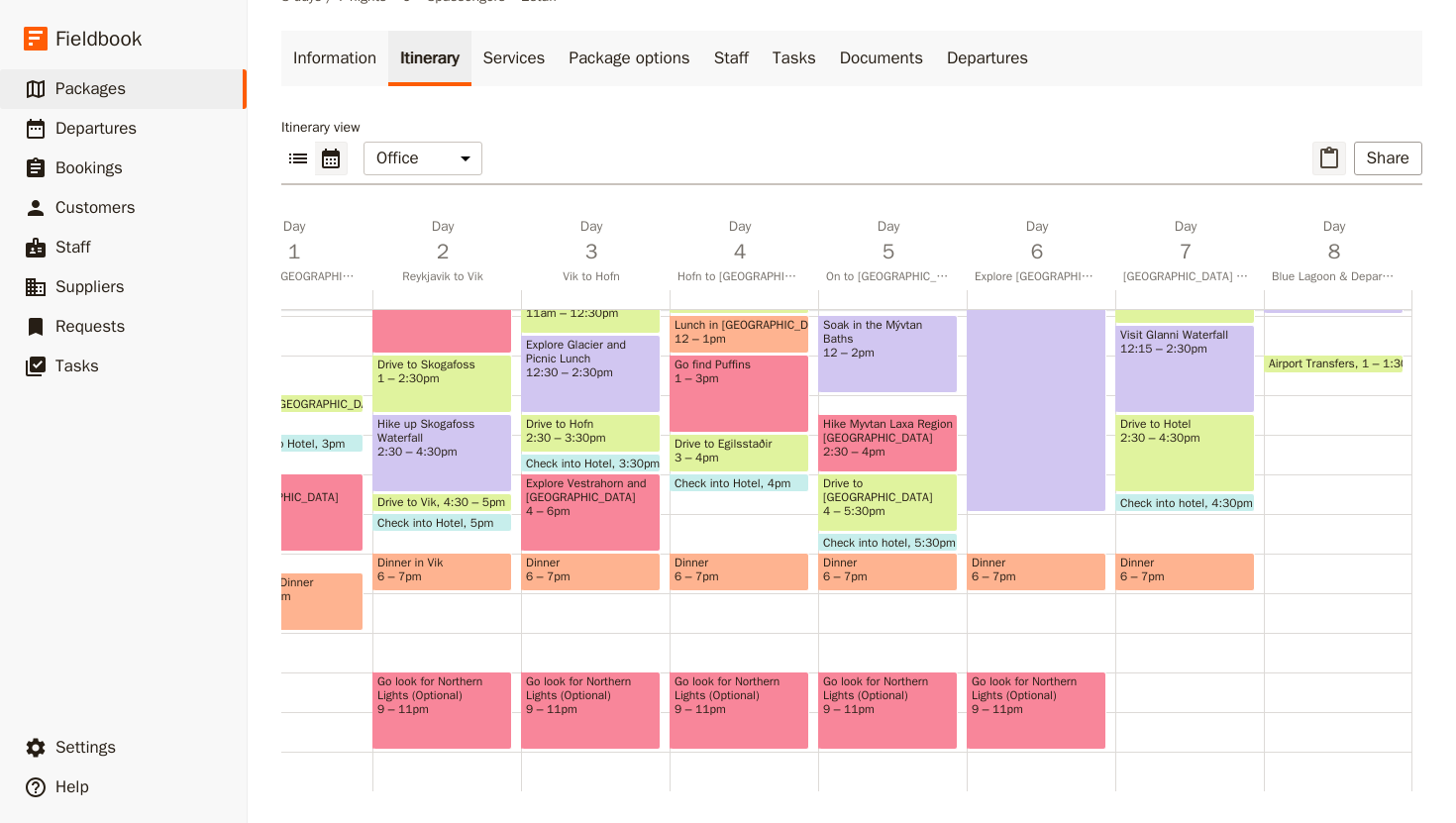 click 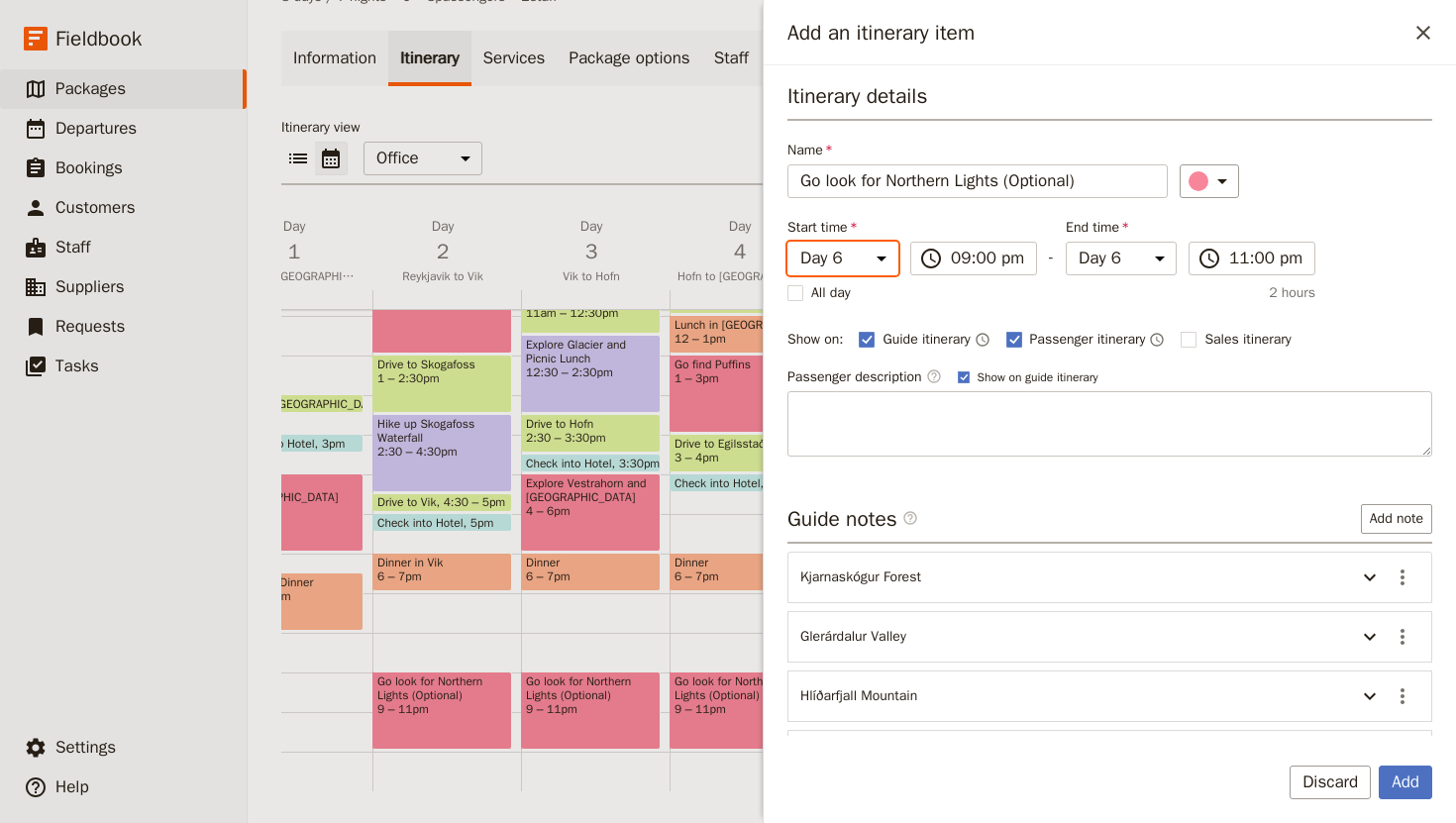 click on "Day 1 Day 2 Day 3 Day 4 Day 5 Day 6 Day 7 Day 8" at bounding box center (843, 258) 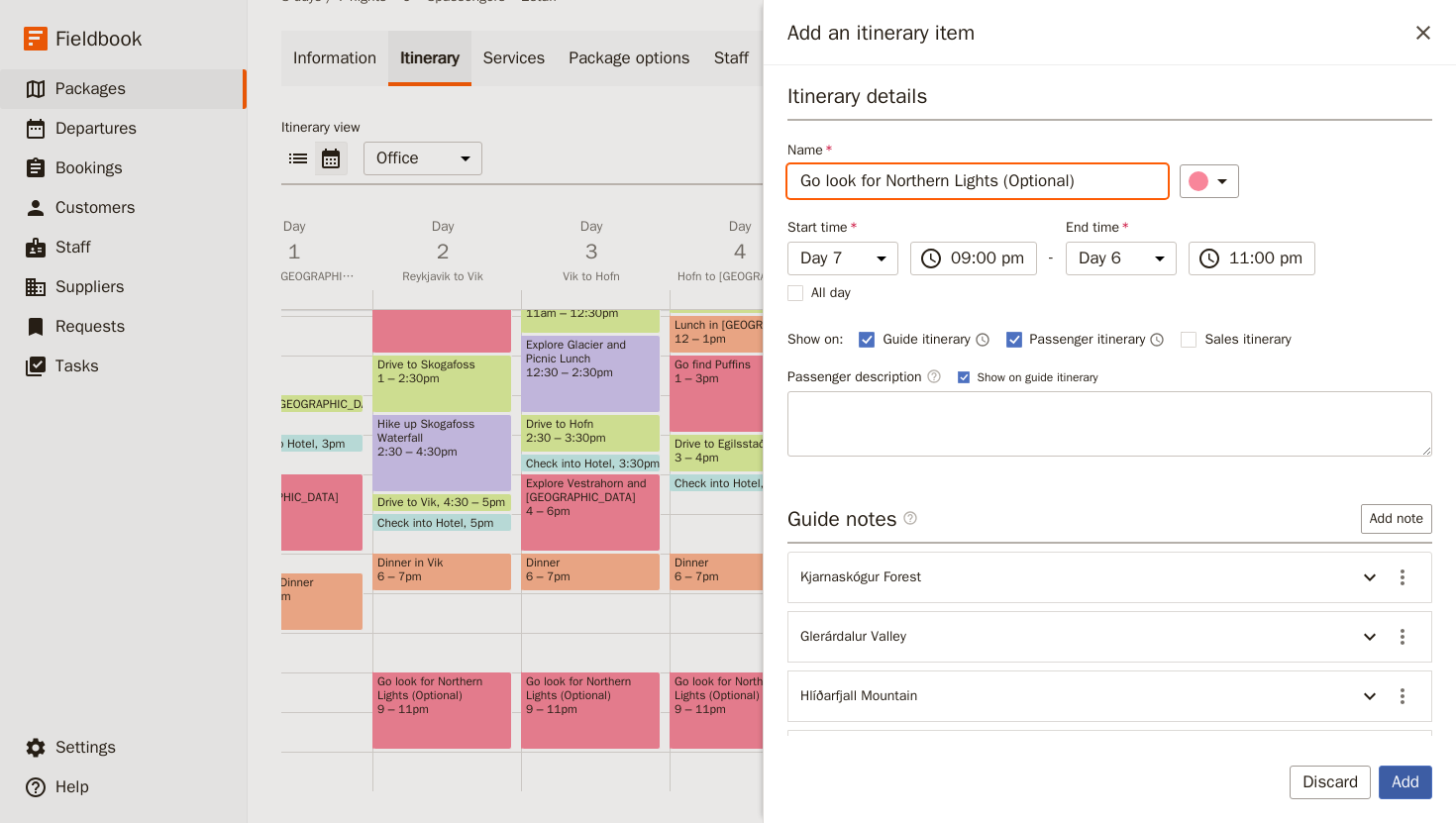 click on "Add" at bounding box center (1405, 782) 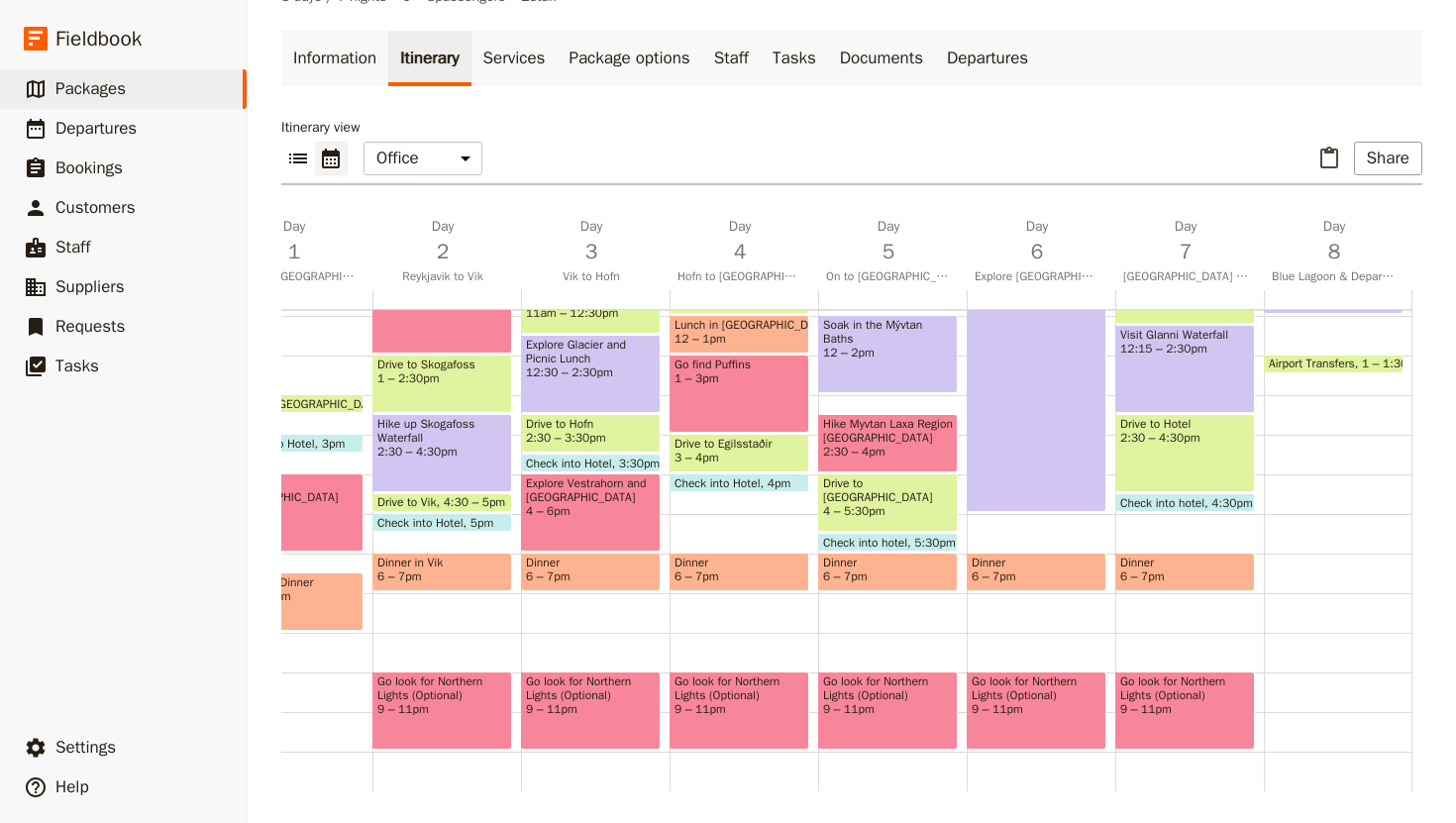 click on "Go look for Northern Lights (Optional)" at bounding box center [1185, 688] 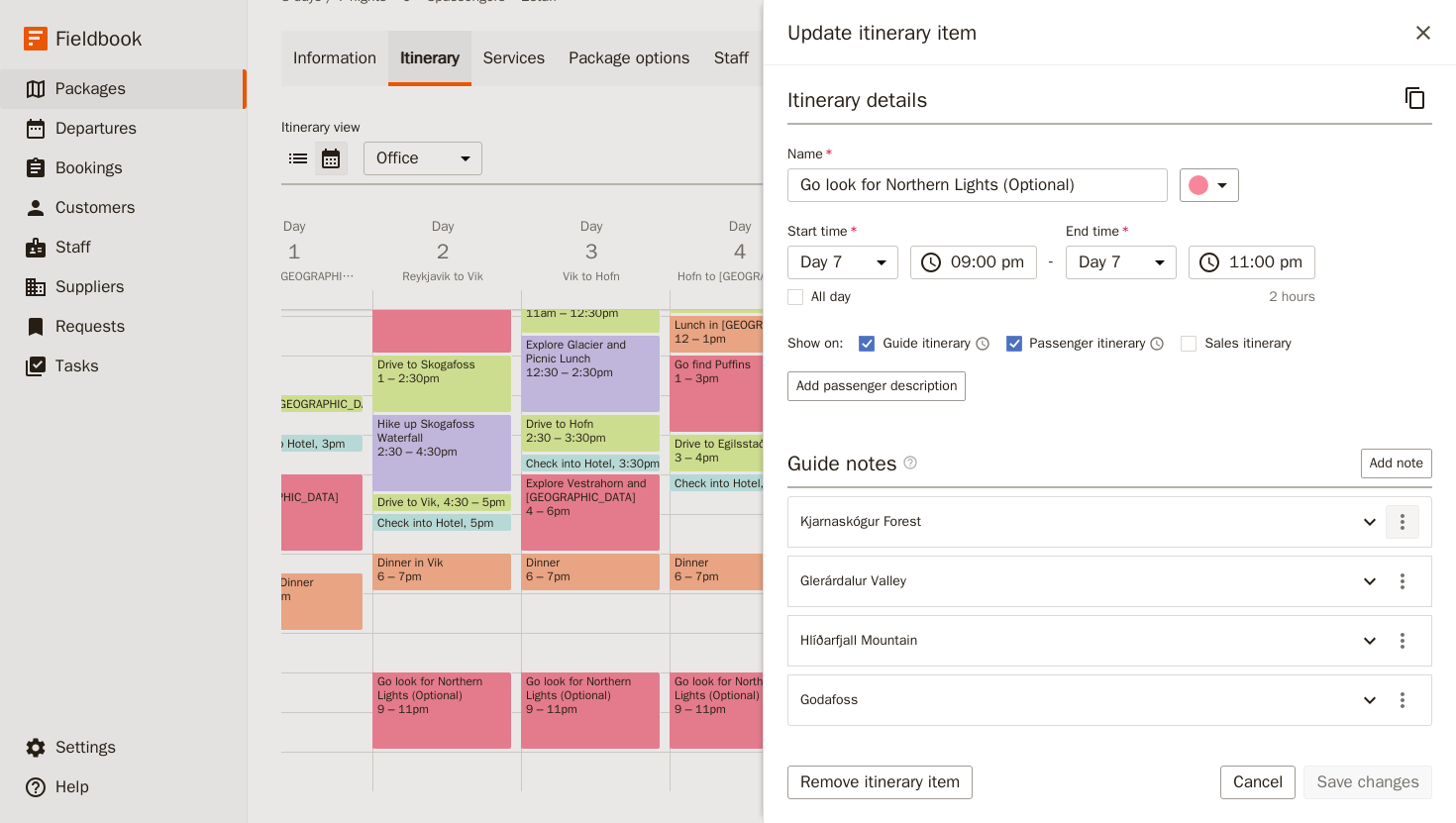 click 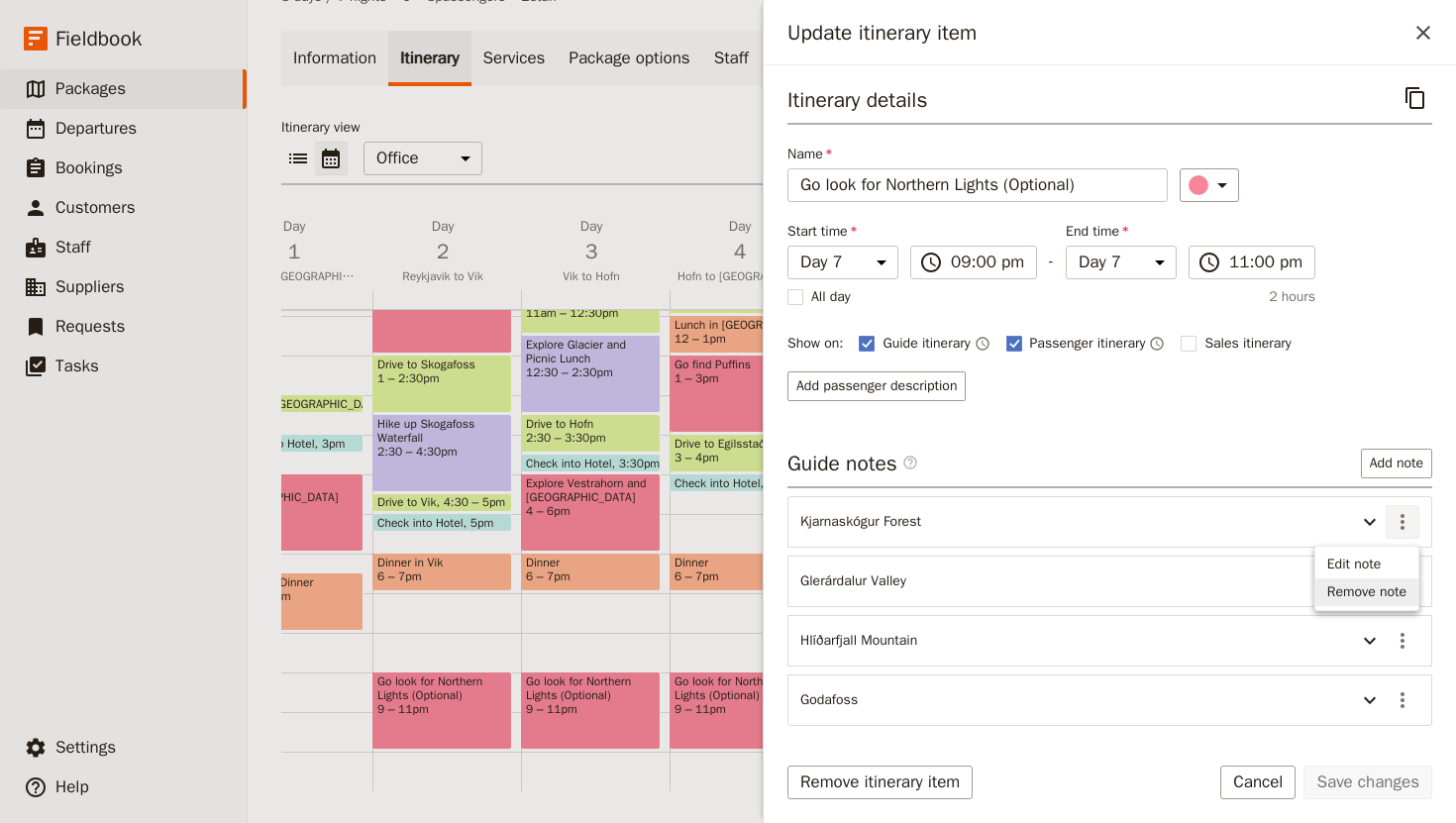 click on "Remove note" at bounding box center (1367, 592) 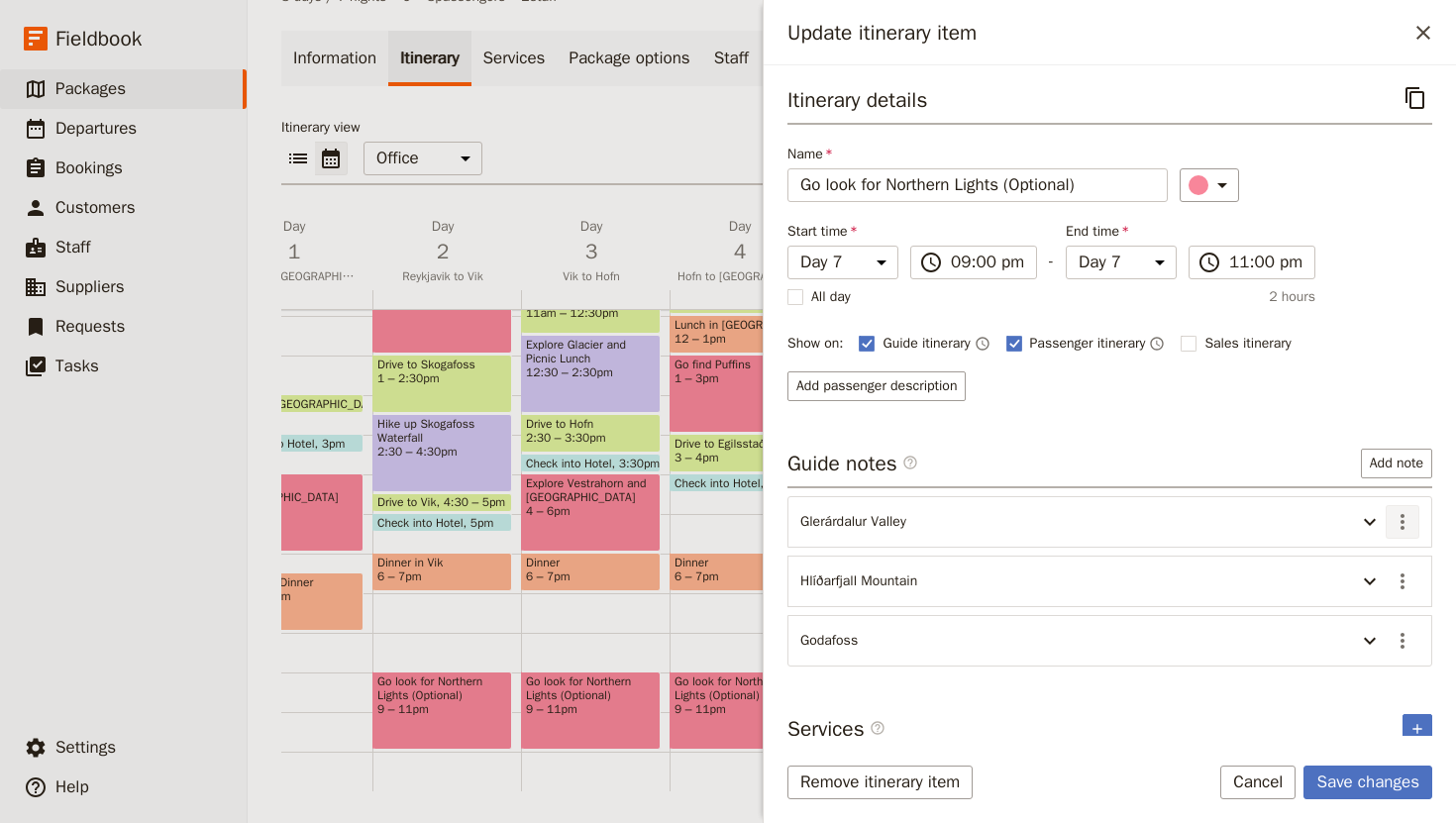 click 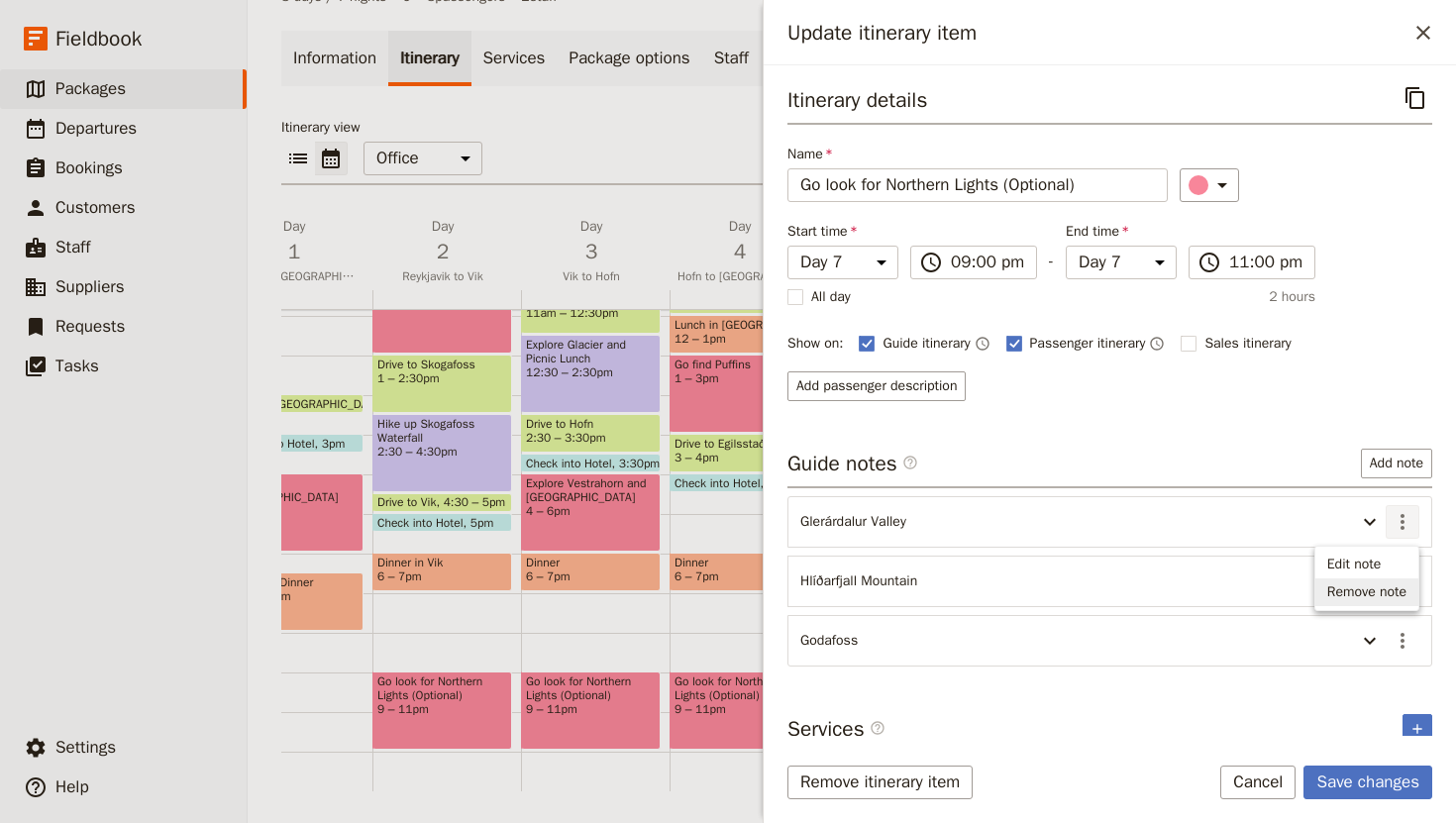 click on "Remove note" at bounding box center (1367, 592) 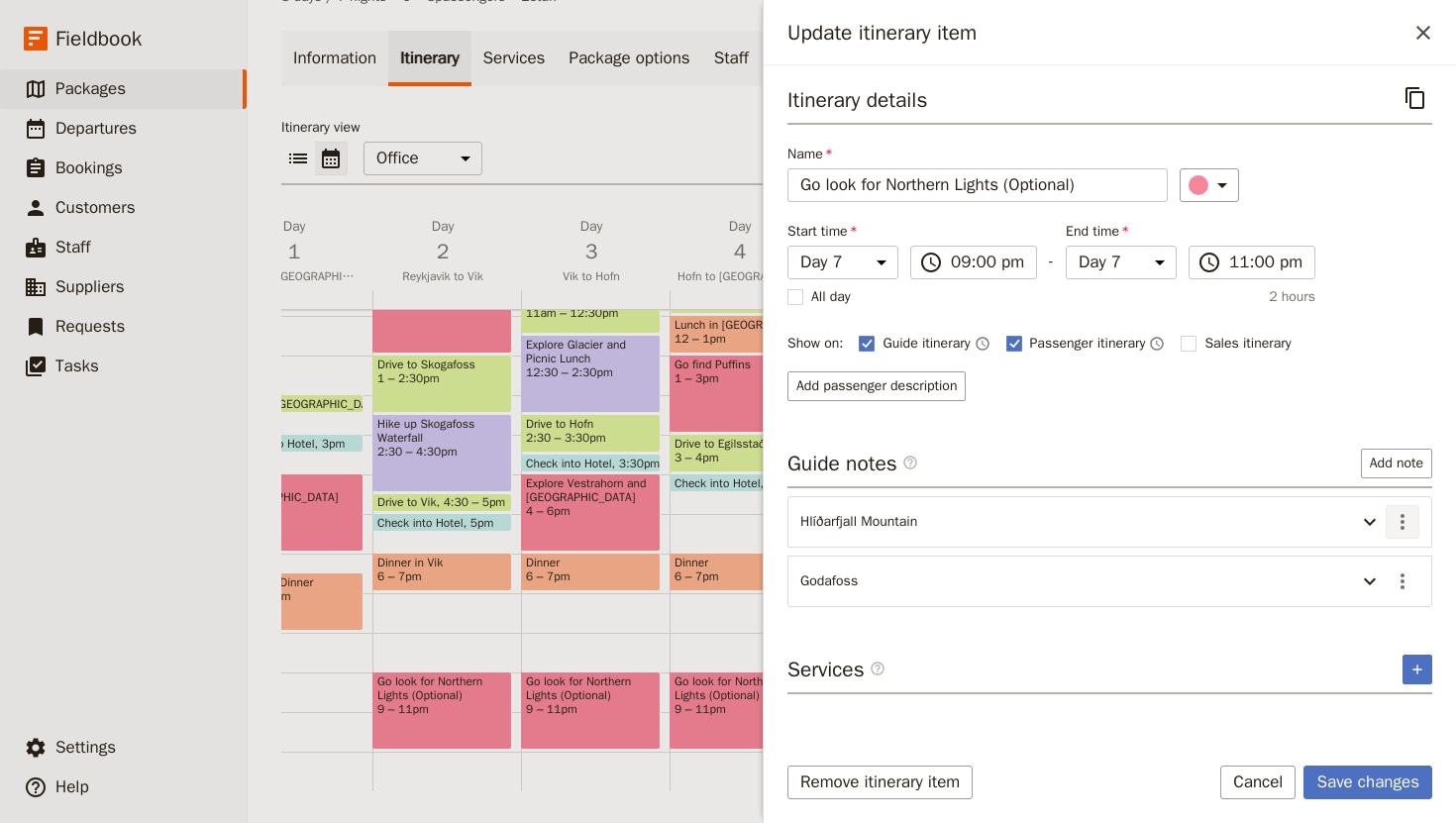 click 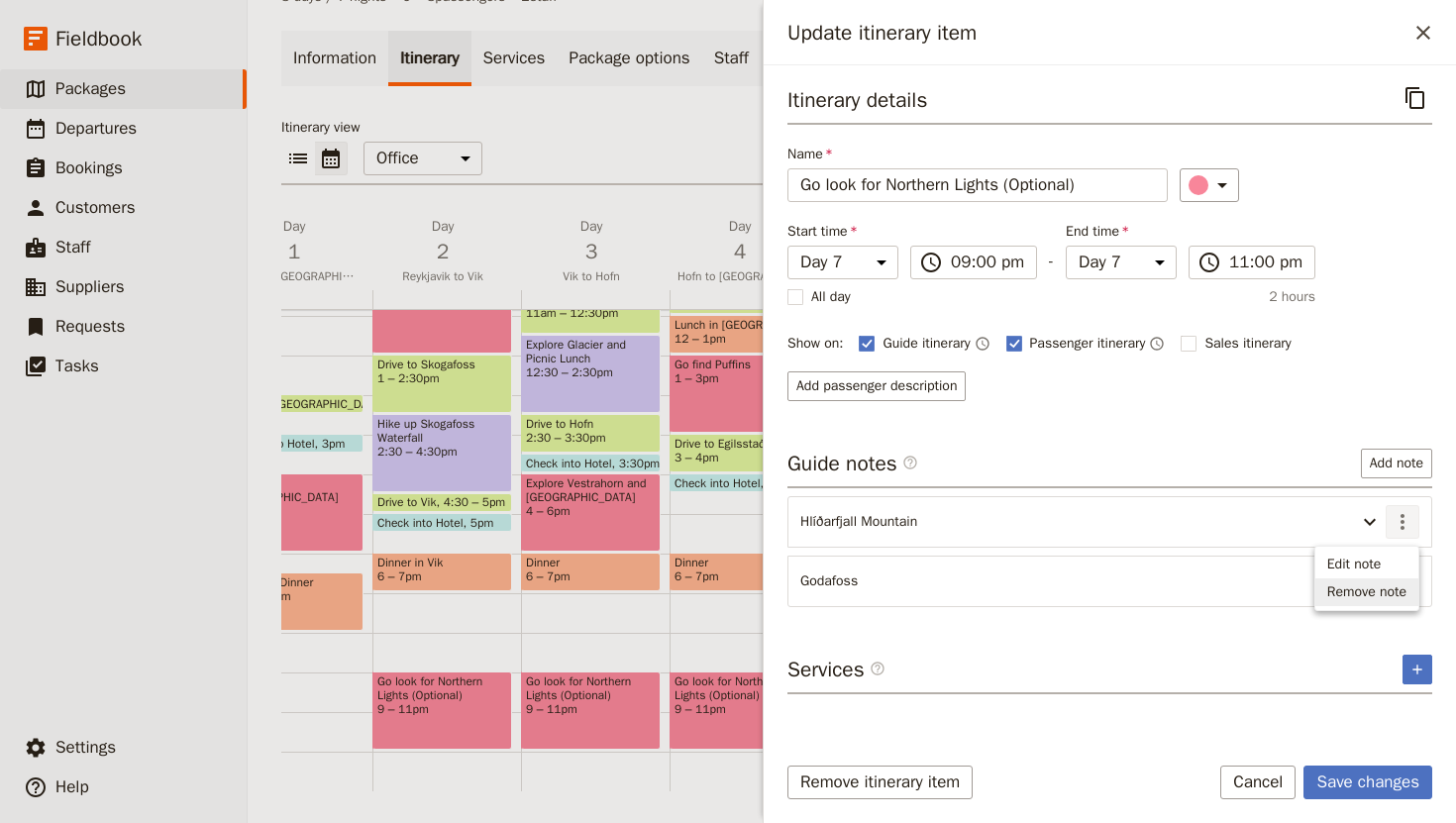 click on "Remove note" at bounding box center [1367, 592] 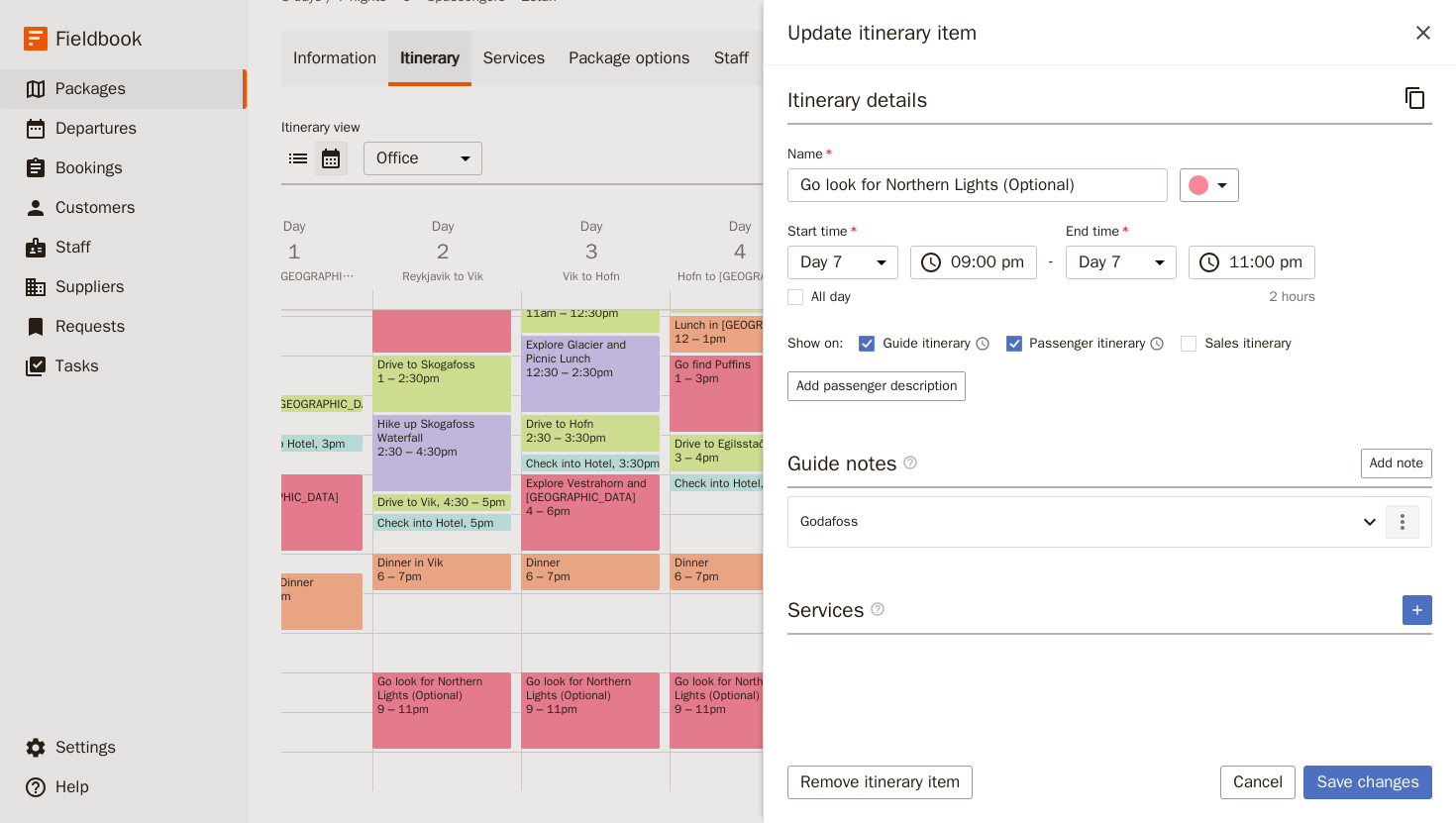 click 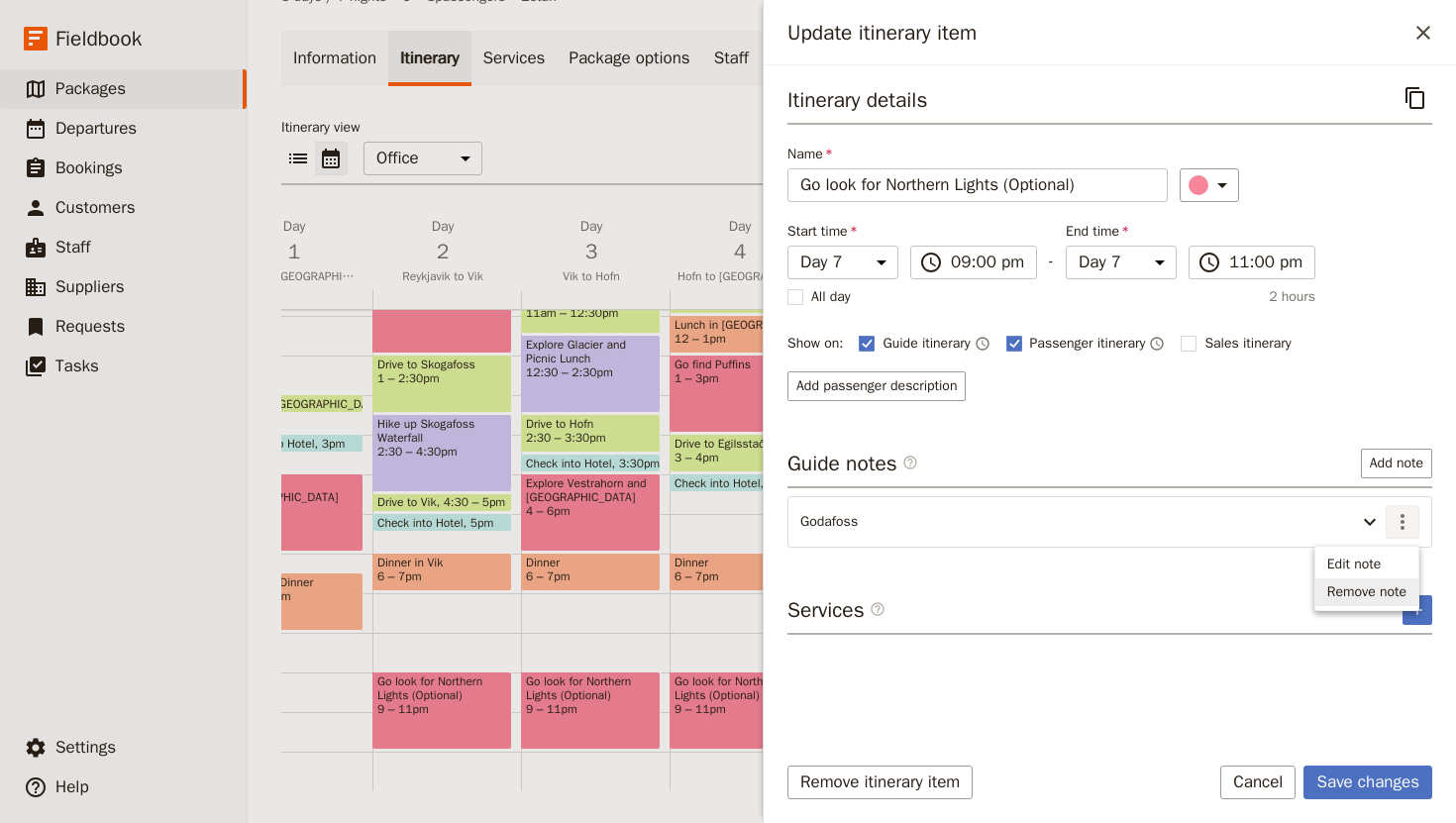 click on "Remove note" at bounding box center (1367, 592) 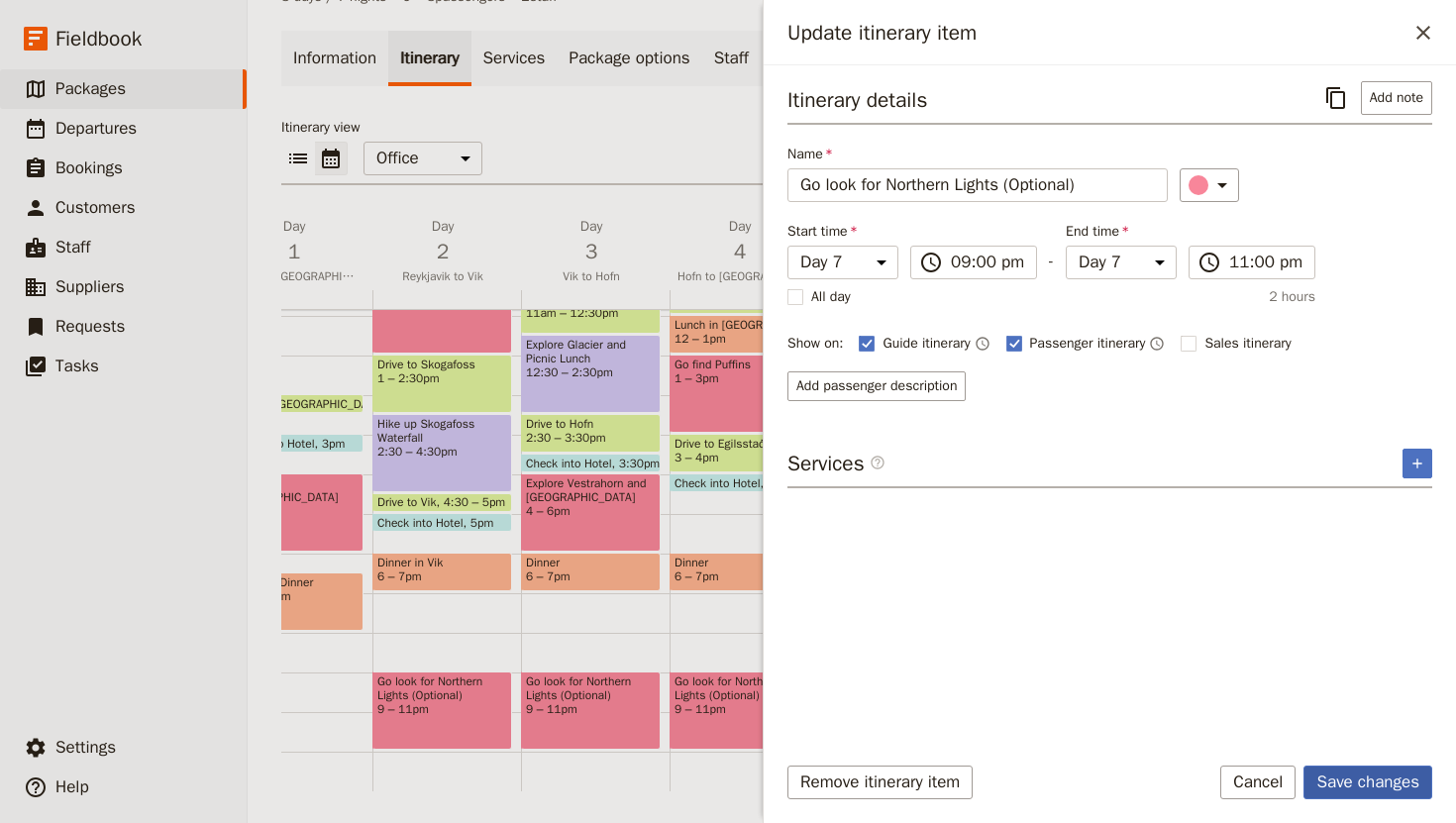 click on "Save changes" at bounding box center [1368, 782] 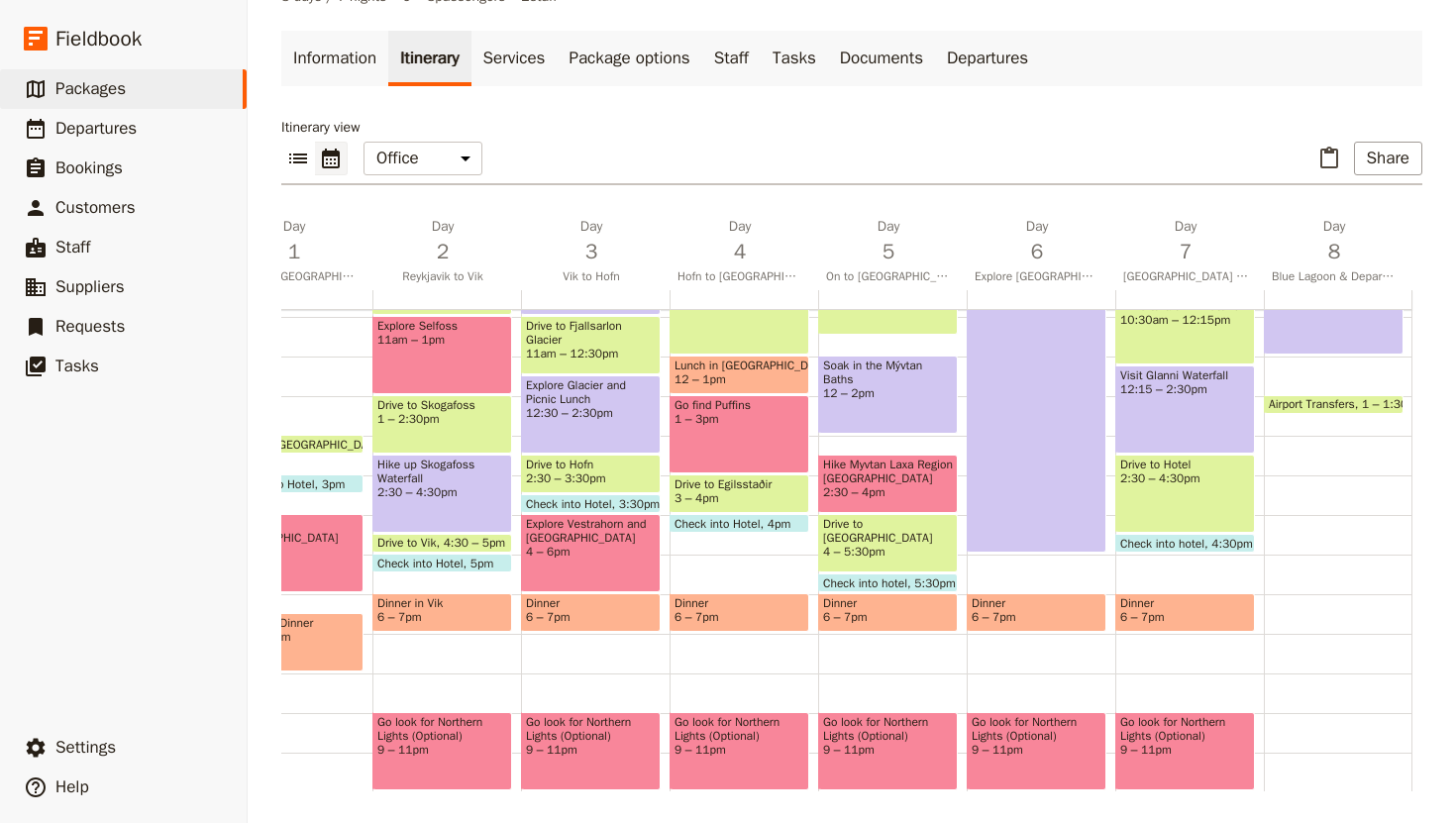 scroll, scrollTop: 430, scrollLeft: 0, axis: vertical 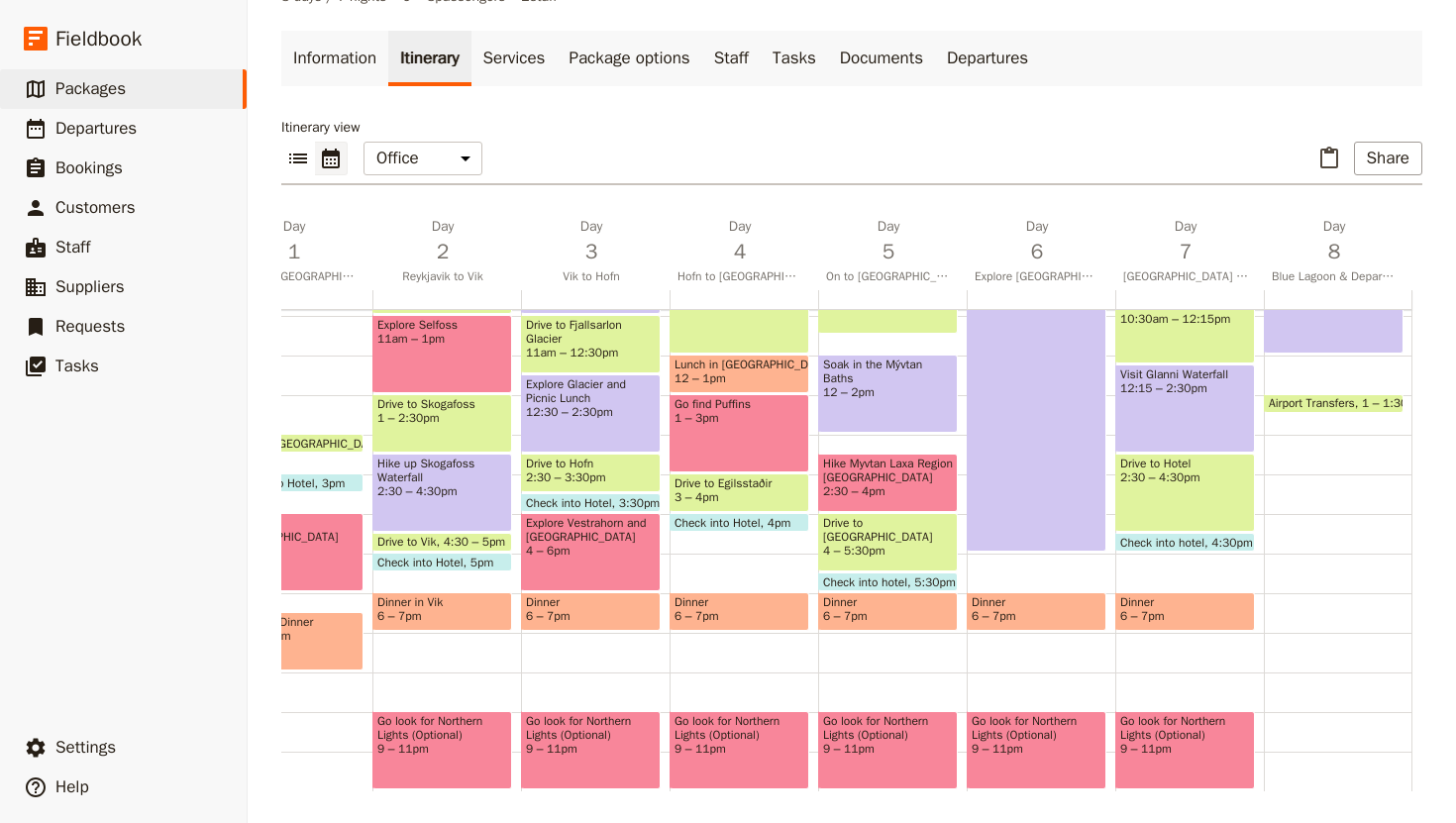 click on "Dinner" at bounding box center [1185, 602] 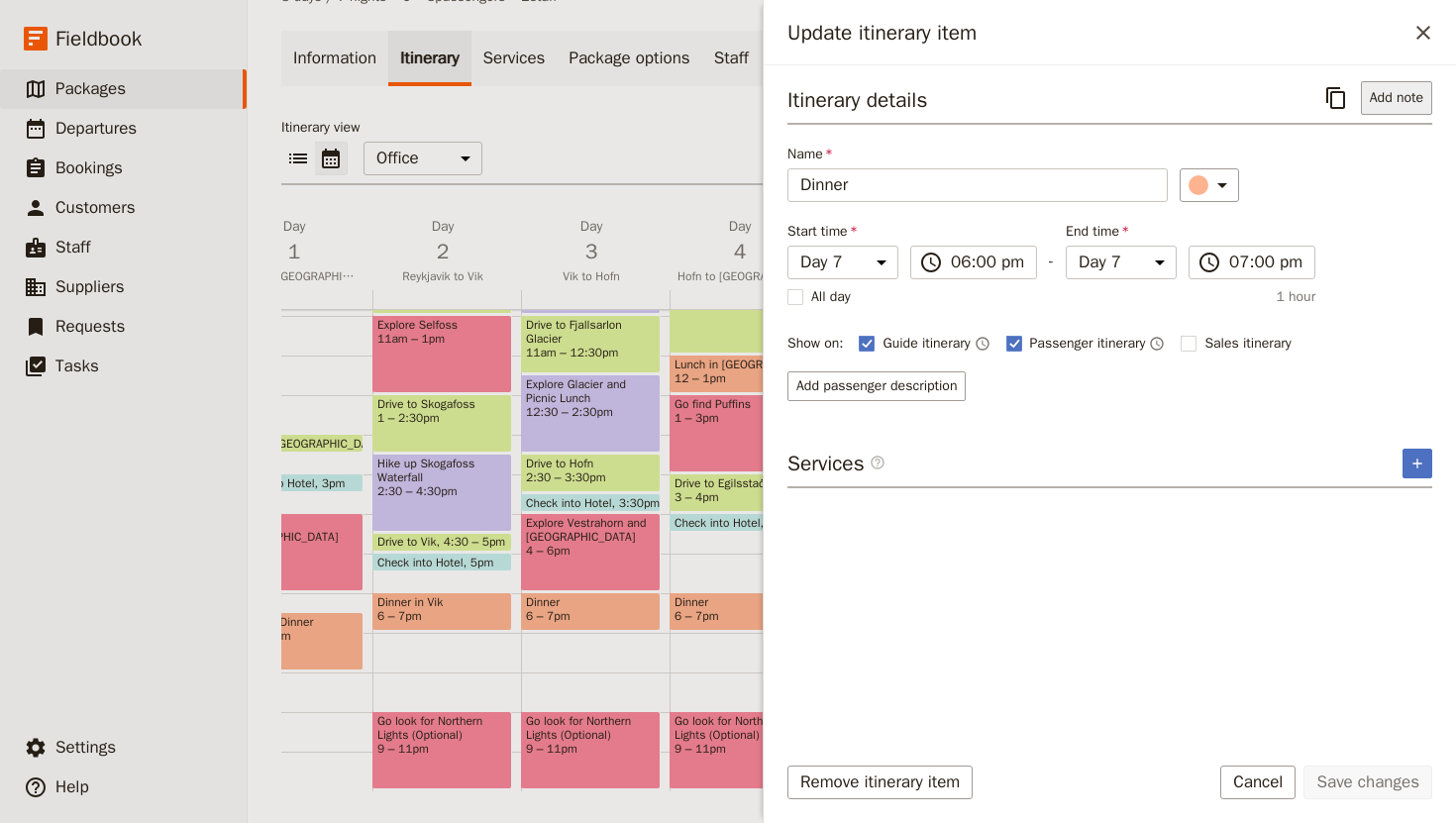 click on "Add note" at bounding box center [1397, 98] 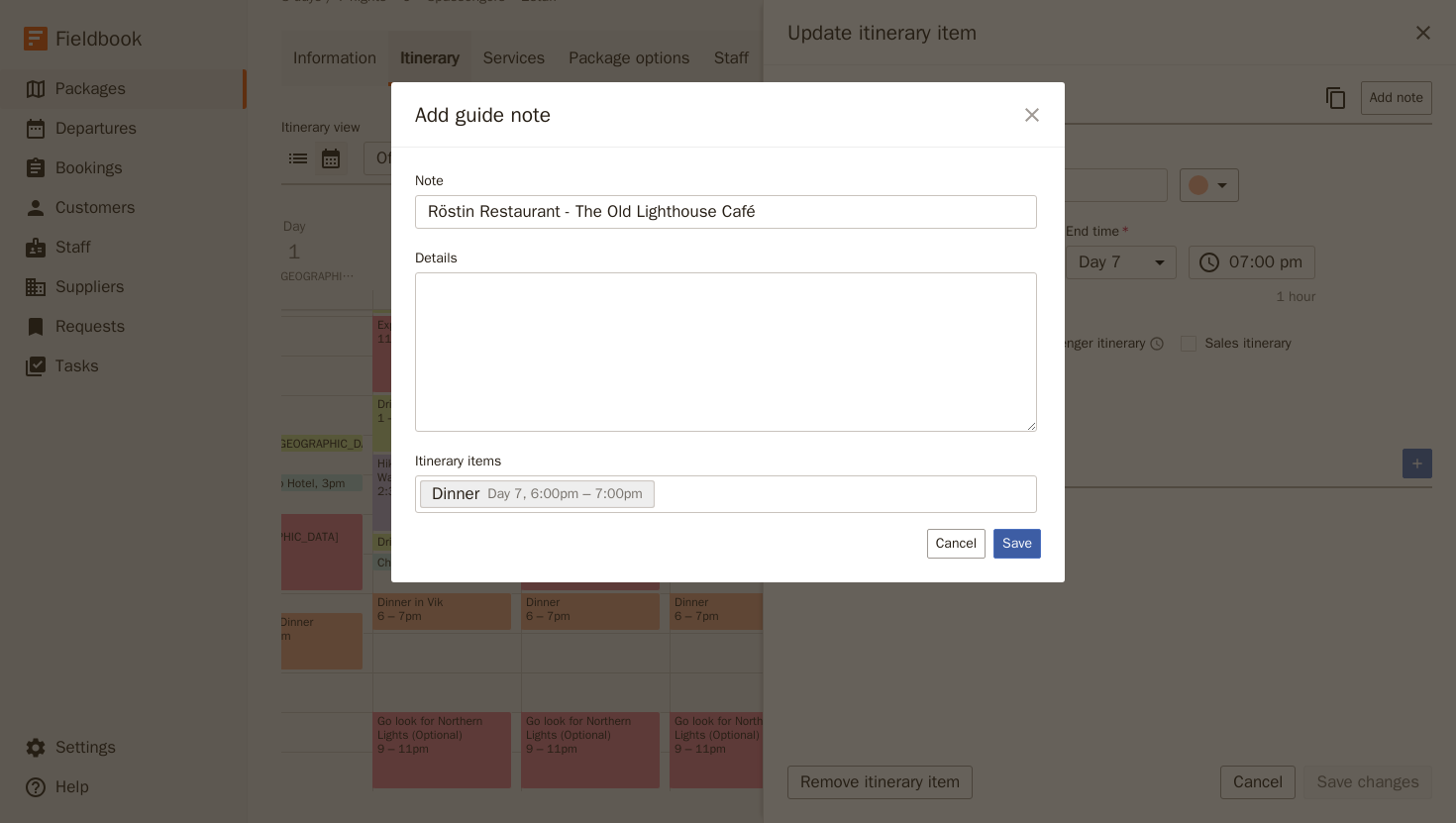 type on "Röstin Restaurant - The Old Lighthouse Café" 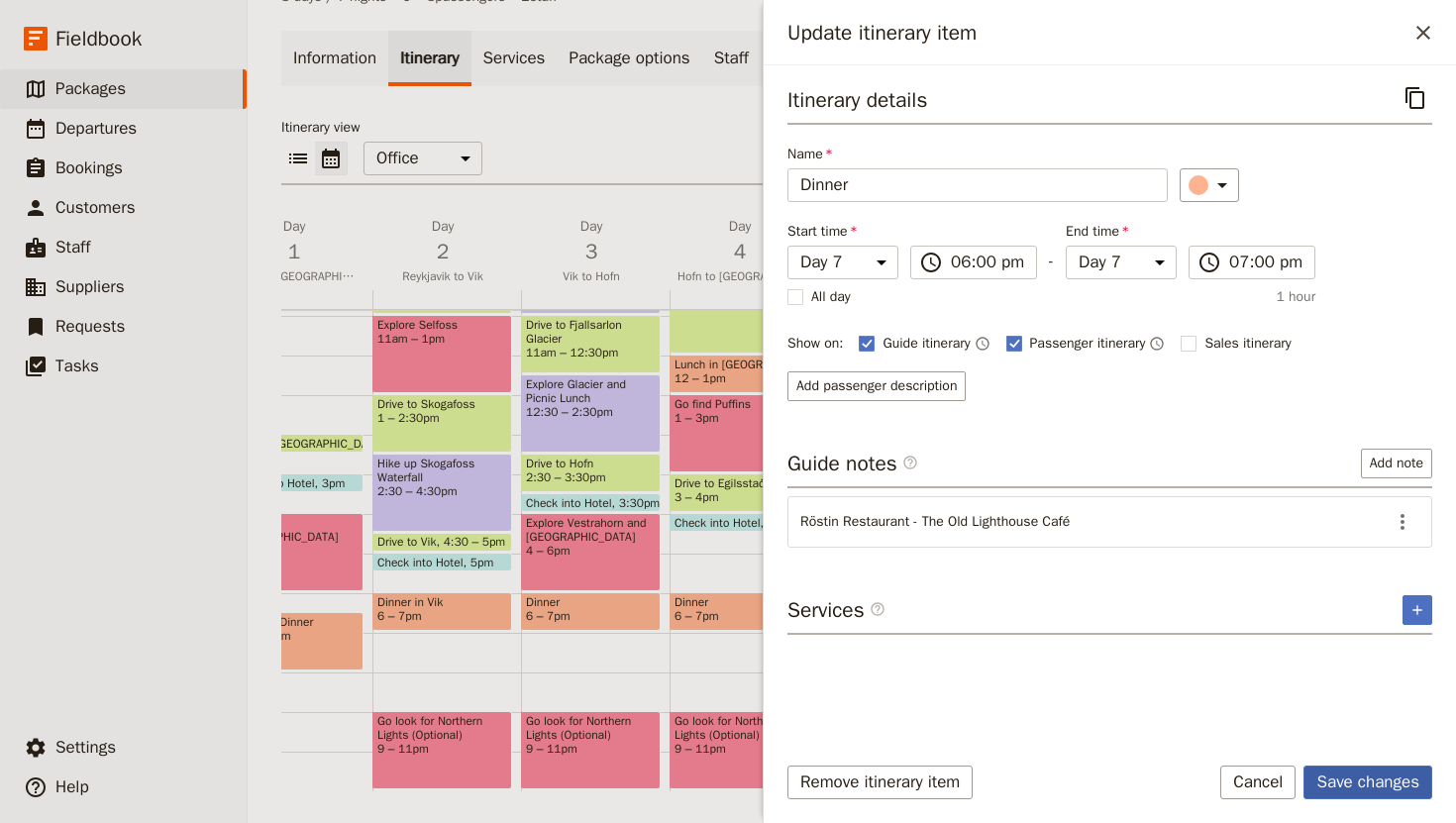 click on "Save changes" at bounding box center (1368, 782) 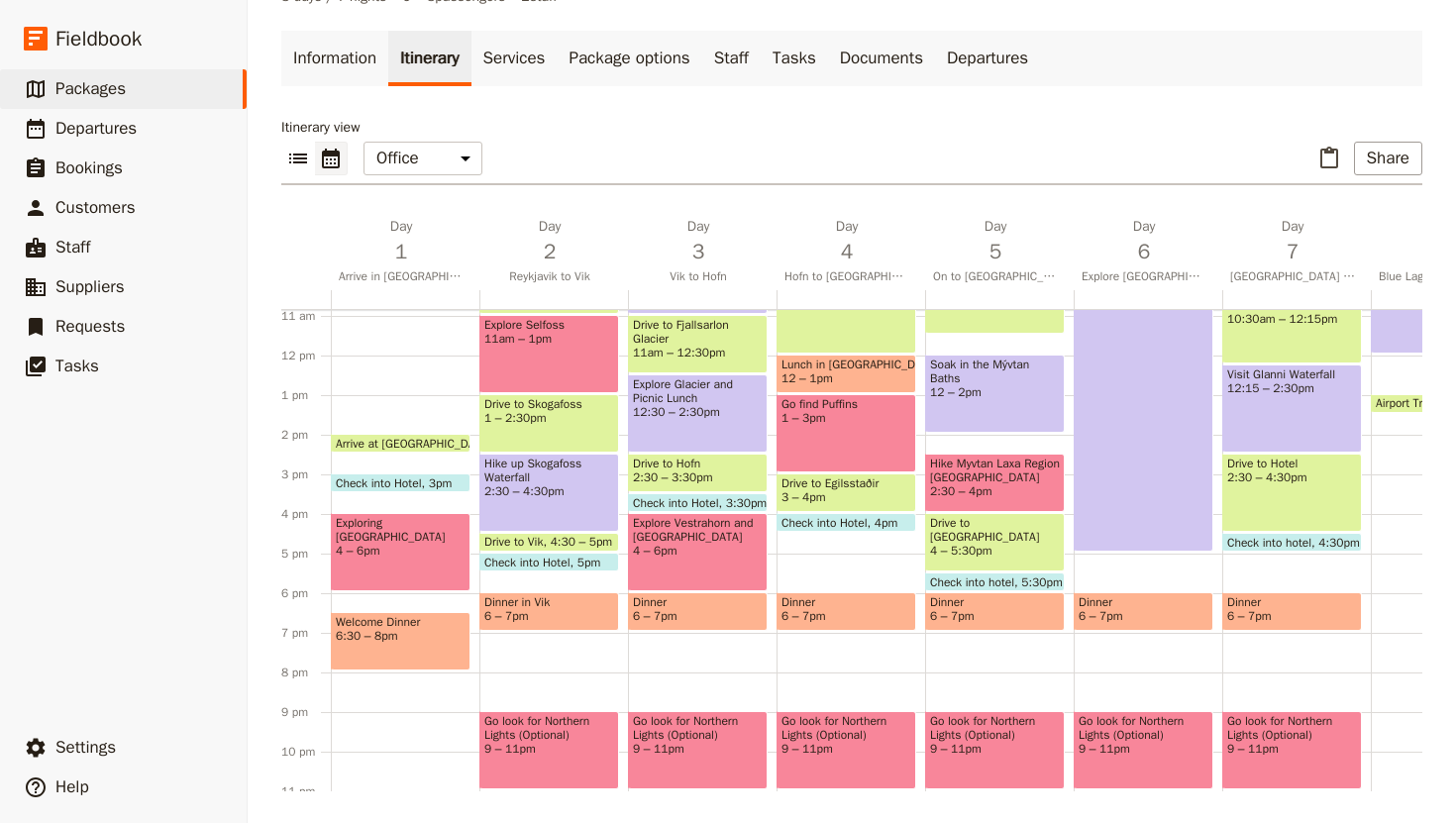 scroll, scrollTop: 0, scrollLeft: 107, axis: horizontal 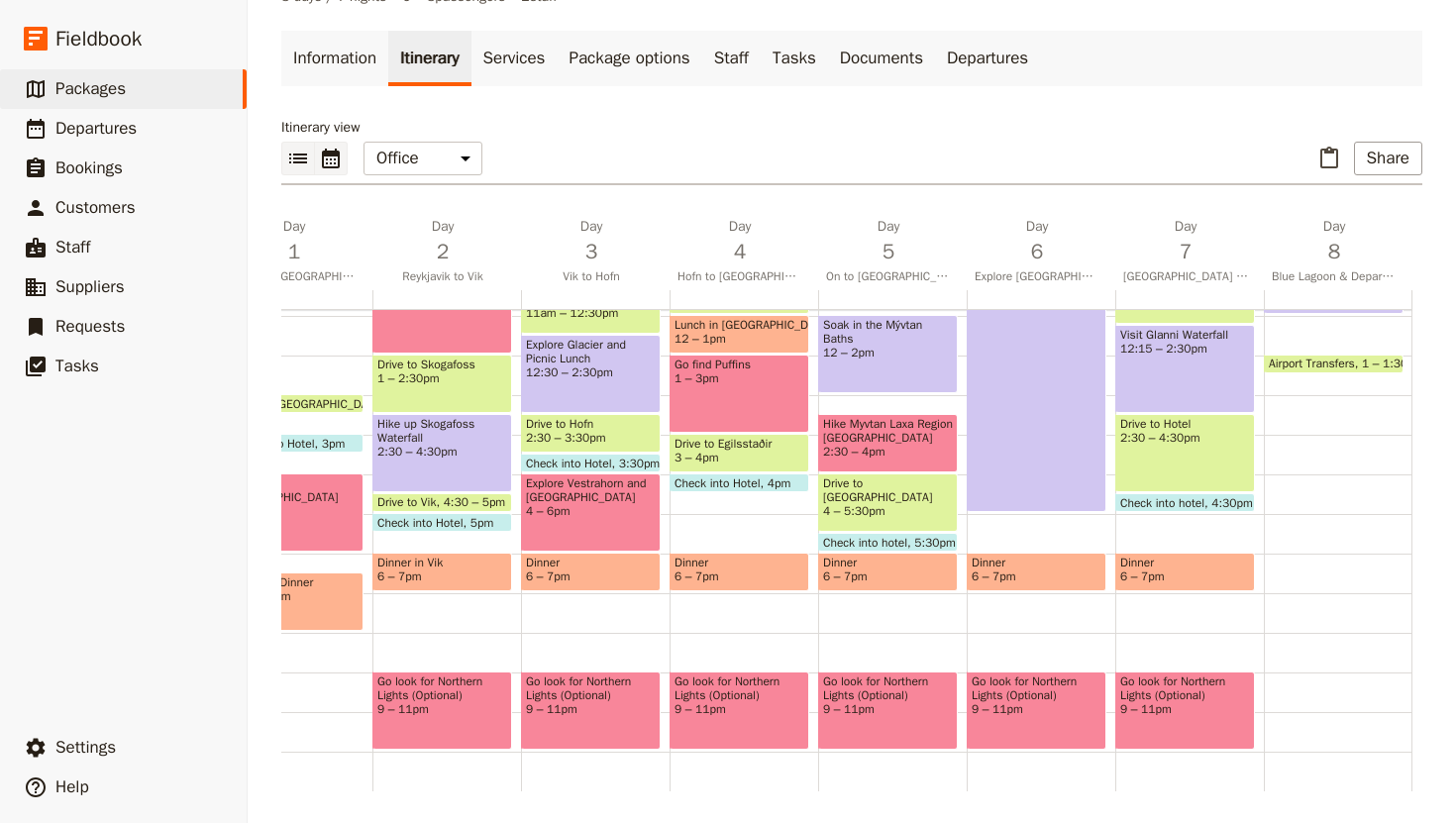 click 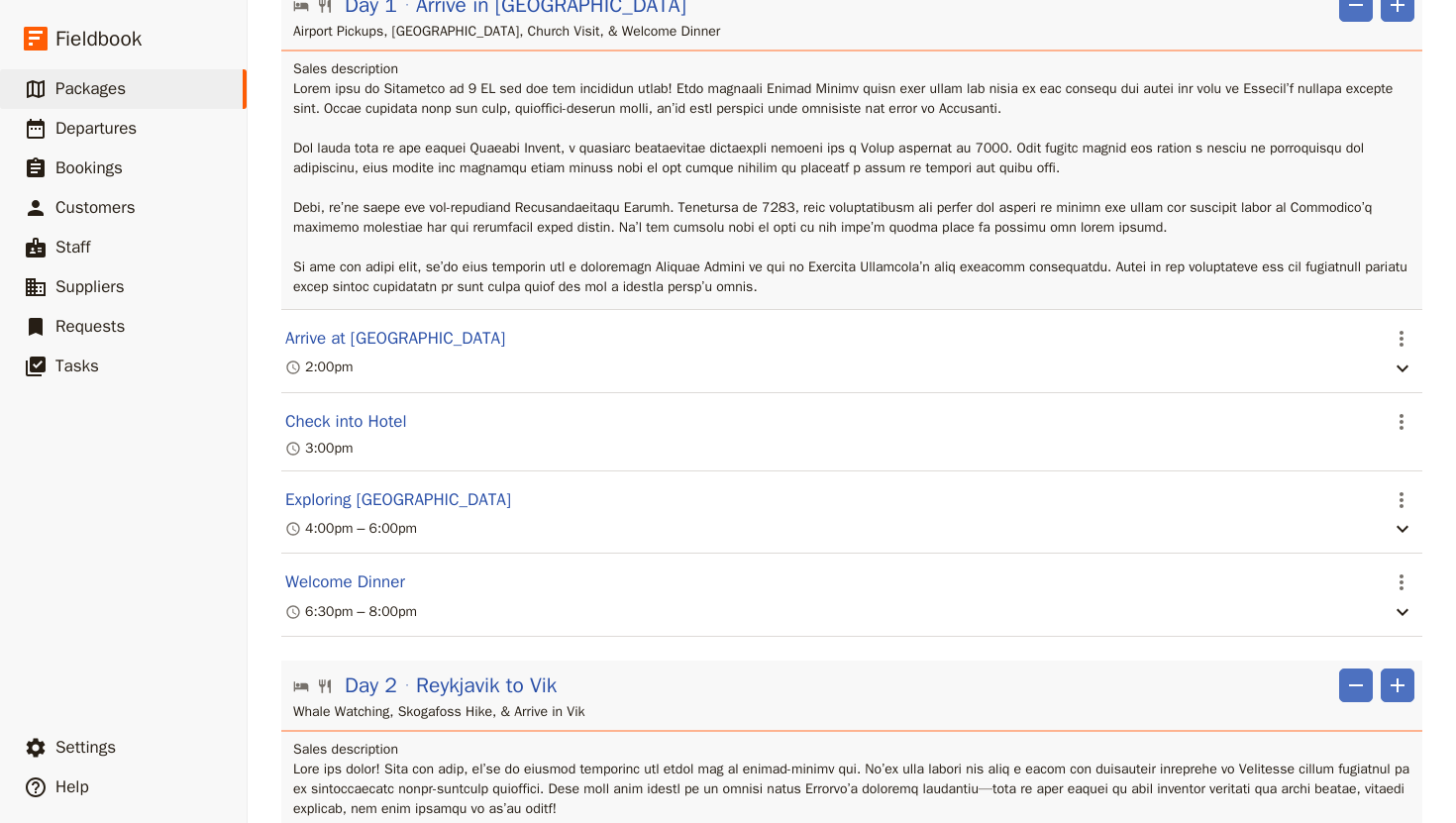 scroll, scrollTop: 0, scrollLeft: 0, axis: both 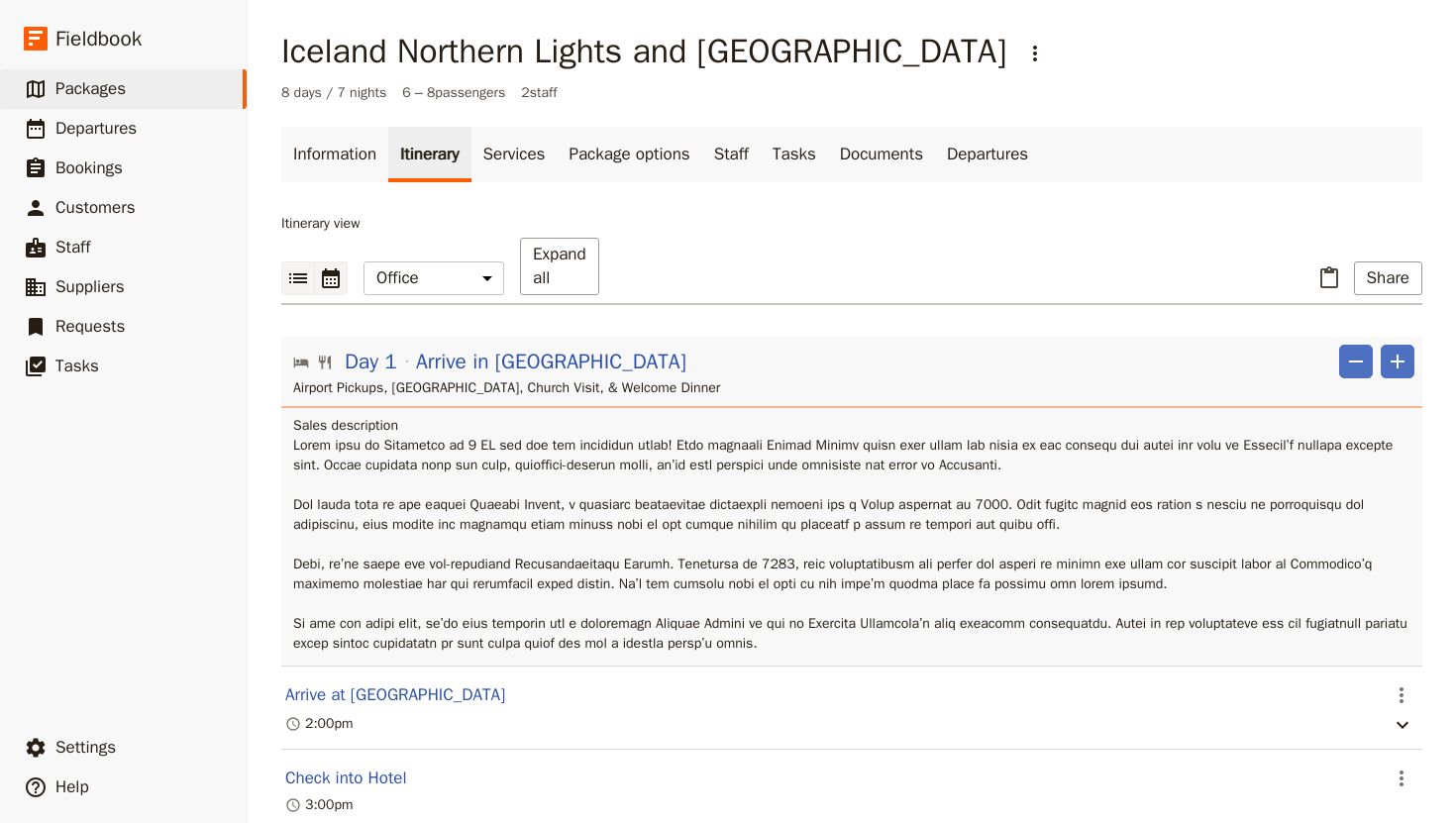 click 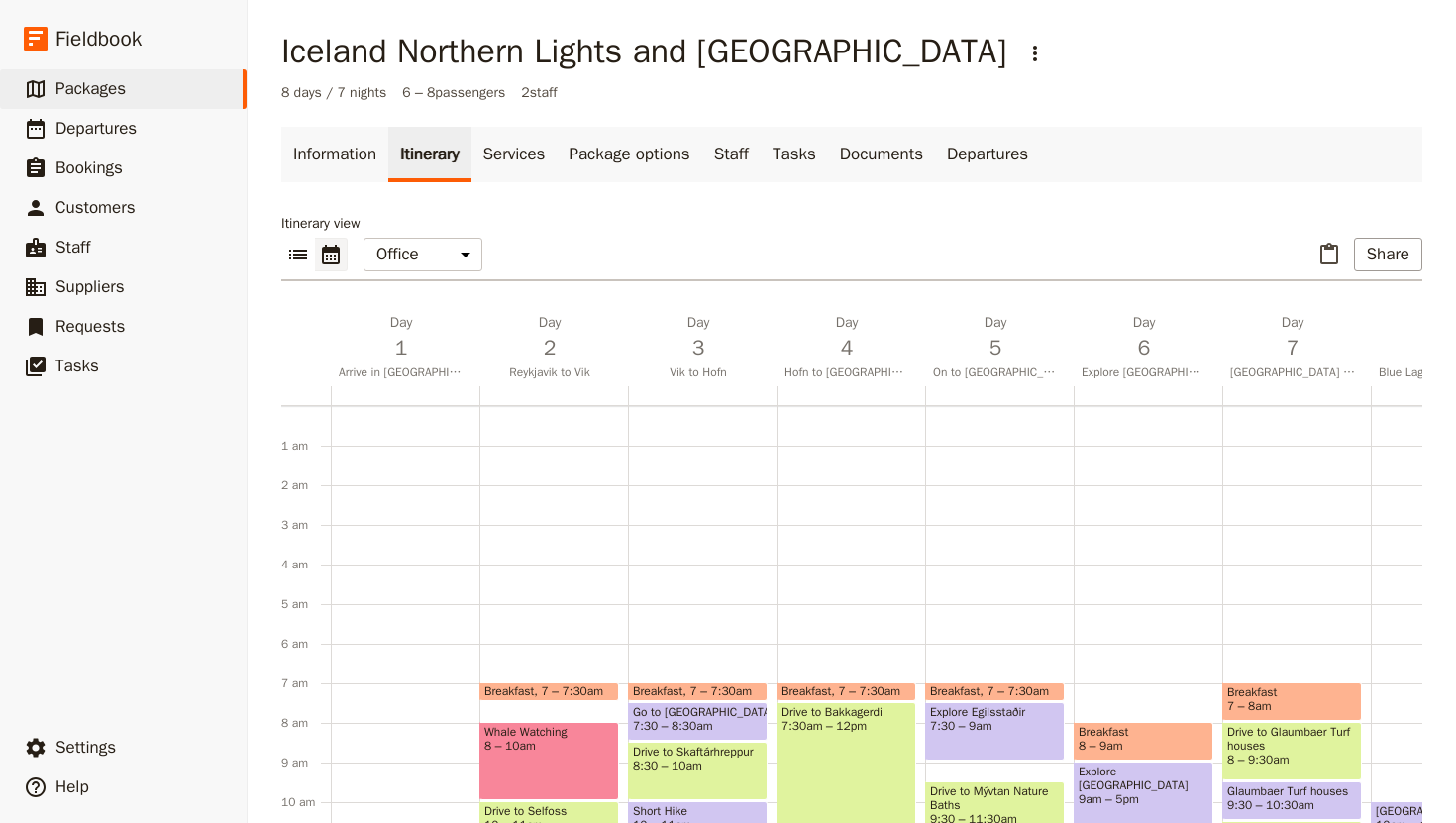 scroll, scrollTop: 257, scrollLeft: 0, axis: vertical 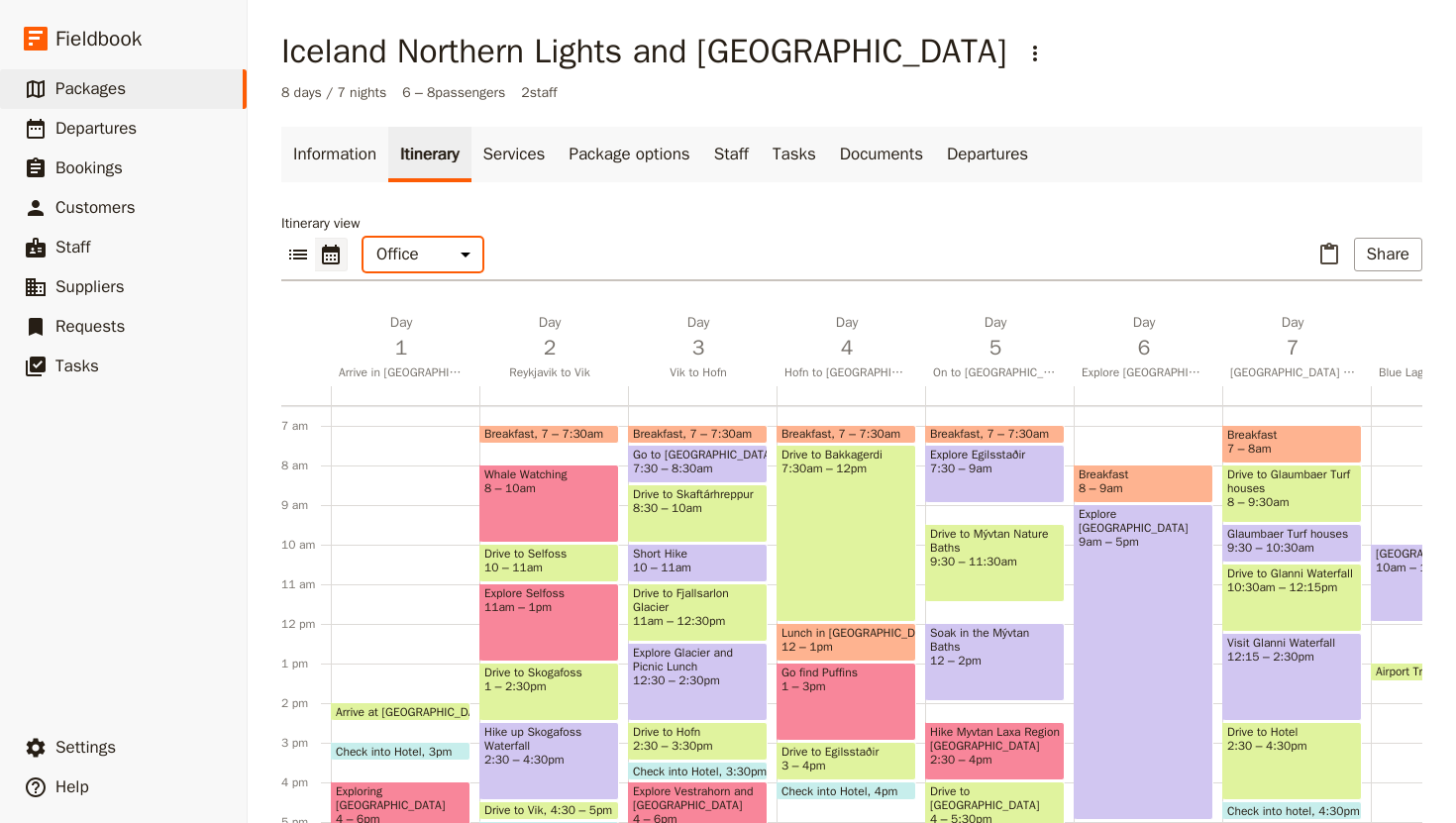 click on "Office Guide Passenger Sales" at bounding box center [423, 255] 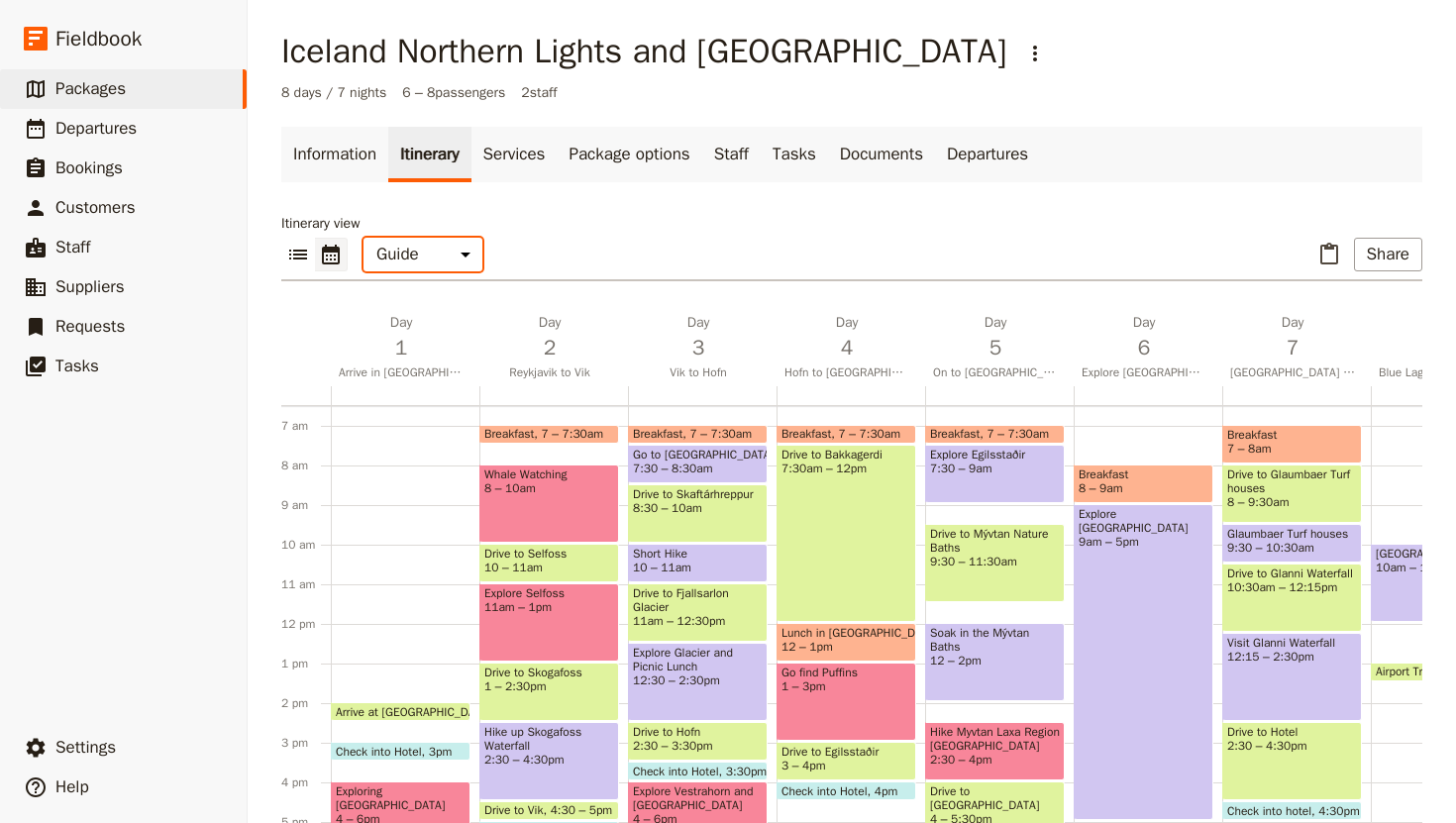 click on "Office Guide Passenger Sales" at bounding box center [423, 255] 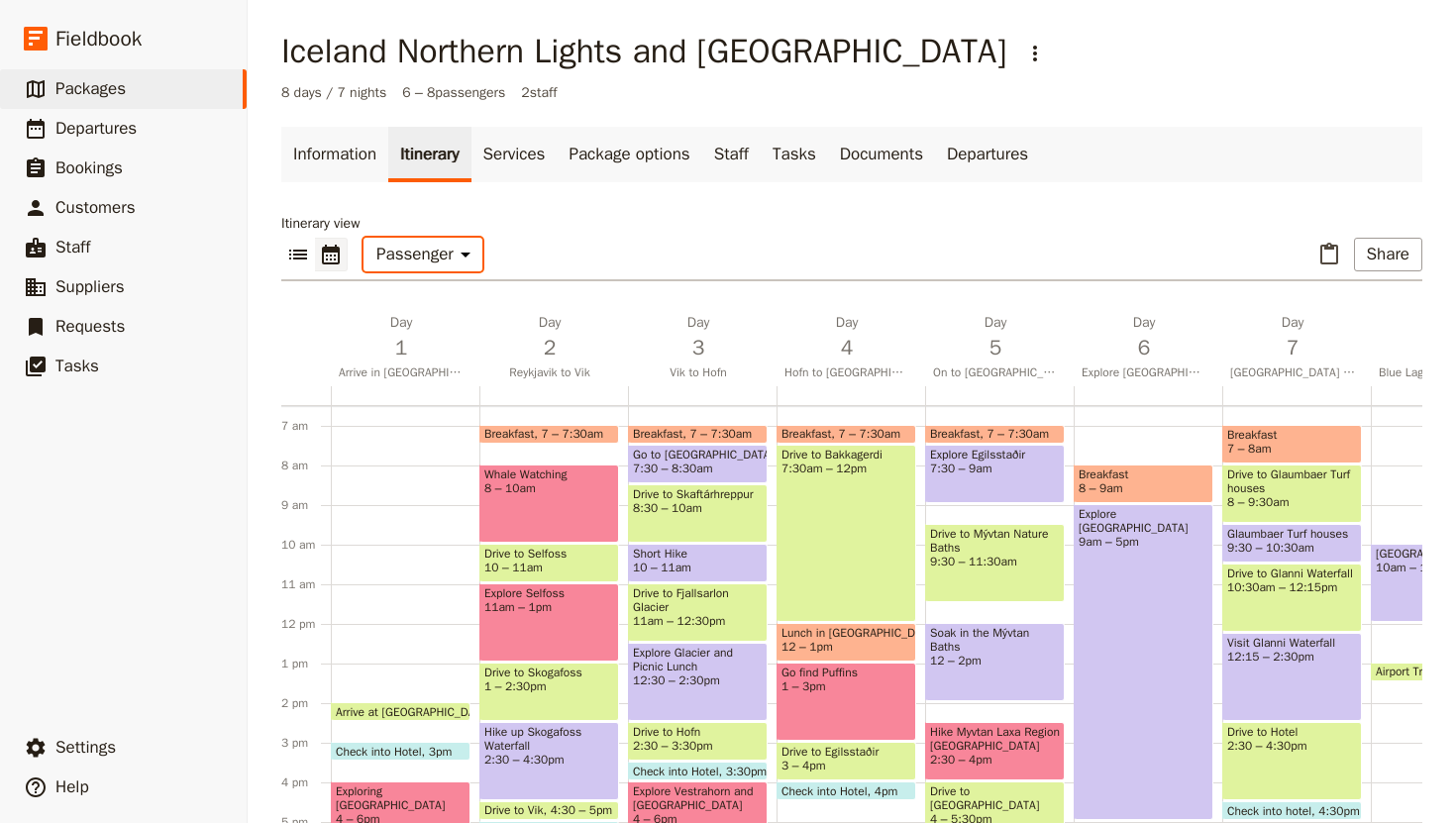 click on "Office Guide Passenger Sales" at bounding box center [423, 255] 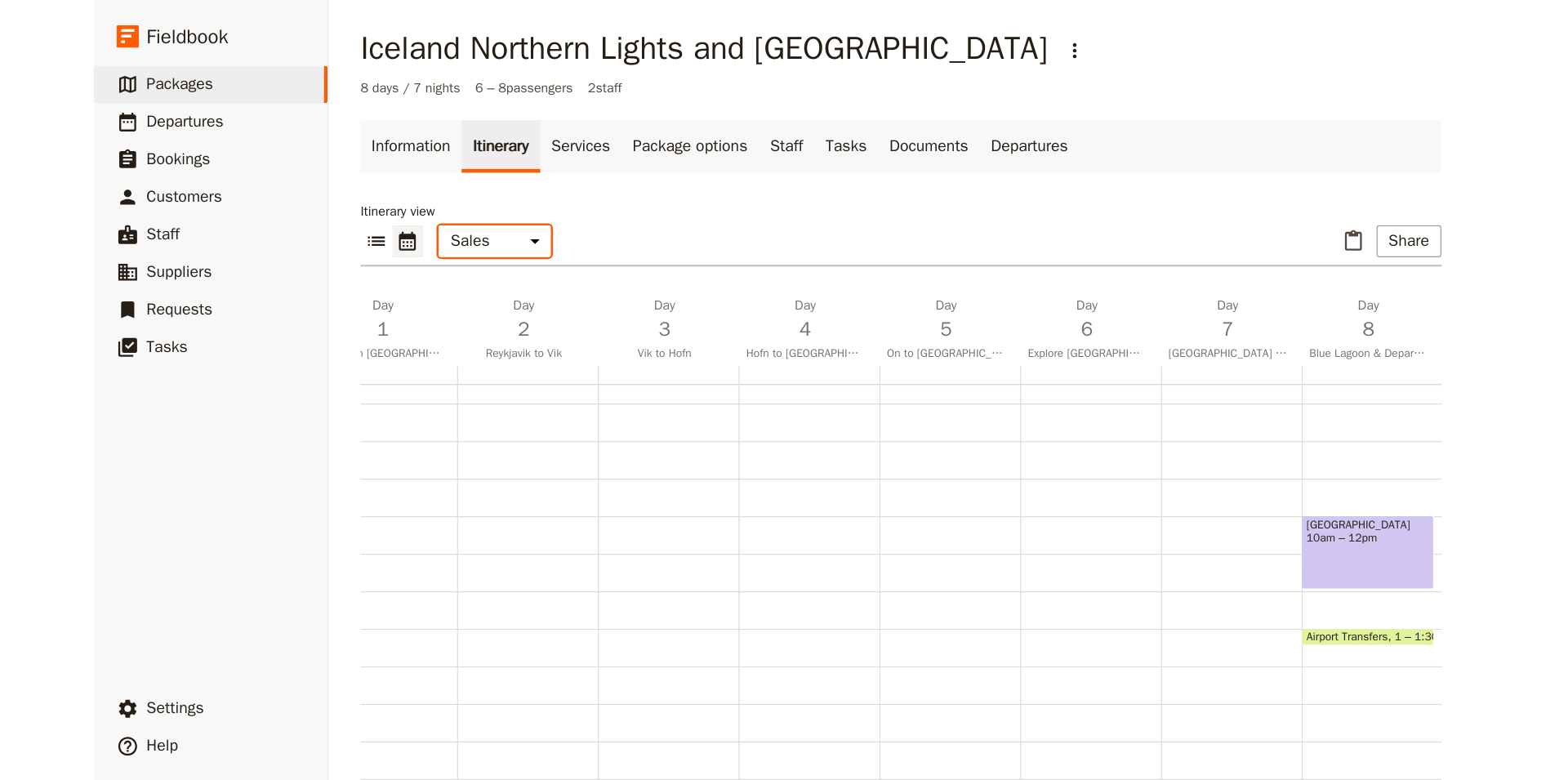 scroll, scrollTop: 0, scrollLeft: 88, axis: horizontal 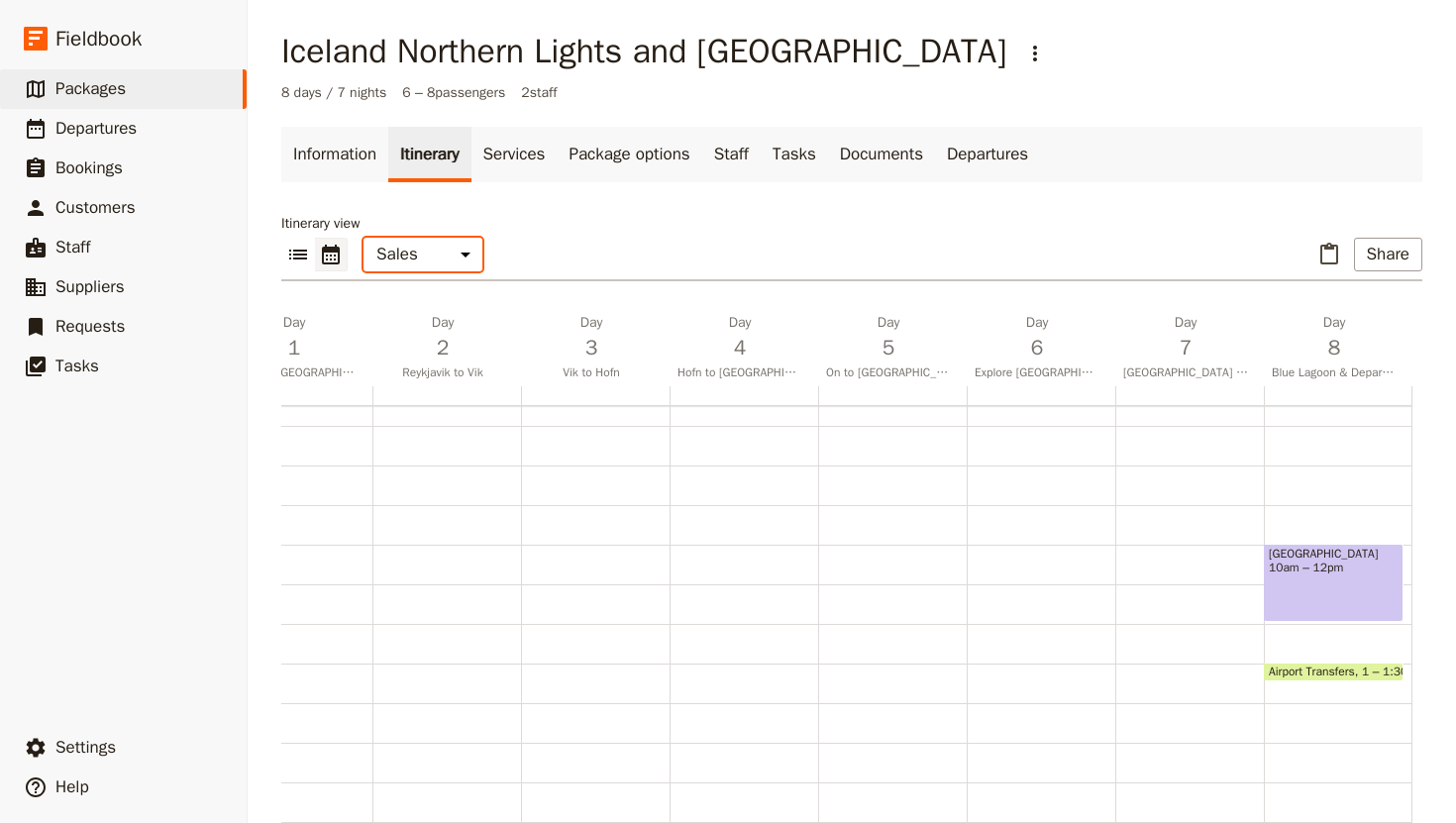 click on "Office Guide Passenger Sales" at bounding box center (423, 255) 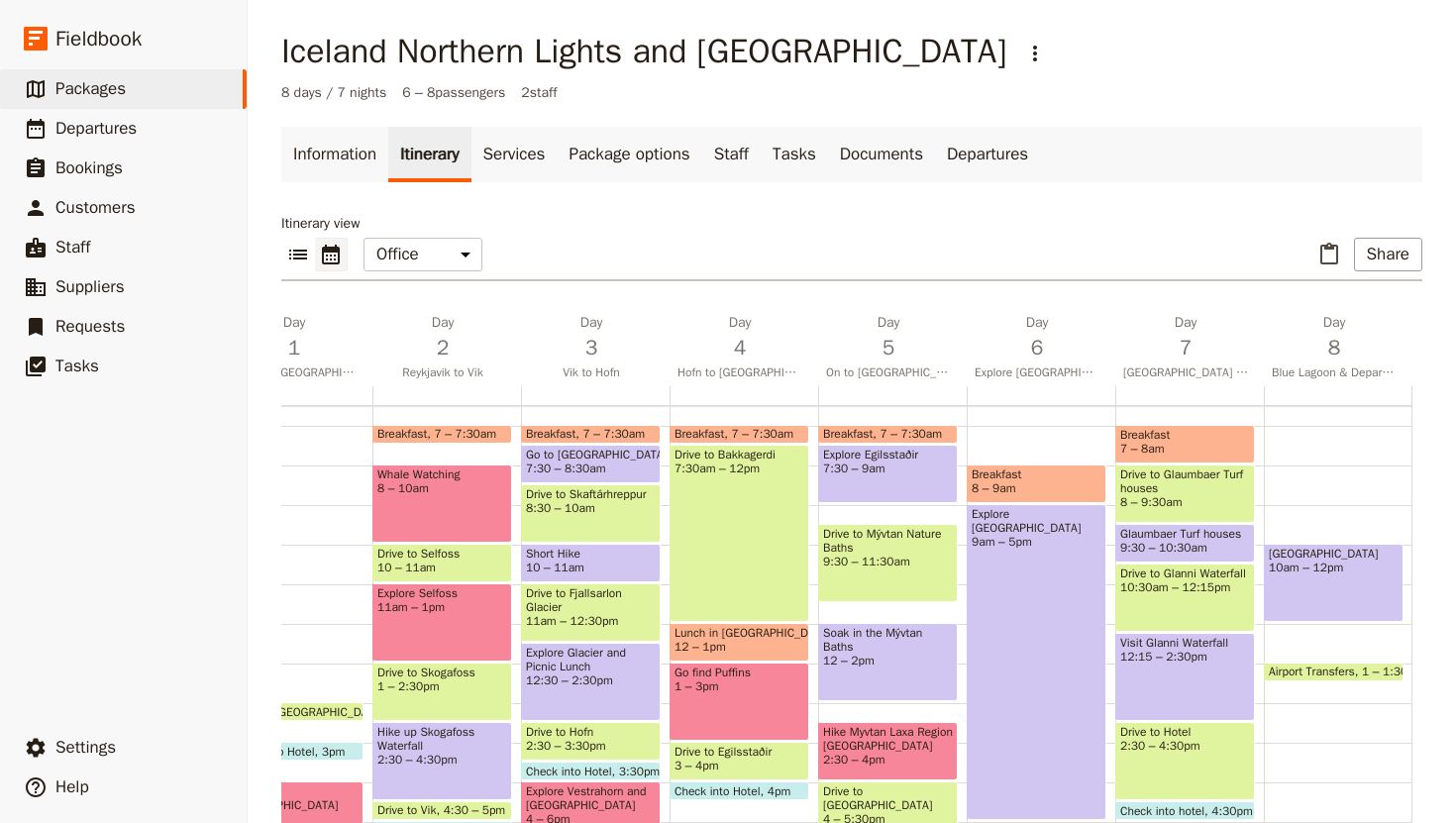 click on "Blue Lagoon 10am – 12pm" at bounding box center [1333, 582] 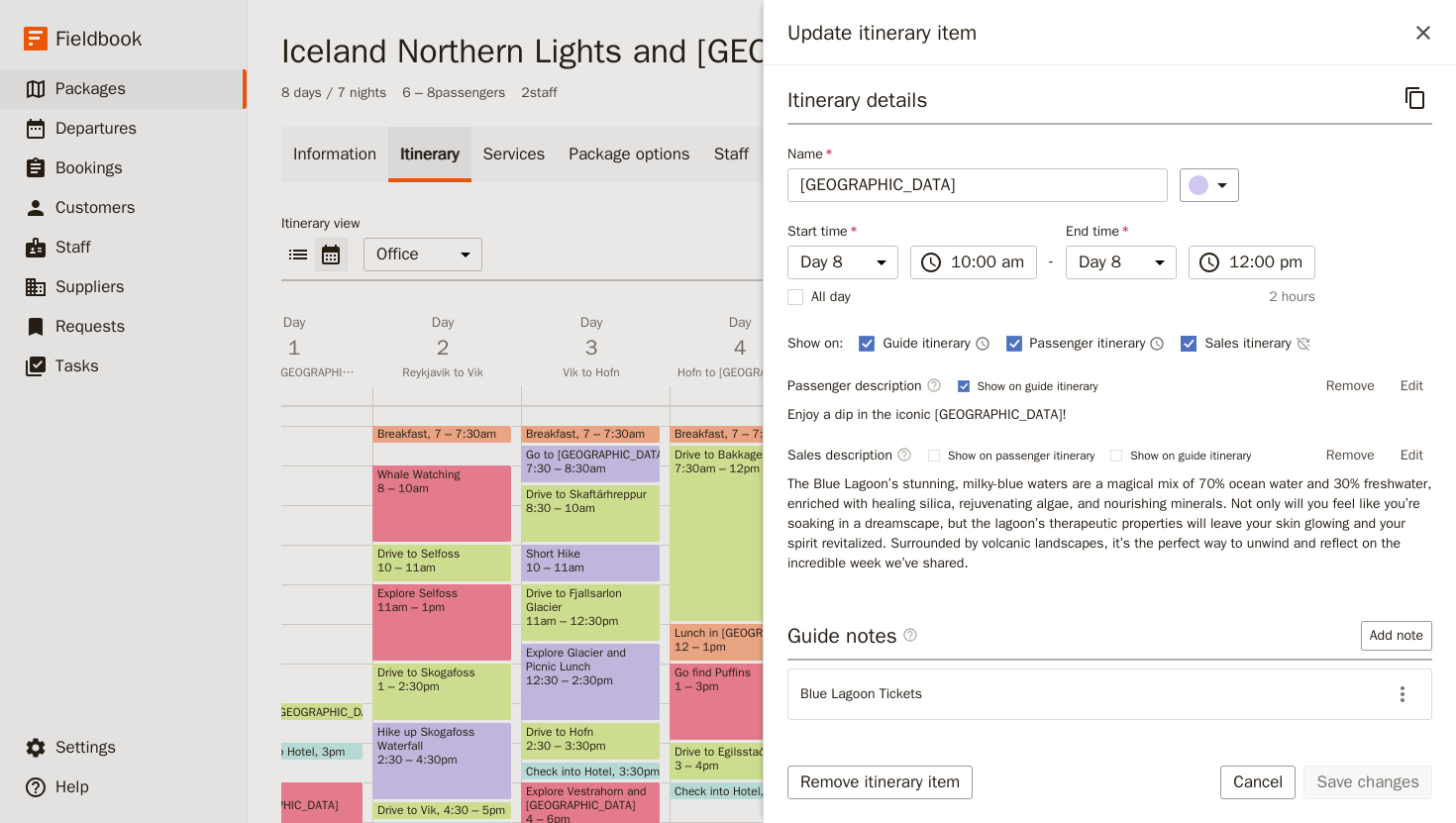 click 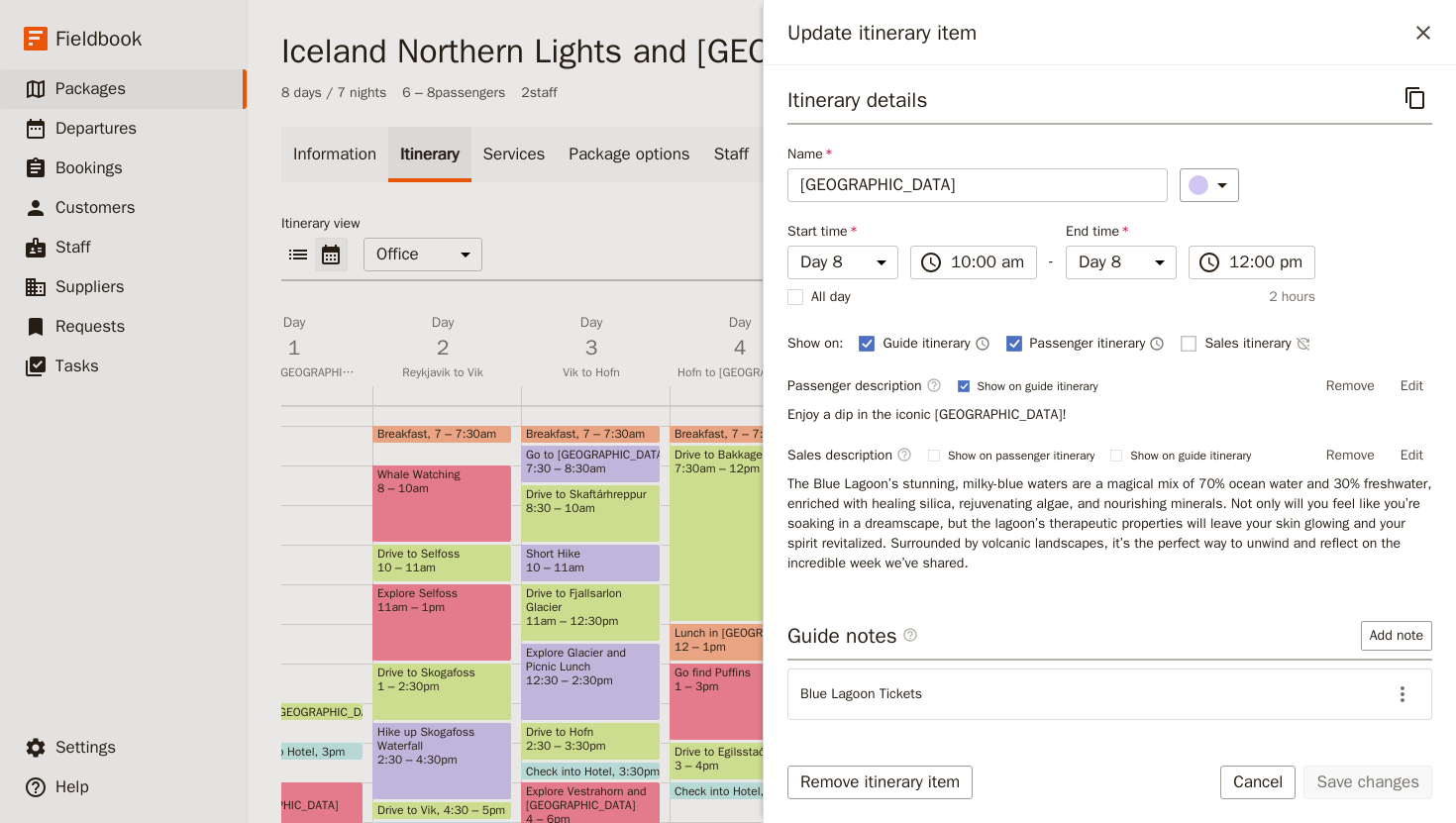 checkbox on "false" 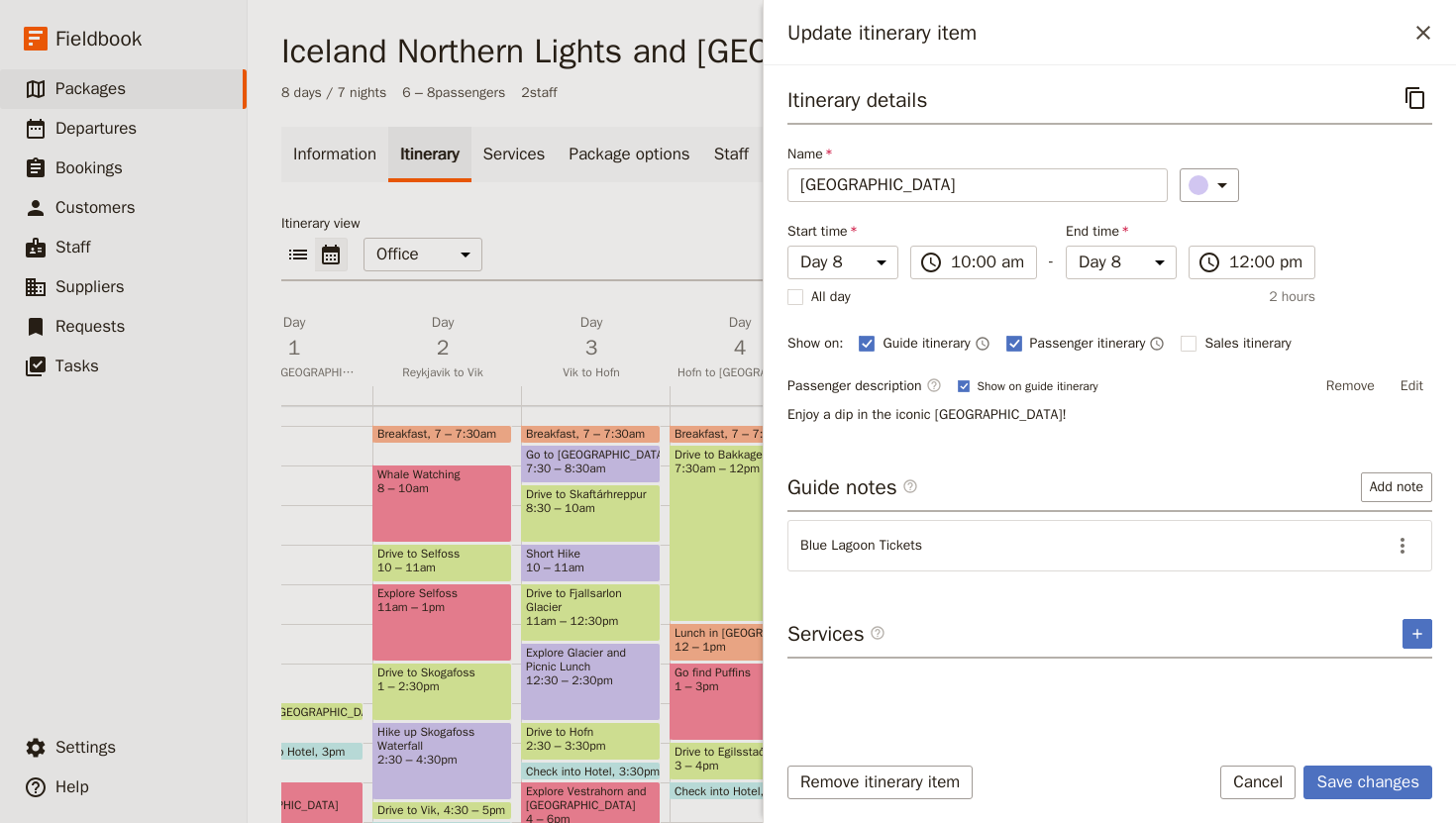 click on "Blue Lagoon Tickets" at bounding box center [1092, 548] 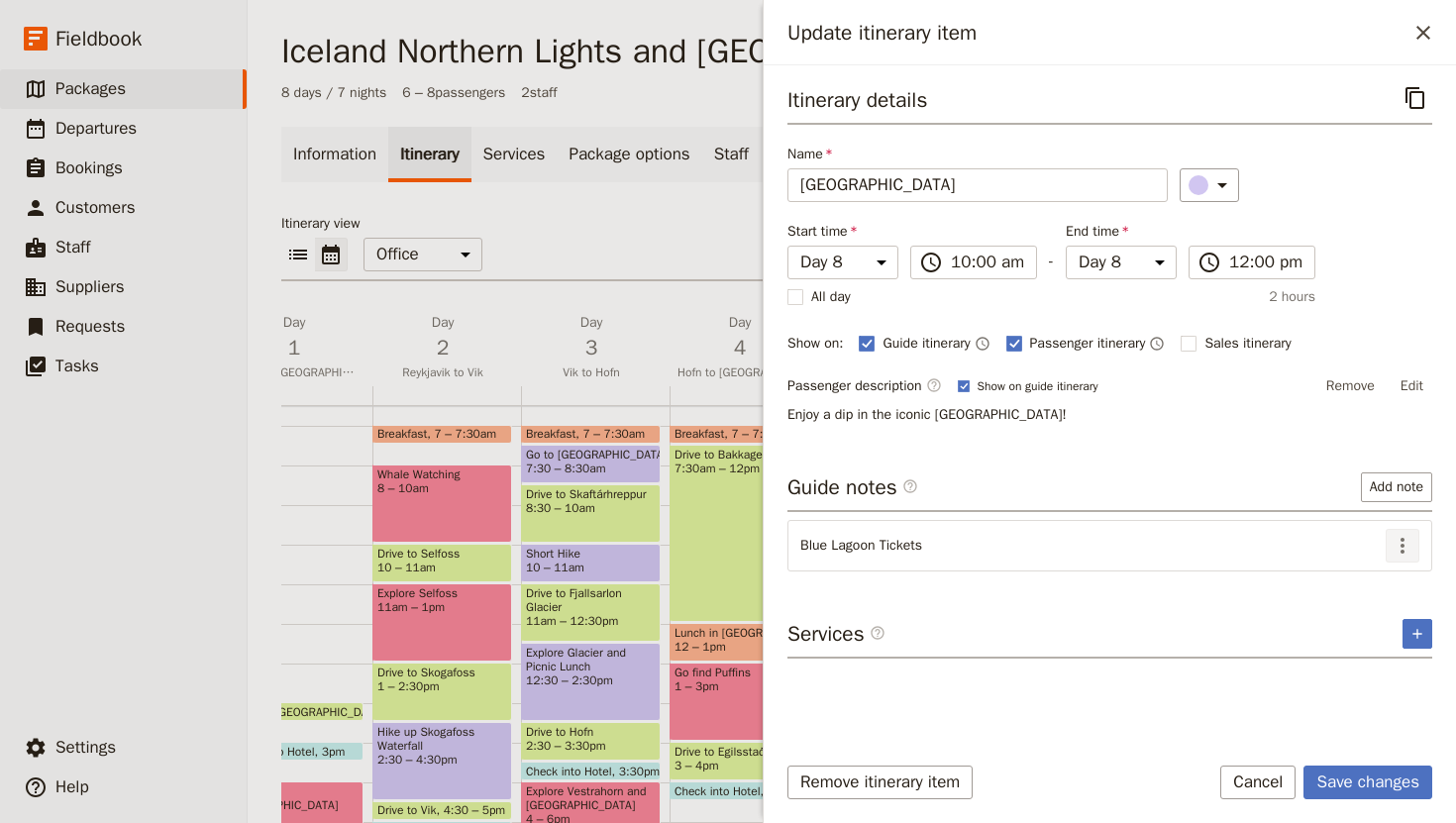 click on "​" at bounding box center [1403, 546] 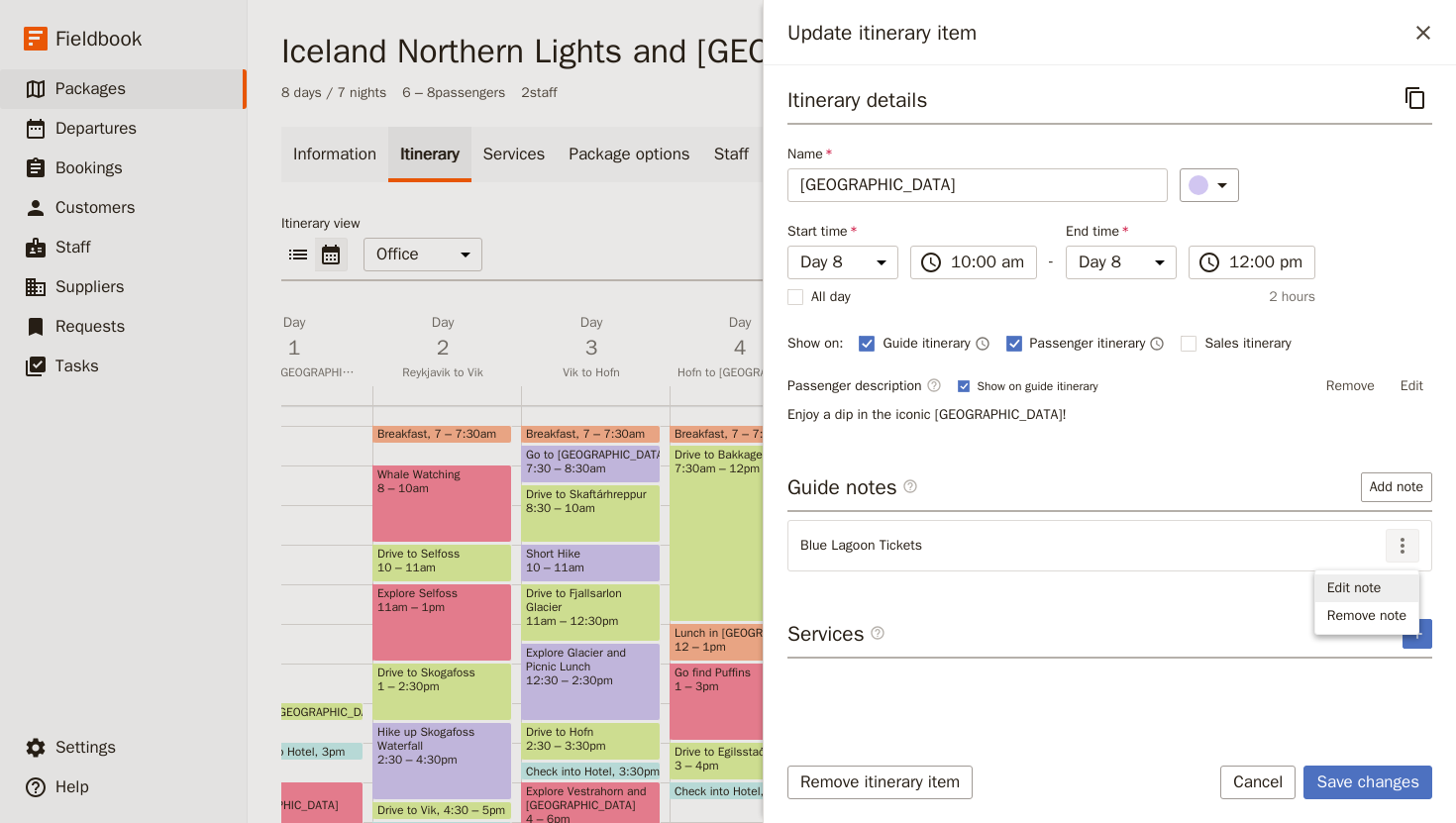 click on "Edit note" at bounding box center (1354, 588) 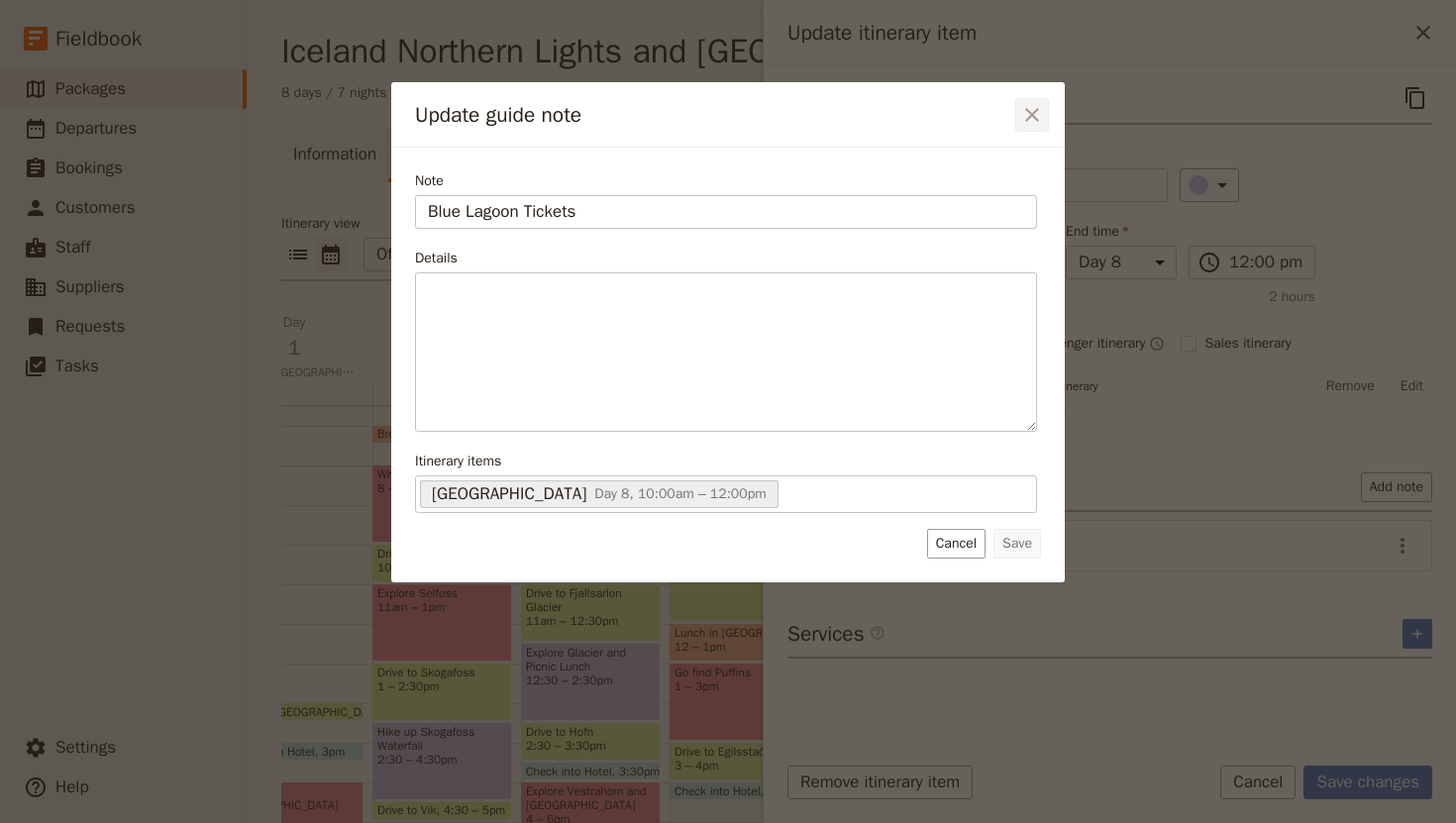 click 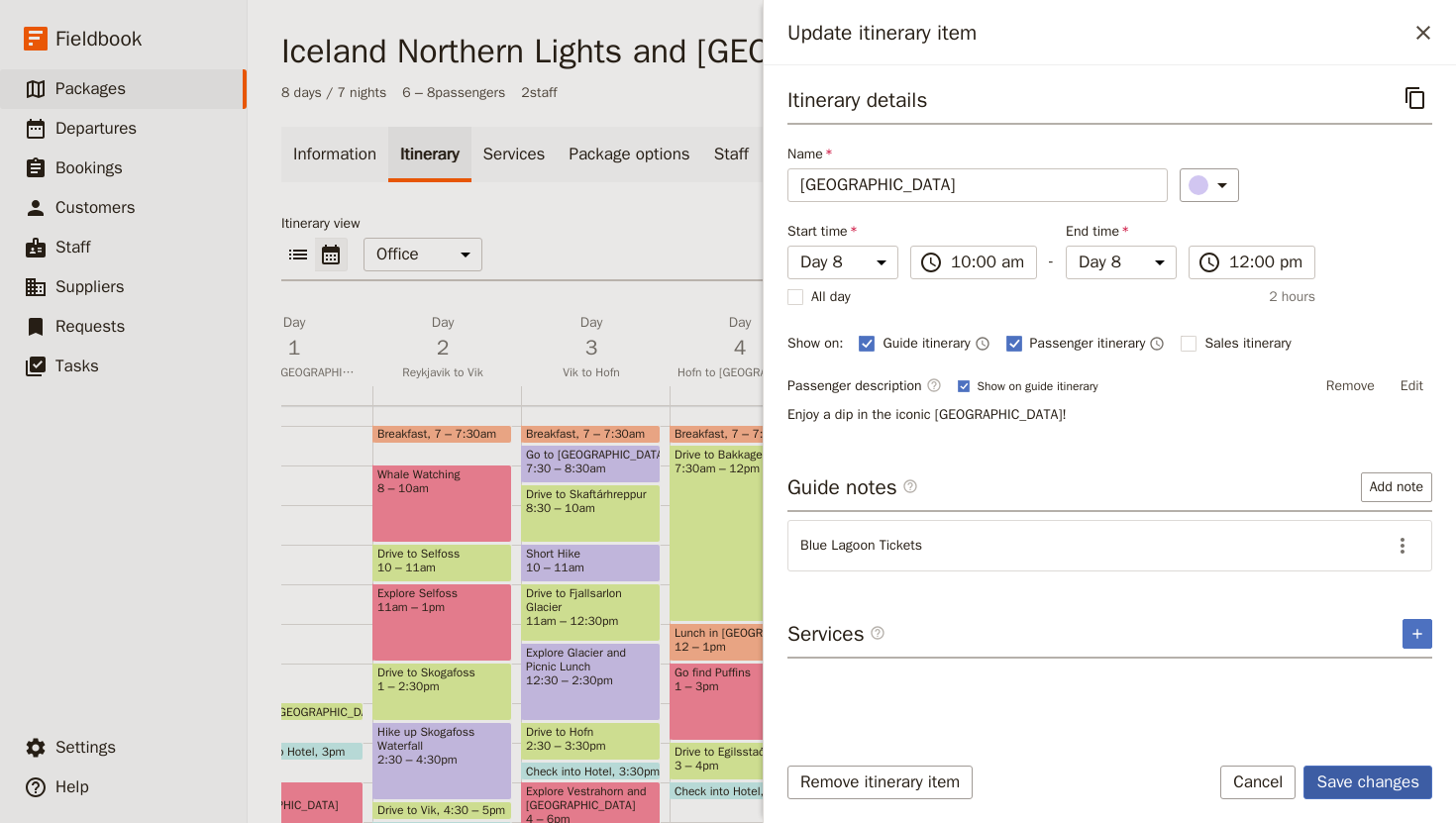 click on "Save changes" at bounding box center [1368, 782] 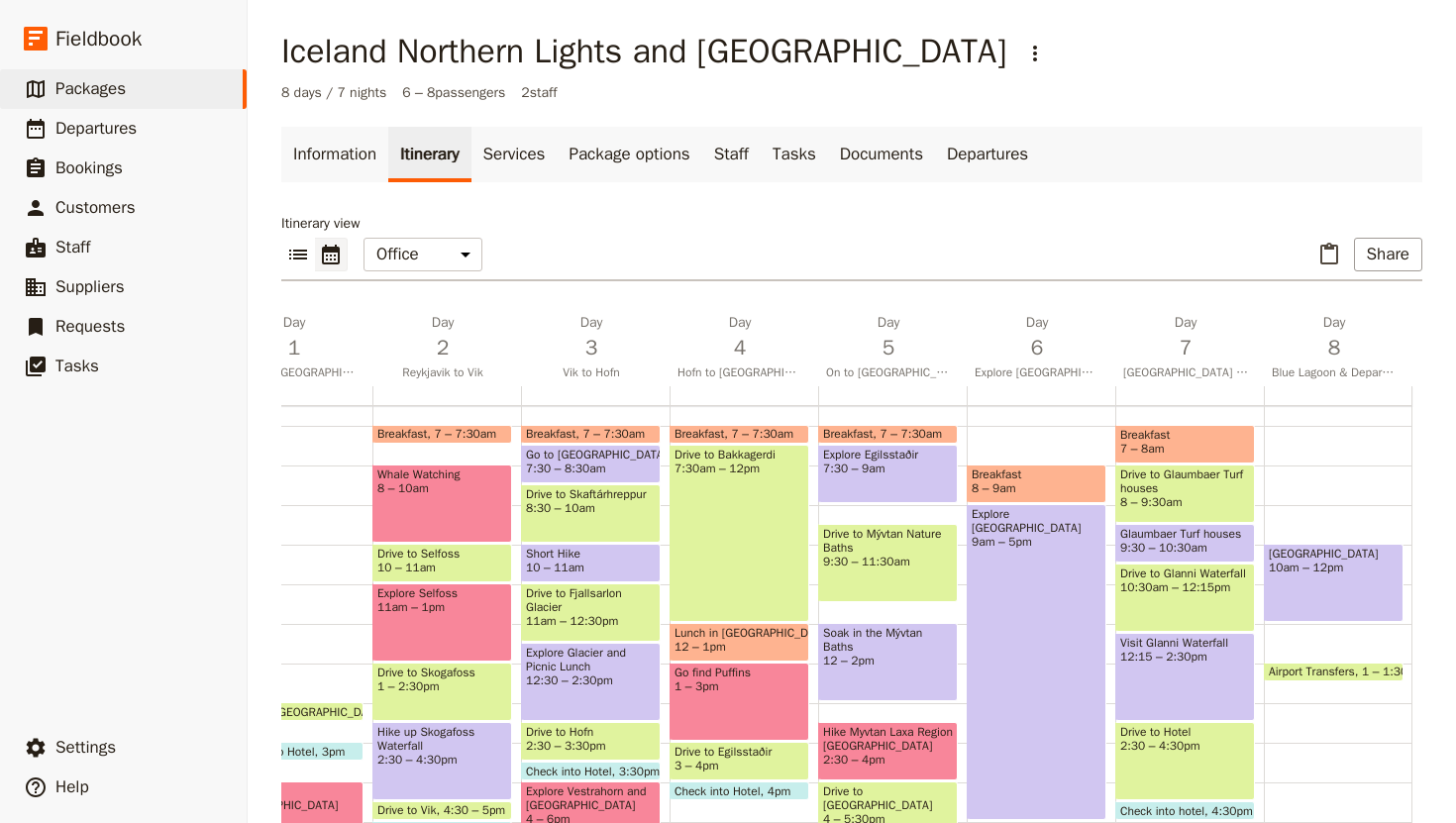 click at bounding box center [1333, 676] 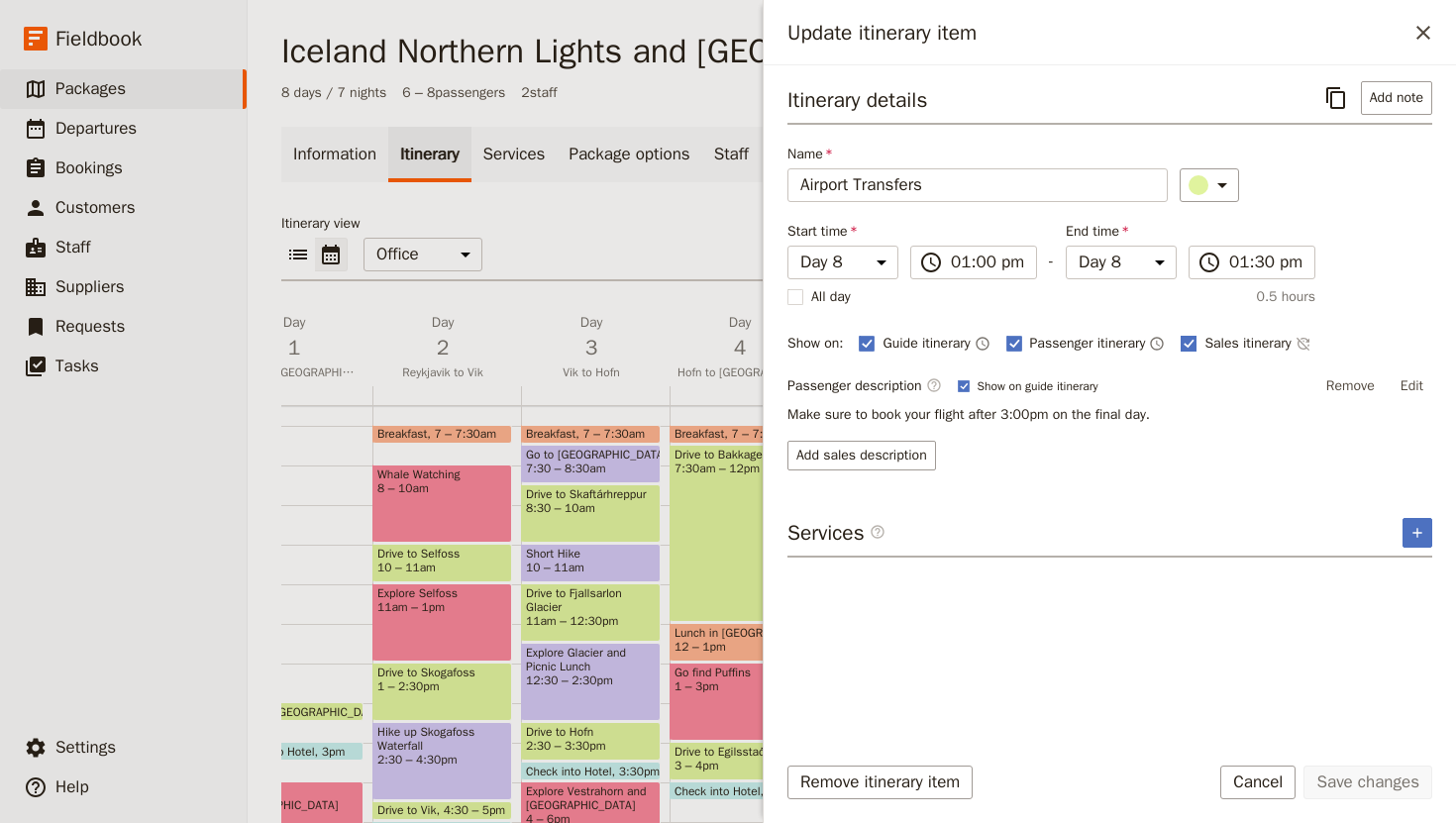 click 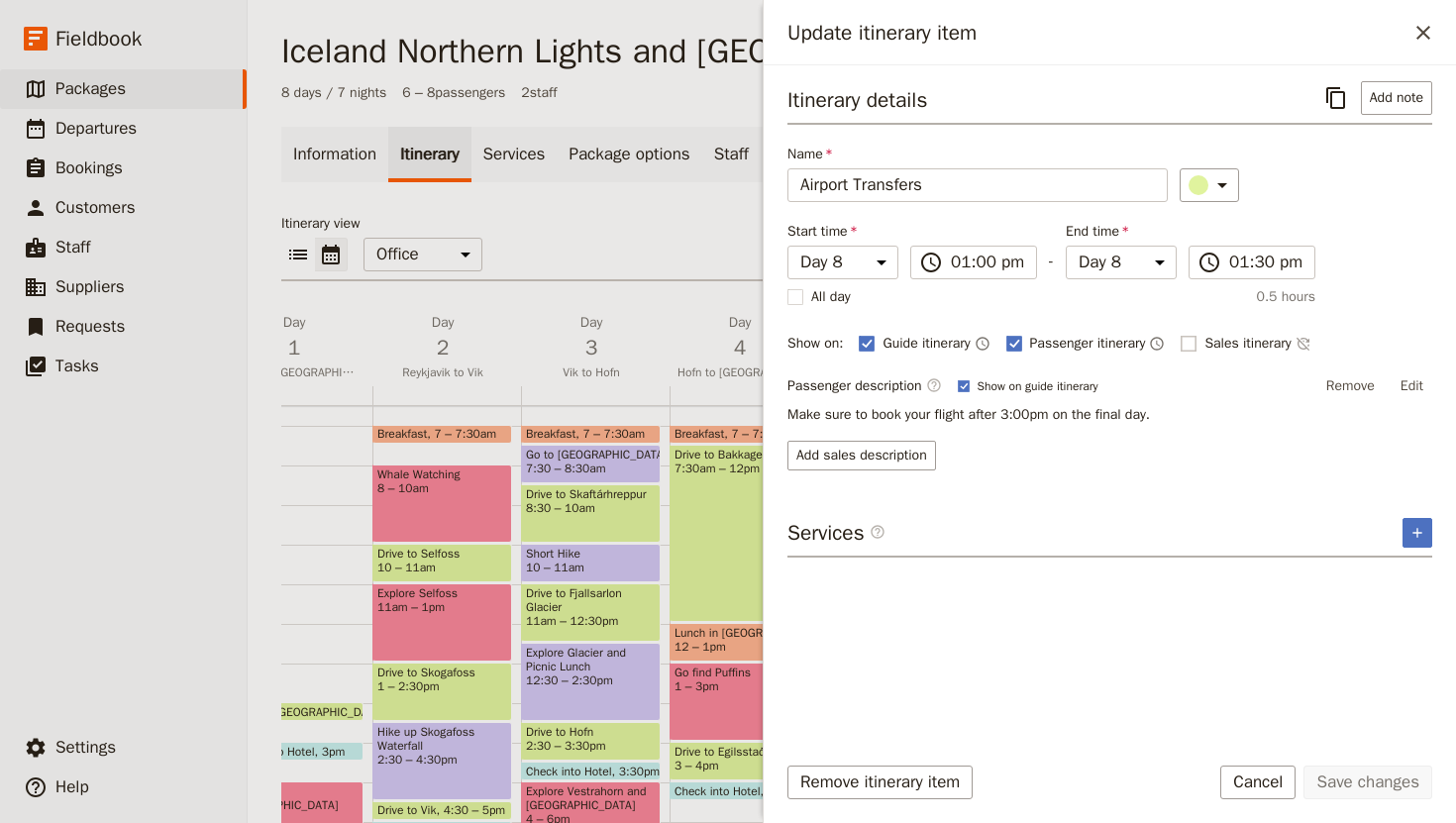 checkbox on "false" 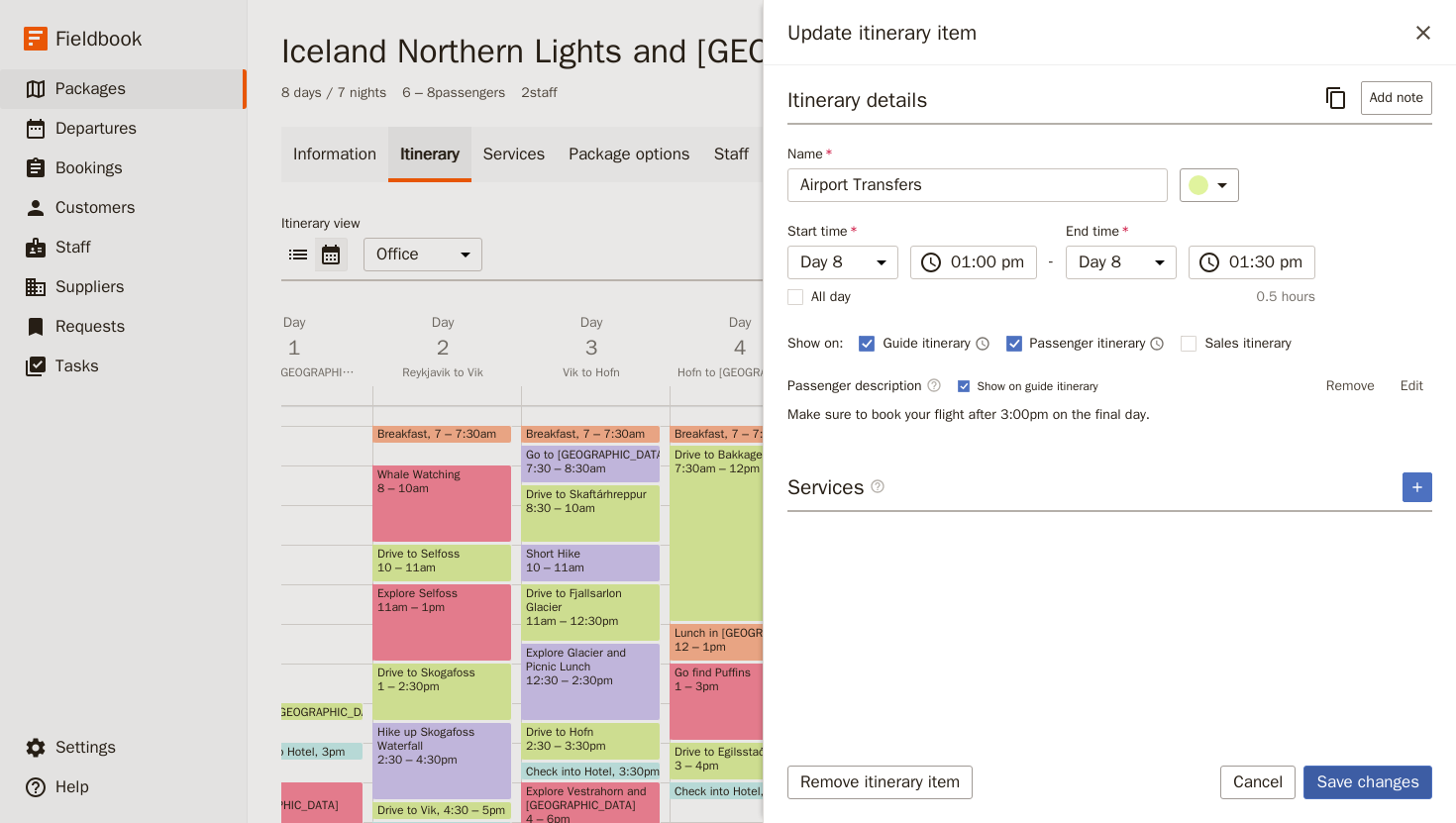 click on "Save changes" at bounding box center [1368, 782] 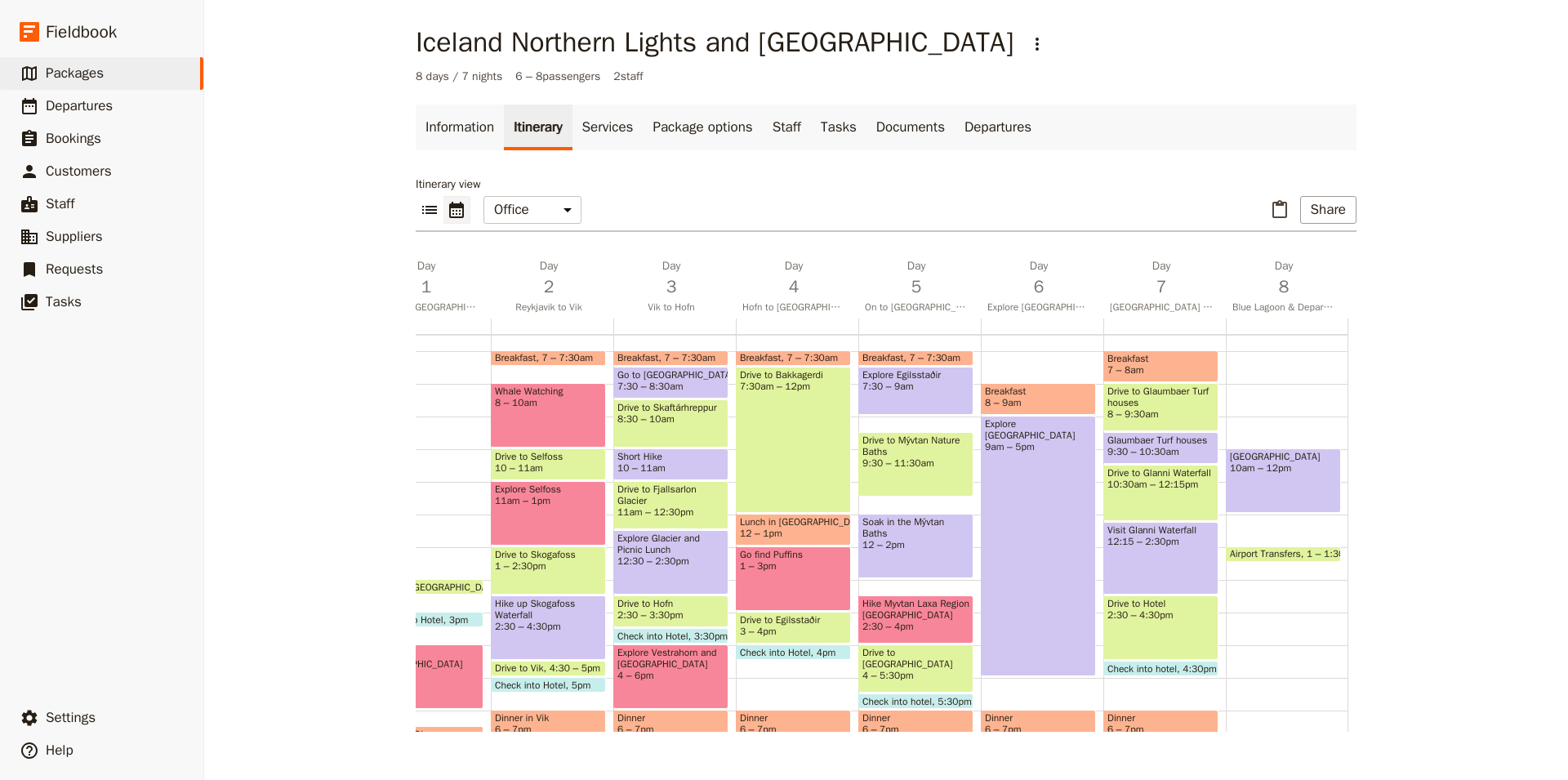 scroll, scrollTop: 0, scrollLeft: 88, axis: horizontal 